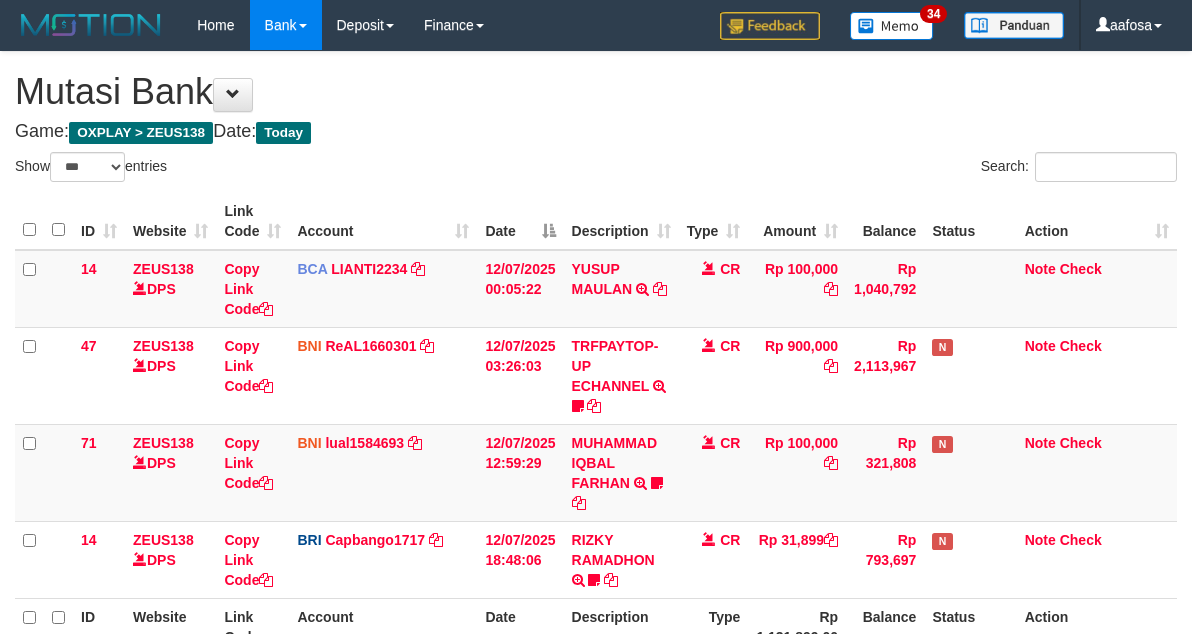 select on "***" 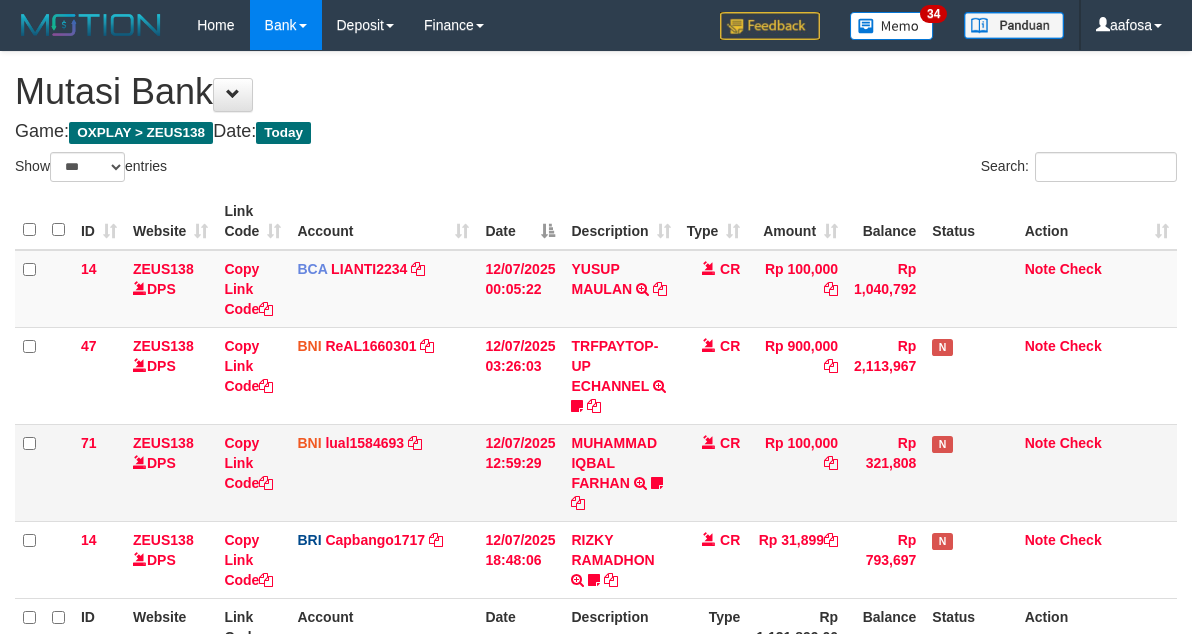 scroll, scrollTop: 215, scrollLeft: 0, axis: vertical 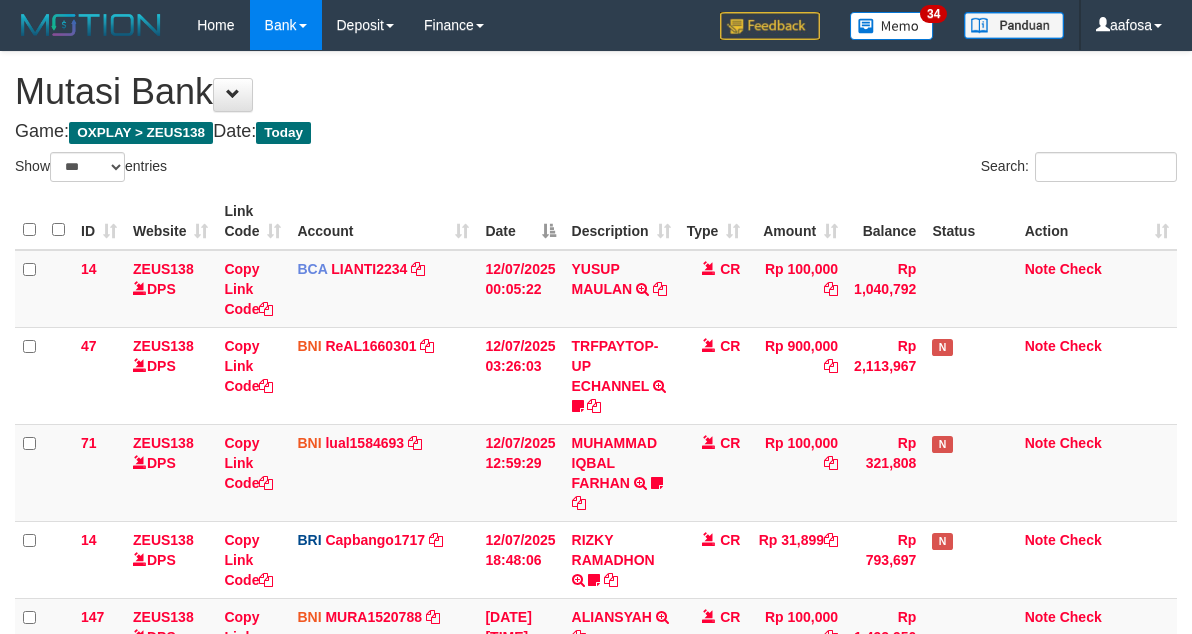 select on "***" 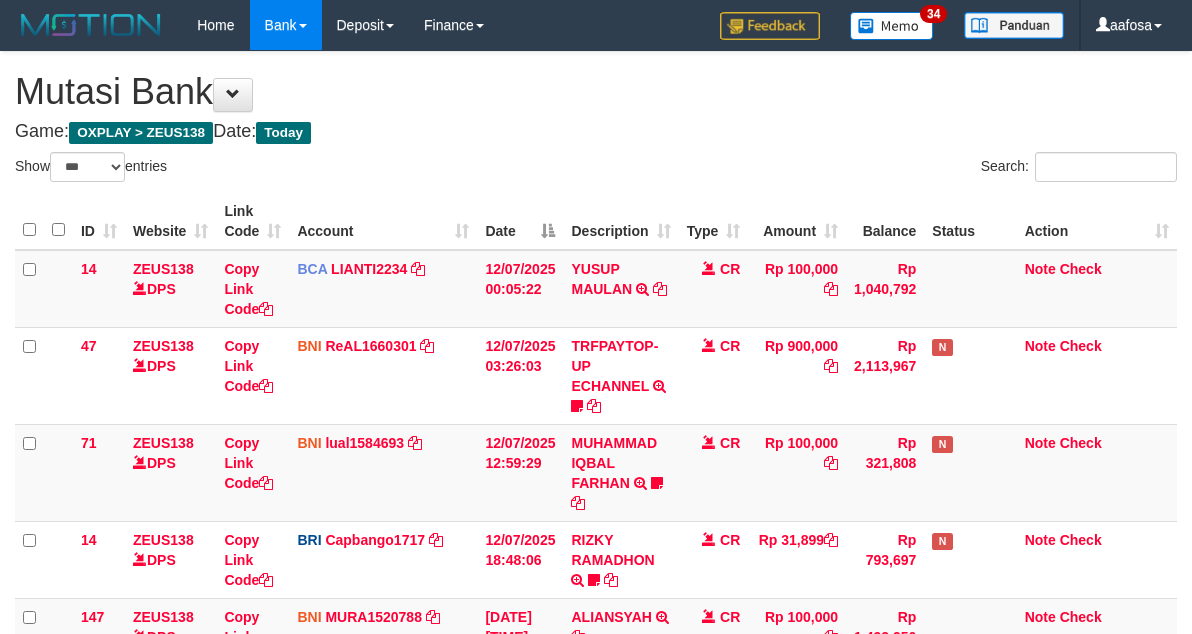 scroll, scrollTop: 215, scrollLeft: 0, axis: vertical 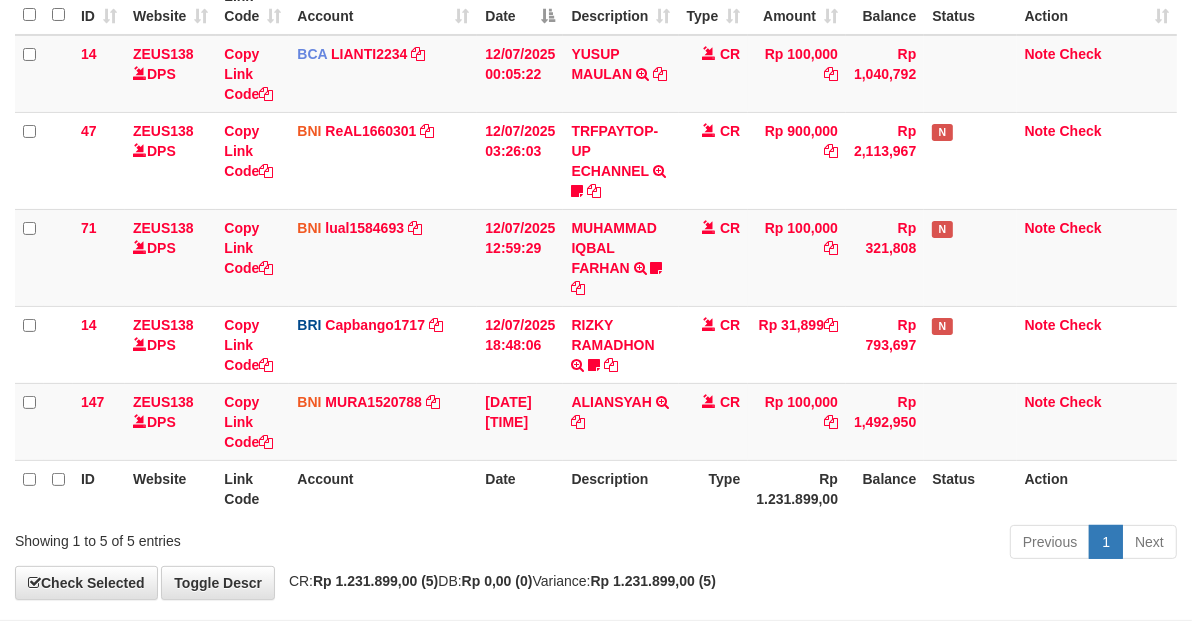 click on "CR" at bounding box center [714, 257] 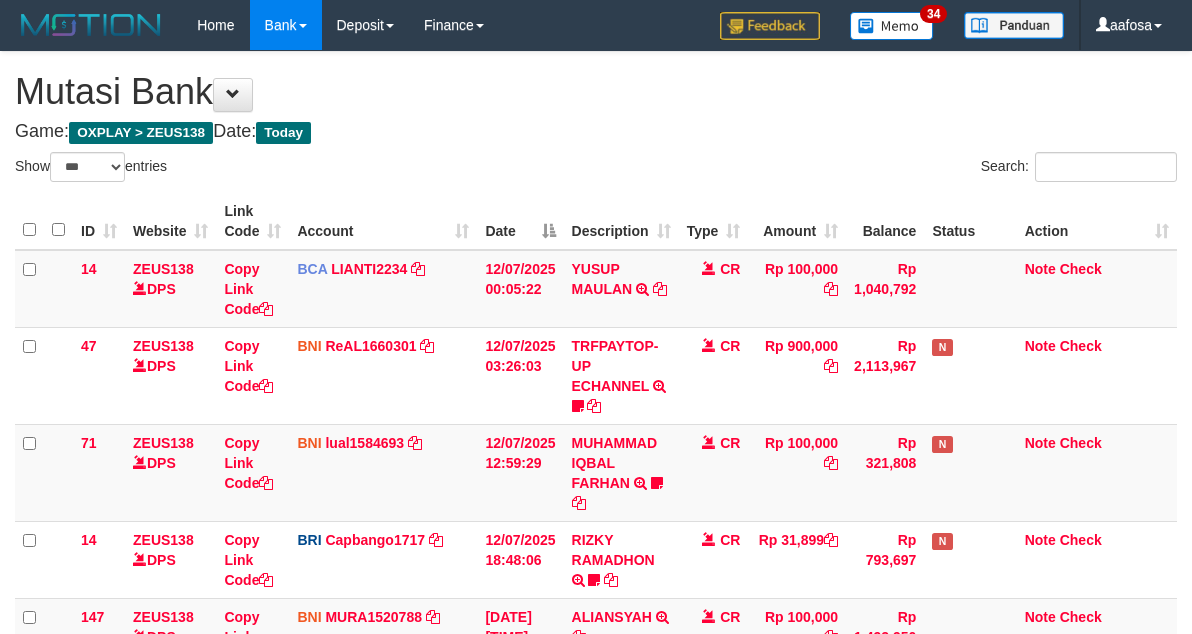 select on "***" 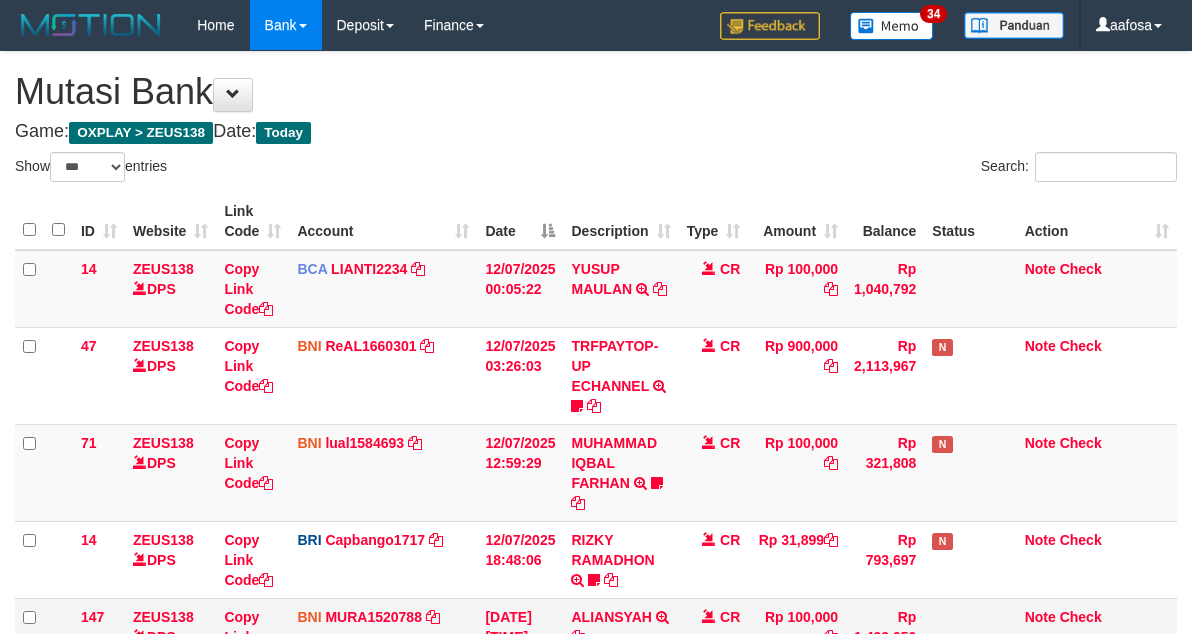 scroll, scrollTop: 215, scrollLeft: 0, axis: vertical 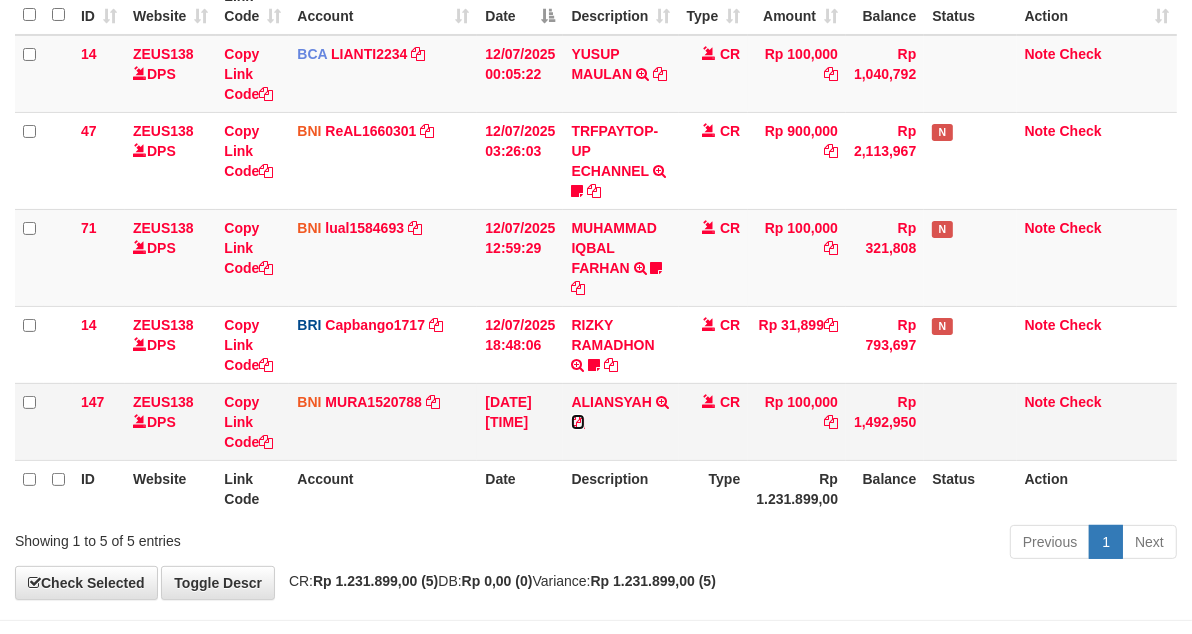 click at bounding box center [578, 422] 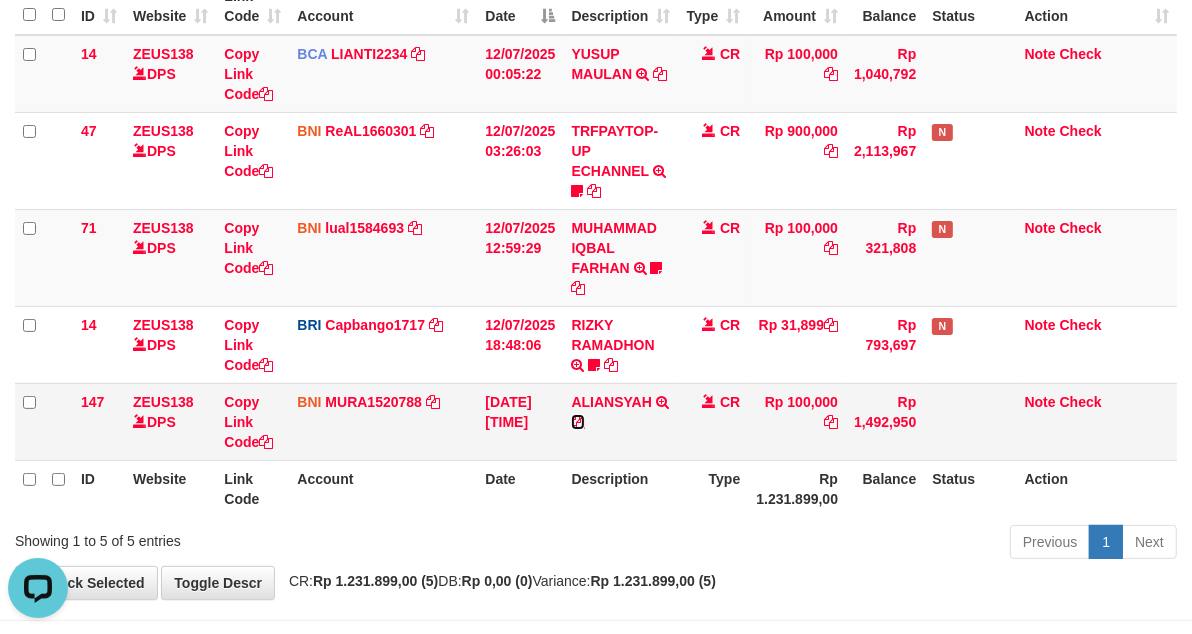 click at bounding box center [578, 422] 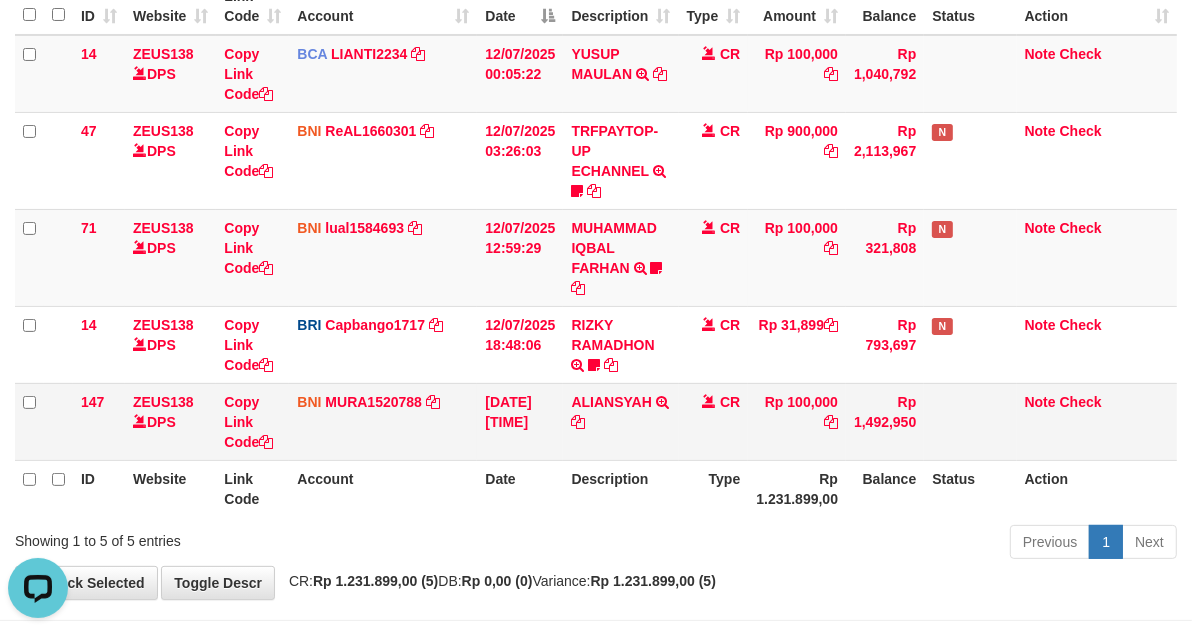 scroll, scrollTop: 0, scrollLeft: 0, axis: both 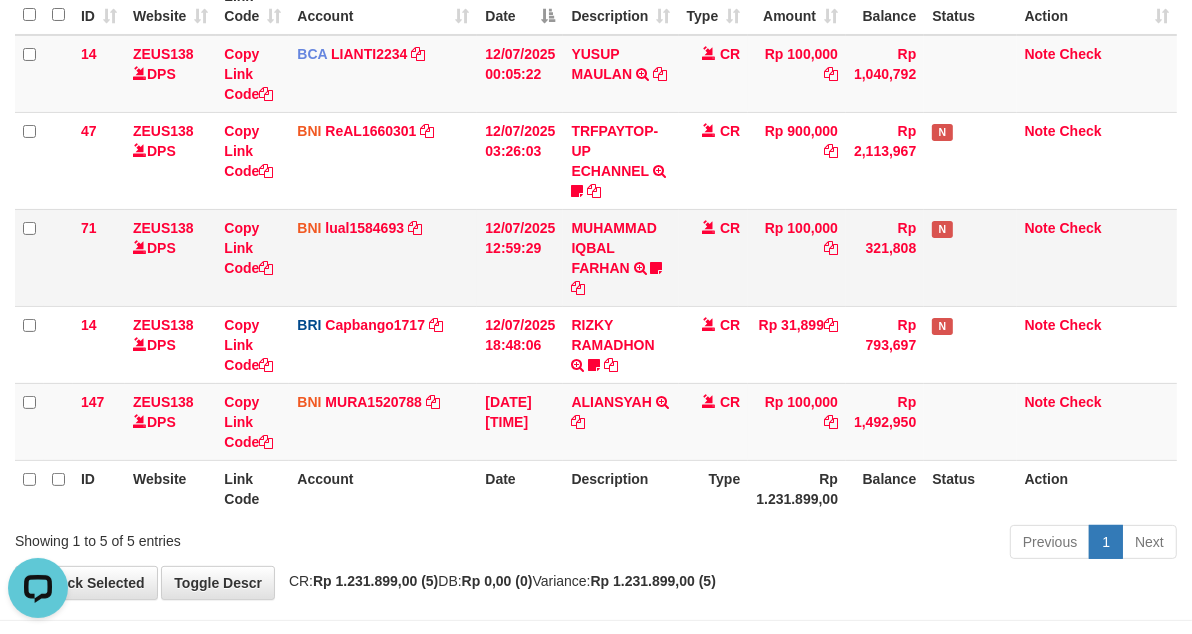 click on "MUHAMMAD IQBAL FARHAN            TRF/PAY/TOP-UP ECHANNEL MUHAMMAD IQBAL FARHAN    BUBU1010EDC1X24JAM" at bounding box center (620, 257) 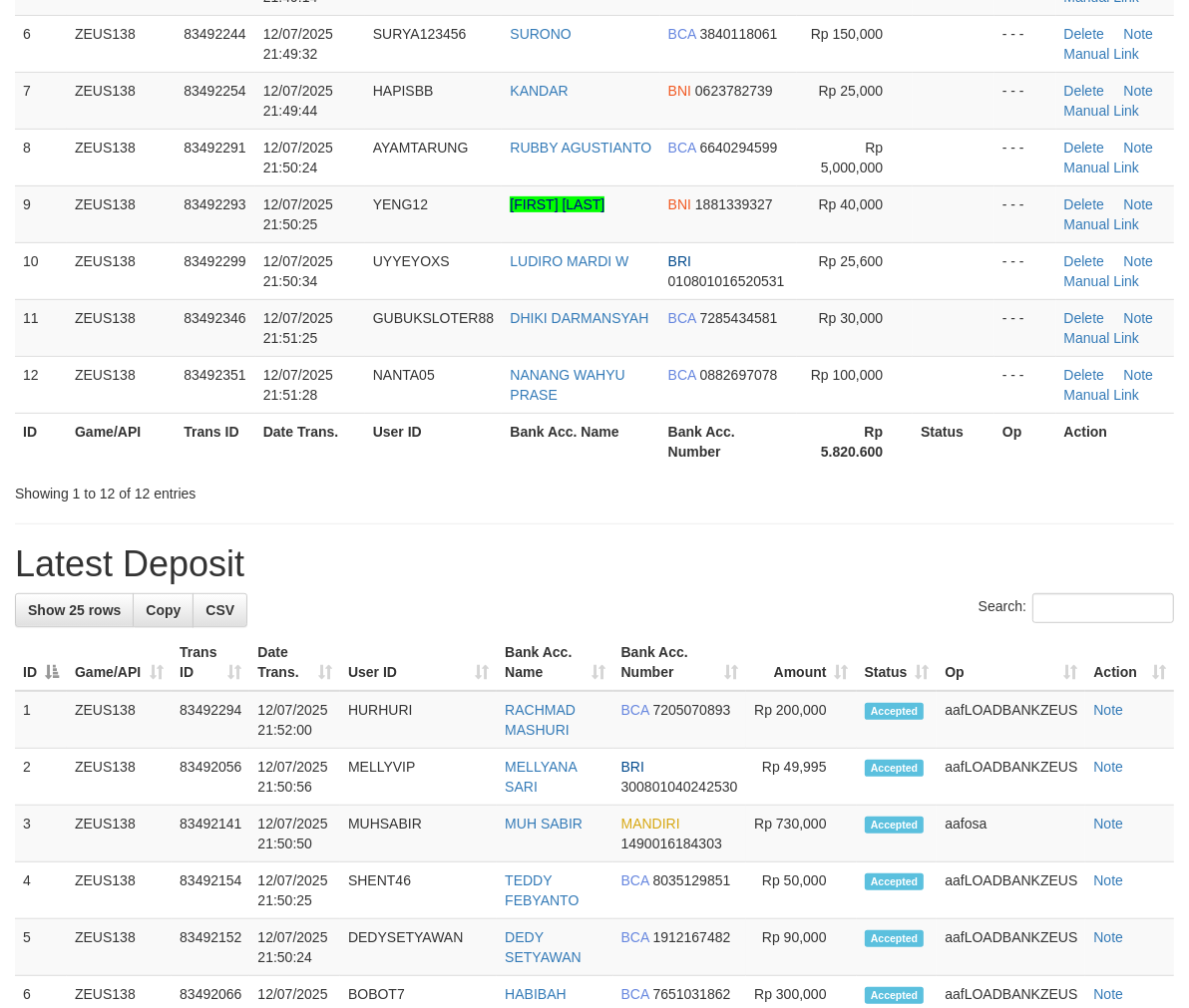 scroll, scrollTop: 443, scrollLeft: 0, axis: vertical 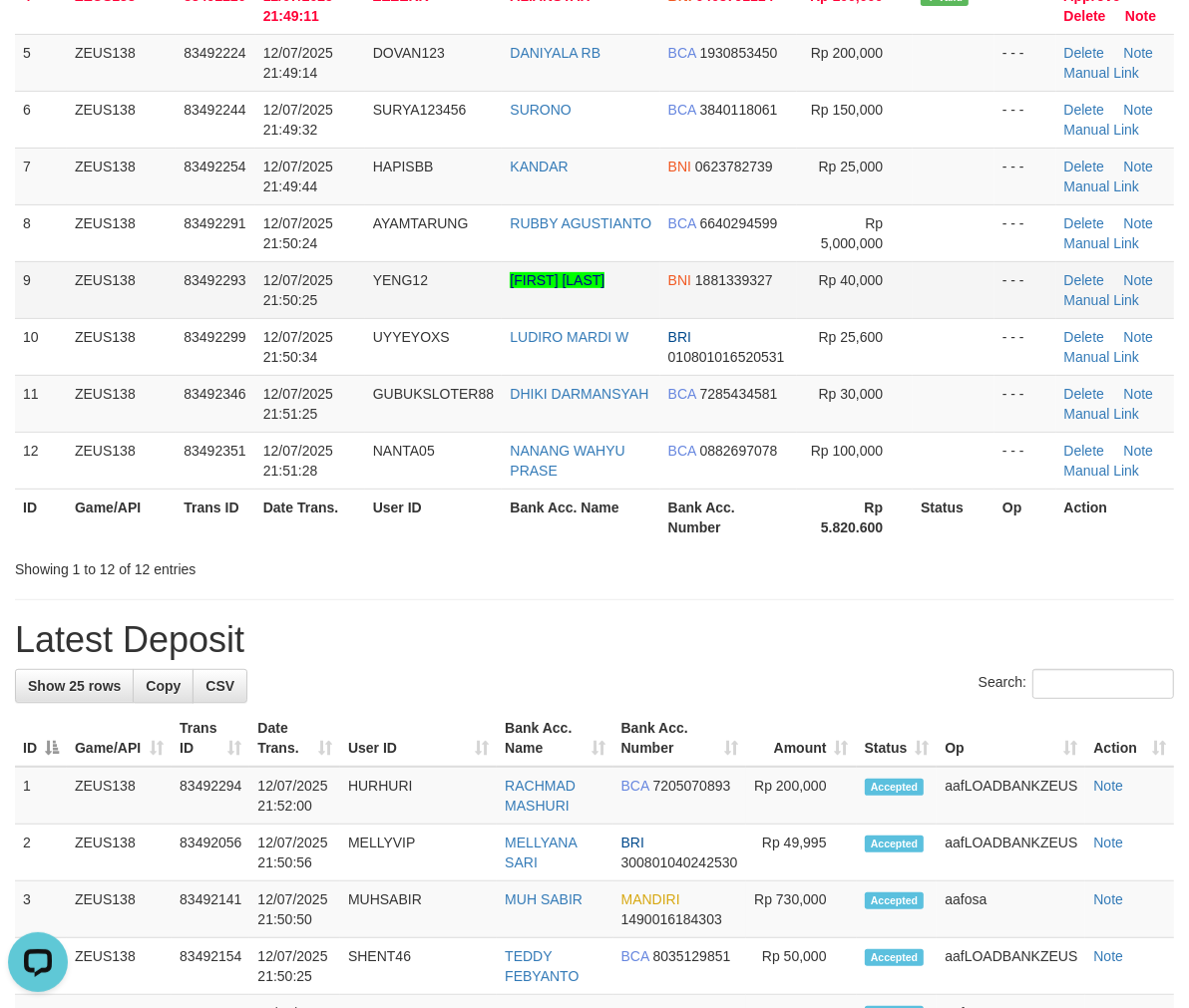 click on "BNI
1881339327" at bounding box center [728, 289] 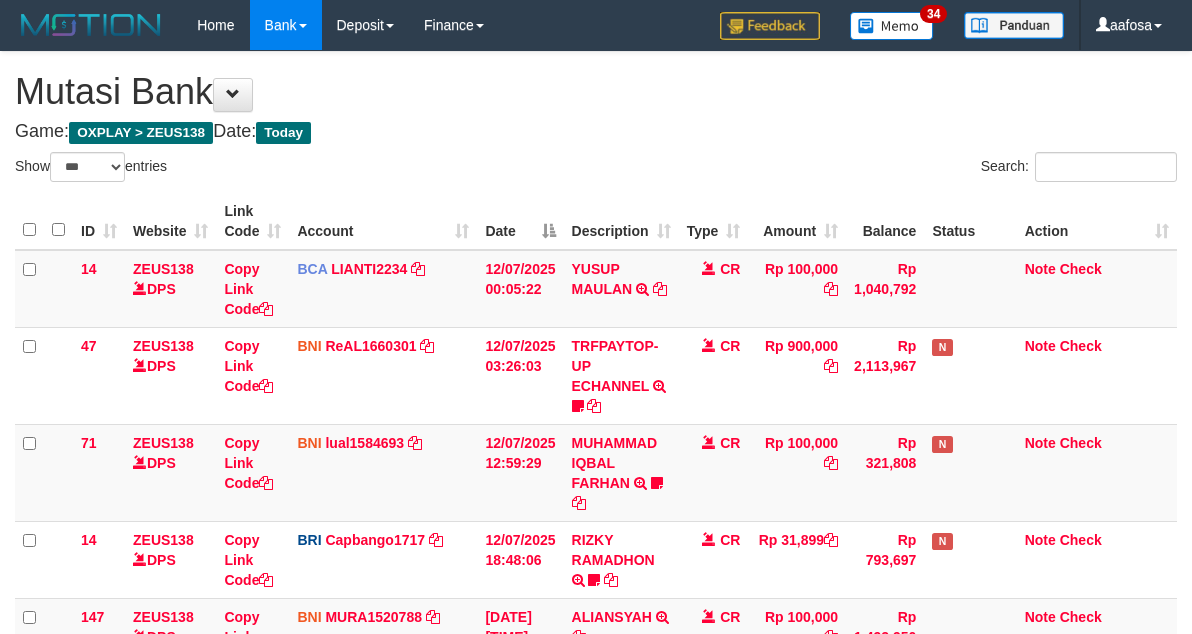 select on "***" 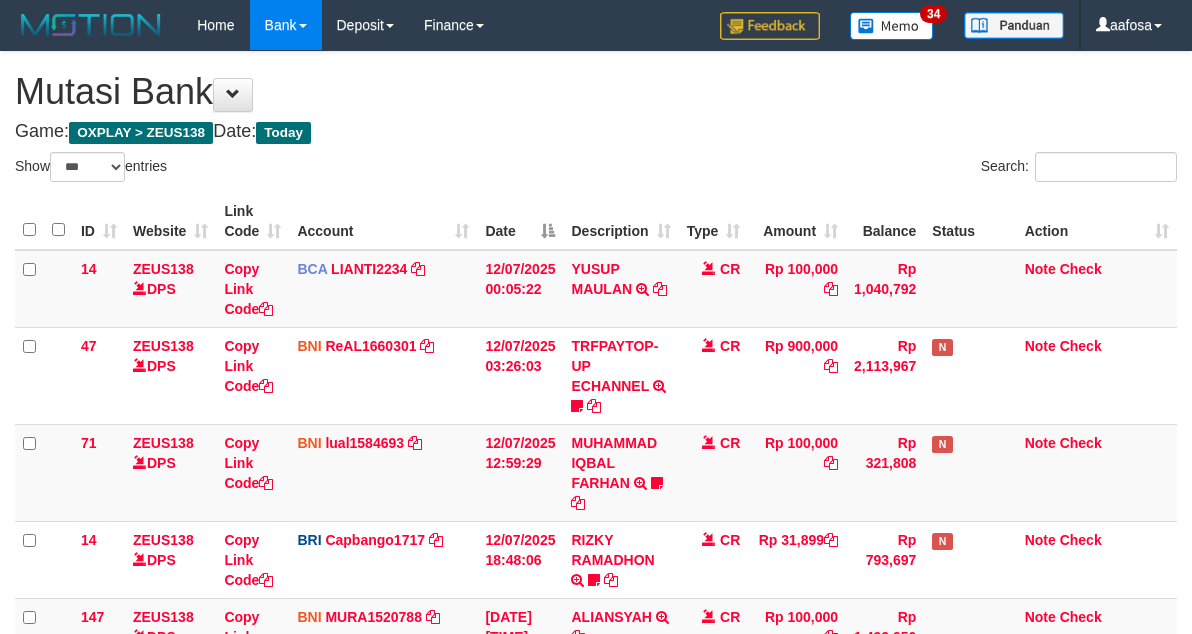 scroll, scrollTop: 215, scrollLeft: 0, axis: vertical 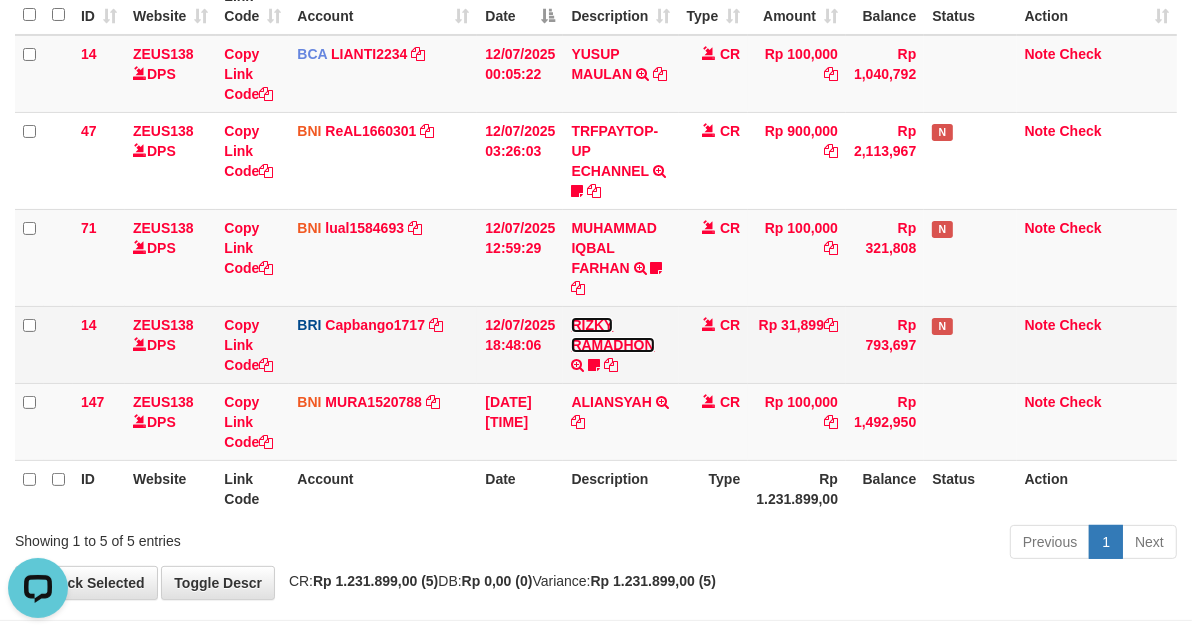 click on "RIZKY RAMADHON" at bounding box center [612, 335] 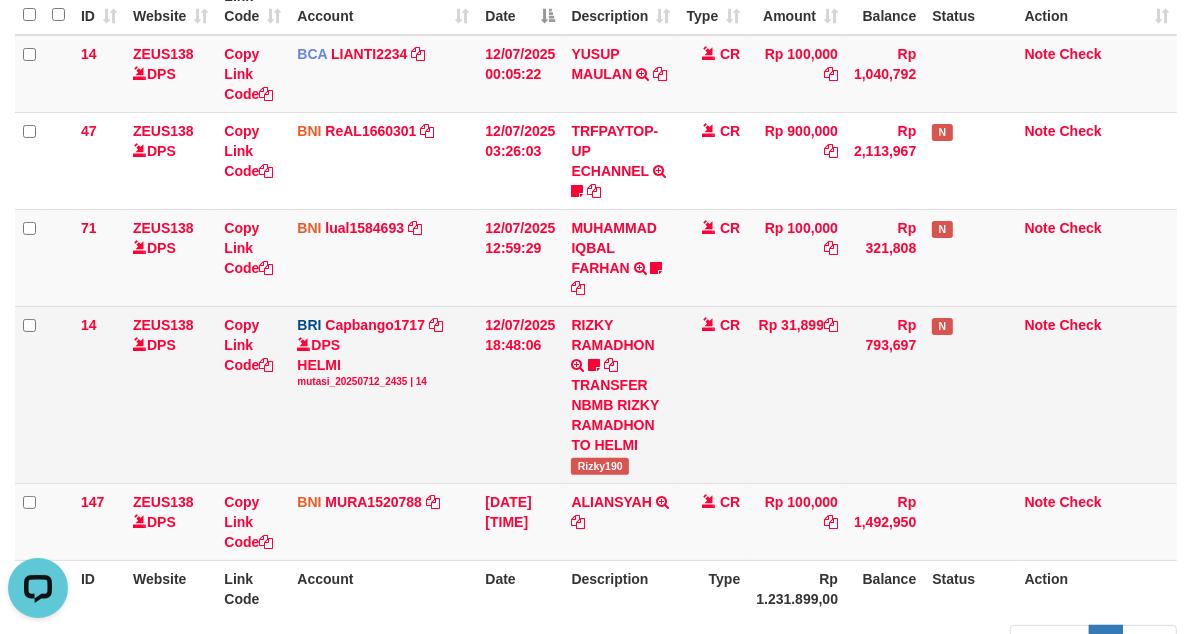 click on "Rizky190" at bounding box center (600, 466) 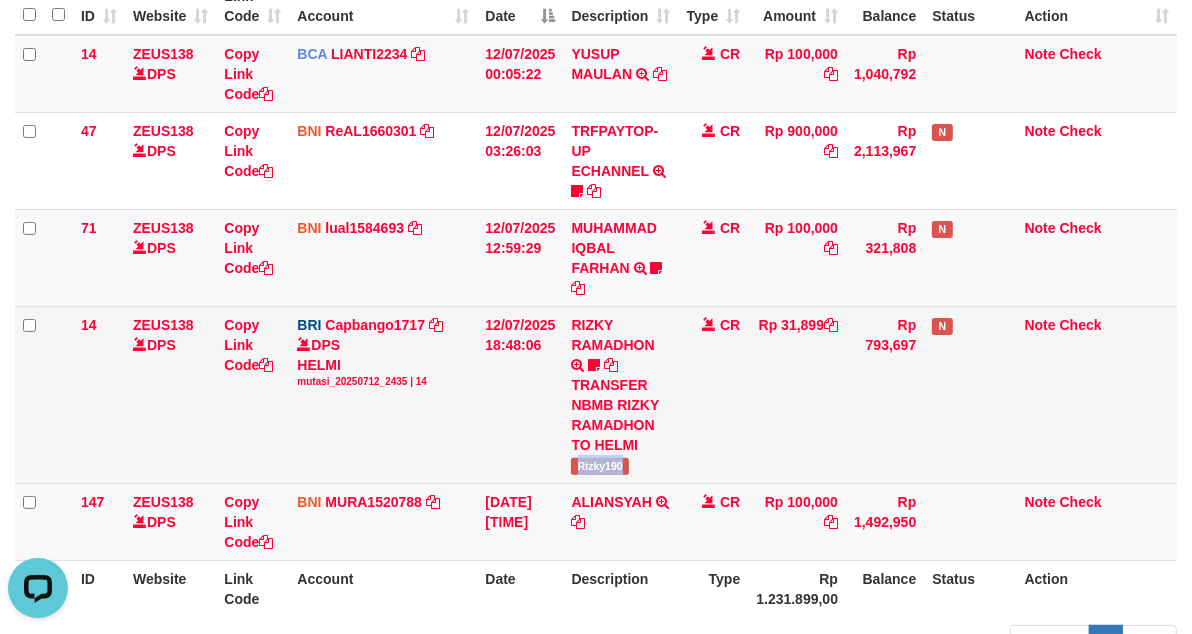 click on "Rizky190" at bounding box center (600, 466) 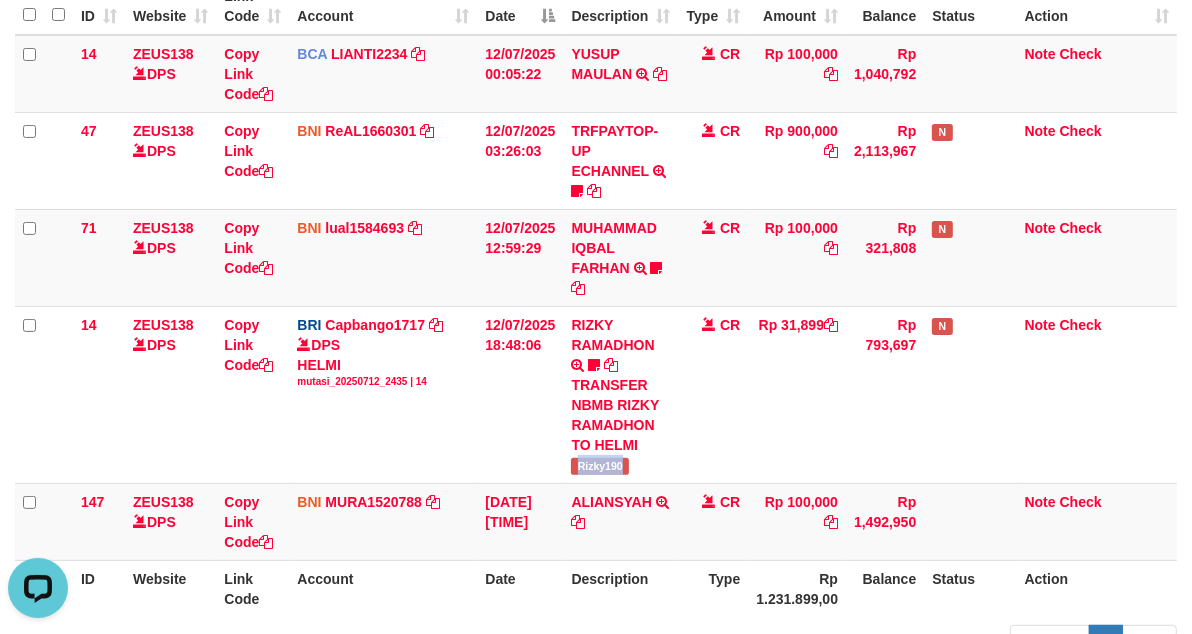 copy on "Rizky190" 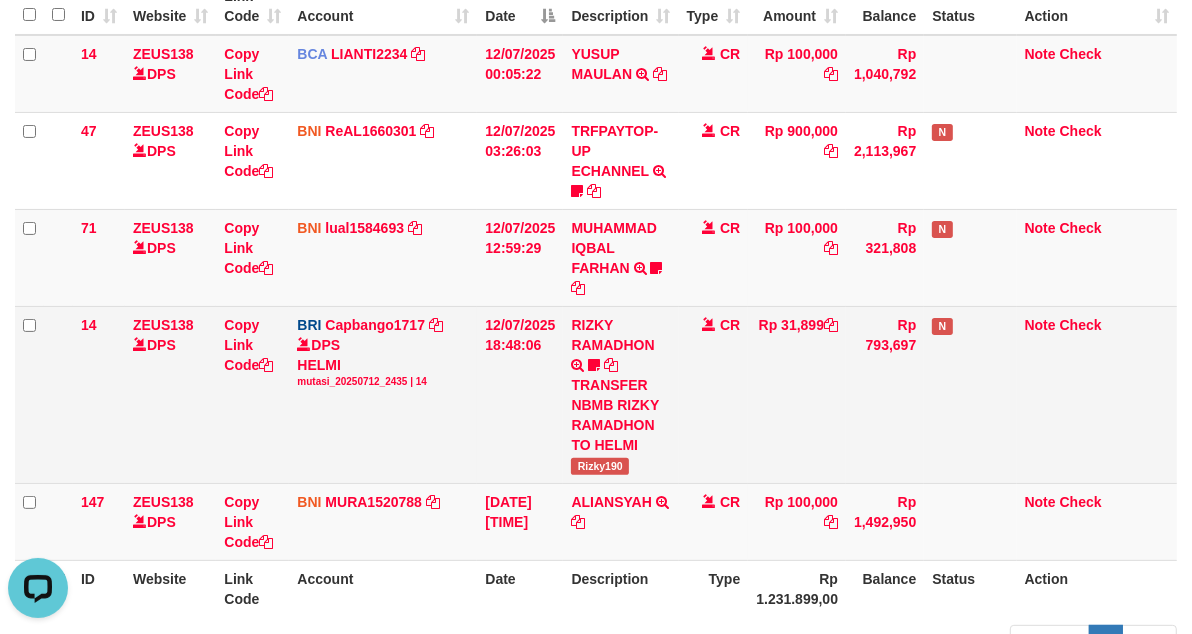 click on "RIZKY RAMADHON            TRANSFER NBMB RIZKY RAMADHON TO HELMI    Rizky190" at bounding box center [620, 394] 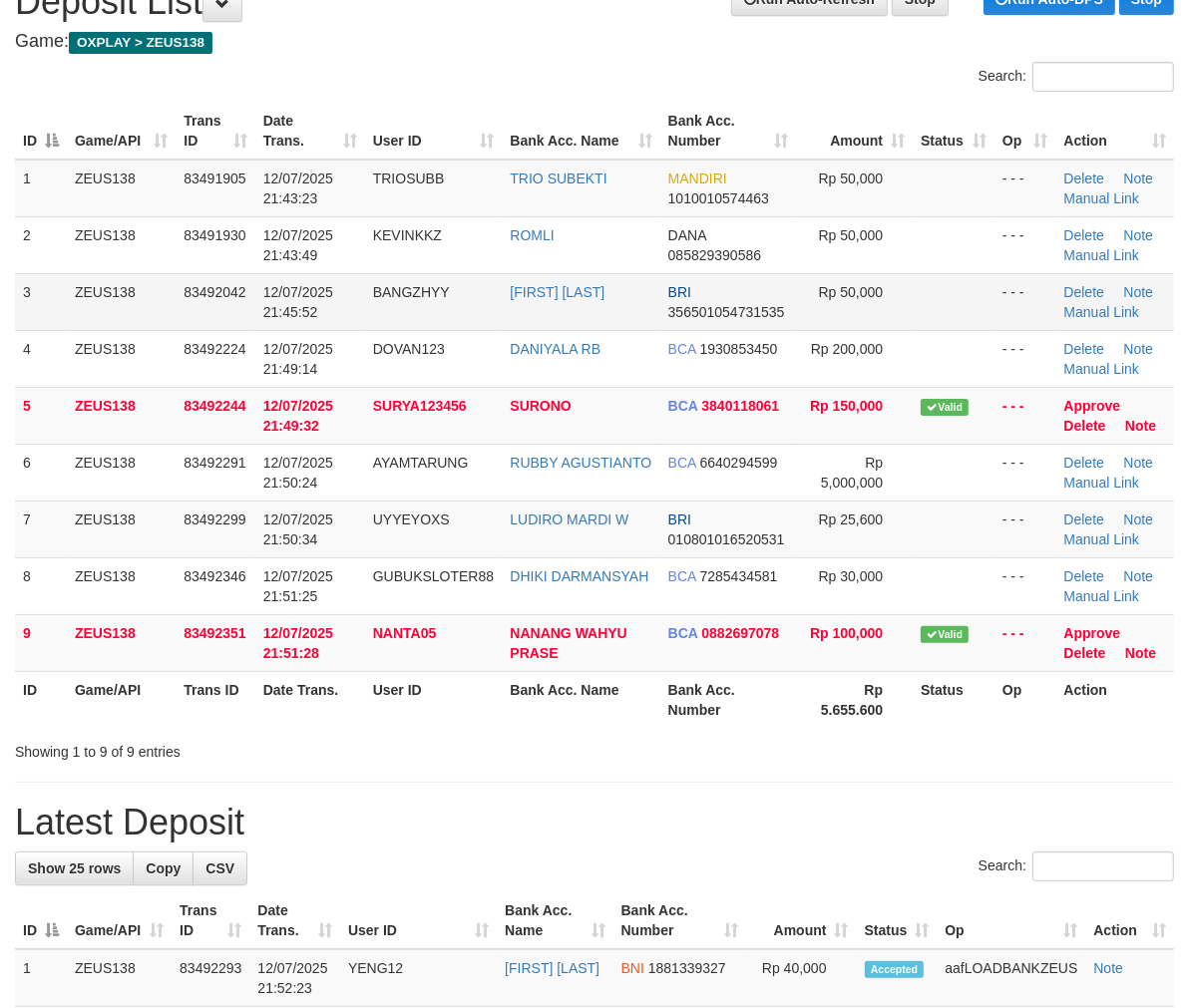 scroll, scrollTop: 0, scrollLeft: 0, axis: both 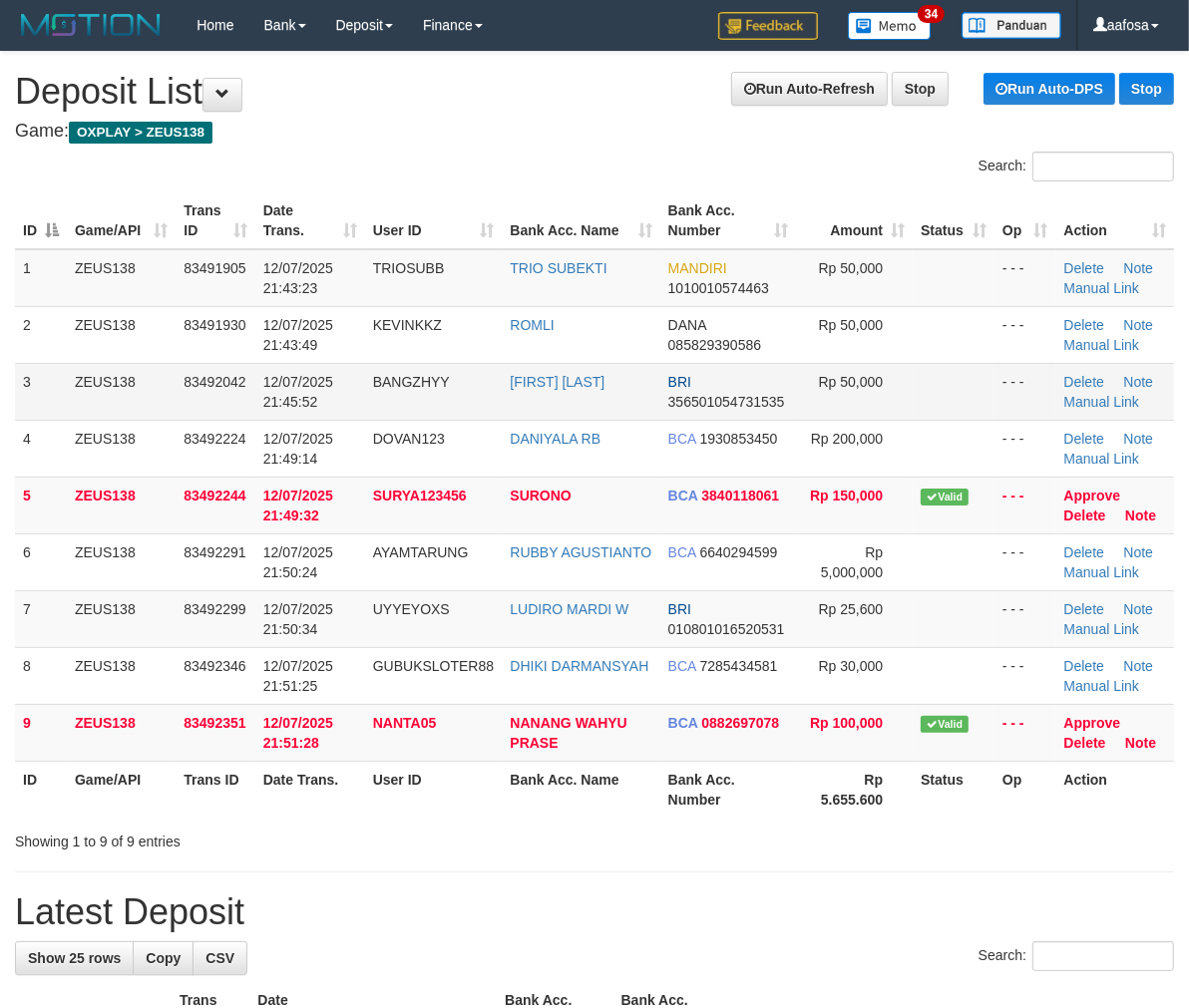 click at bounding box center (954, 391) 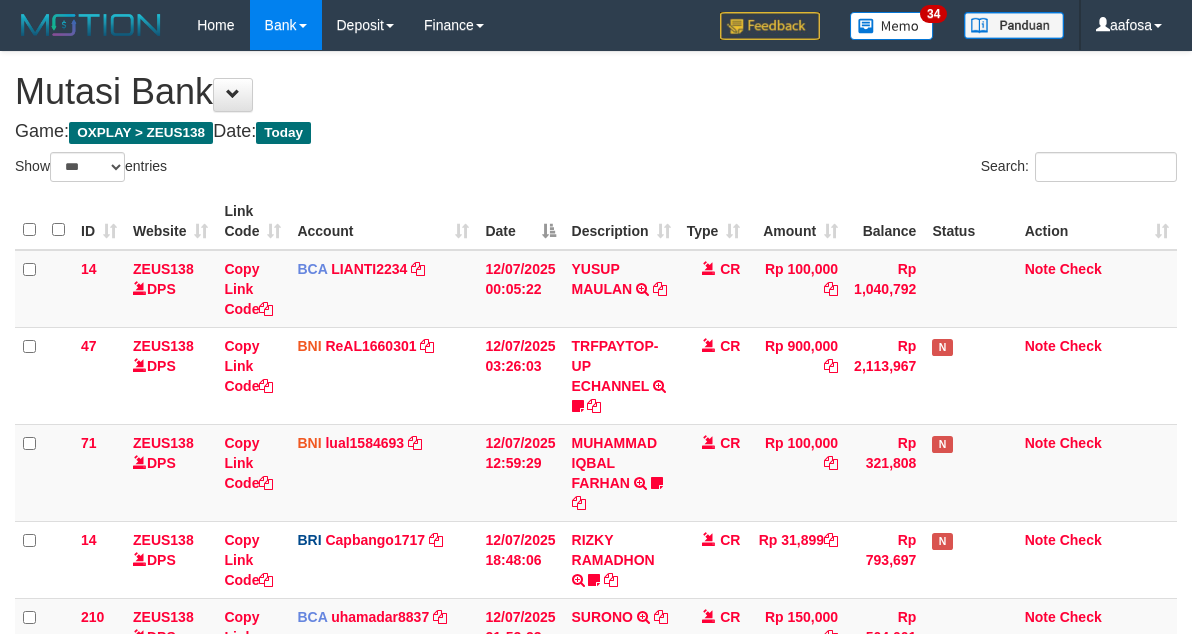 select on "***" 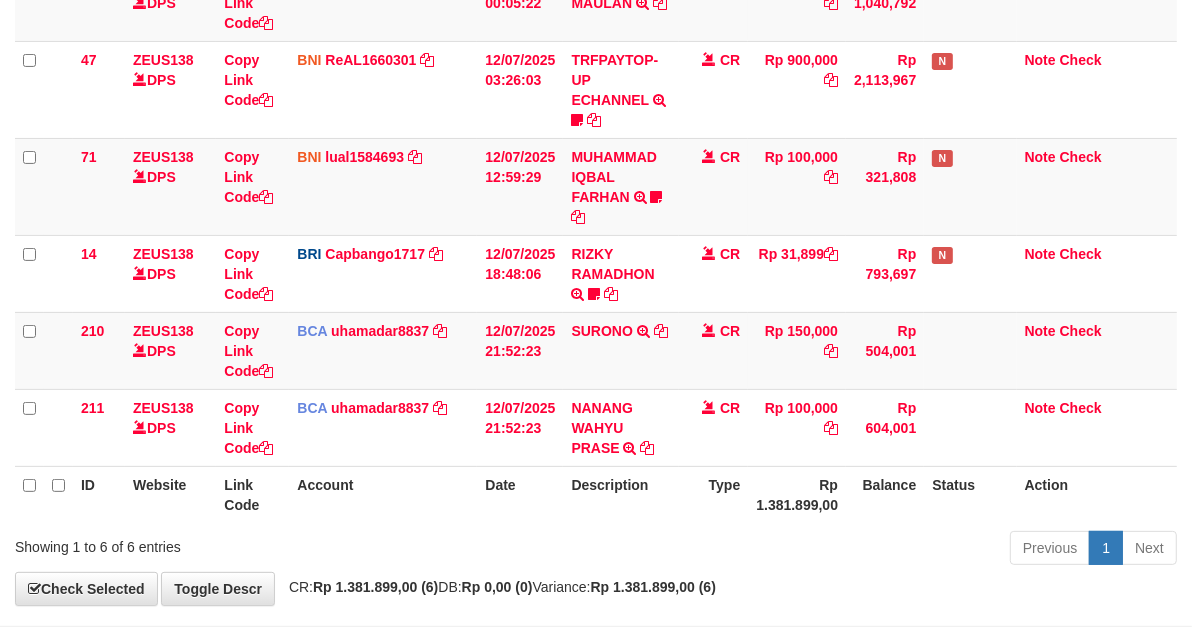scroll, scrollTop: 215, scrollLeft: 0, axis: vertical 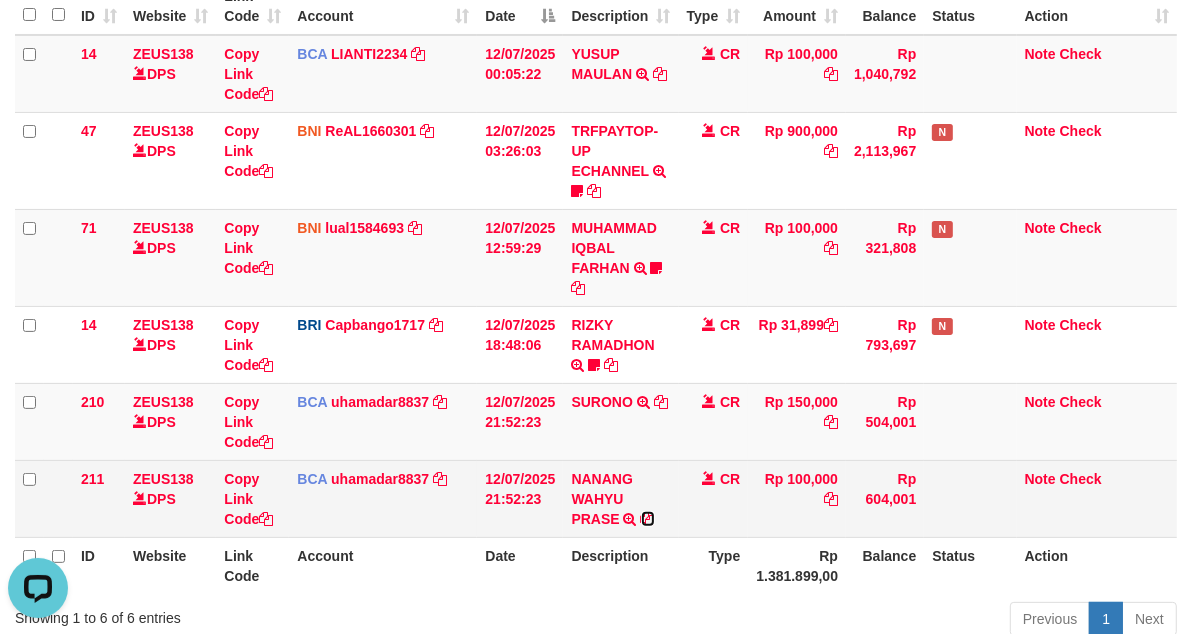 click at bounding box center [648, 519] 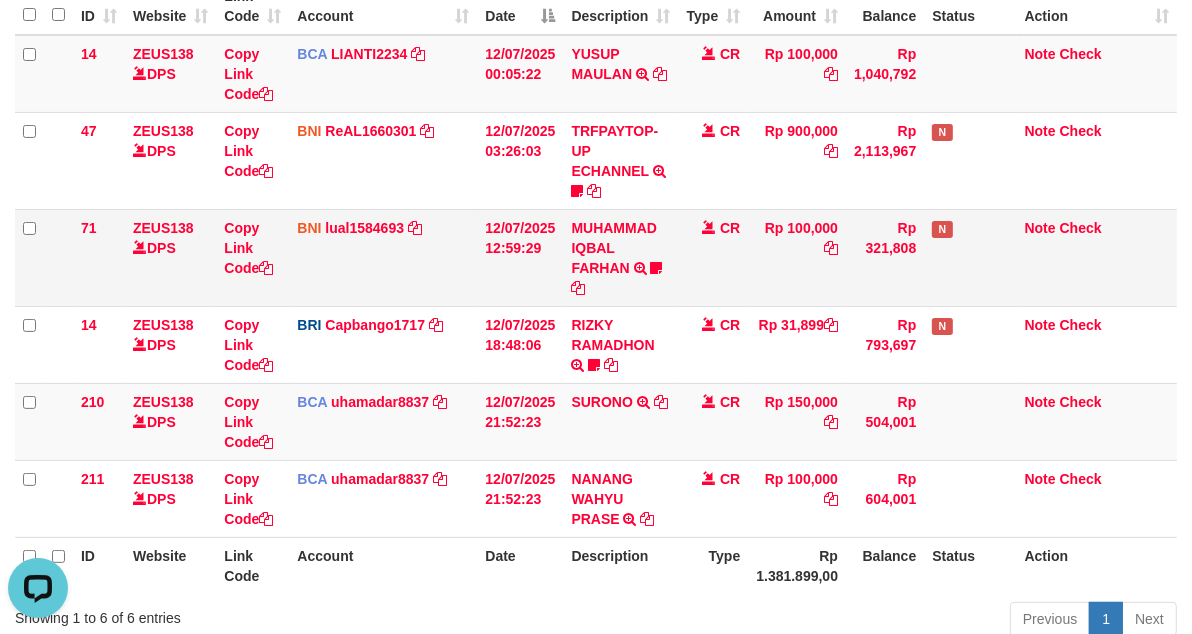 click on "MUHAMMAD IQBAL FARHAN            TRF/PAY/TOP-UP ECHANNEL MUHAMMAD IQBAL FARHAN    BUBU1010EDC1X24JAM" at bounding box center (620, 257) 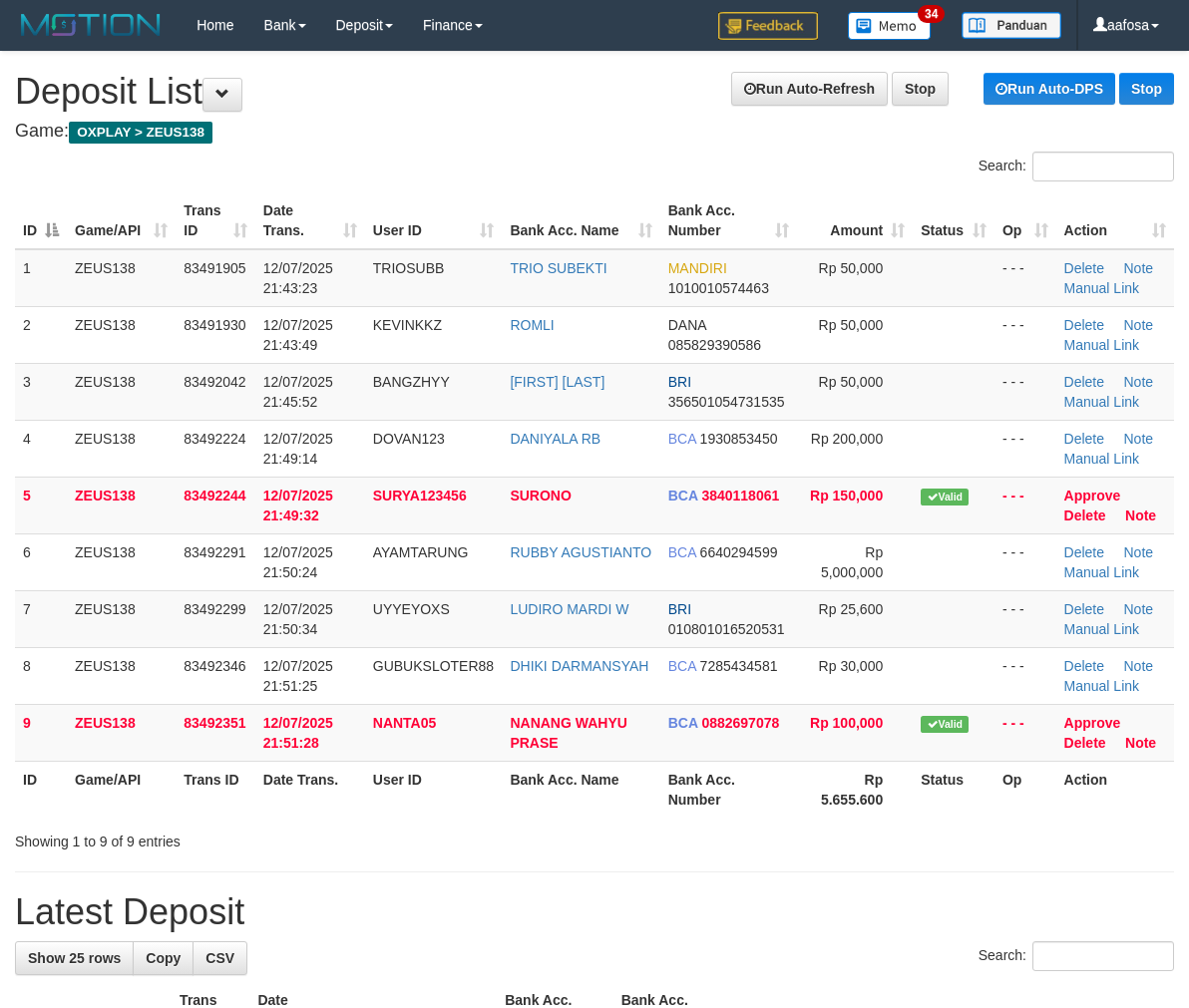 scroll, scrollTop: 0, scrollLeft: 0, axis: both 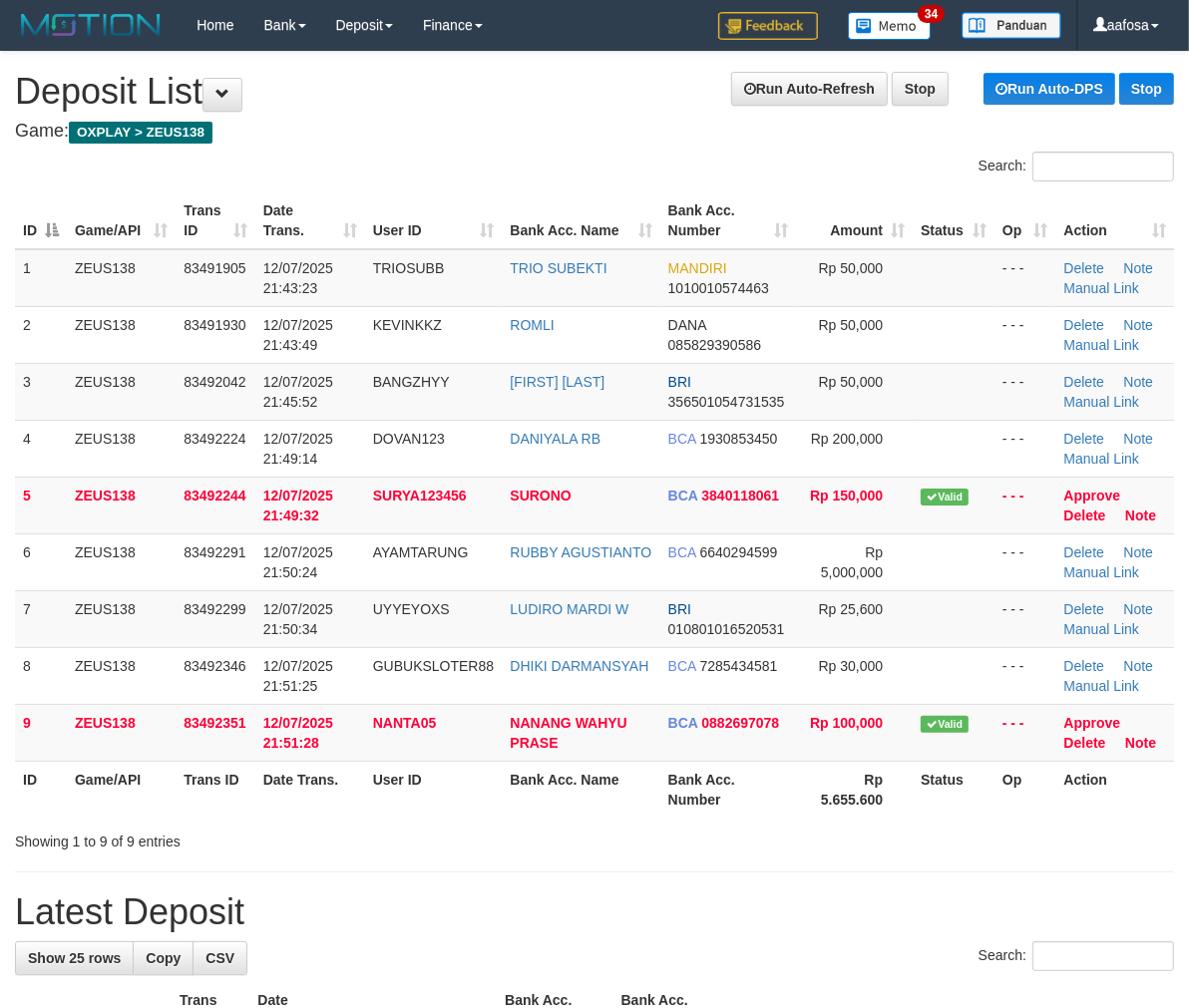 click on "**********" at bounding box center (594, 1332) 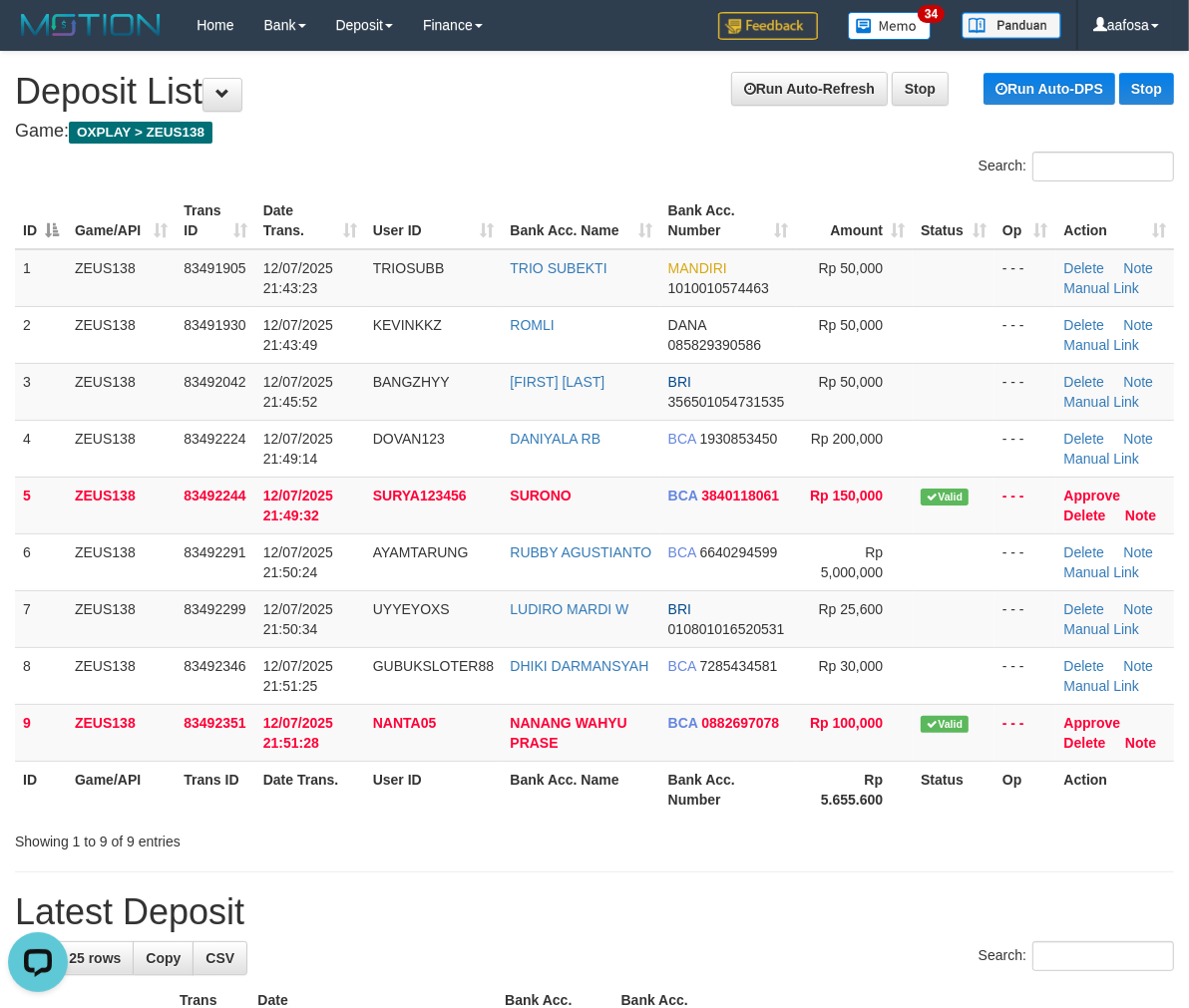 scroll, scrollTop: 0, scrollLeft: 0, axis: both 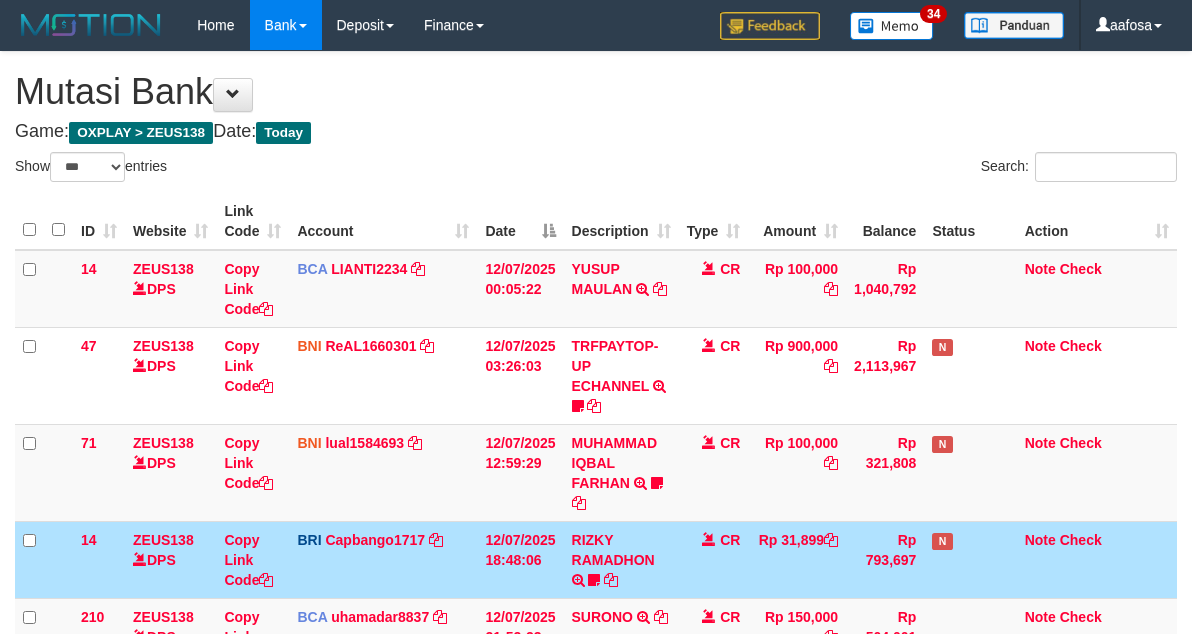 select on "***" 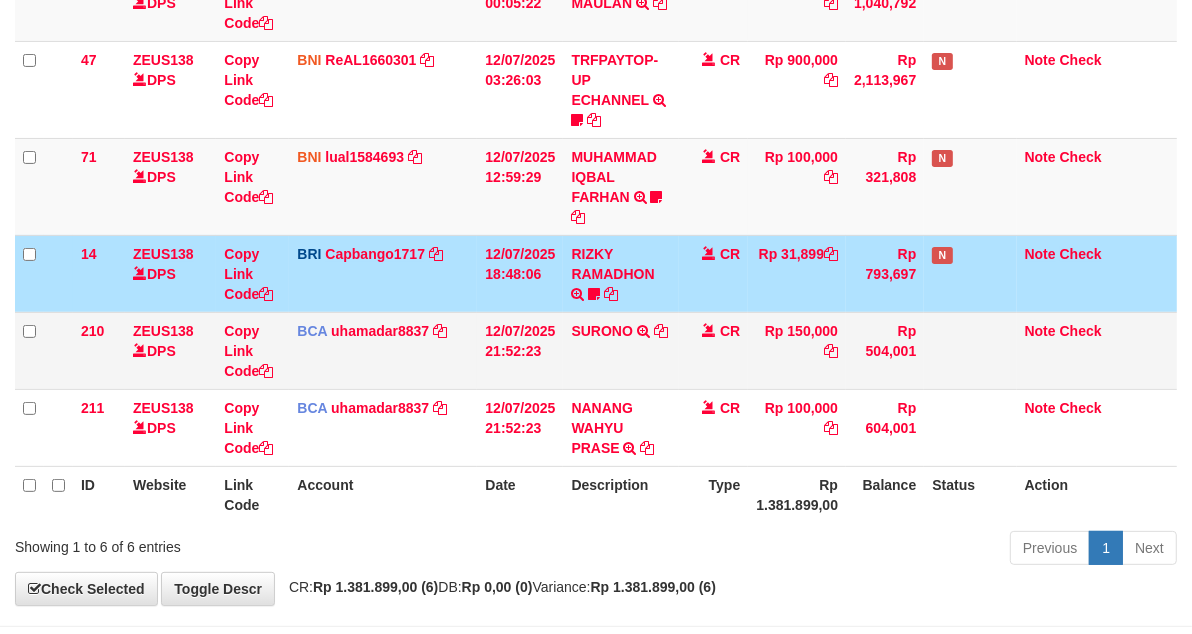 scroll, scrollTop: 286, scrollLeft: 0, axis: vertical 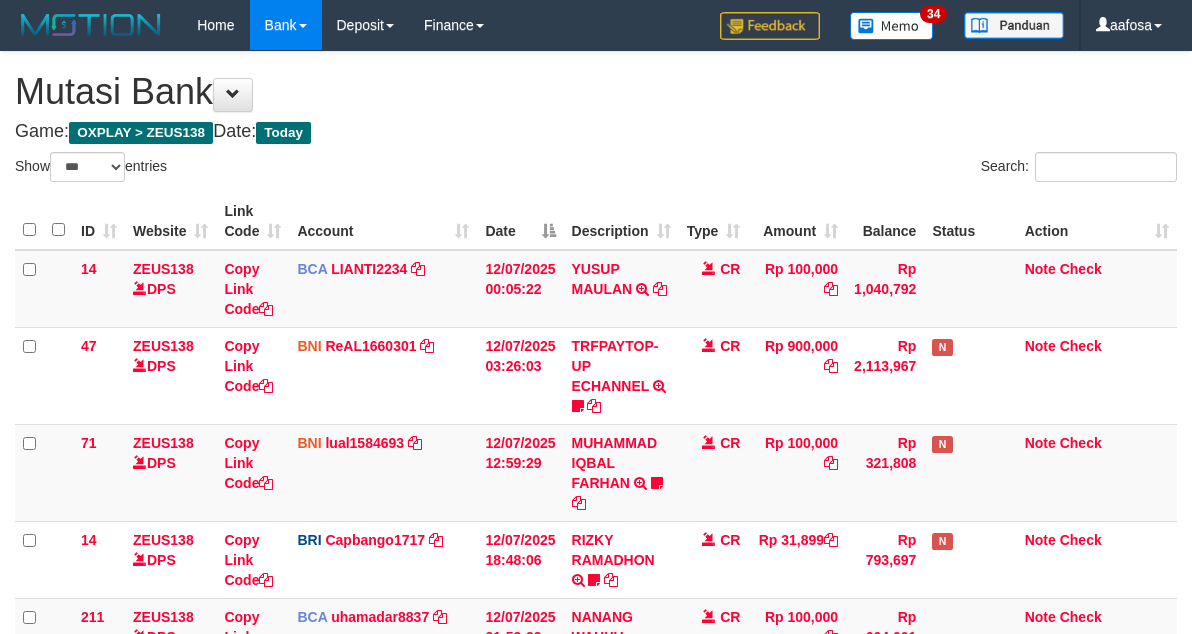select on "***" 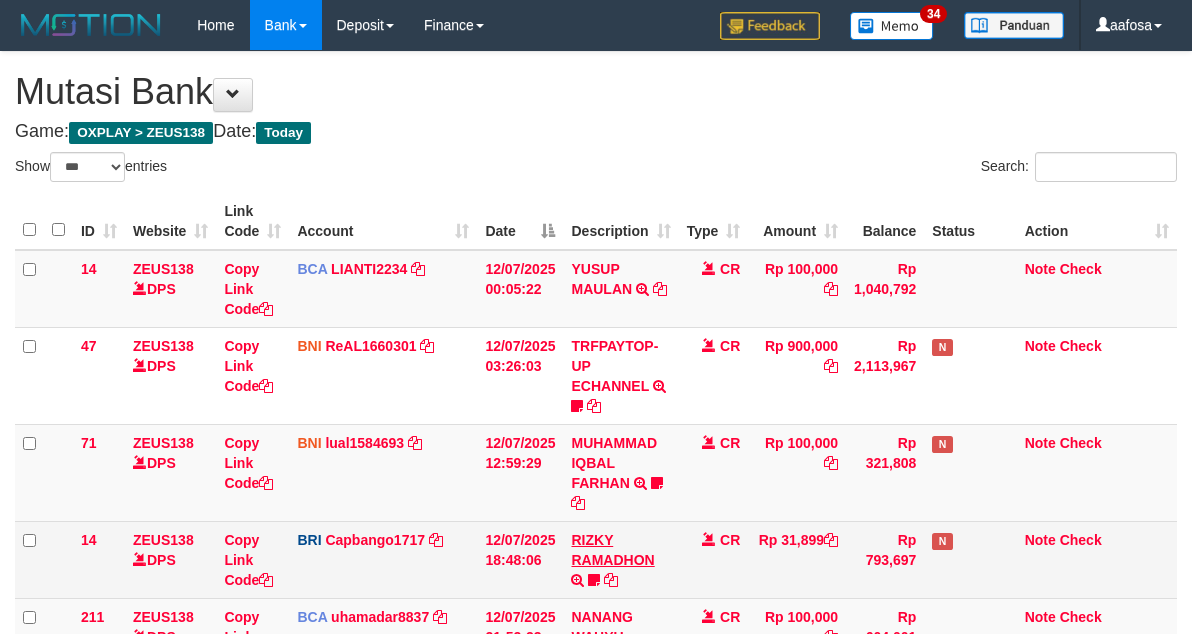 scroll, scrollTop: 215, scrollLeft: 0, axis: vertical 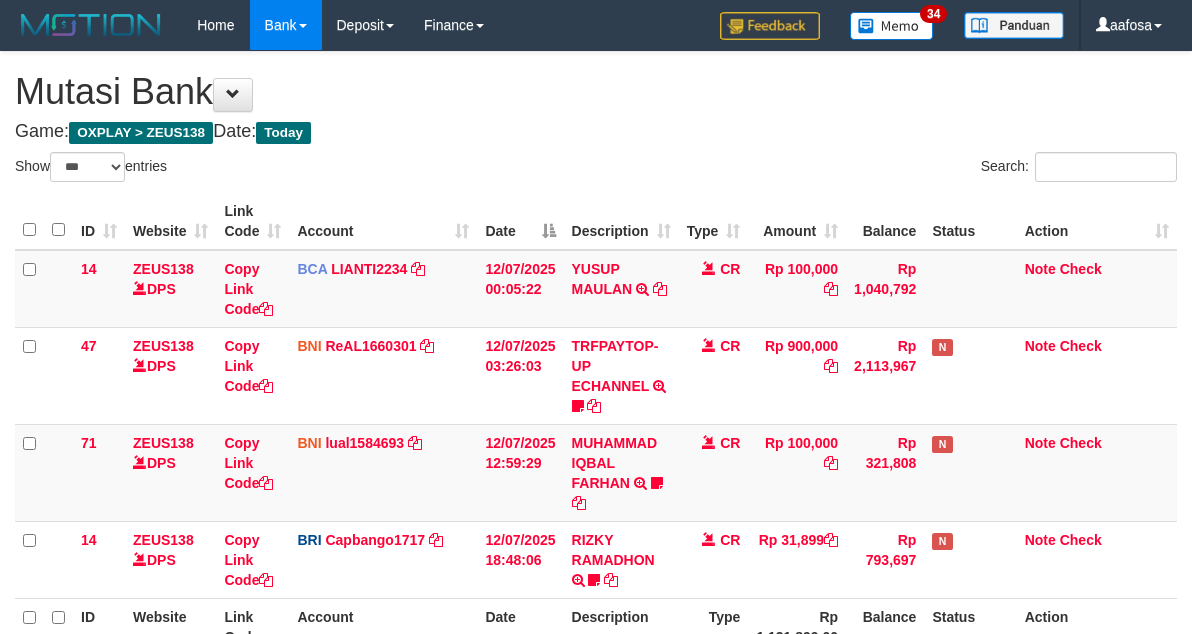 select on "***" 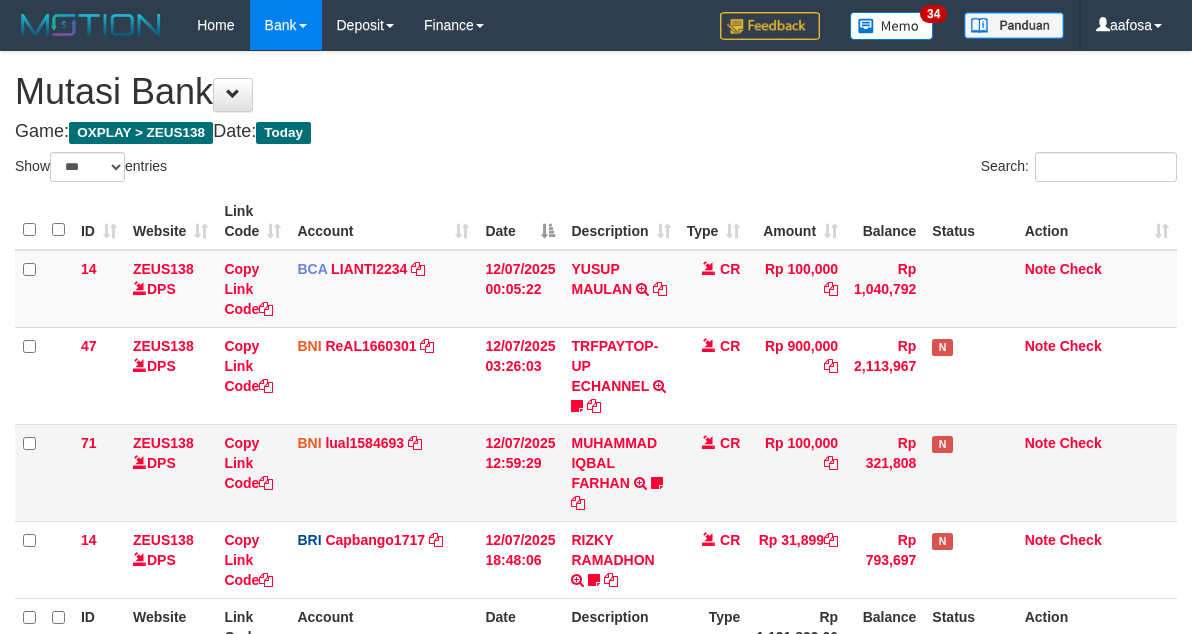 scroll, scrollTop: 215, scrollLeft: 0, axis: vertical 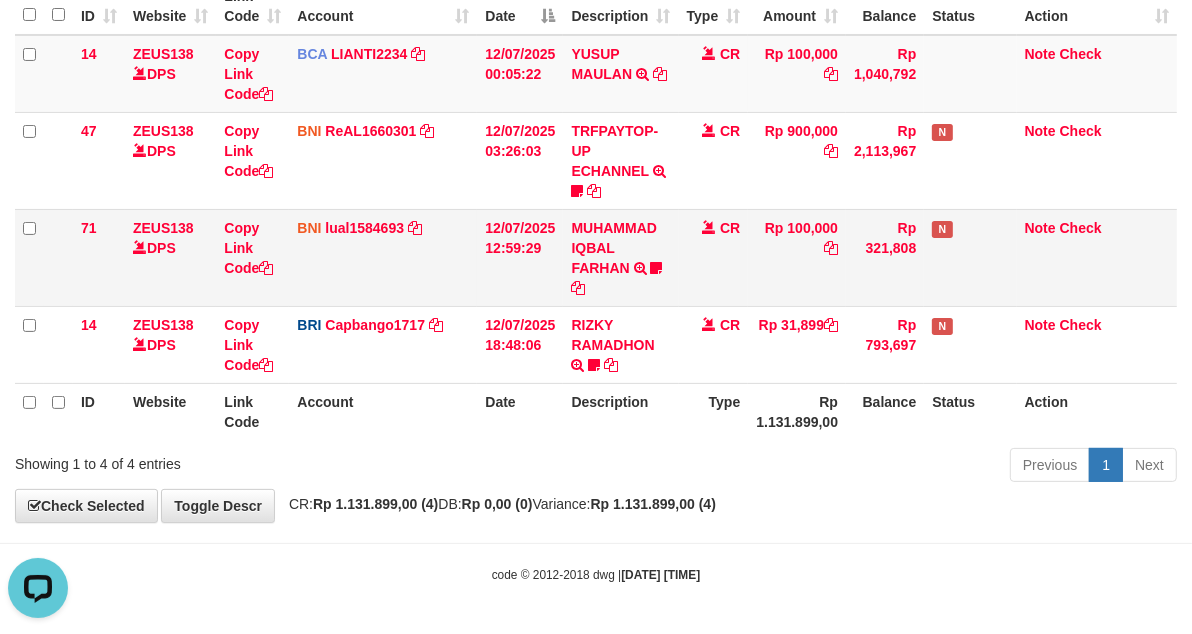 click on "CR" at bounding box center (714, 257) 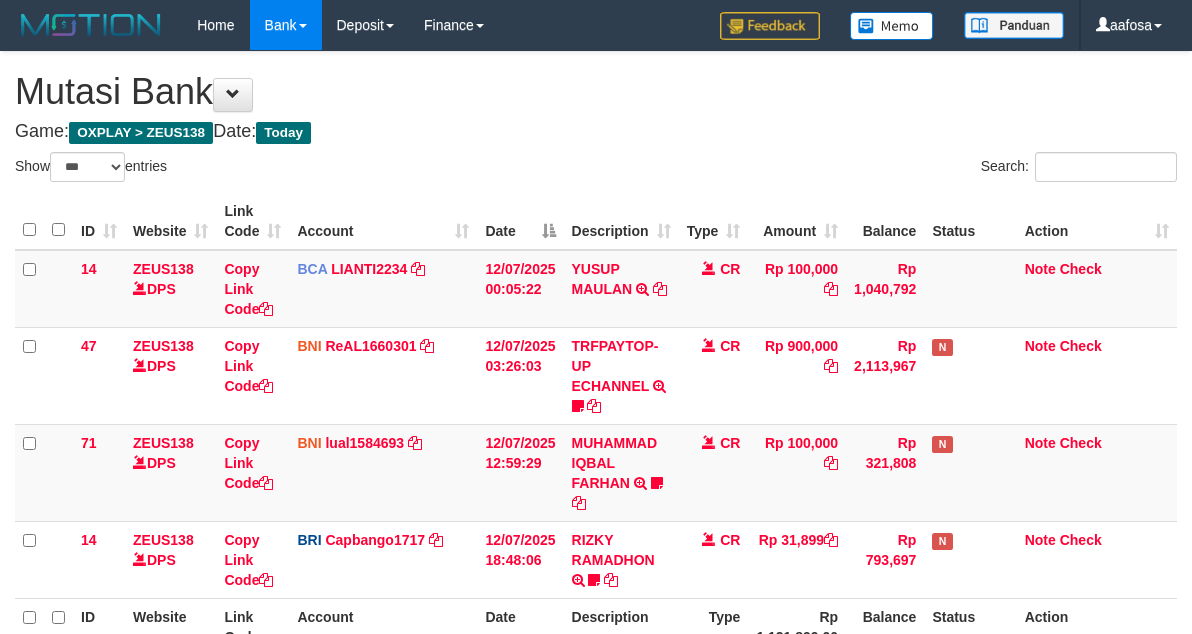 select on "***" 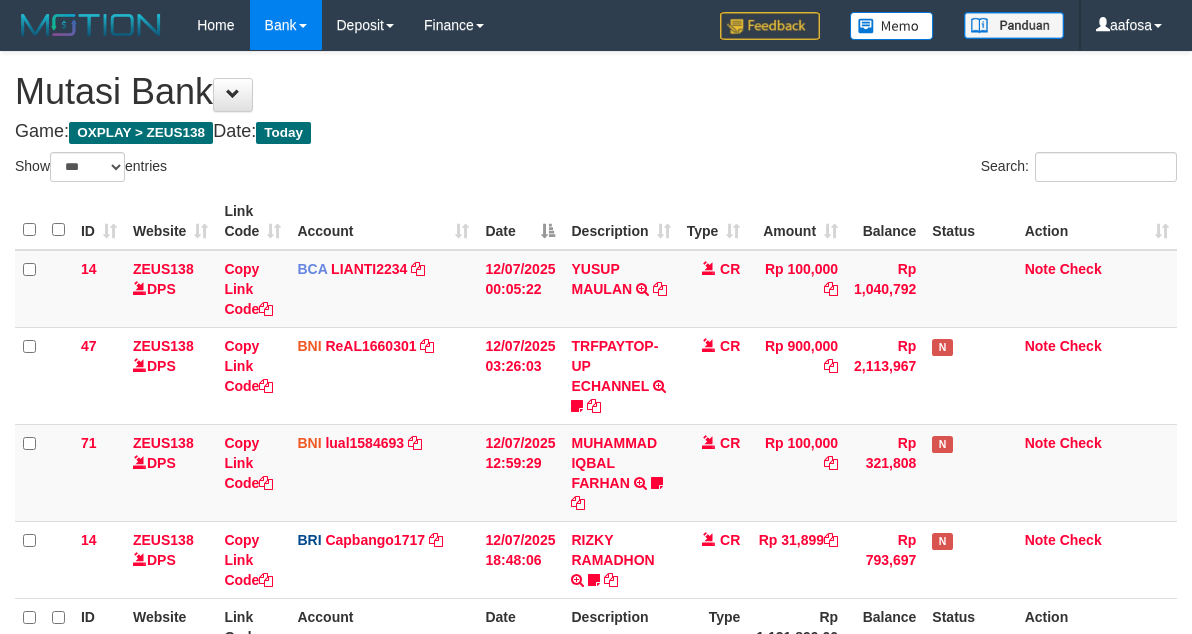 scroll, scrollTop: 215, scrollLeft: 0, axis: vertical 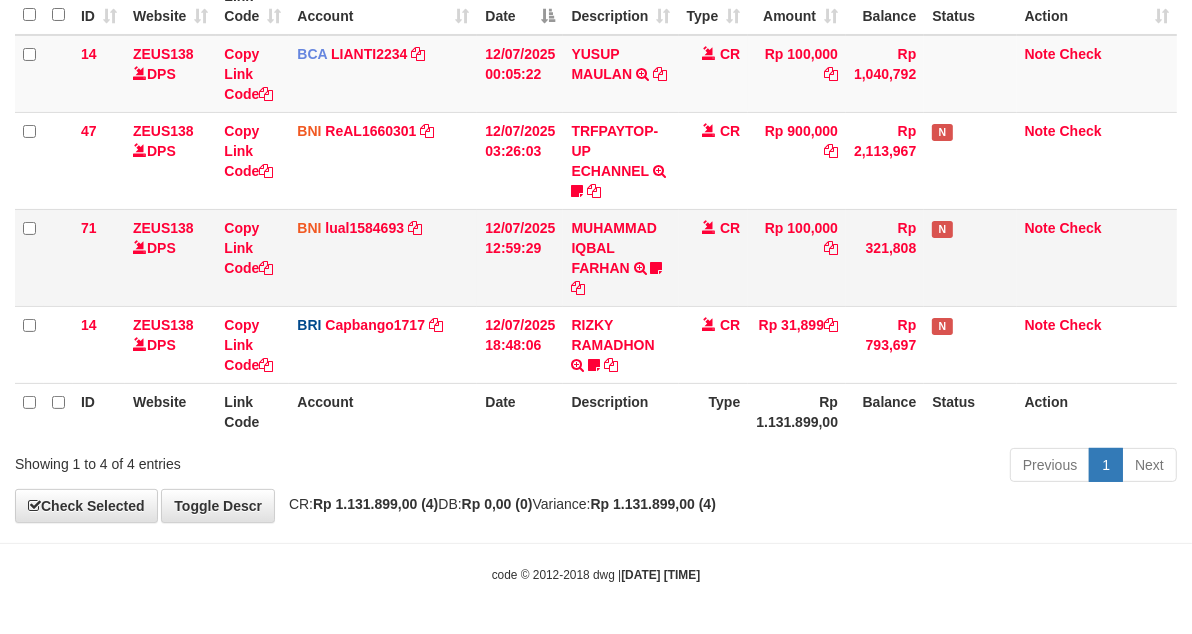 click on "CR" at bounding box center (714, 257) 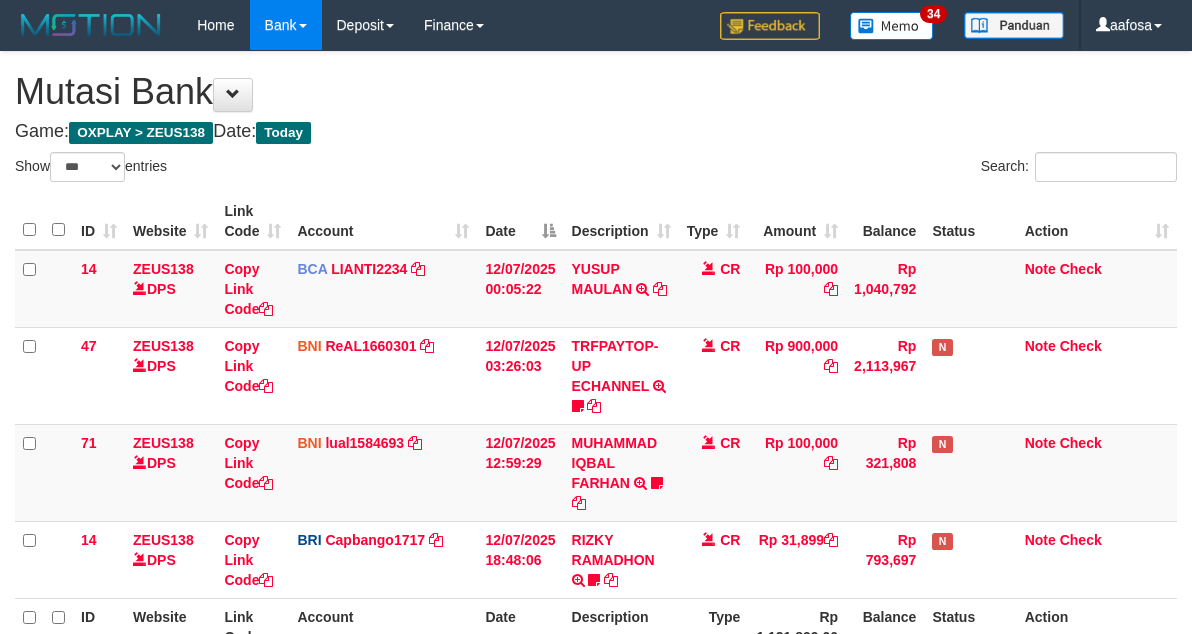 select on "***" 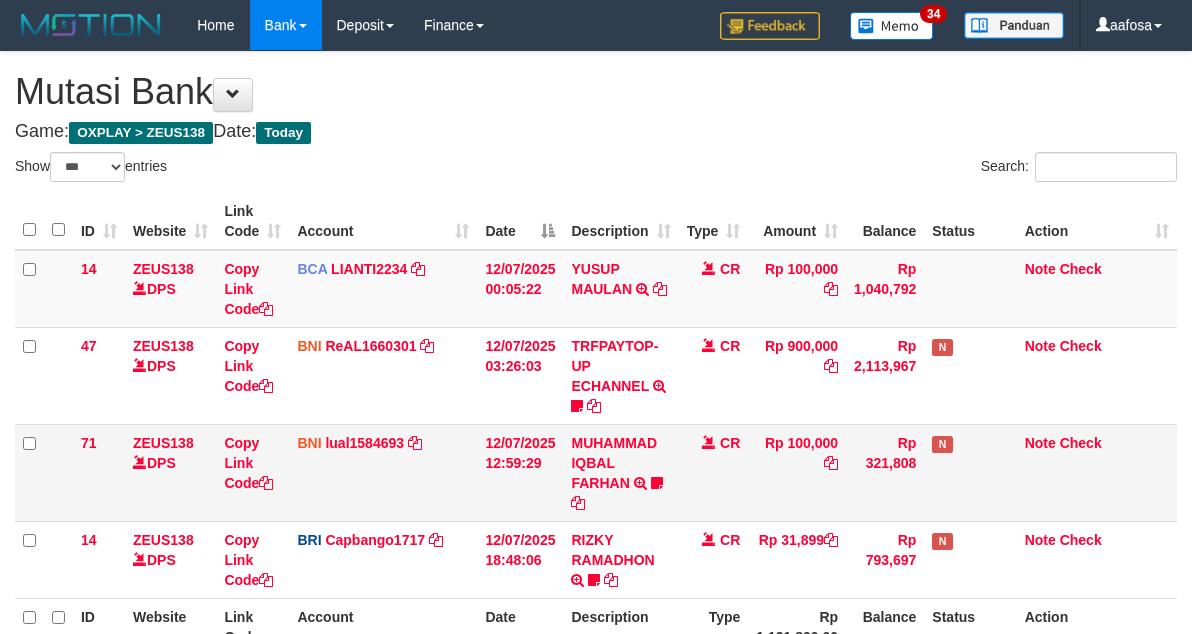 scroll, scrollTop: 215, scrollLeft: 0, axis: vertical 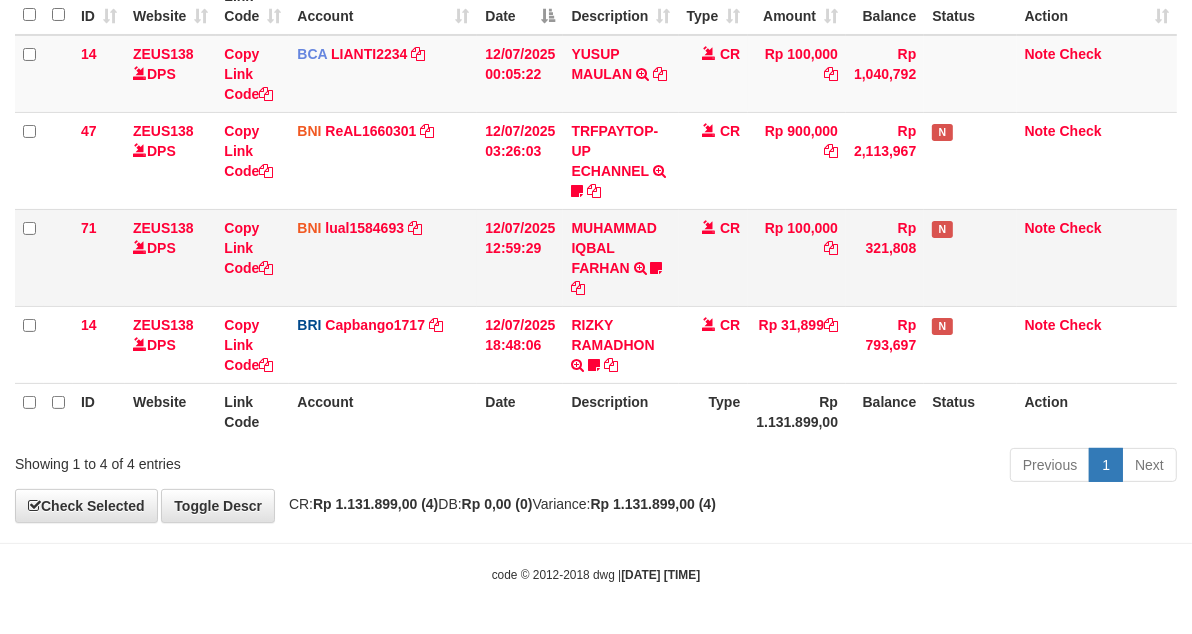 click on "CR" at bounding box center (714, 257) 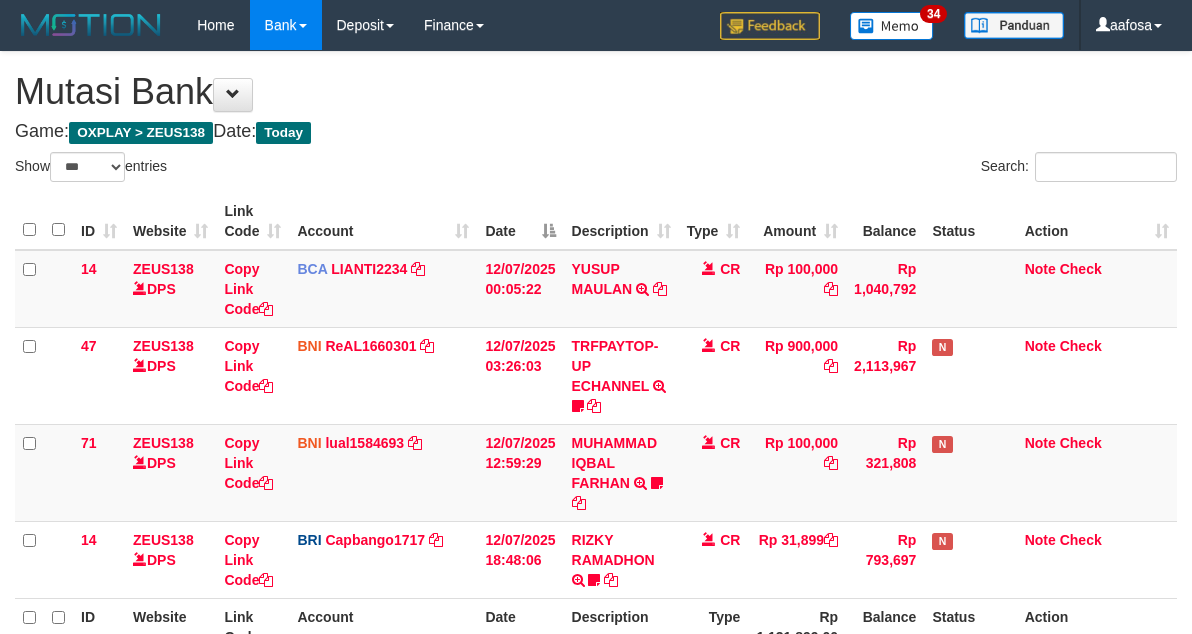 select on "***" 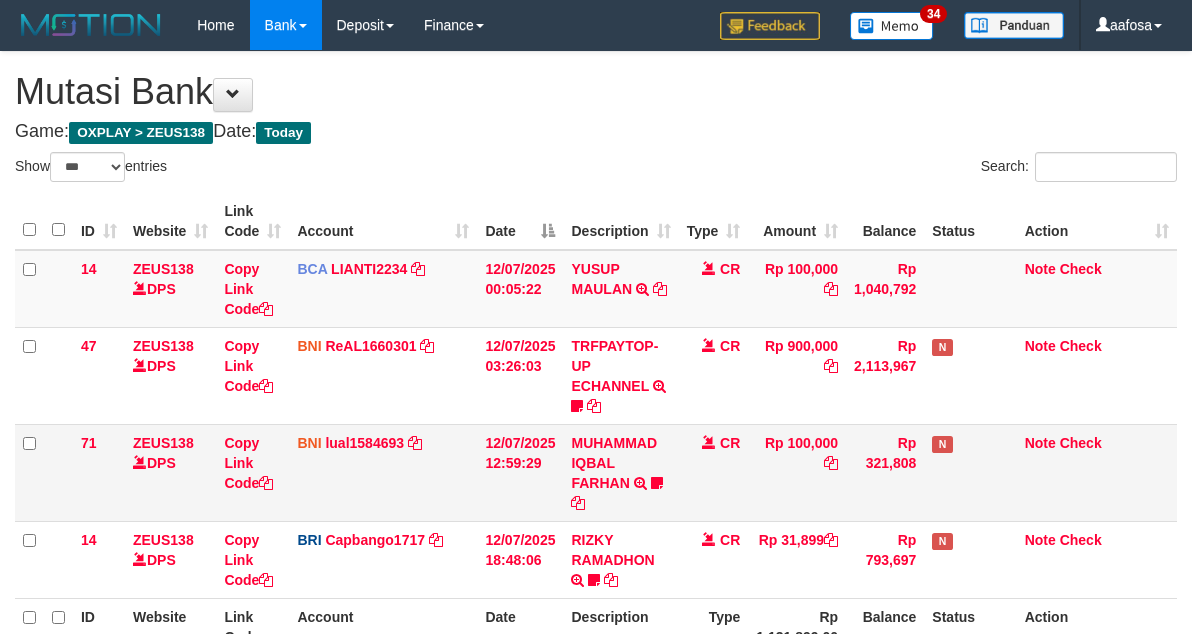scroll, scrollTop: 215, scrollLeft: 0, axis: vertical 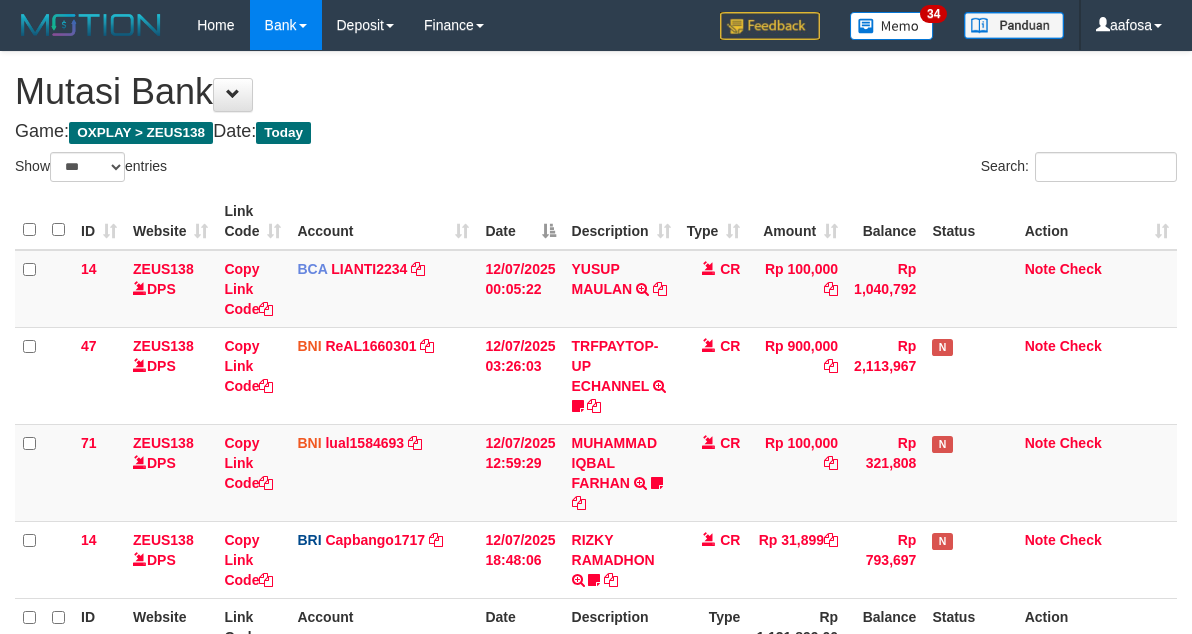 select on "***" 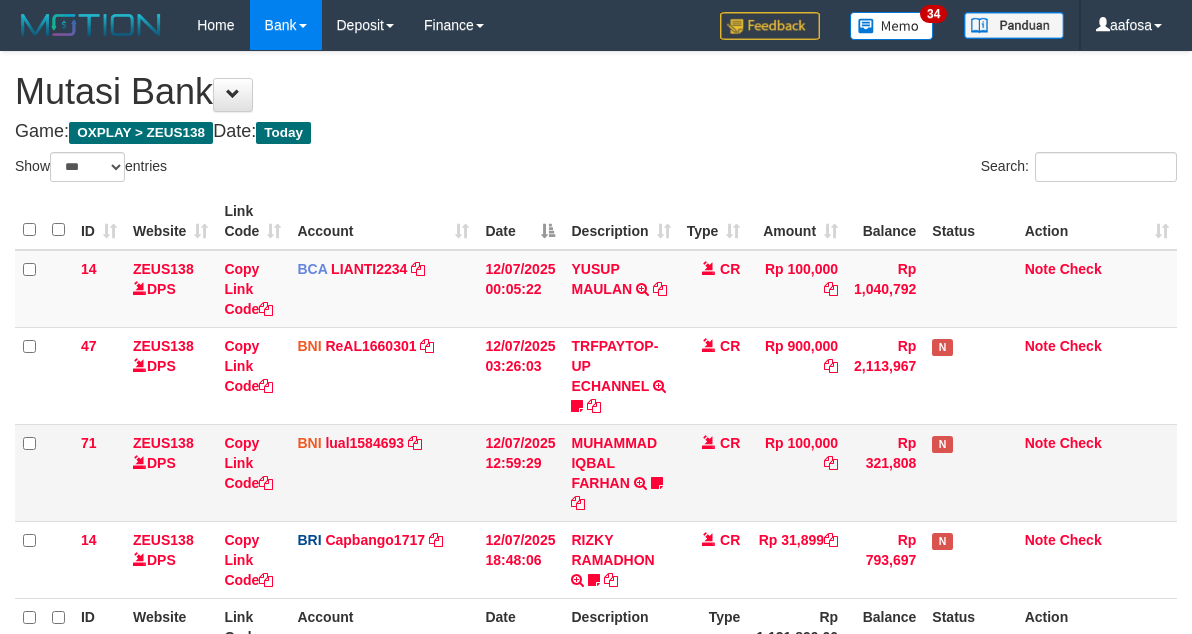 scroll, scrollTop: 215, scrollLeft: 0, axis: vertical 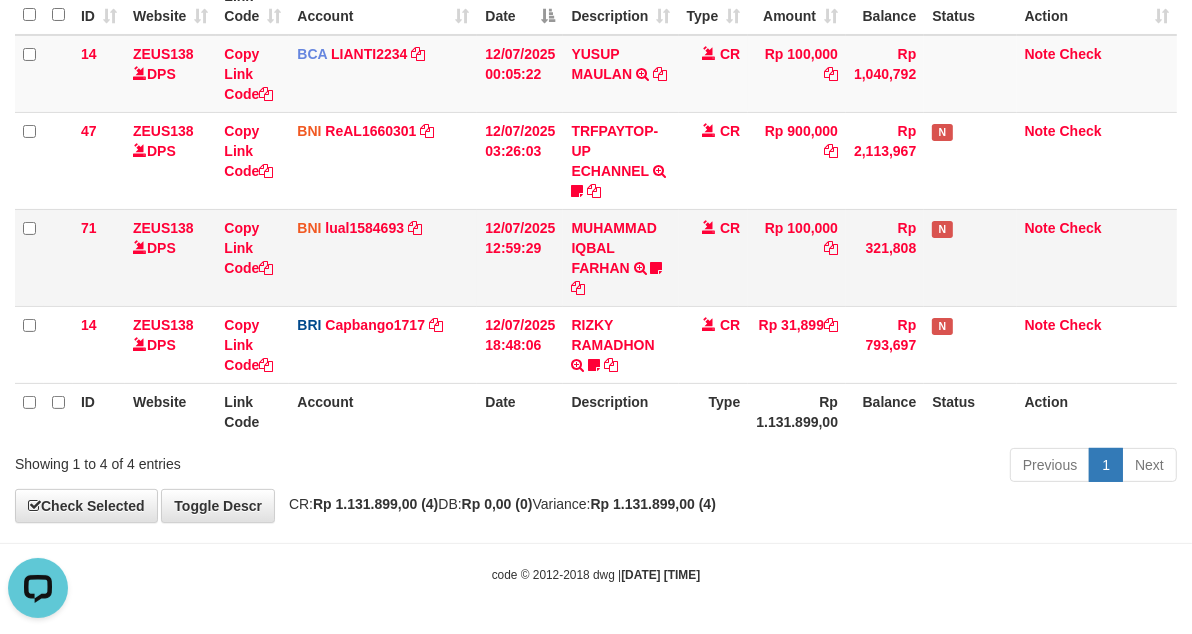 click on "MUHAMMAD IQBAL FARHAN            TRF/PAY/TOP-UP ECHANNEL MUHAMMAD IQBAL FARHAN    BUBU1010EDC1X24JAM" at bounding box center [620, 257] 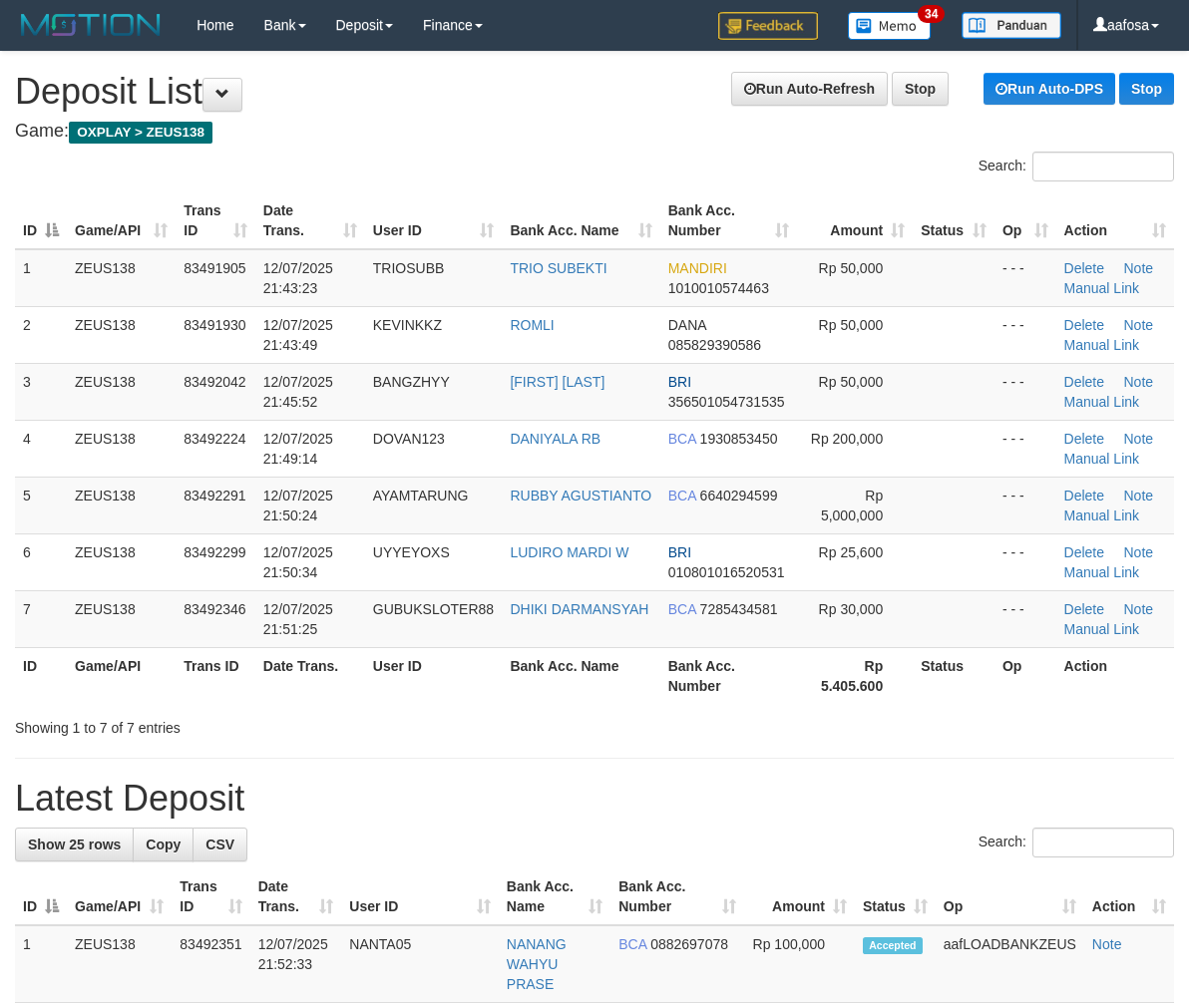 scroll, scrollTop: 0, scrollLeft: 0, axis: both 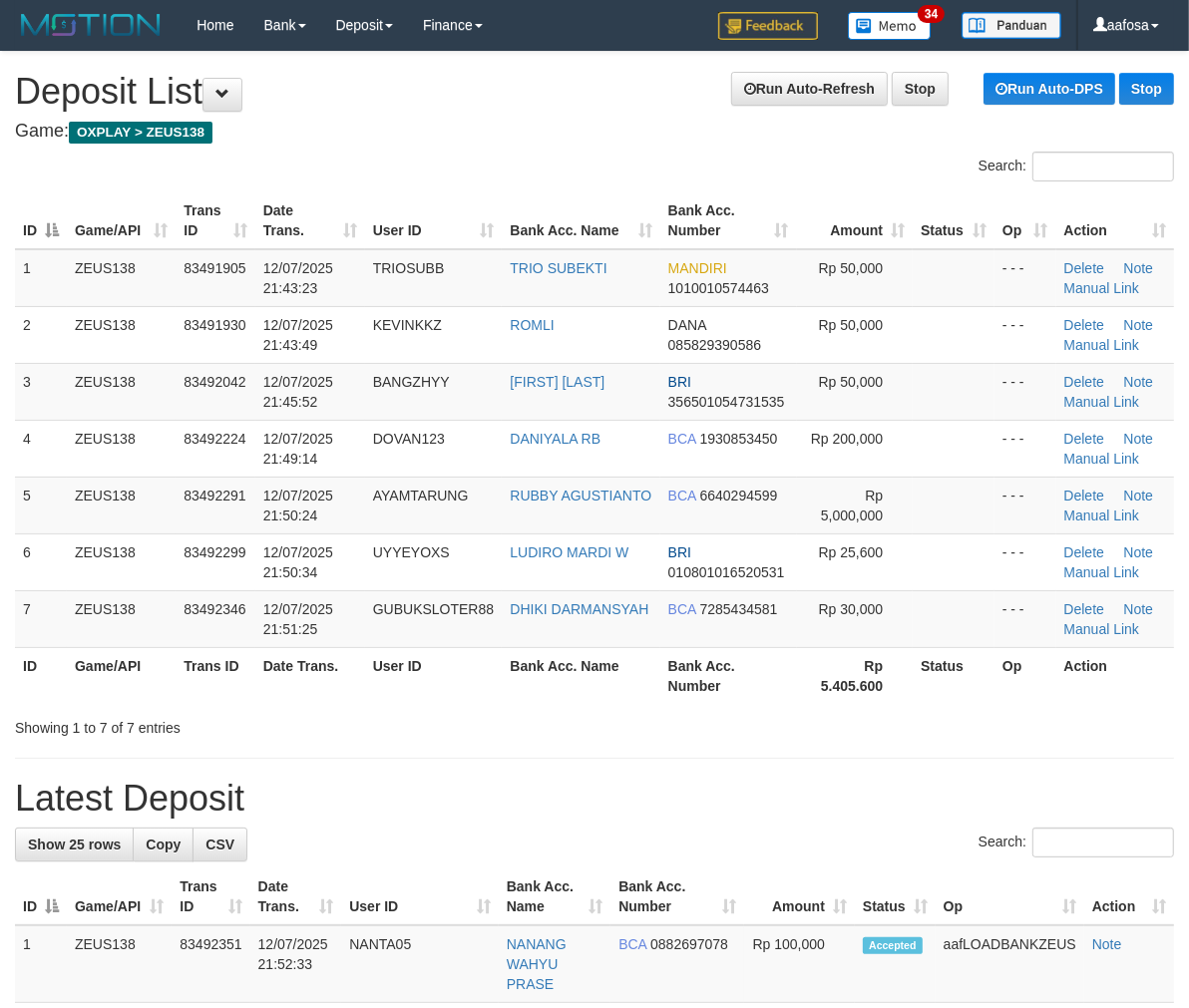 drag, startPoint x: 549, startPoint y: 144, endPoint x: 534, endPoint y: 153, distance: 17.492856 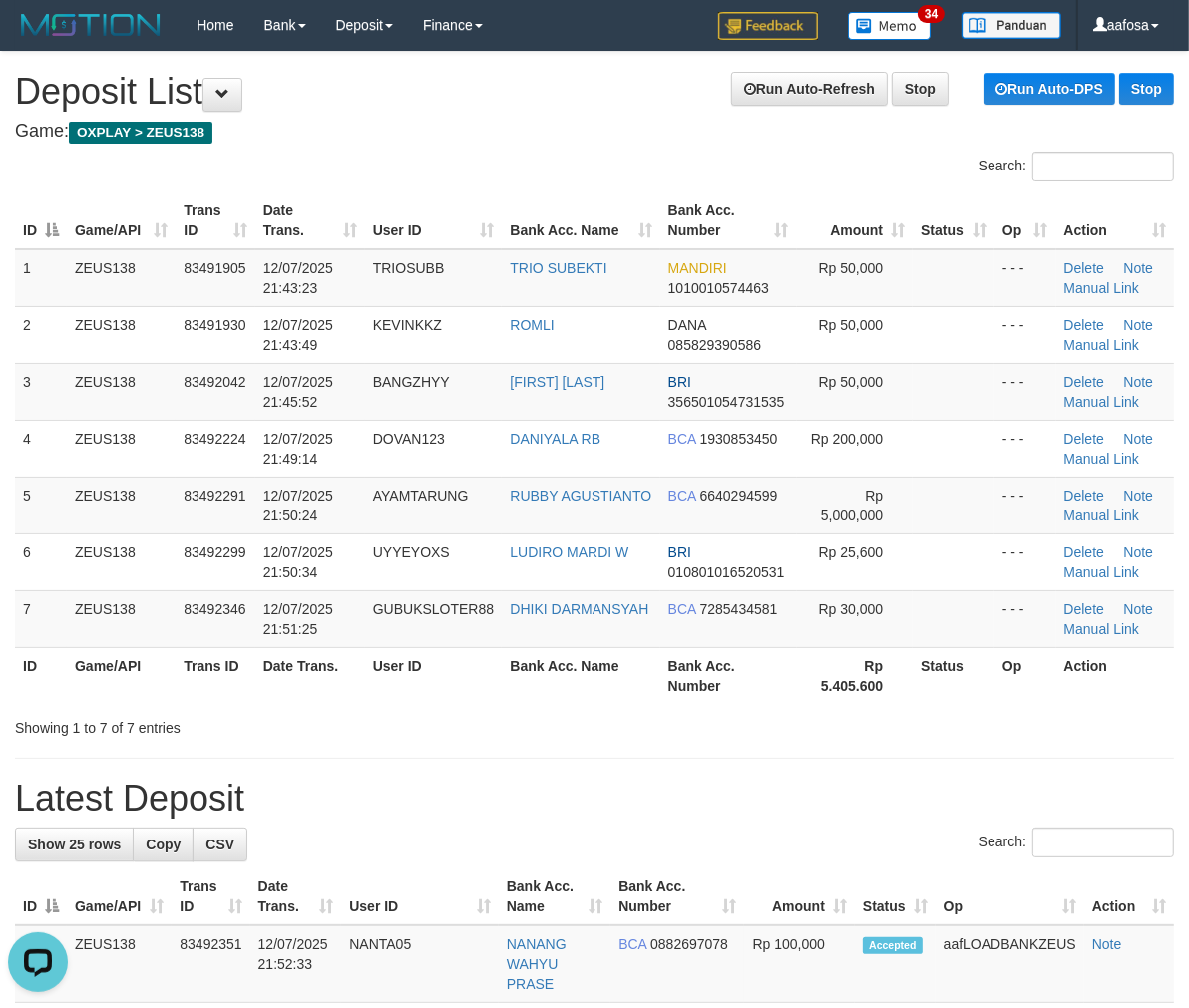 scroll, scrollTop: 0, scrollLeft: 0, axis: both 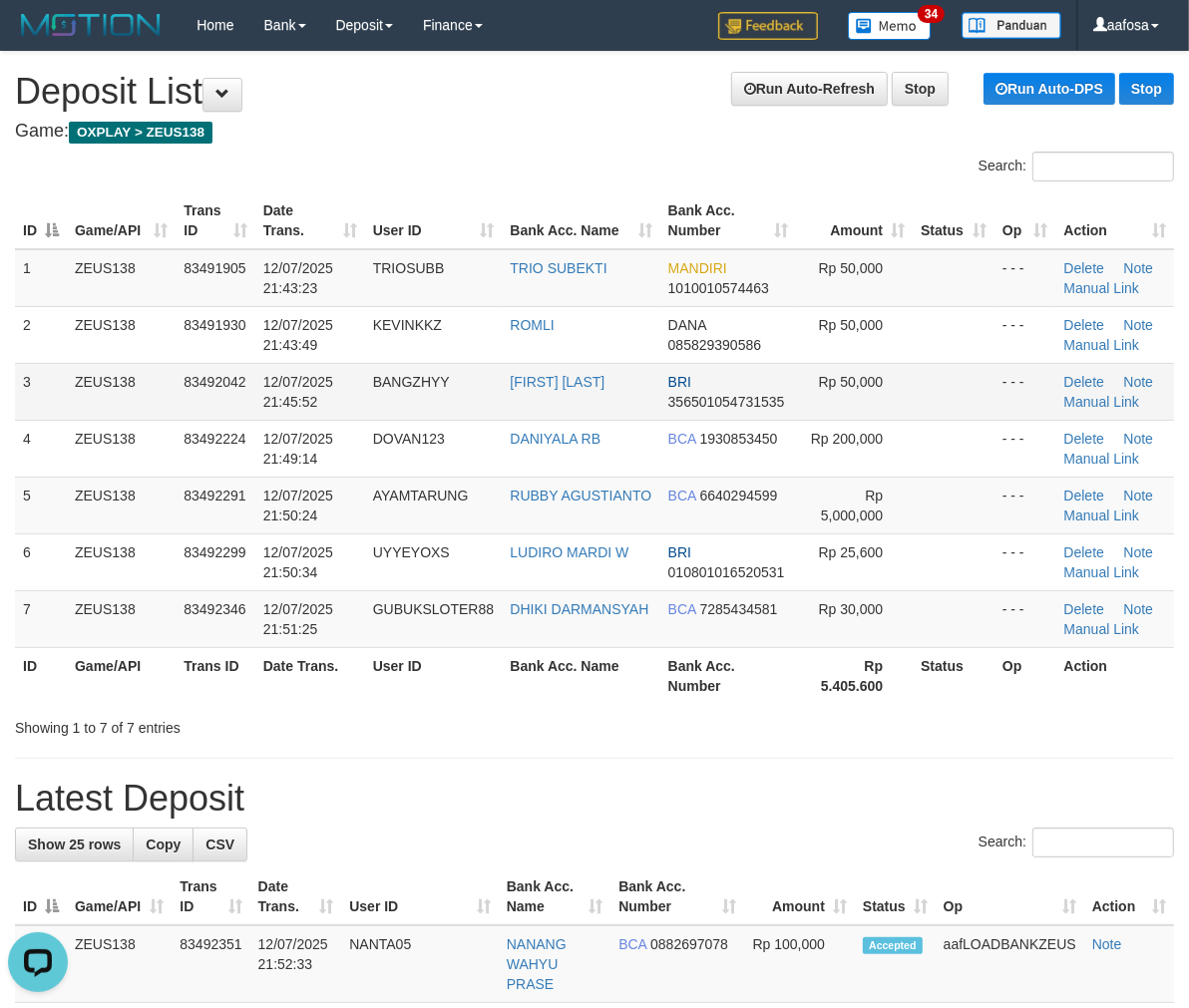 click on "BANGZHYY" at bounding box center (434, 391) 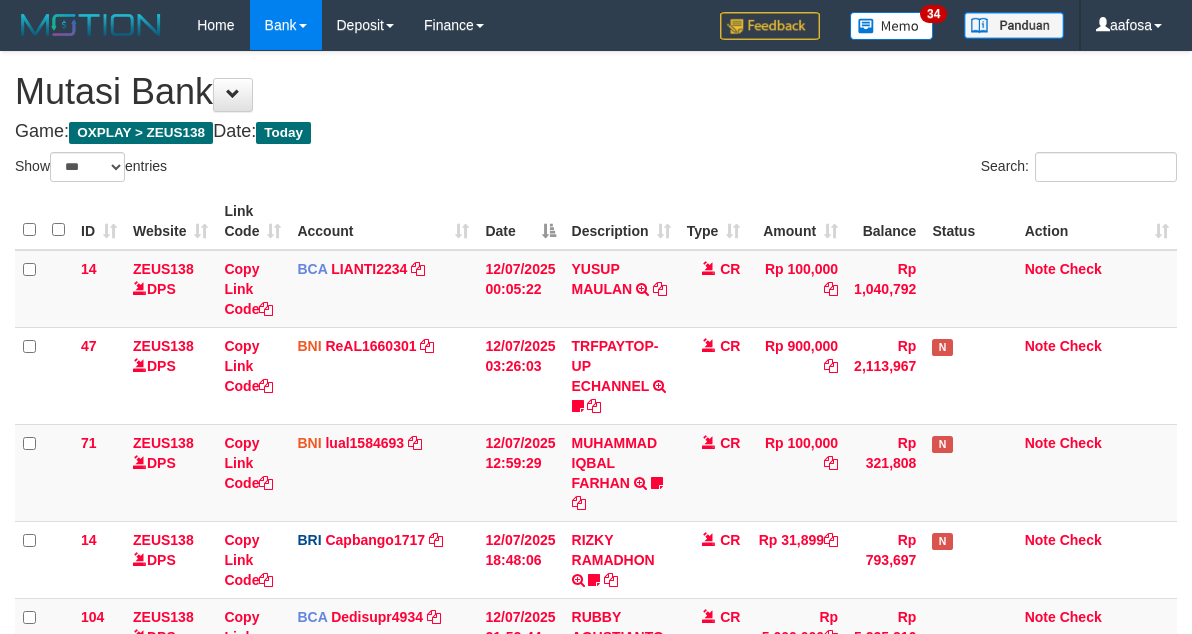 select on "***" 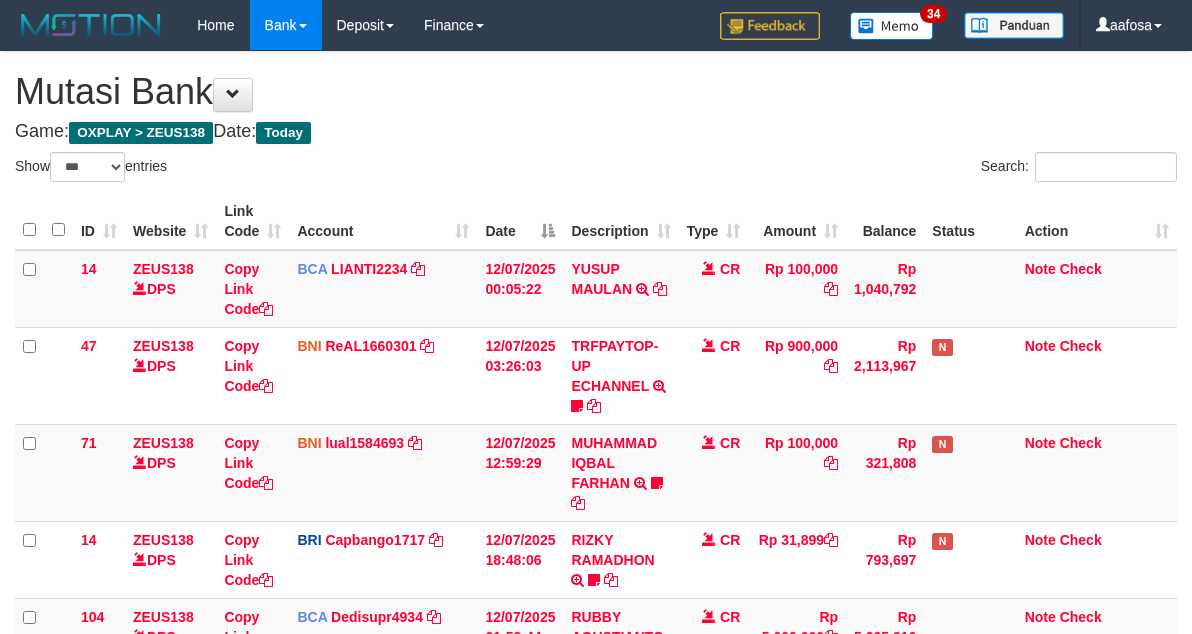 scroll, scrollTop: 215, scrollLeft: 0, axis: vertical 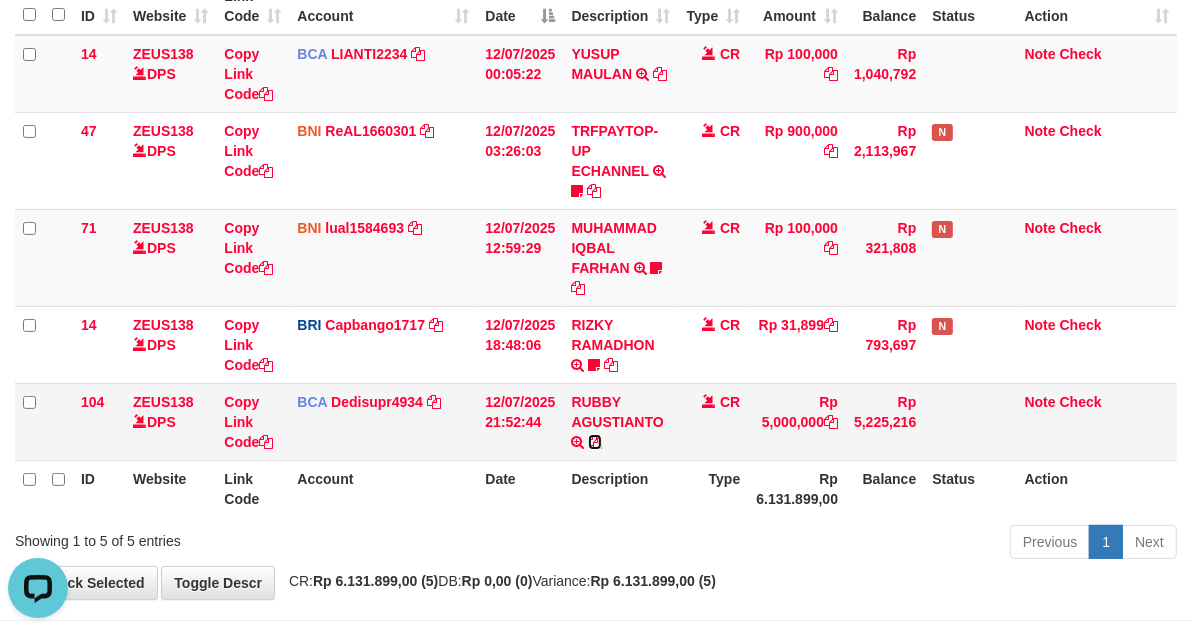 click at bounding box center (595, 442) 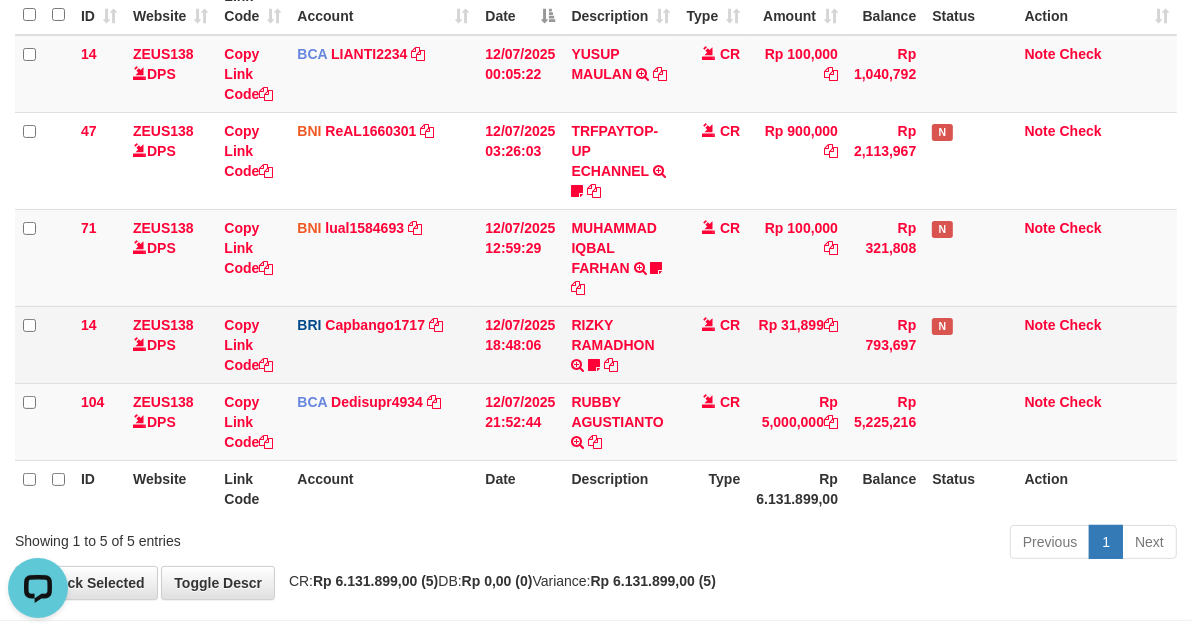 click on "CR" at bounding box center (714, 344) 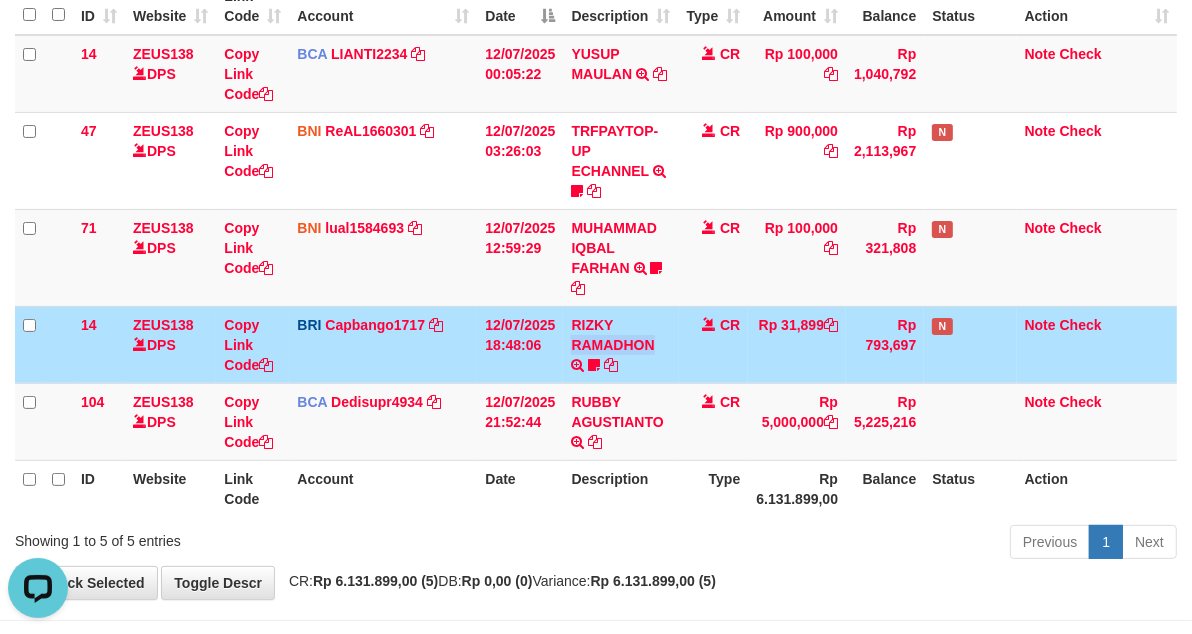 drag, startPoint x: 644, startPoint y: 328, endPoint x: 661, endPoint y: 338, distance: 19.723083 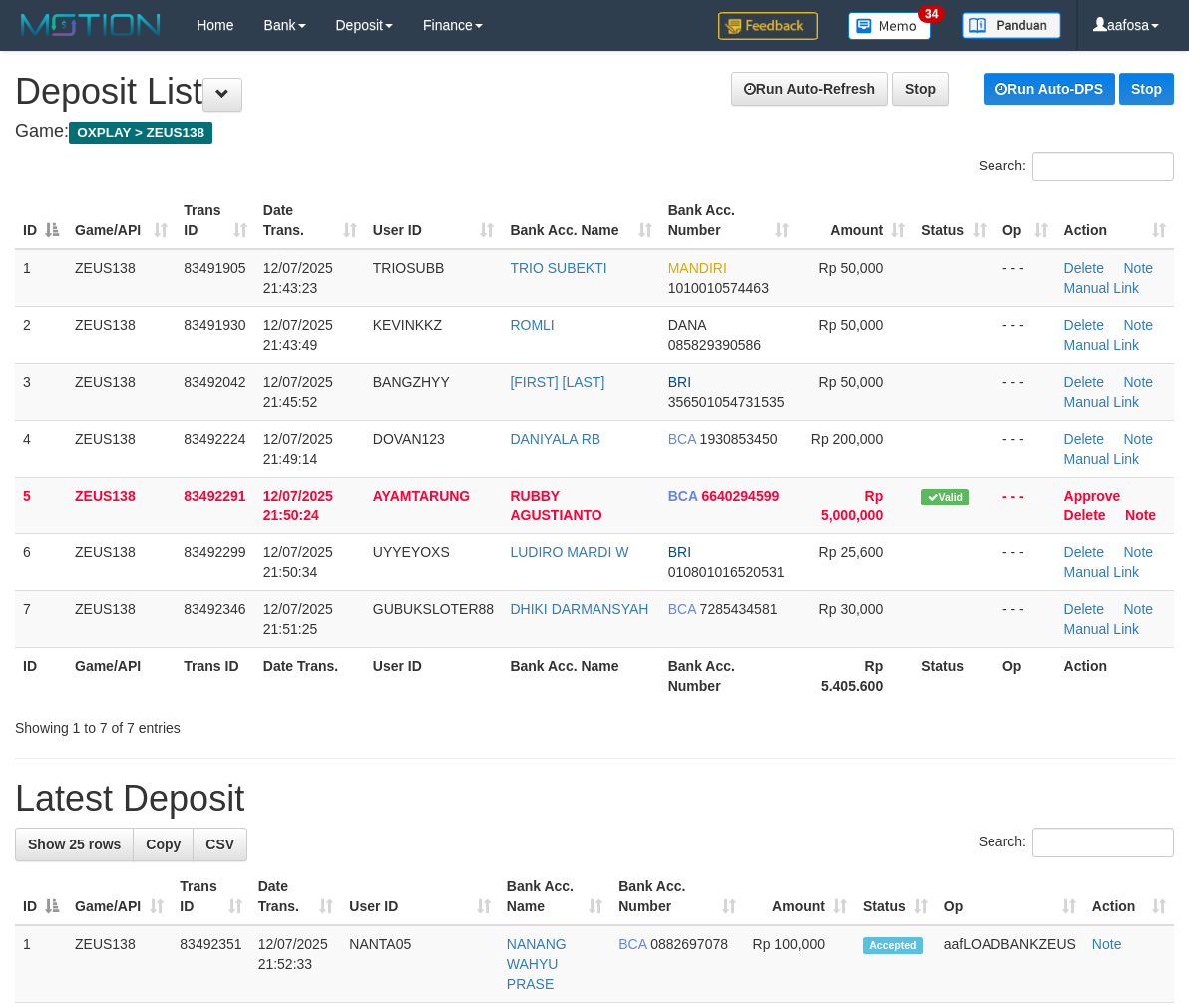 scroll, scrollTop: 0, scrollLeft: 0, axis: both 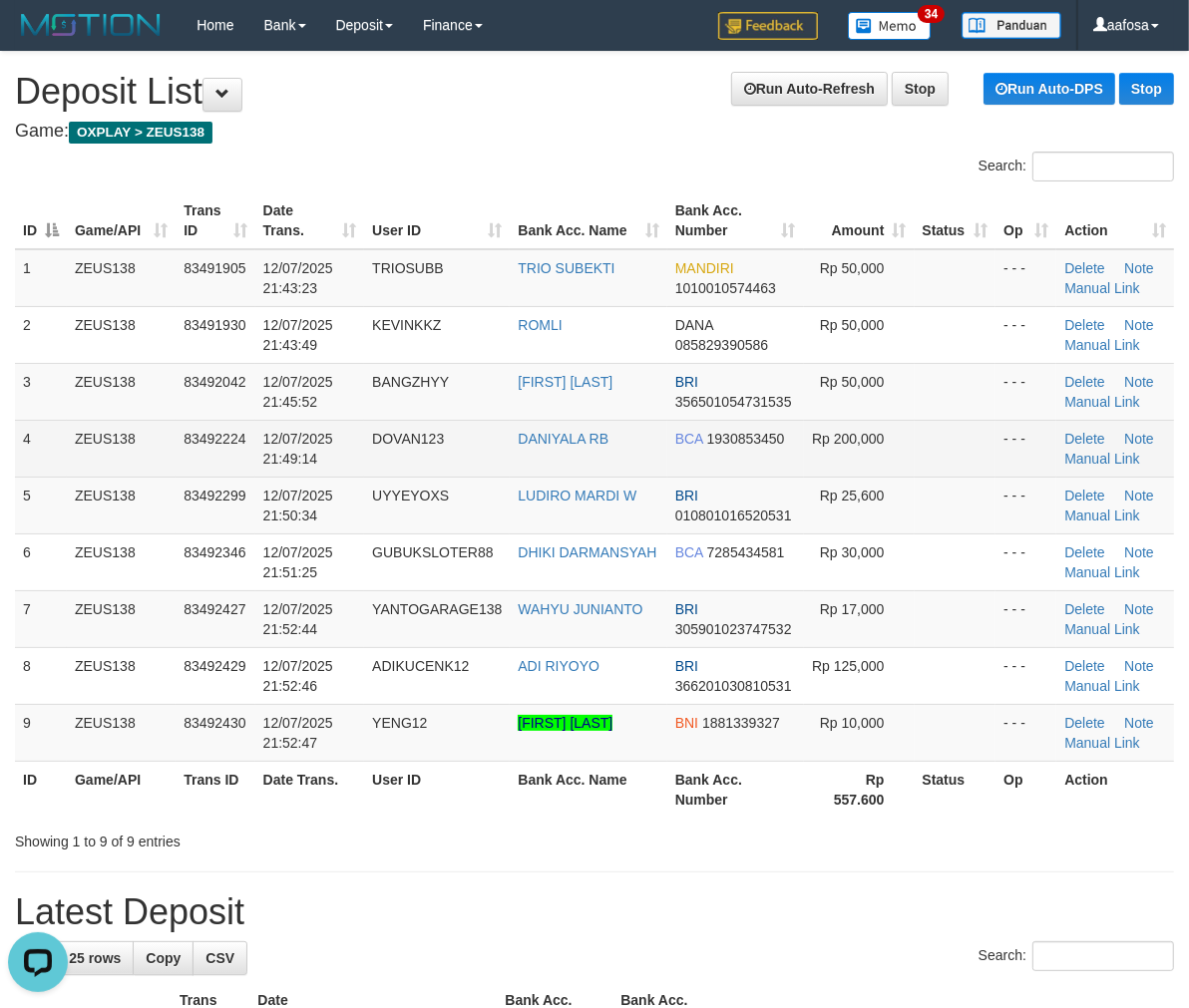 click on "1
ZEUS138
83491905
12/07/2025 21:43:23
TRIOSUBB
TRIO SUBEKTI
MANDIRI
1010010574463
Rp 50,000
- - -
Delete
Note
Manual Link
2
ZEUS138
83491930
12/07/2025 21:43:49
KEVINKKZ
ROMLI
DANA
085829390586
Rp 50,000
- - -
Delete
Note
Manual Link
3" at bounding box center (594, 505) 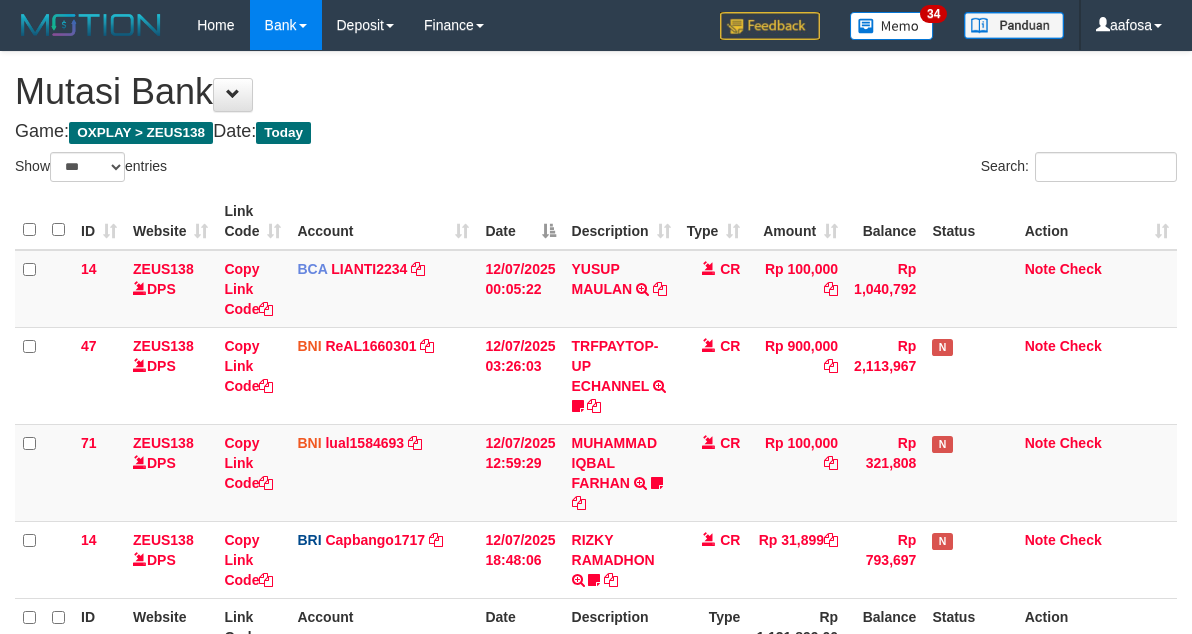 select on "***" 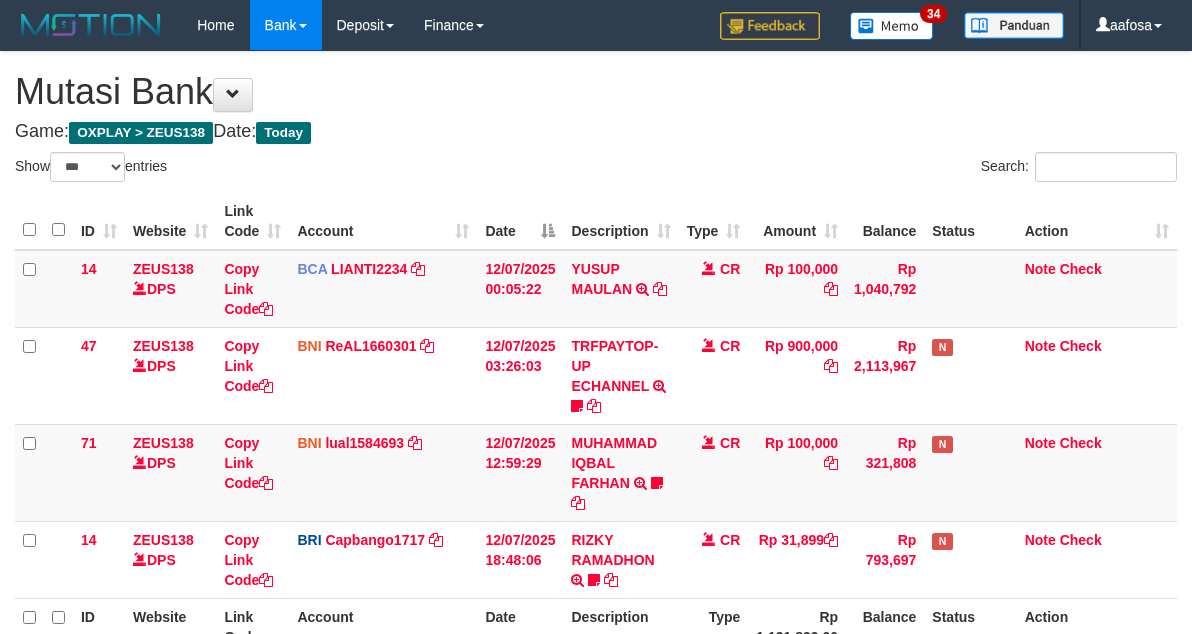 scroll, scrollTop: 215, scrollLeft: 0, axis: vertical 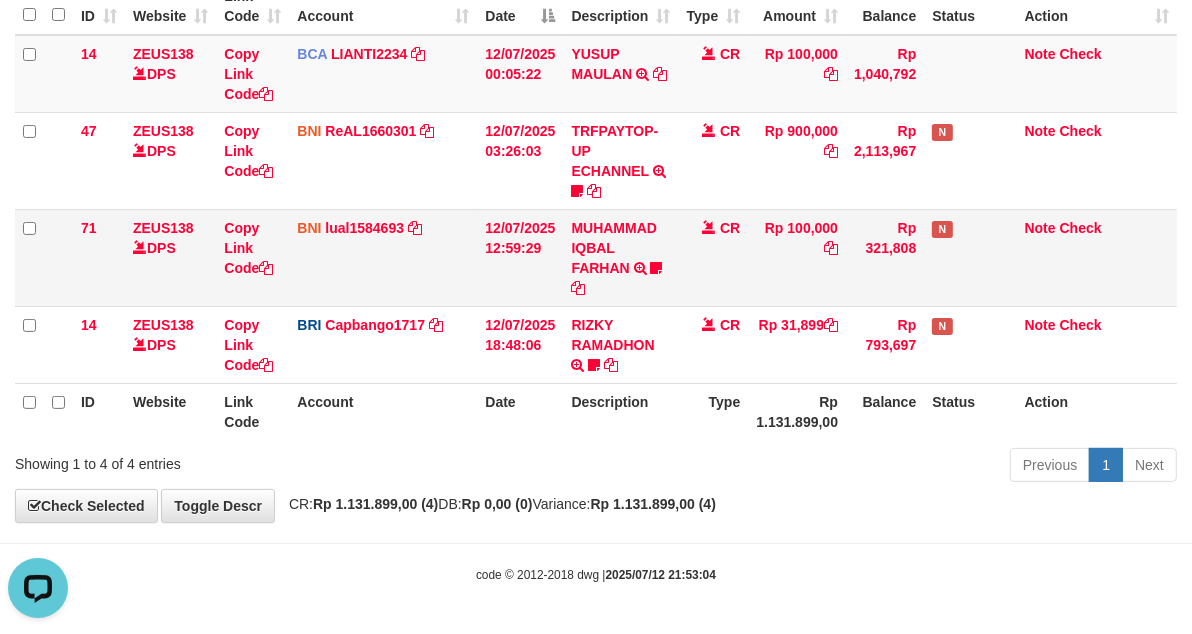 click on "CR" at bounding box center [714, 257] 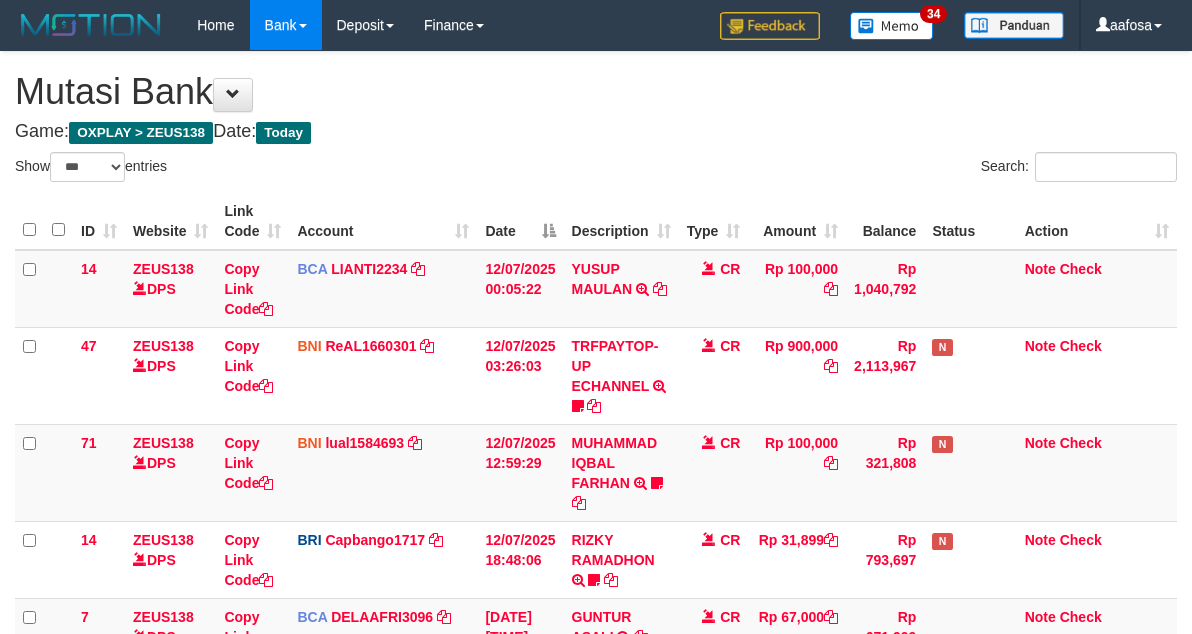 select on "***" 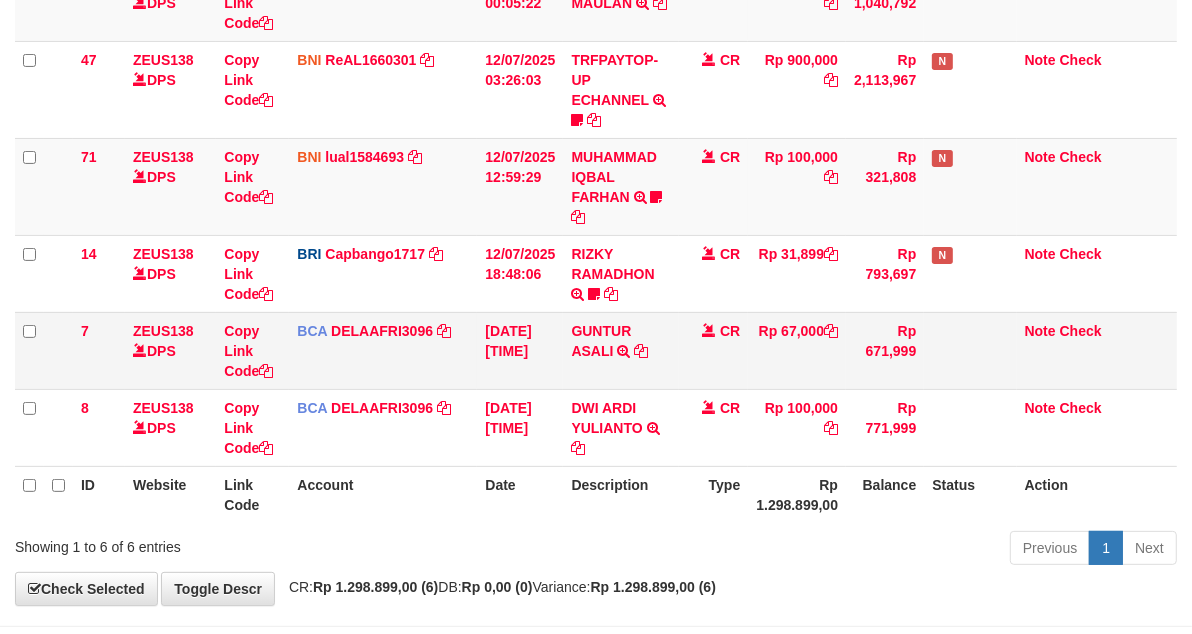scroll, scrollTop: 215, scrollLeft: 0, axis: vertical 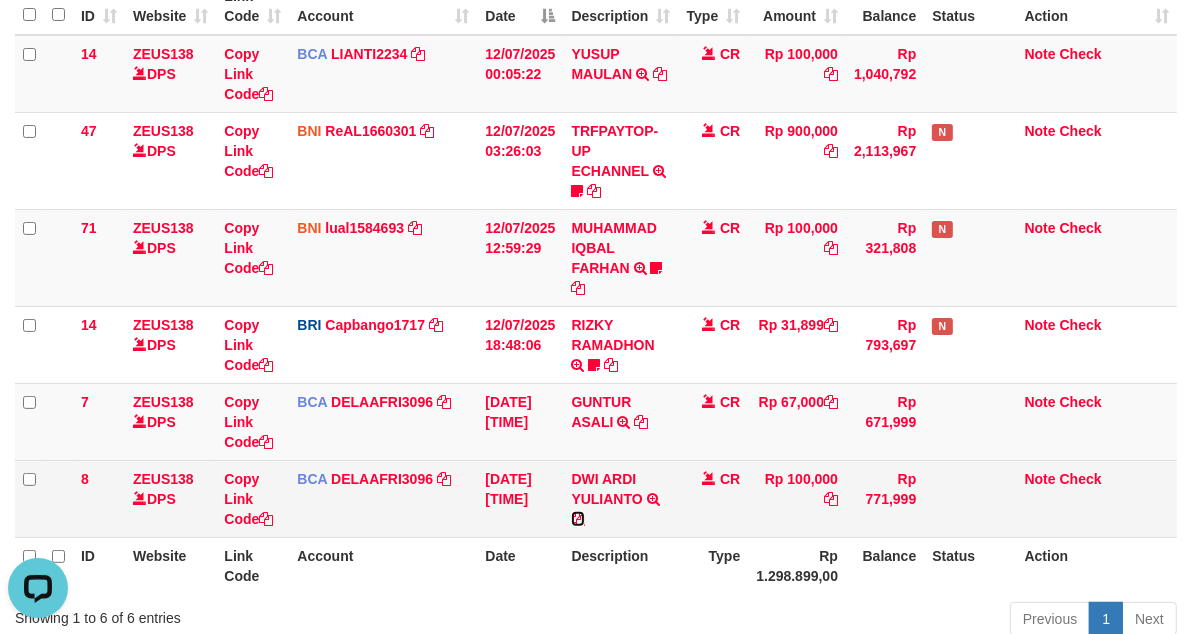 click at bounding box center [578, 519] 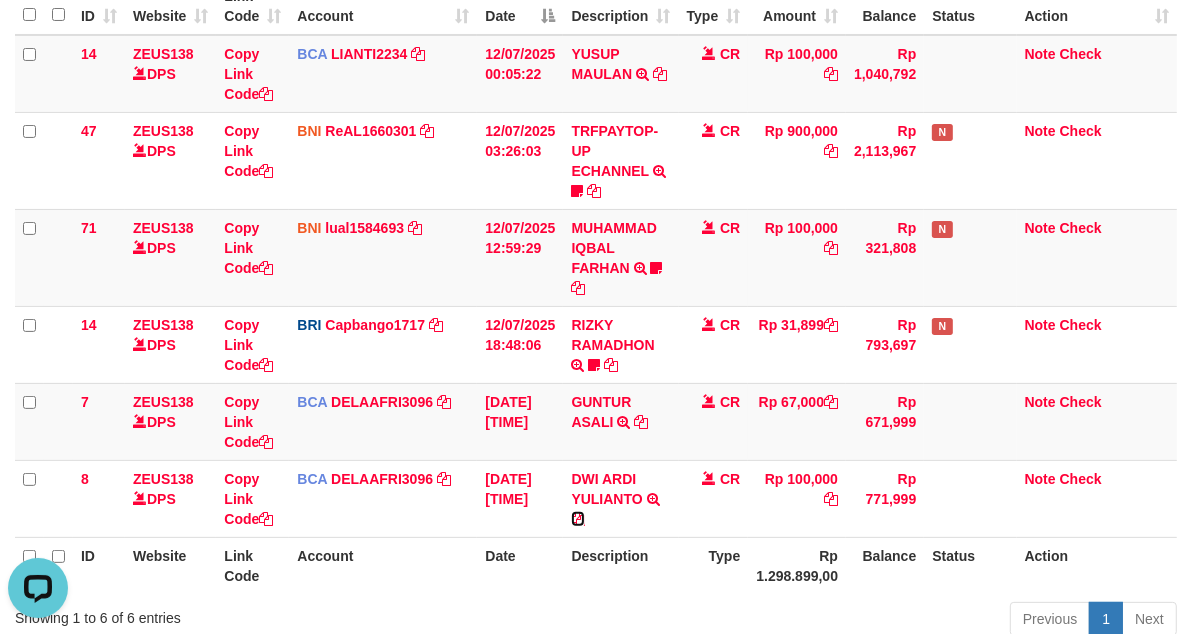 drag, startPoint x: 576, startPoint y: 515, endPoint x: 1201, endPoint y: 565, distance: 626.9968 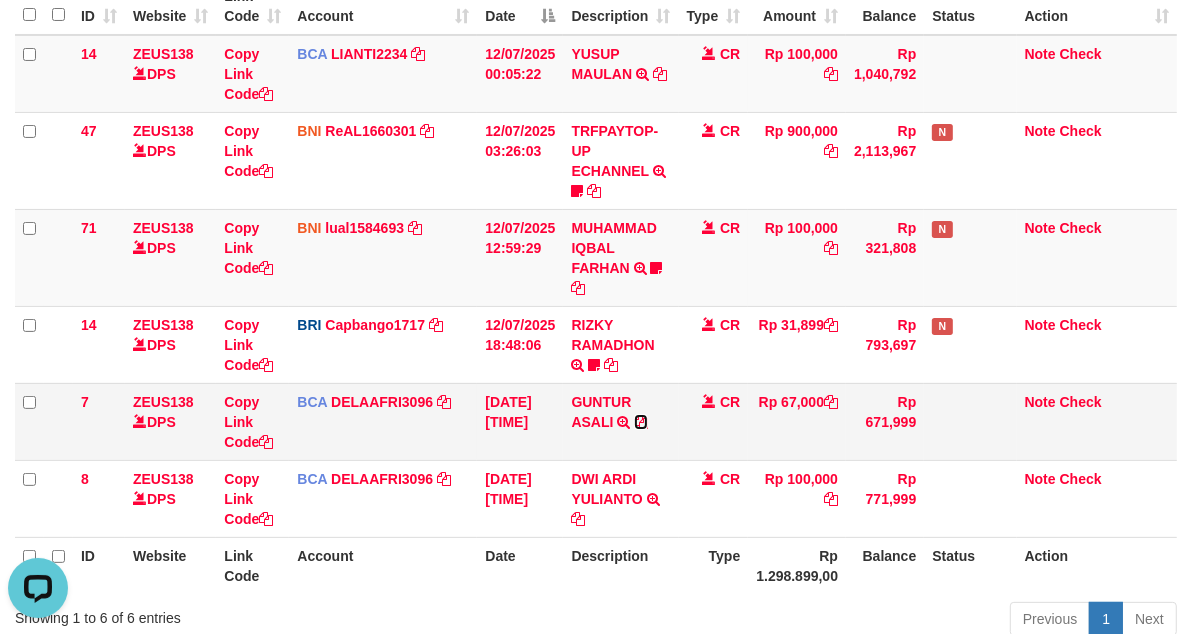 click at bounding box center (641, 422) 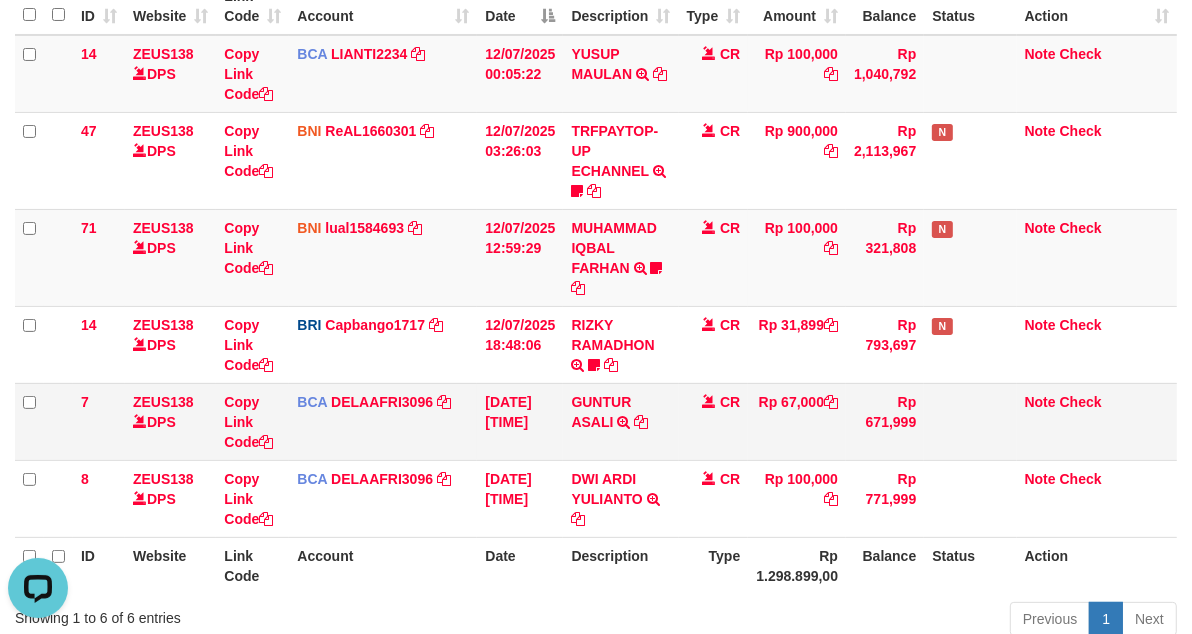 click on "12/07/2025 21:54:20" at bounding box center [520, 421] 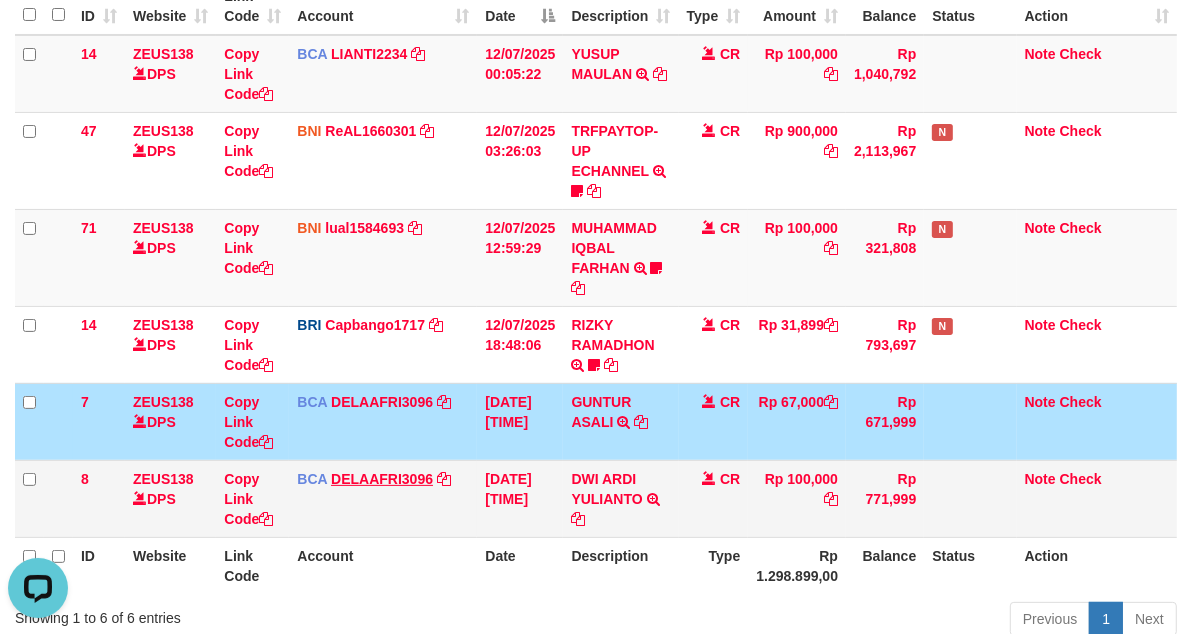 click on "DELAAFRI3096" at bounding box center [382, 479] 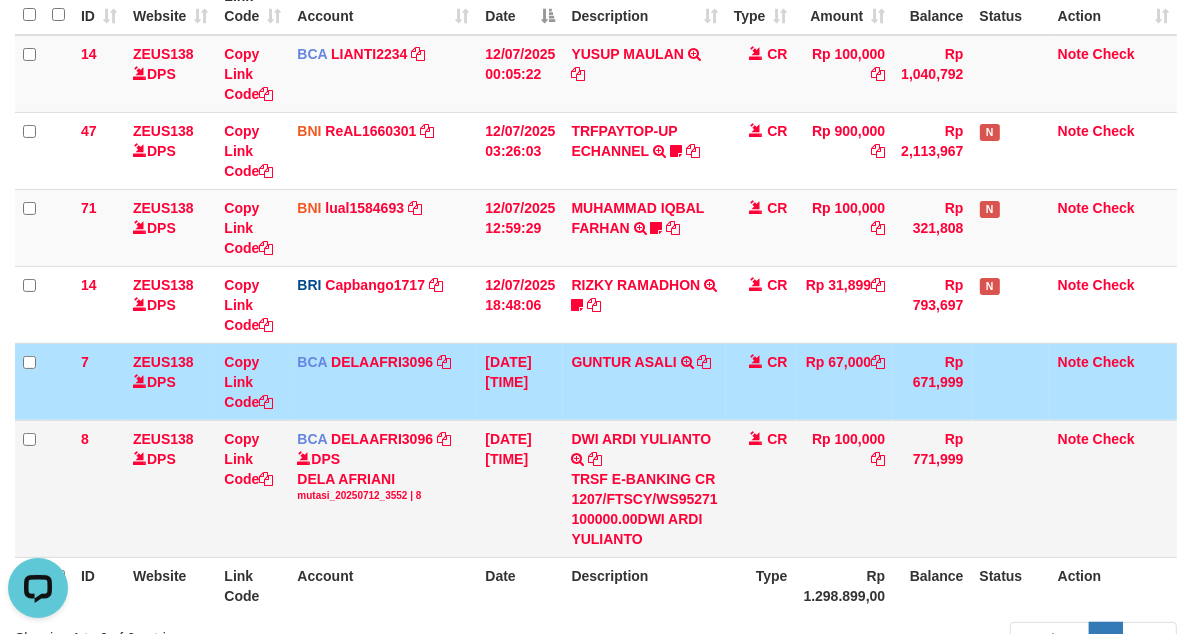 scroll, scrollTop: 175, scrollLeft: 0, axis: vertical 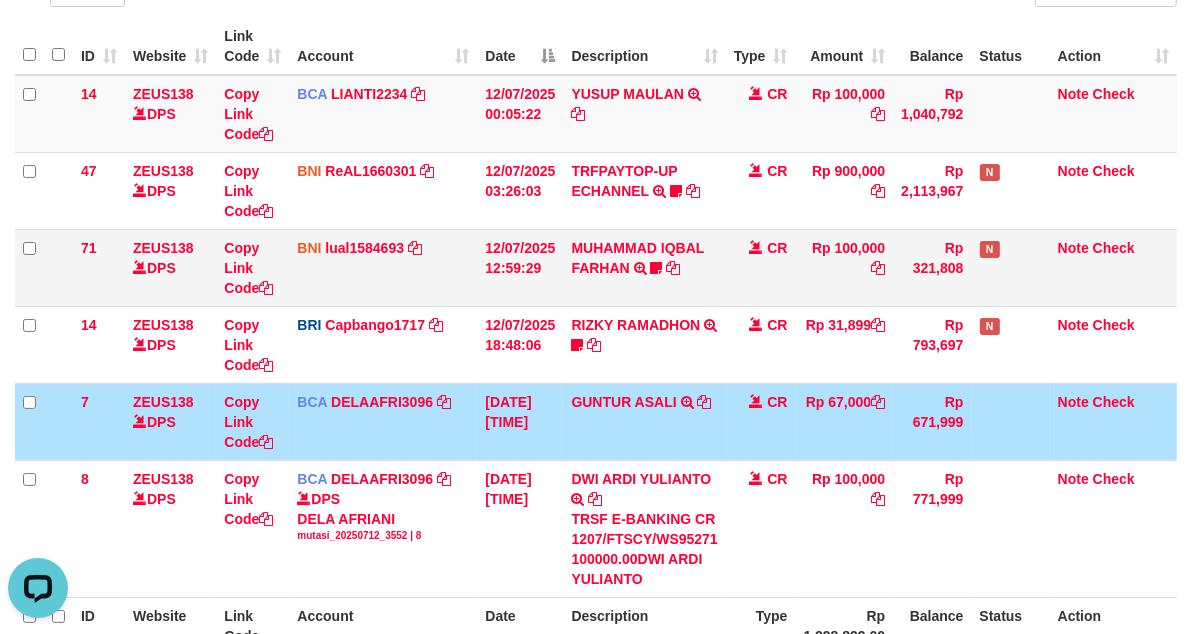 click on "12/07/2025 12:59:29" at bounding box center (520, 267) 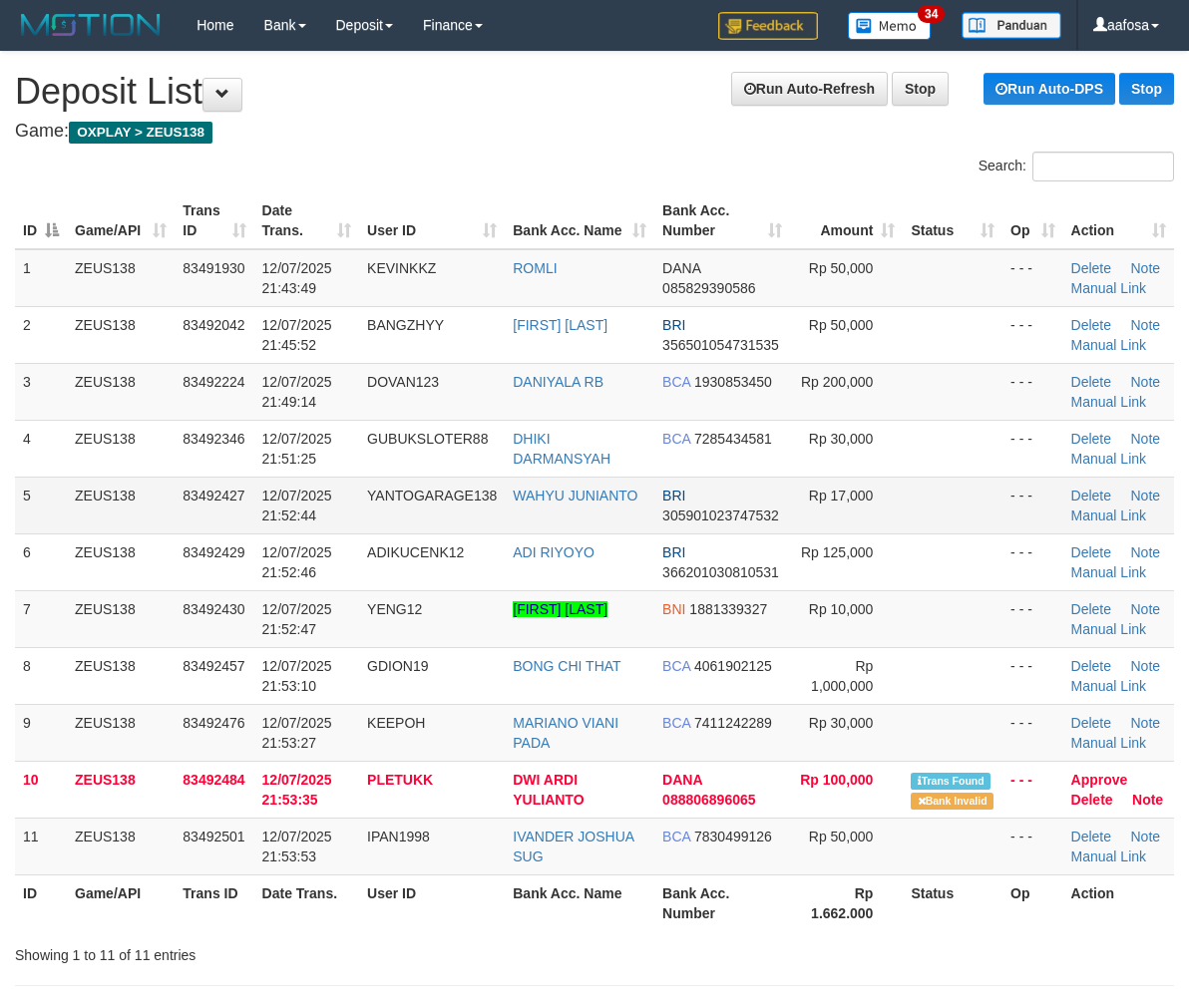 scroll, scrollTop: 0, scrollLeft: 0, axis: both 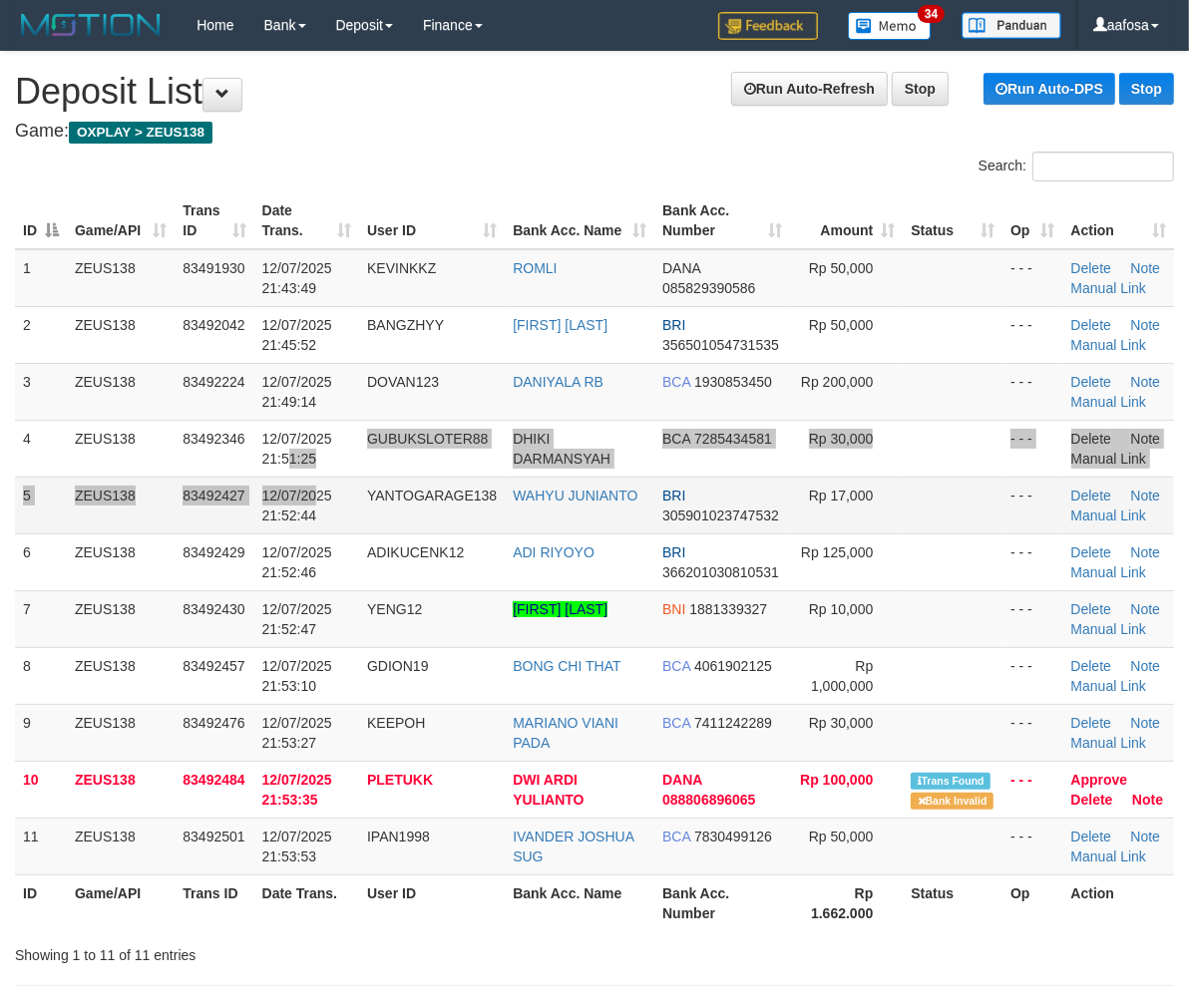 click on "1
ZEUS138
83491930
12/07/2025 21:43:49
KEVINKKZ
ROMLI
DANA
[PHONE]
Rp 50,000
- - -
Delete
Note
Manual Link
2
ZEUS138
83492042
12/07/2025 21:45:52
BANGZHYY
MOHAMAD FAWZI
BRI
[PHONE]
Rp 50,000
- - -
Delete
Note
Manual Link
BCA" at bounding box center (594, 562) 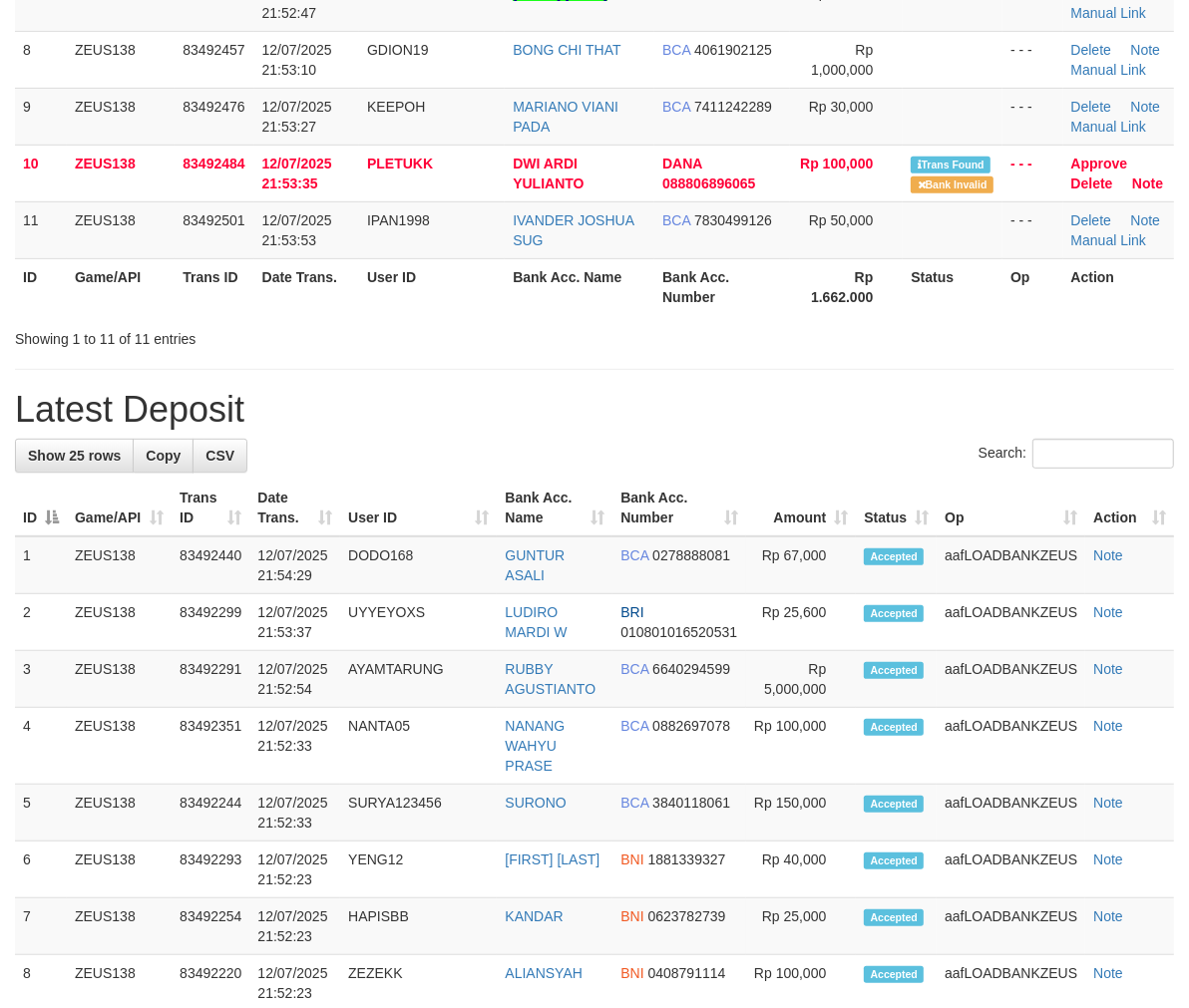 scroll, scrollTop: 564, scrollLeft: 0, axis: vertical 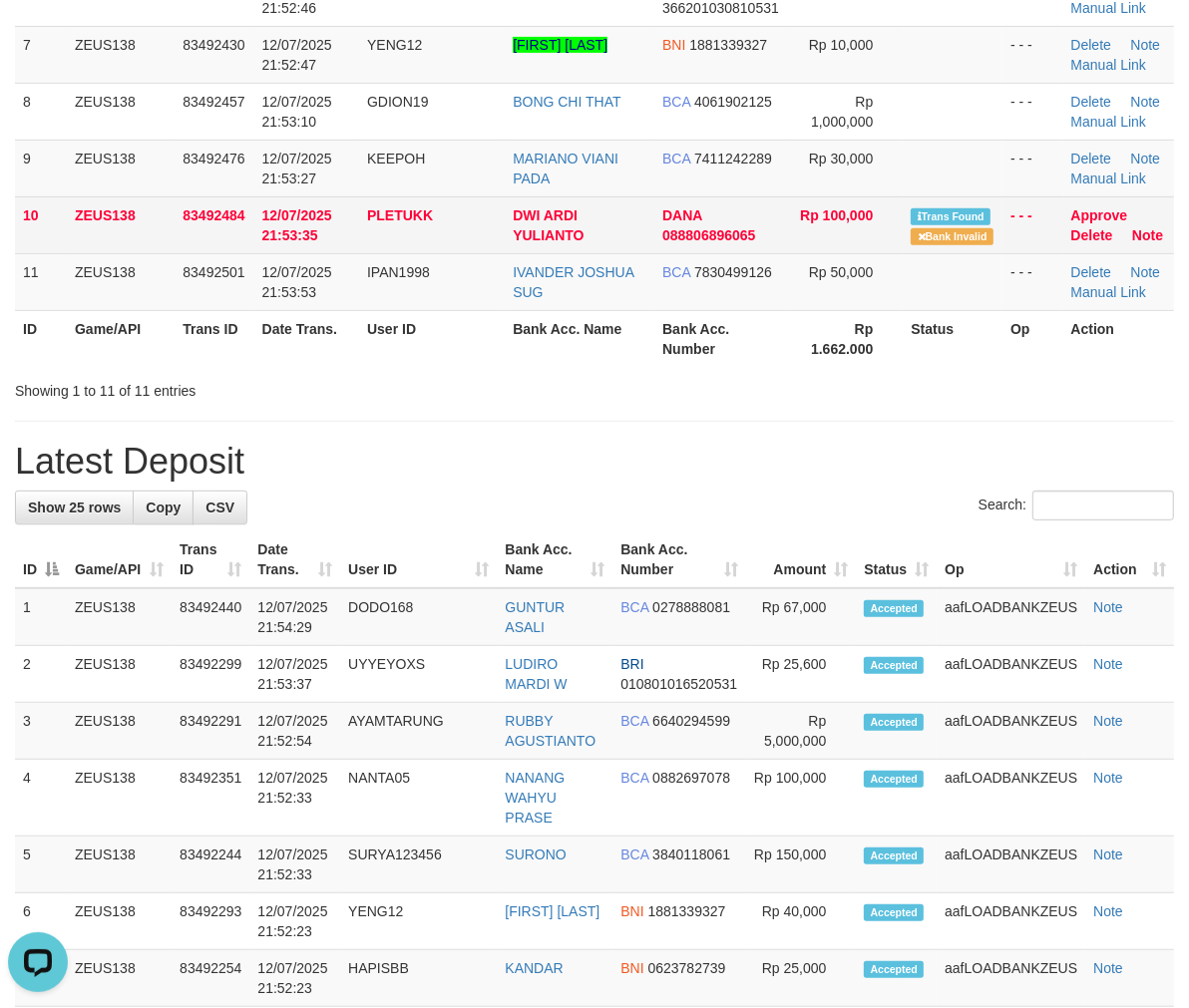 click on "DWI ARDI YULIANTO" at bounding box center [580, 224] 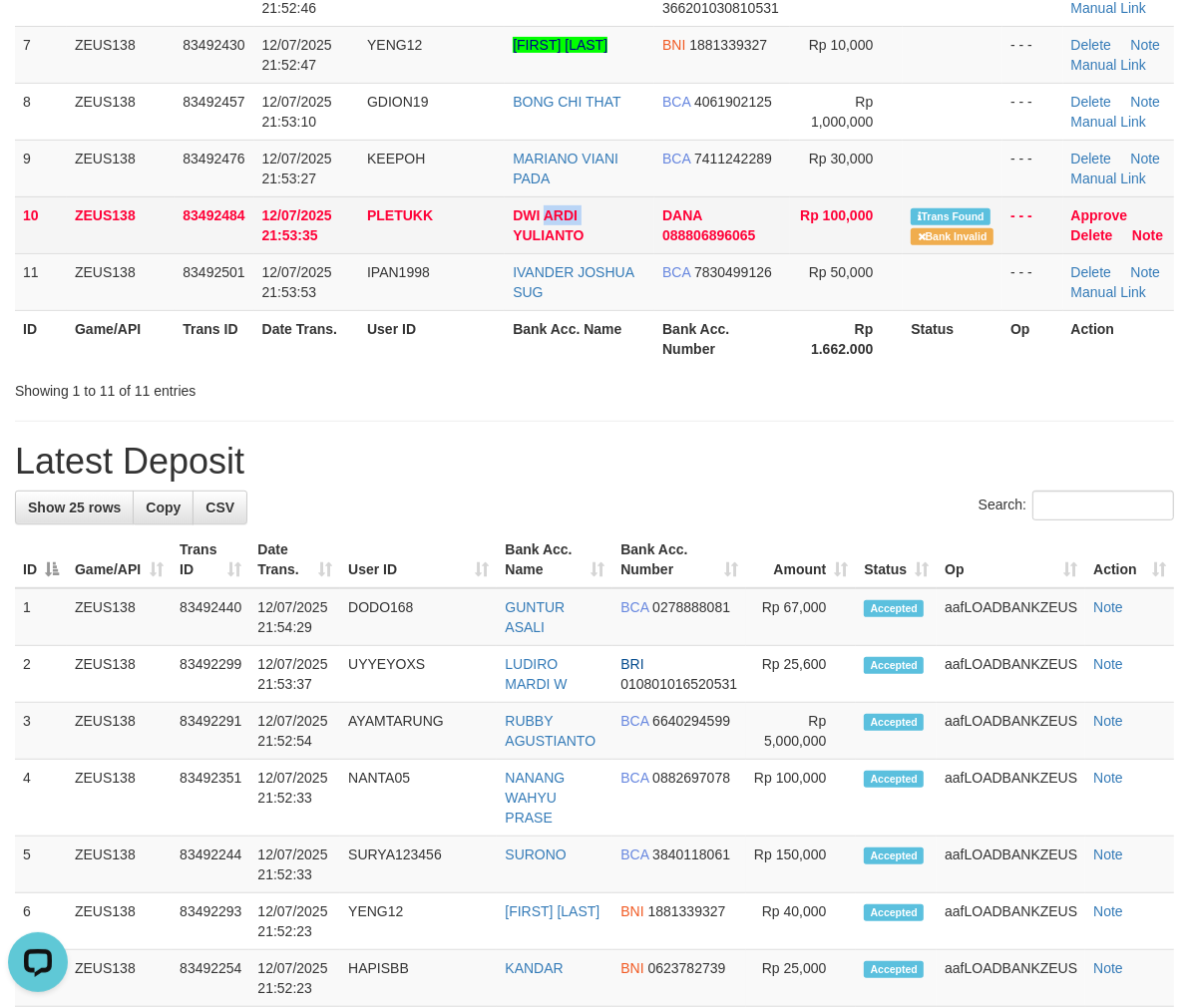click on "DWI ARDI YULIANTO" at bounding box center (580, 224) 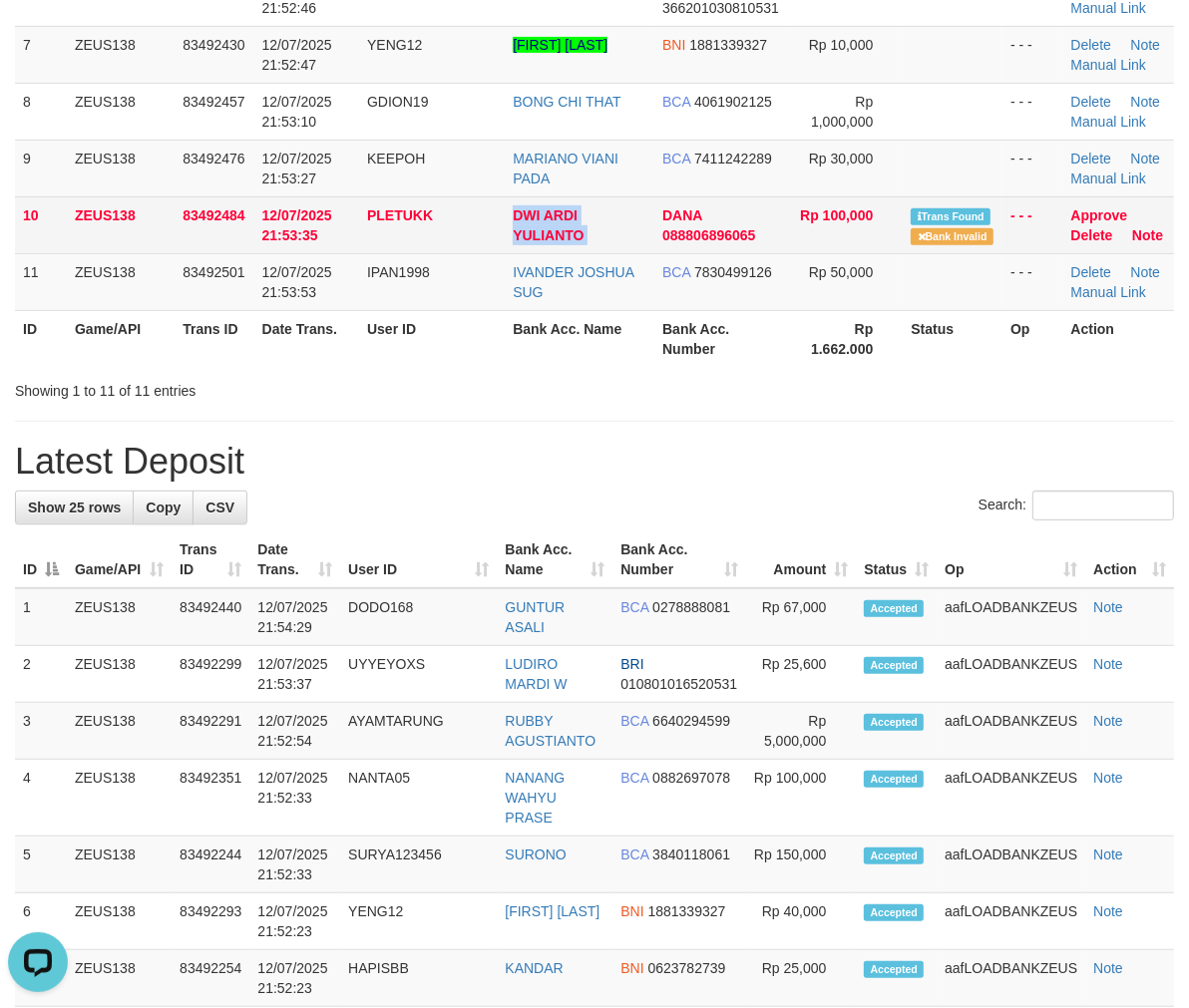 click on "DWI ARDI YULIANTO" at bounding box center [580, 224] 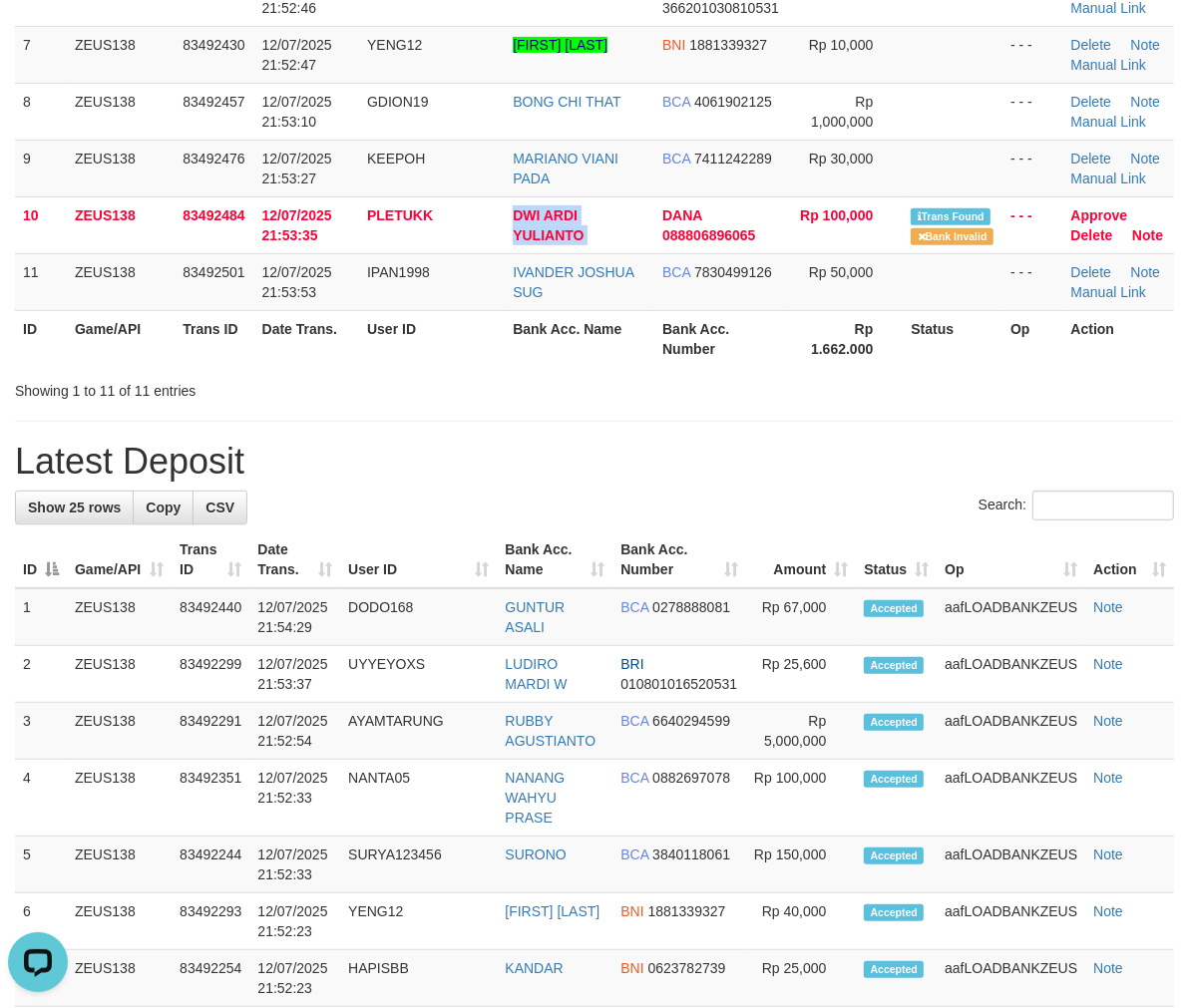 copy on "DWI ARDI YULIANTO" 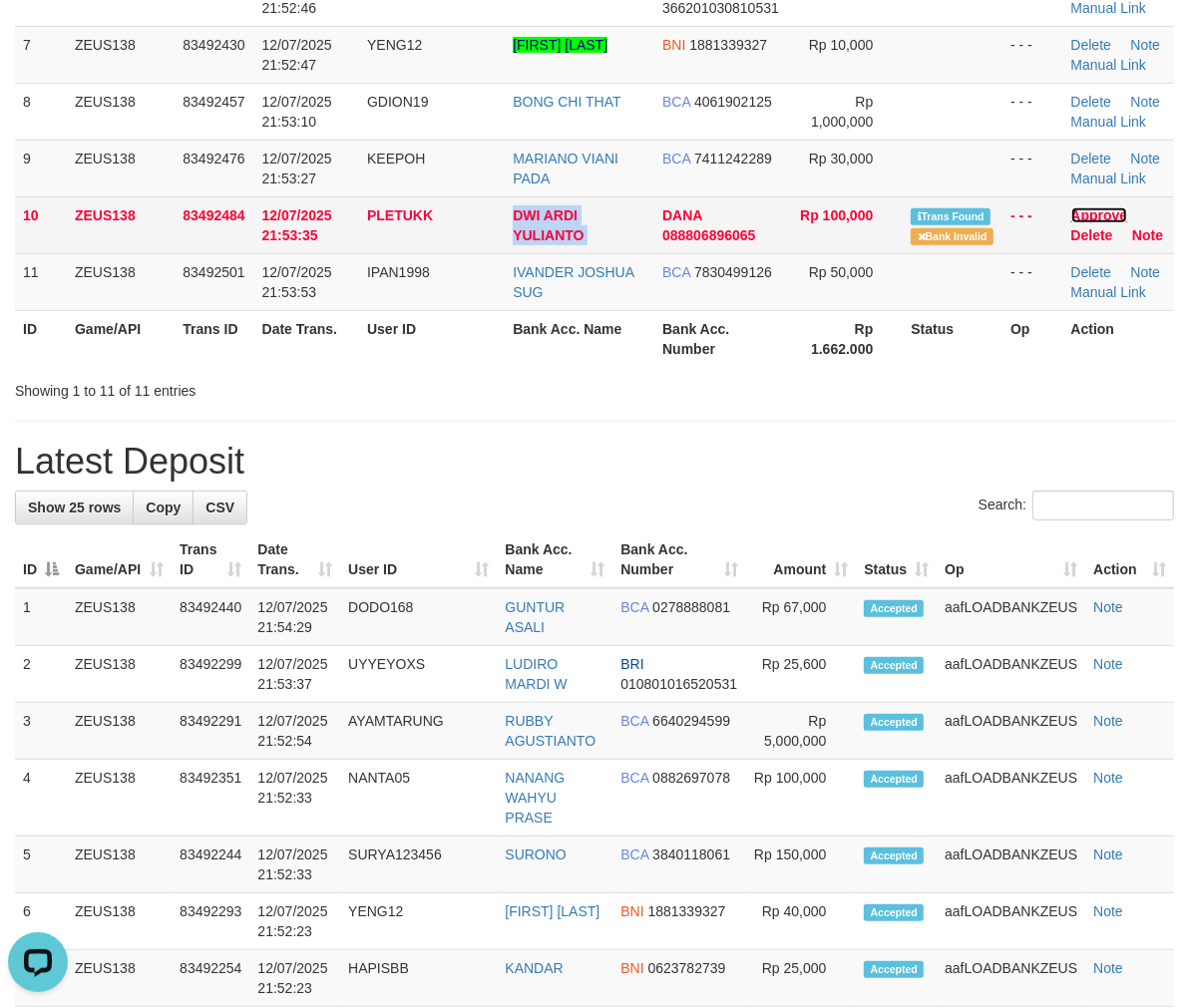 click on "Approve" at bounding box center [1099, 215] 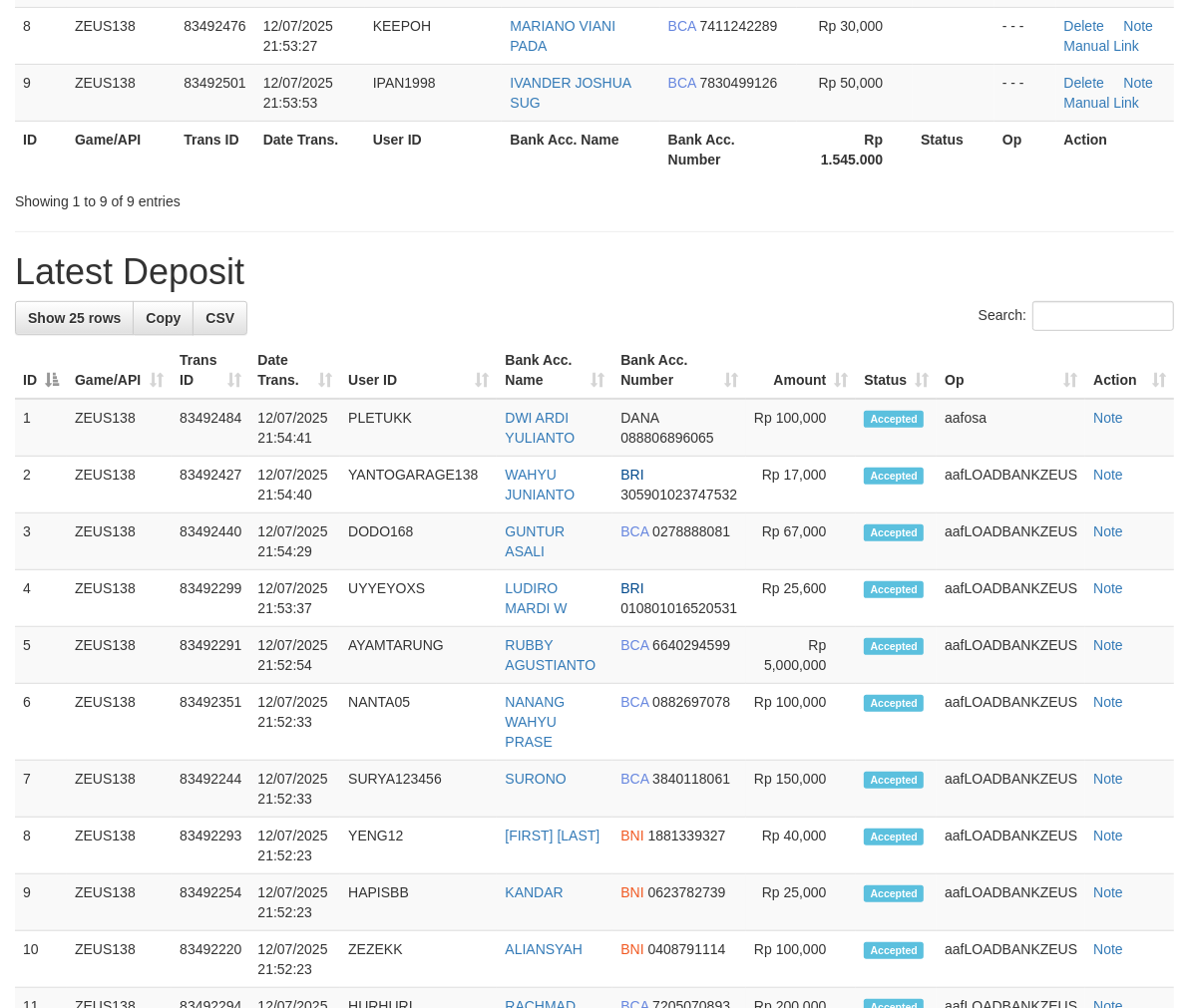 scroll, scrollTop: 564, scrollLeft: 0, axis: vertical 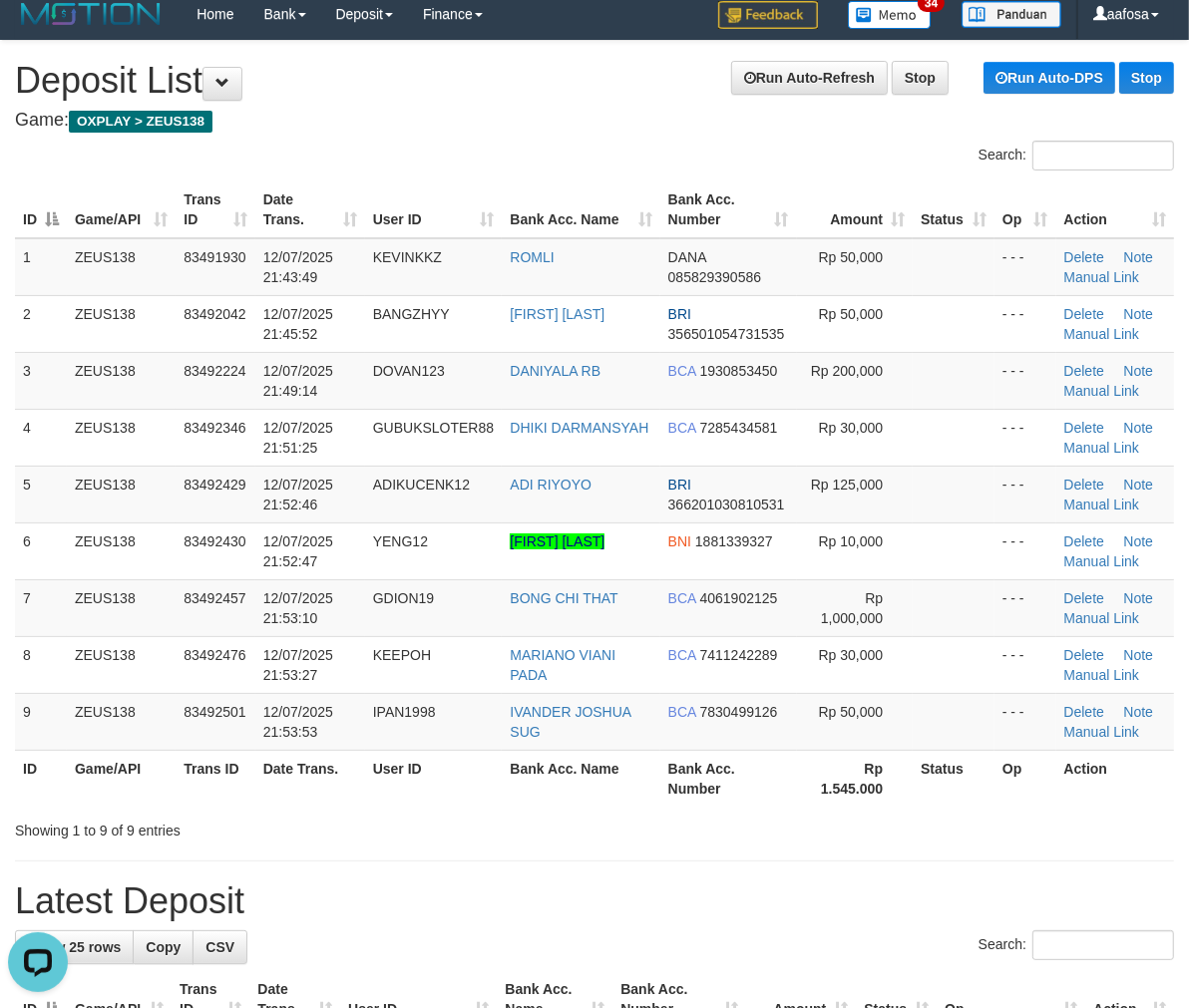 click on "Search:" at bounding box center [594, 158] 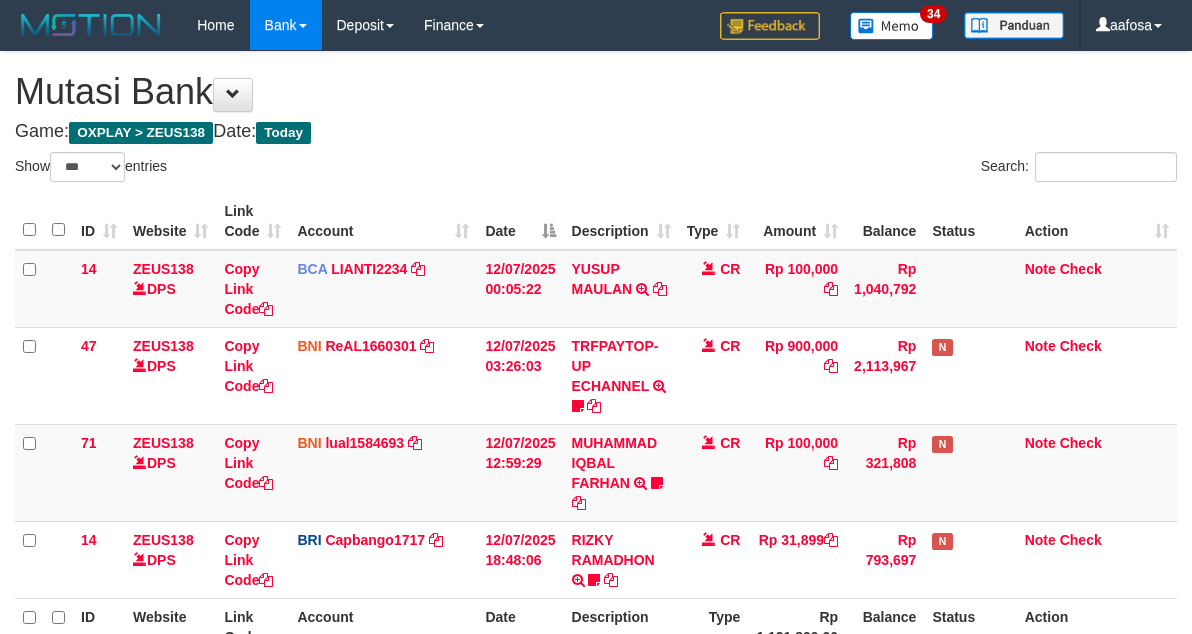 select on "***" 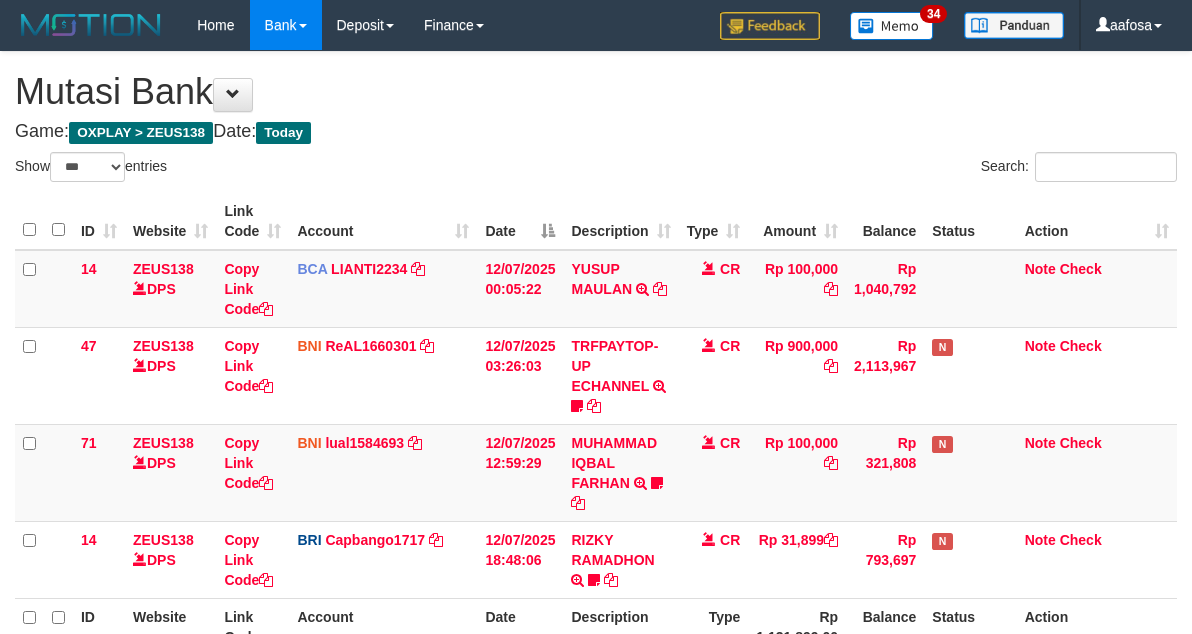 scroll, scrollTop: 175, scrollLeft: 0, axis: vertical 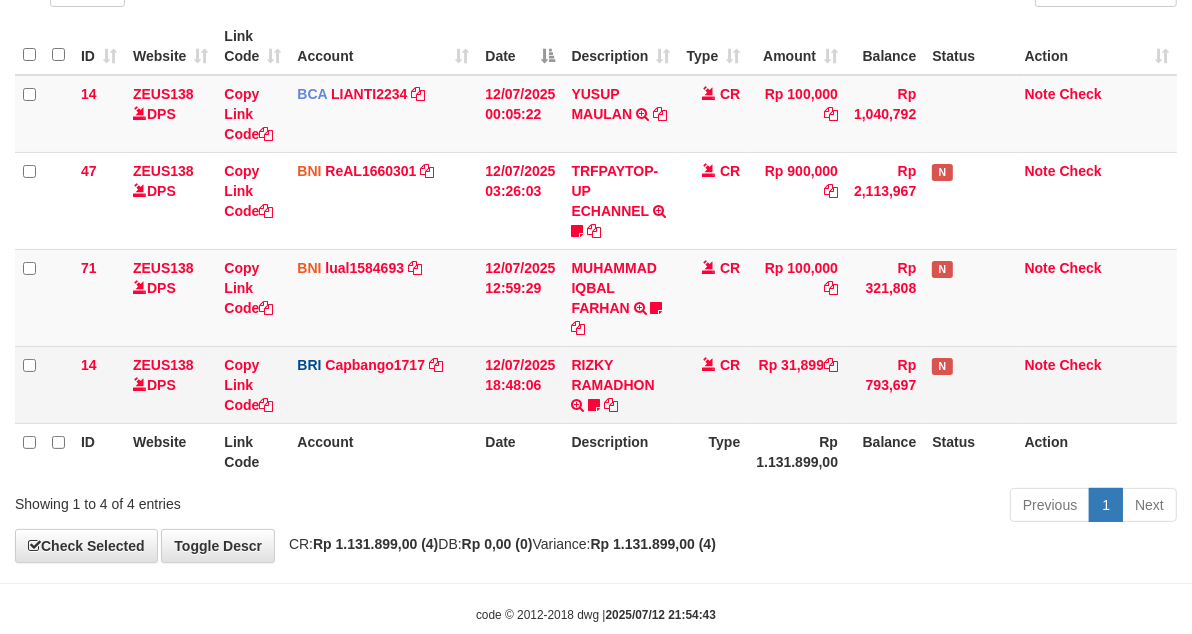drag, startPoint x: 714, startPoint y: 353, endPoint x: 774, endPoint y: 351, distance: 60.033325 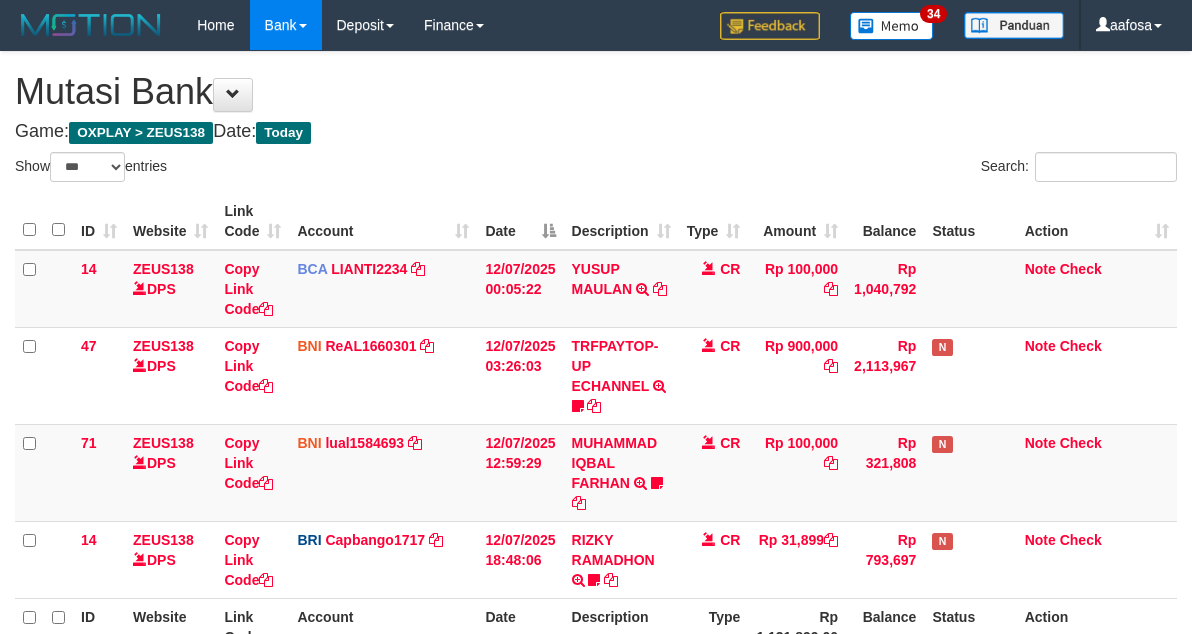 select on "***" 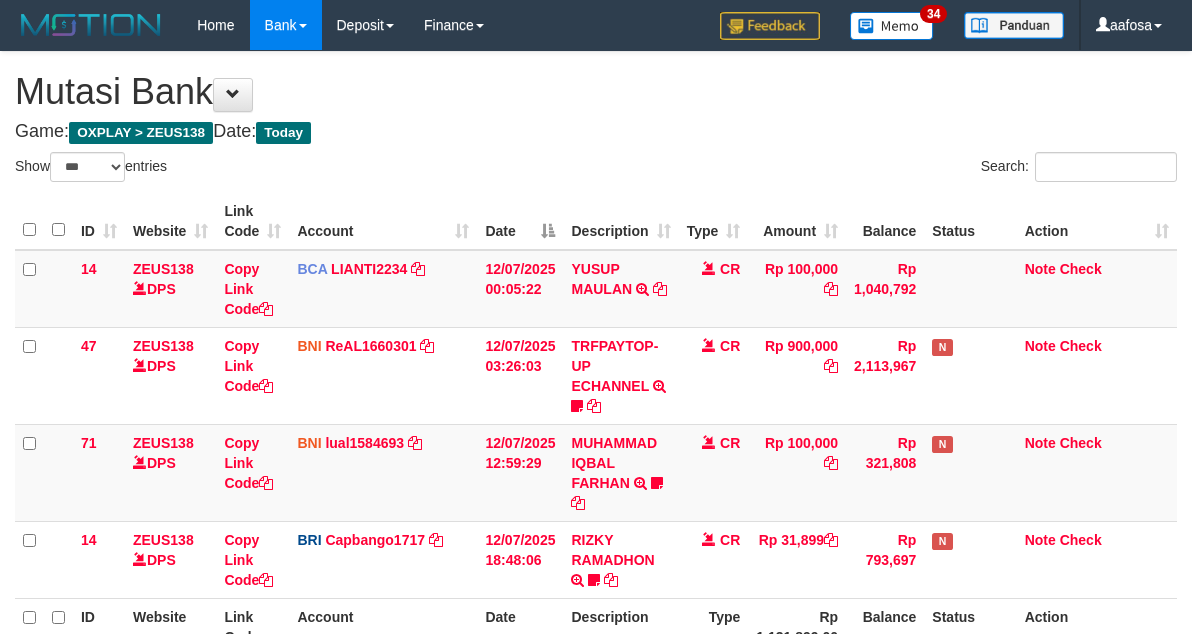 scroll, scrollTop: 175, scrollLeft: 0, axis: vertical 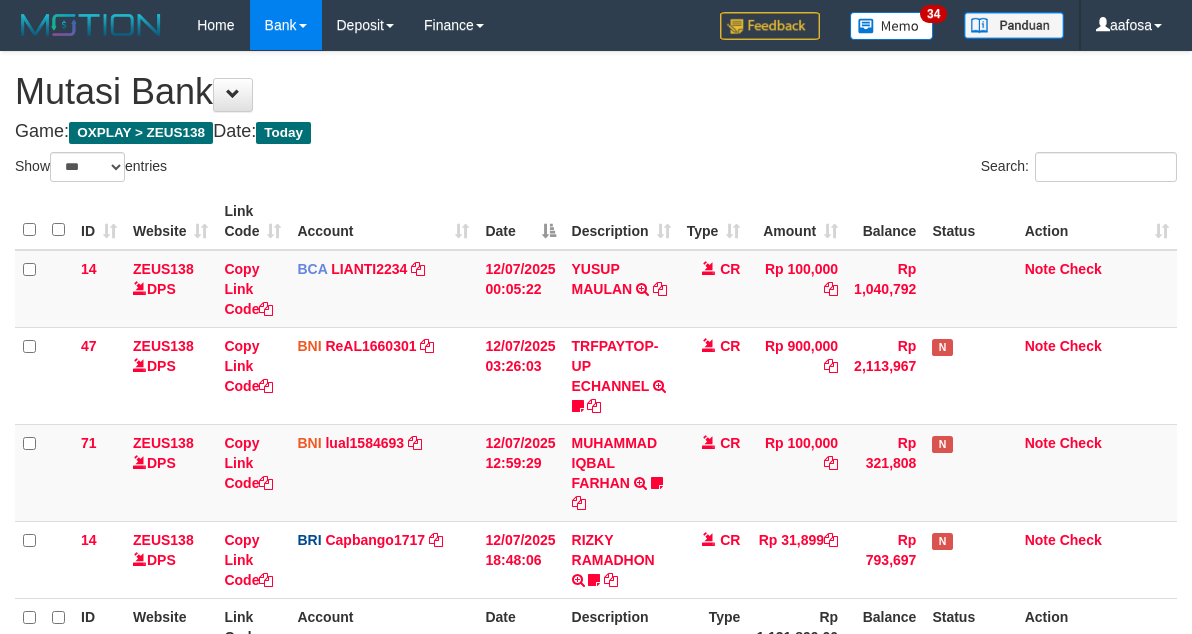 select on "***" 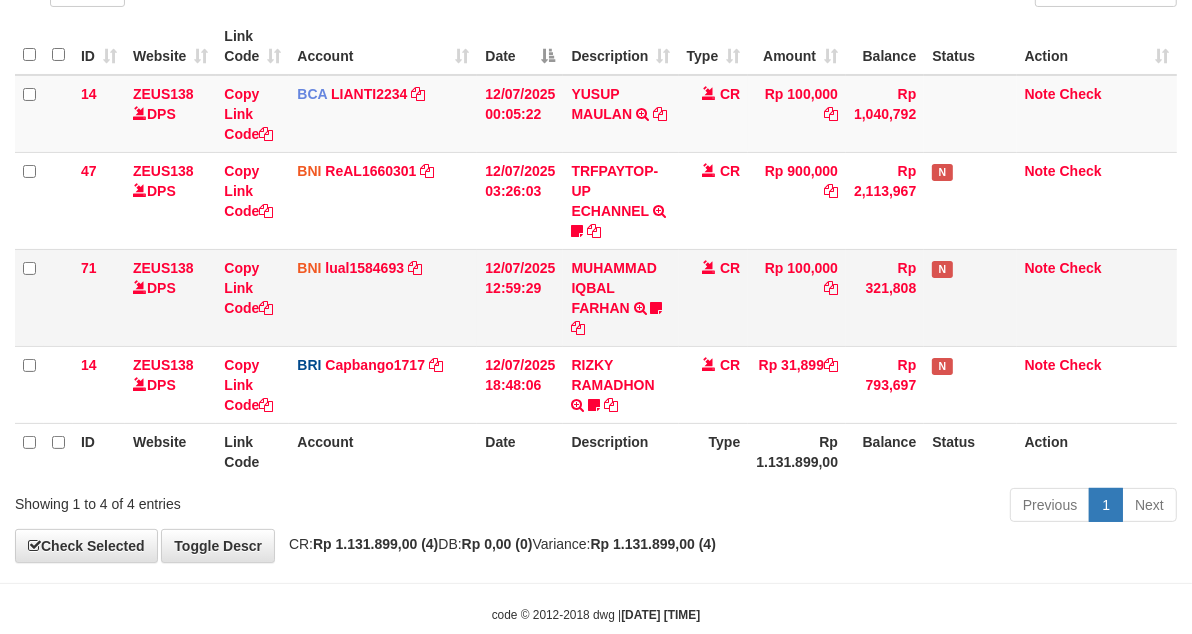scroll, scrollTop: 175, scrollLeft: 0, axis: vertical 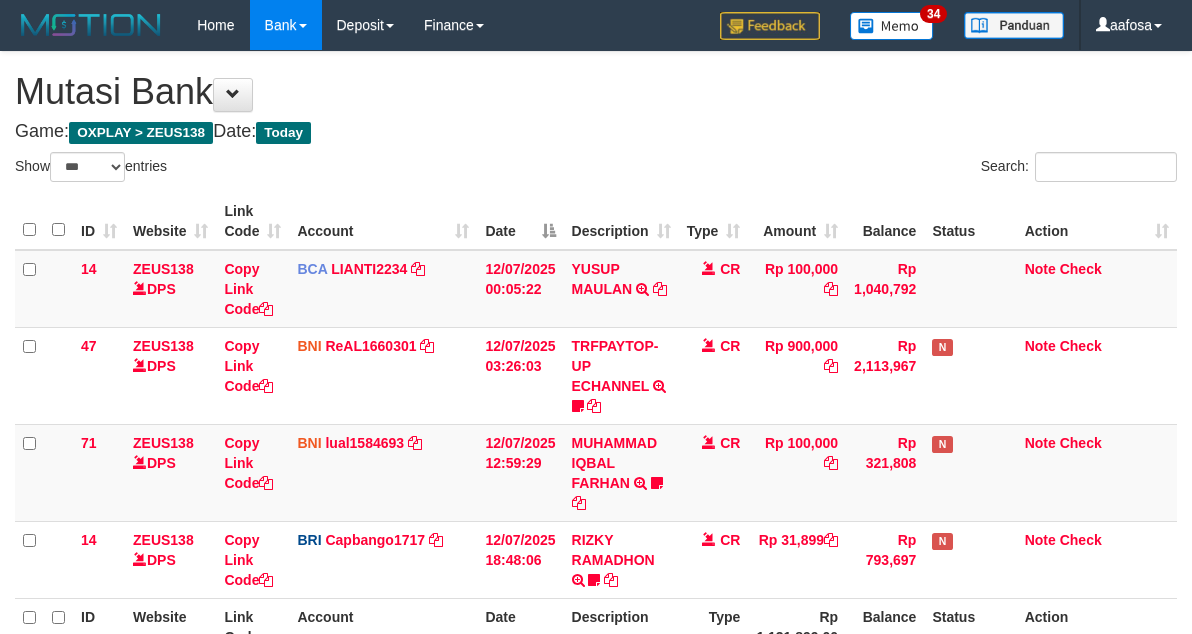 select on "***" 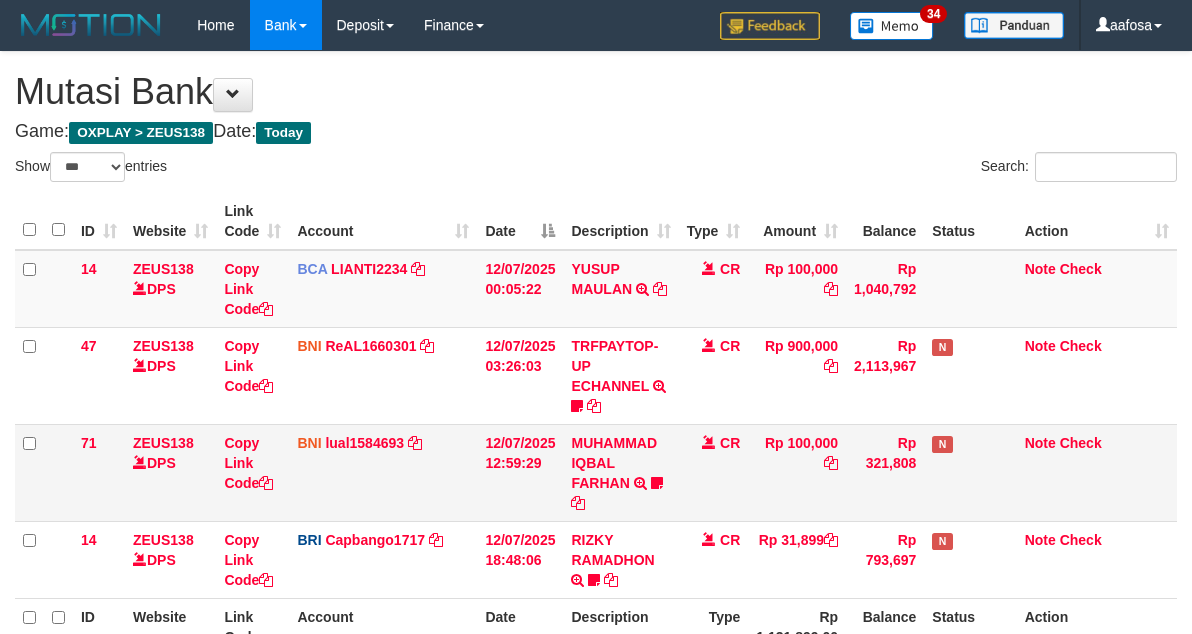 scroll, scrollTop: 175, scrollLeft: 0, axis: vertical 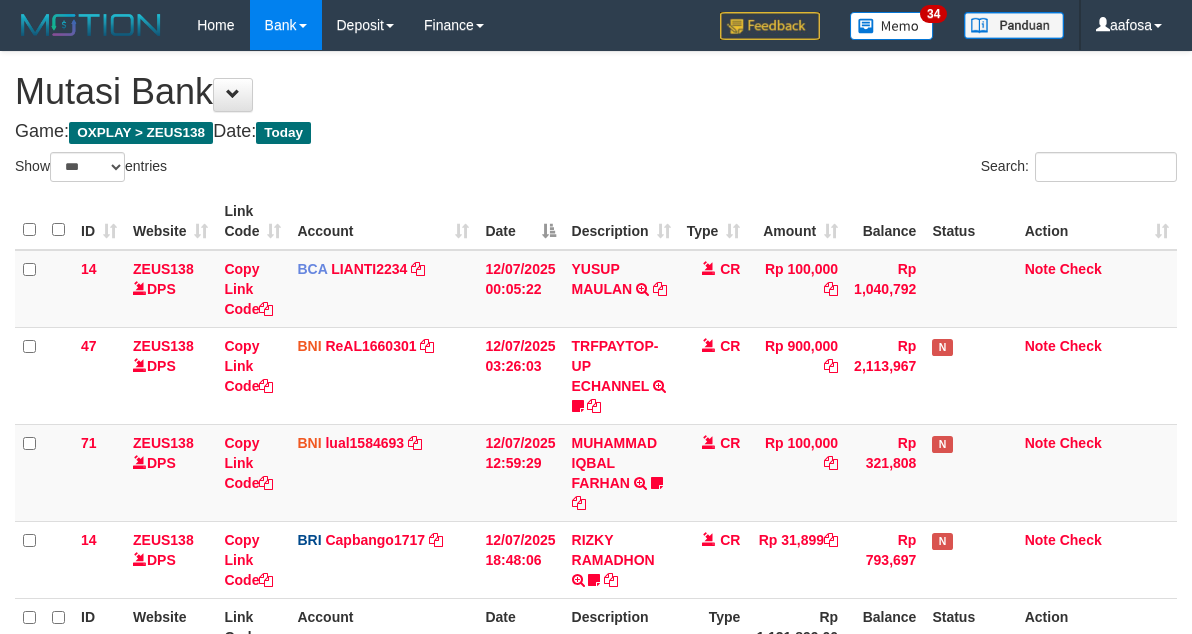 select on "***" 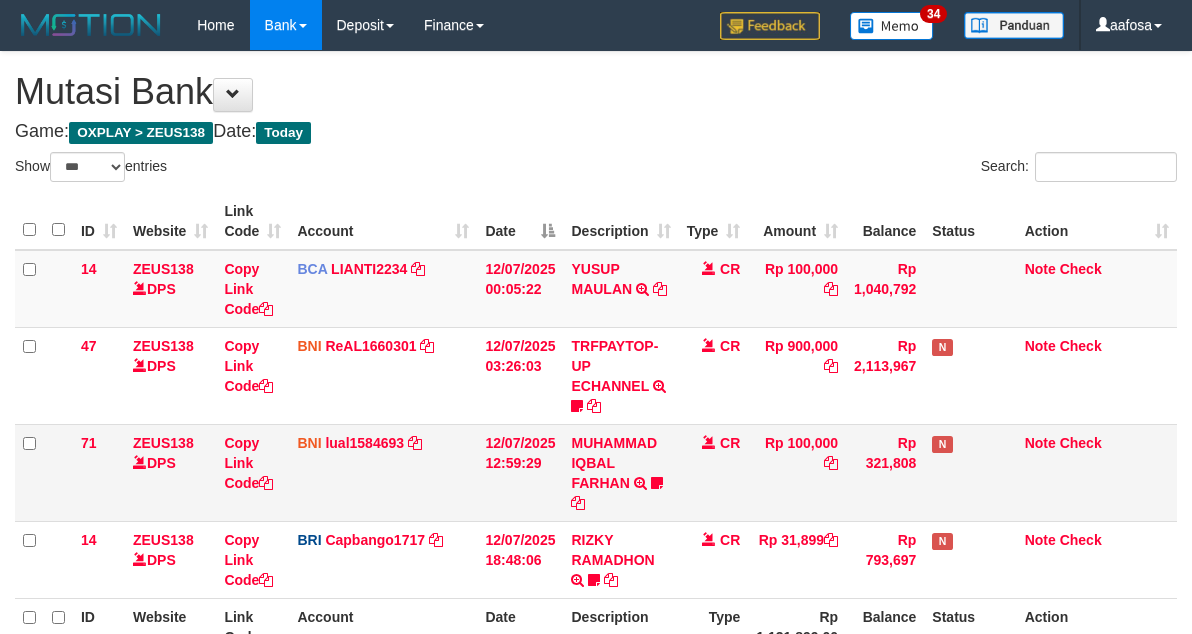 scroll, scrollTop: 175, scrollLeft: 0, axis: vertical 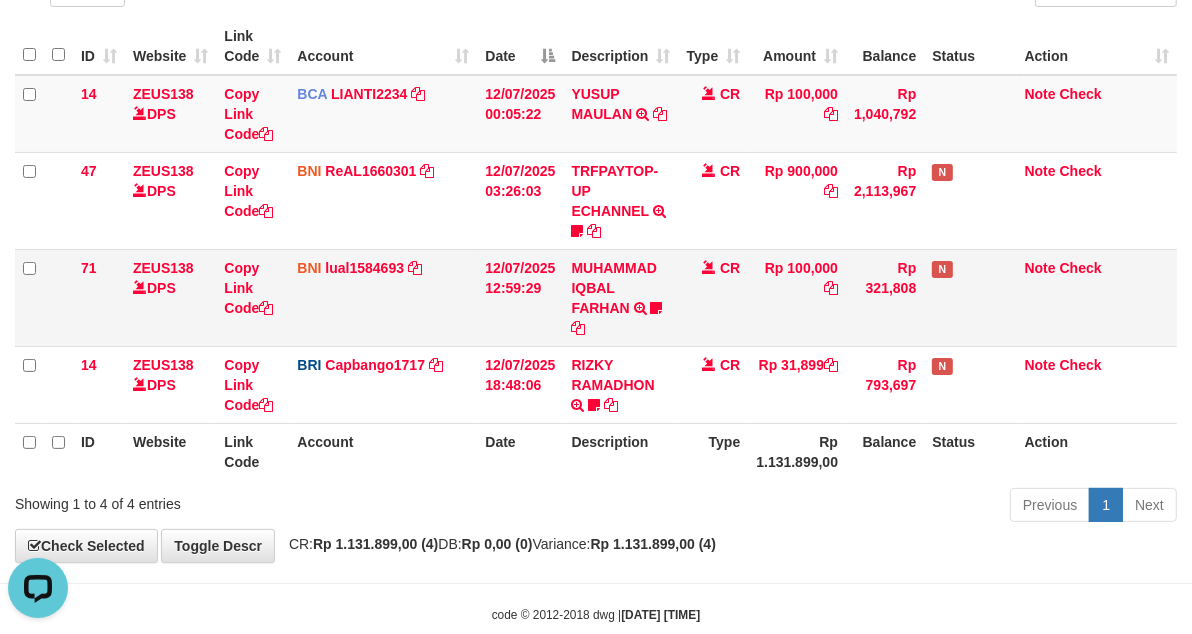 click on "CR" at bounding box center [714, 297] 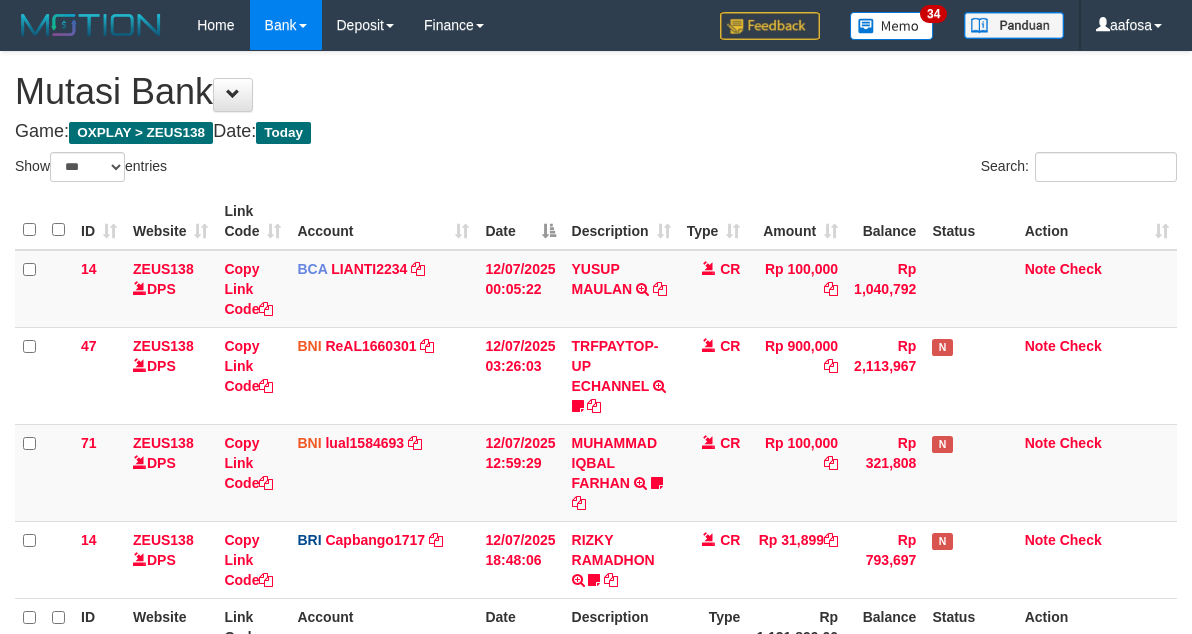 select on "***" 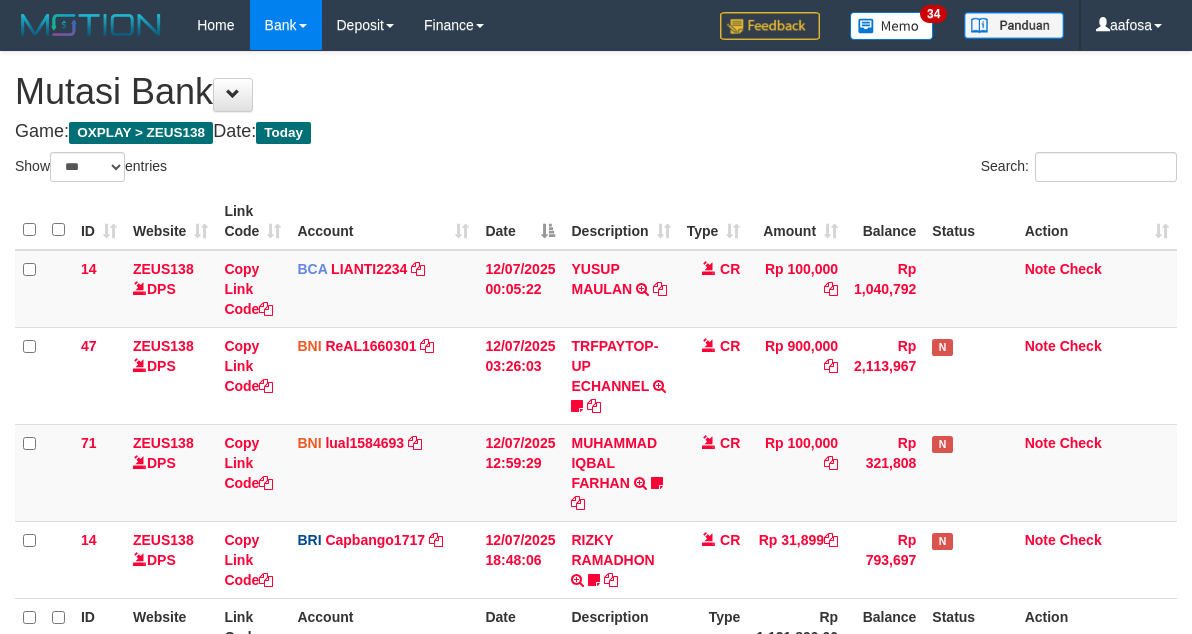 scroll, scrollTop: 175, scrollLeft: 0, axis: vertical 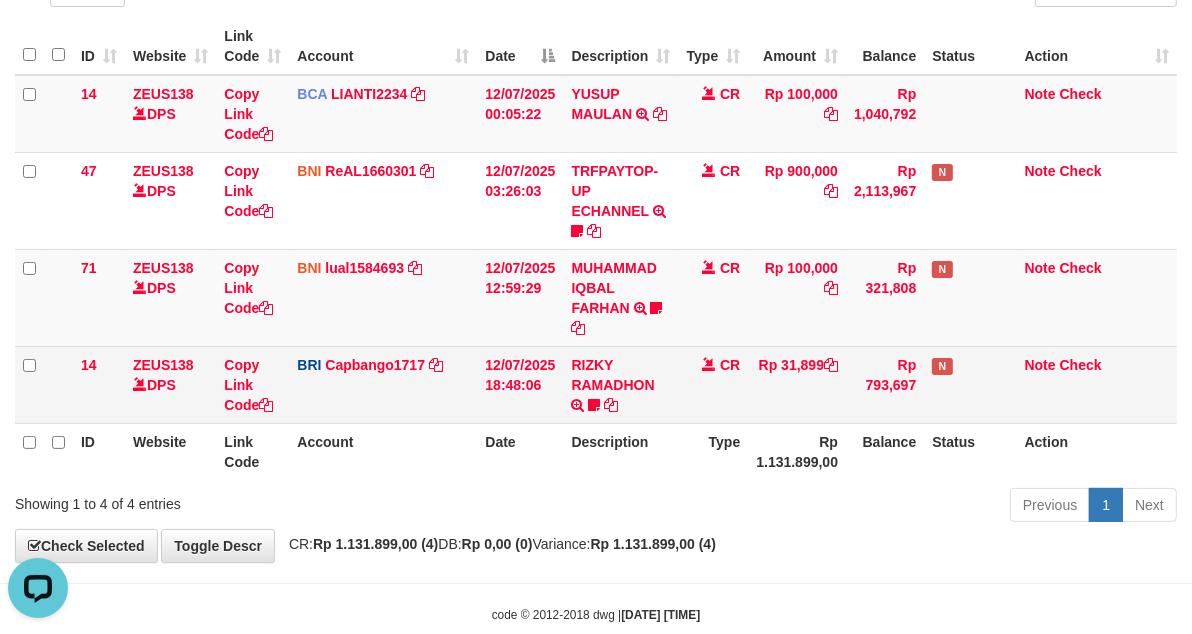 click on "CR" at bounding box center [714, 384] 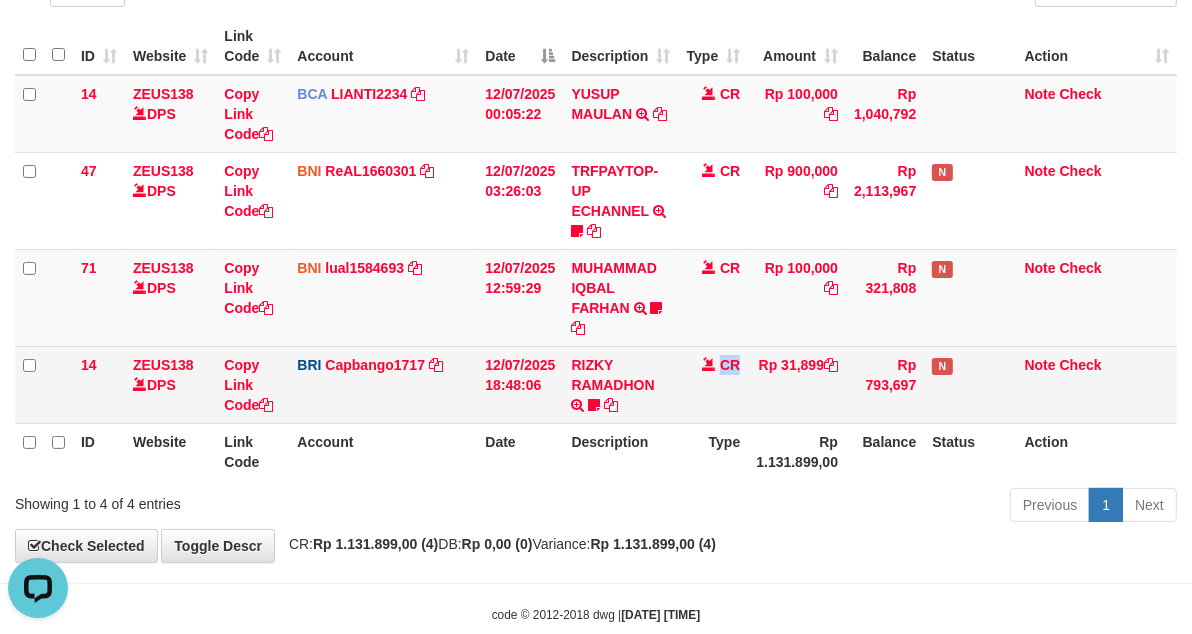 click on "CR" at bounding box center [714, 384] 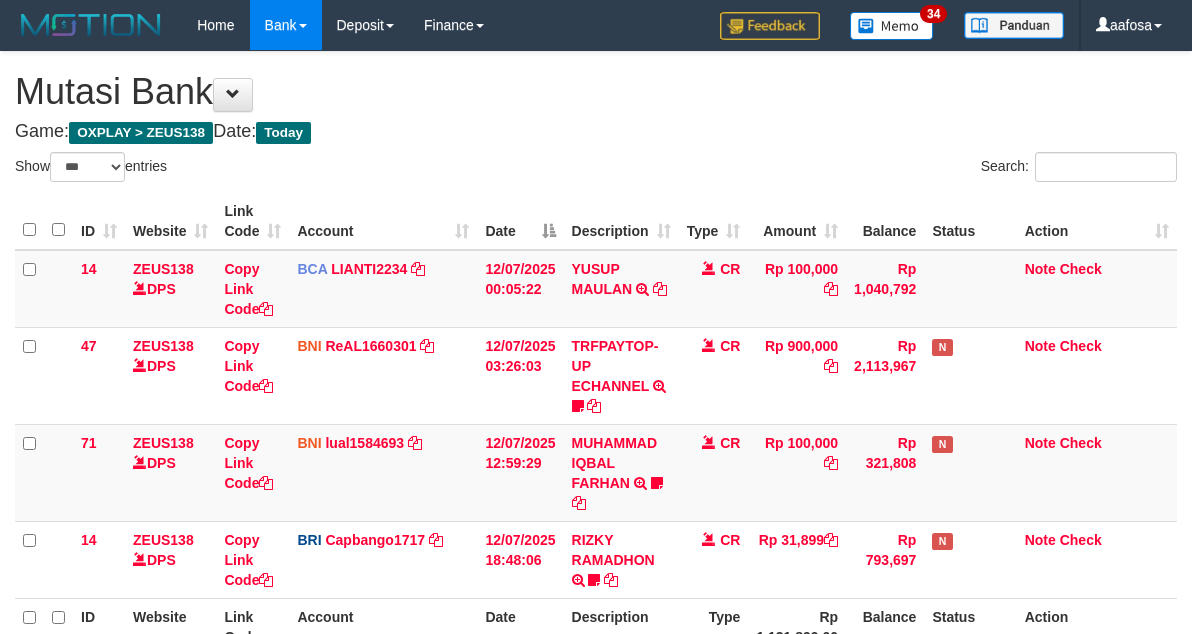select on "***" 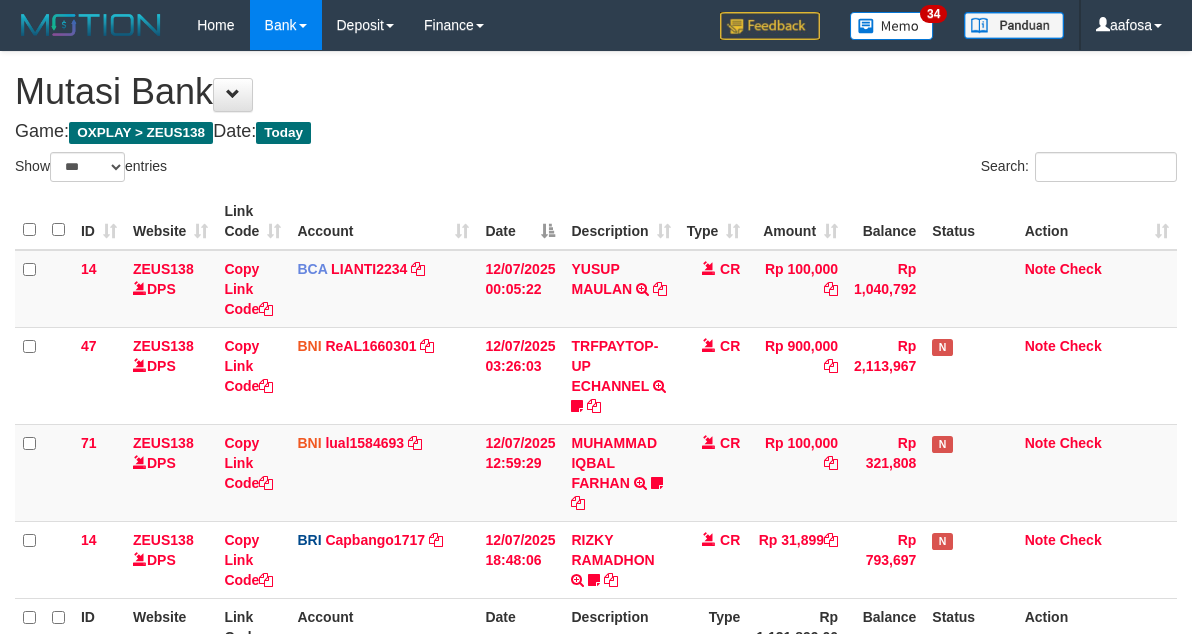scroll, scrollTop: 175, scrollLeft: 0, axis: vertical 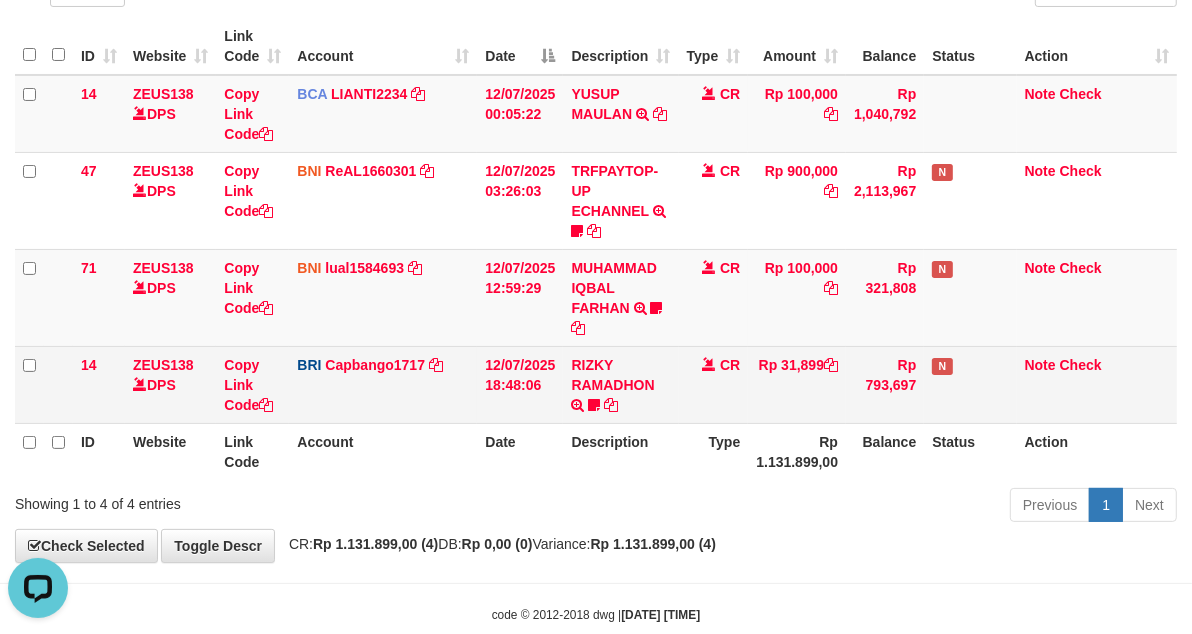 click on "CR" at bounding box center [714, 384] 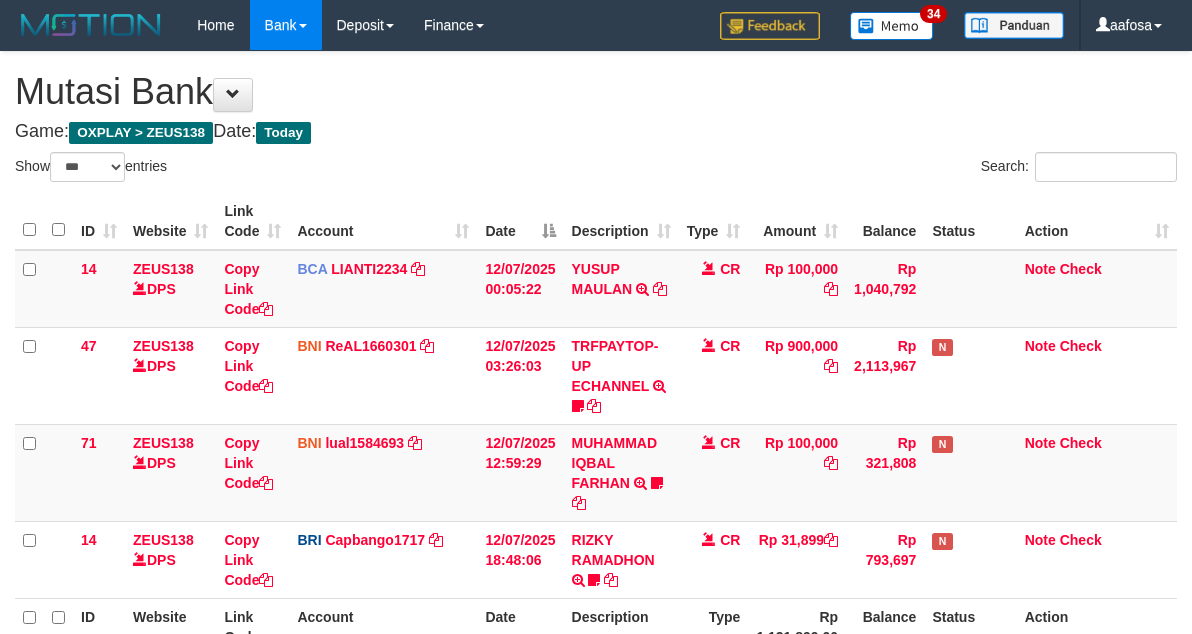 select on "***" 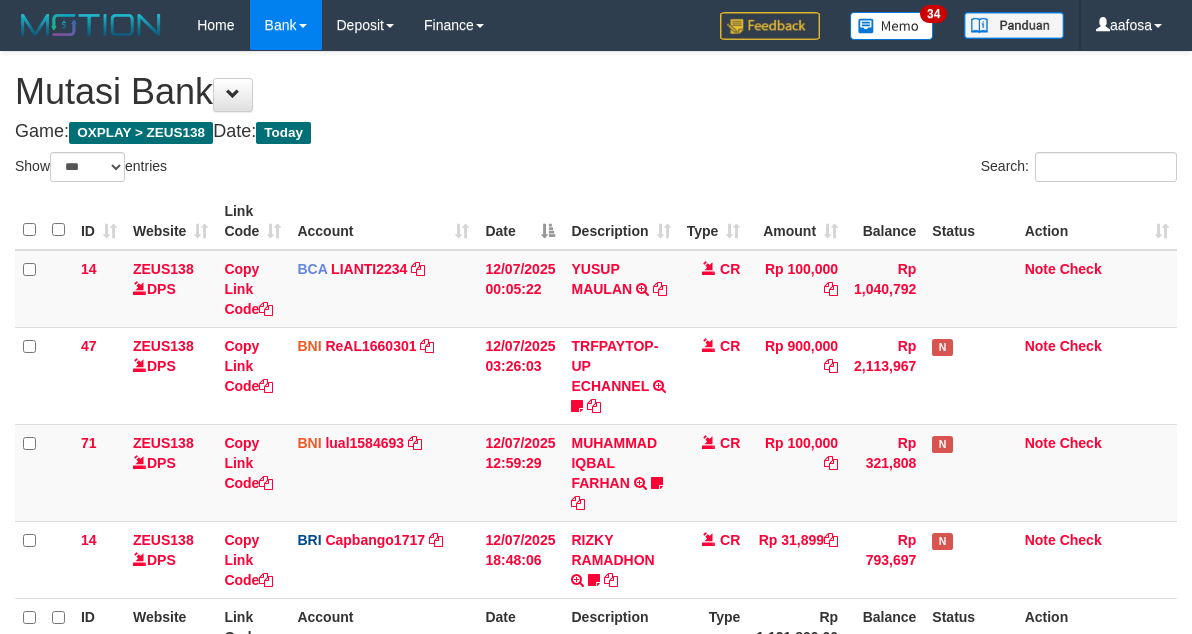 scroll, scrollTop: 175, scrollLeft: 0, axis: vertical 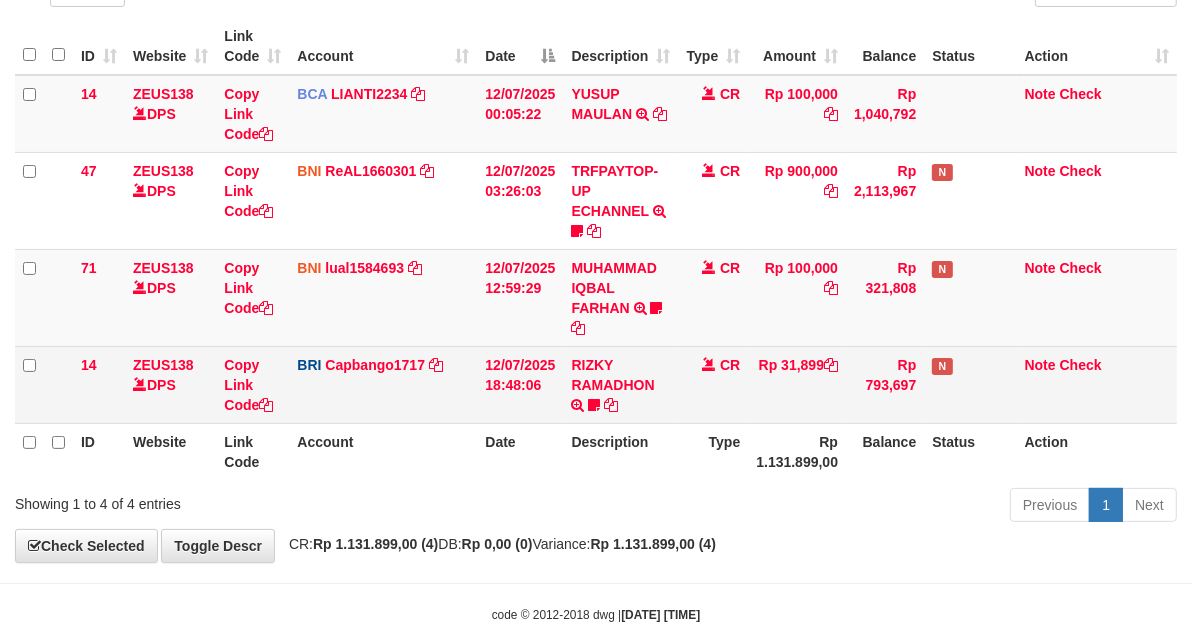 click on "CR" at bounding box center (714, 384) 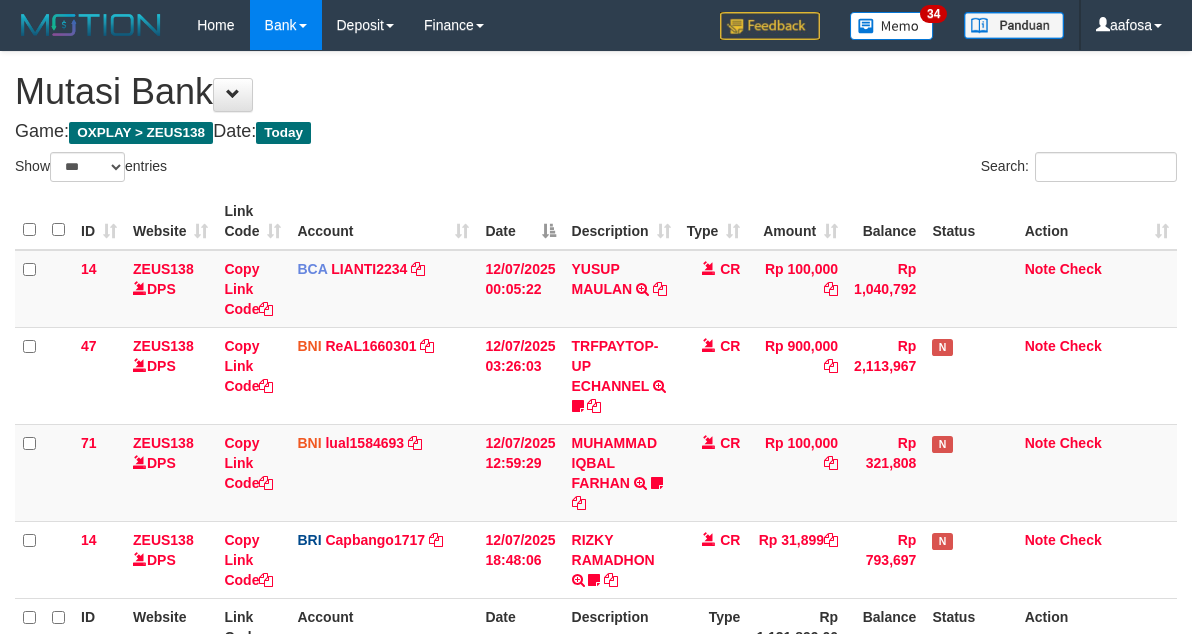 select on "***" 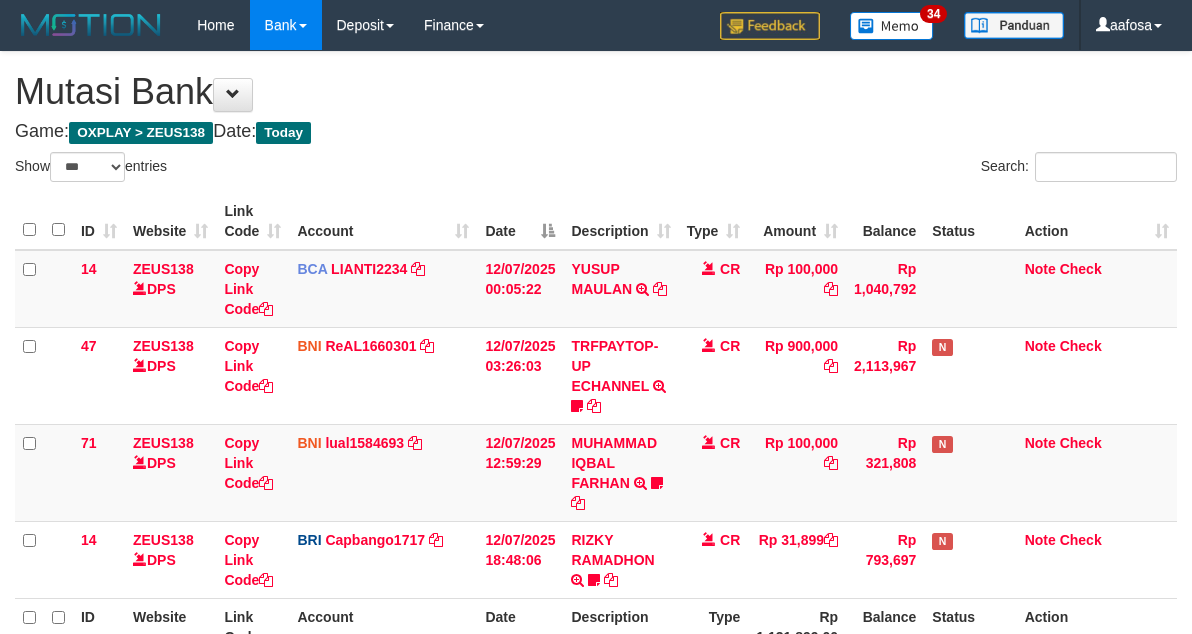 scroll, scrollTop: 175, scrollLeft: 0, axis: vertical 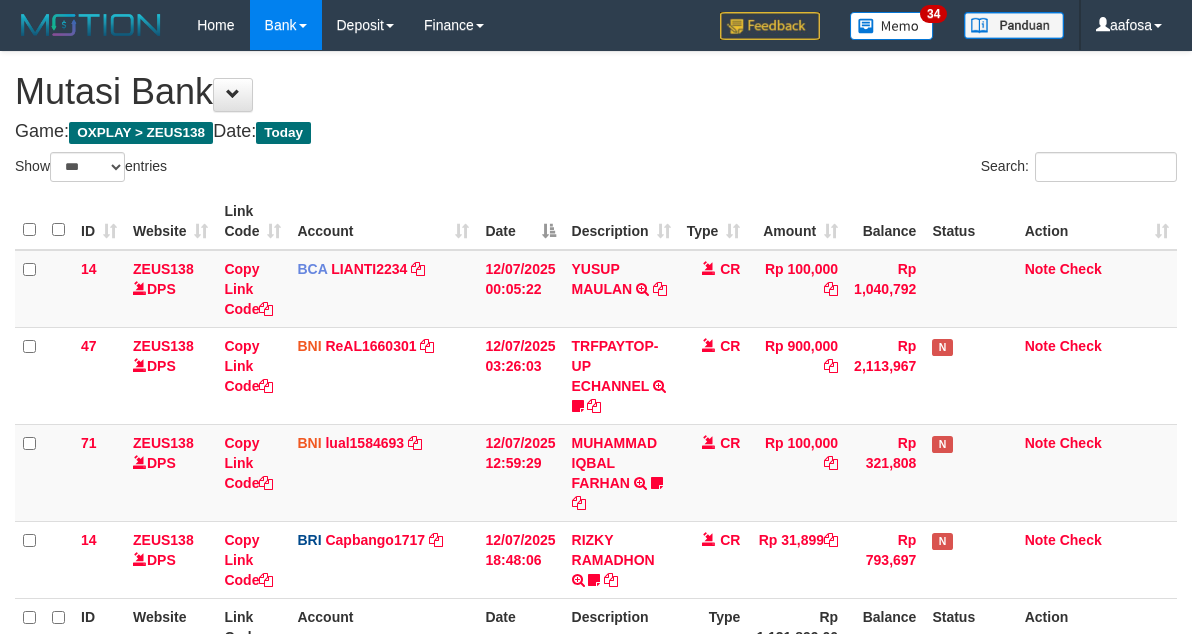 select on "***" 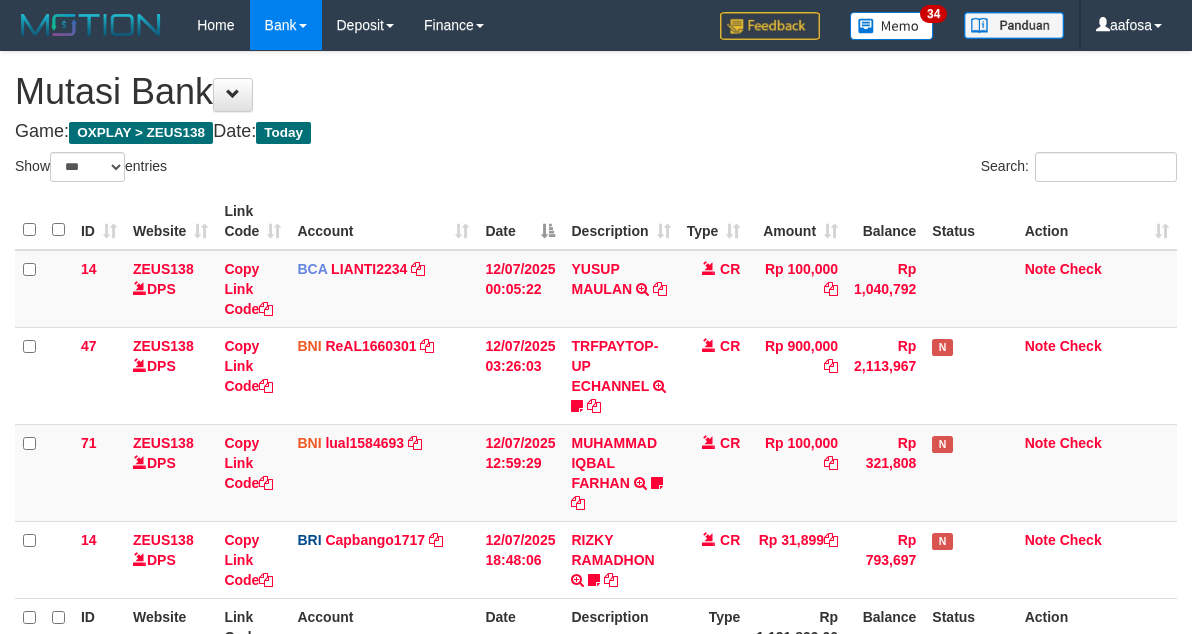 scroll, scrollTop: 175, scrollLeft: 0, axis: vertical 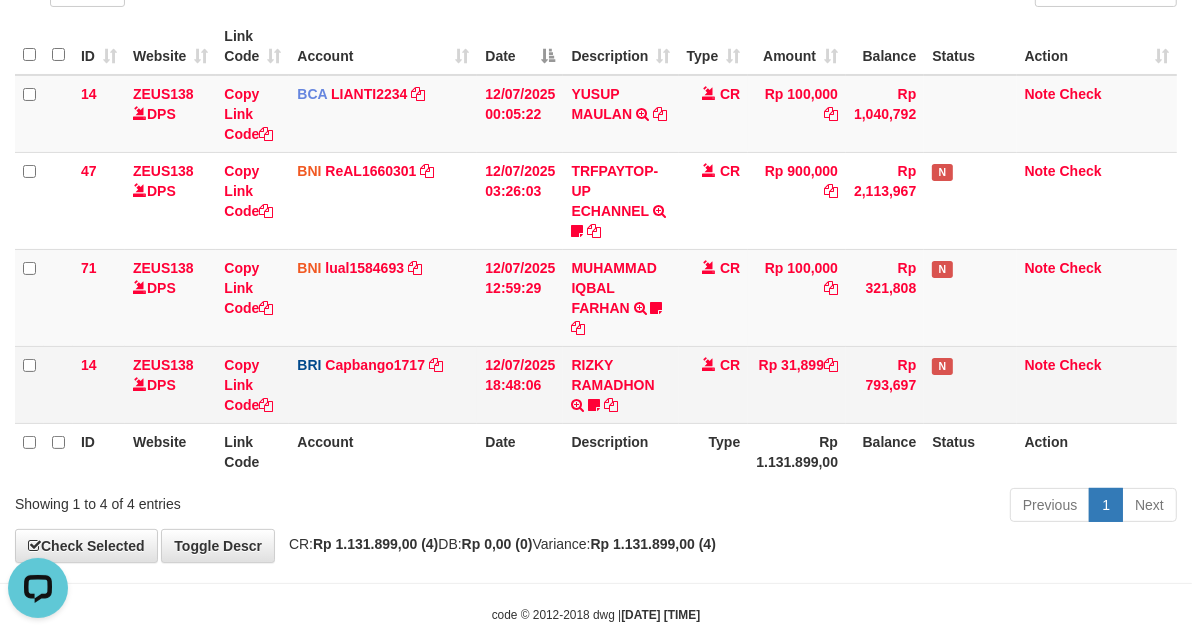 click on "Rp 31,899" at bounding box center [797, 384] 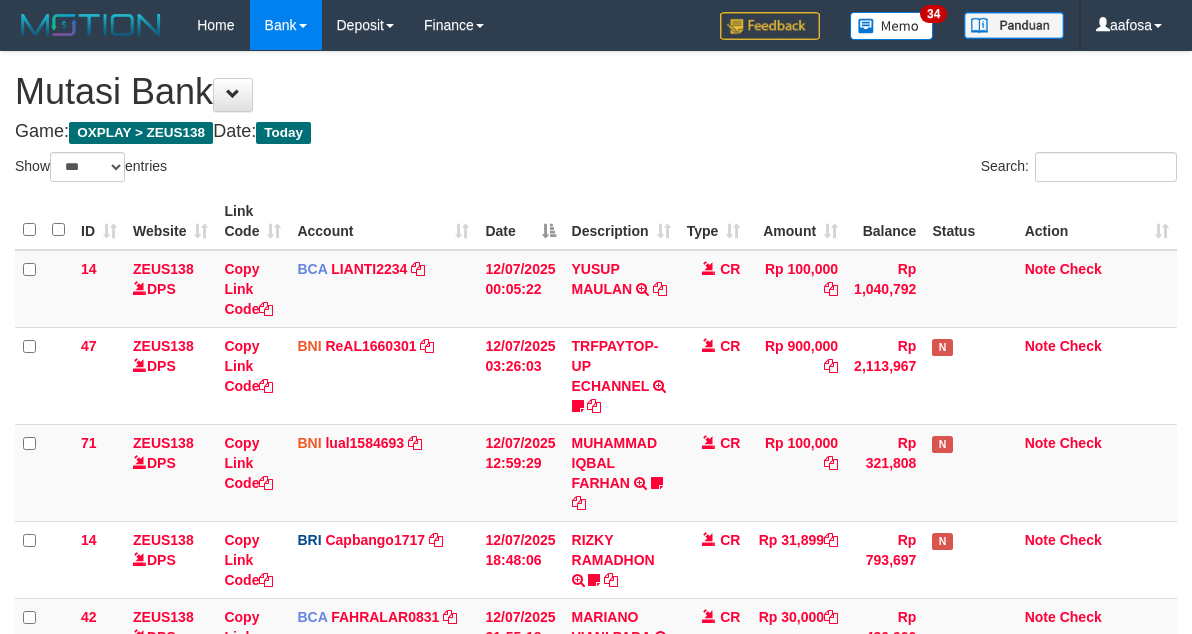 select on "***" 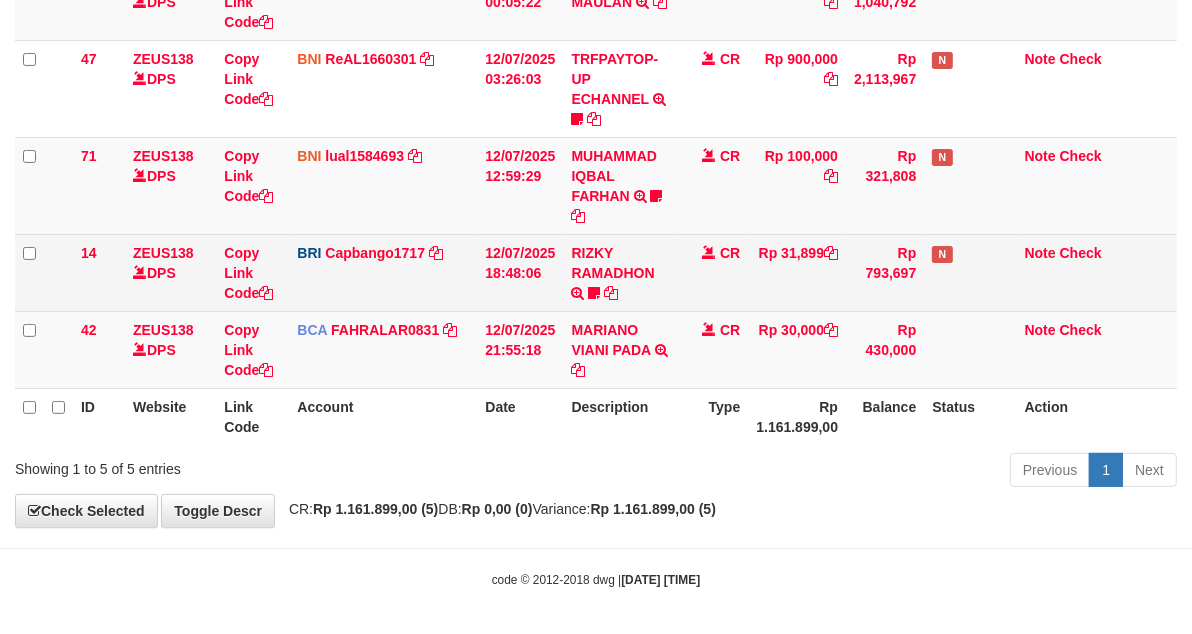 scroll, scrollTop: 175, scrollLeft: 0, axis: vertical 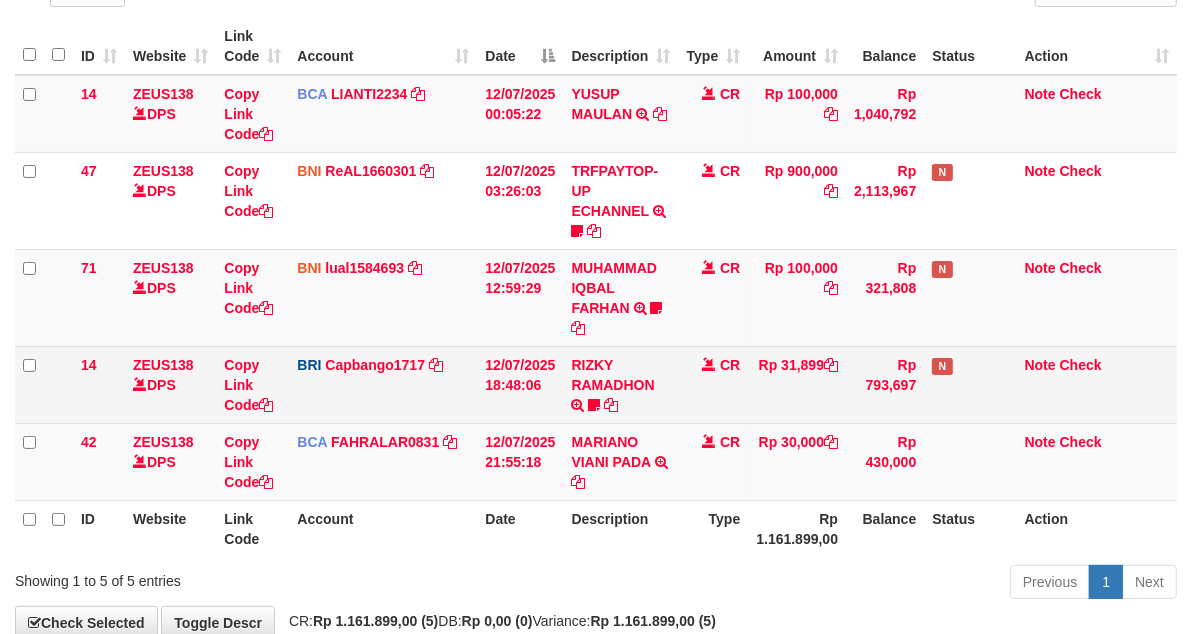 click on "14
ZEUS138    DPS
Copy Link Code
BCA
LIANTI2234
DPS
YULIANTI
mutasi_20250712_4646 | 14
mutasi_20250712_4646 | 14
12/07/2025 00:05:22
YUSUP MAULAN         TRSF E-BANKING CR 1207/FTSCY/WS95051
100000.002025071262819090 TRFDN-YUSUP MAULANESPAY DEBIT INDONE
CR
Rp 100,000
Rp 1,040,792
Note
Check
47
ZEUS138    DPS
Copy Link Code
BNI
ReAL1660301
DPS
REYHAN ALMANSYAH
mutasi_20250712_4647 | 47" at bounding box center (596, 288) 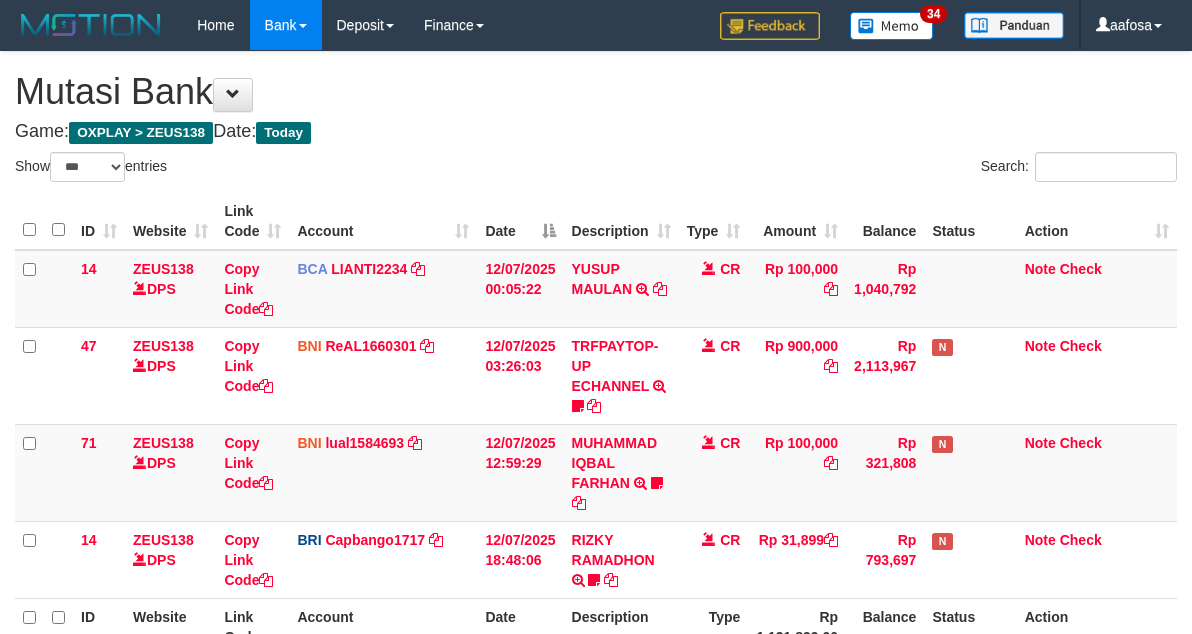 select on "***" 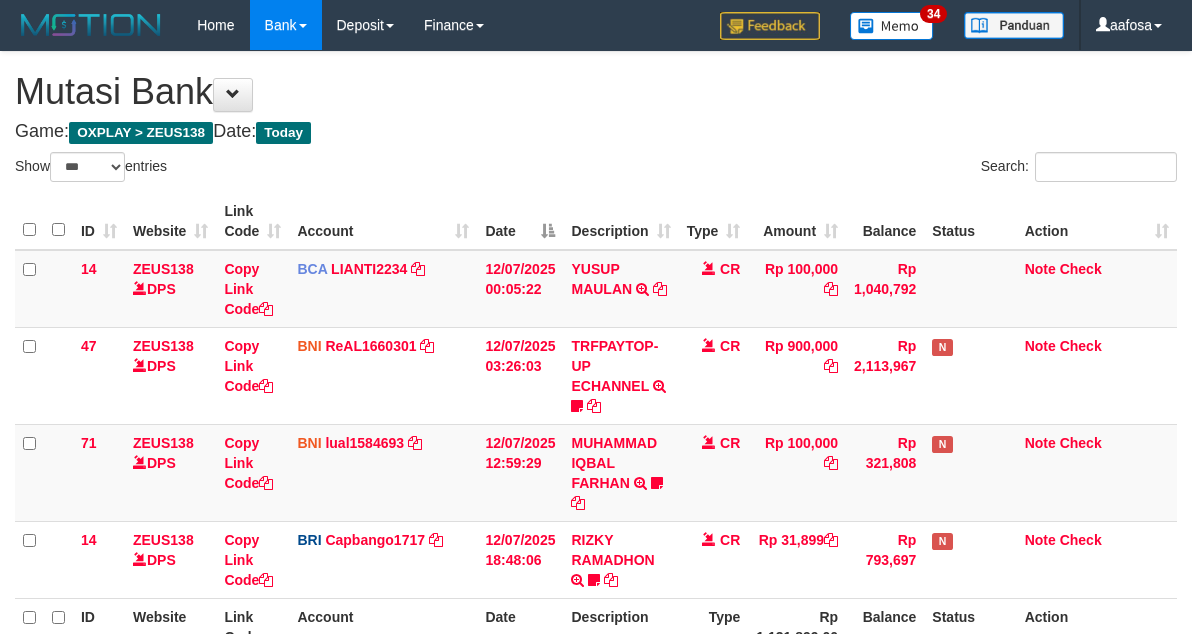 scroll, scrollTop: 175, scrollLeft: 0, axis: vertical 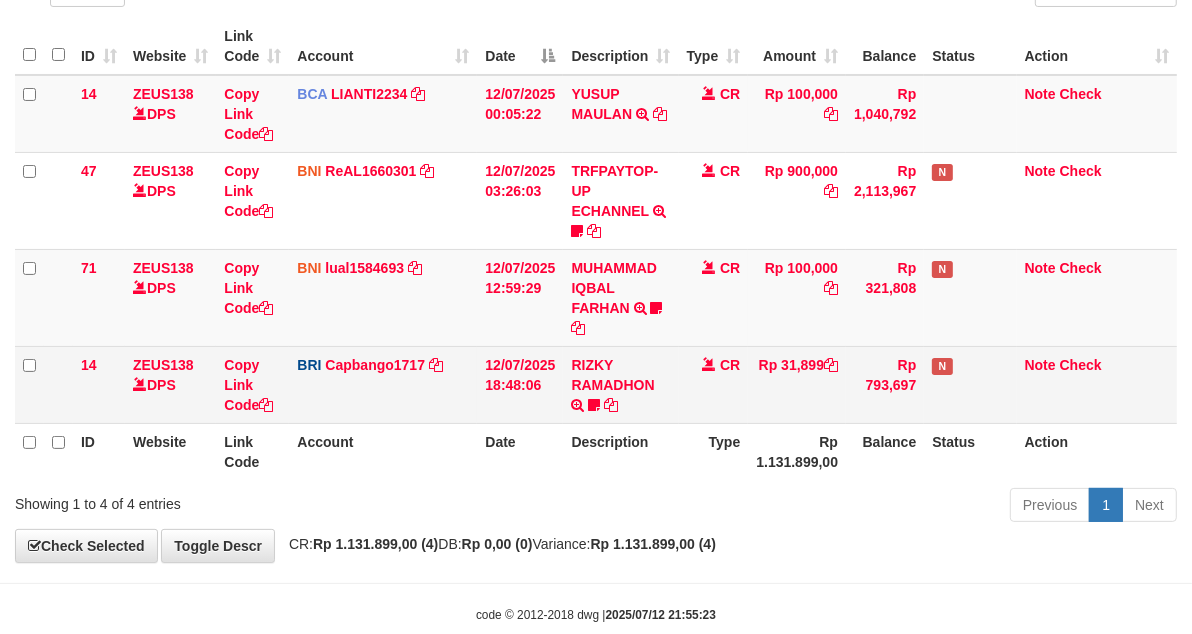 click on "RIZKY RAMADHON            TRANSFER NBMB RIZKY RAMADHON TO HELMI    Rizky190" at bounding box center [620, 384] 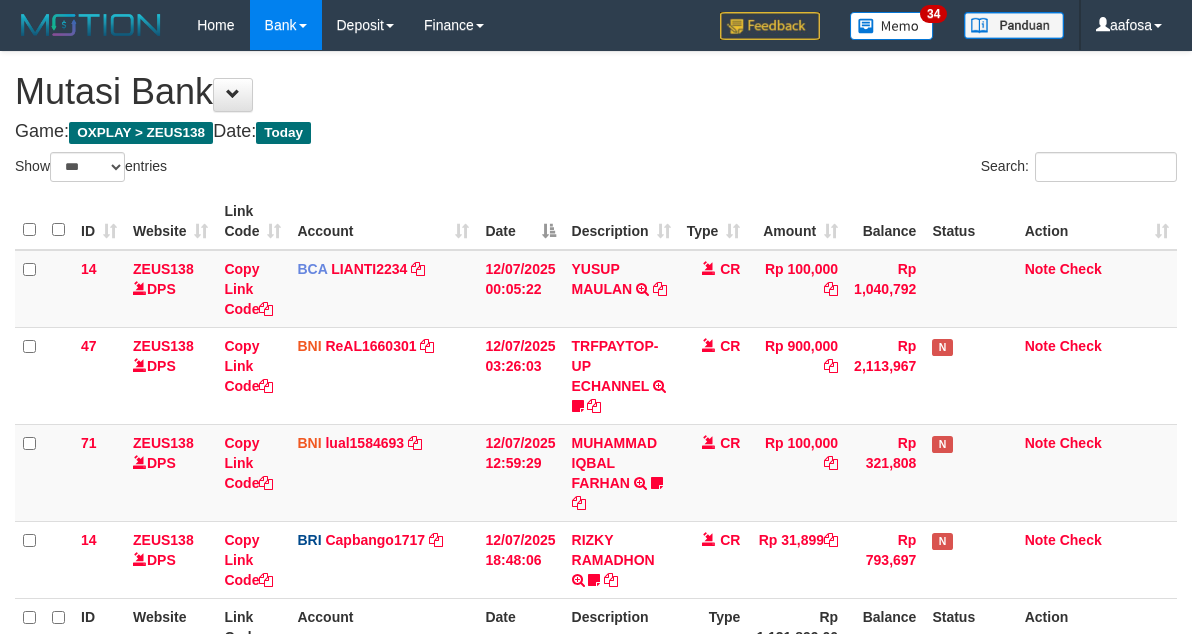 select on "***" 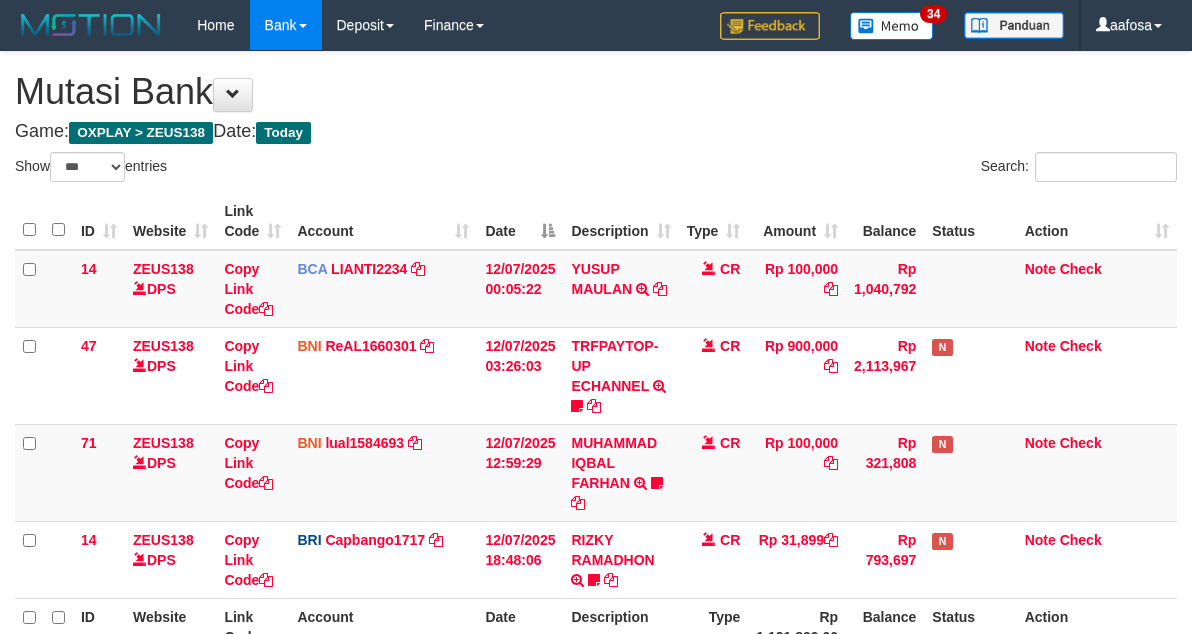 scroll, scrollTop: 175, scrollLeft: 0, axis: vertical 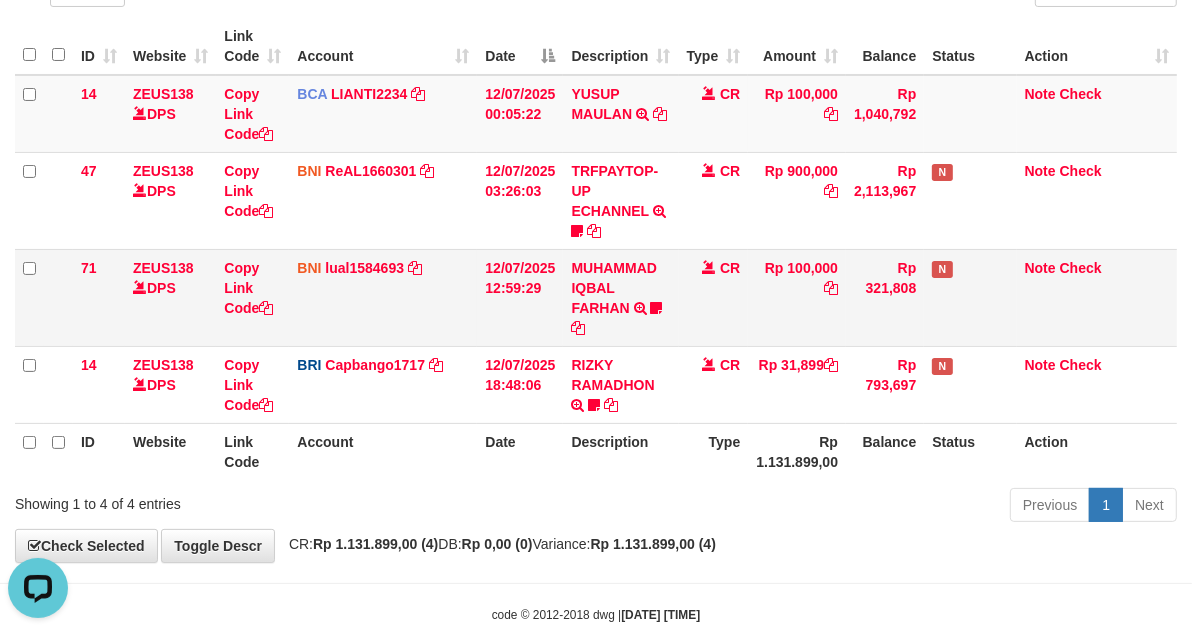 drag, startPoint x: 704, startPoint y: 351, endPoint x: 686, endPoint y: 341, distance: 20.59126 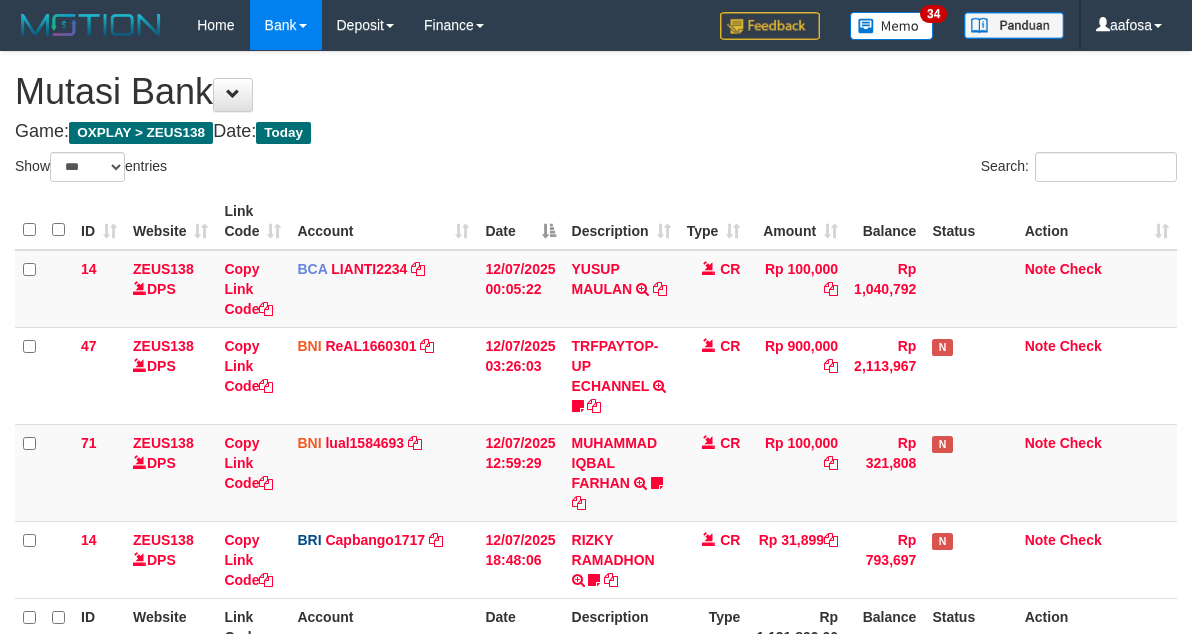 select on "***" 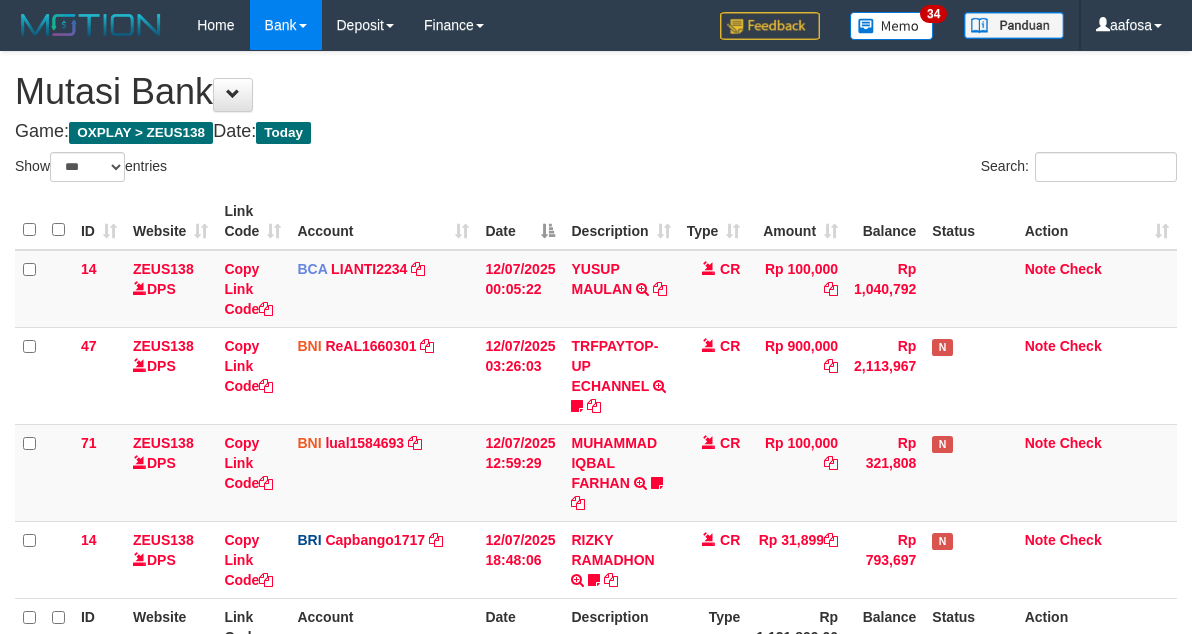 scroll, scrollTop: 175, scrollLeft: 0, axis: vertical 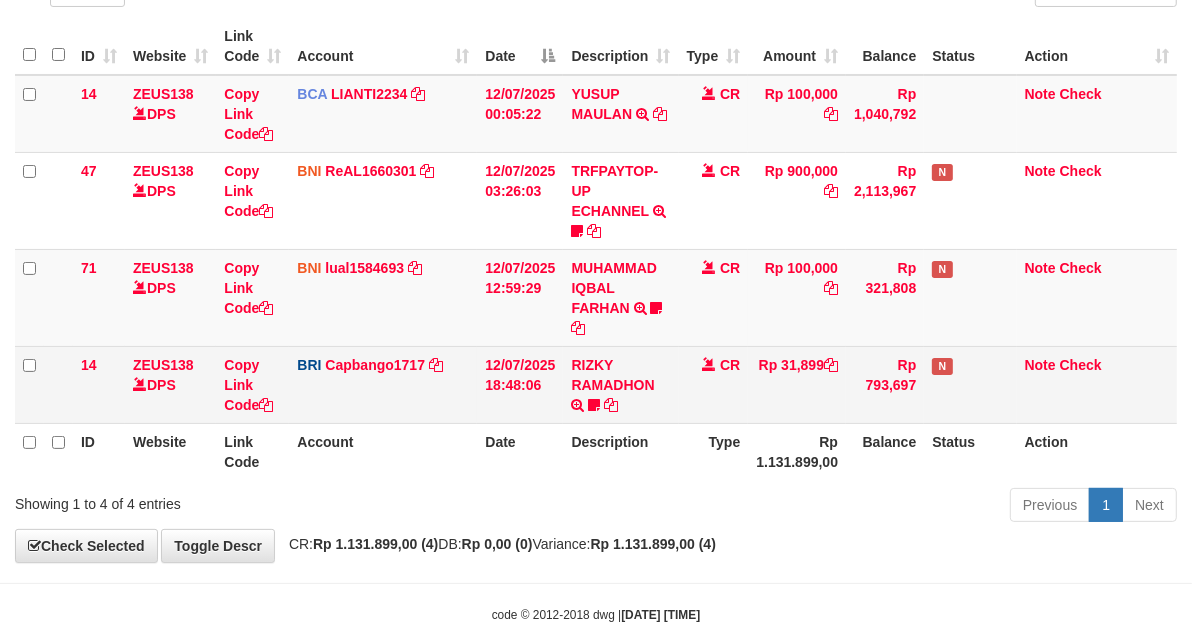click on "RIZKY RAMADHON            TRANSFER NBMB RIZKY RAMADHON TO HELMI    Rizky190" at bounding box center [620, 384] 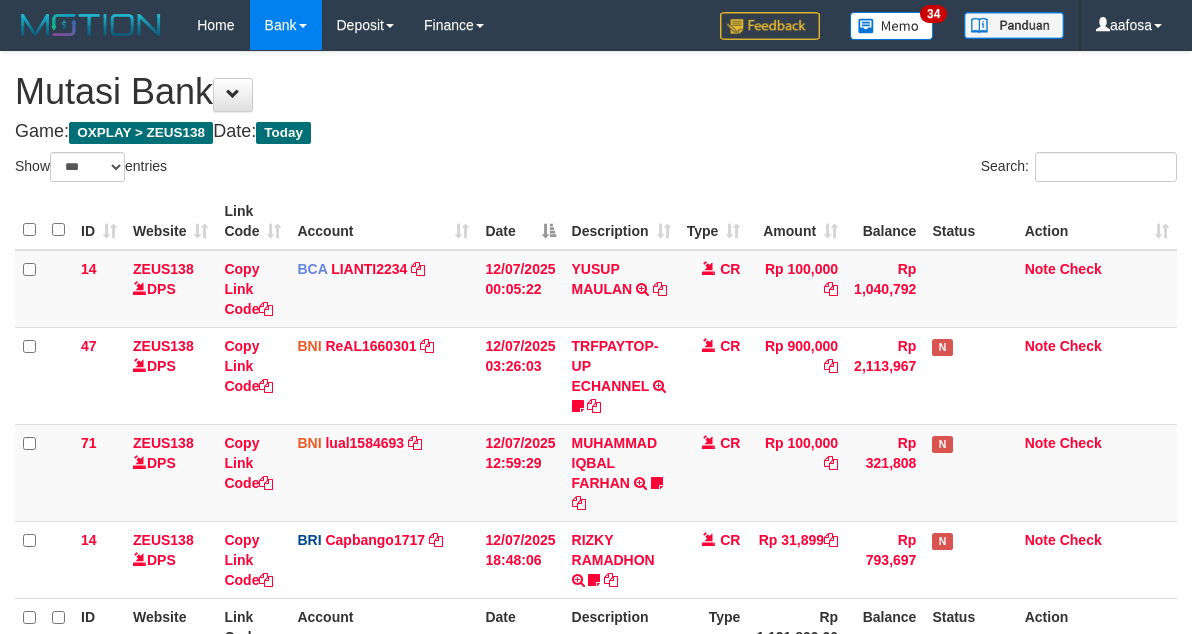select on "***" 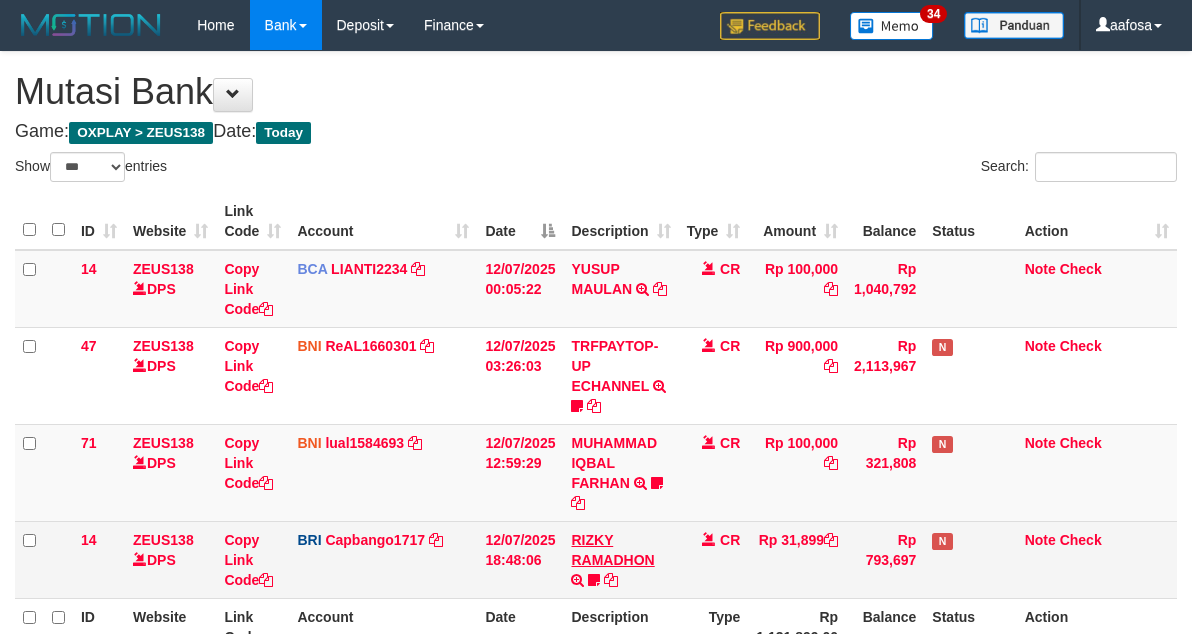 scroll, scrollTop: 175, scrollLeft: 0, axis: vertical 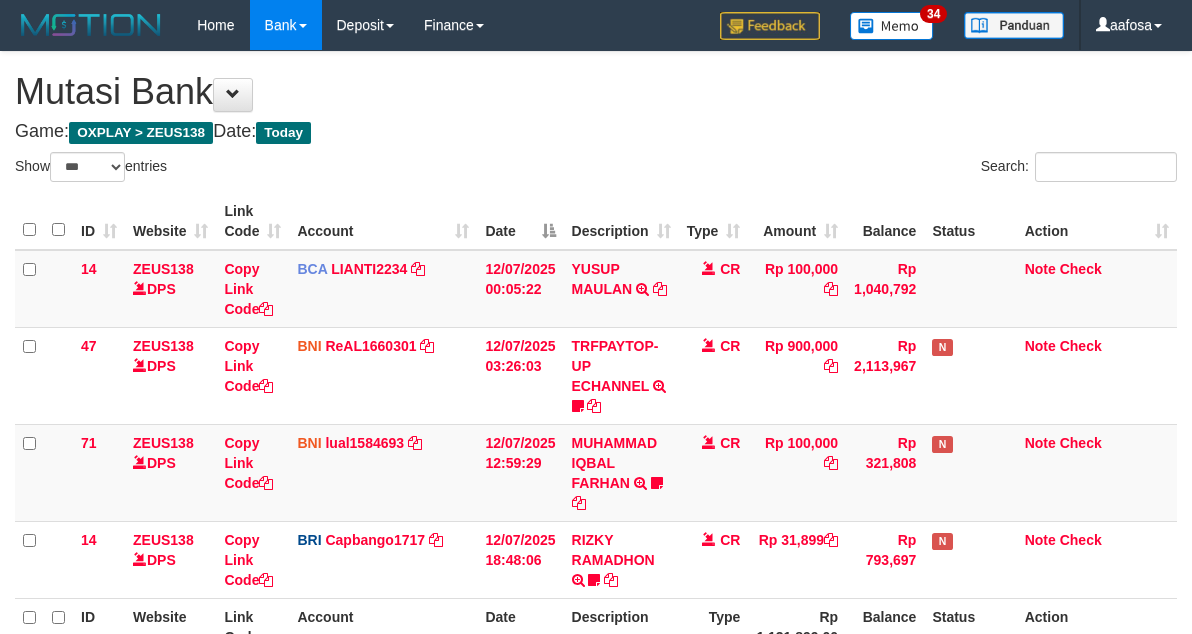 select on "***" 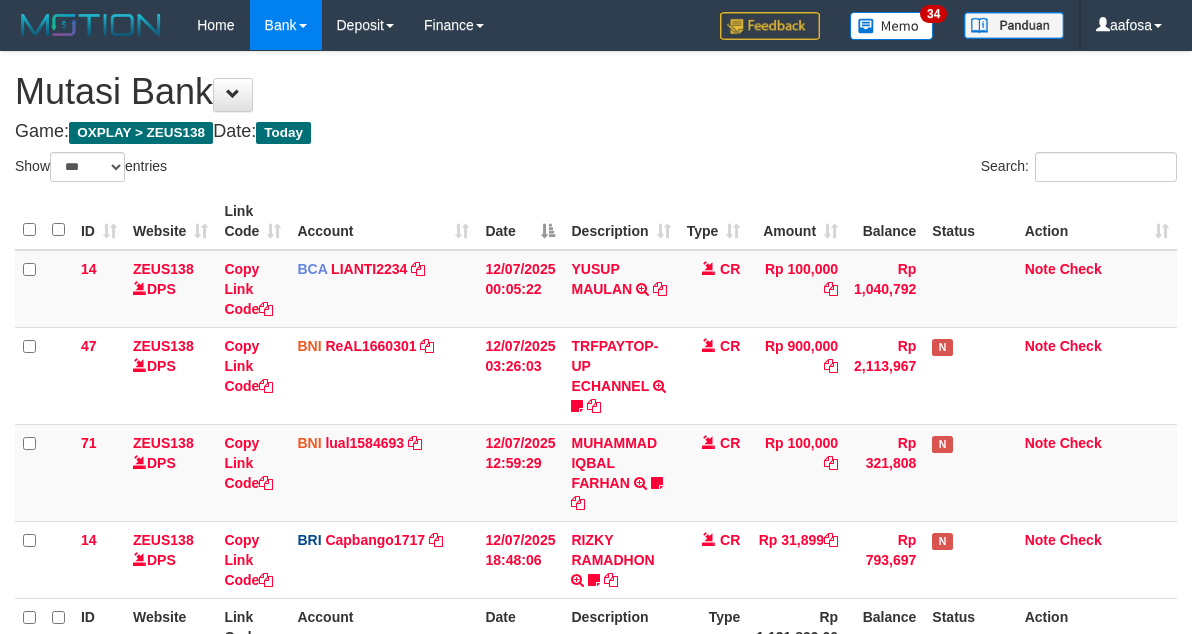 scroll, scrollTop: 175, scrollLeft: 0, axis: vertical 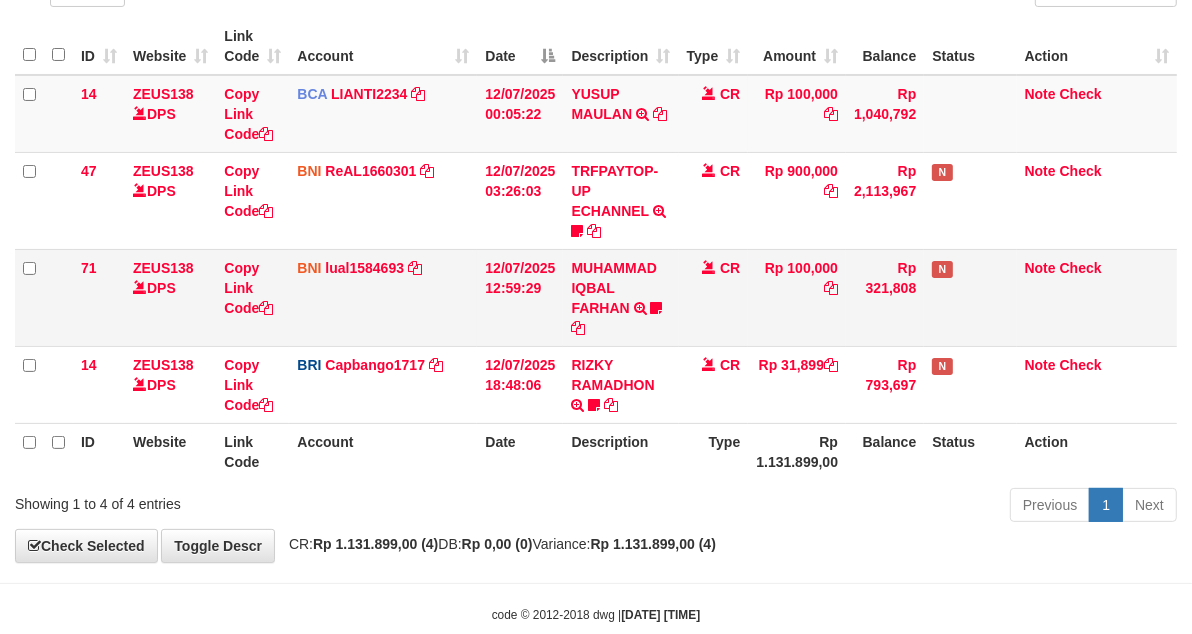 drag, startPoint x: 751, startPoint y: 272, endPoint x: 764, endPoint y: 264, distance: 15.264338 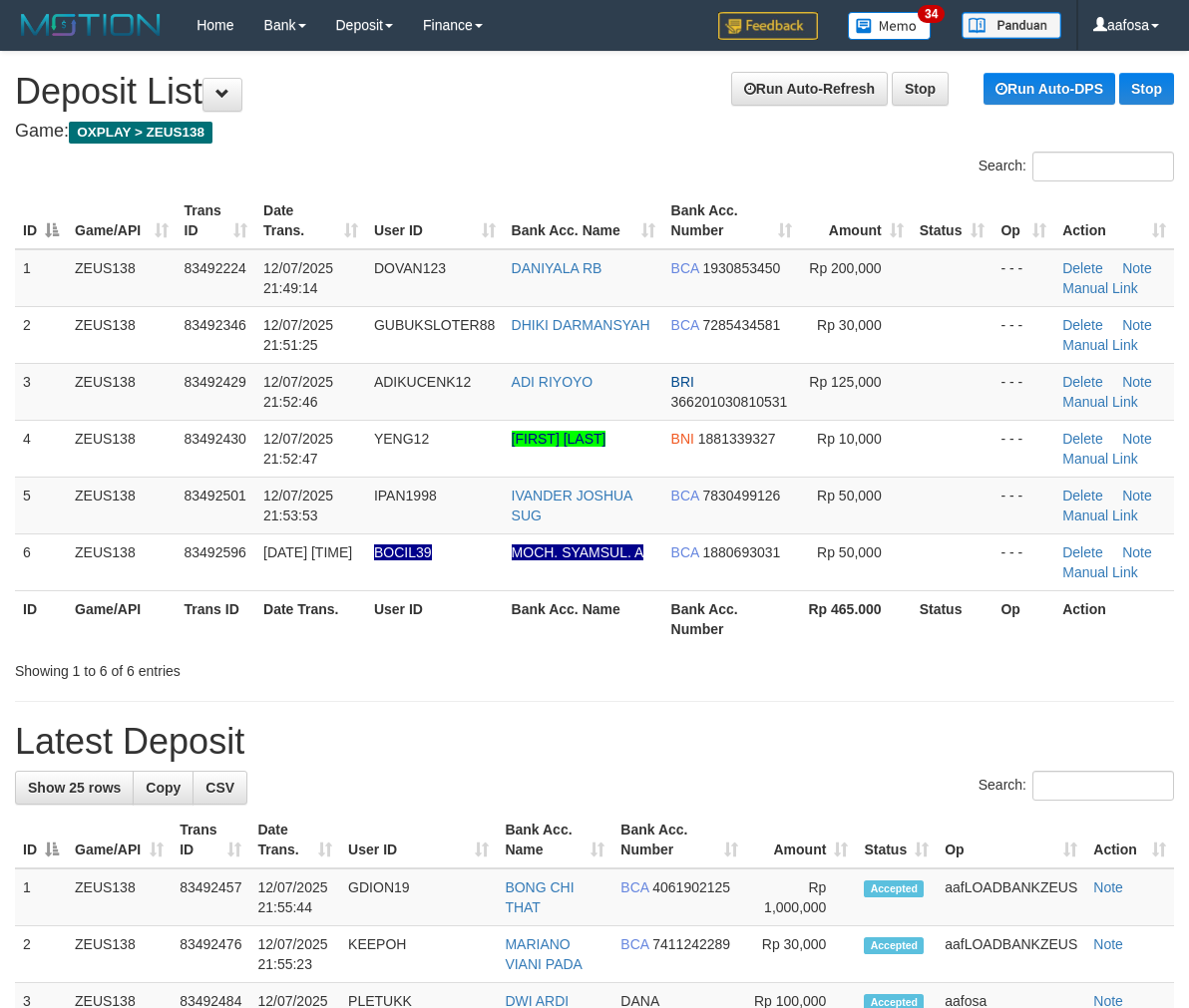 scroll, scrollTop: 11, scrollLeft: 0, axis: vertical 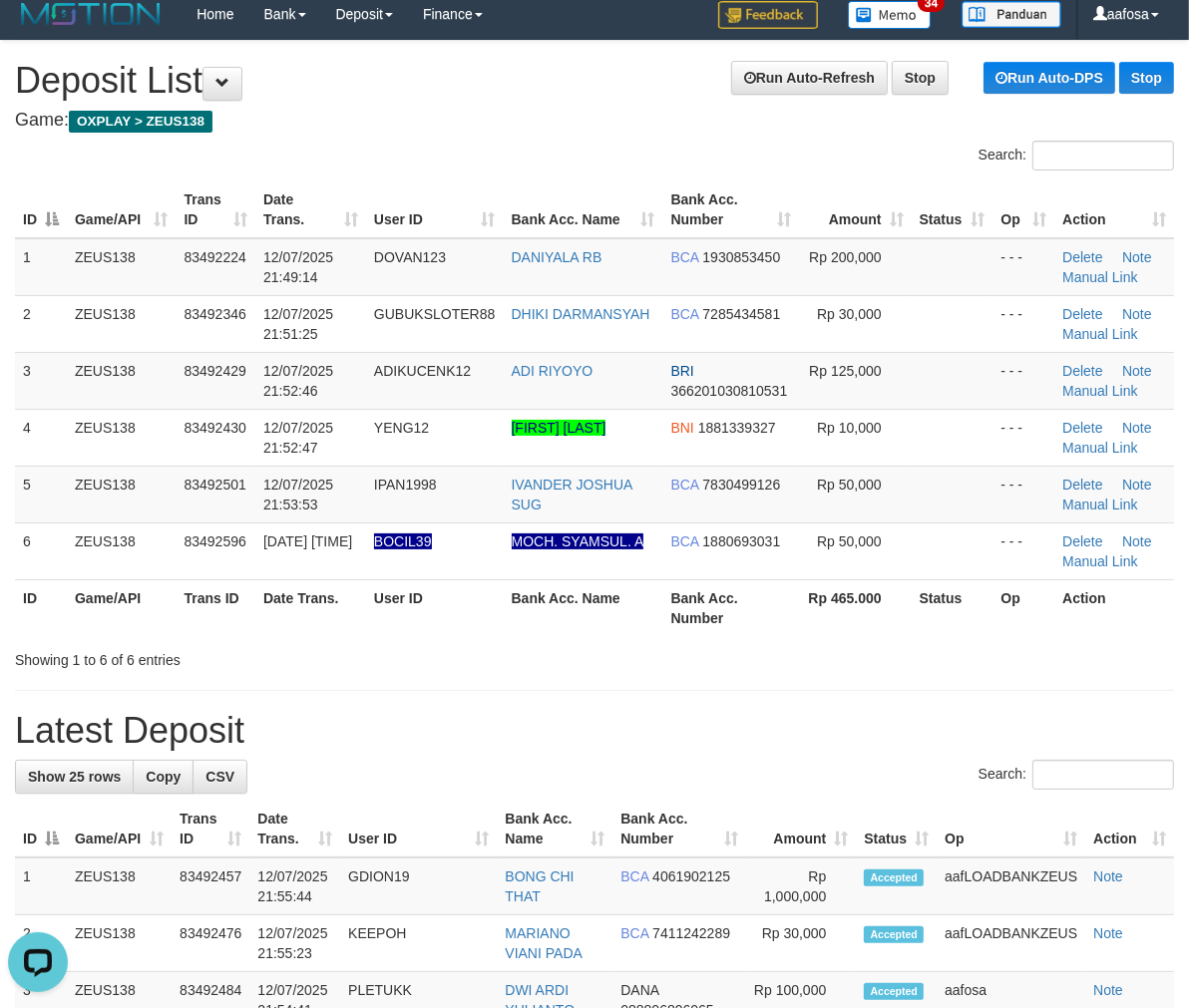click on "Run Auto-Refresh
Stop
Run Auto-DPS
Stop
Deposit List" at bounding box center (594, 81) 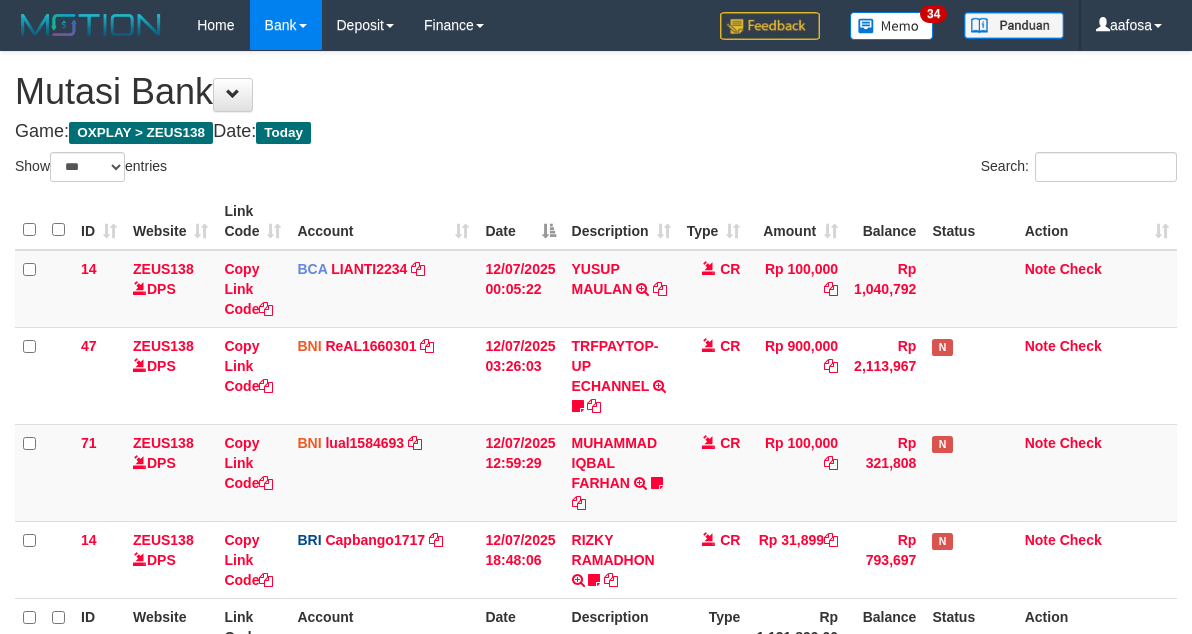 select on "***" 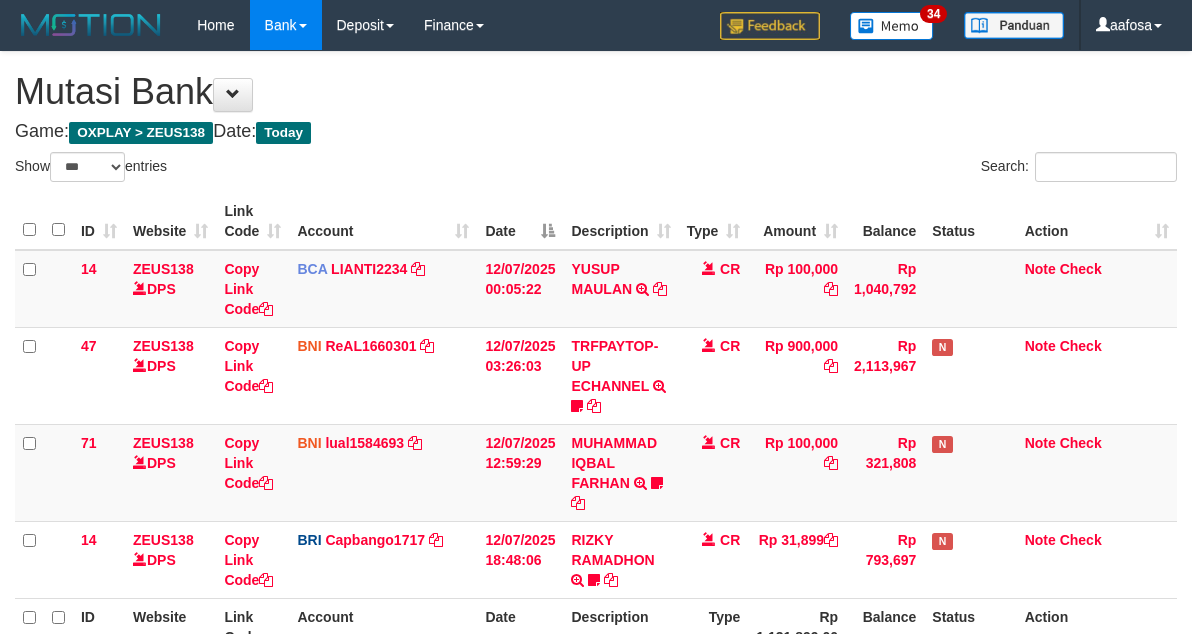 scroll, scrollTop: 175, scrollLeft: 0, axis: vertical 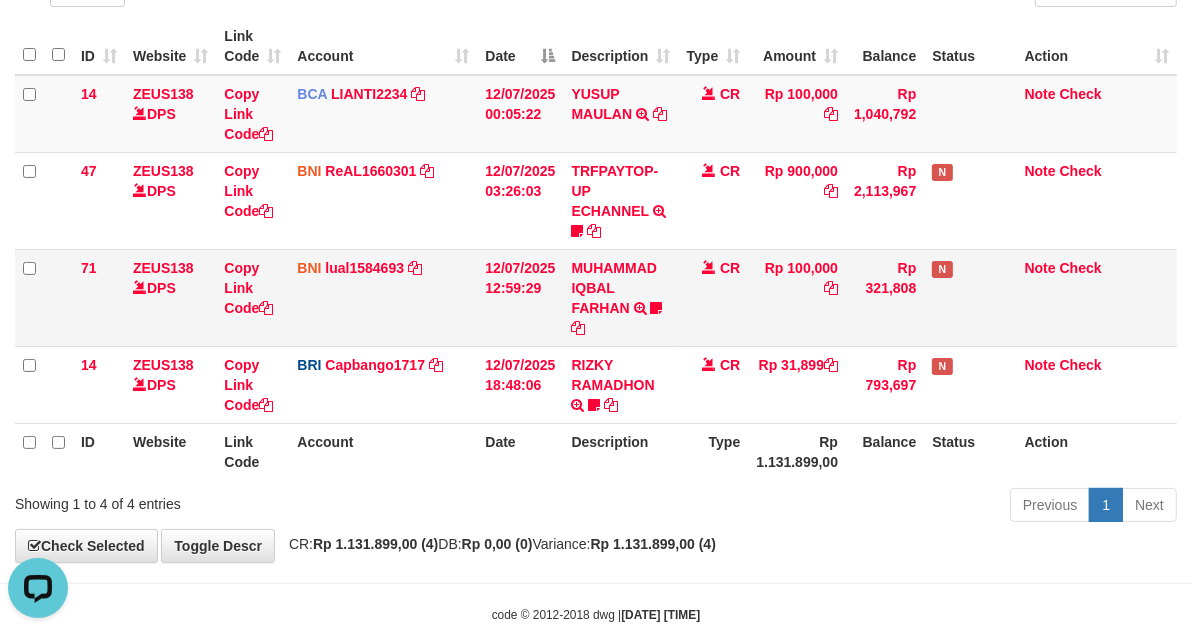 click on "CR" at bounding box center (714, 297) 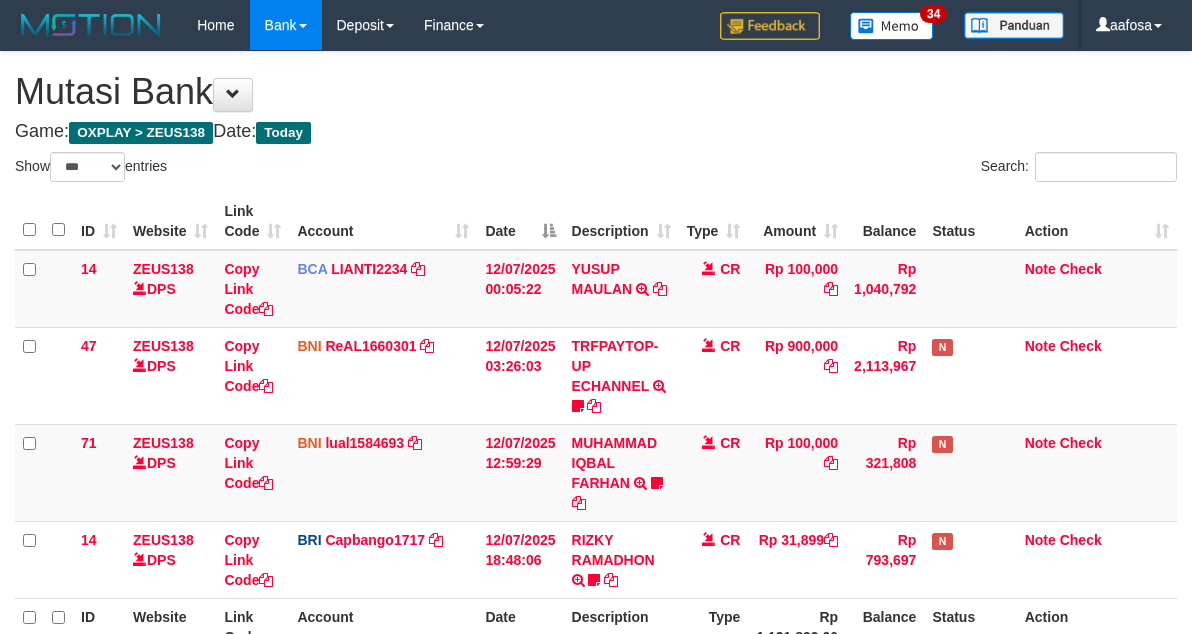 select on "***" 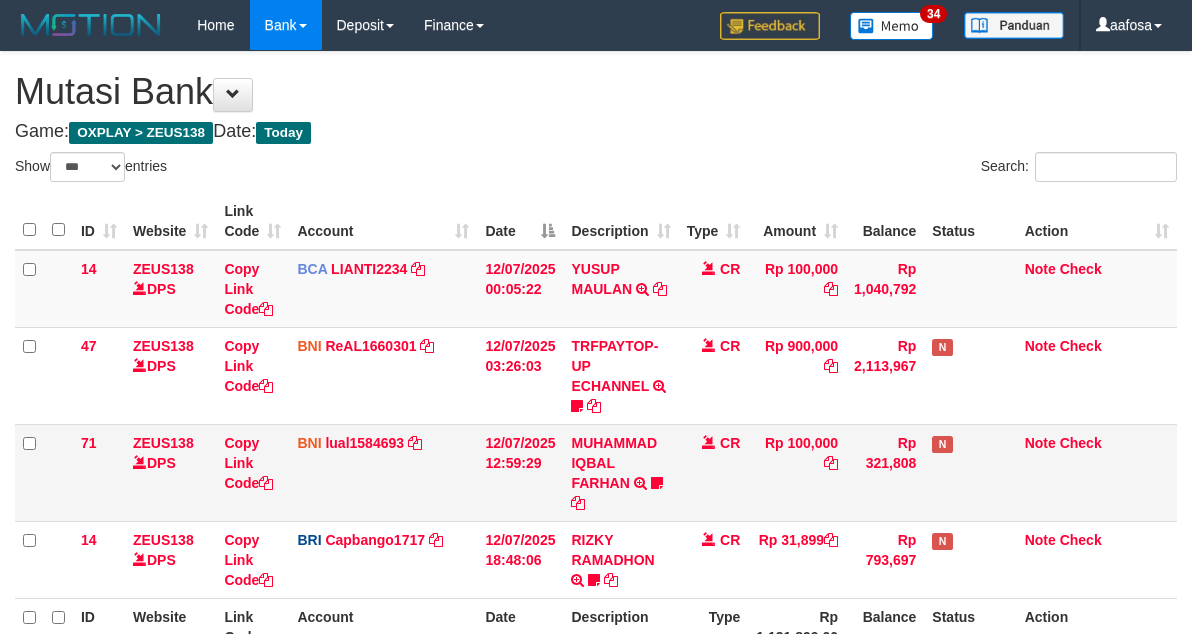 scroll, scrollTop: 175, scrollLeft: 0, axis: vertical 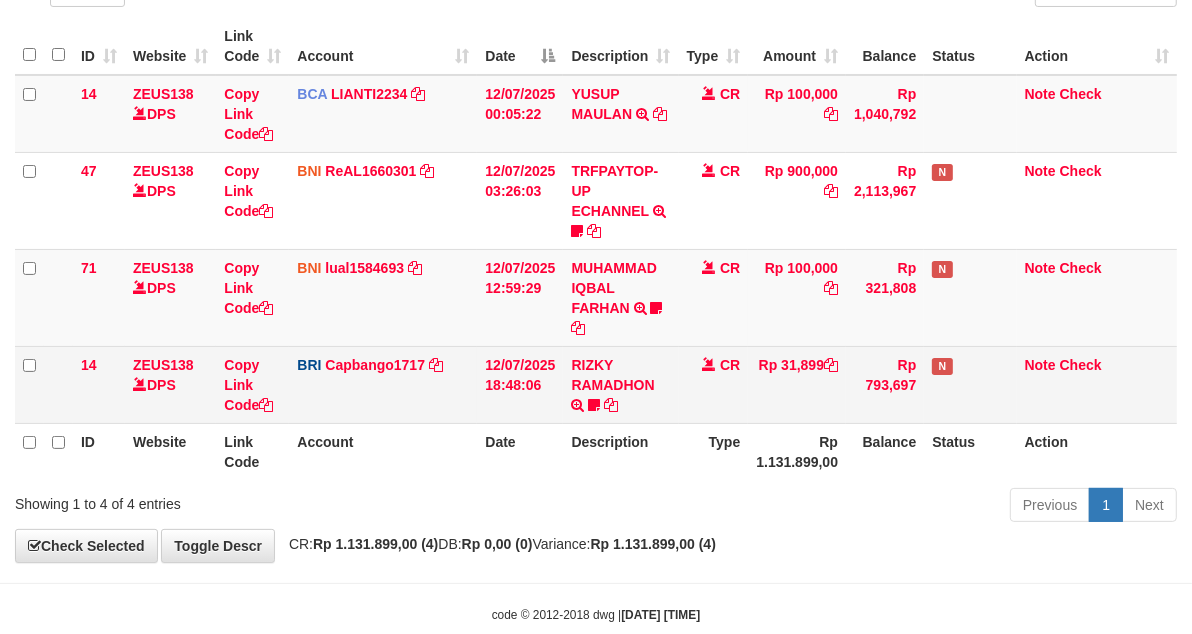 click at bounding box center [709, 364] 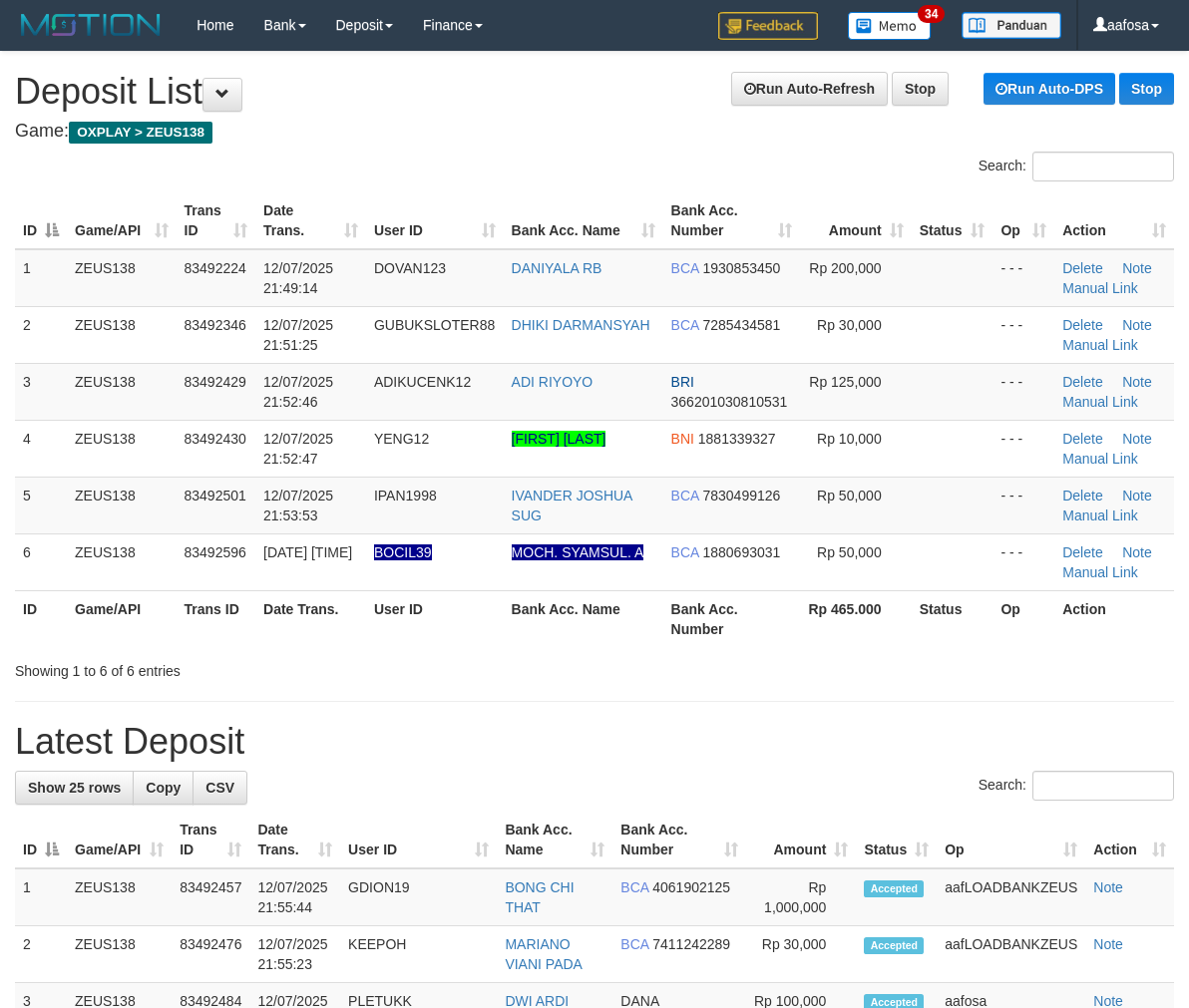 scroll, scrollTop: 11, scrollLeft: 0, axis: vertical 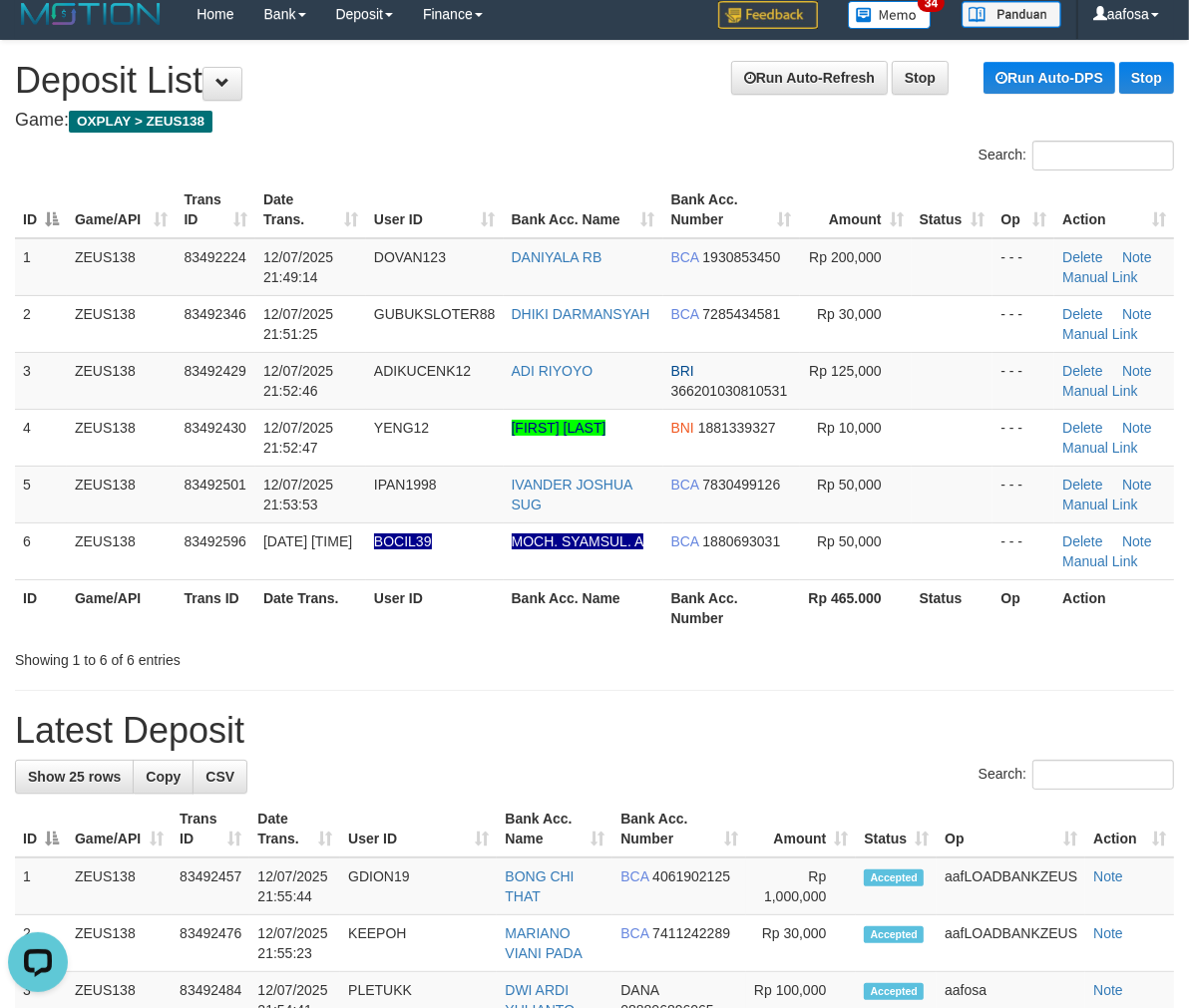 drag, startPoint x: 505, startPoint y: 70, endPoint x: 375, endPoint y: 132, distance: 144.02778 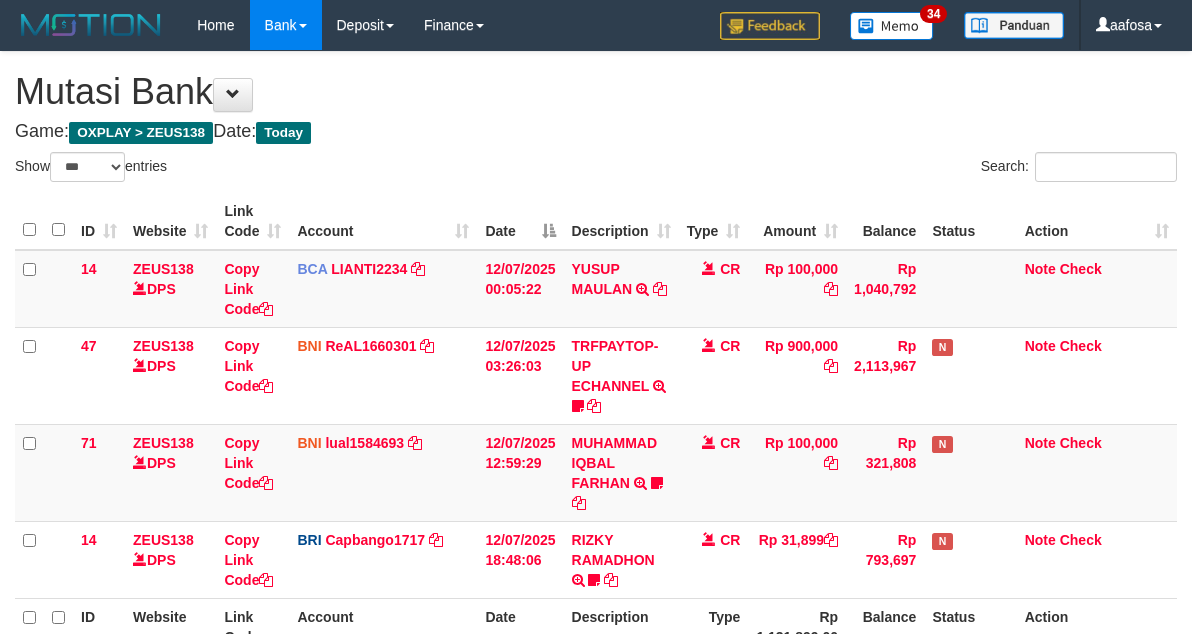 select on "***" 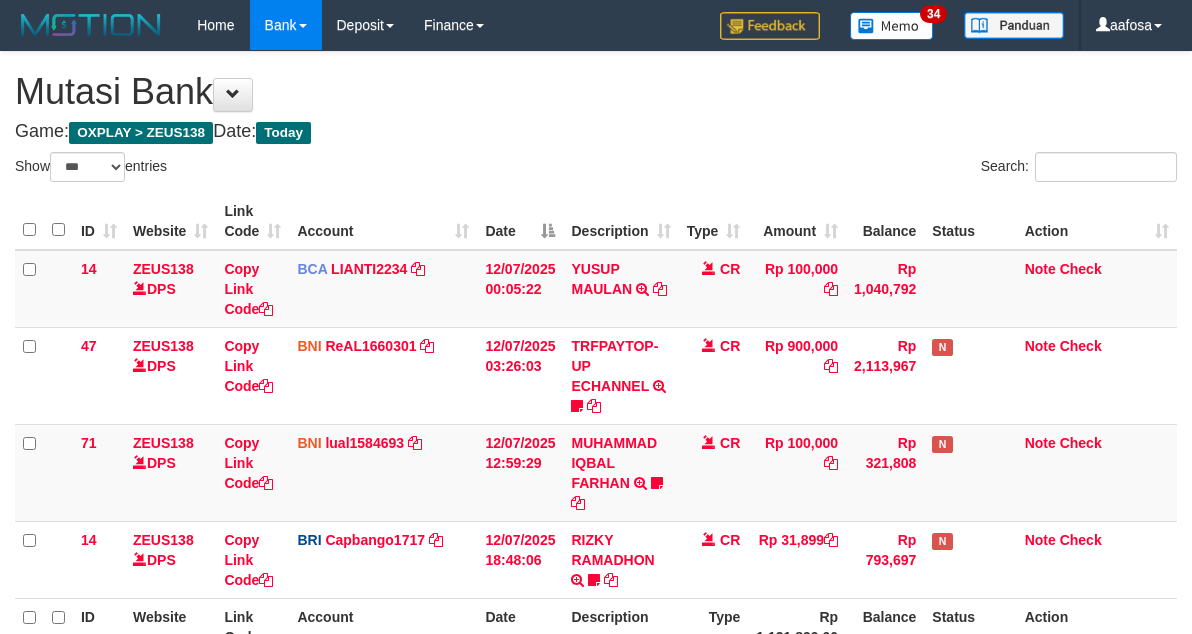 scroll, scrollTop: 175, scrollLeft: 0, axis: vertical 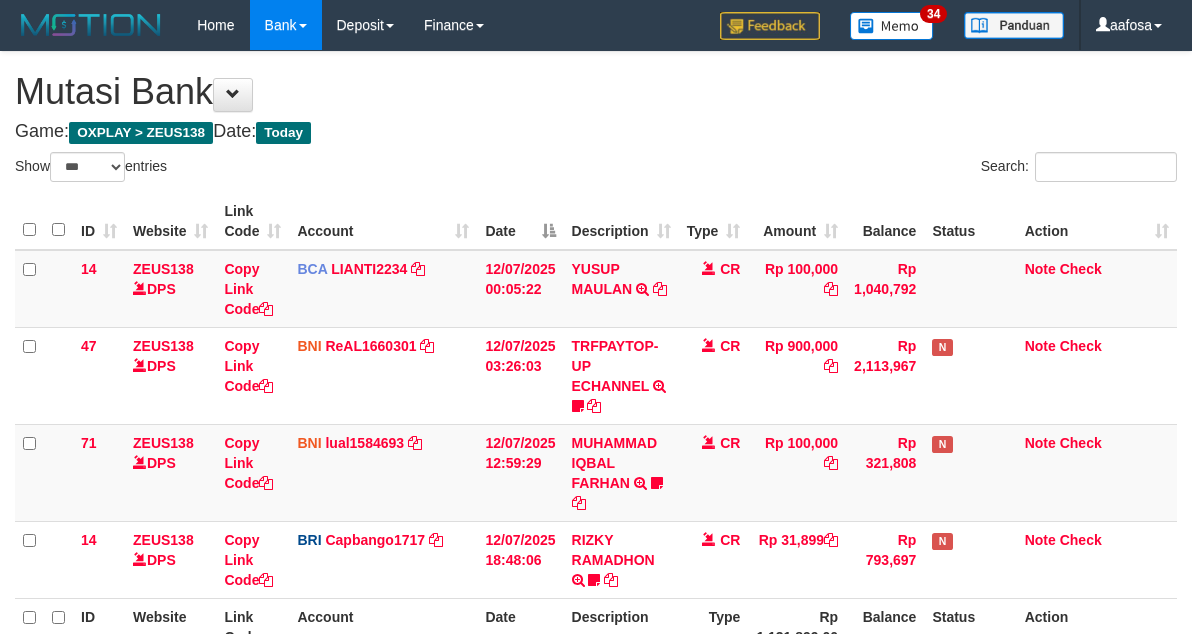 select on "***" 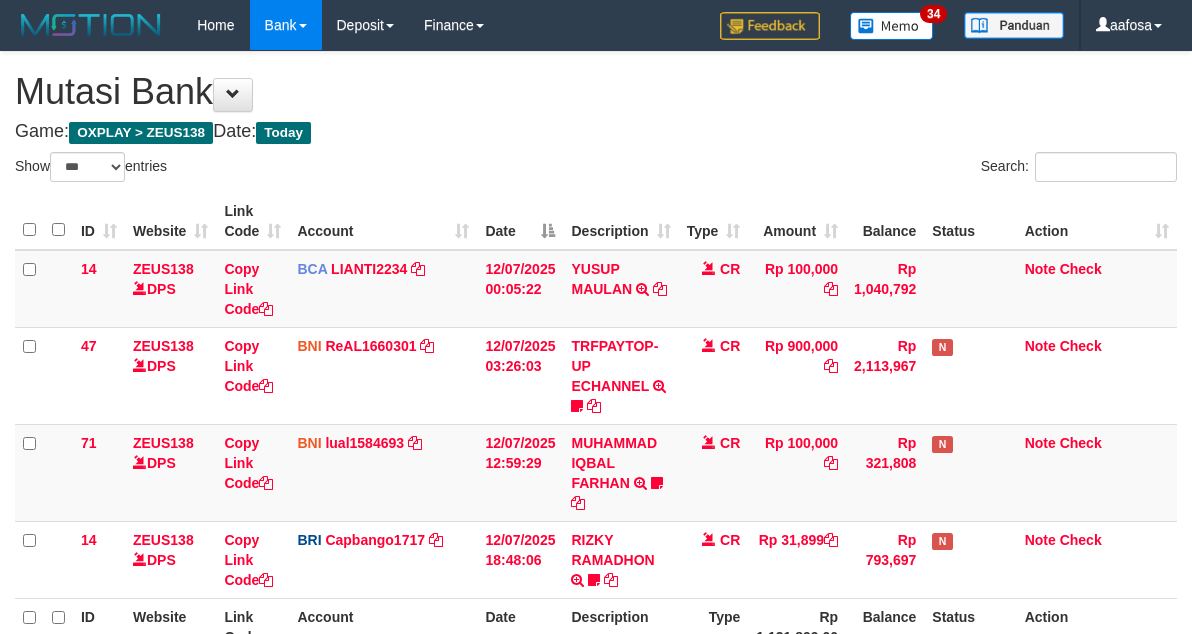 scroll, scrollTop: 175, scrollLeft: 0, axis: vertical 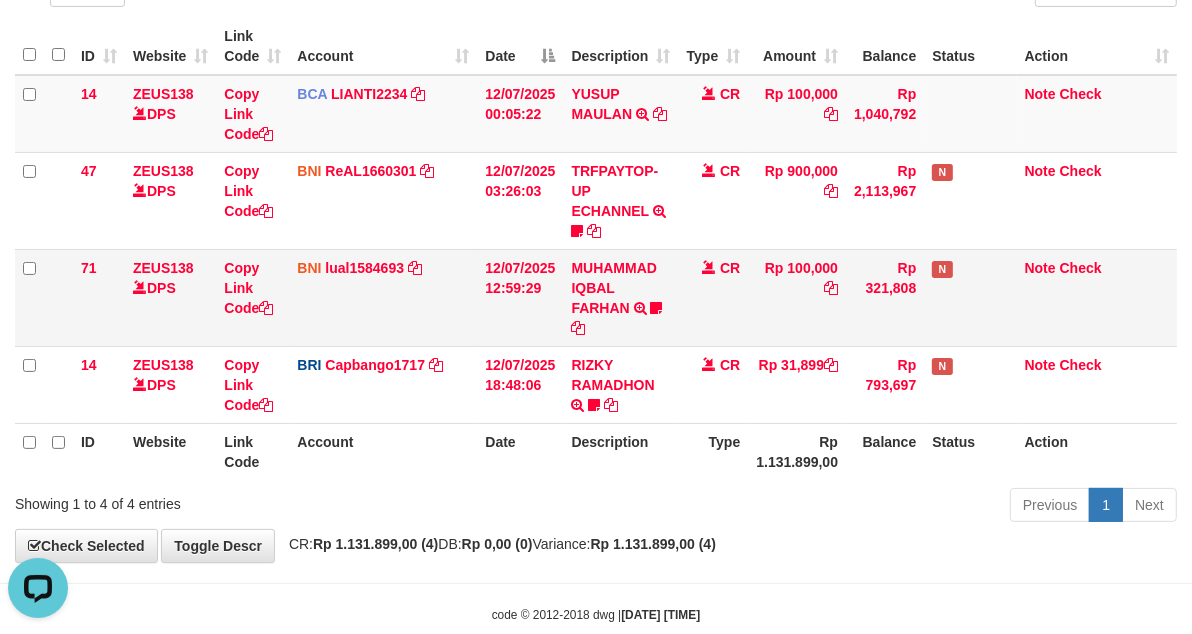 click on "CR" at bounding box center (714, 297) 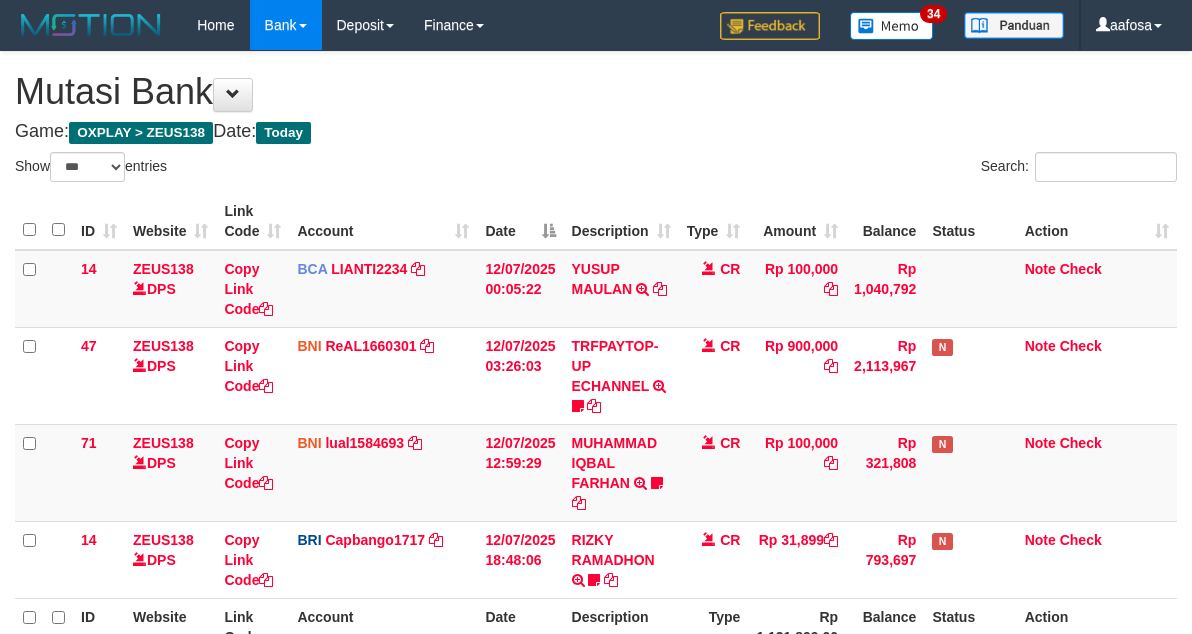 select on "***" 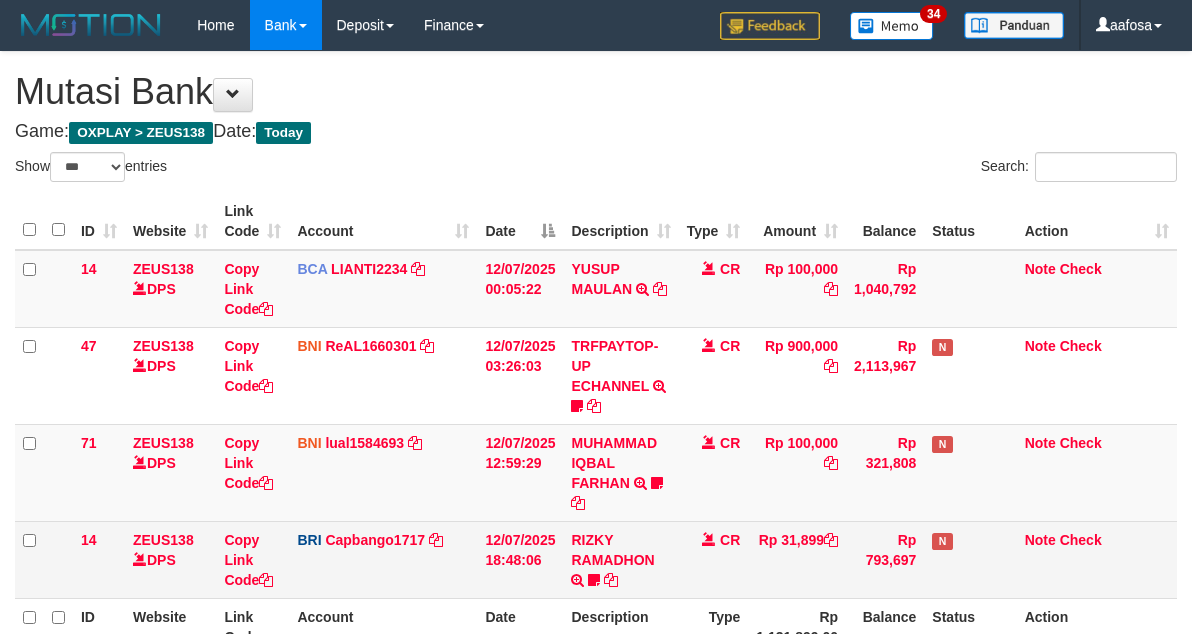 scroll, scrollTop: 175, scrollLeft: 0, axis: vertical 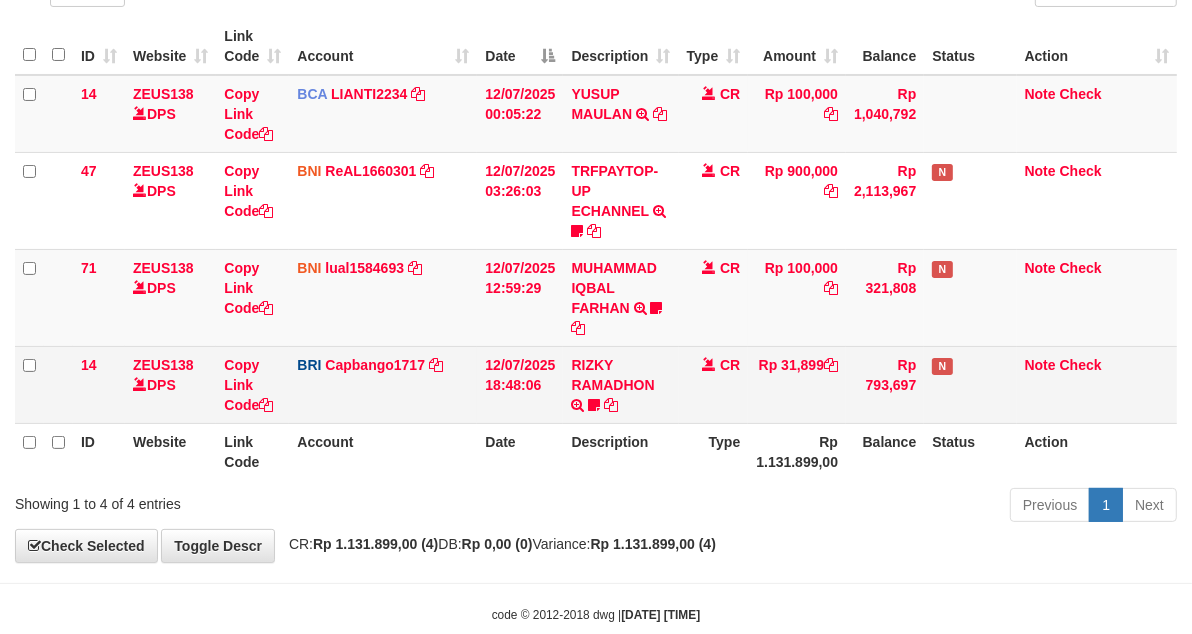 drag, startPoint x: 751, startPoint y: 360, endPoint x: 728, endPoint y: 354, distance: 23.769728 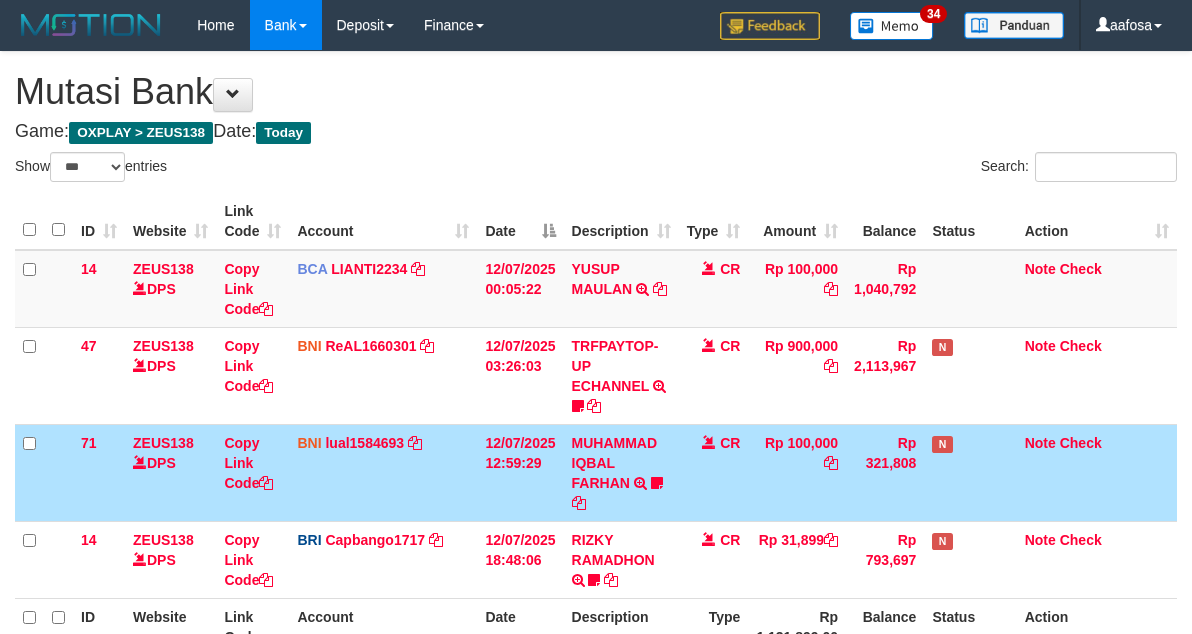 select on "***" 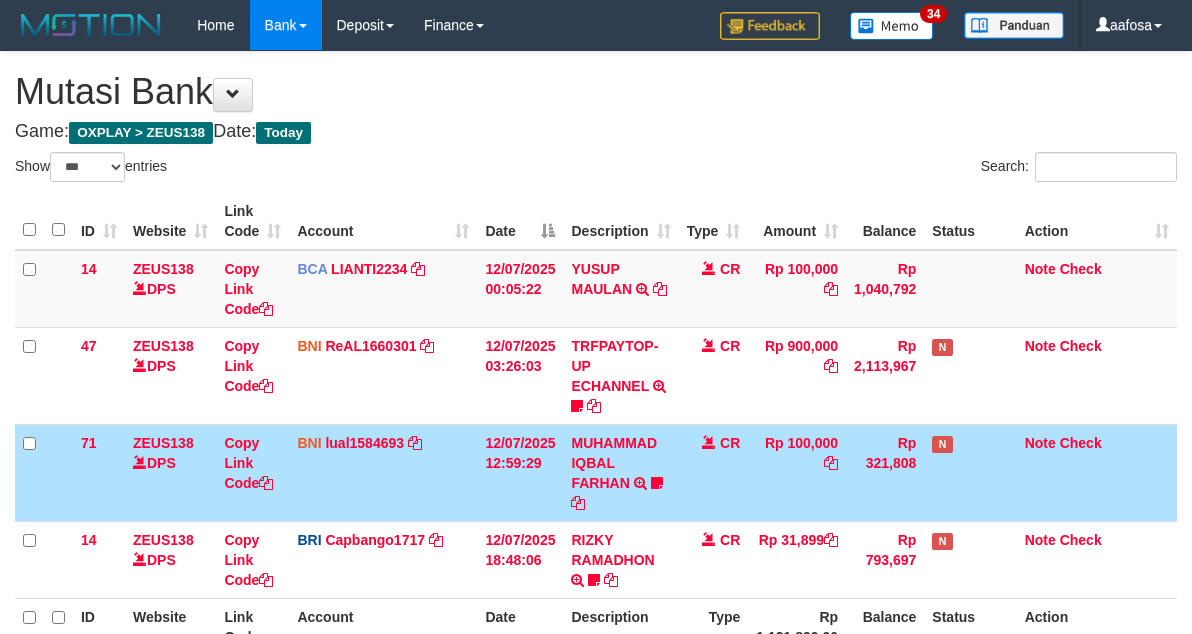 scroll, scrollTop: 175, scrollLeft: 0, axis: vertical 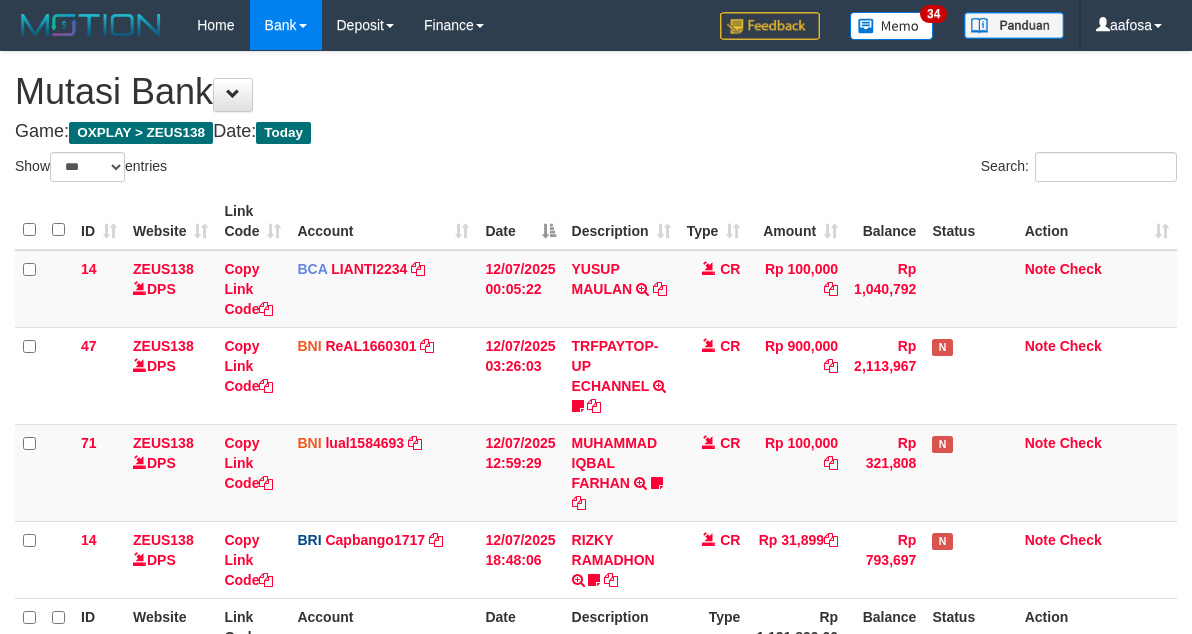 select on "***" 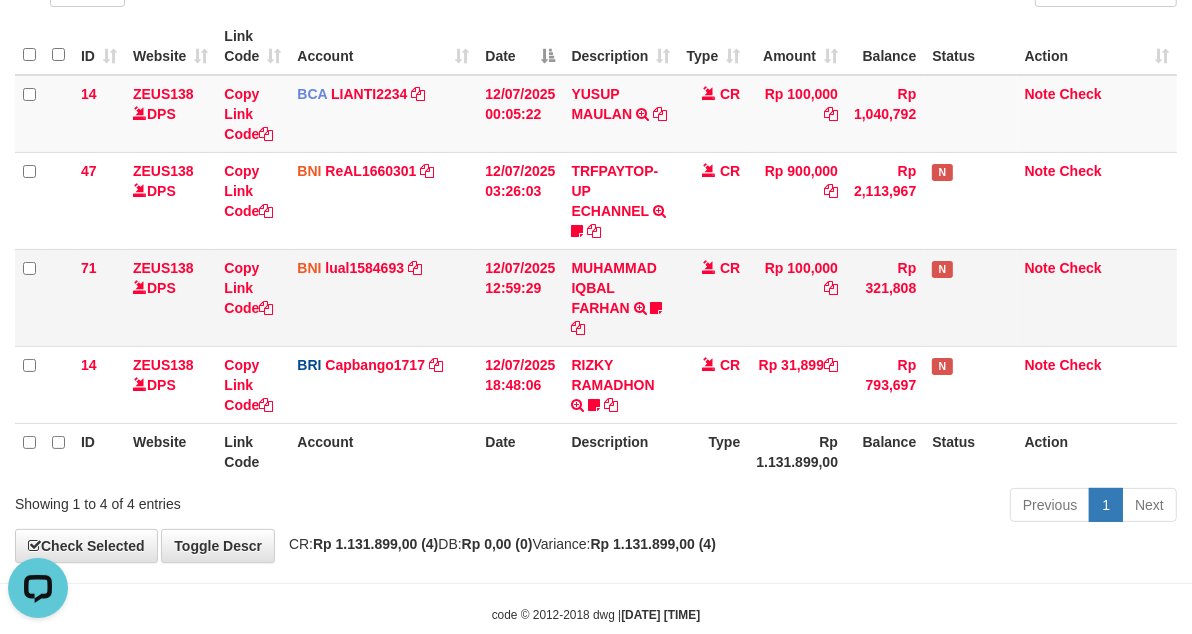 scroll, scrollTop: 0, scrollLeft: 0, axis: both 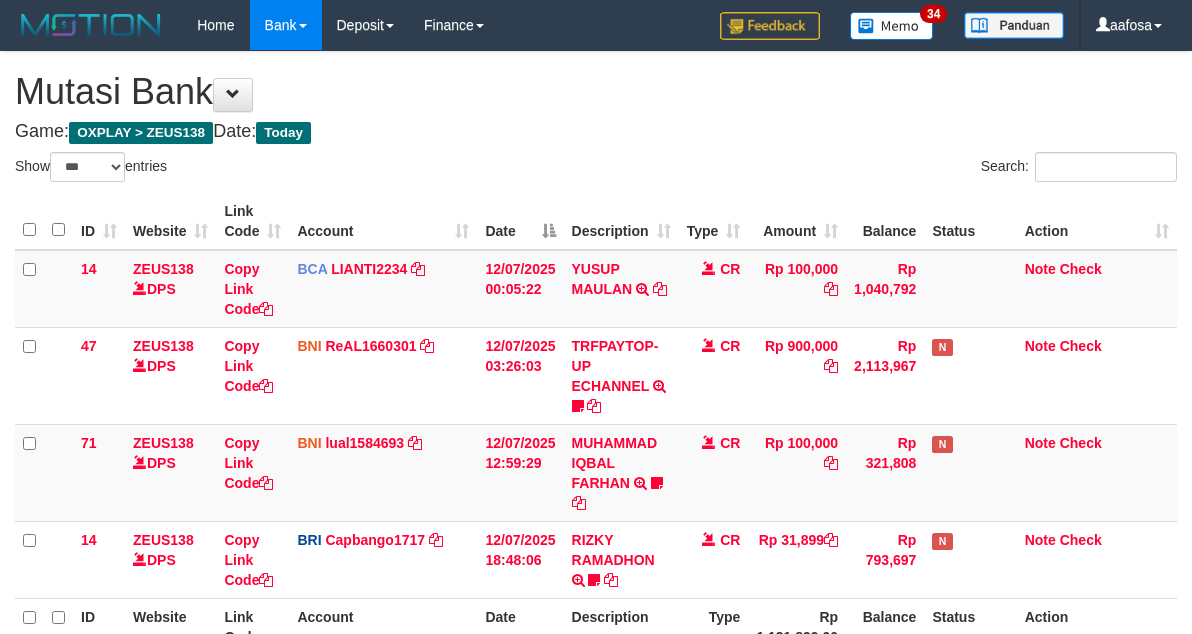 select on "***" 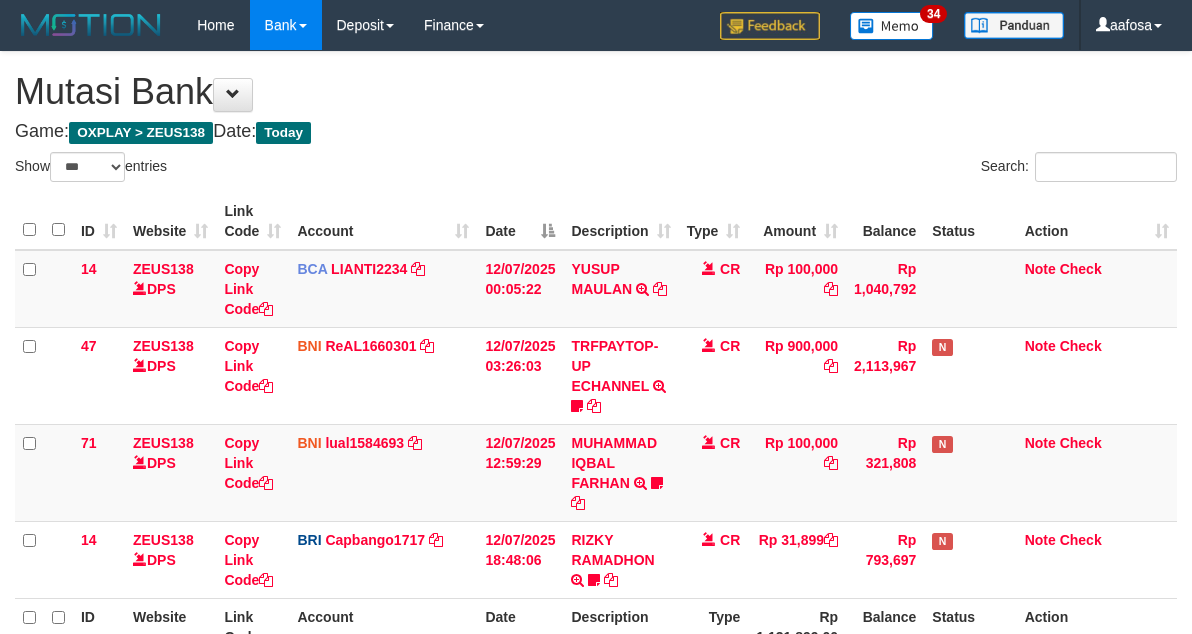 scroll, scrollTop: 175, scrollLeft: 0, axis: vertical 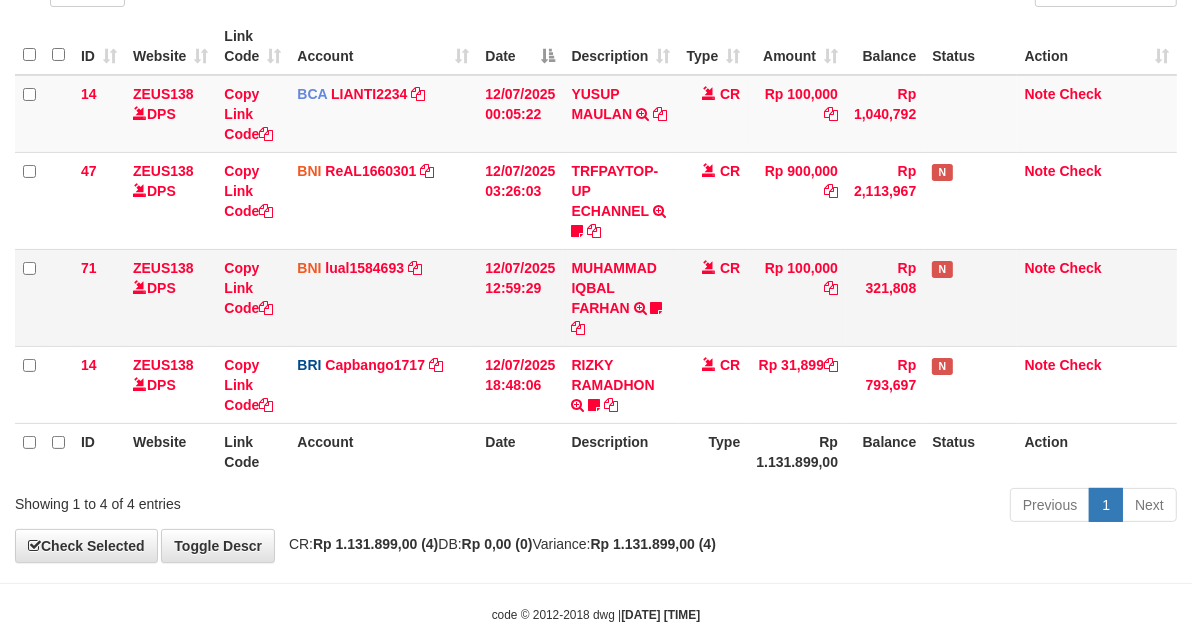 click on "CR" at bounding box center [714, 297] 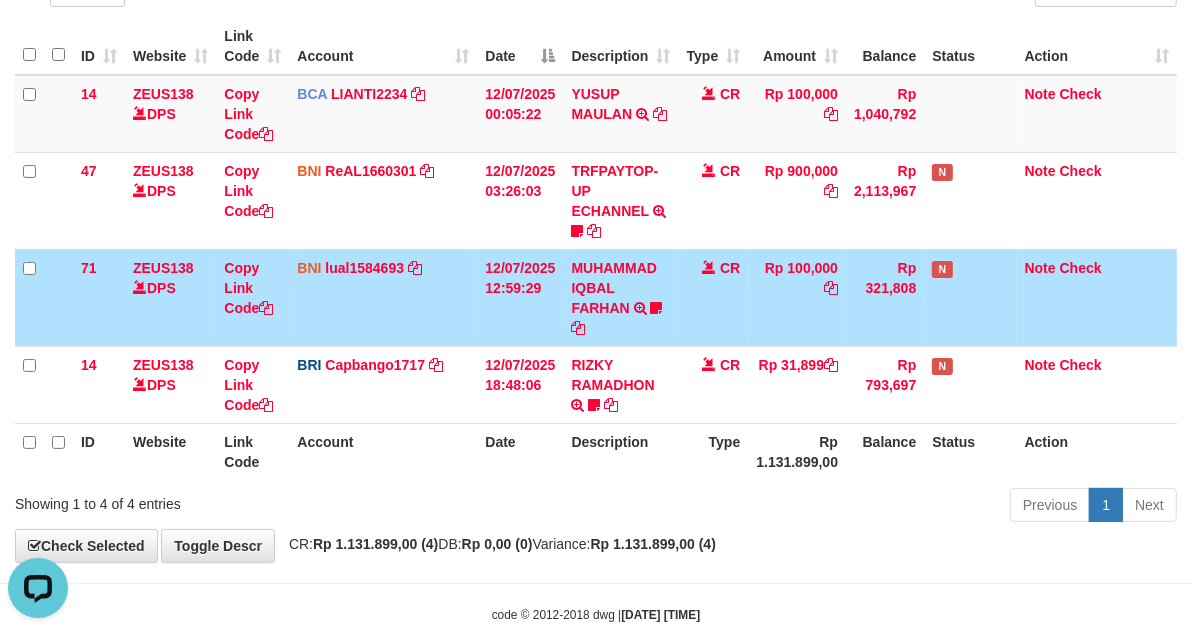 scroll, scrollTop: 0, scrollLeft: 0, axis: both 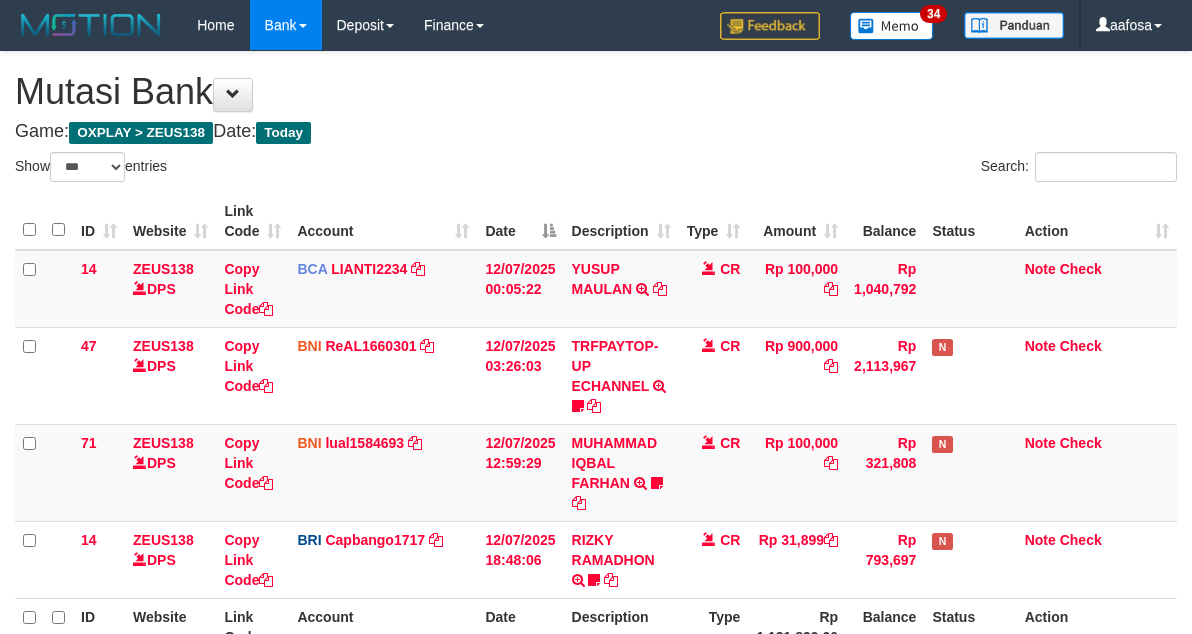 select on "***" 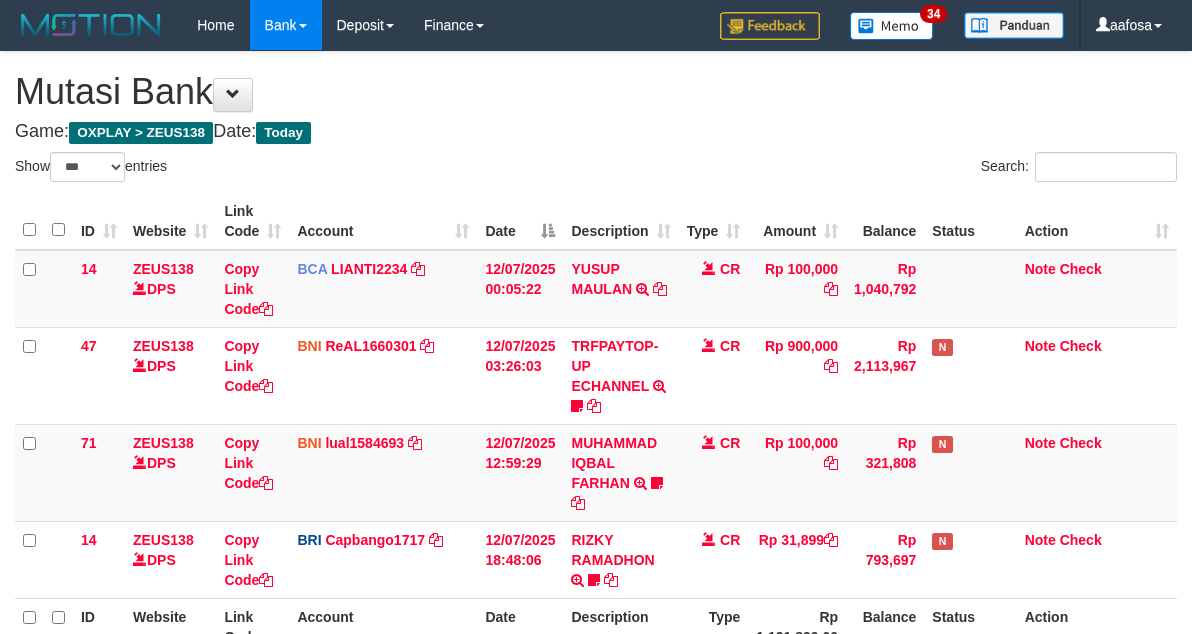 scroll, scrollTop: 175, scrollLeft: 0, axis: vertical 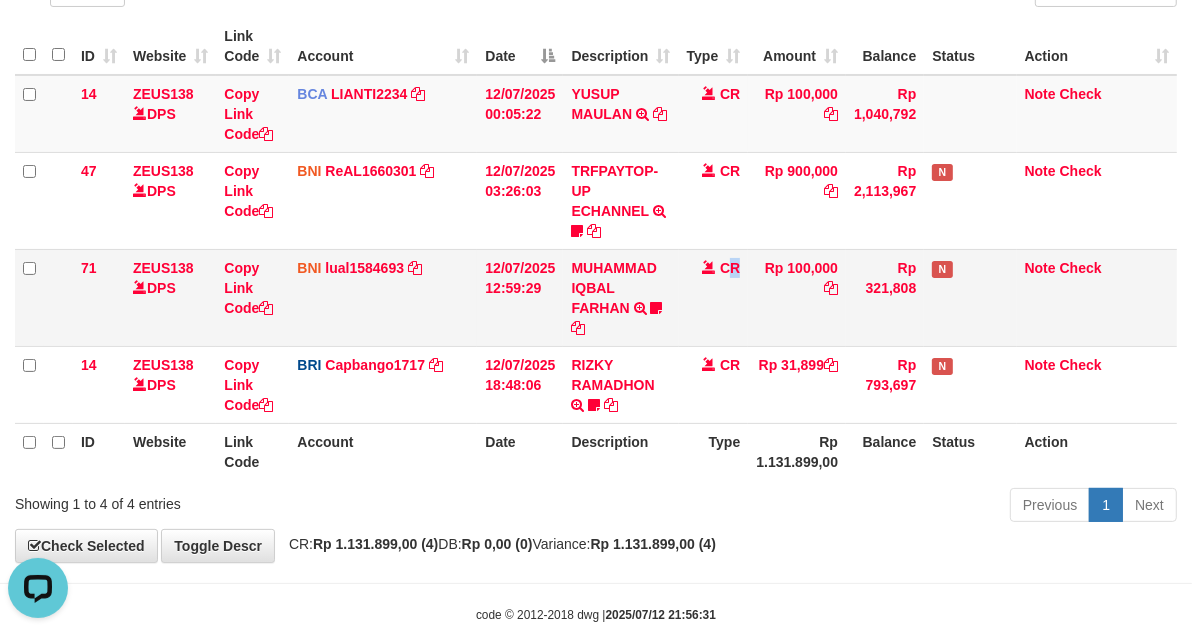 drag, startPoint x: 742, startPoint y: 265, endPoint x: 725, endPoint y: 283, distance: 24.758837 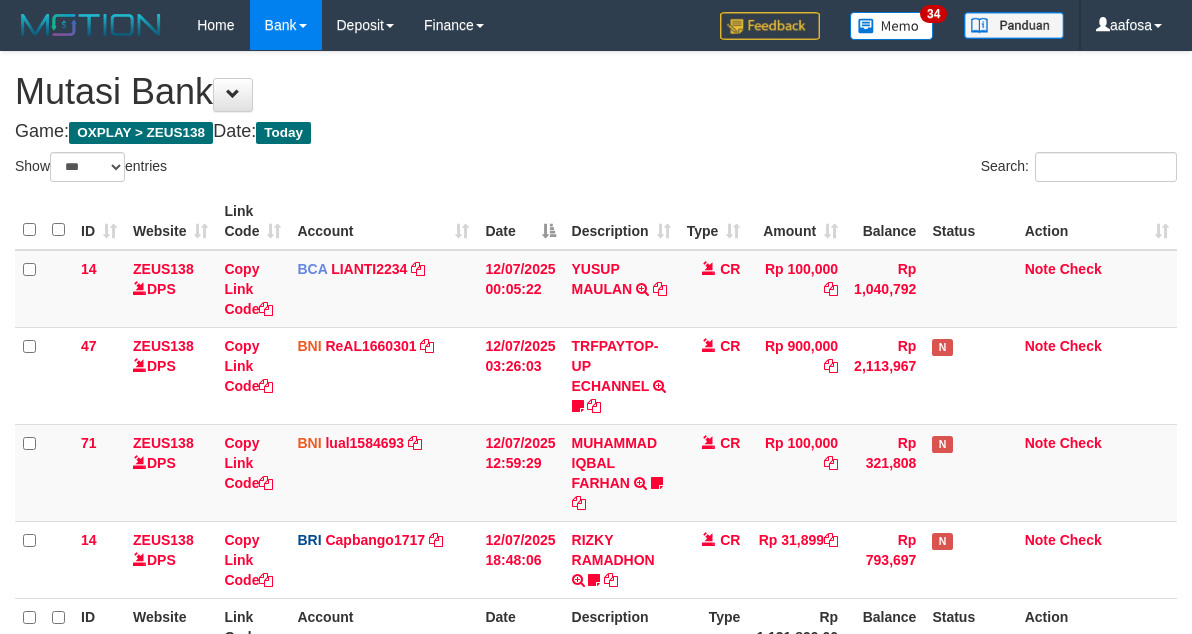 select on "***" 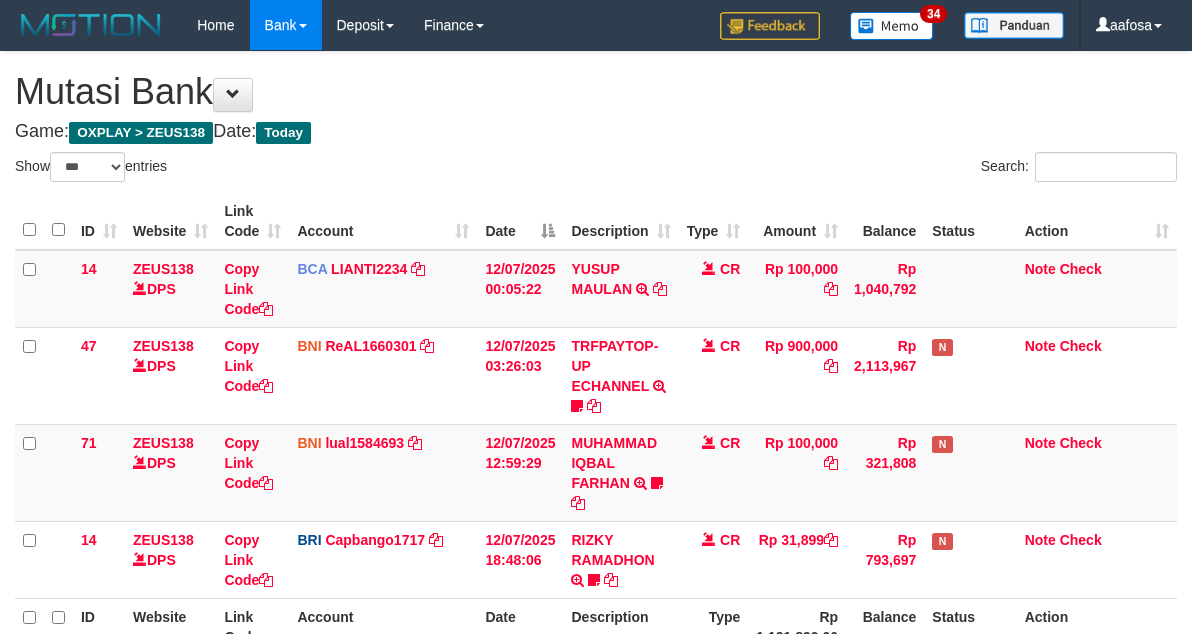 scroll, scrollTop: 175, scrollLeft: 0, axis: vertical 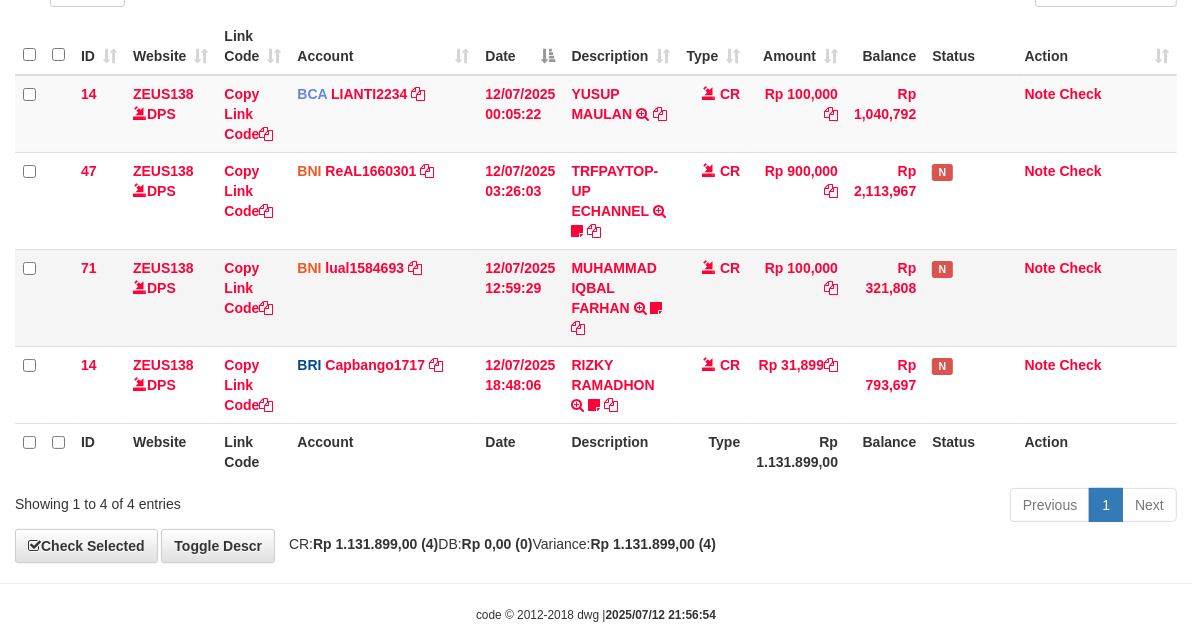 click on "CR" at bounding box center (714, 297) 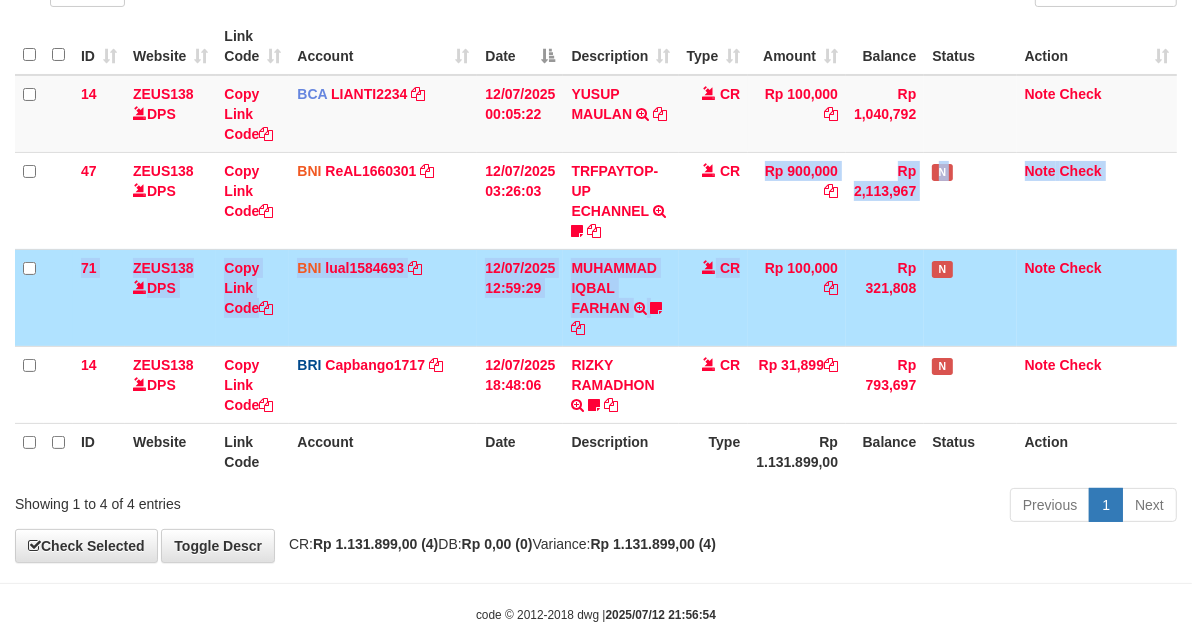 drag, startPoint x: 744, startPoint y: 242, endPoint x: 732, endPoint y: 247, distance: 13 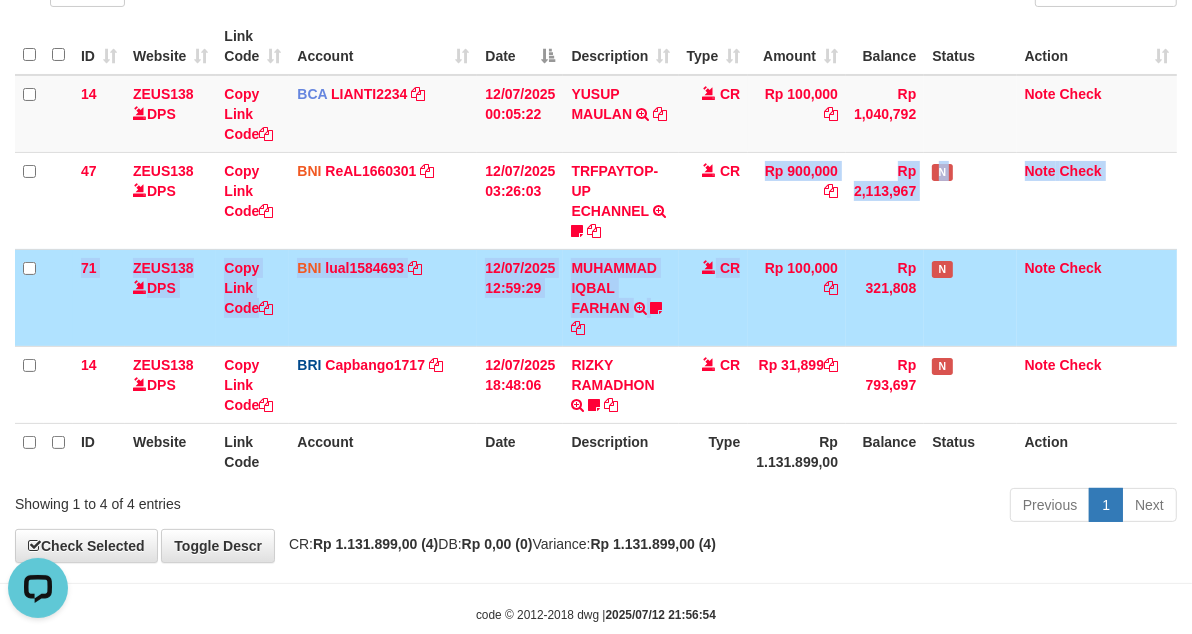 scroll, scrollTop: 0, scrollLeft: 0, axis: both 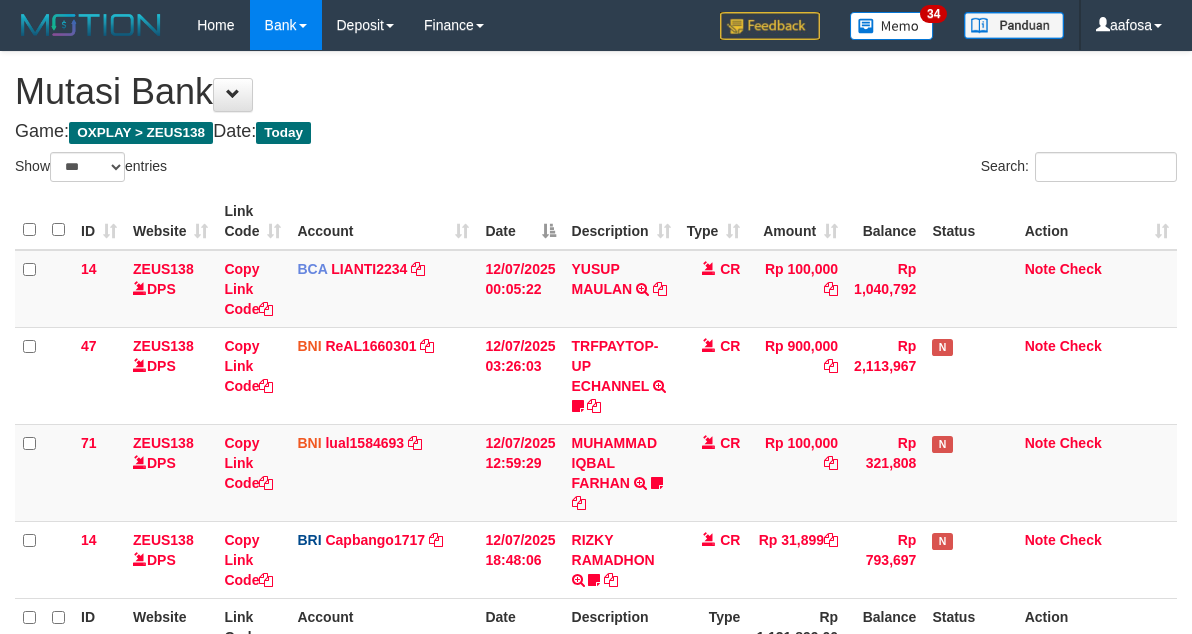 select on "***" 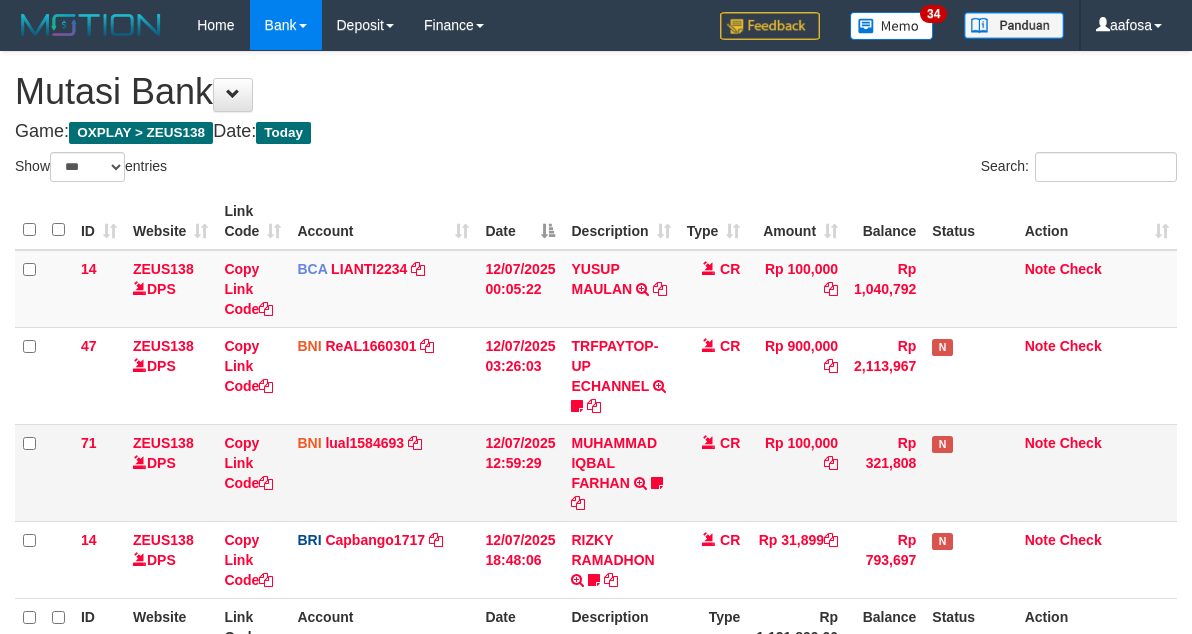 scroll, scrollTop: 175, scrollLeft: 0, axis: vertical 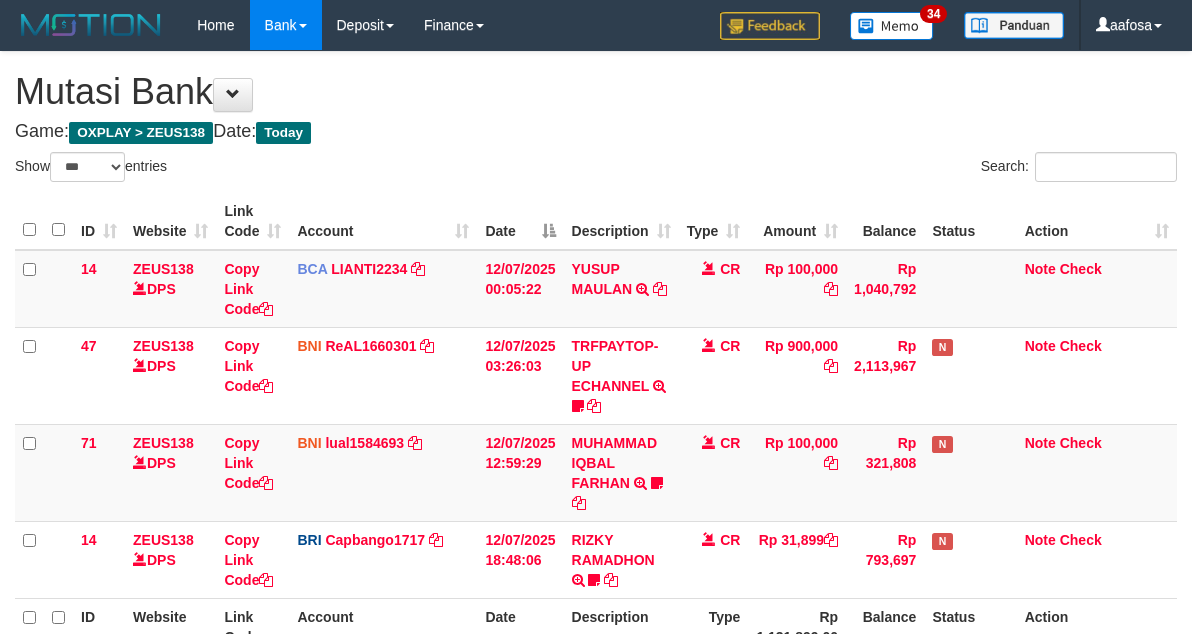 select on "***" 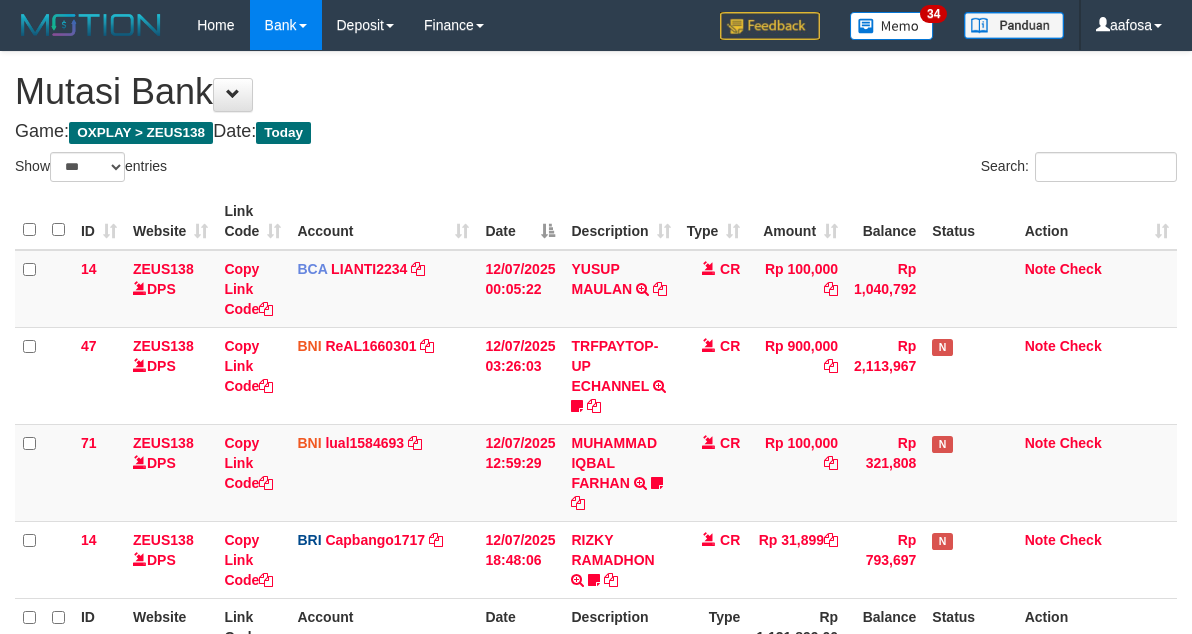 scroll, scrollTop: 175, scrollLeft: 0, axis: vertical 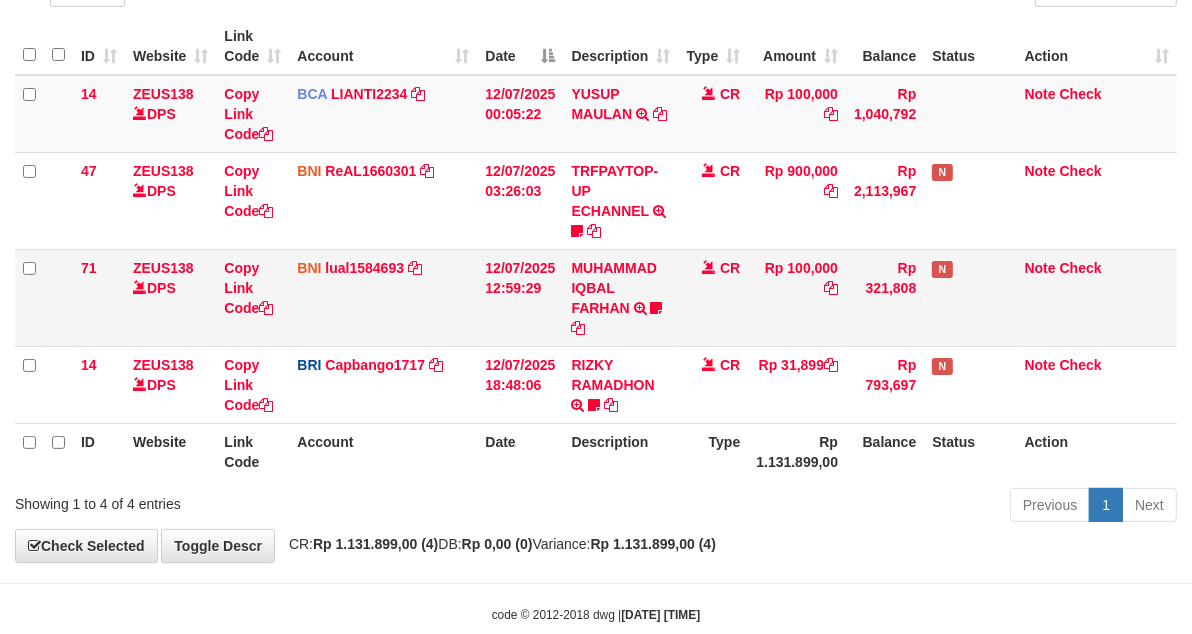 drag, startPoint x: 698, startPoint y: 288, endPoint x: 695, endPoint y: 302, distance: 14.3178215 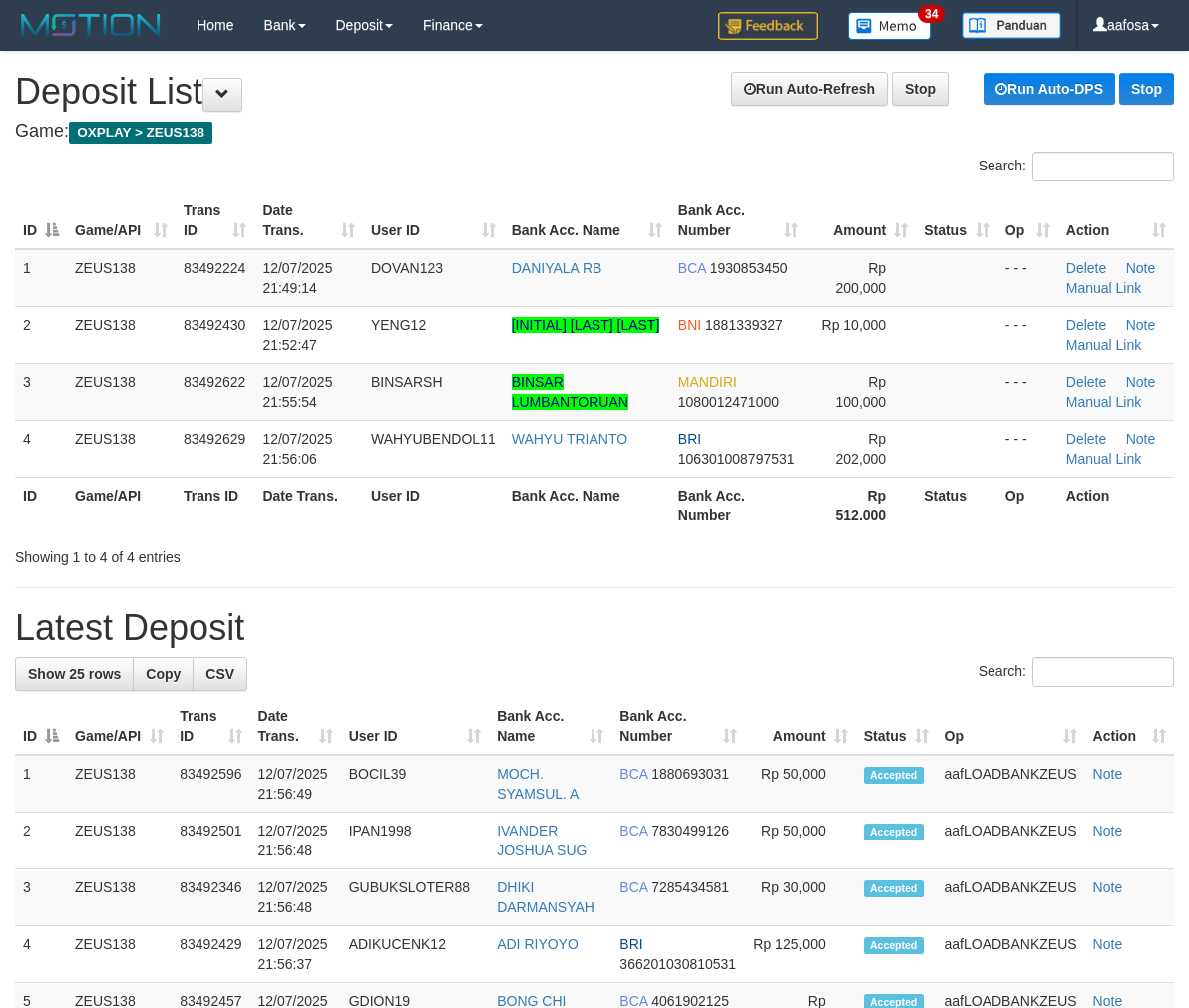 scroll, scrollTop: 11, scrollLeft: 0, axis: vertical 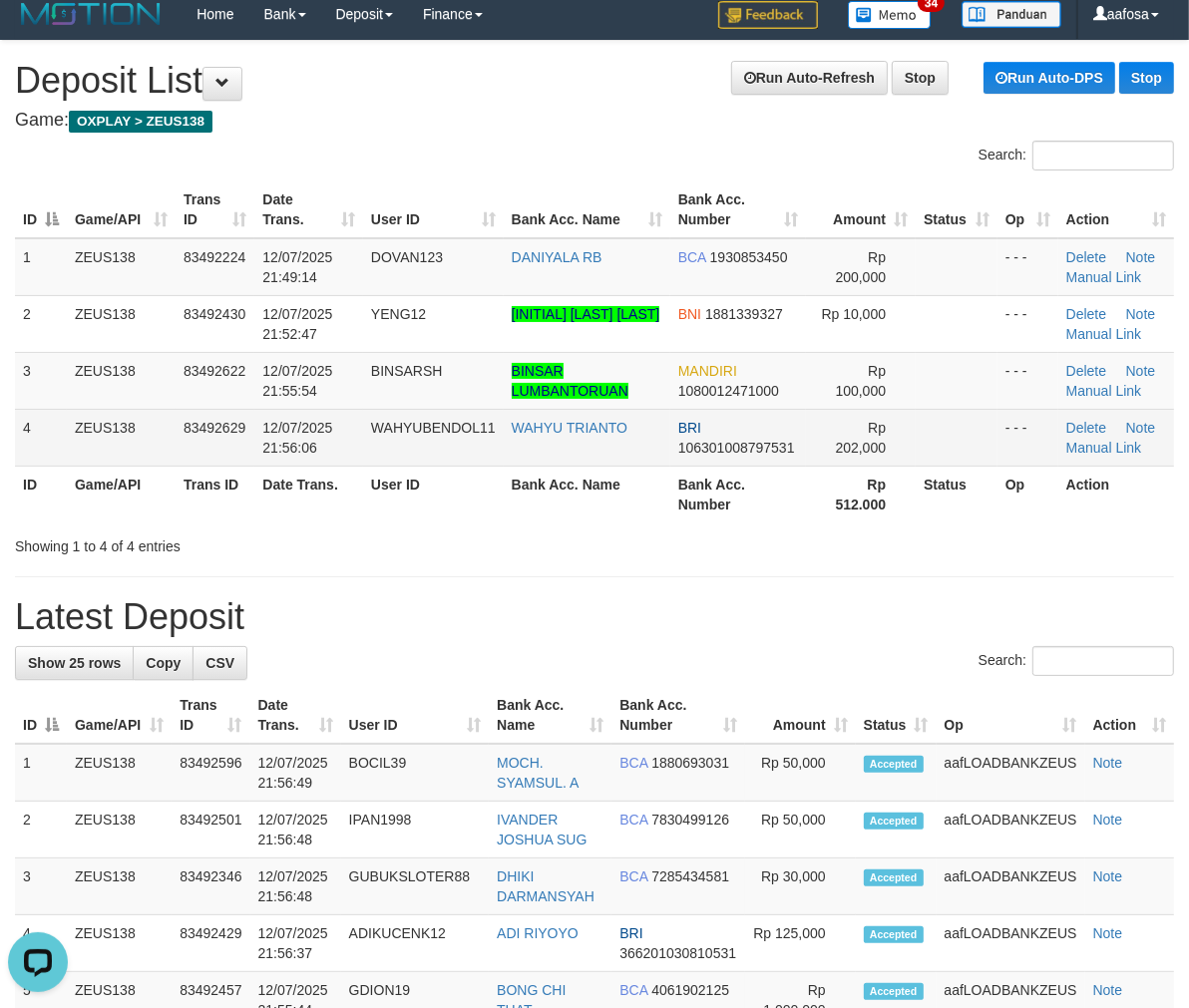 click on "WAHYU TRIANTO" at bounding box center (587, 437) 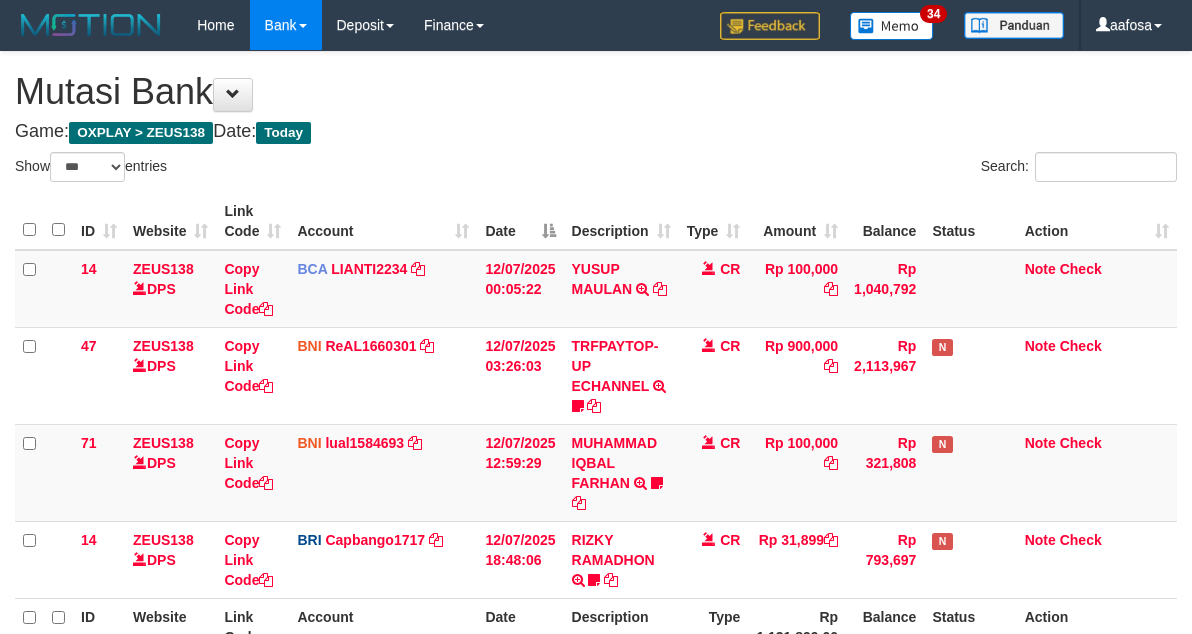 select on "***" 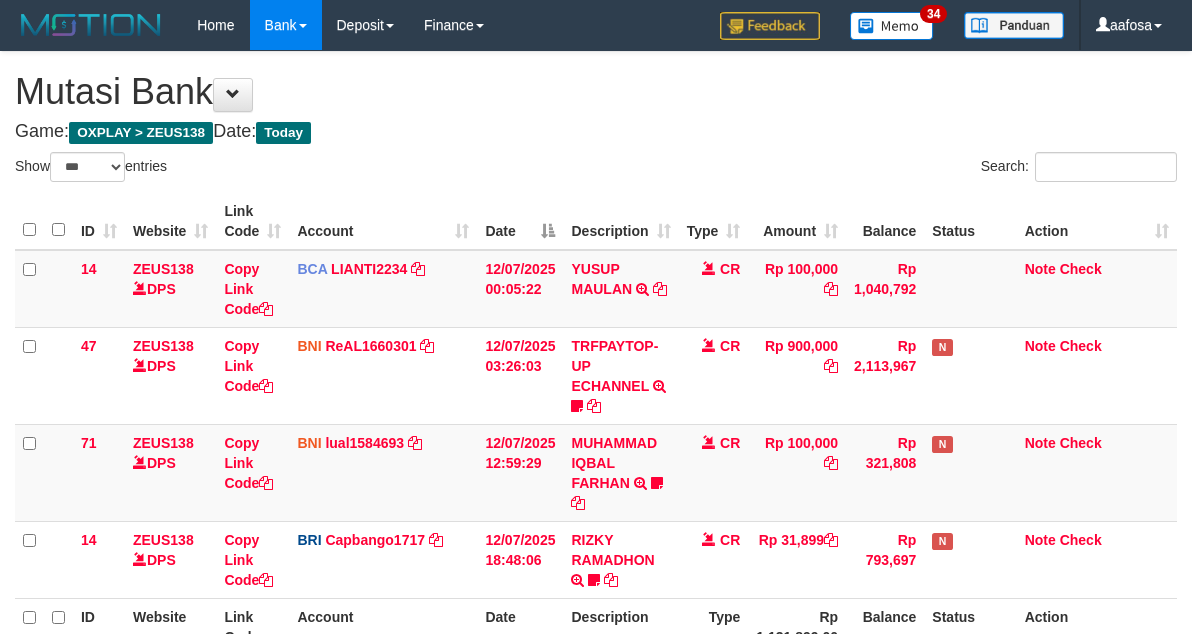 scroll, scrollTop: 175, scrollLeft: 0, axis: vertical 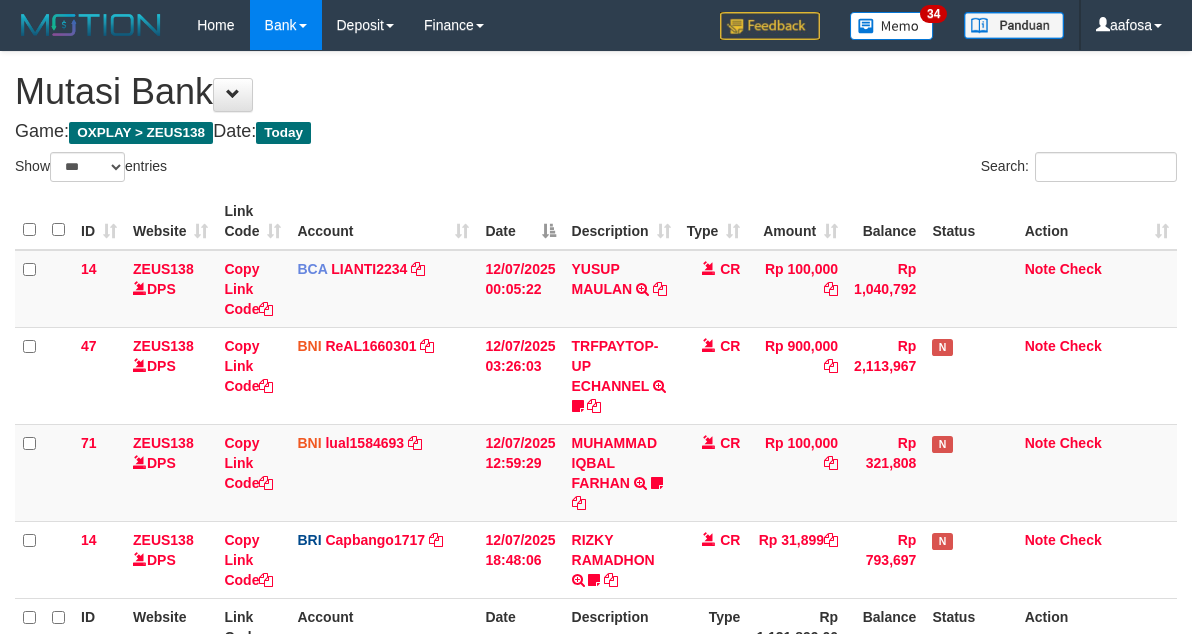select on "***" 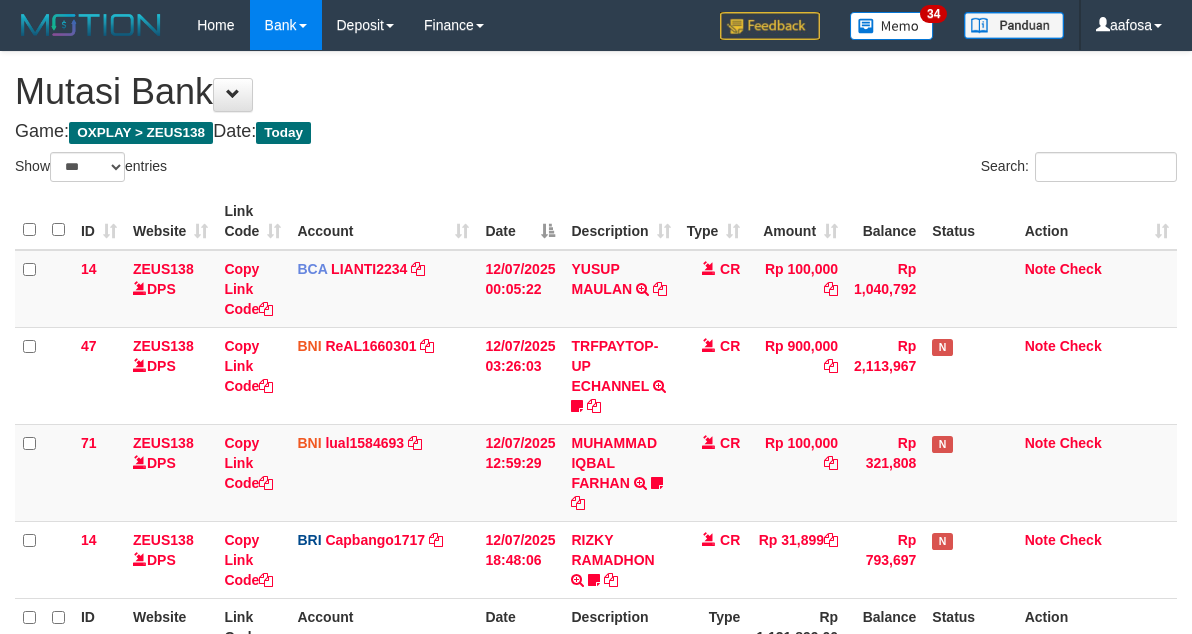 scroll, scrollTop: 175, scrollLeft: 0, axis: vertical 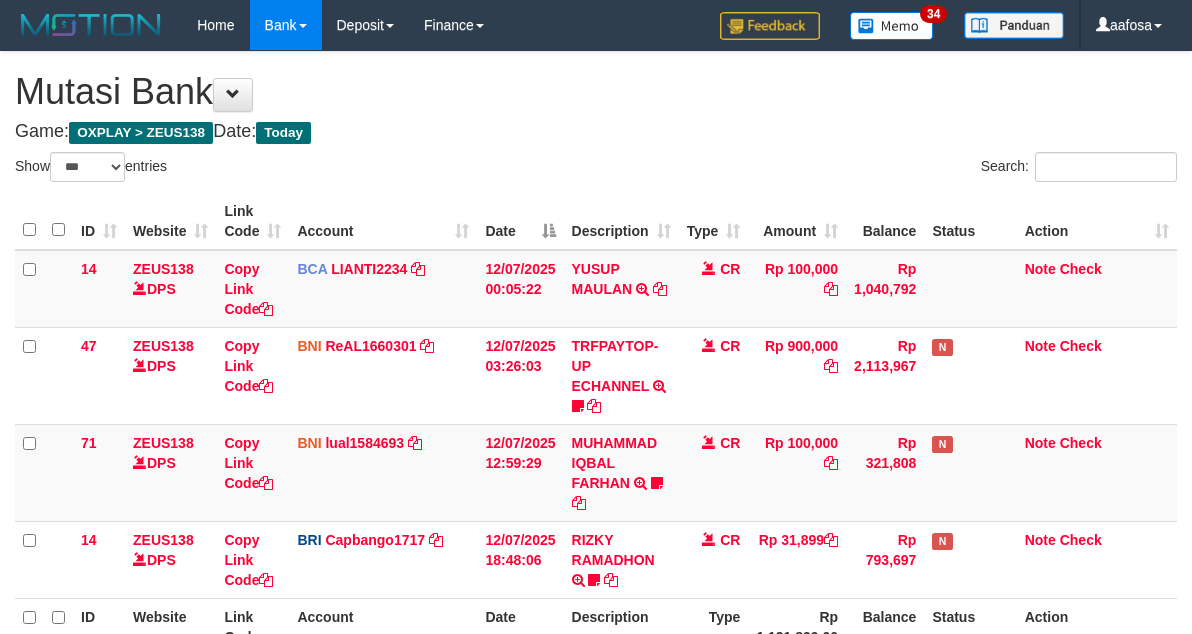 select on "***" 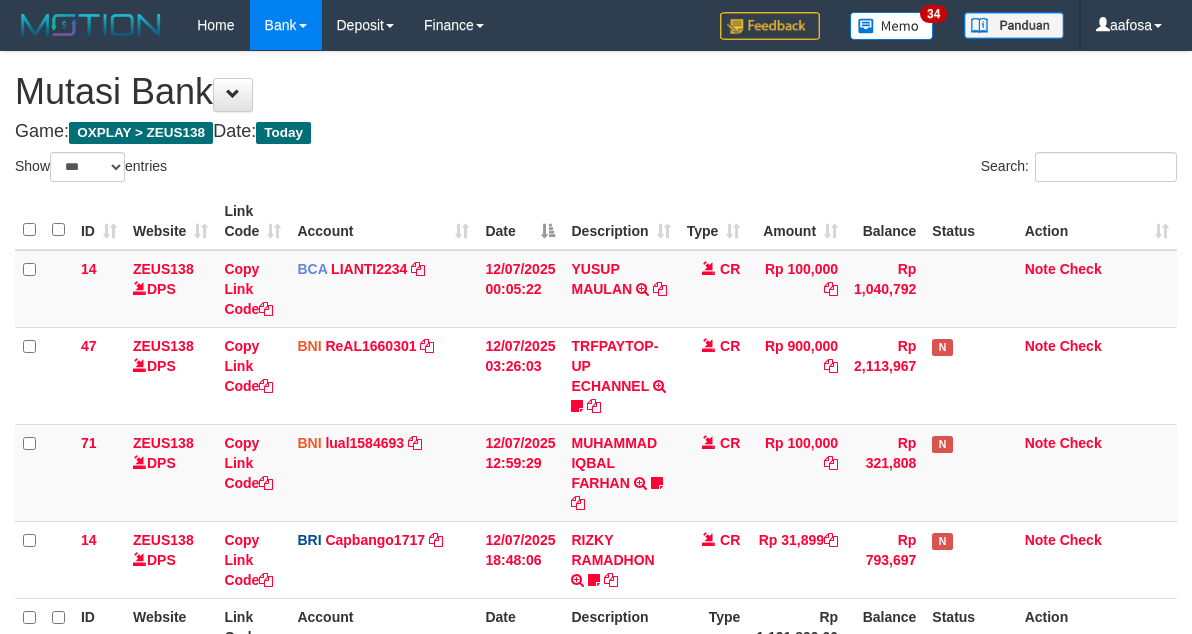 scroll, scrollTop: 175, scrollLeft: 0, axis: vertical 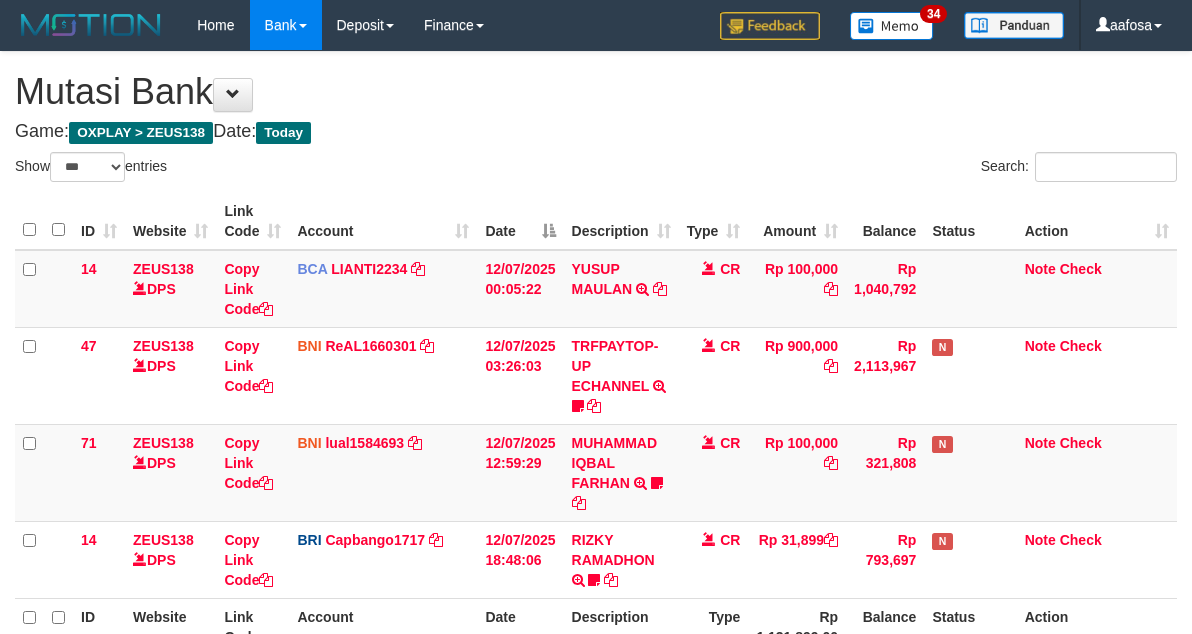 select on "***" 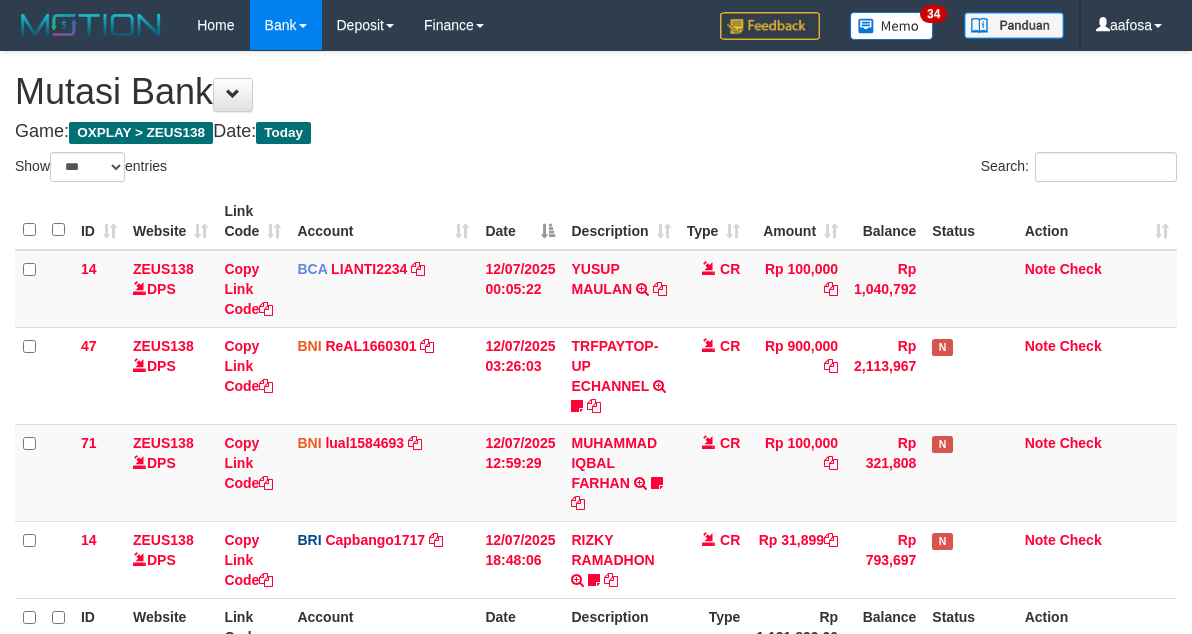 scroll, scrollTop: 175, scrollLeft: 0, axis: vertical 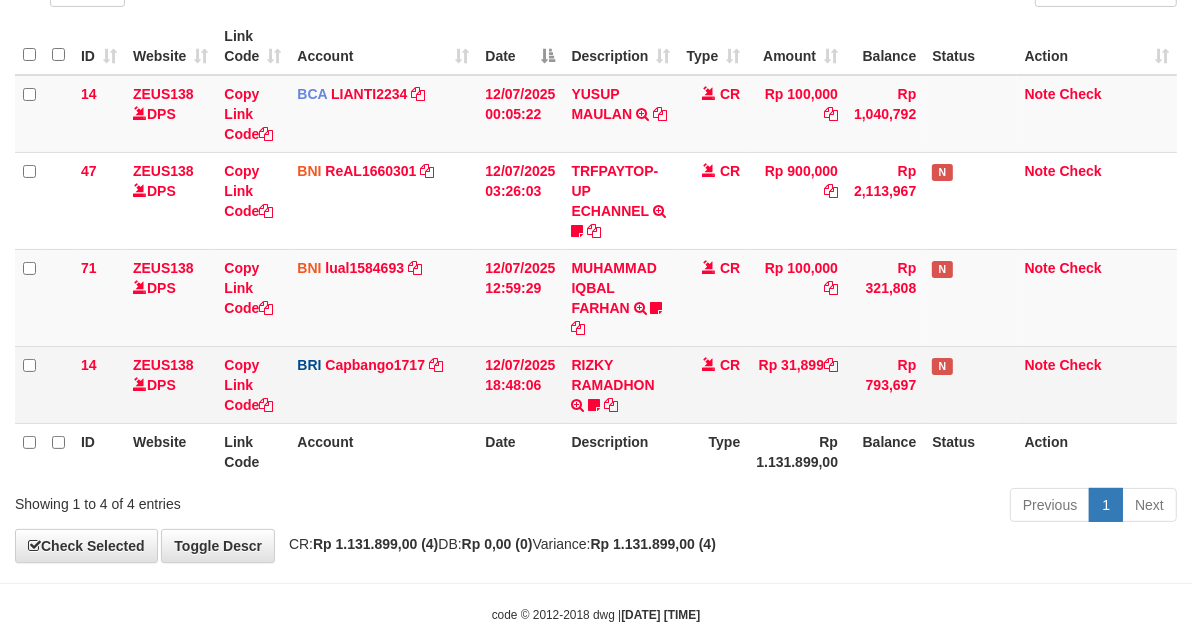 click on "RIZKY RAMADHON            TRANSFER NBMB RIZKY RAMADHON TO HELMI    Rizky190" at bounding box center [620, 384] 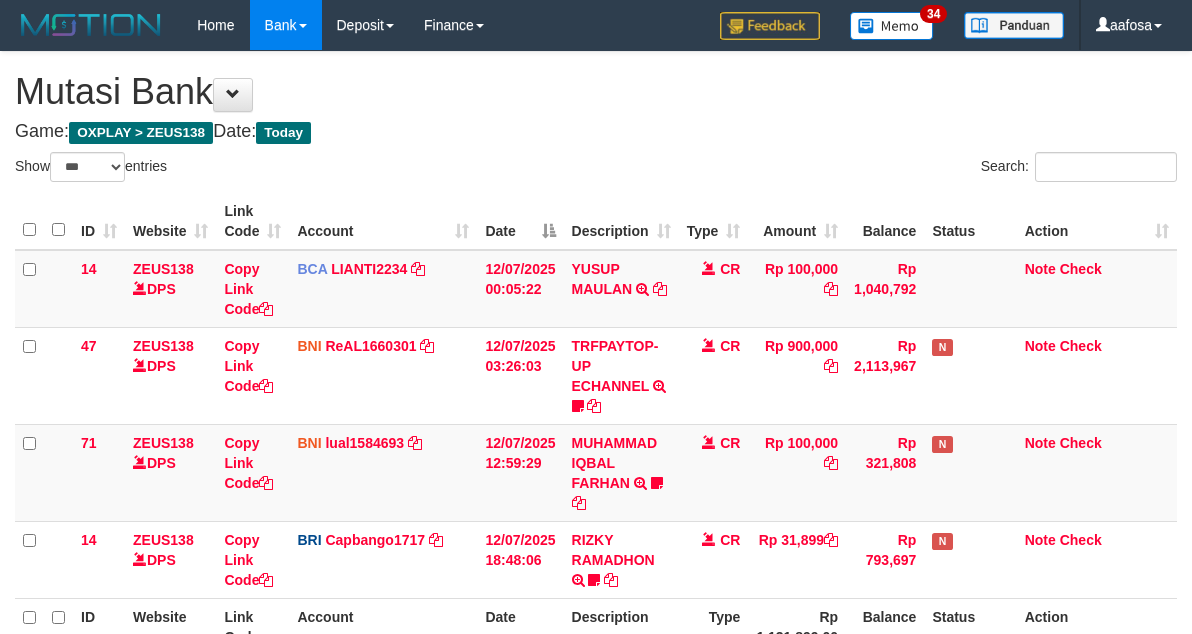 select on "***" 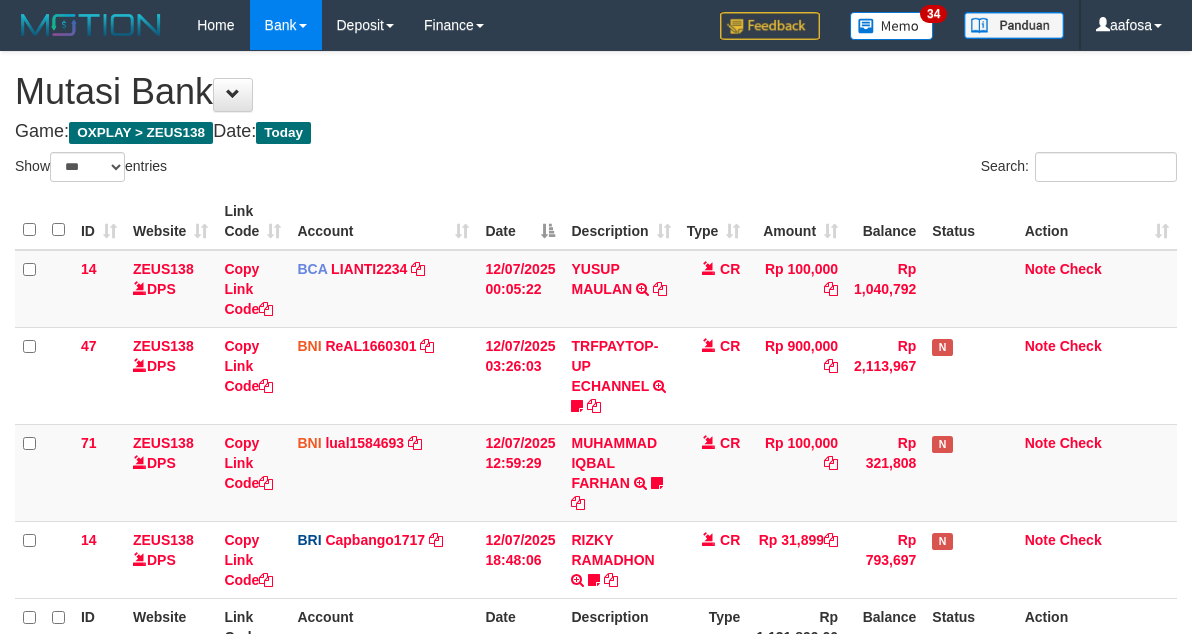 scroll, scrollTop: 175, scrollLeft: 0, axis: vertical 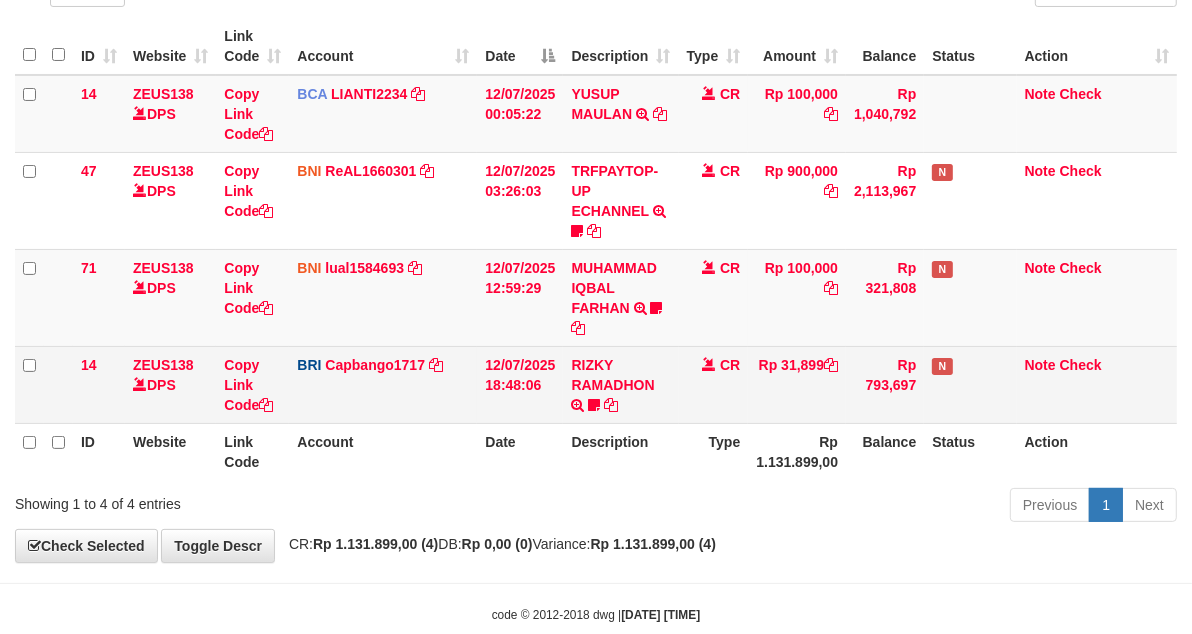 drag, startPoint x: 0, startPoint y: 0, endPoint x: 623, endPoint y: 371, distance: 725.1 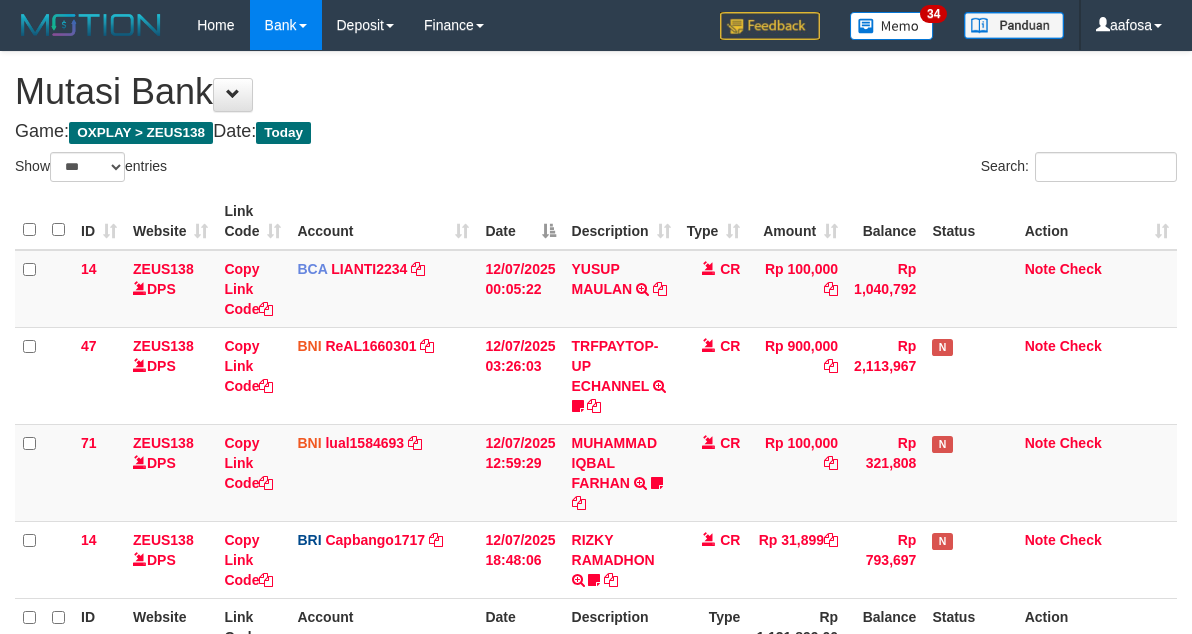 select on "***" 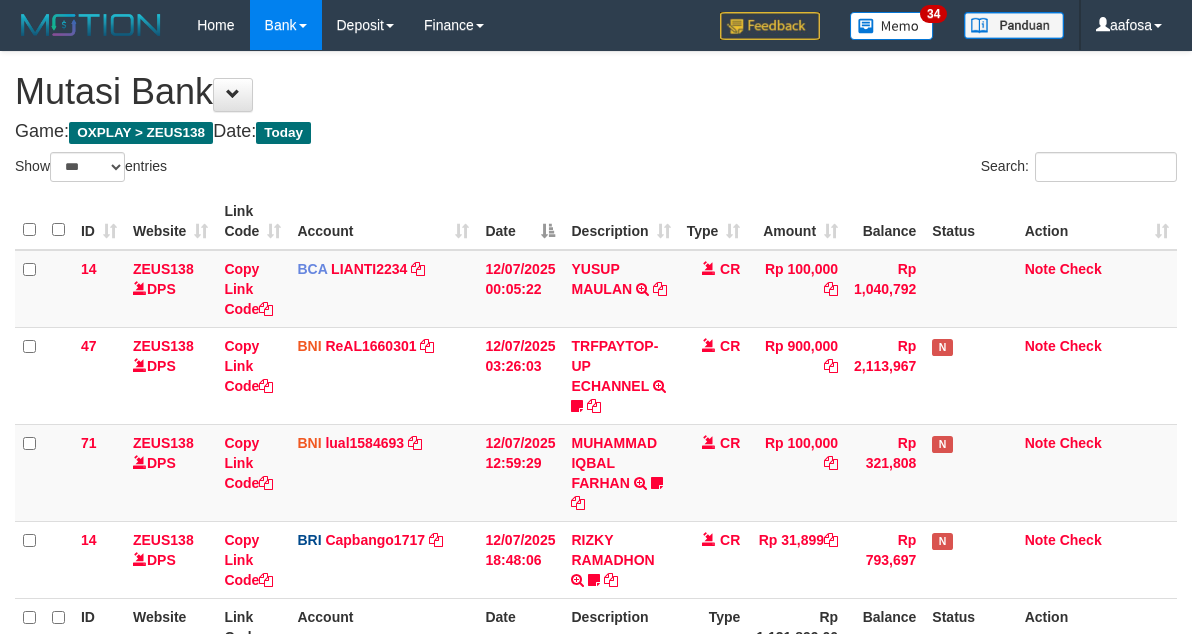 scroll, scrollTop: 175, scrollLeft: 0, axis: vertical 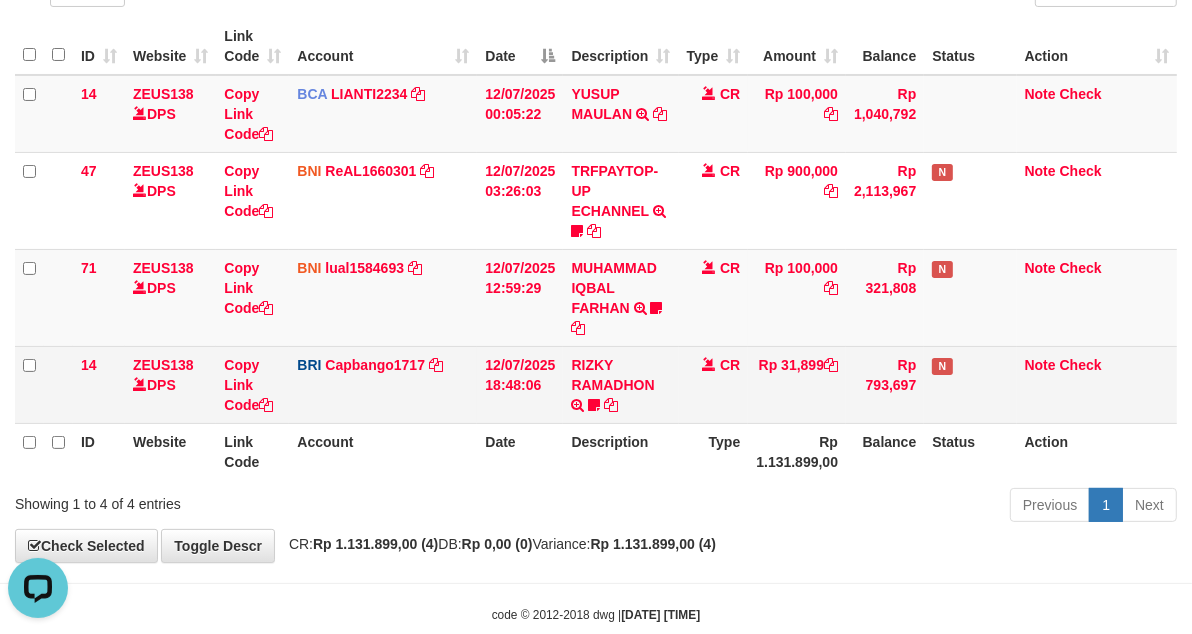 click on "CR" at bounding box center (714, 384) 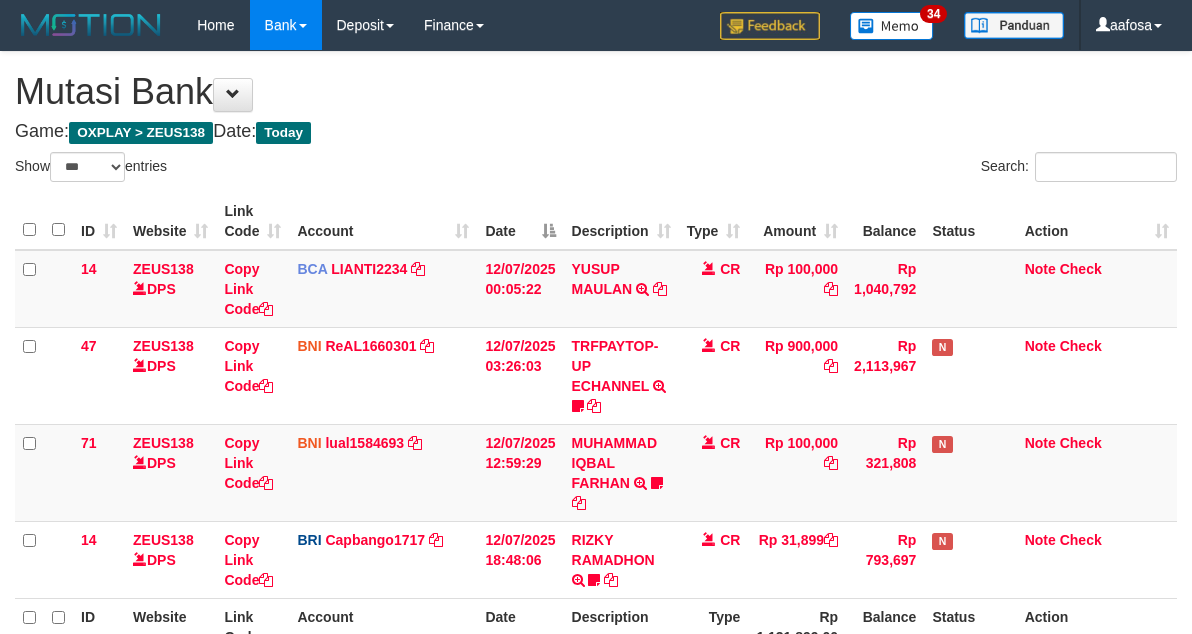 select on "***" 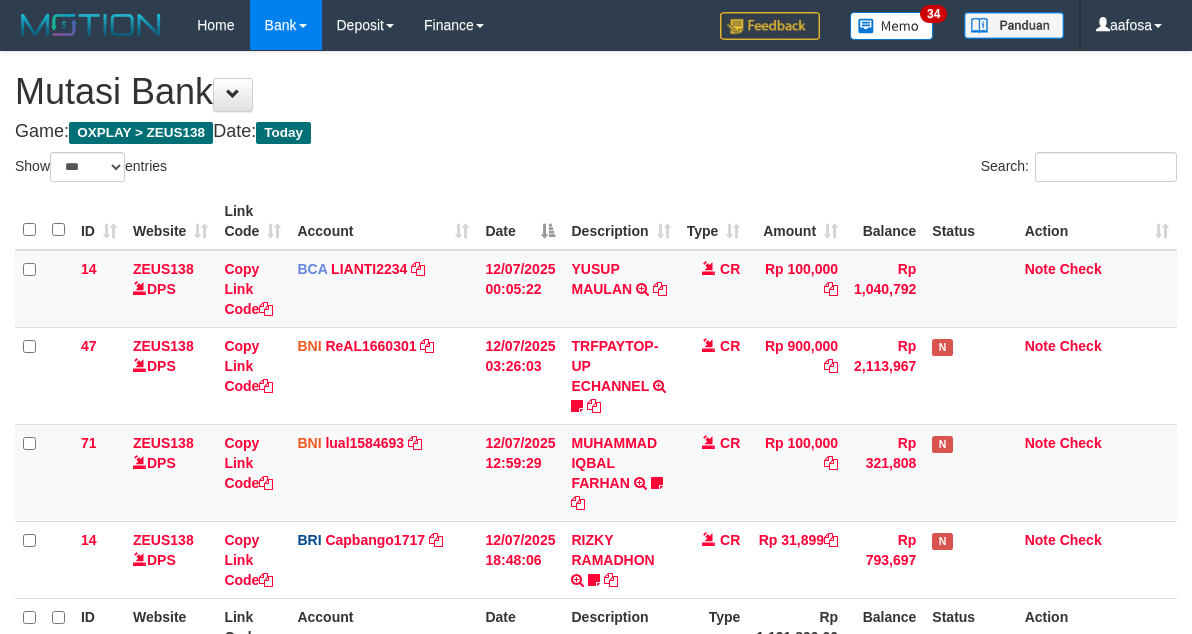 scroll, scrollTop: 175, scrollLeft: 0, axis: vertical 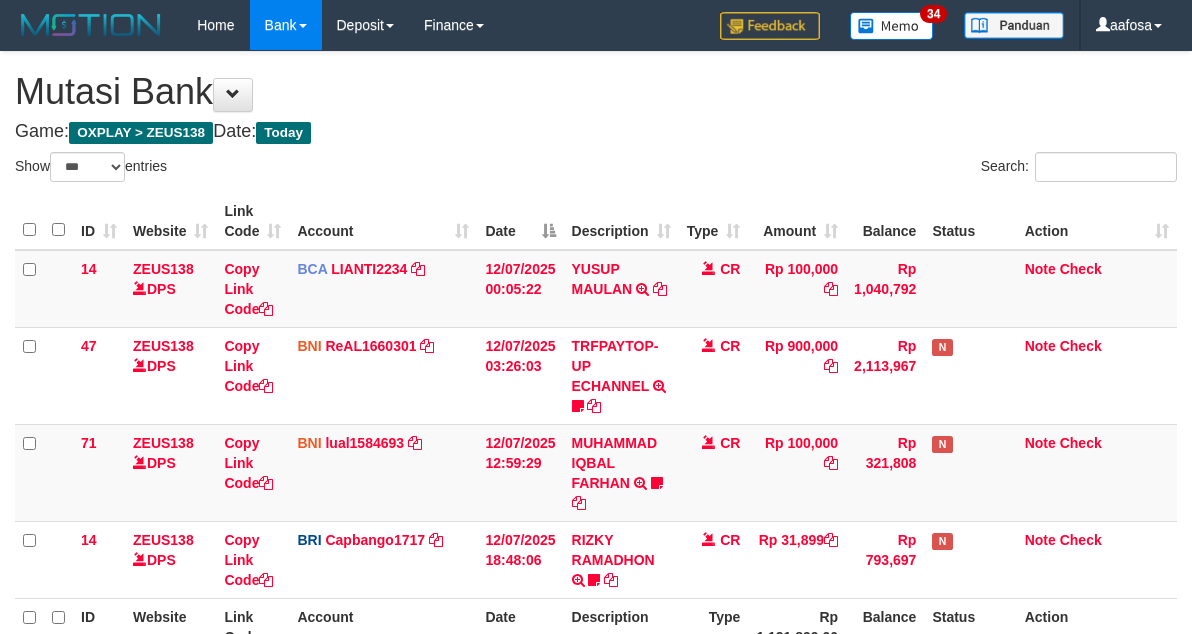 select on "***" 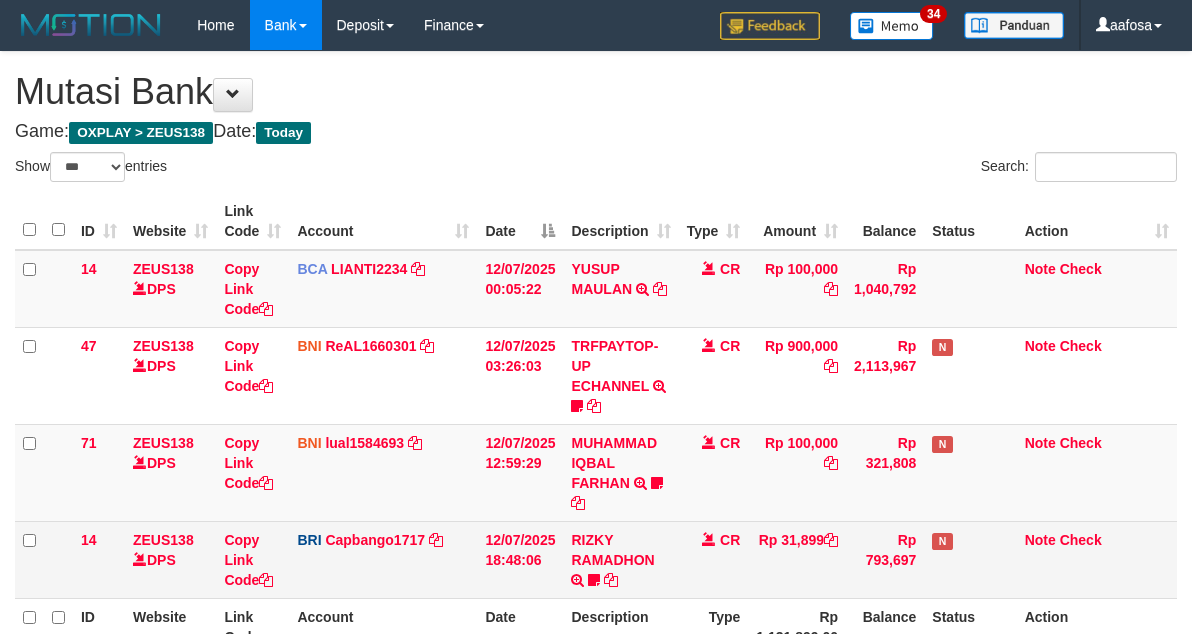 scroll, scrollTop: 175, scrollLeft: 0, axis: vertical 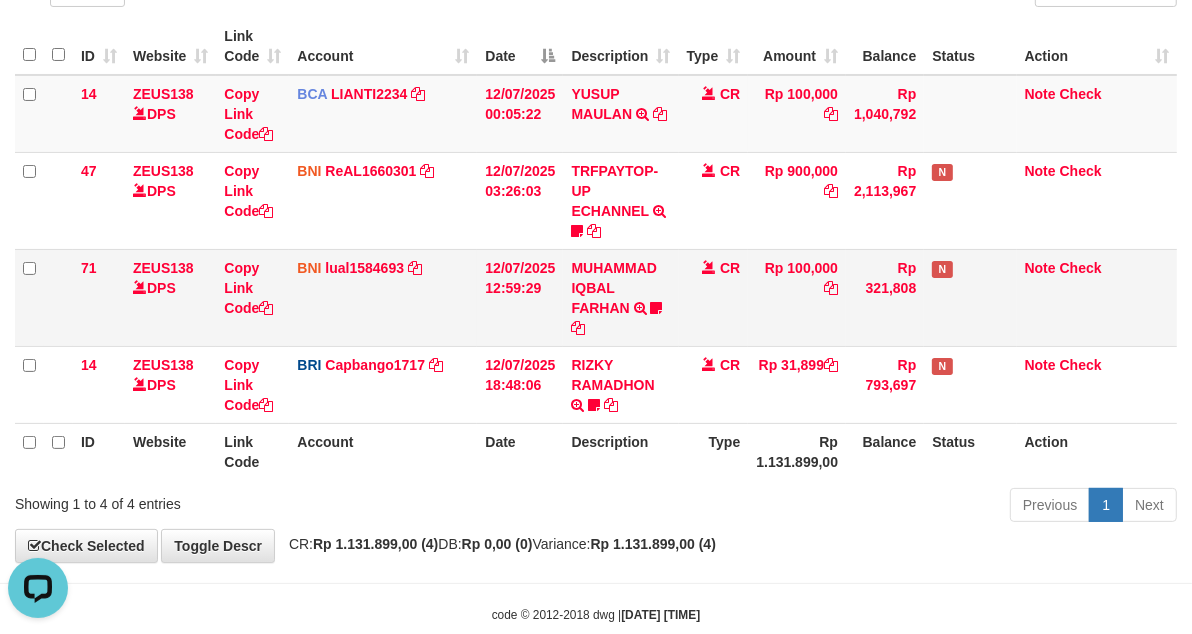drag, startPoint x: 745, startPoint y: 278, endPoint x: 735, endPoint y: 285, distance: 12.206555 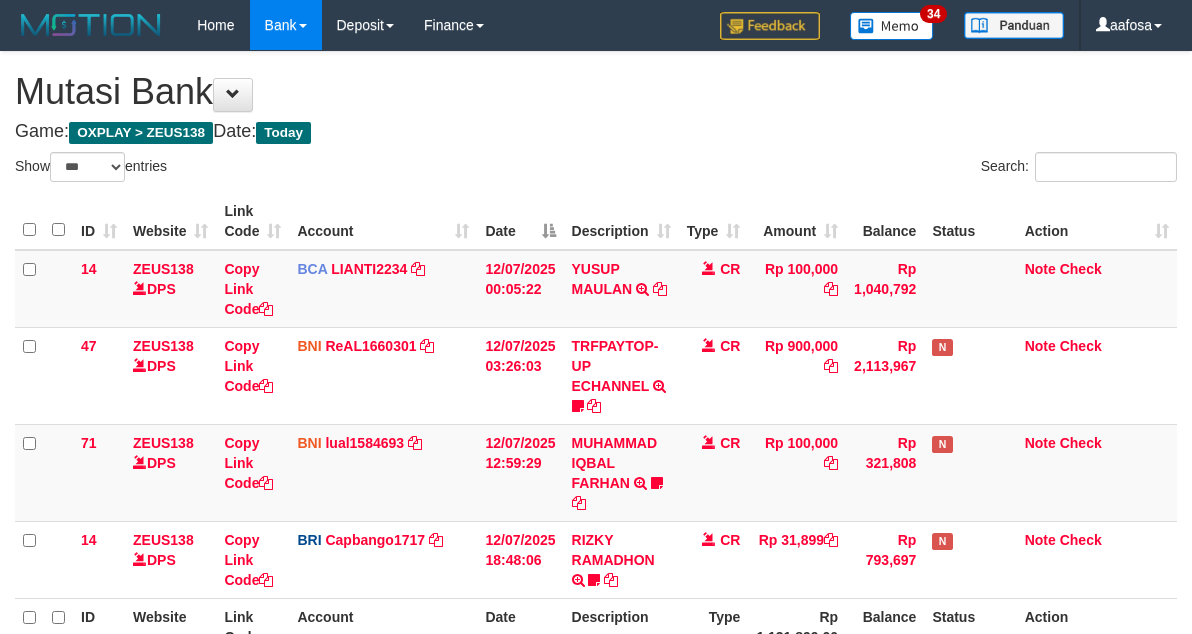 select on "***" 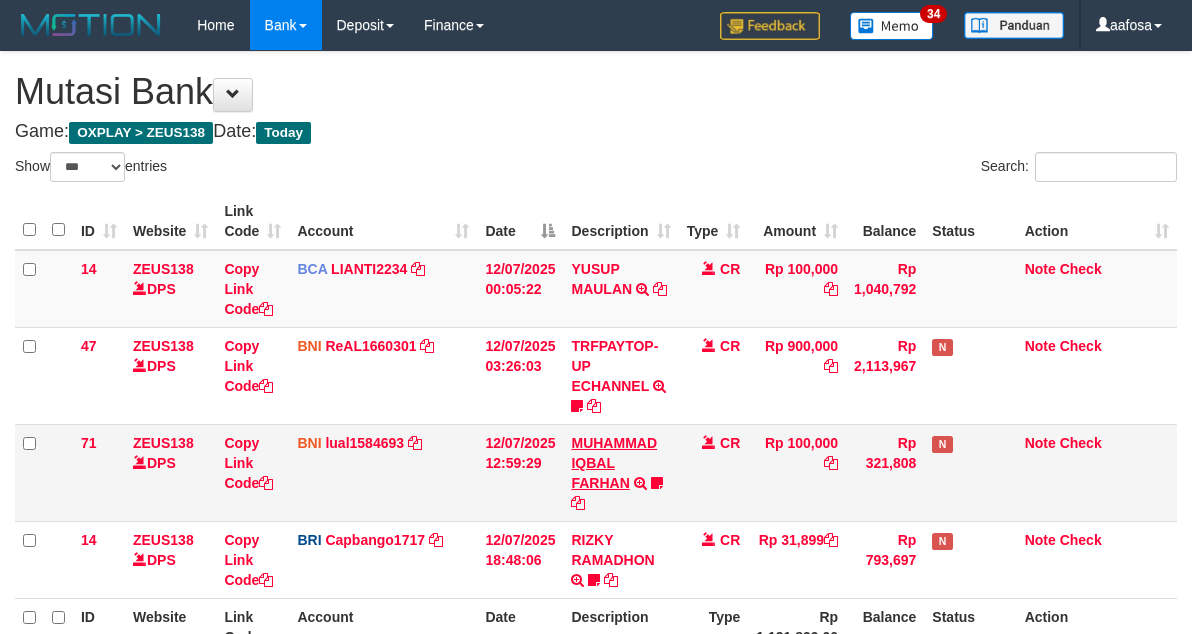 scroll, scrollTop: 175, scrollLeft: 0, axis: vertical 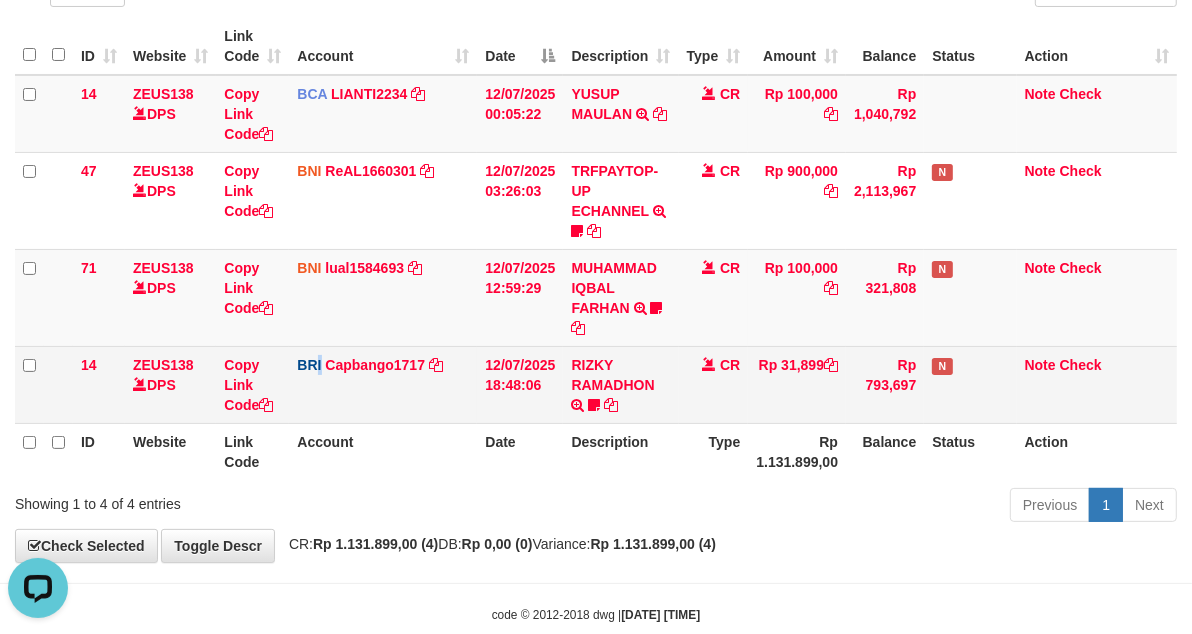 click on "BRI
Capbango1717
DPS
HELMI
mutasi_20250712_2435 | 14
mutasi_20250712_2435 | 14" at bounding box center (383, 384) 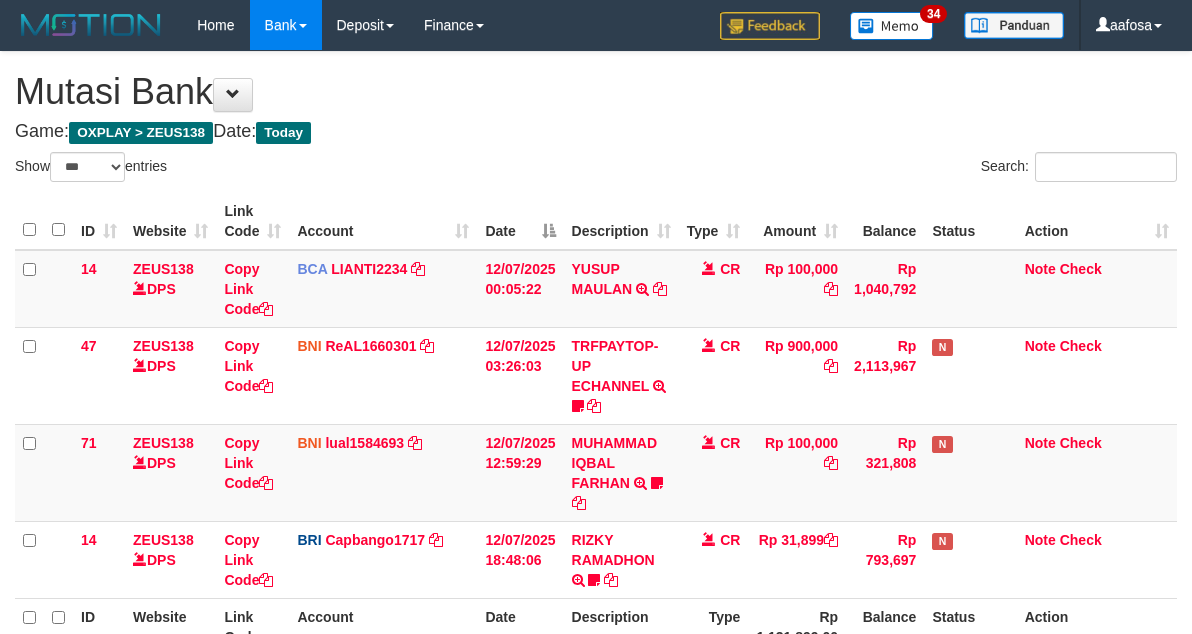 select on "***" 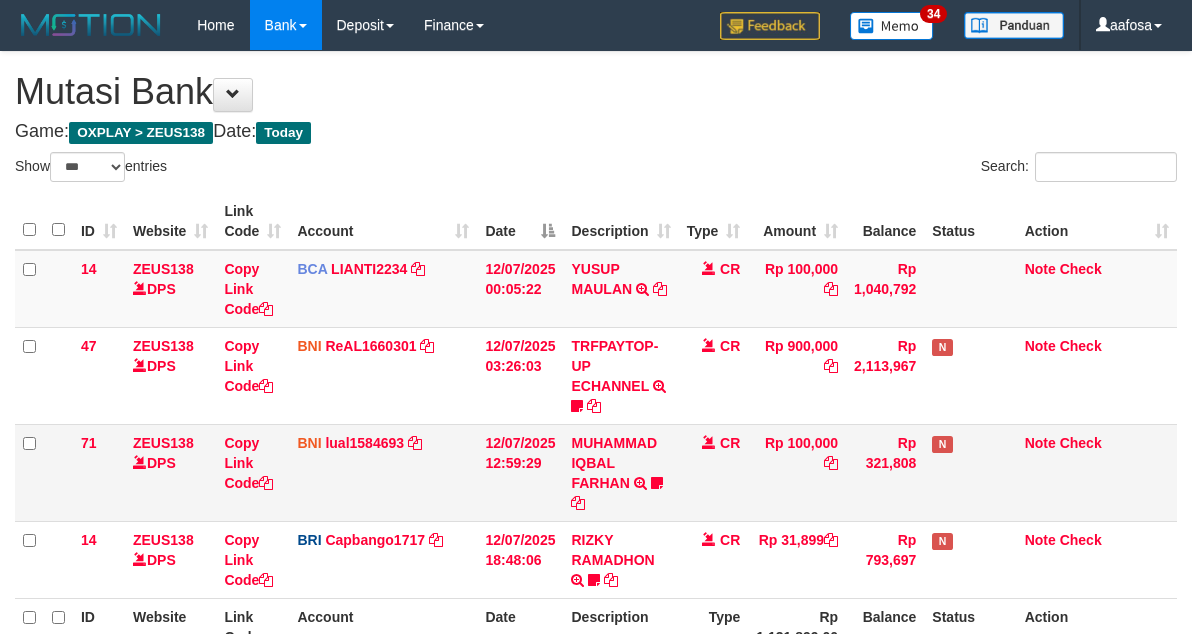 scroll, scrollTop: 175, scrollLeft: 0, axis: vertical 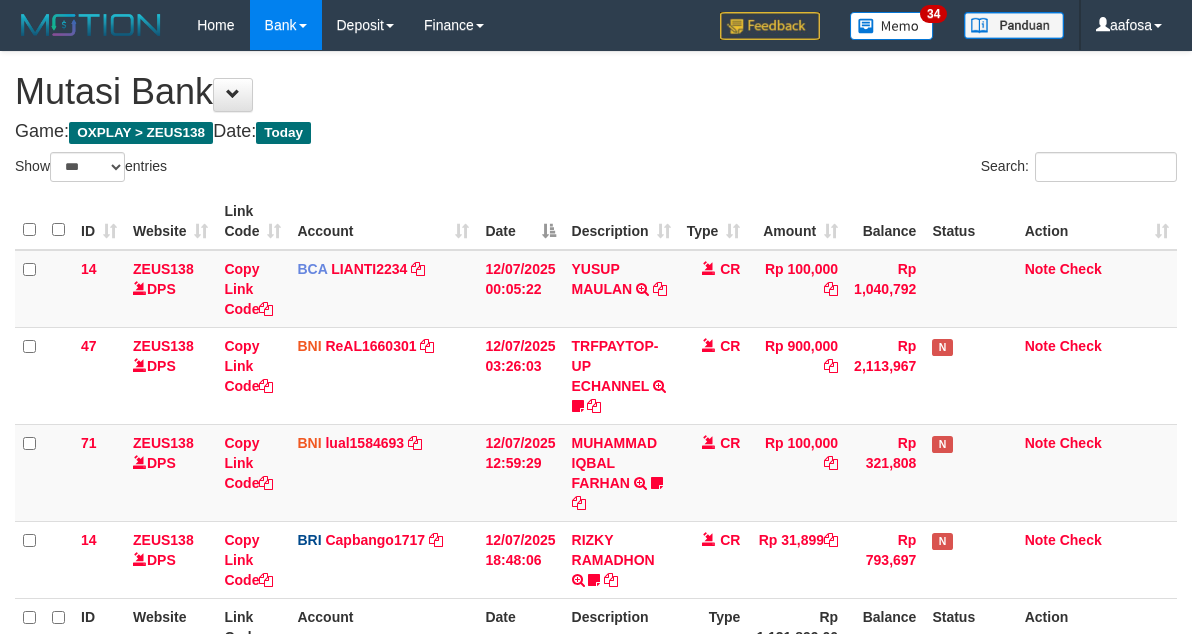 select on "***" 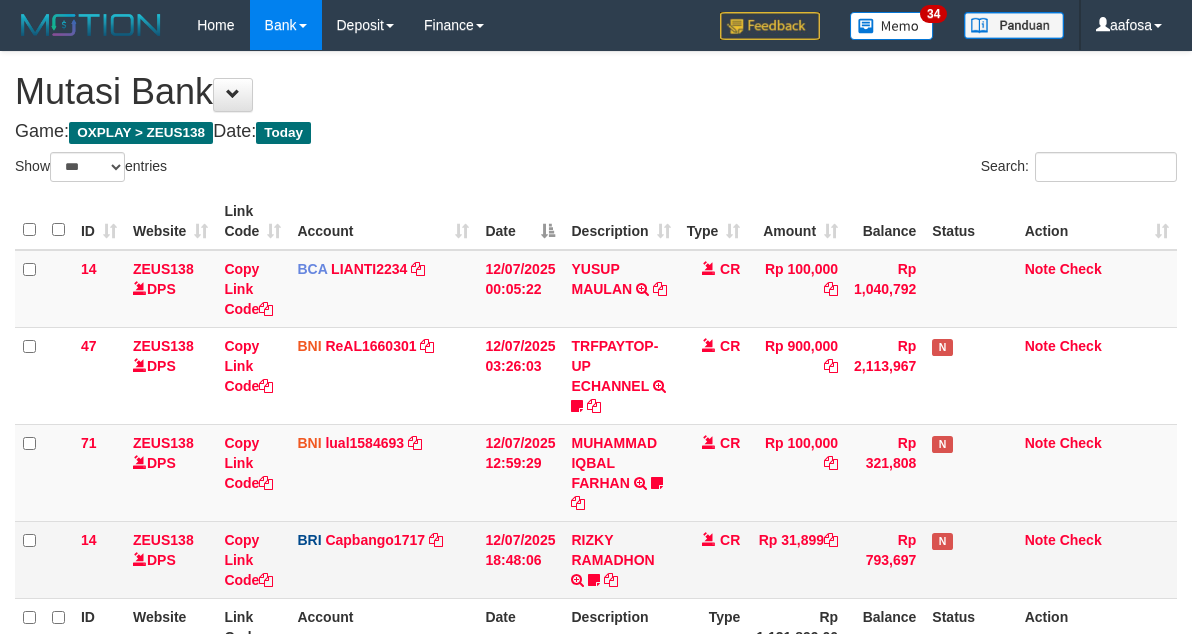 scroll, scrollTop: 175, scrollLeft: 0, axis: vertical 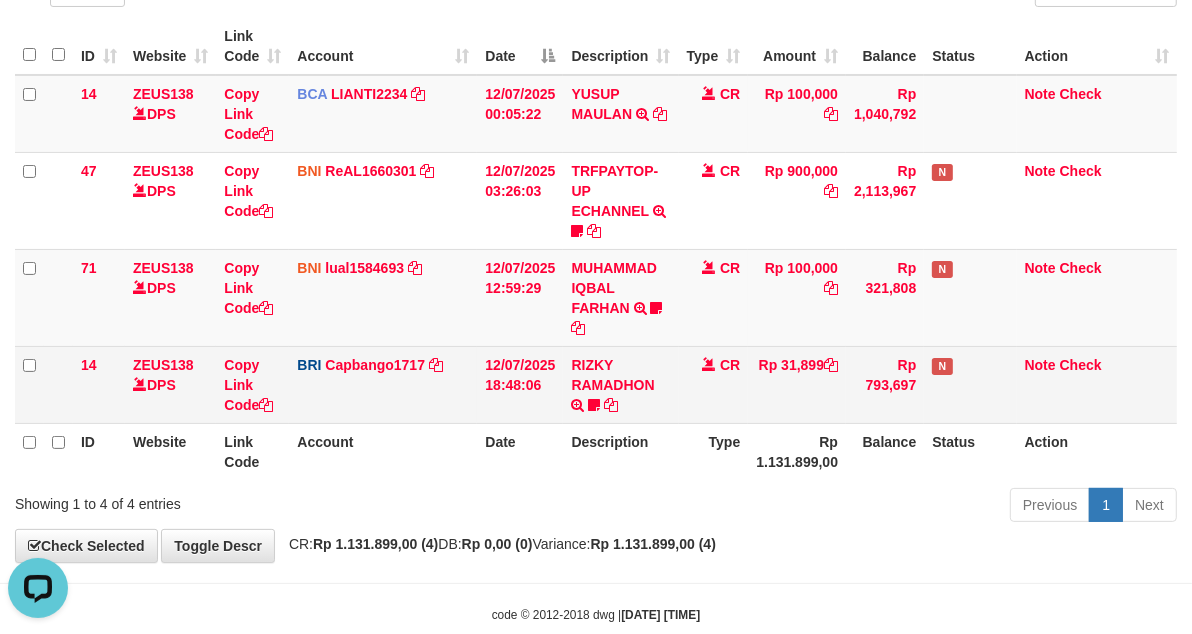 click on "RIZKY RAMADHON            TRANSFER NBMB RIZKY RAMADHON TO HELMI    Rizky190" at bounding box center [620, 384] 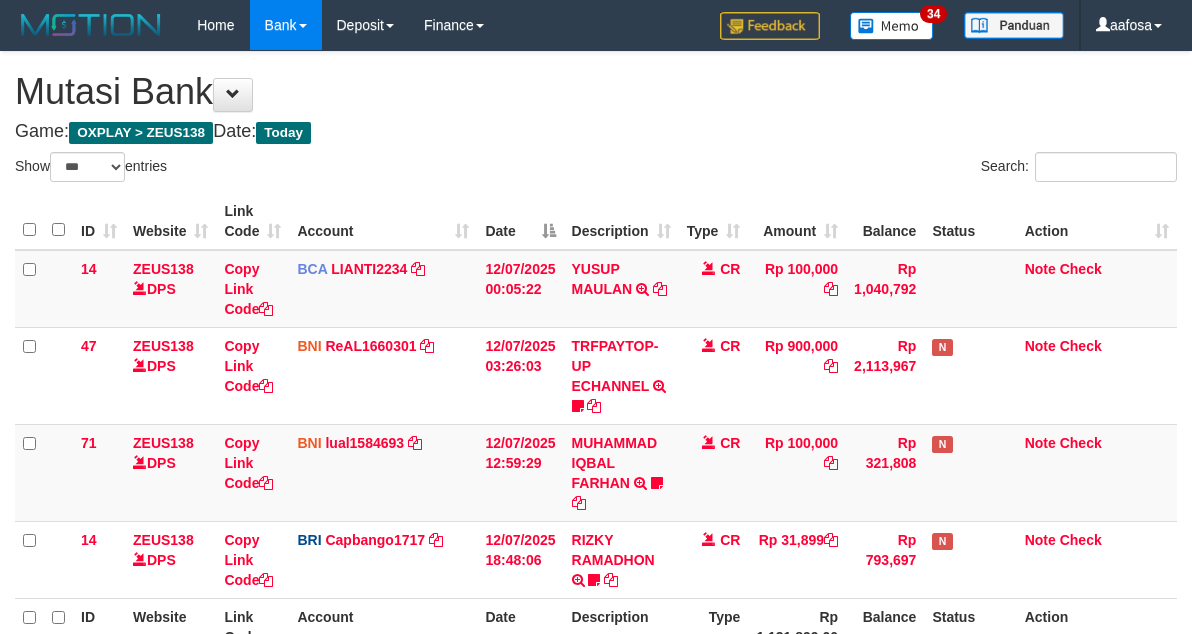 select on "***" 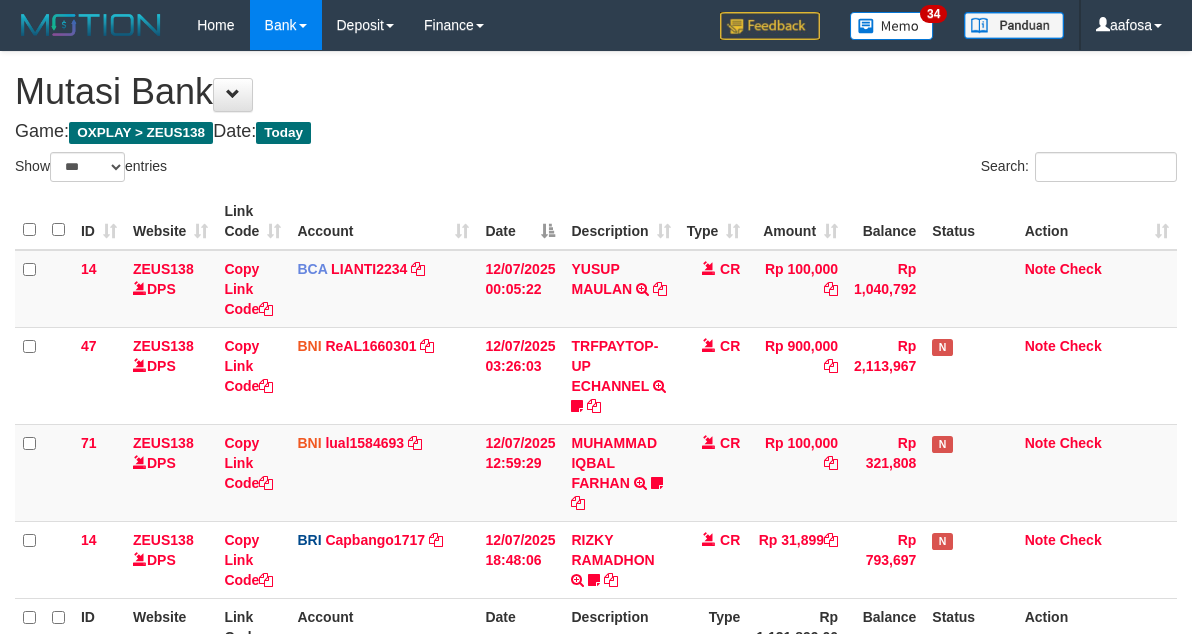 scroll, scrollTop: 175, scrollLeft: 0, axis: vertical 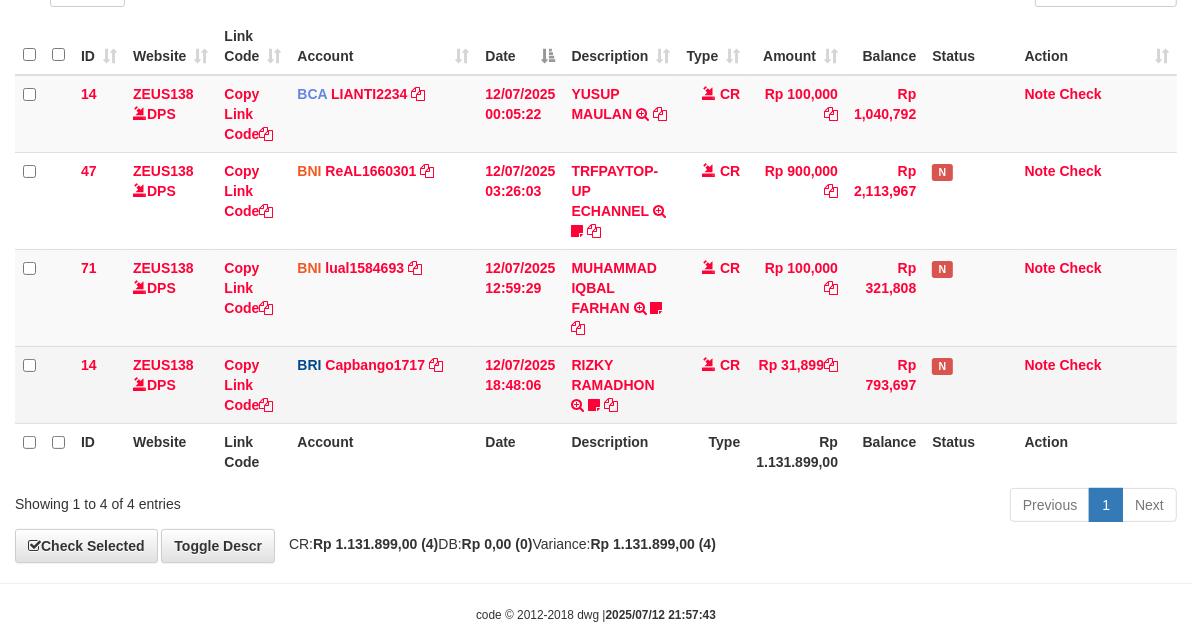 drag, startPoint x: 0, startPoint y: 0, endPoint x: 671, endPoint y: 363, distance: 762.8958 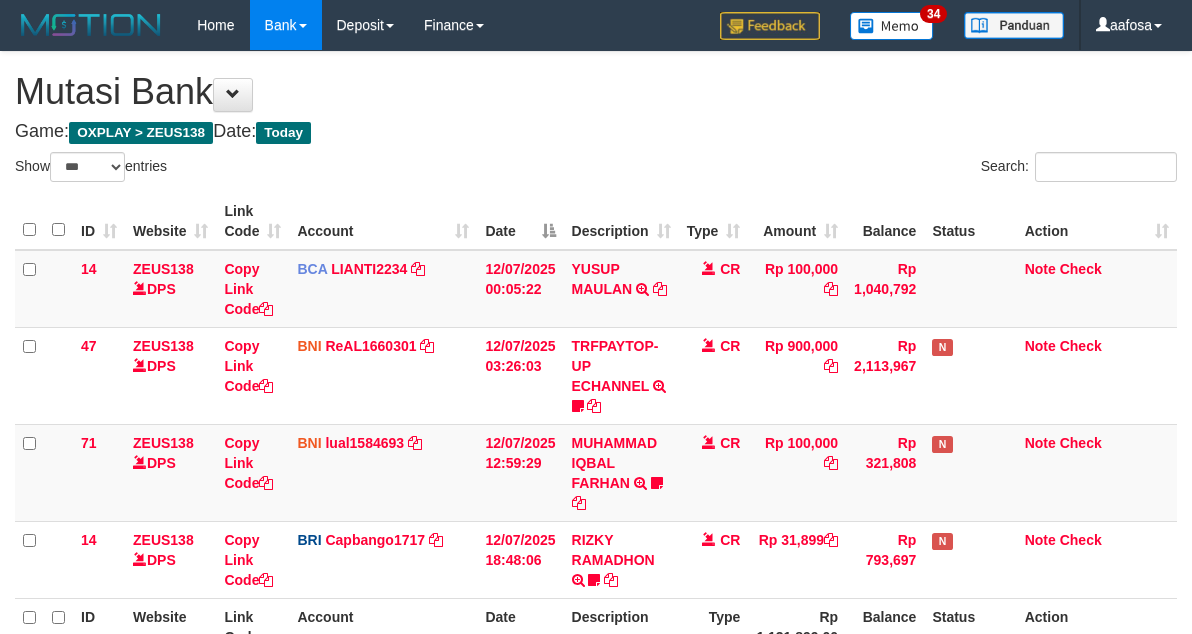 select on "***" 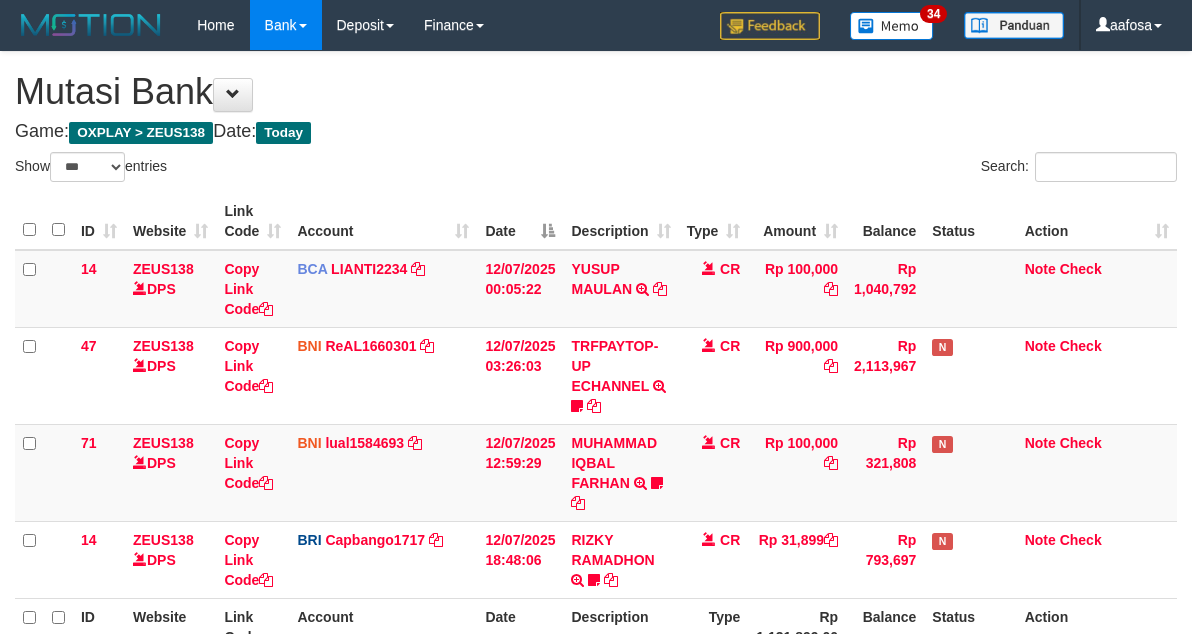 scroll, scrollTop: 175, scrollLeft: 0, axis: vertical 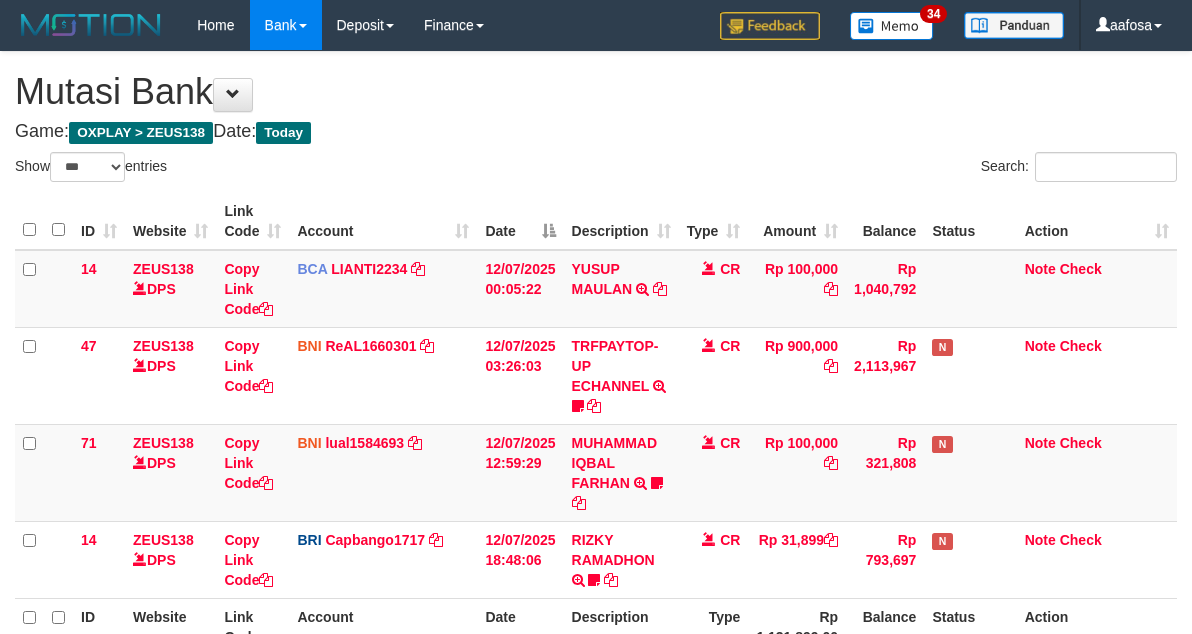 select on "***" 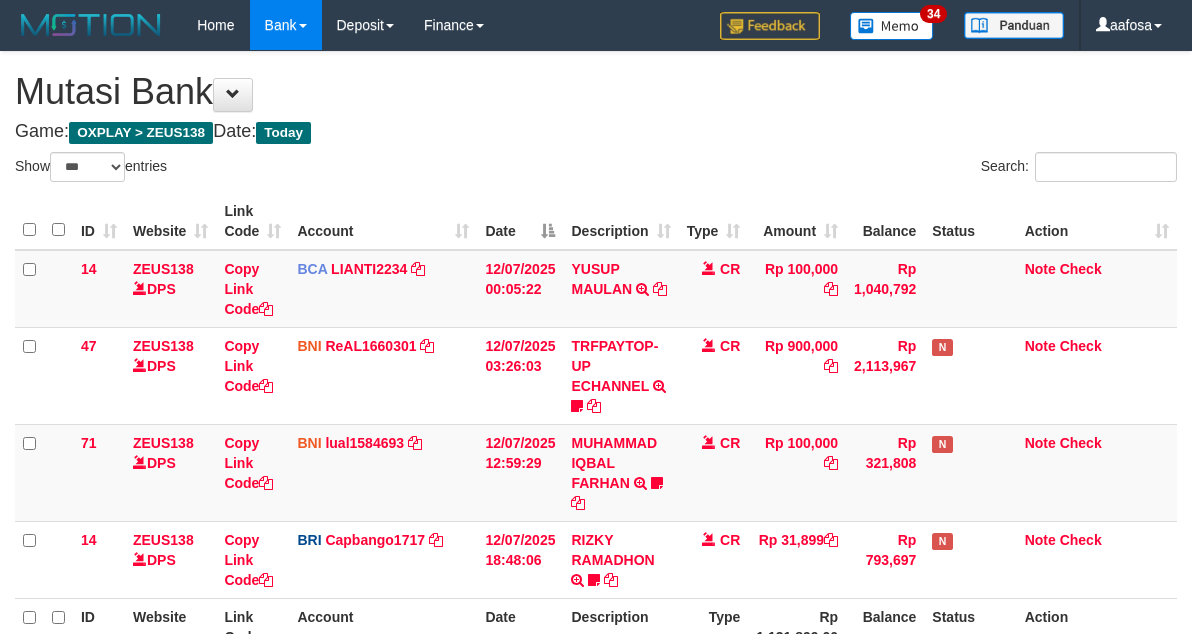 scroll, scrollTop: 175, scrollLeft: 0, axis: vertical 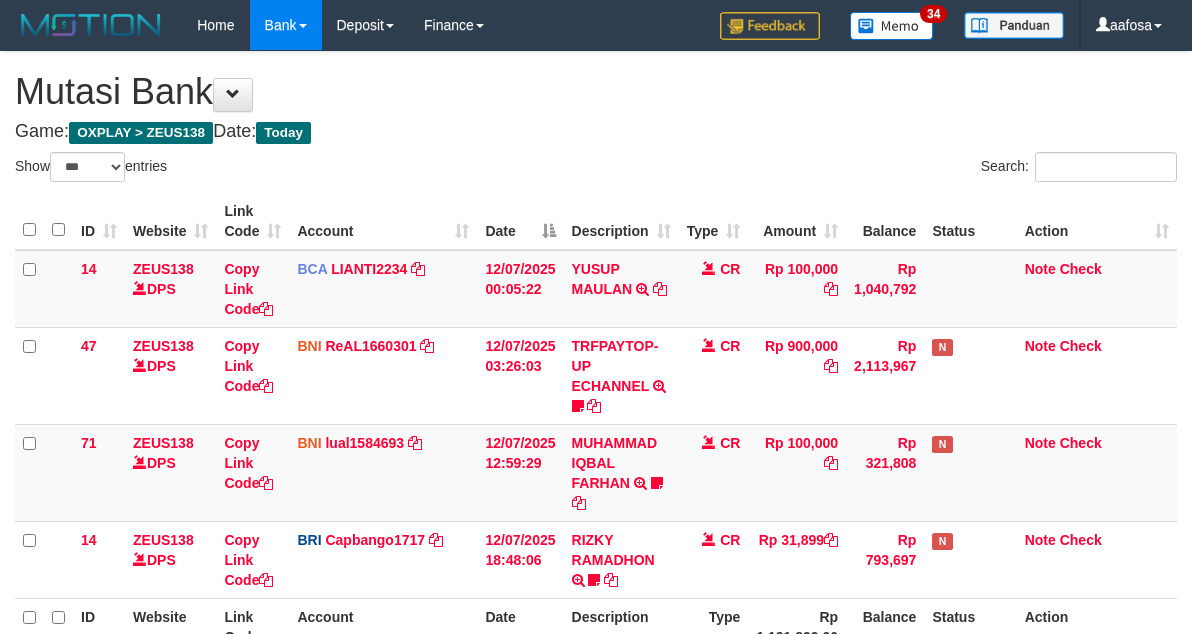 select on "***" 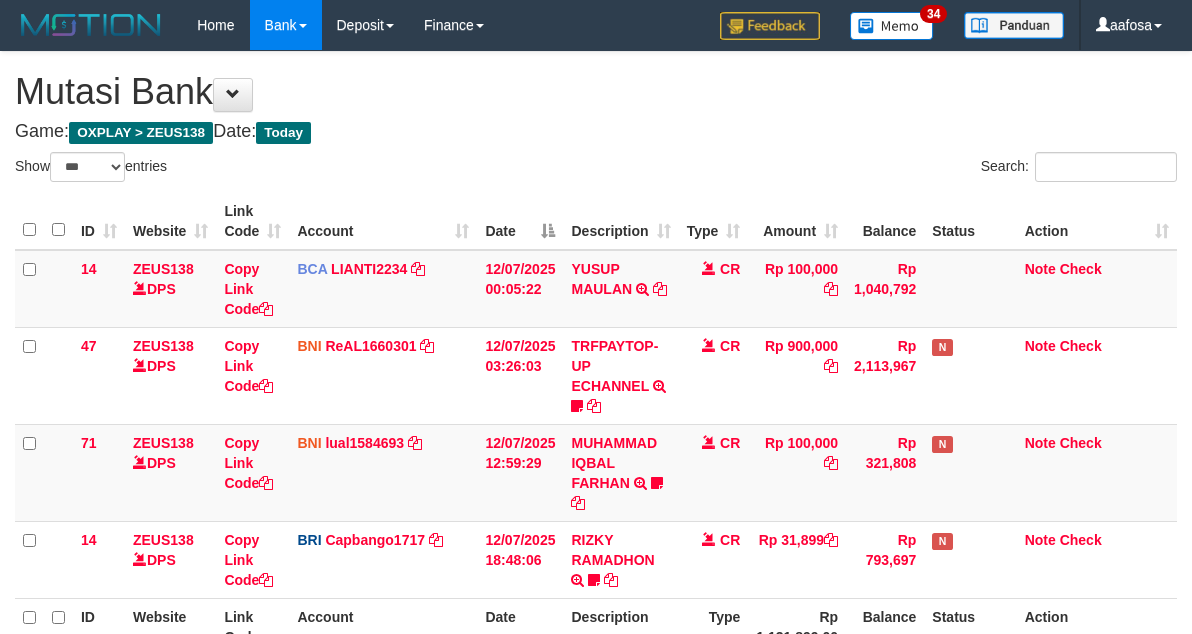 scroll, scrollTop: 175, scrollLeft: 0, axis: vertical 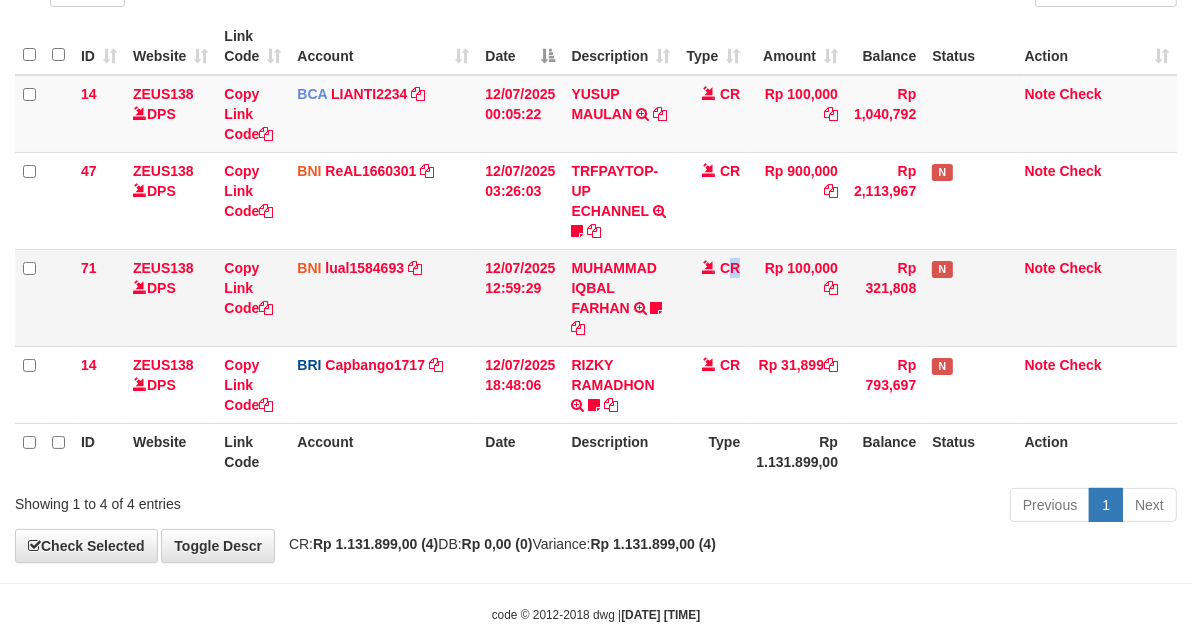 click on "CR" at bounding box center (714, 297) 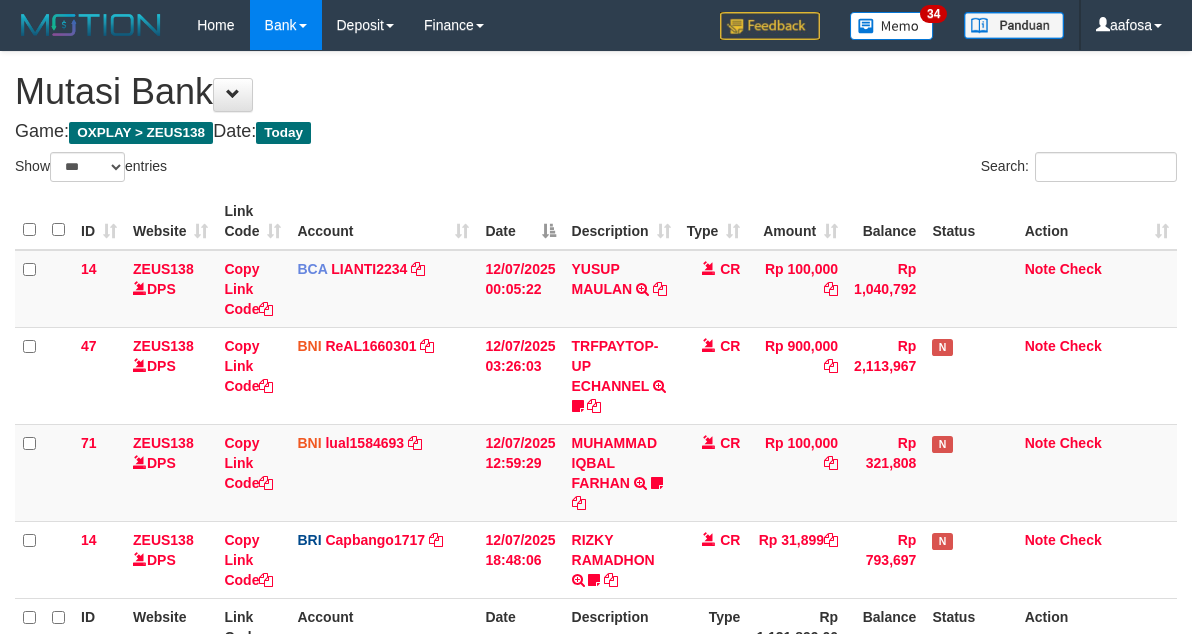 select on "***" 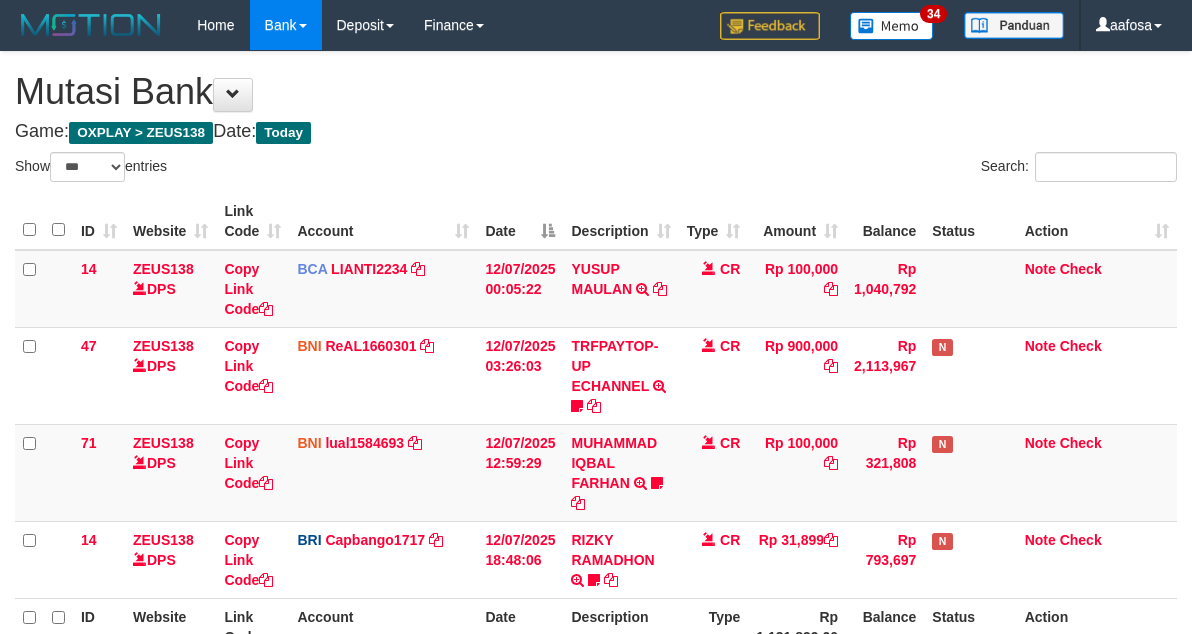 scroll, scrollTop: 175, scrollLeft: 0, axis: vertical 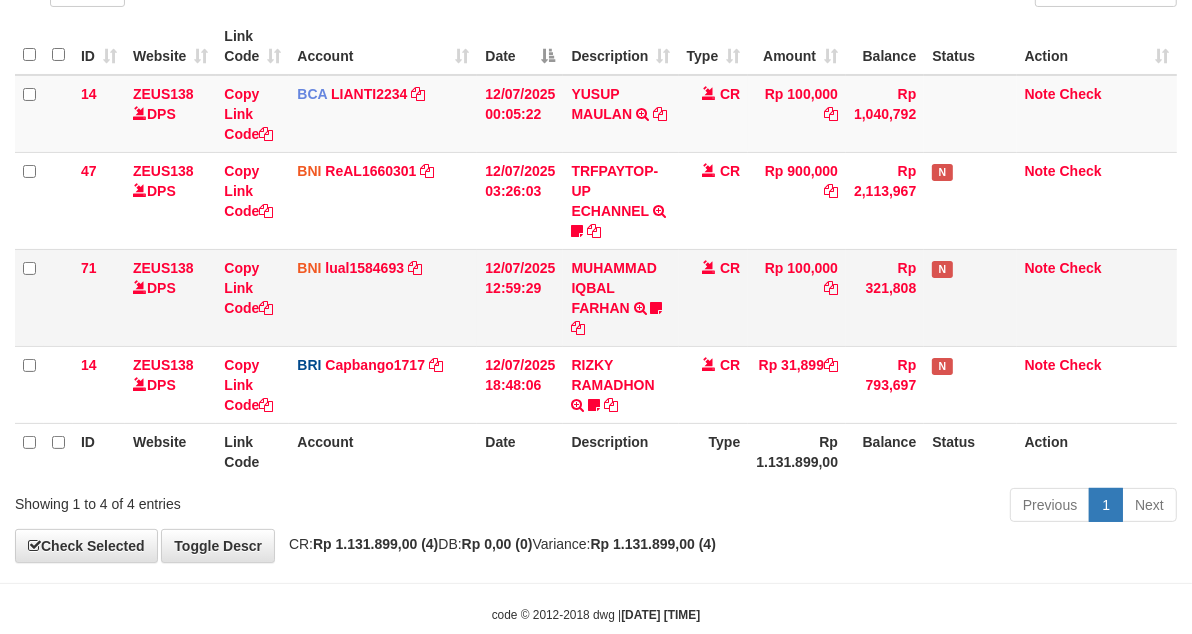 drag, startPoint x: 0, startPoint y: 0, endPoint x: 727, endPoint y: 338, distance: 801.73126 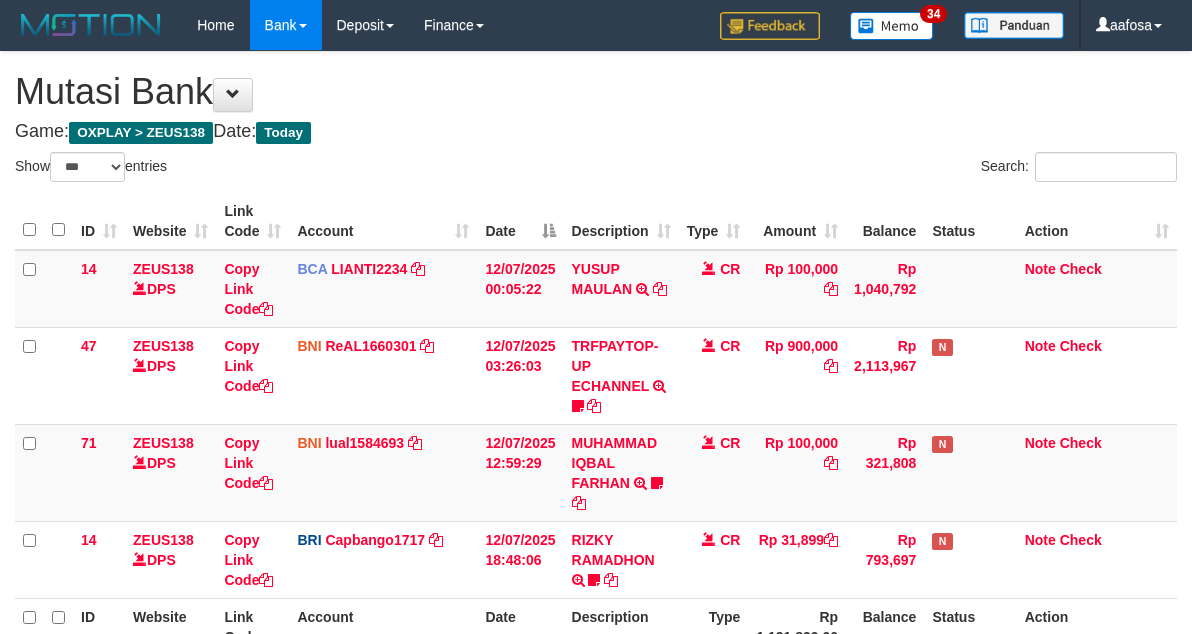 select on "***" 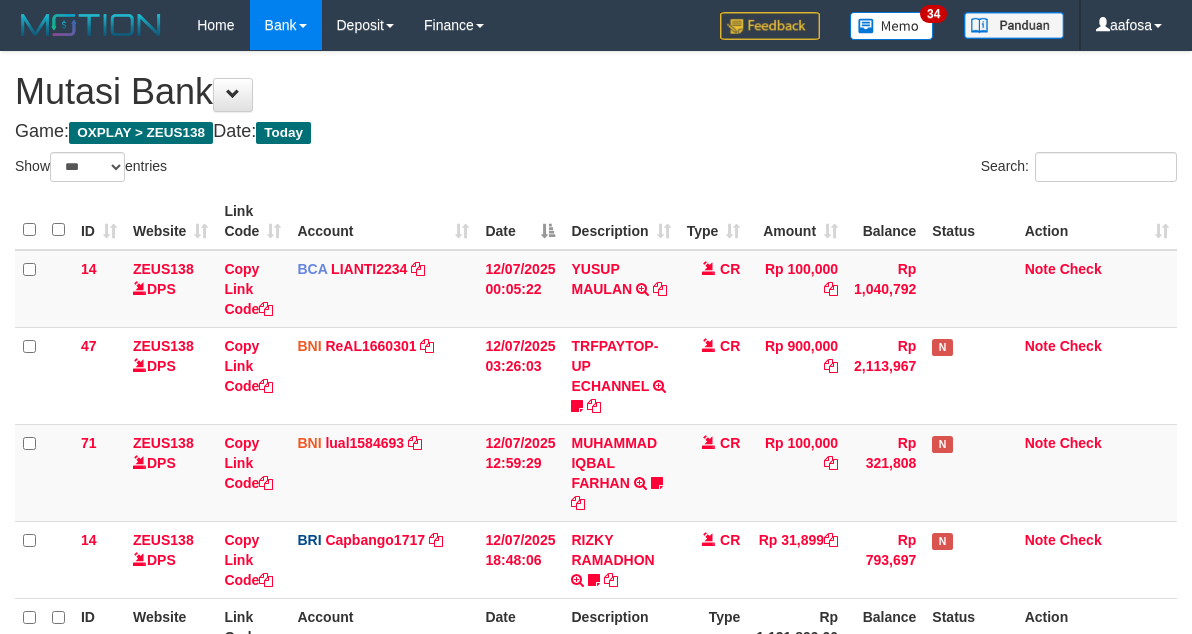 scroll, scrollTop: 175, scrollLeft: 0, axis: vertical 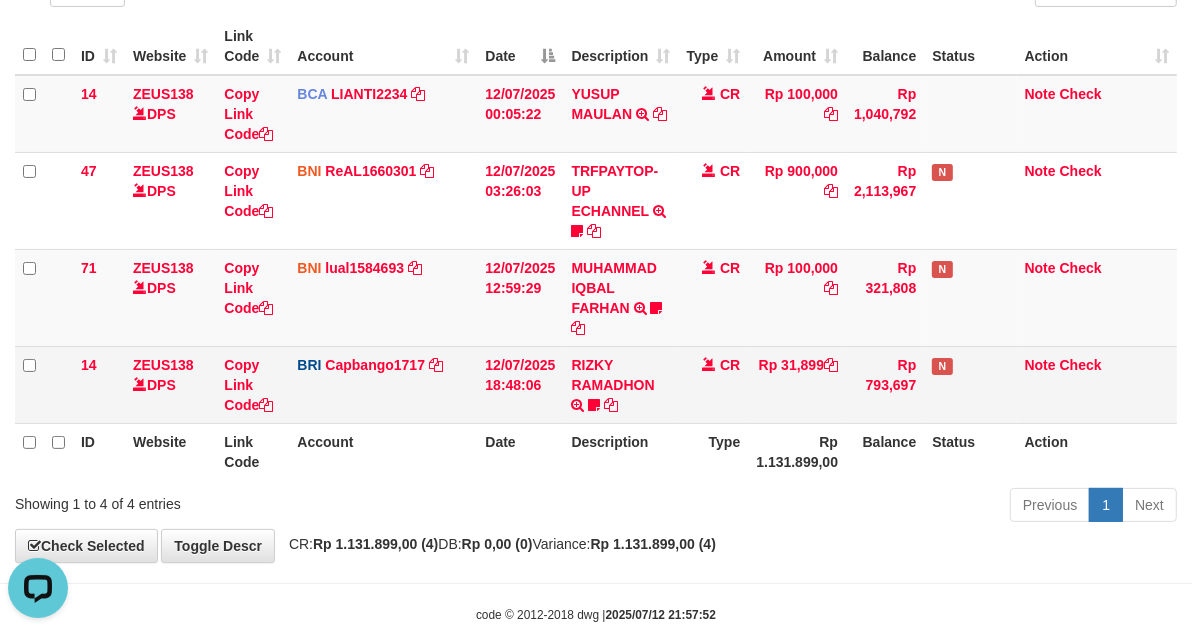 click on "CR" at bounding box center [714, 384] 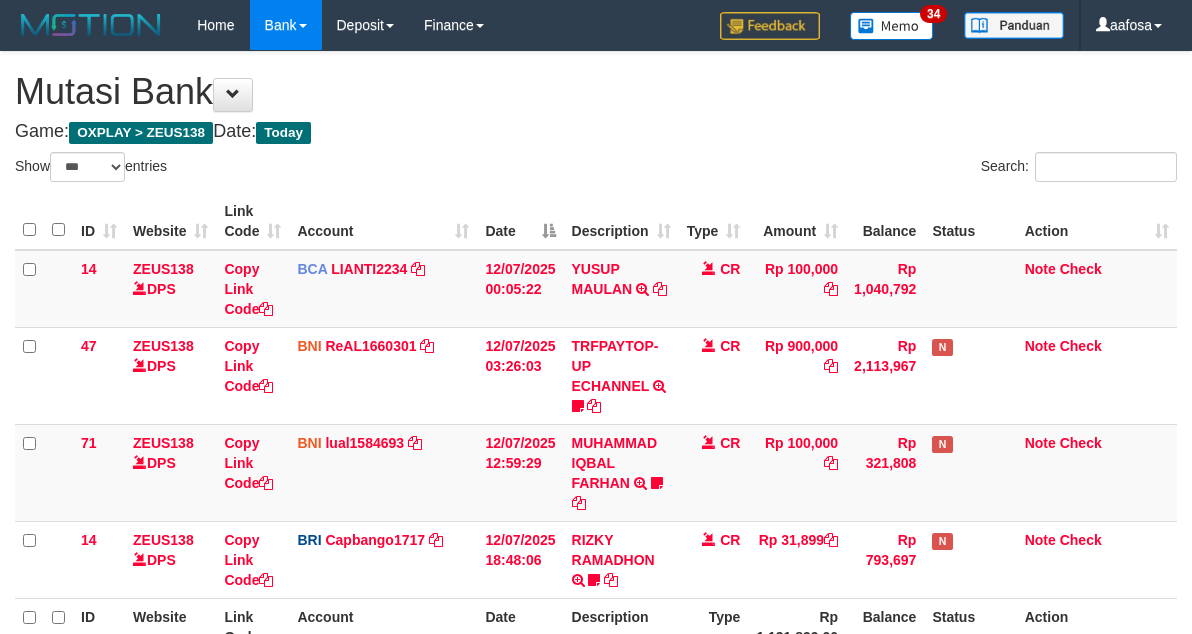 select on "***" 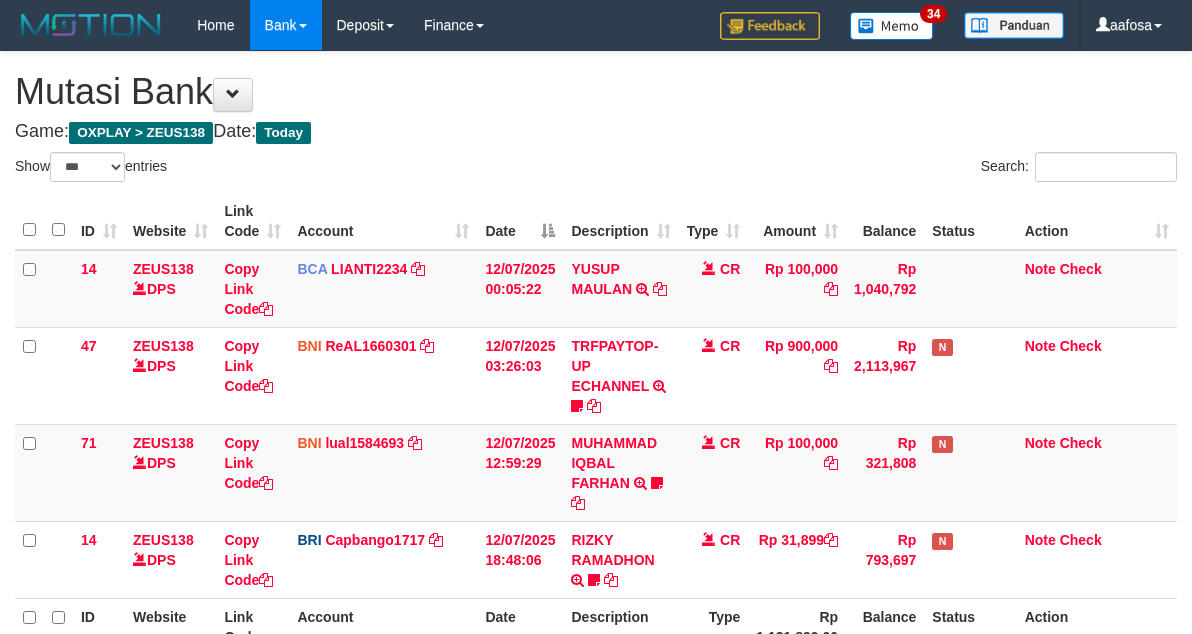 scroll, scrollTop: 175, scrollLeft: 0, axis: vertical 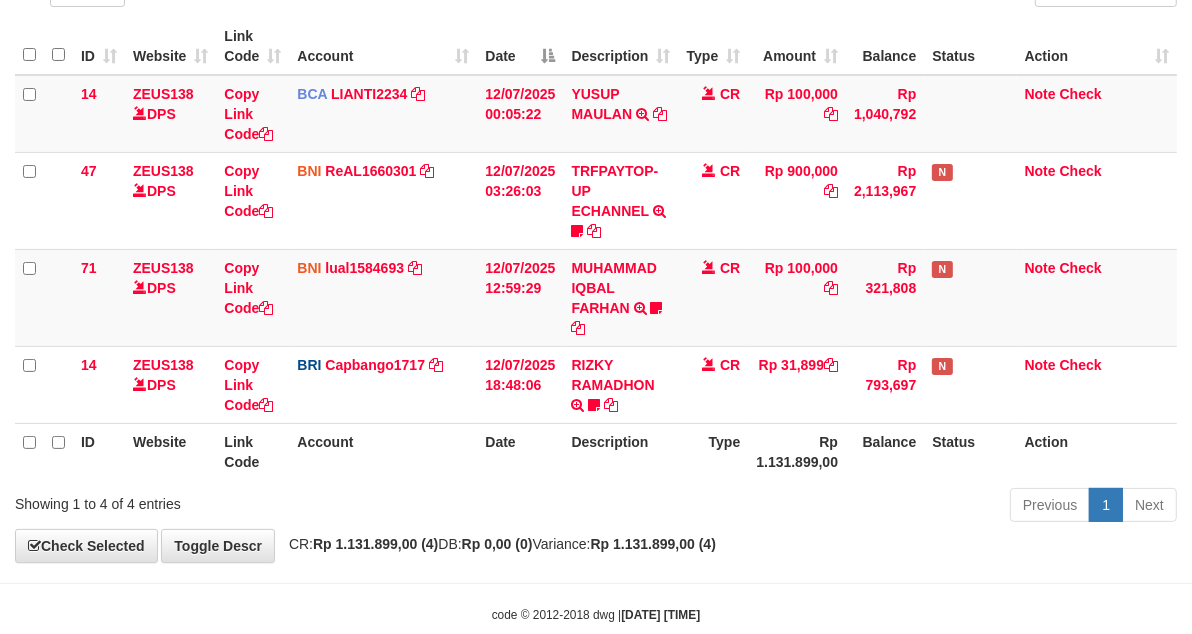 click on "CR" at bounding box center [714, 384] 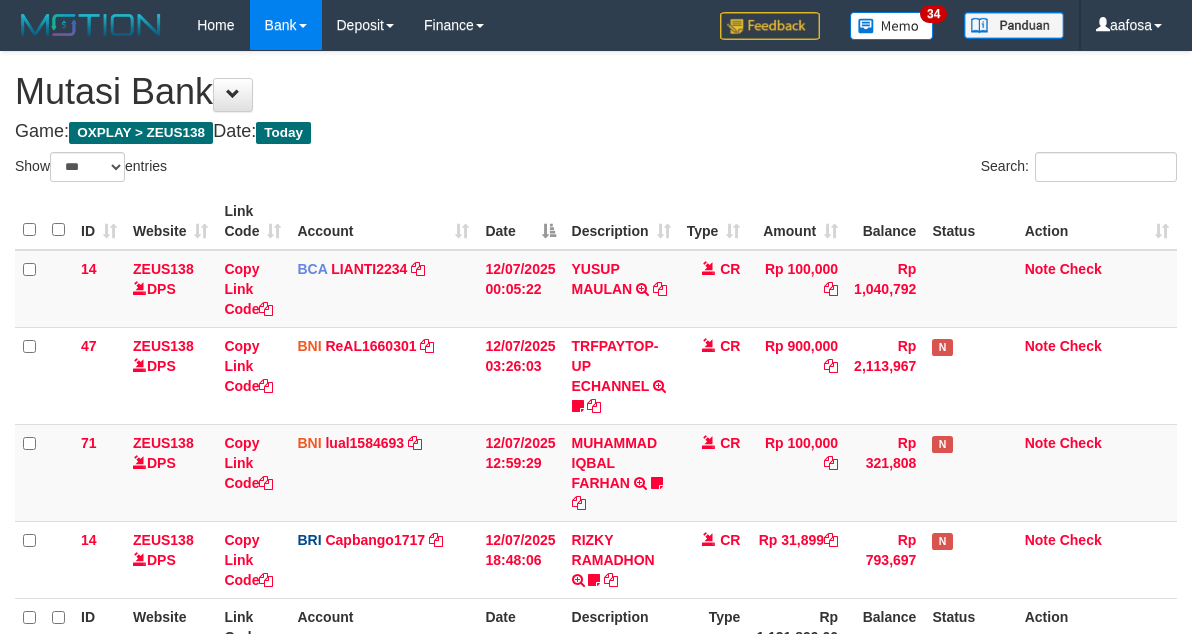 select on "***" 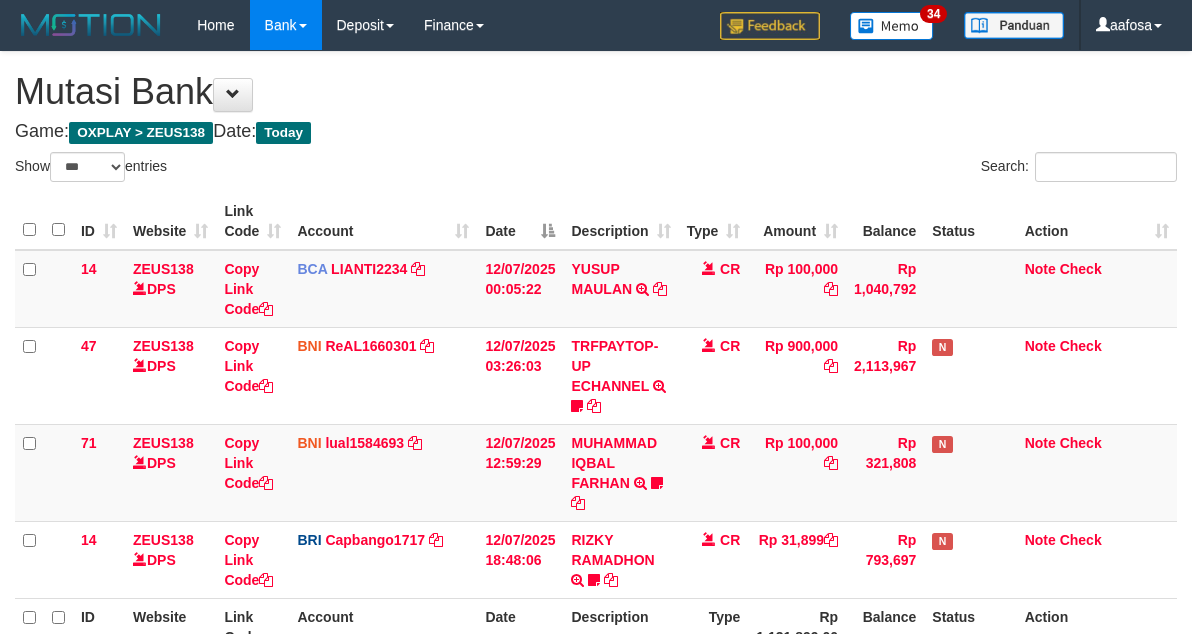 scroll, scrollTop: 175, scrollLeft: 0, axis: vertical 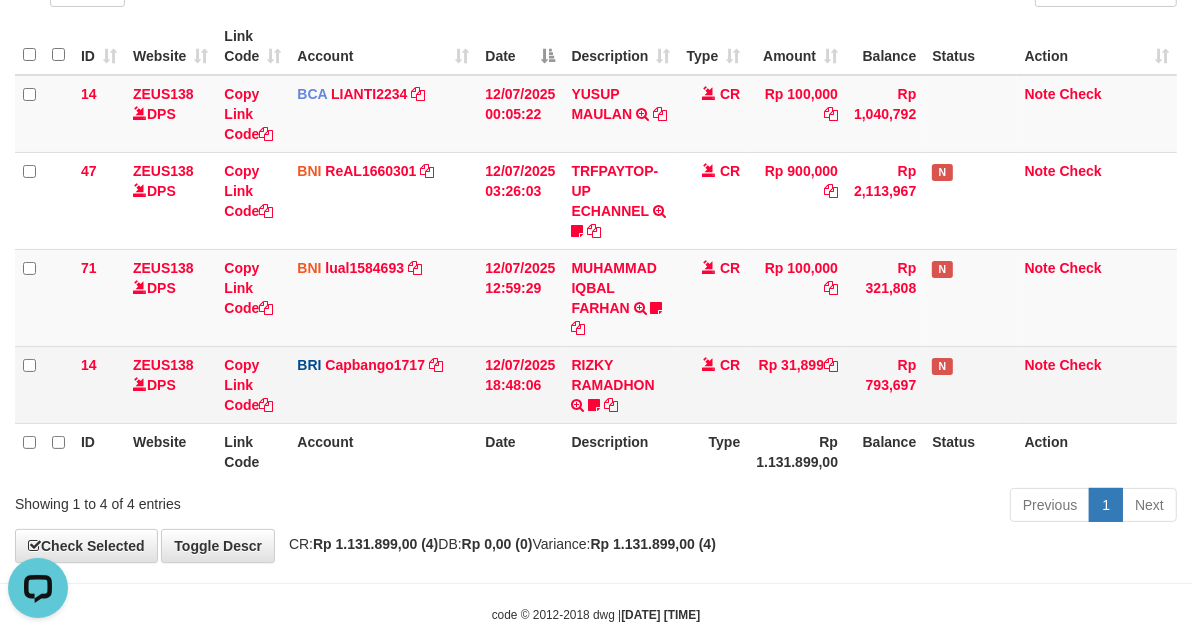 click on "CR" at bounding box center (714, 384) 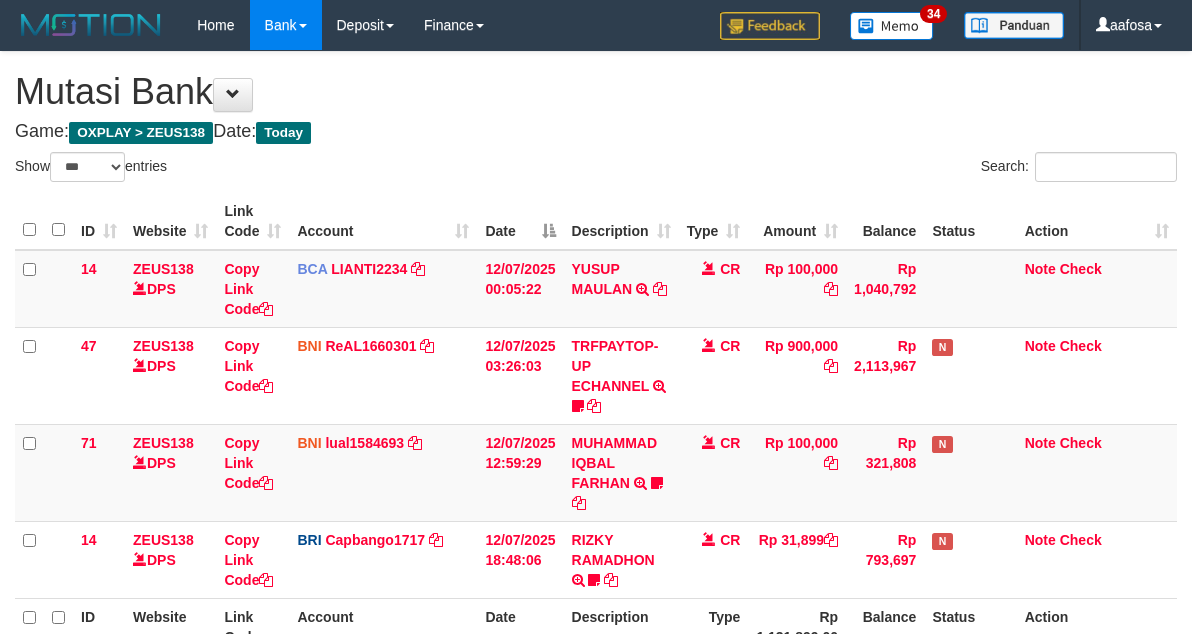 select on "***" 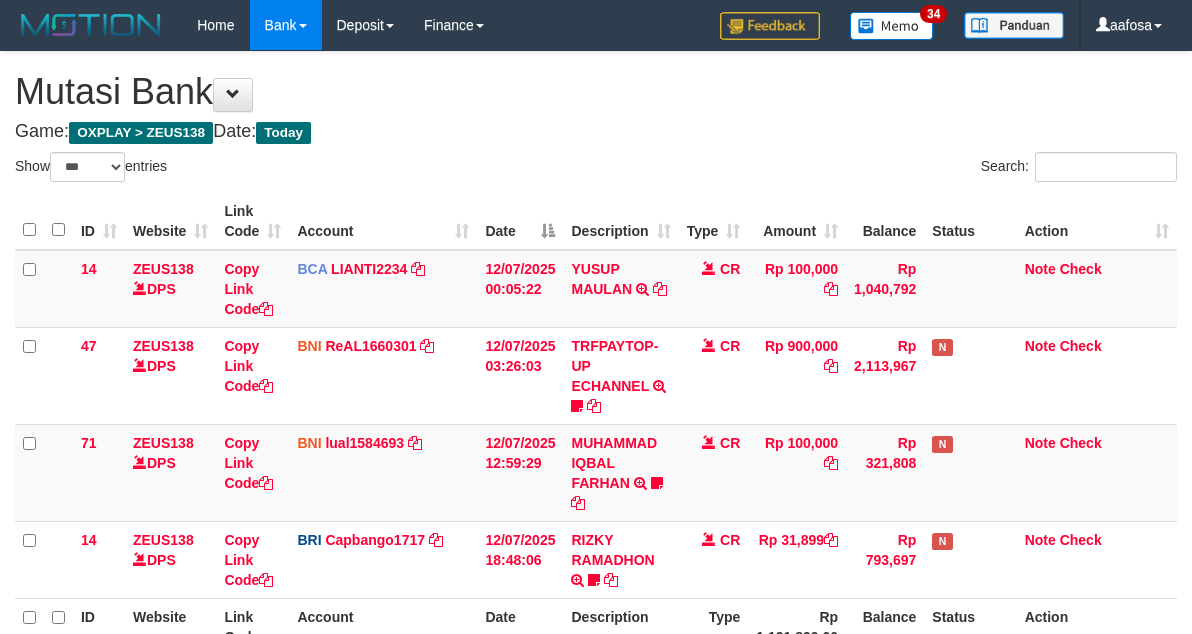 scroll, scrollTop: 175, scrollLeft: 0, axis: vertical 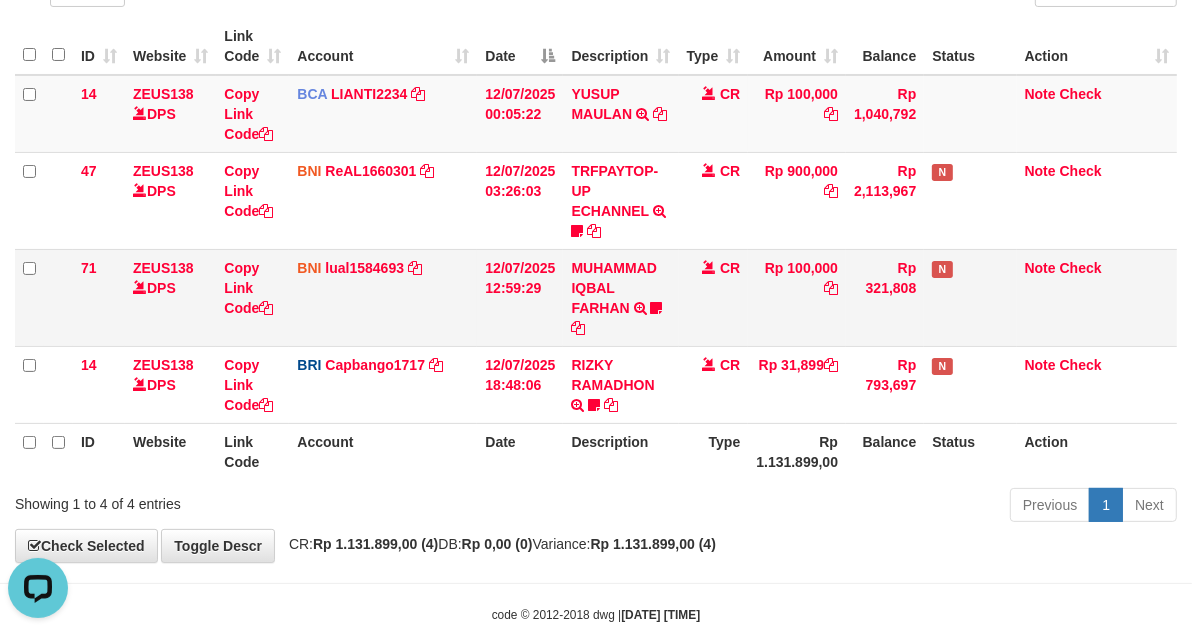click on "MUHAMMAD IQBAL FARHAN            TRF/PAY/TOP-UP ECHANNEL MUHAMMAD IQBAL FARHAN    BUBU1010EDC1X24JAM" at bounding box center (620, 297) 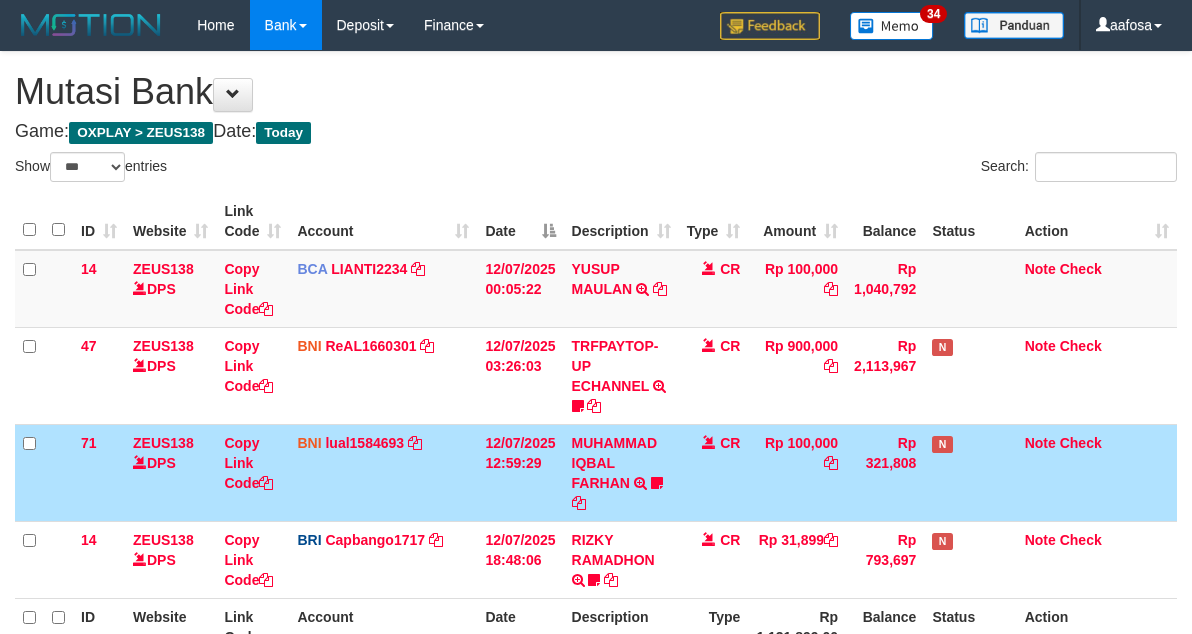select on "***" 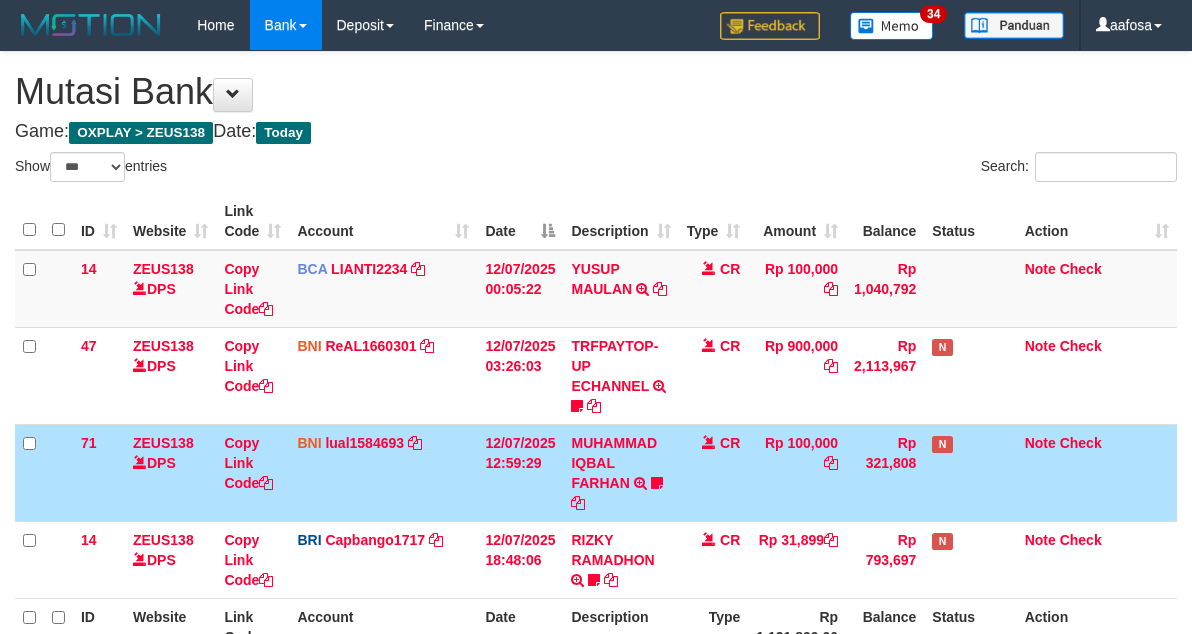 scroll, scrollTop: 175, scrollLeft: 0, axis: vertical 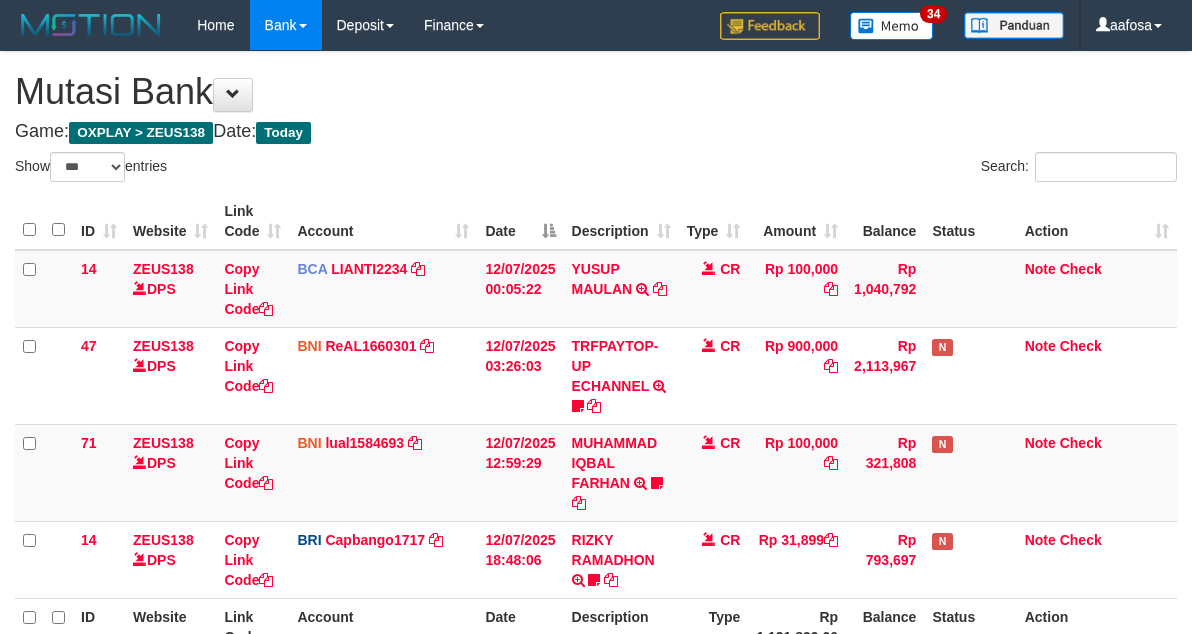 select on "***" 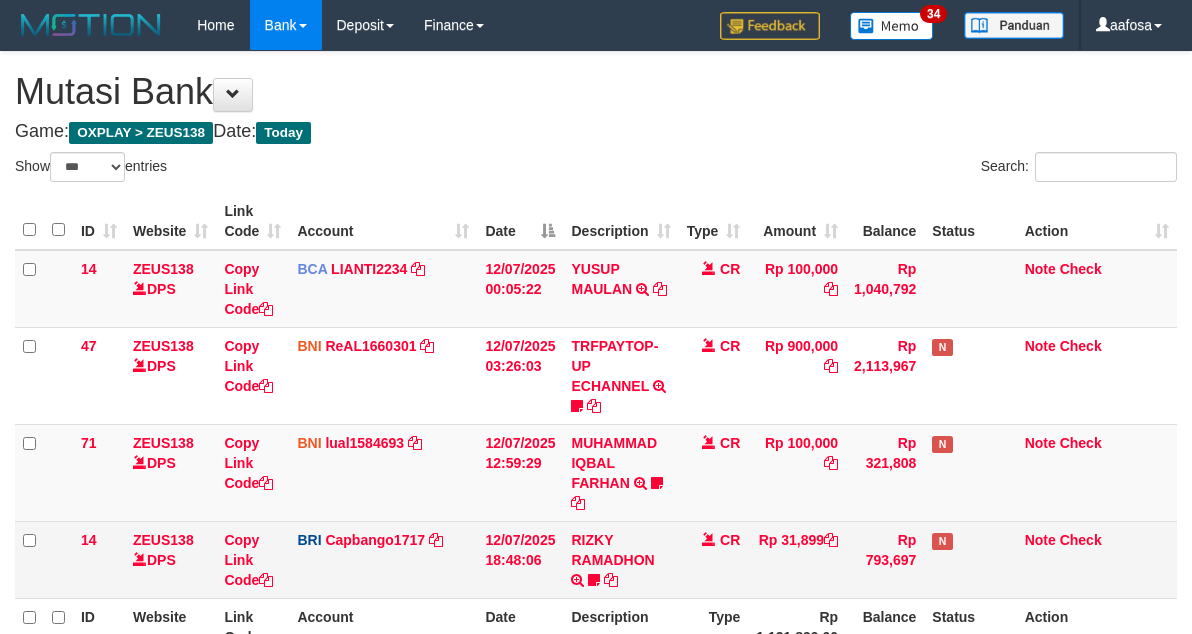 scroll, scrollTop: 175, scrollLeft: 0, axis: vertical 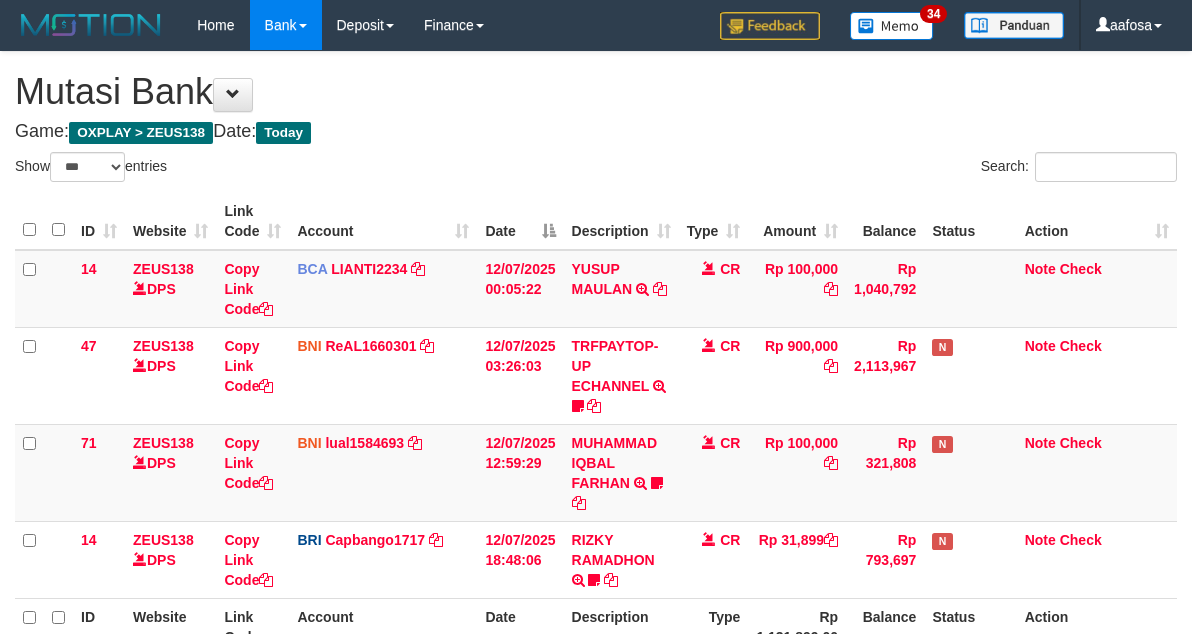 select on "***" 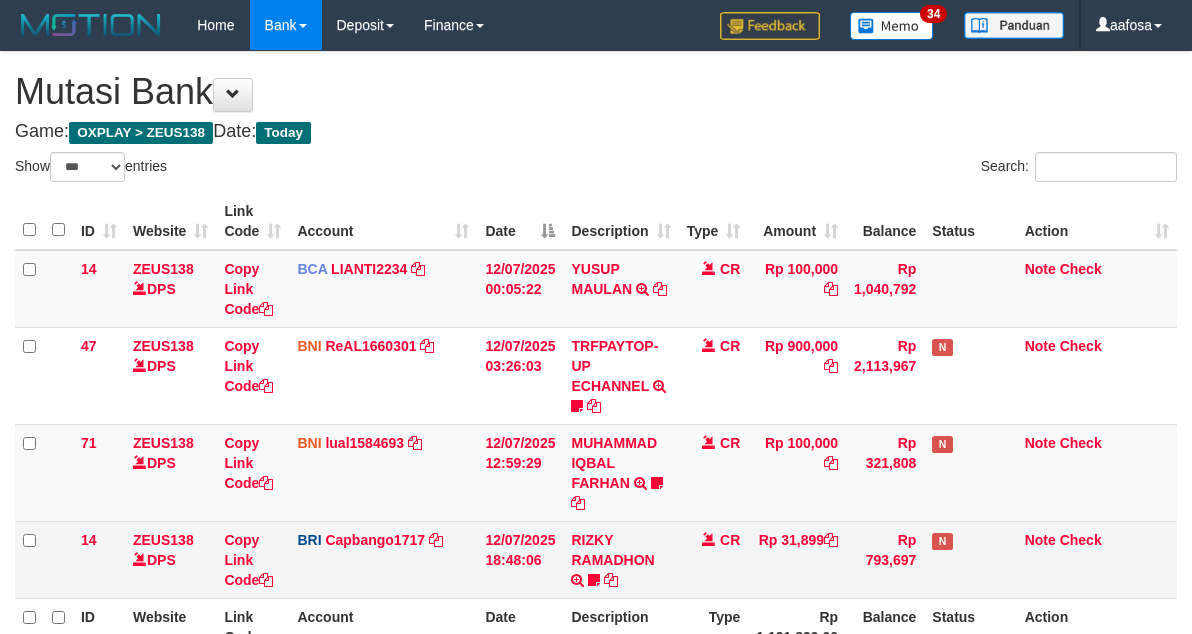 scroll, scrollTop: 175, scrollLeft: 0, axis: vertical 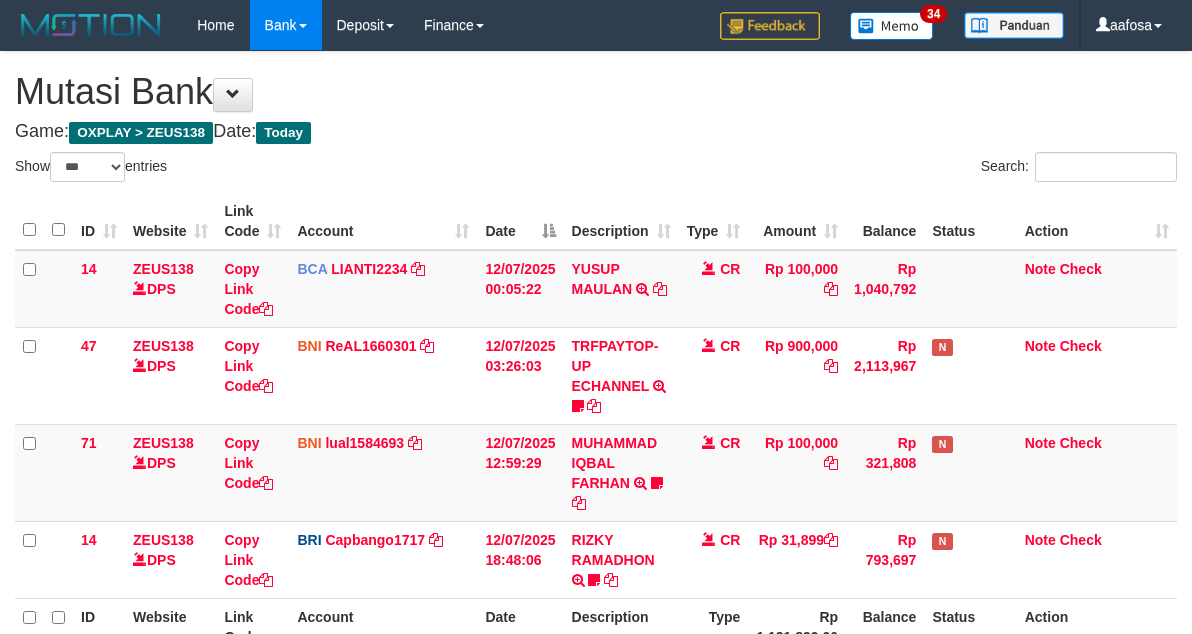 select on "***" 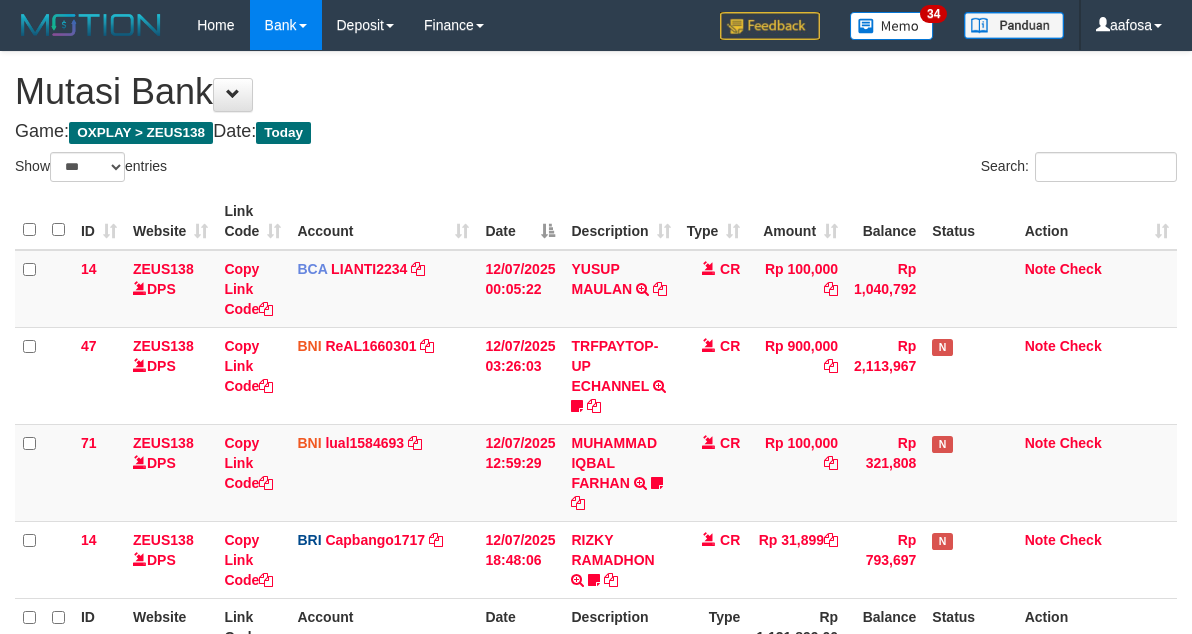scroll, scrollTop: 175, scrollLeft: 0, axis: vertical 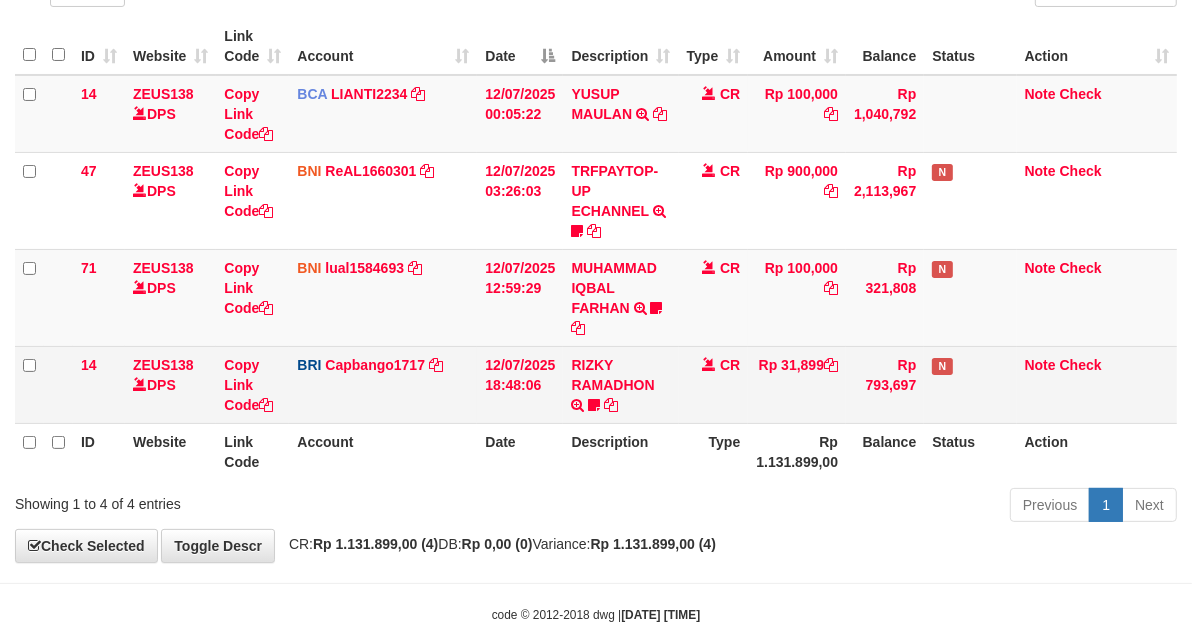 drag, startPoint x: 661, startPoint y: 365, endPoint x: 633, endPoint y: 357, distance: 29.12044 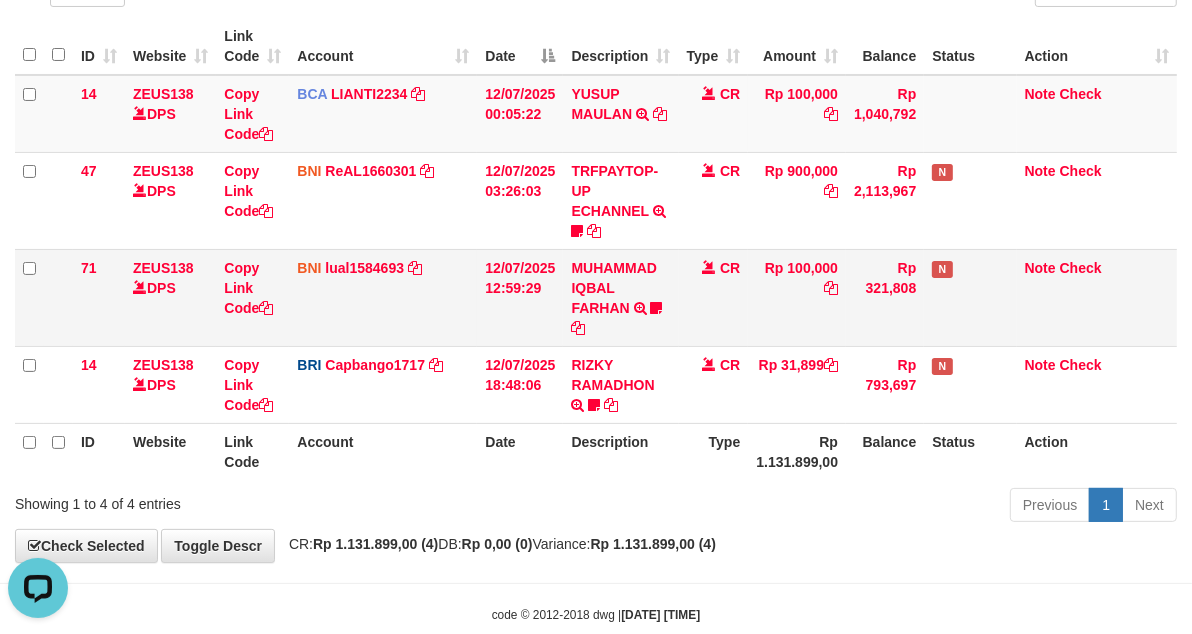 scroll, scrollTop: 0, scrollLeft: 0, axis: both 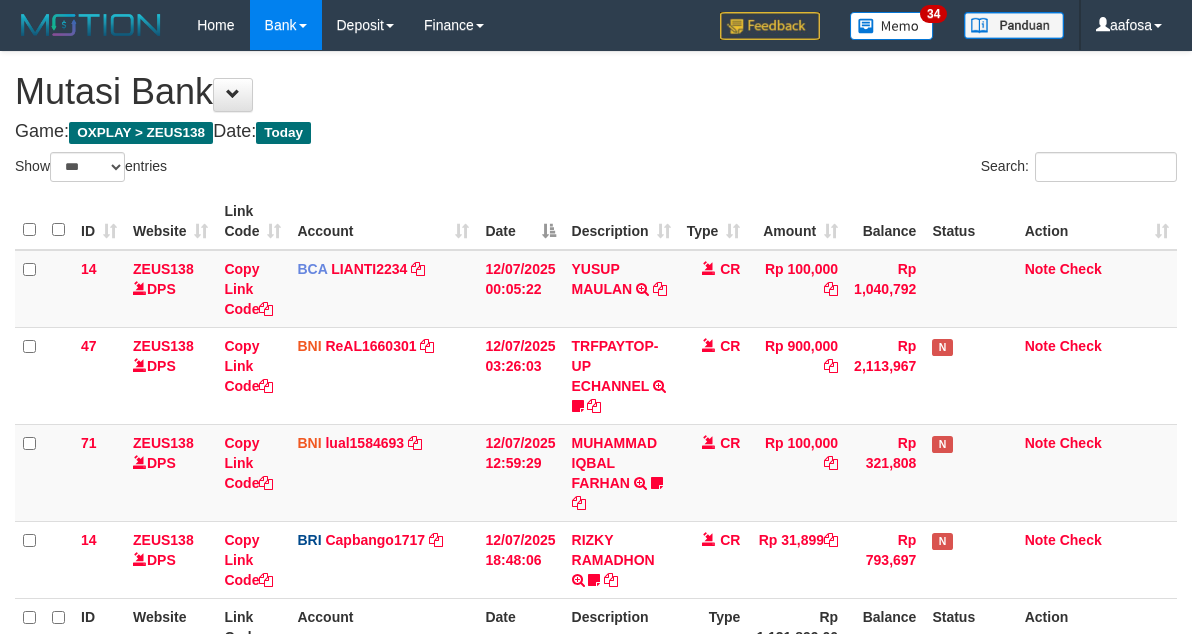 select on "***" 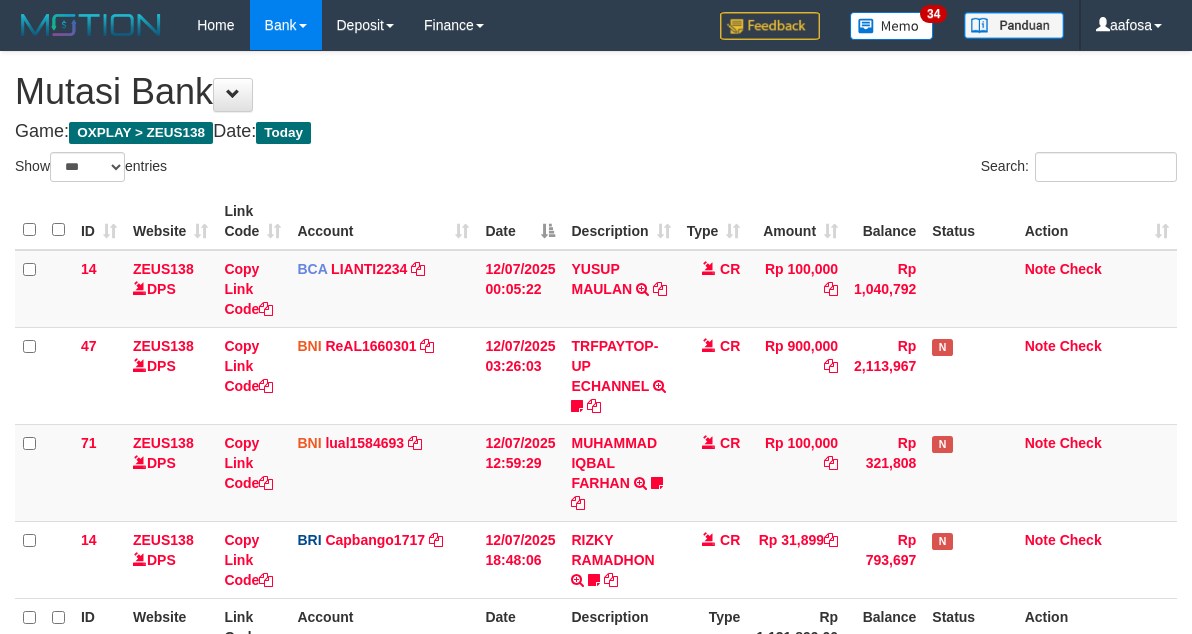 scroll, scrollTop: 175, scrollLeft: 0, axis: vertical 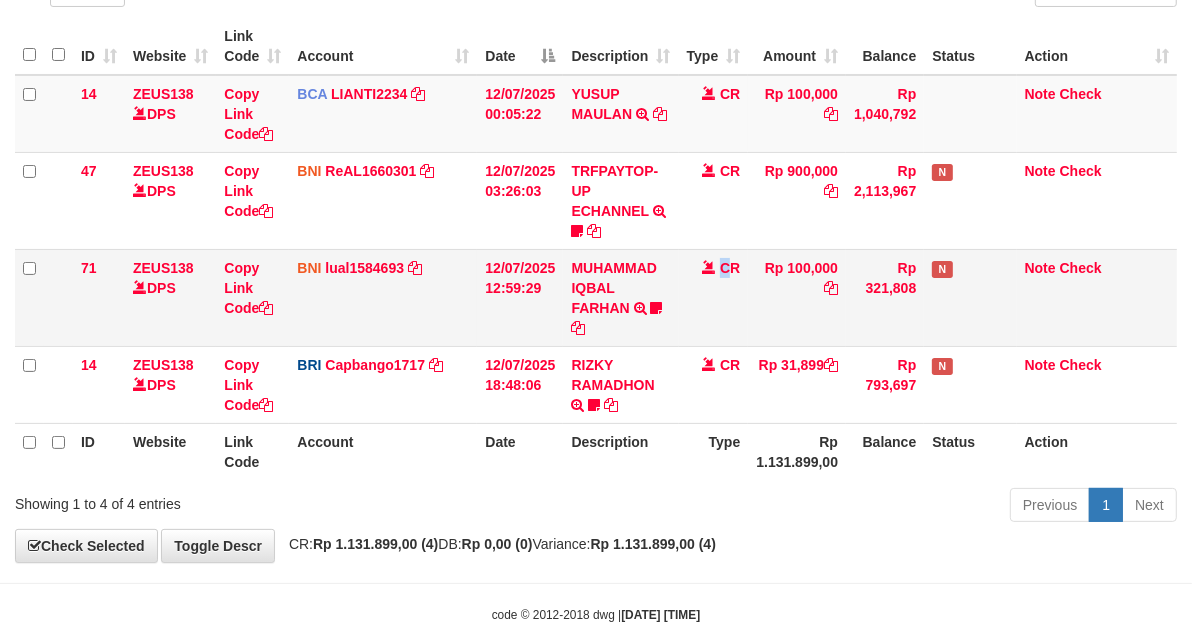 drag, startPoint x: 723, startPoint y: 287, endPoint x: 727, endPoint y: 276, distance: 11.7046995 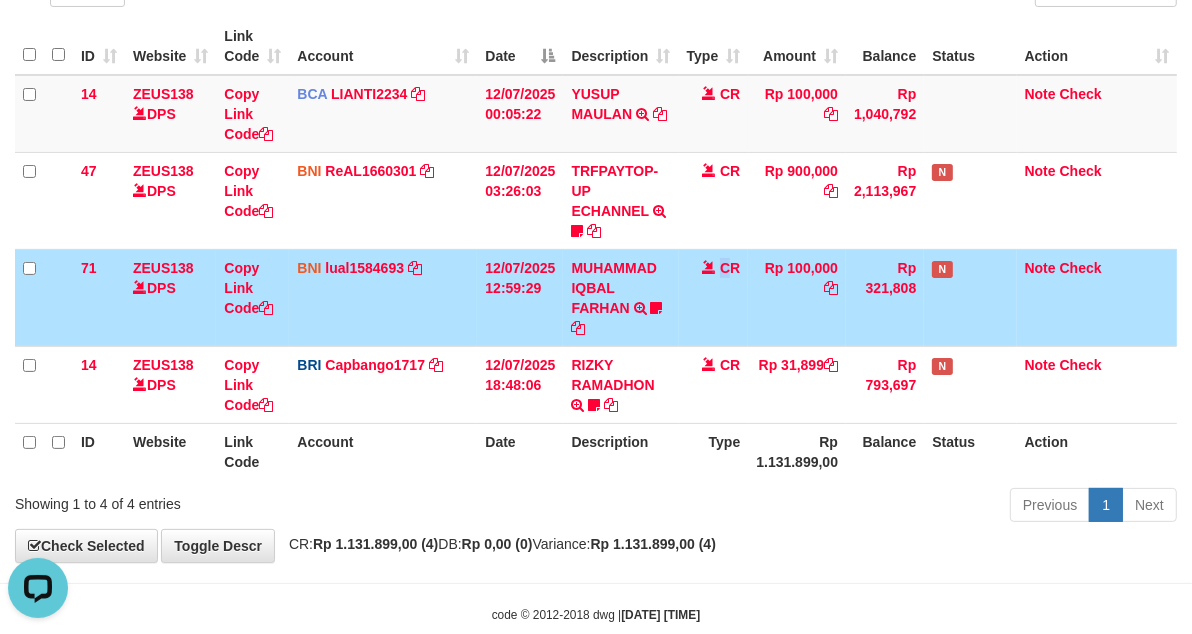 scroll, scrollTop: 0, scrollLeft: 0, axis: both 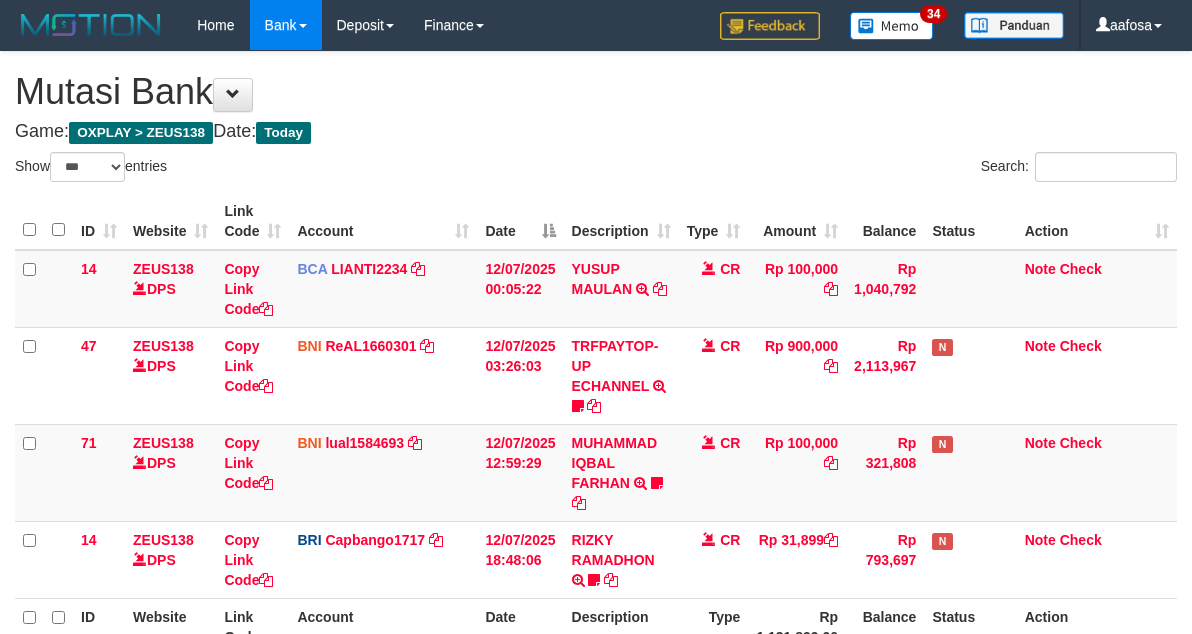 select on "***" 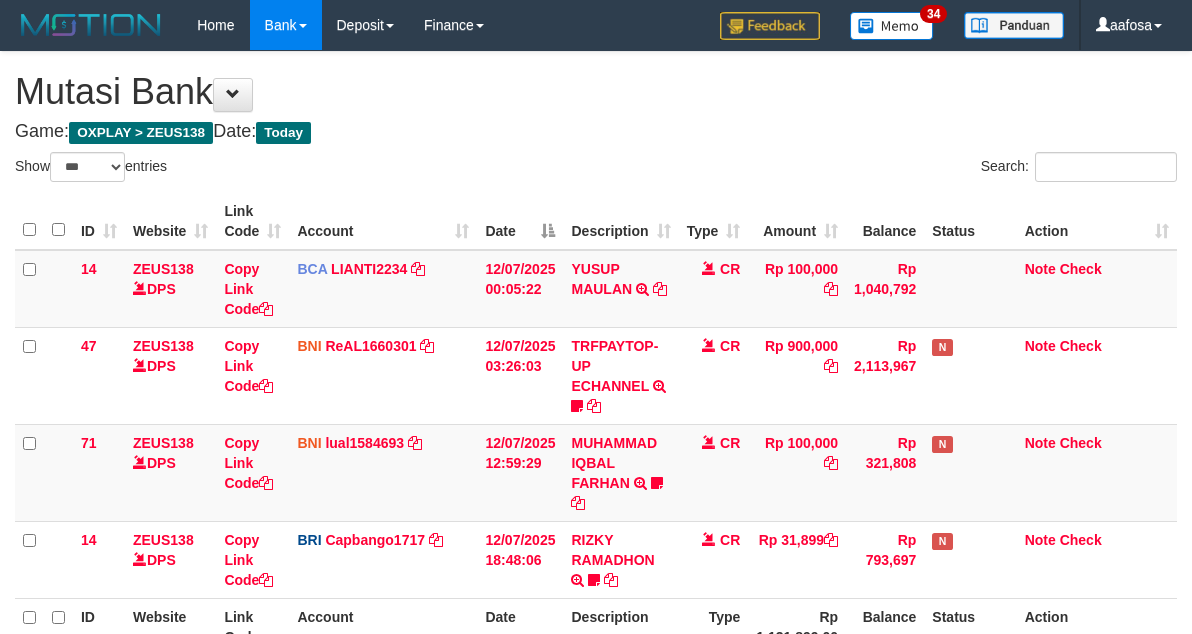 scroll, scrollTop: 175, scrollLeft: 0, axis: vertical 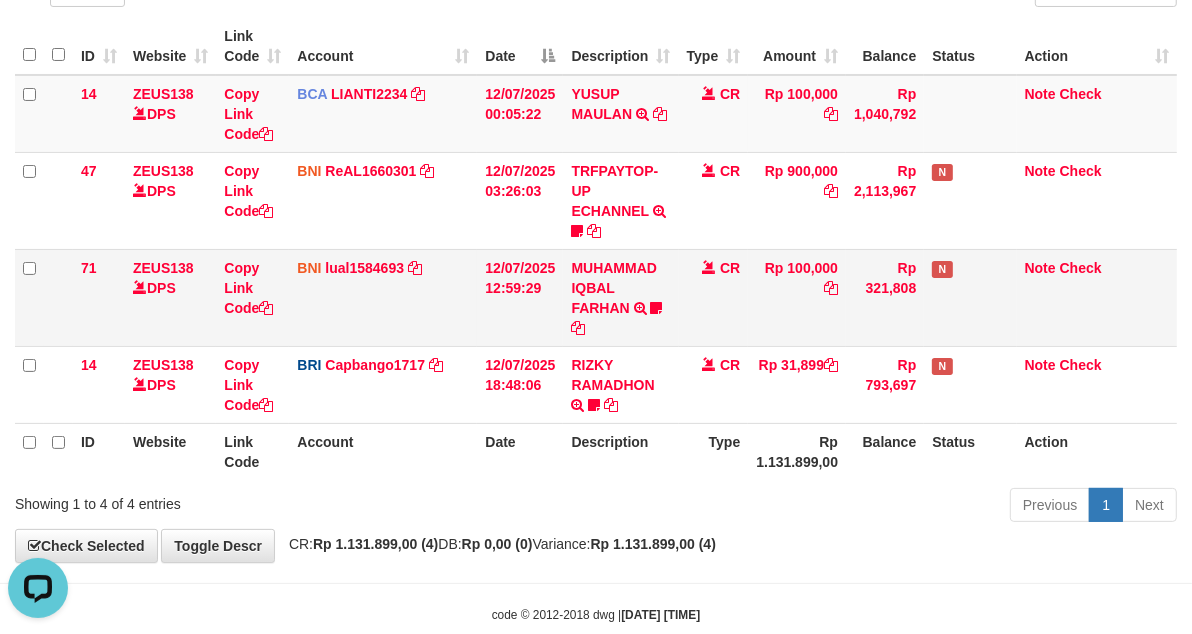 click on "Rp 100,000" at bounding box center (797, 297) 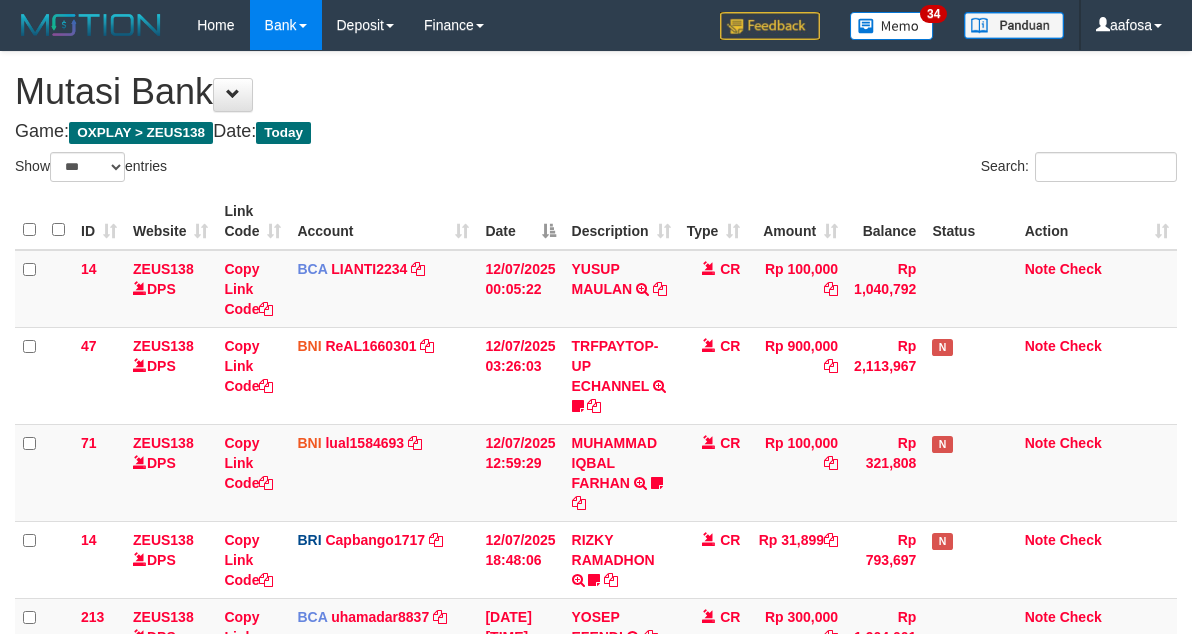 select on "***" 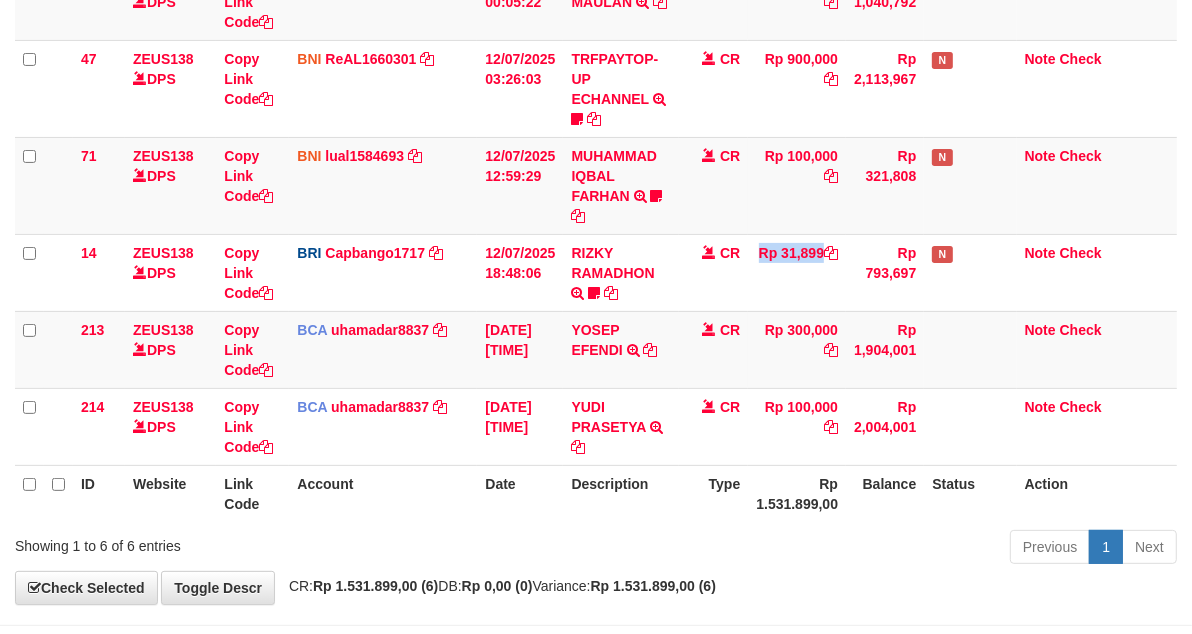 click on "14
ZEUS138    DPS
Copy Link Code
BRI
Capbango1717
DPS
HELMI
mutasi_20250712_2435 | 14
mutasi_20250712_2435 | 14
12/07/2025 18:48:06
RIZKY RAMADHON            TRANSFER NBMB RIZKY RAMADHON TO HELMI    Rizky190
CR
Rp 31,899
Rp 793,697
N
Note
Check" at bounding box center [596, 272] 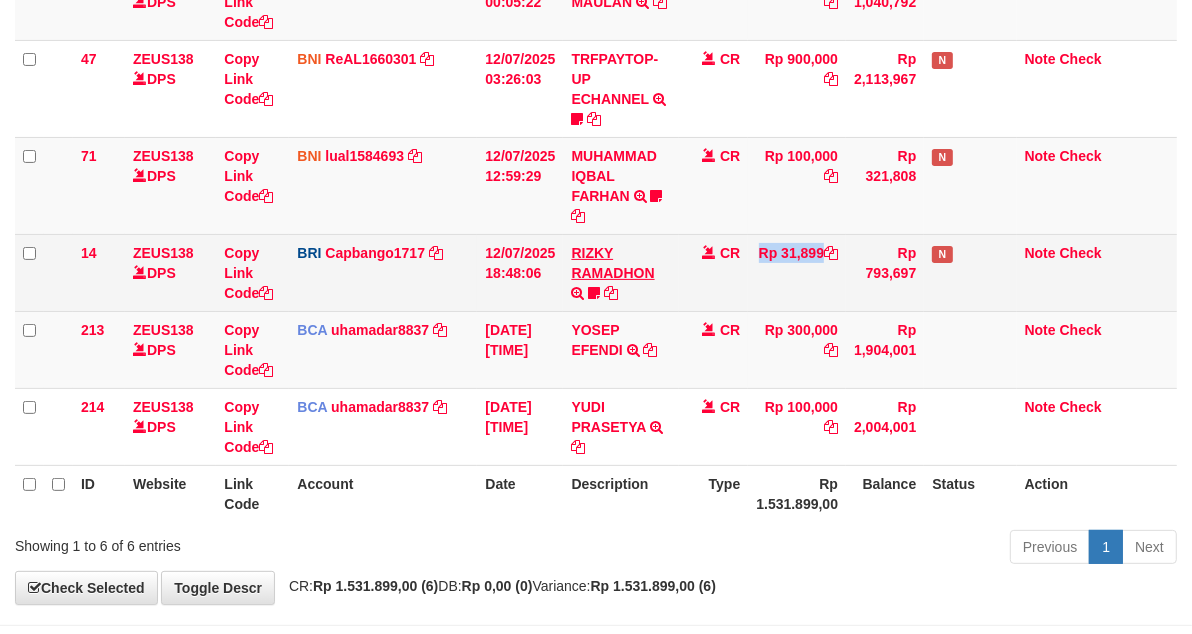 scroll, scrollTop: 175, scrollLeft: 0, axis: vertical 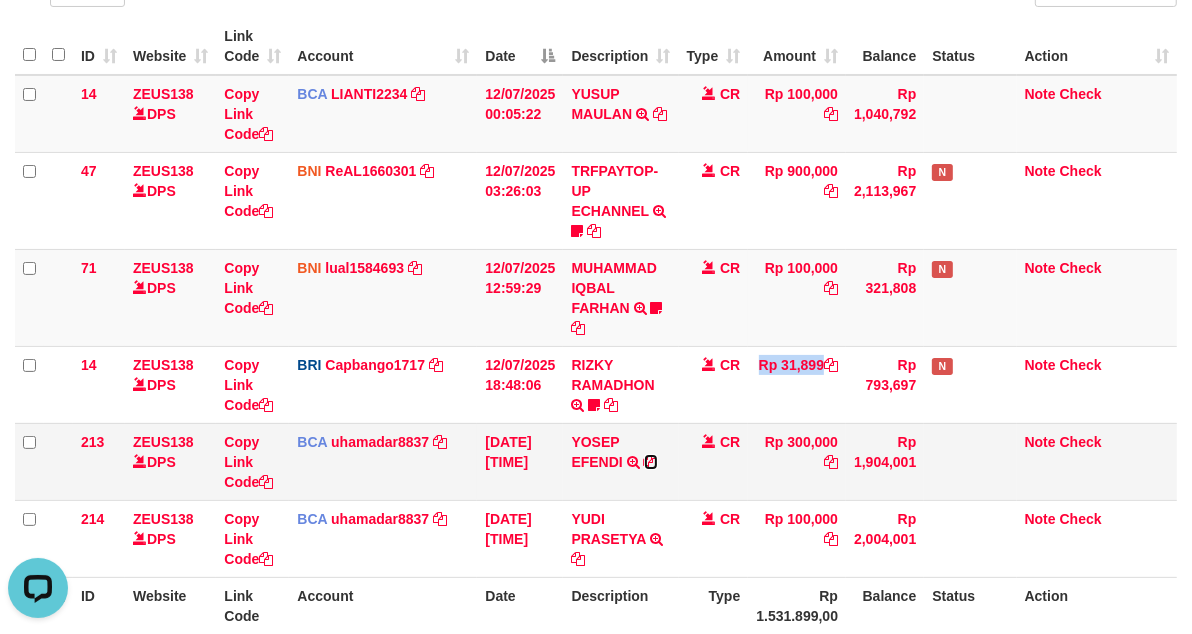 click at bounding box center (651, 462) 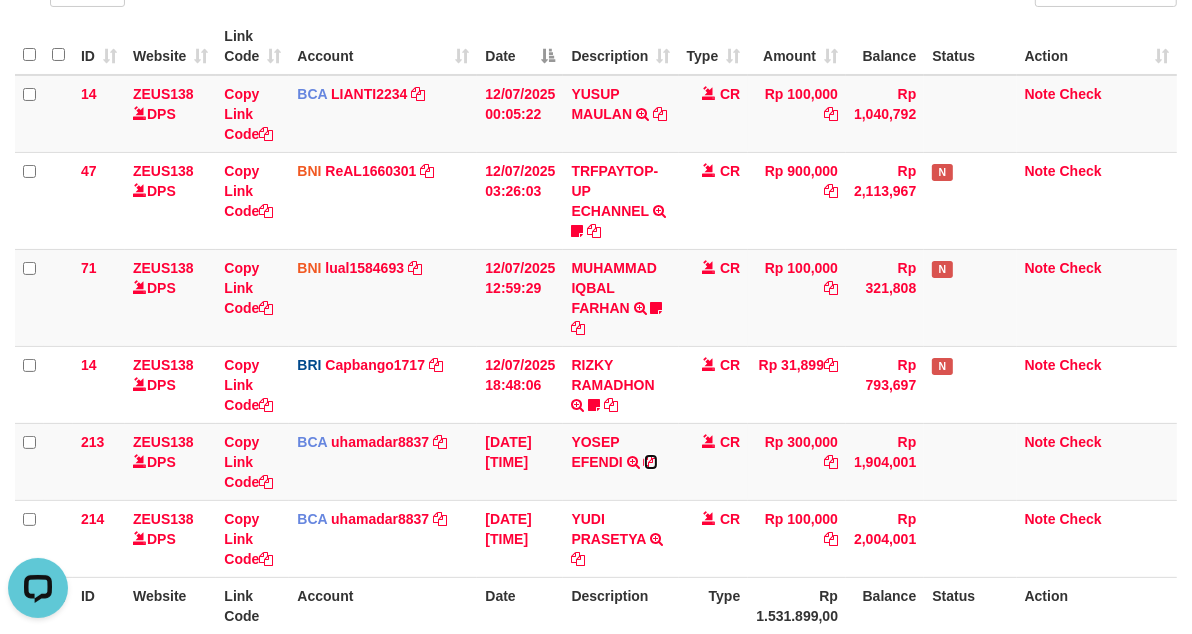 drag, startPoint x: 652, startPoint y: 456, endPoint x: 1202, endPoint y: 478, distance: 550.4398 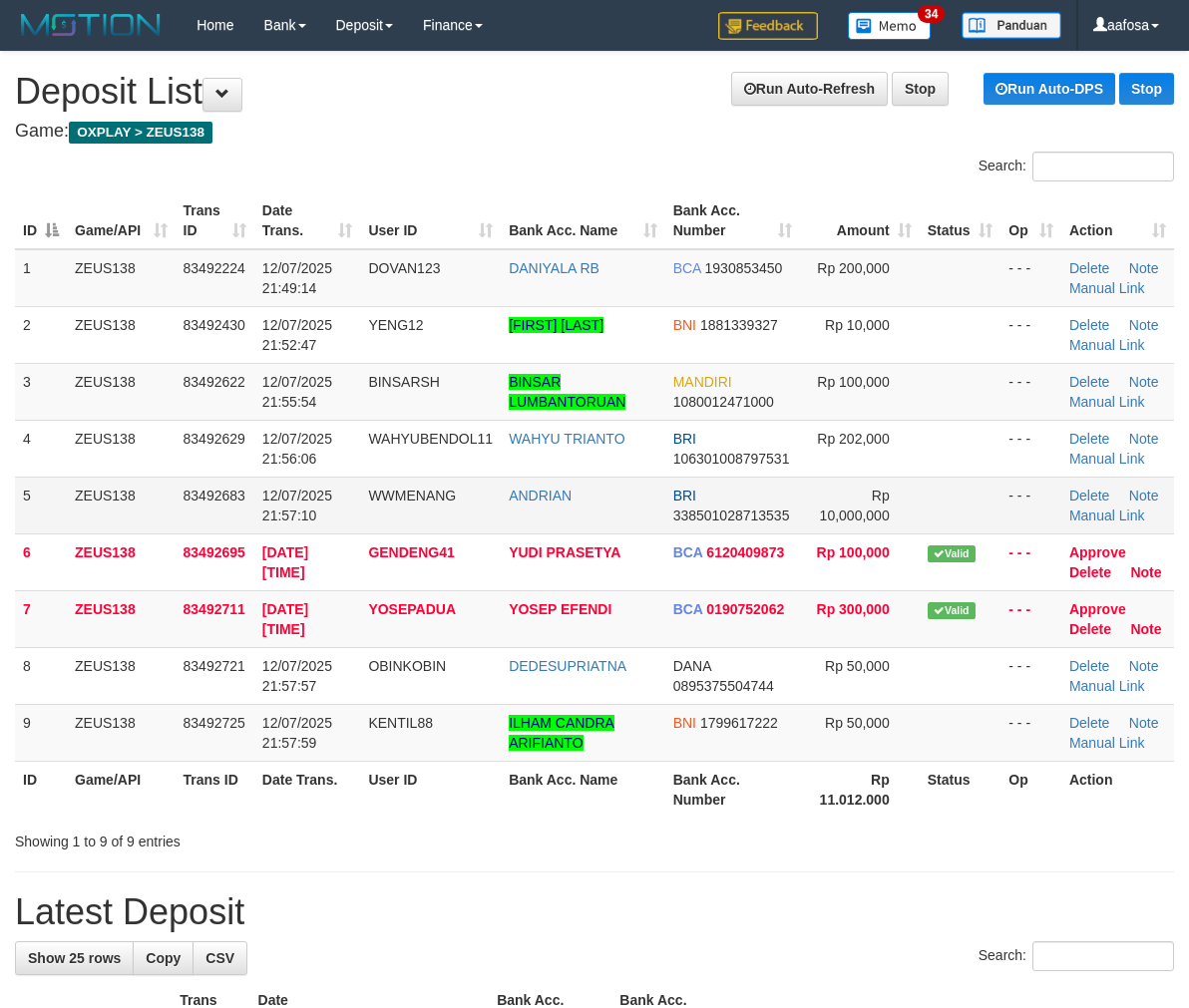 scroll, scrollTop: 11, scrollLeft: 0, axis: vertical 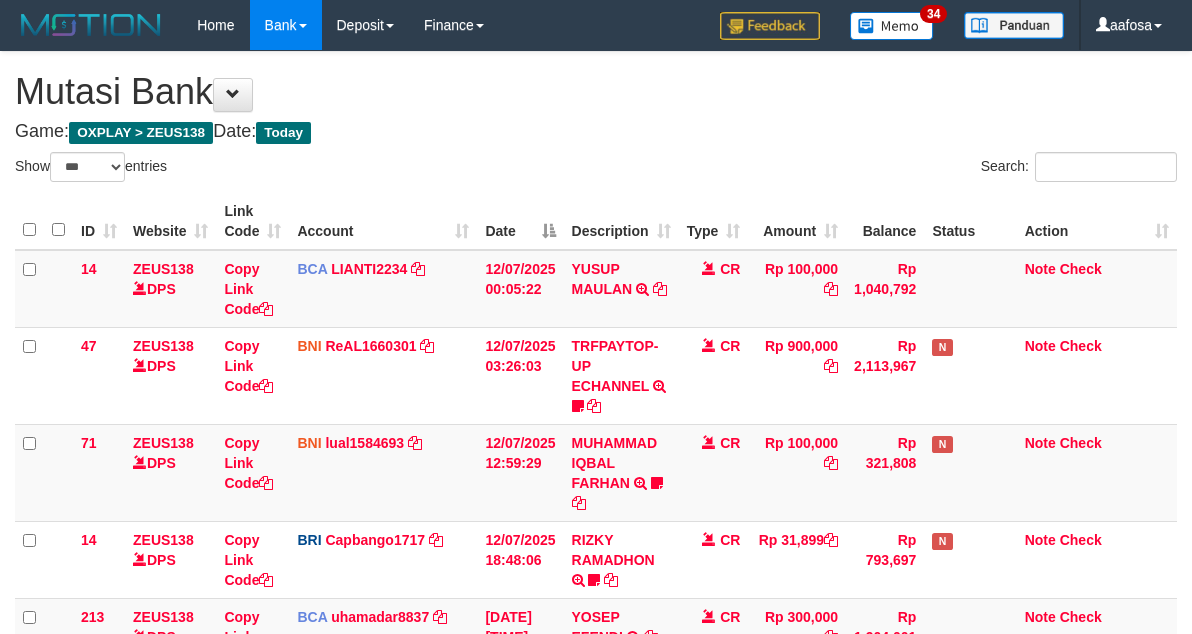 select on "***" 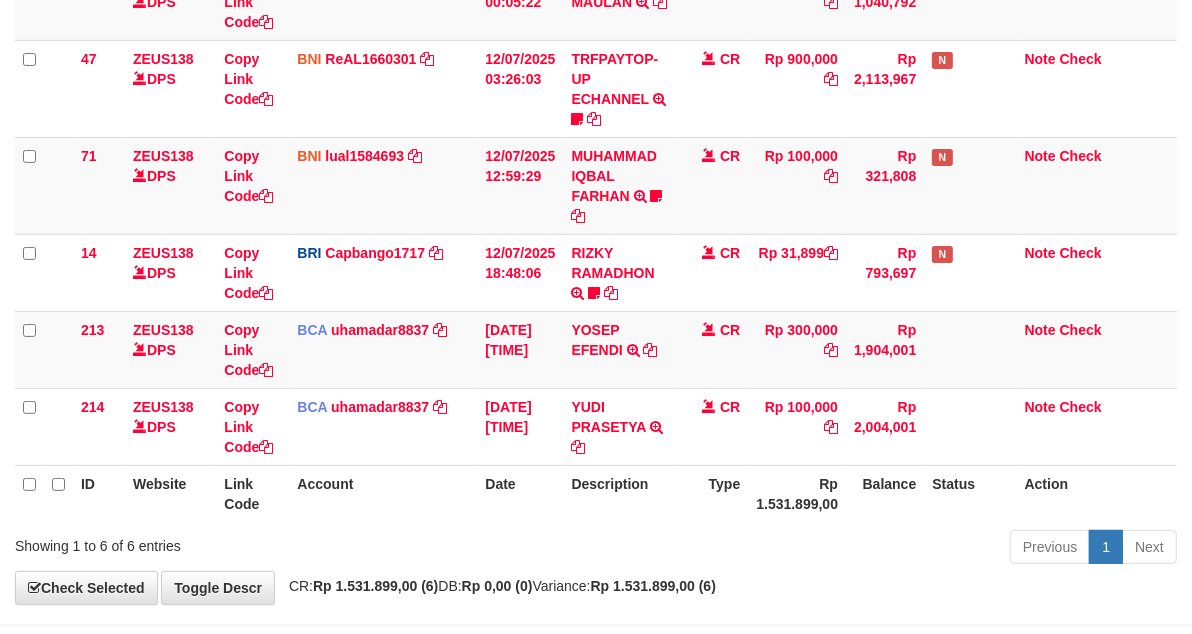 scroll, scrollTop: 175, scrollLeft: 0, axis: vertical 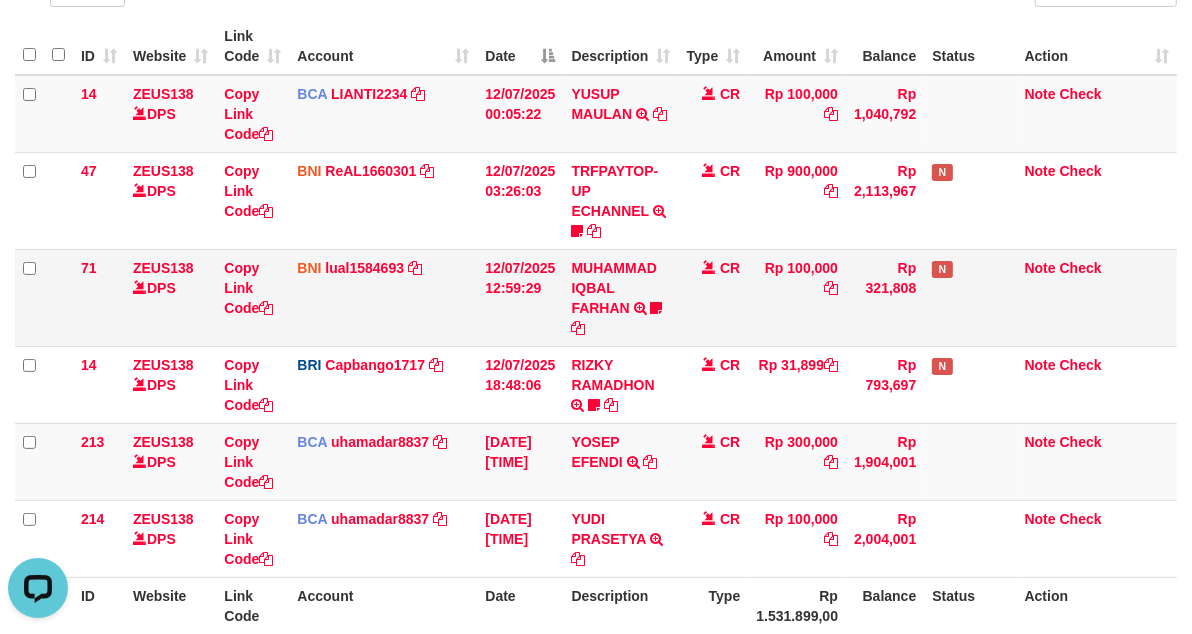 drag, startPoint x: 582, startPoint y: 331, endPoint x: 553, endPoint y: 320, distance: 31.016125 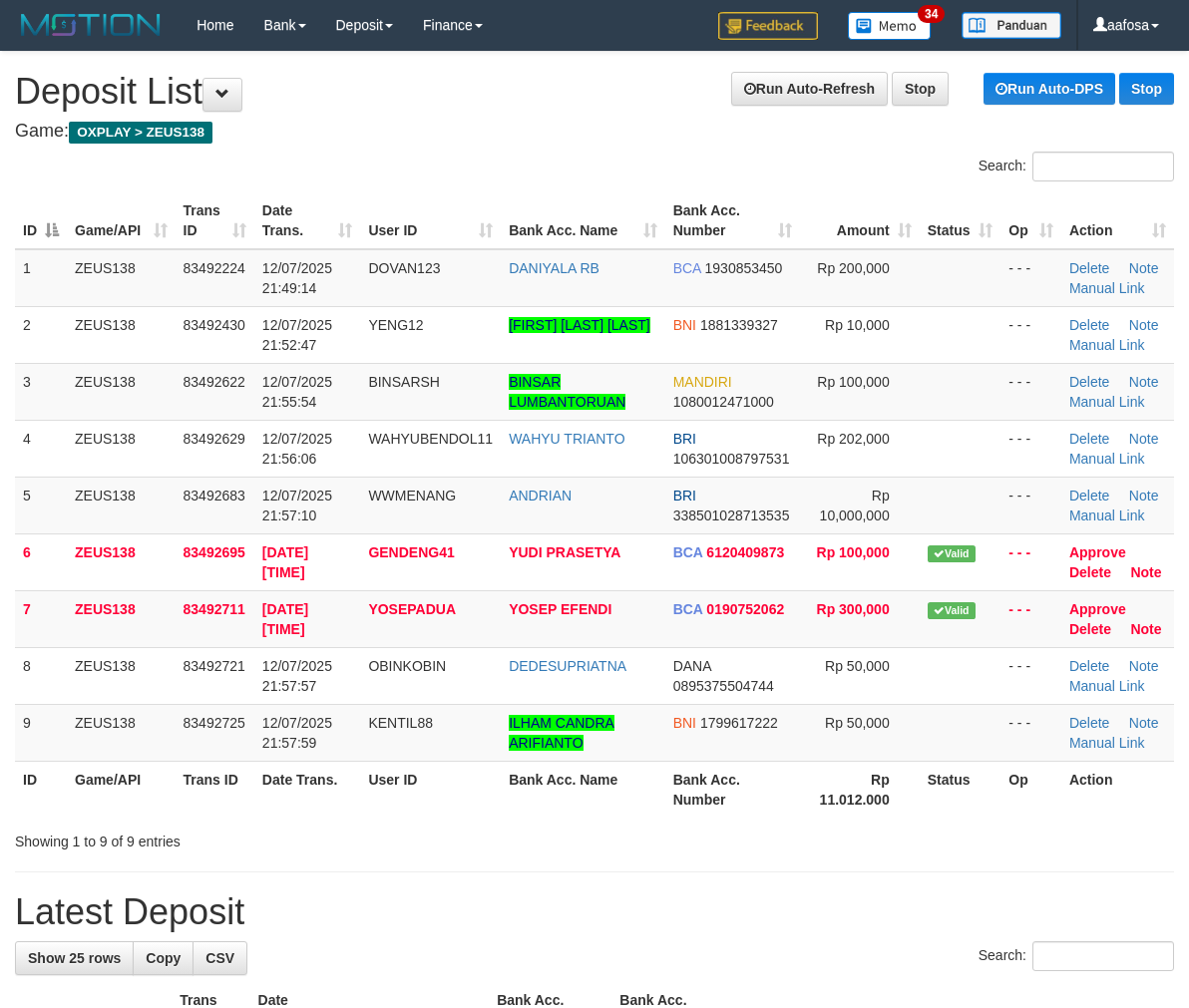 scroll, scrollTop: 11, scrollLeft: 0, axis: vertical 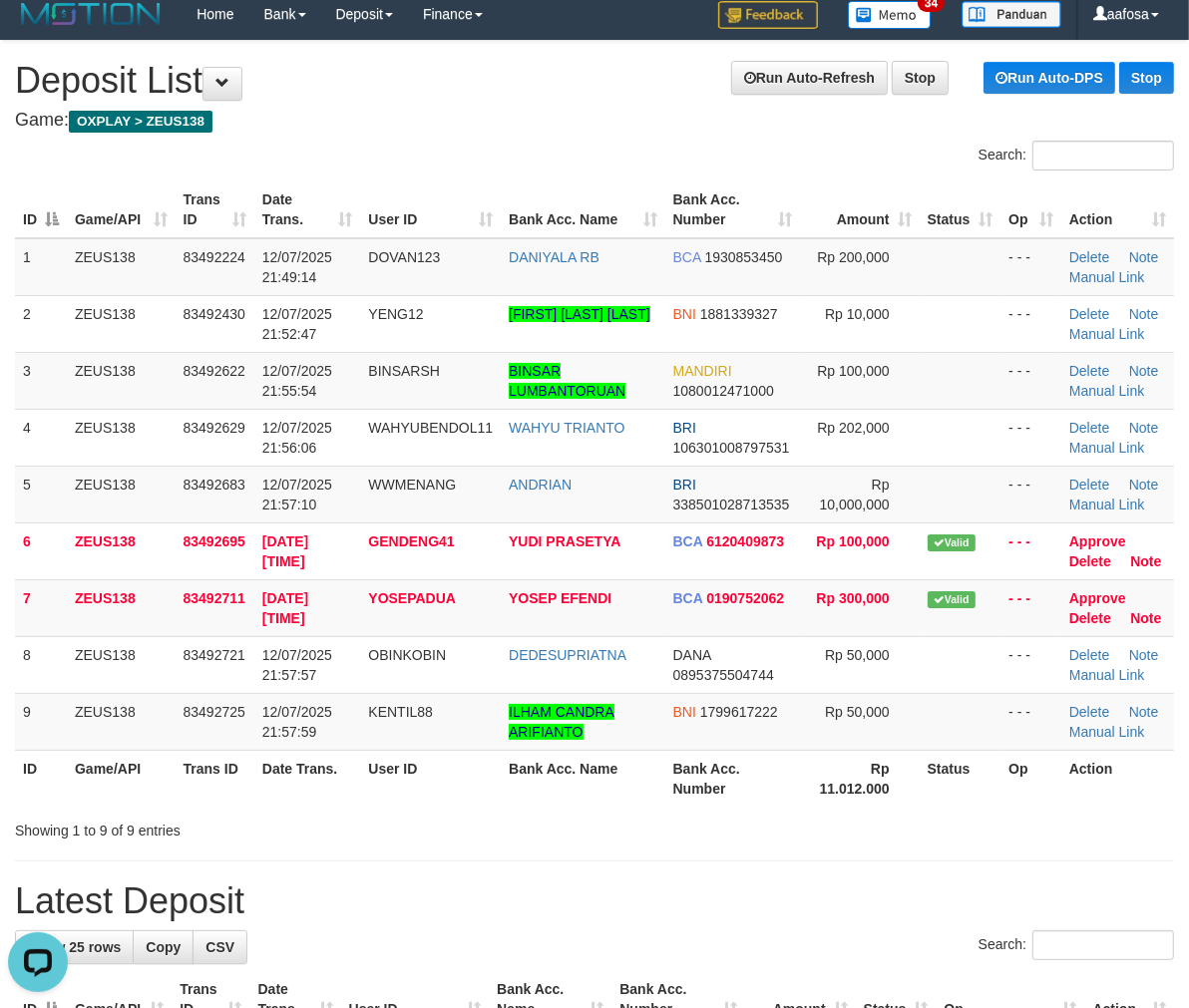 click on "Run Auto-Refresh
Stop
Run Auto-DPS
Stop
Deposit List" at bounding box center [594, 81] 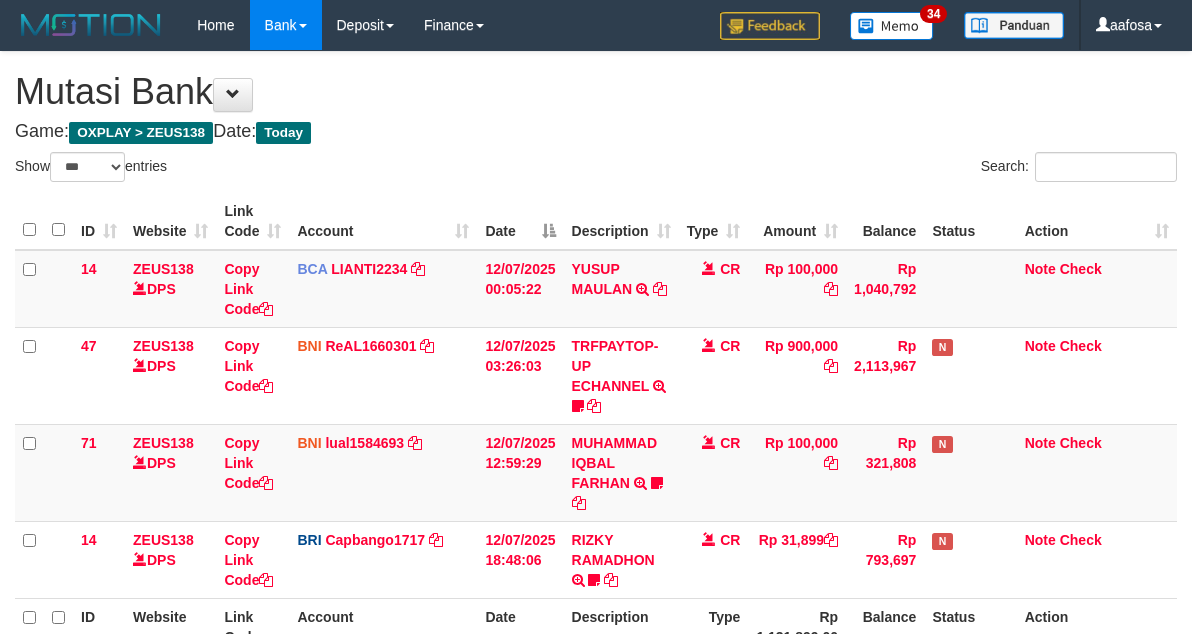 select on "***" 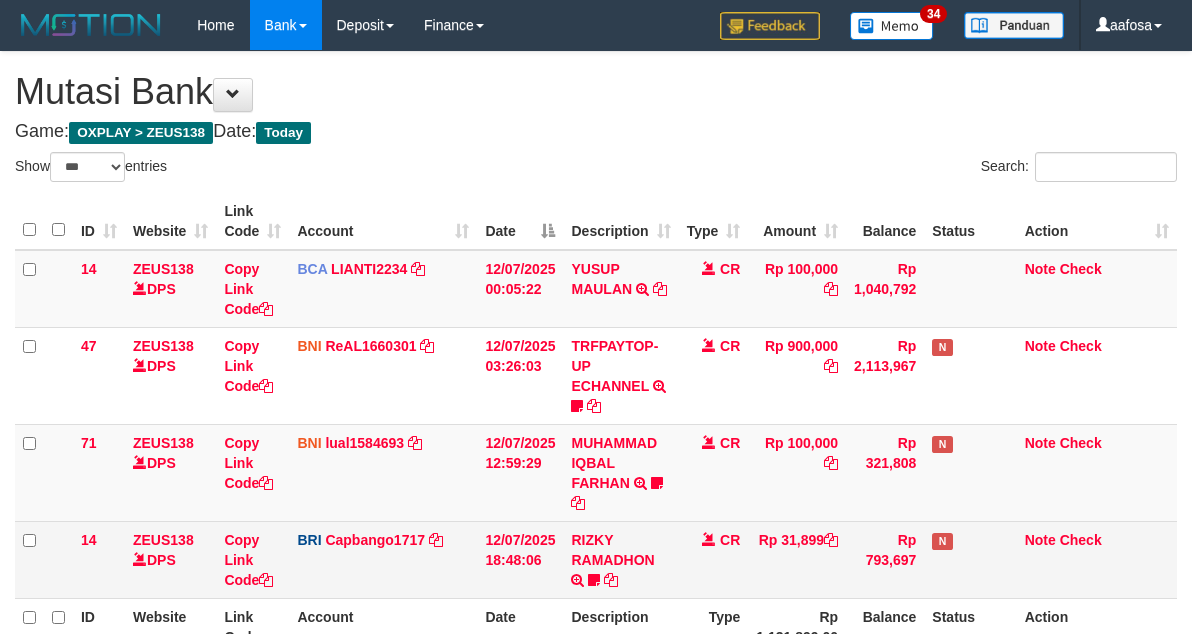 scroll, scrollTop: 175, scrollLeft: 0, axis: vertical 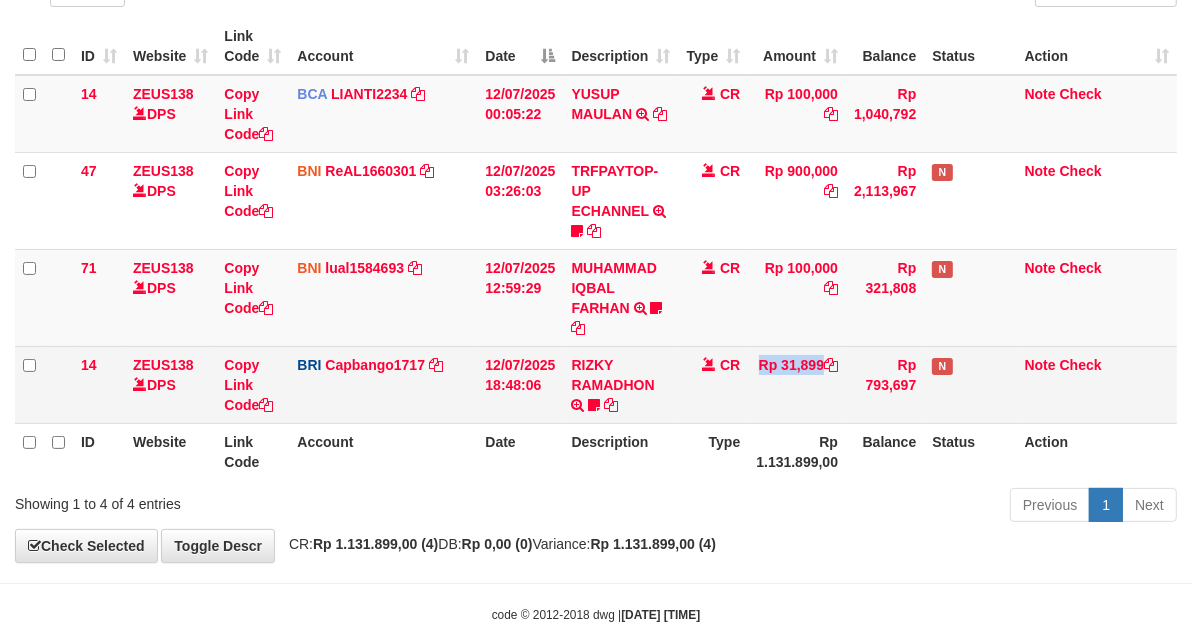 click on "CR" at bounding box center [714, 384] 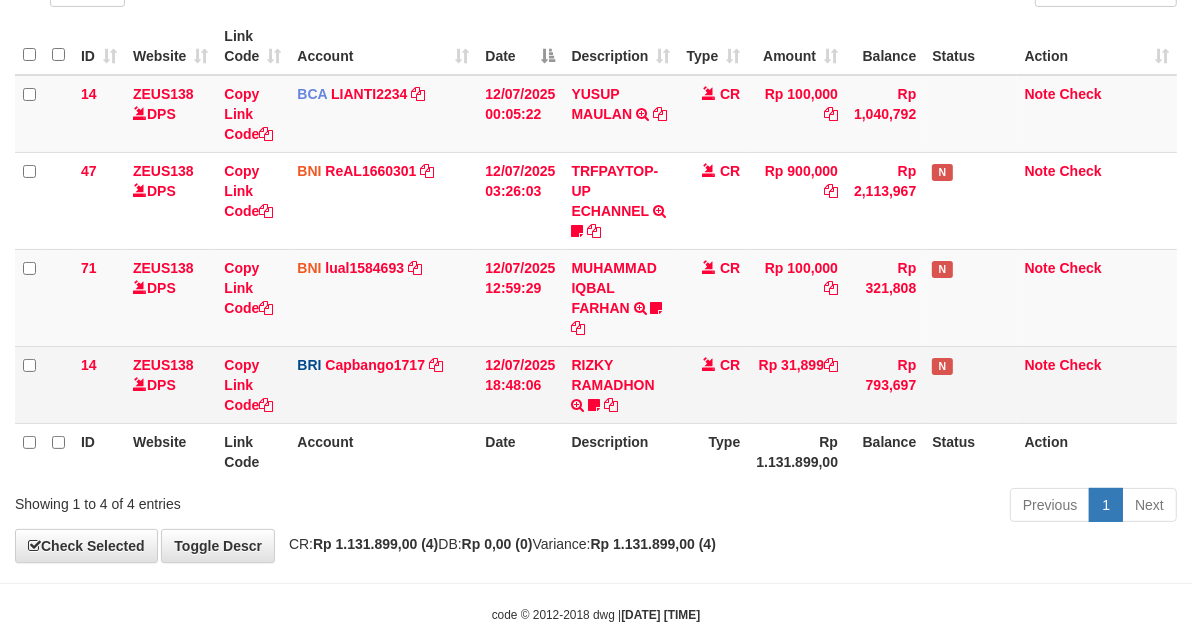 click on "CR" at bounding box center [714, 384] 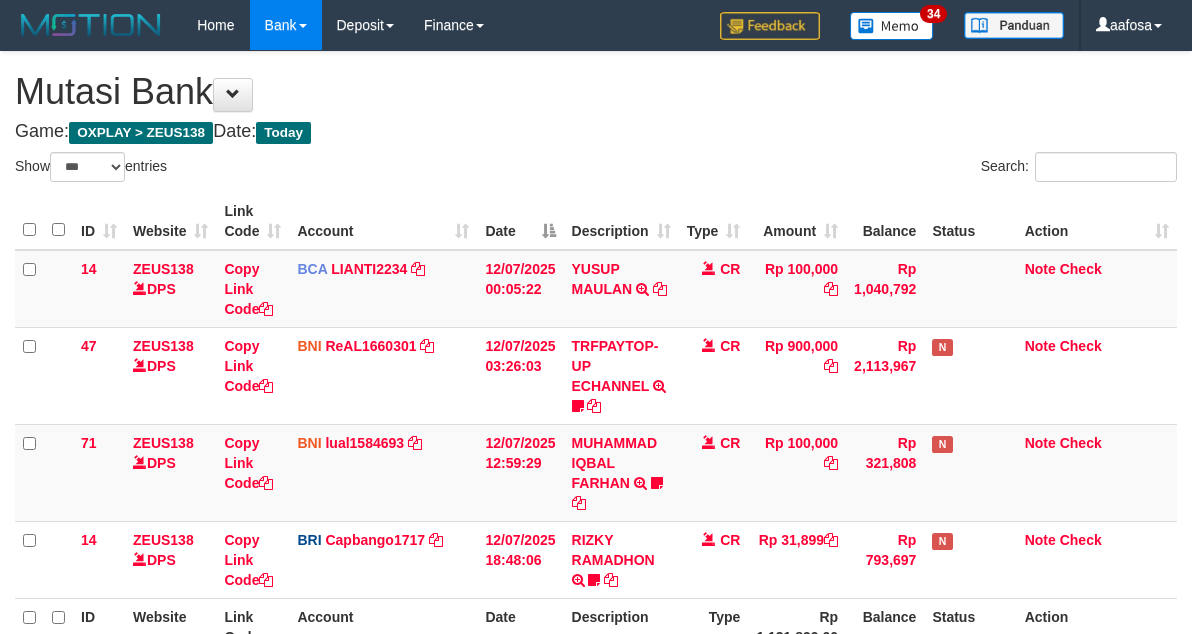 select on "***" 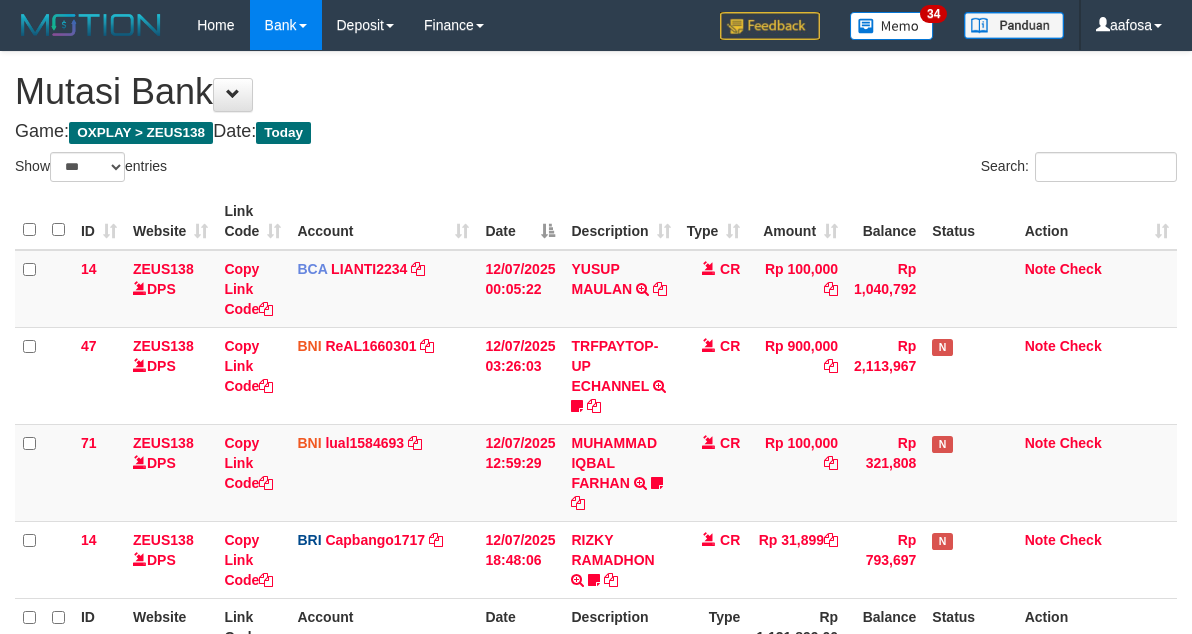 scroll, scrollTop: 175, scrollLeft: 0, axis: vertical 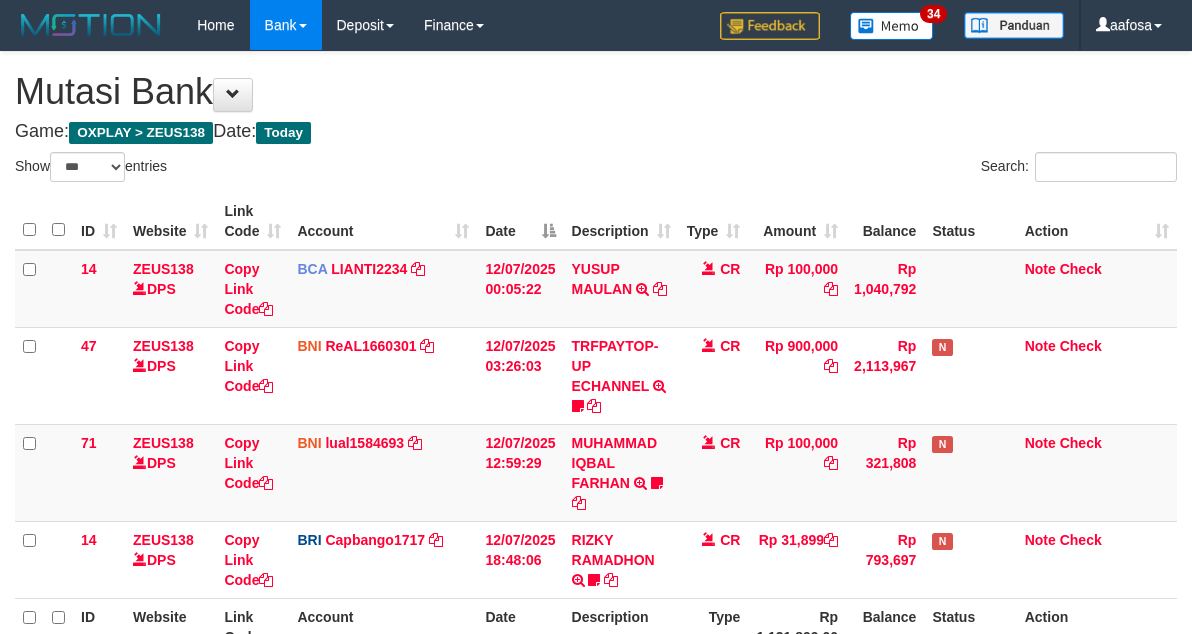 select on "***" 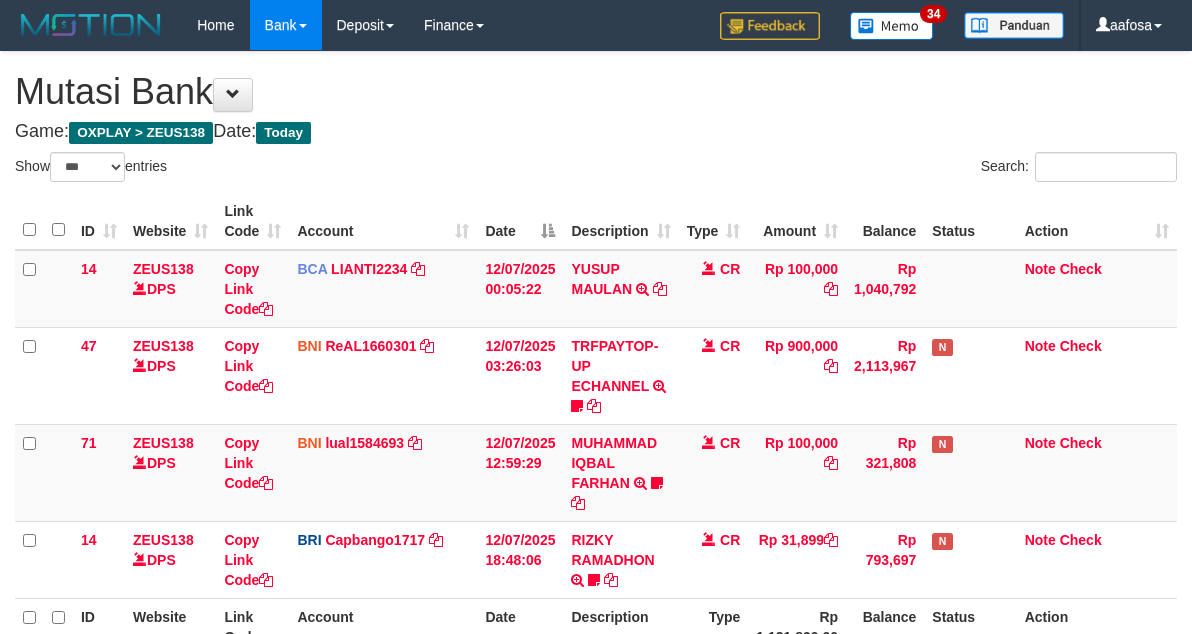 scroll, scrollTop: 175, scrollLeft: 0, axis: vertical 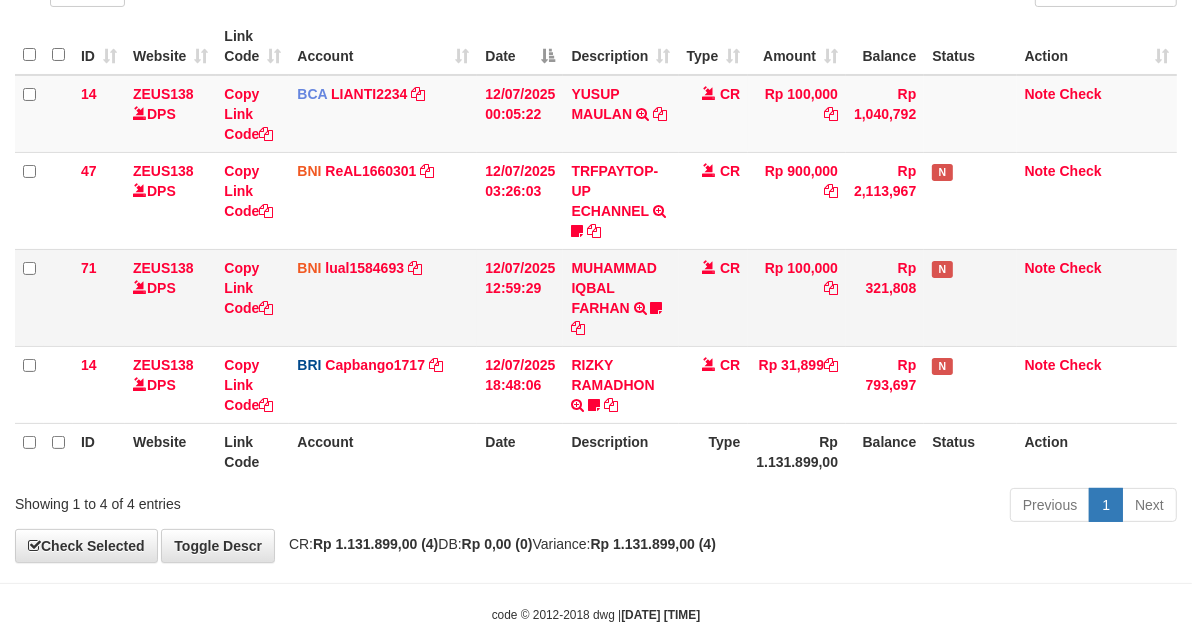 click on "CR" at bounding box center (714, 297) 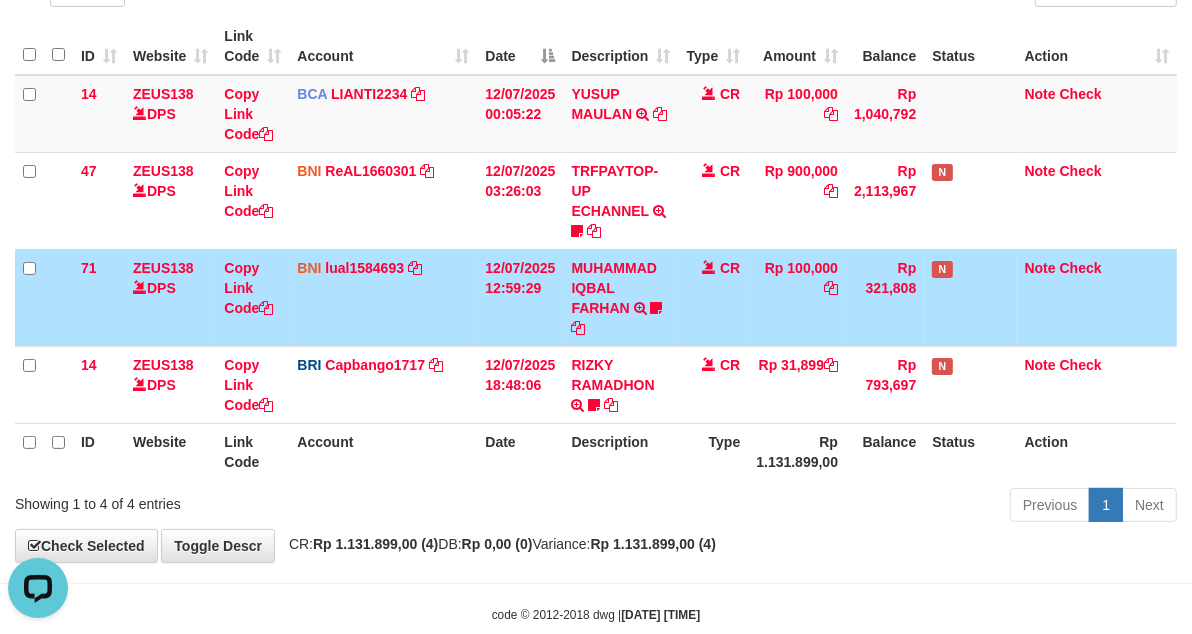 scroll, scrollTop: 0, scrollLeft: 0, axis: both 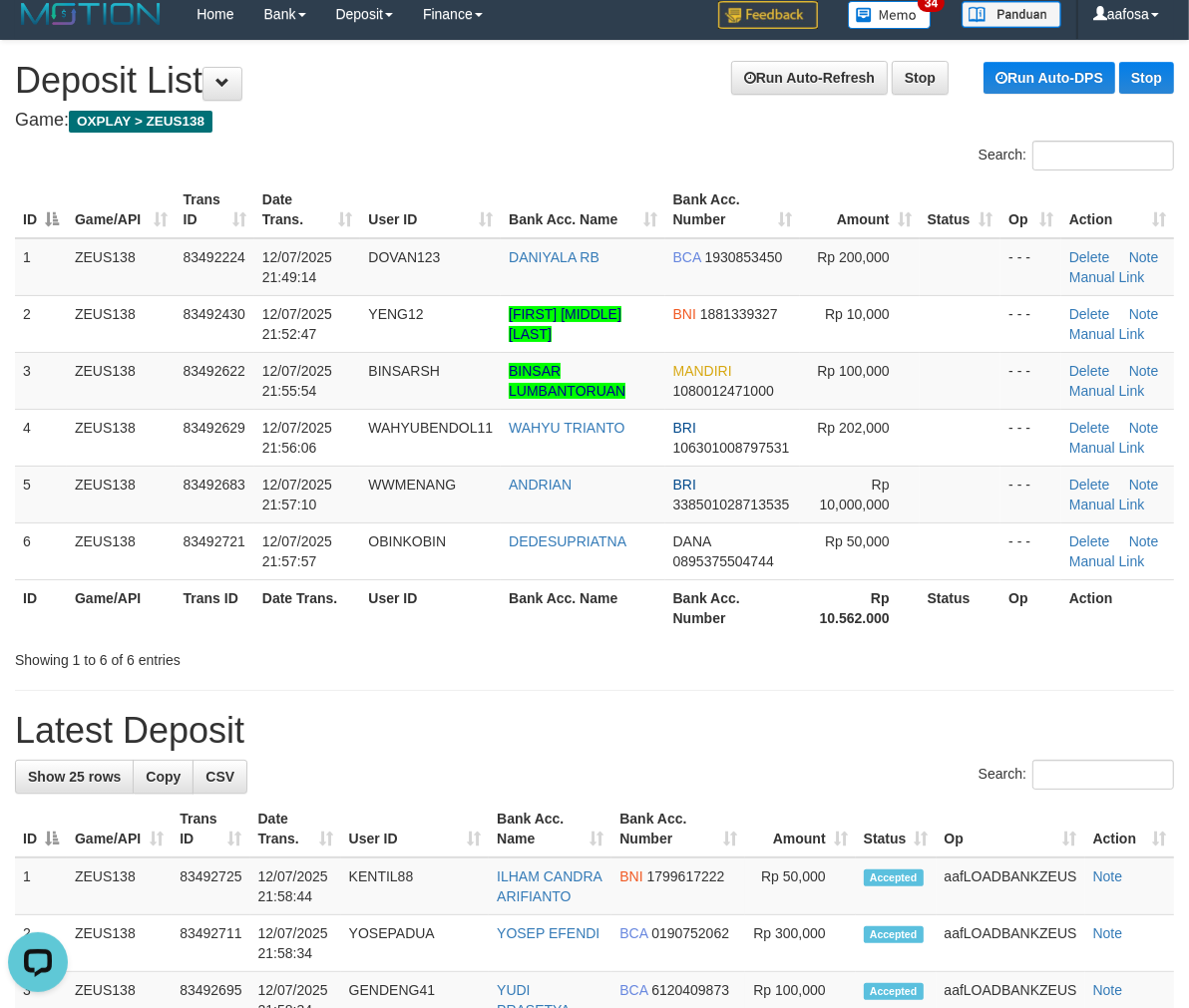 drag, startPoint x: 550, startPoint y: 133, endPoint x: 522, endPoint y: 108, distance: 37.536649 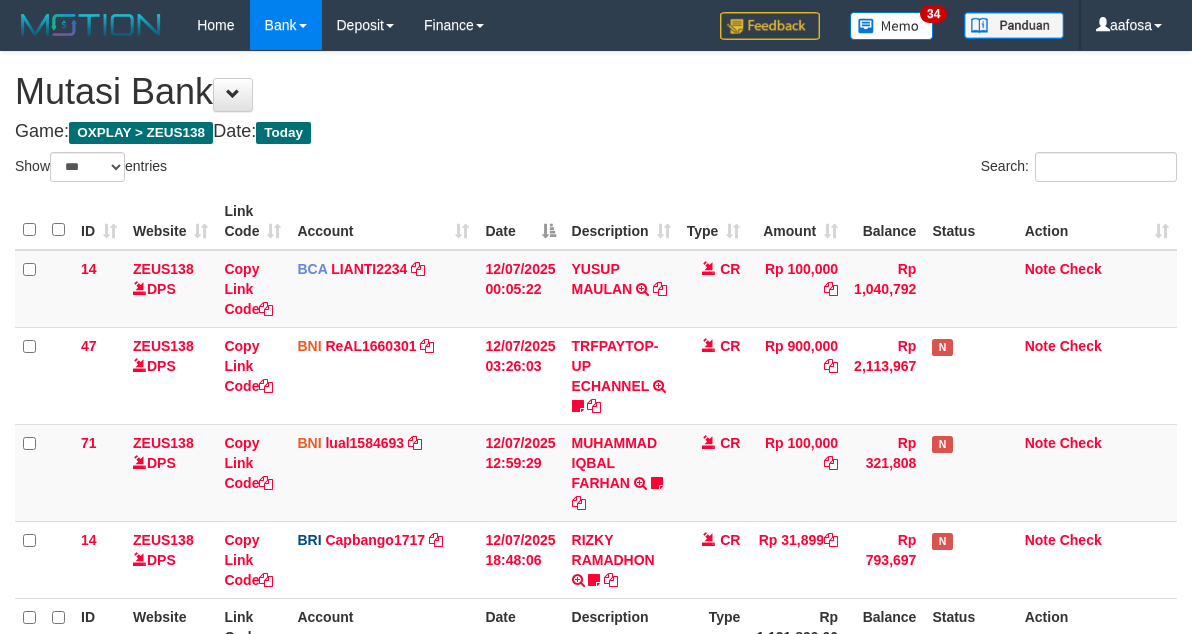 select on "***" 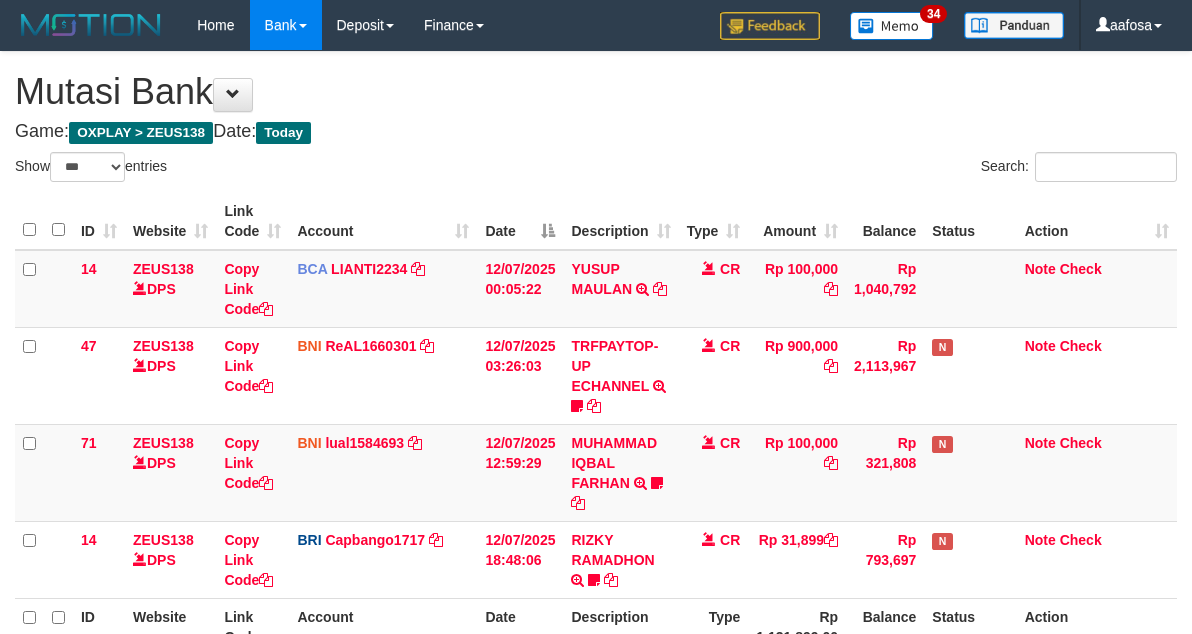 scroll, scrollTop: 175, scrollLeft: 0, axis: vertical 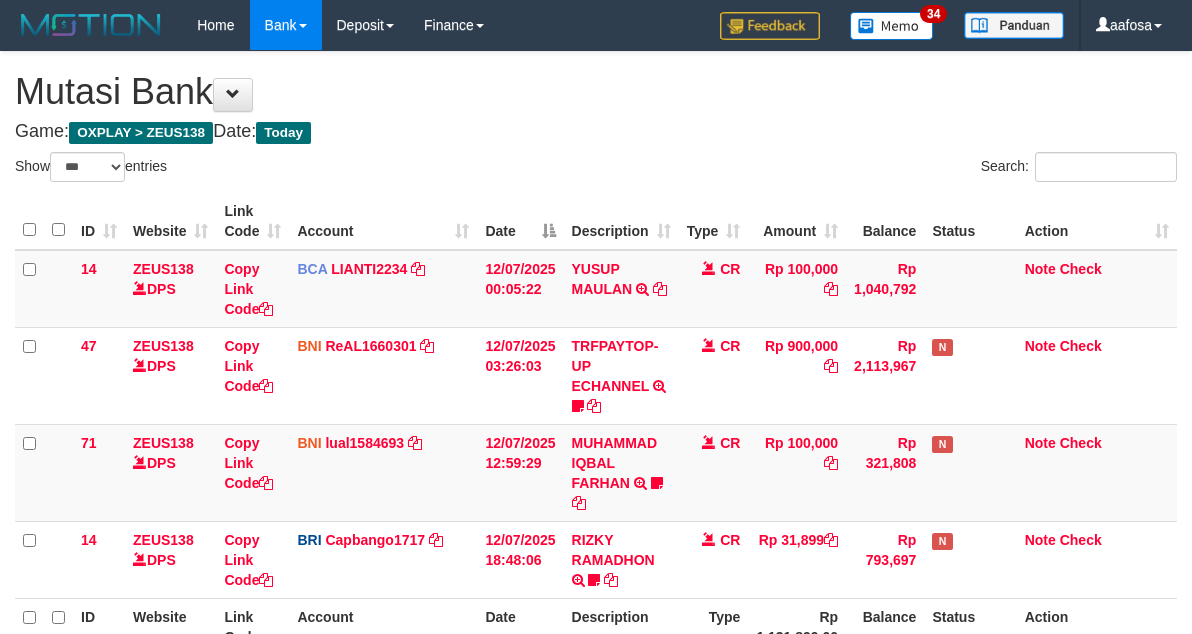 select on "***" 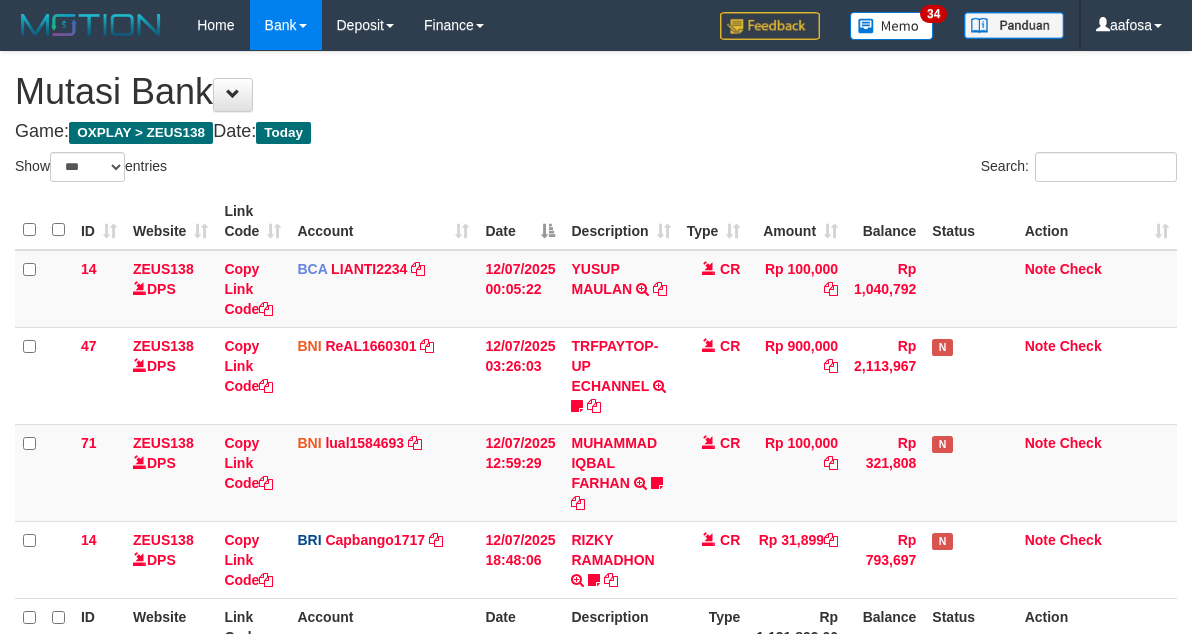 scroll, scrollTop: 175, scrollLeft: 0, axis: vertical 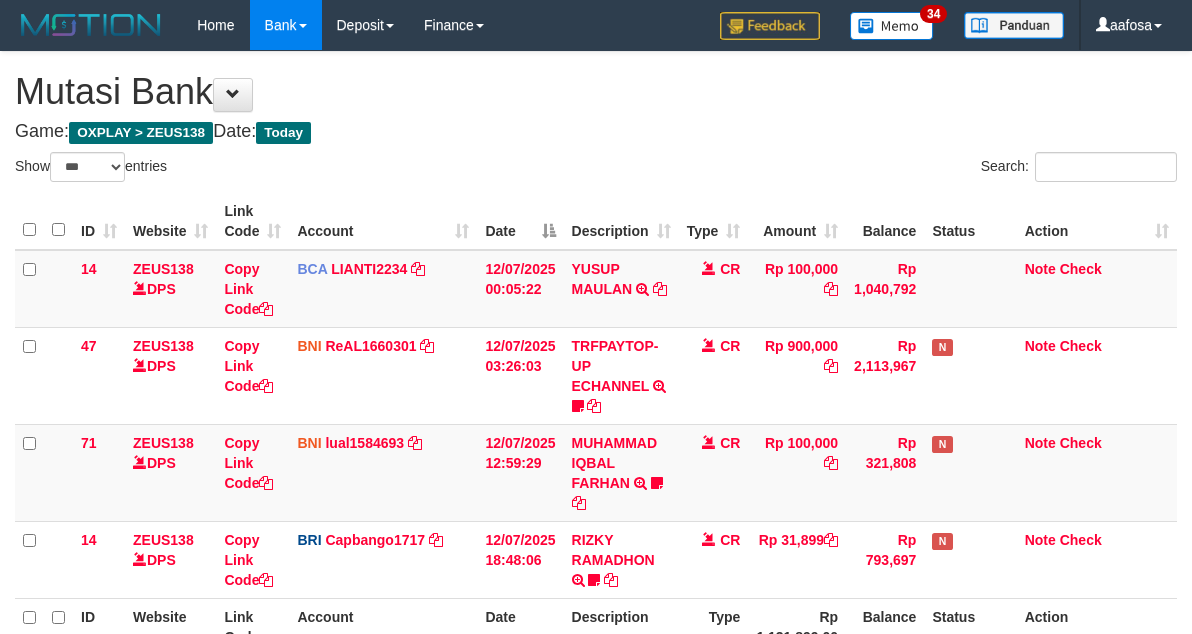 select on "***" 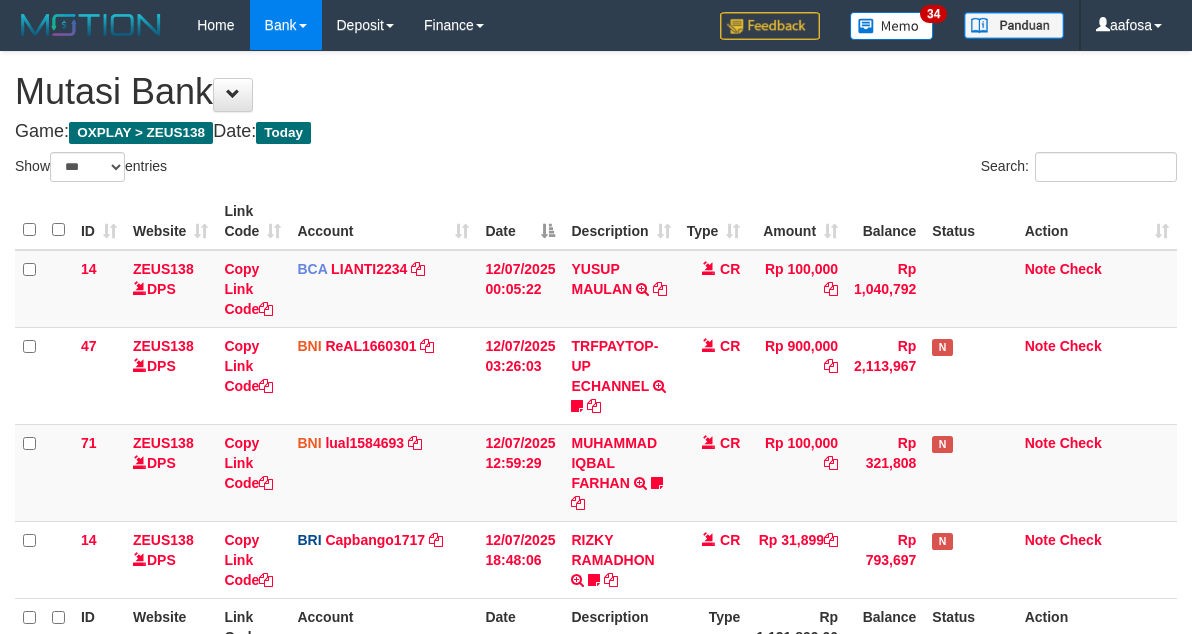 scroll, scrollTop: 175, scrollLeft: 0, axis: vertical 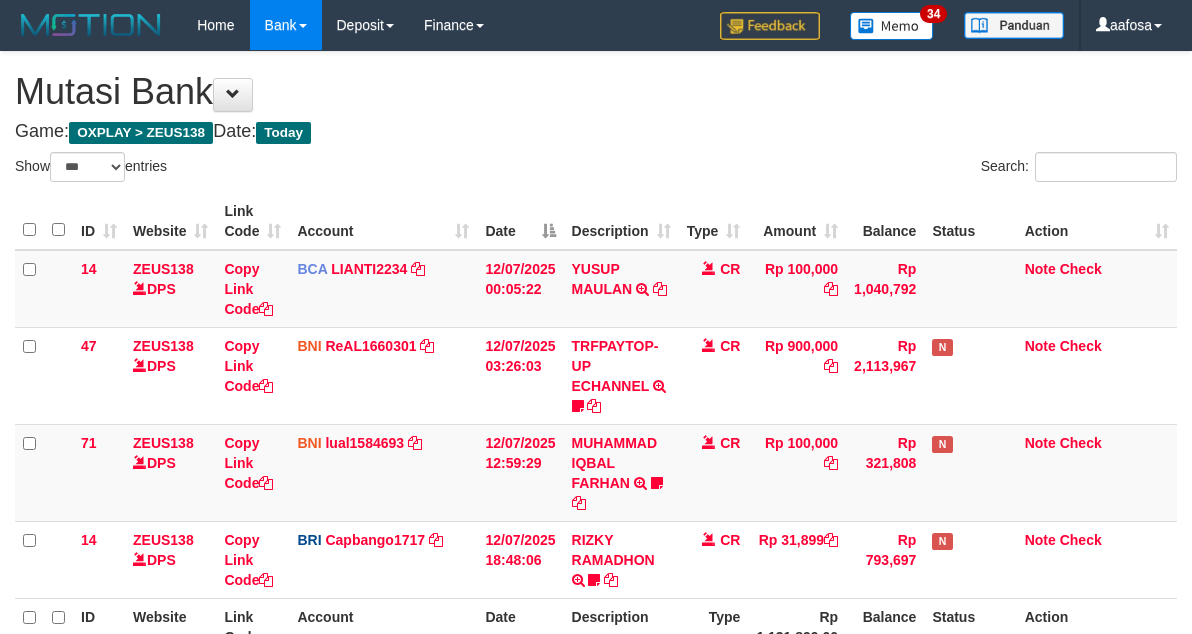 select on "***" 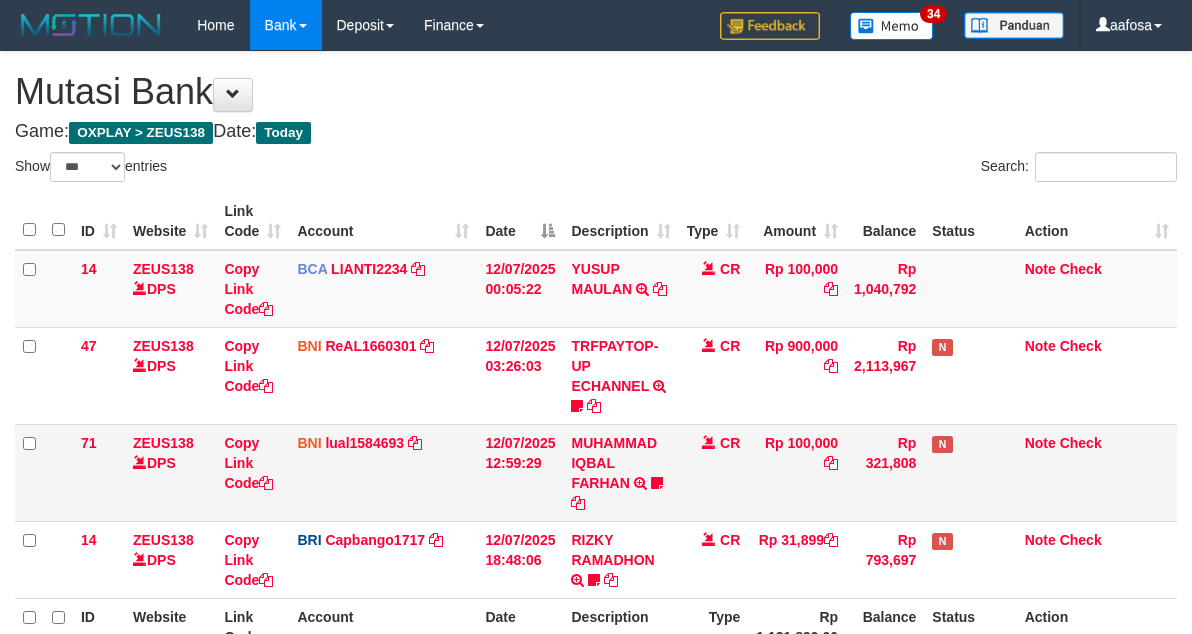 scroll, scrollTop: 175, scrollLeft: 0, axis: vertical 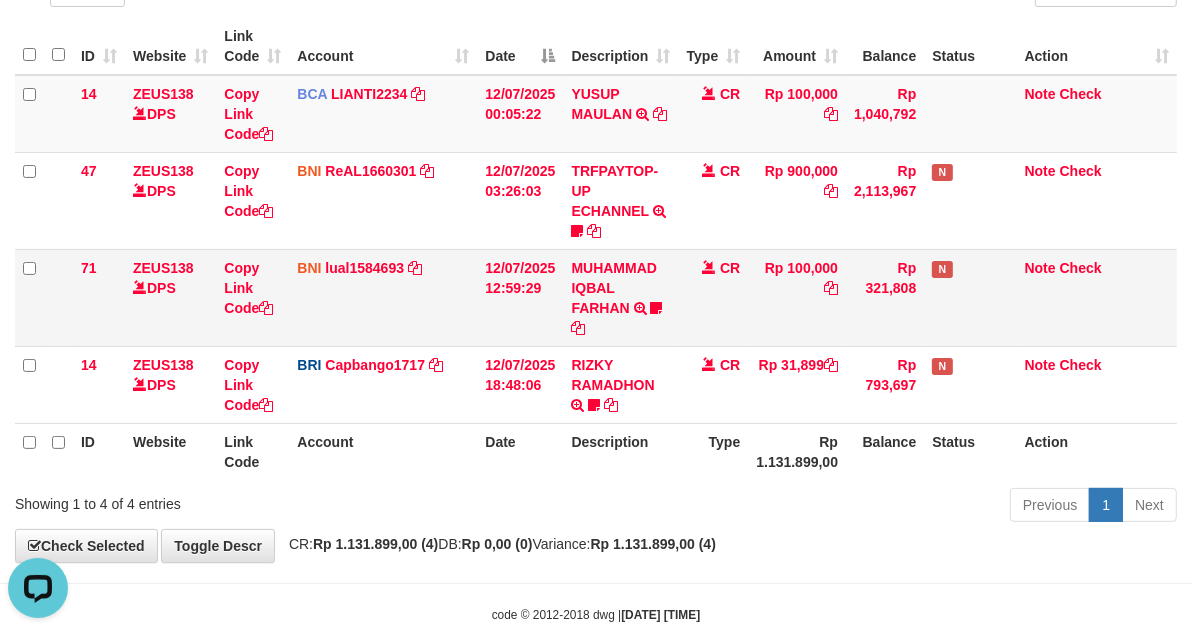 click on "Rp 100,000" at bounding box center (797, 297) 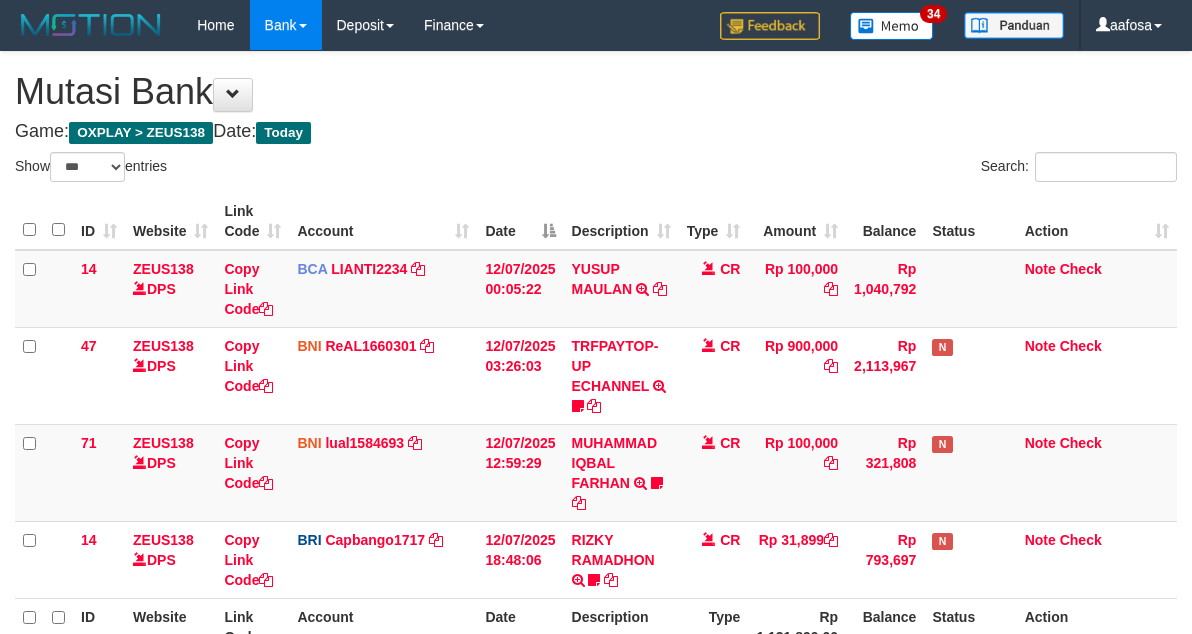 select on "***" 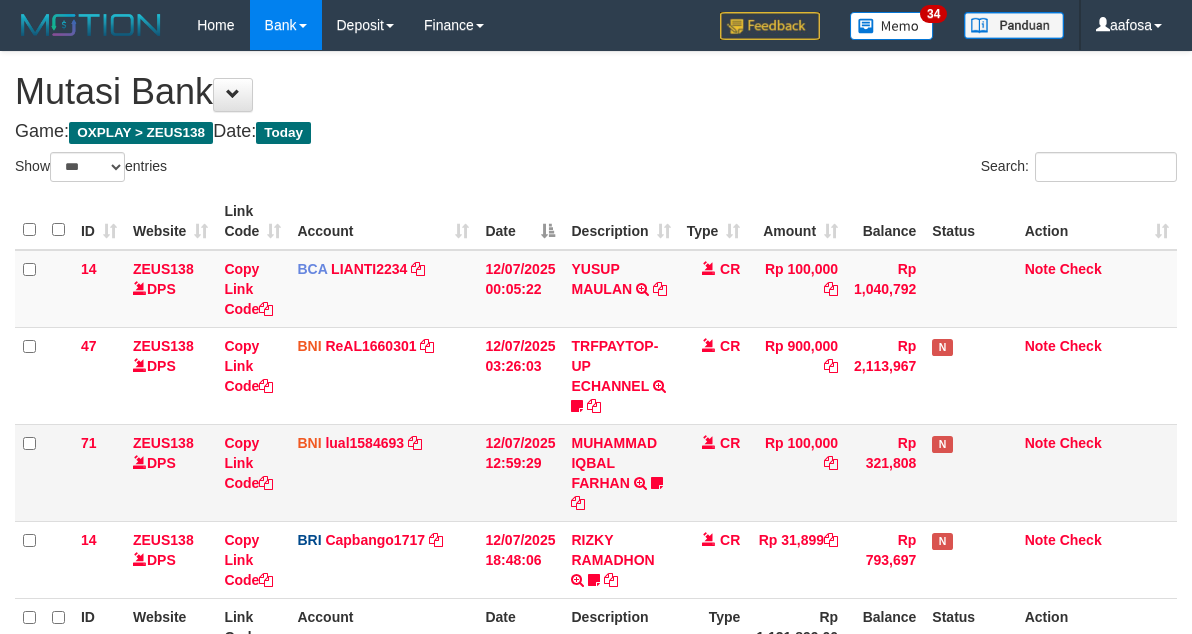 scroll, scrollTop: 175, scrollLeft: 0, axis: vertical 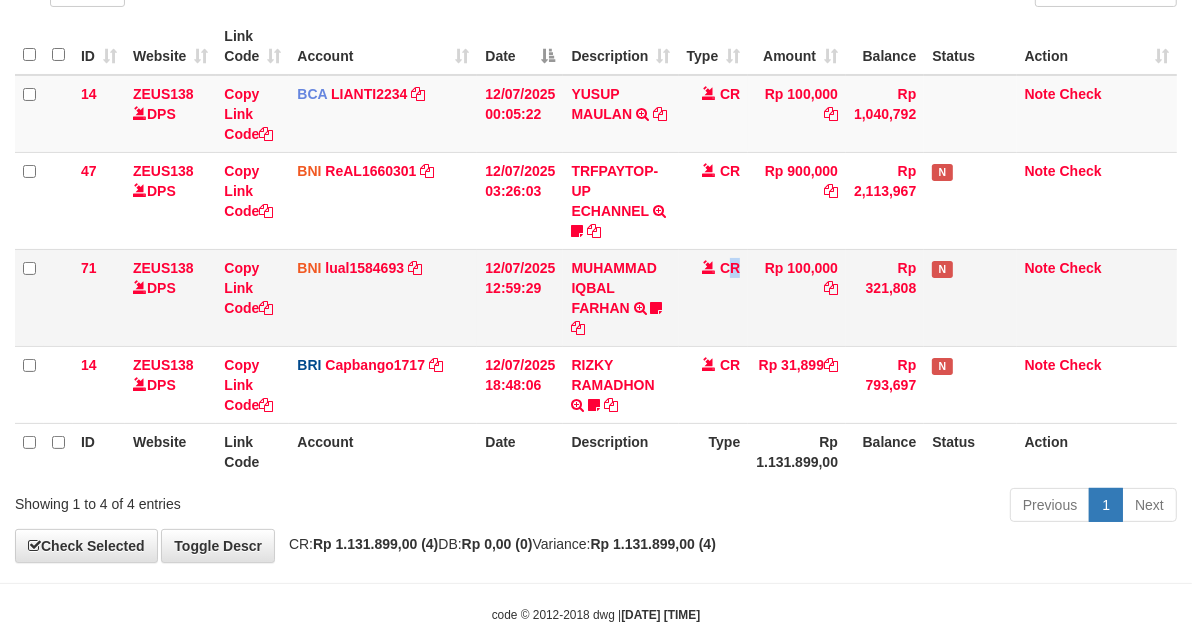 click on "CR" at bounding box center (714, 297) 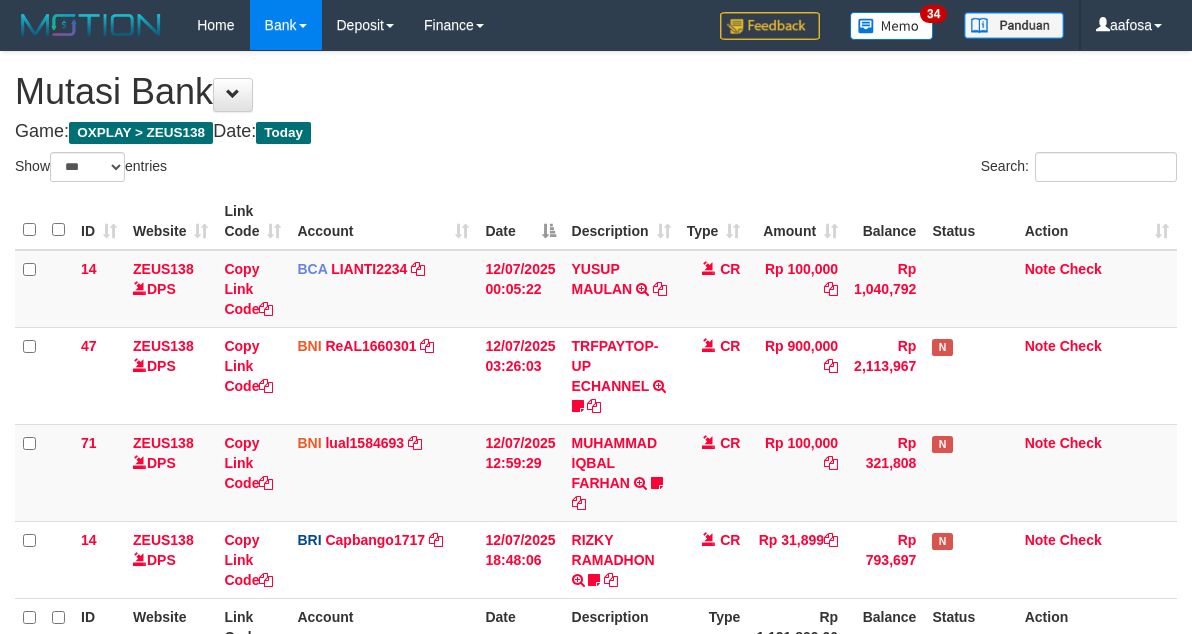 select on "***" 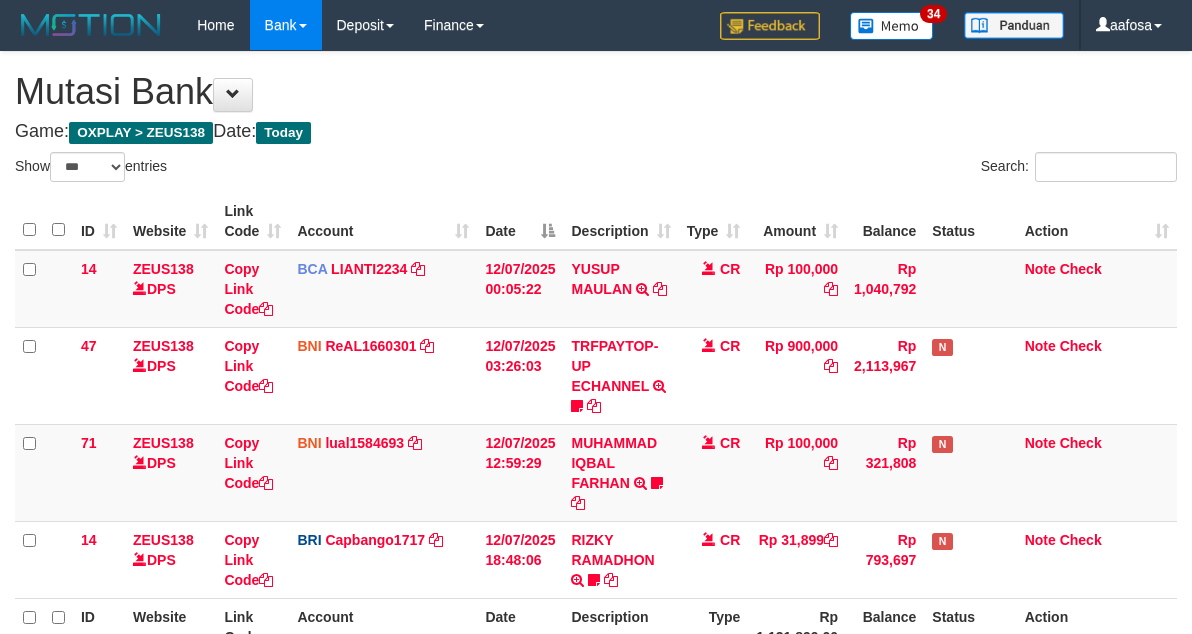 scroll, scrollTop: 175, scrollLeft: 0, axis: vertical 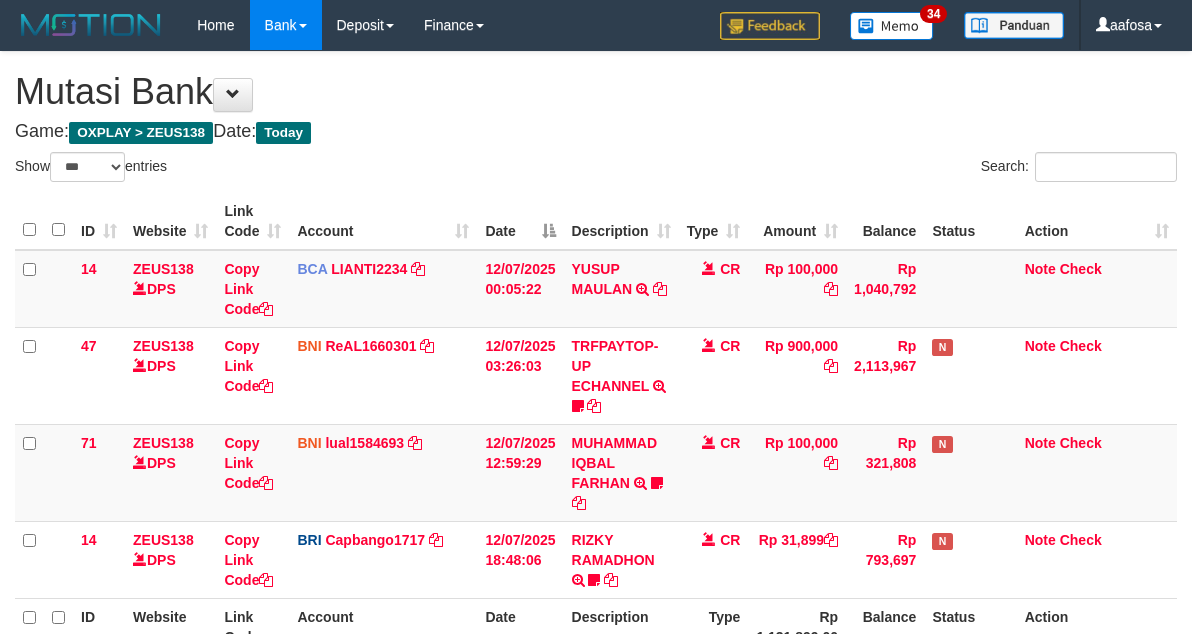 select on "***" 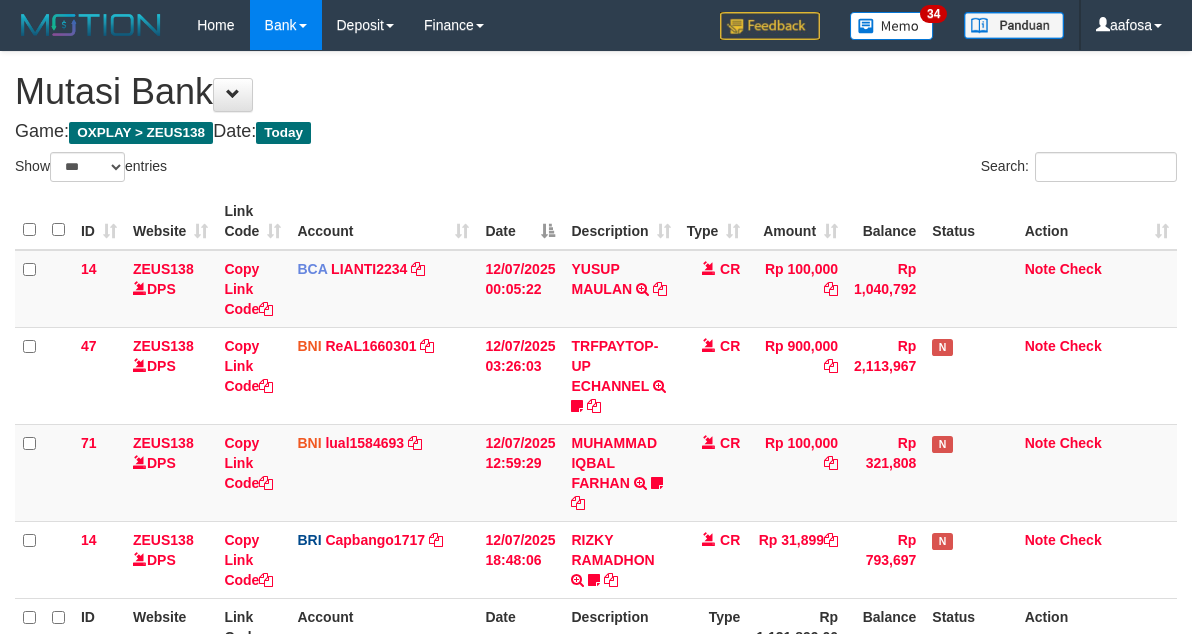 scroll, scrollTop: 175, scrollLeft: 0, axis: vertical 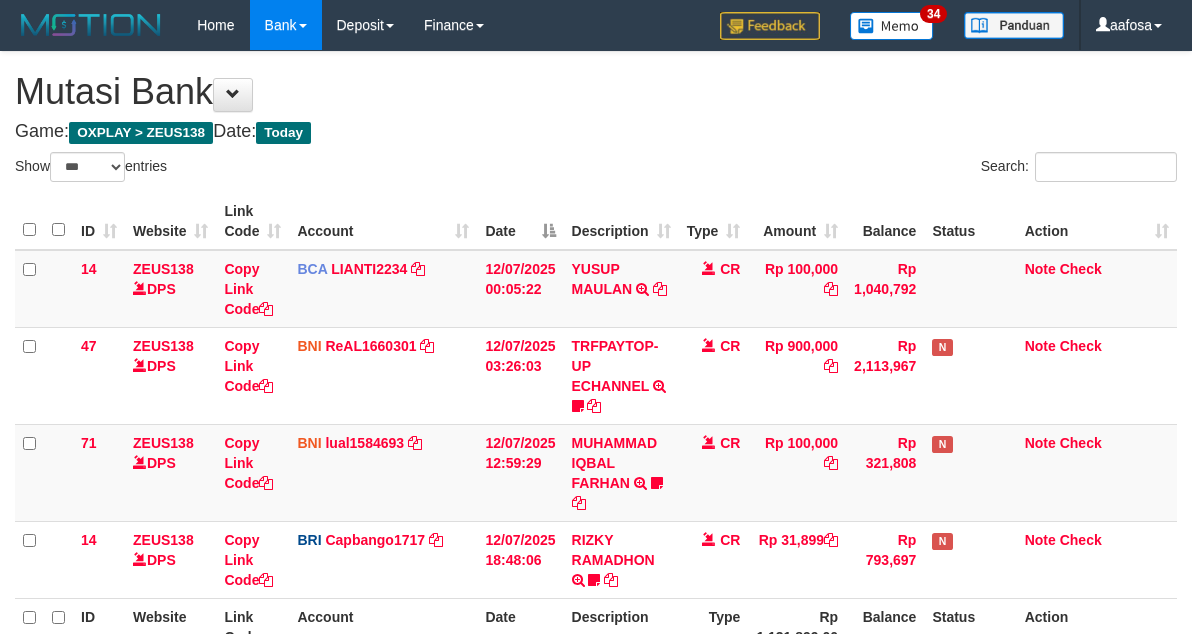 select on "***" 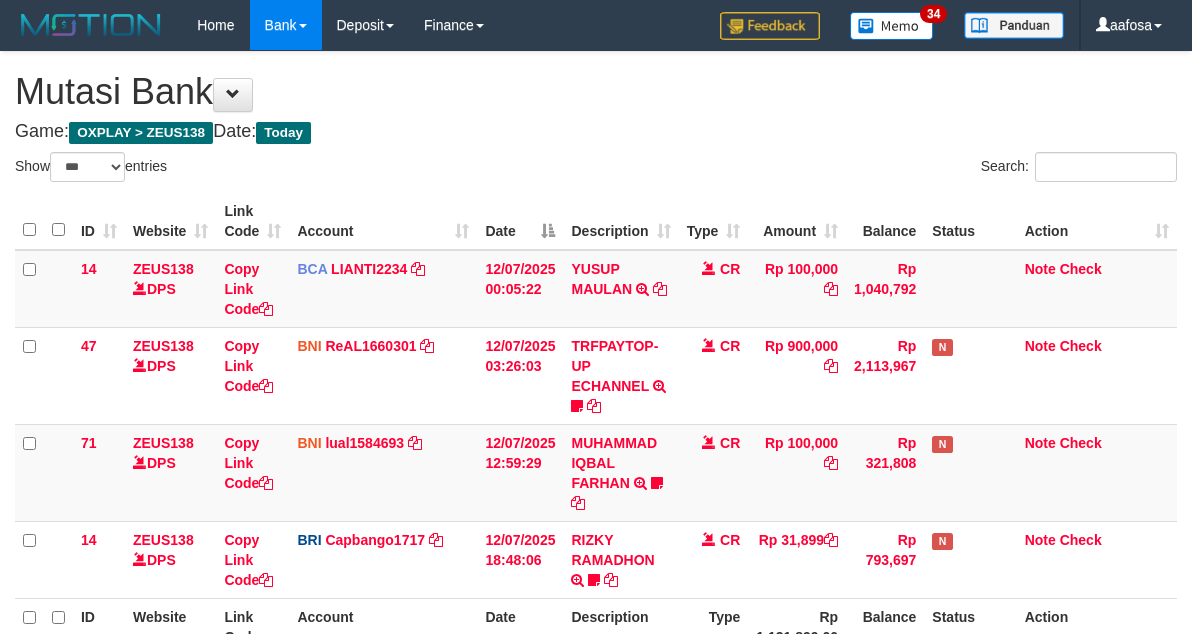 scroll, scrollTop: 175, scrollLeft: 0, axis: vertical 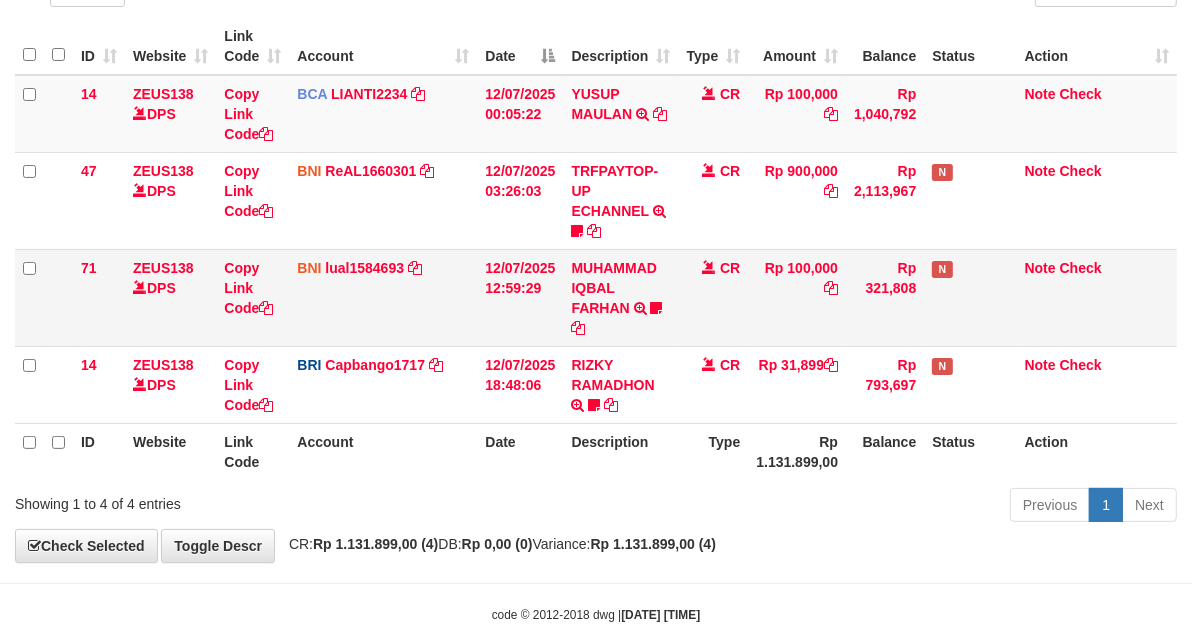 click on "Rp 100,000" at bounding box center [797, 297] 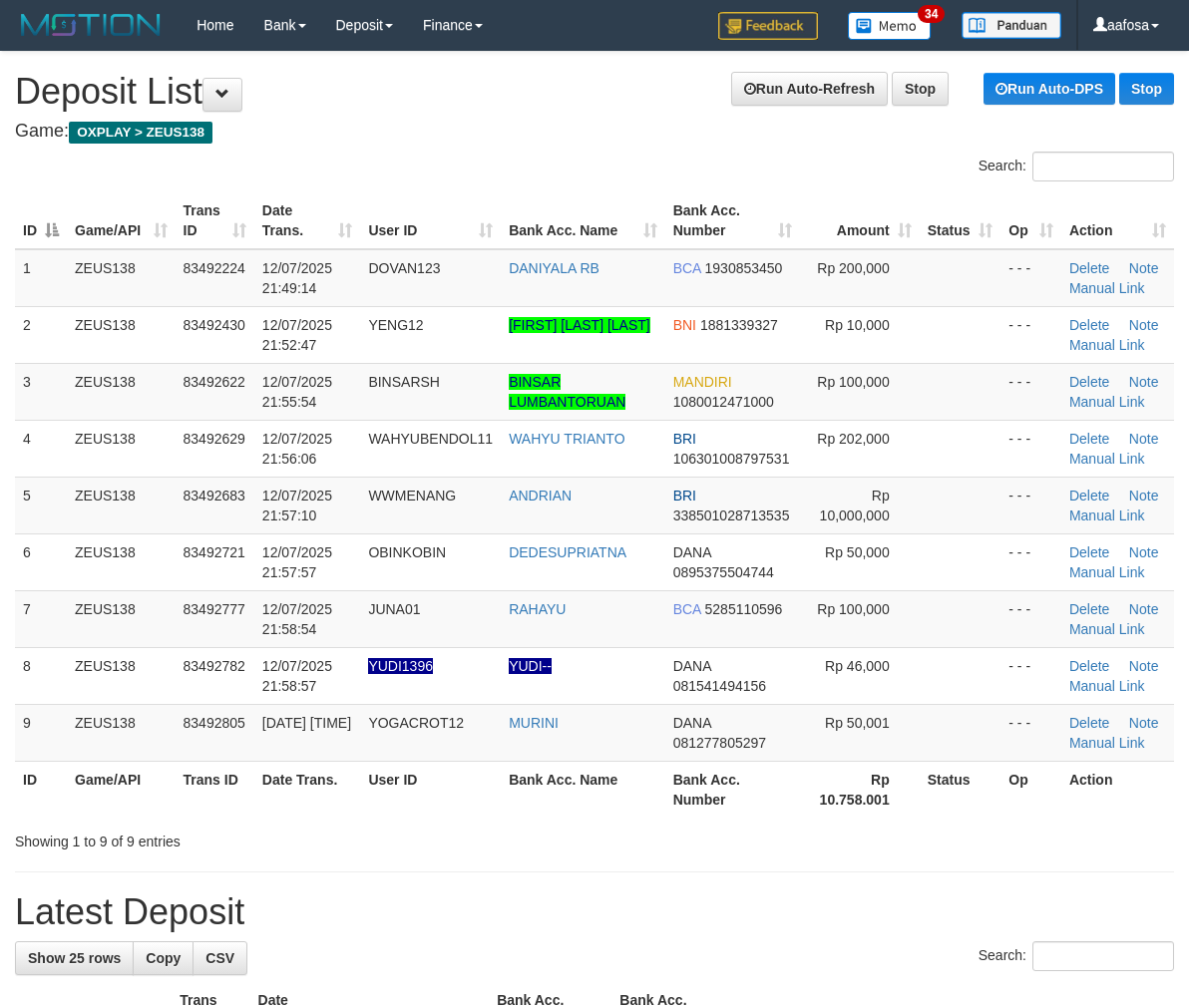 scroll, scrollTop: 11, scrollLeft: 0, axis: vertical 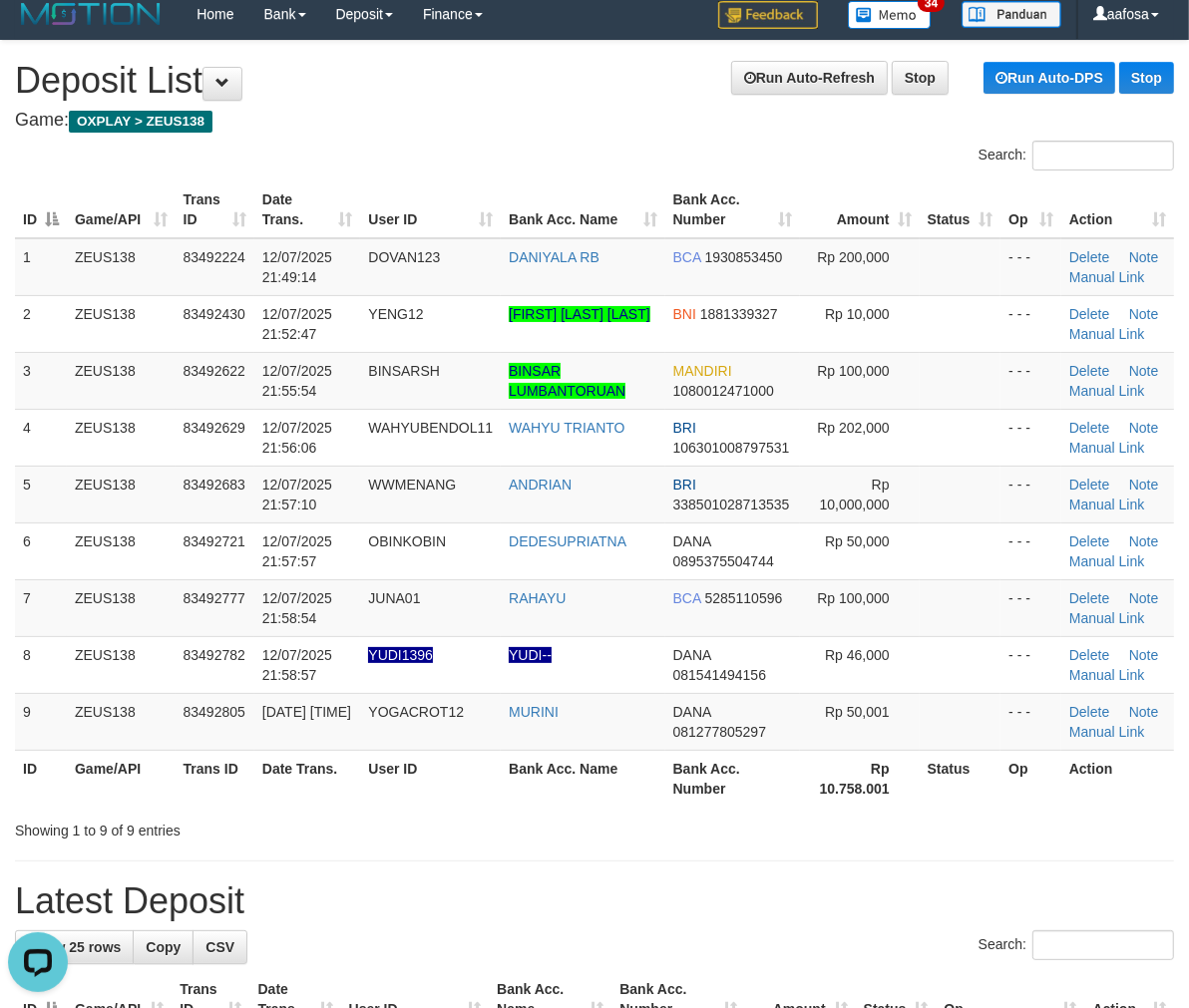 click on "Game:   OXPLAY > ZEUS138" at bounding box center (594, 121) 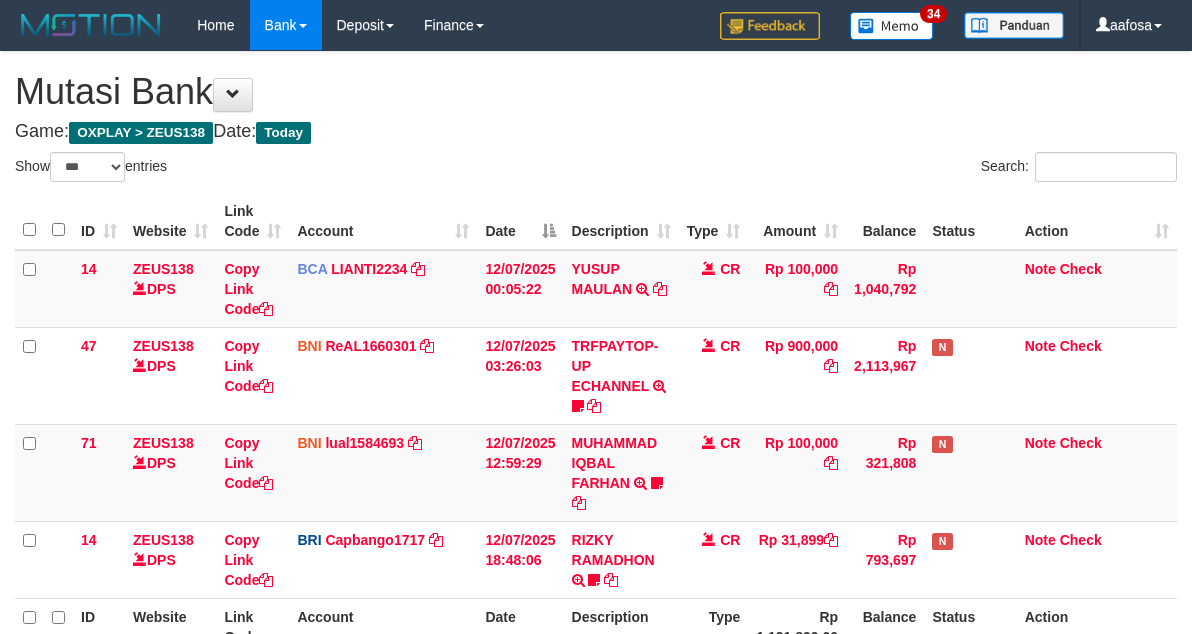 select on "***" 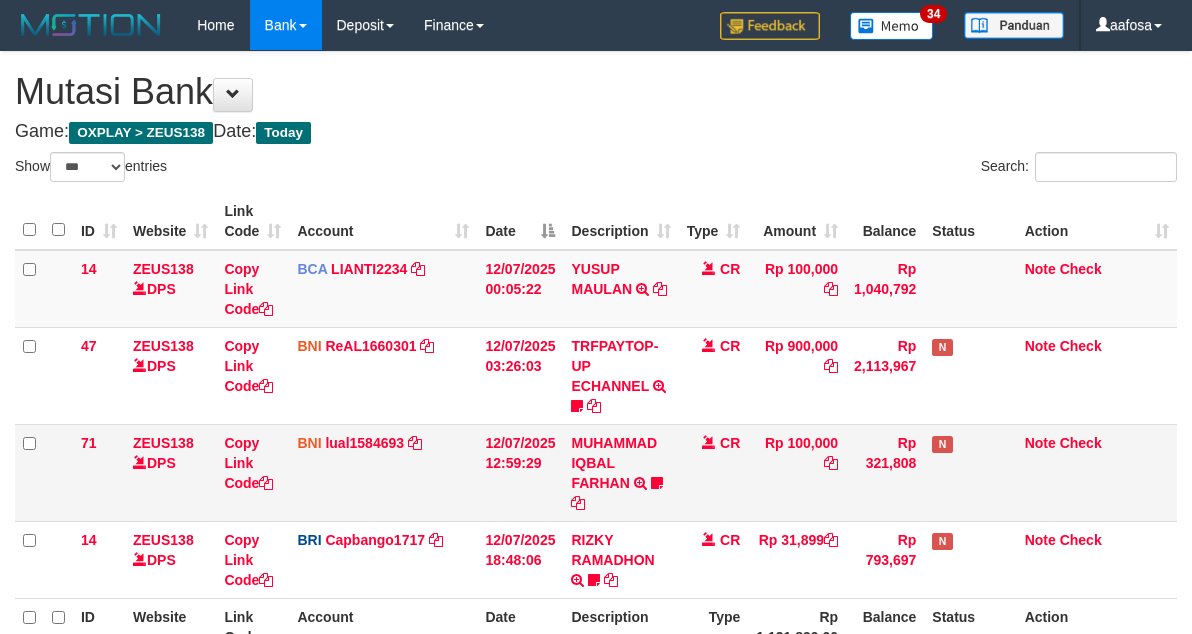 scroll, scrollTop: 175, scrollLeft: 0, axis: vertical 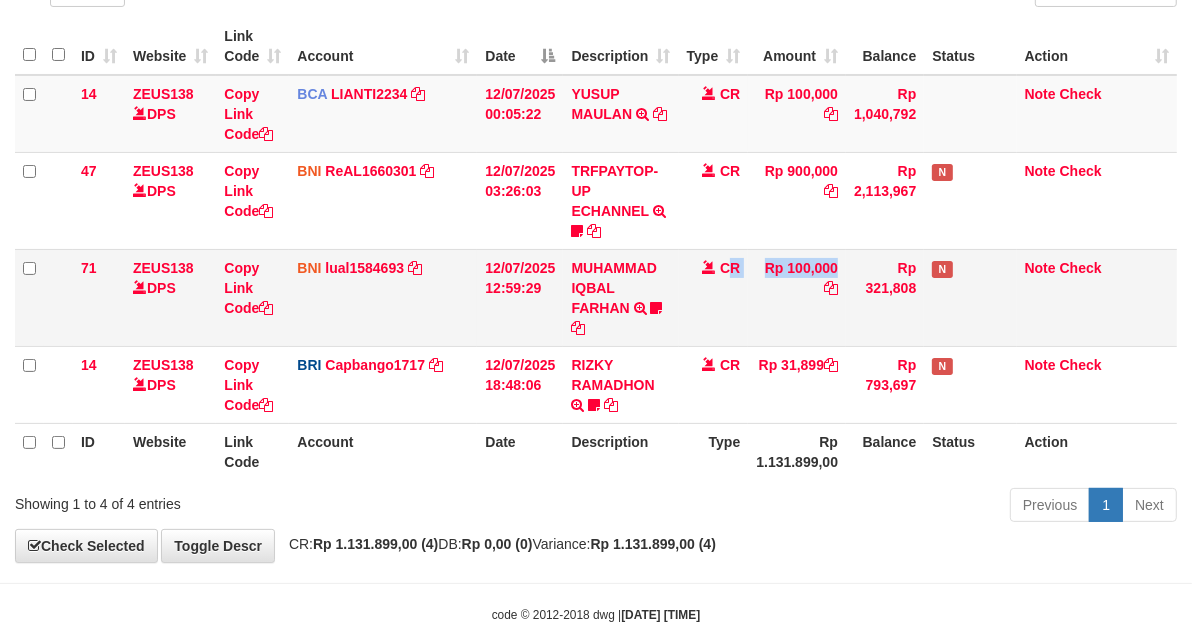 drag, startPoint x: 745, startPoint y: 317, endPoint x: 725, endPoint y: 320, distance: 20.22375 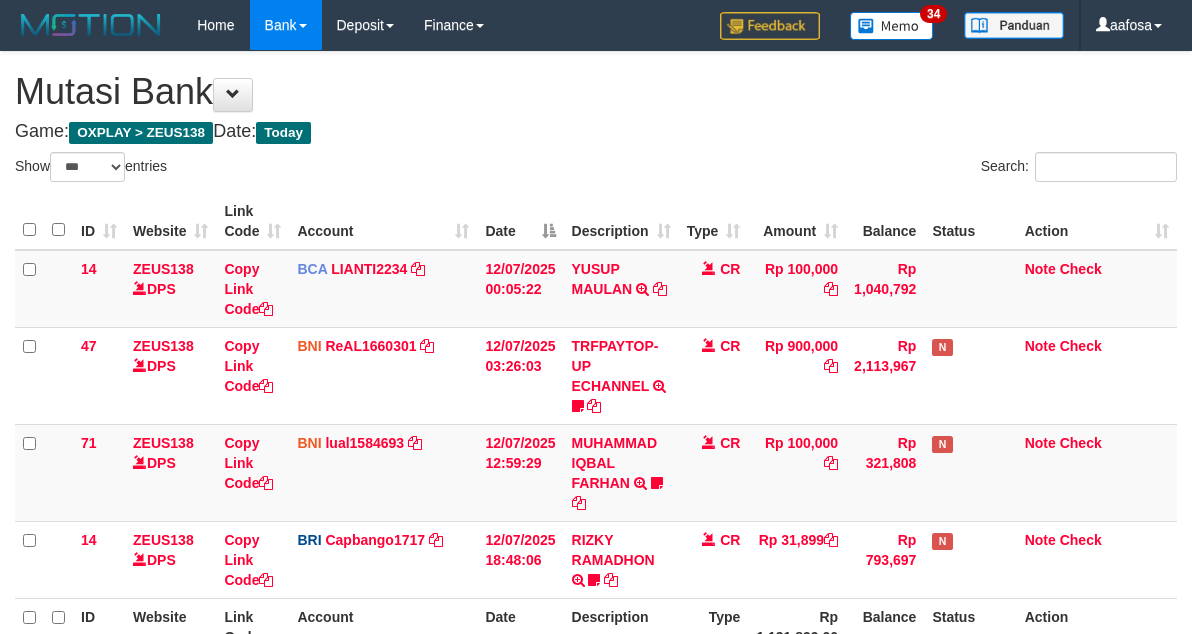 select on "***" 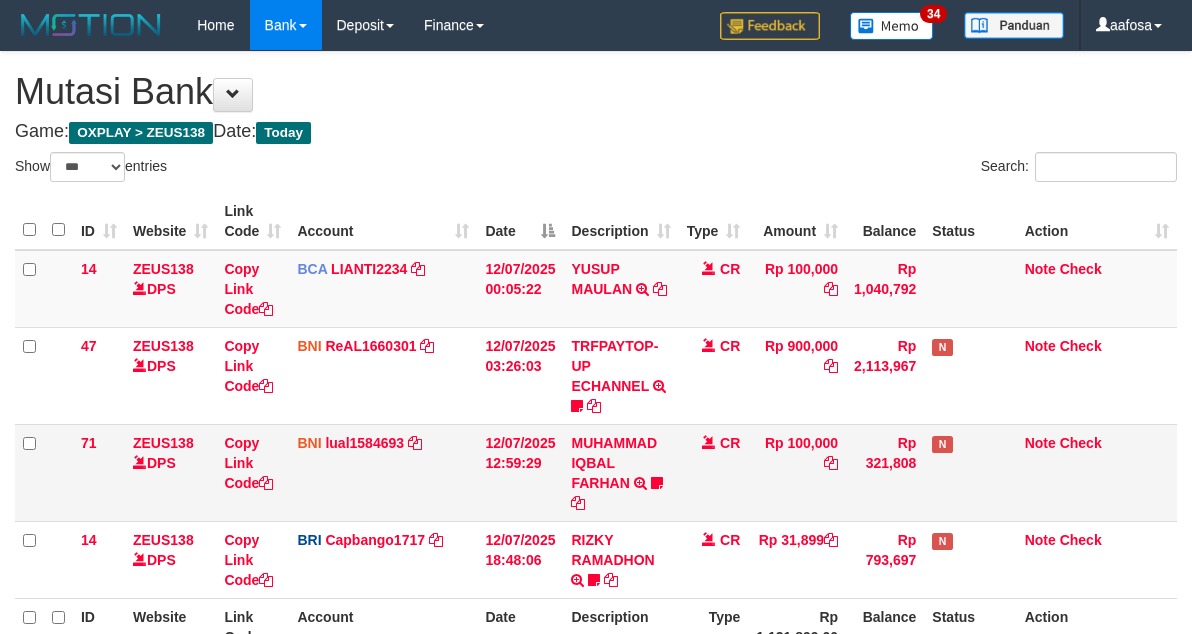 scroll, scrollTop: 175, scrollLeft: 0, axis: vertical 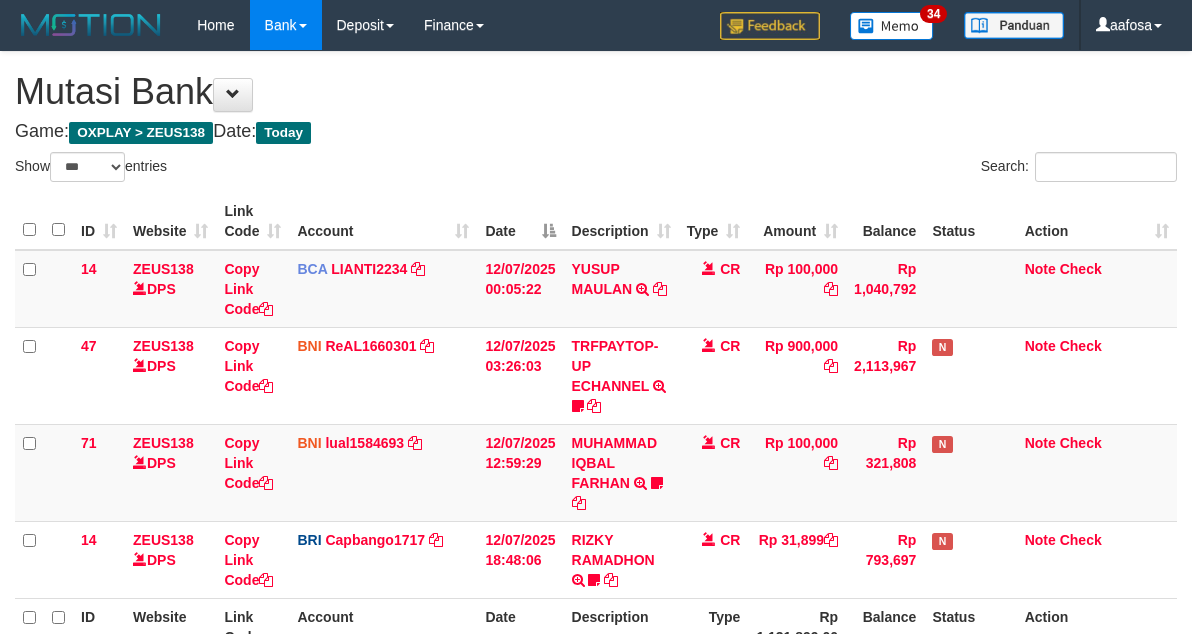 select on "***" 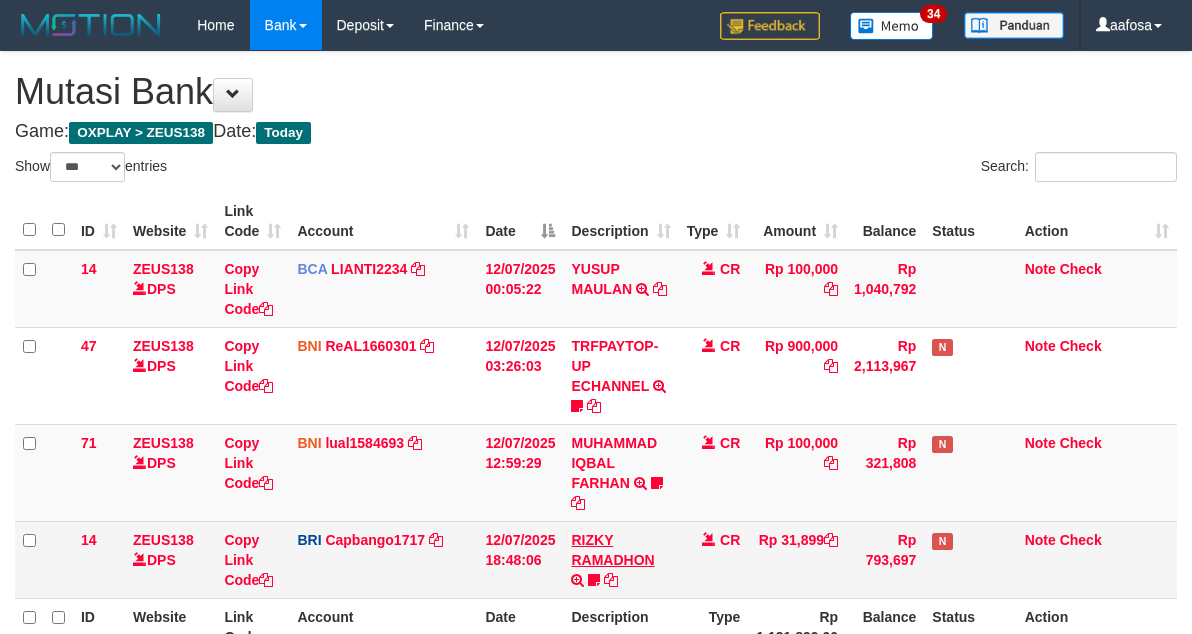 scroll, scrollTop: 175, scrollLeft: 0, axis: vertical 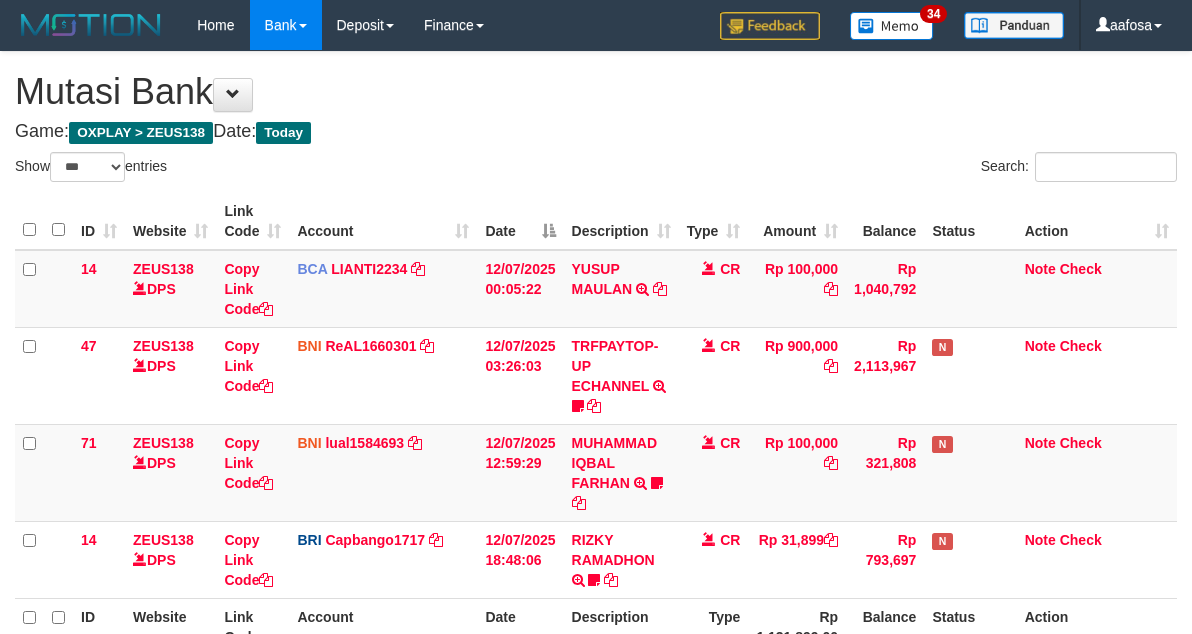 select on "***" 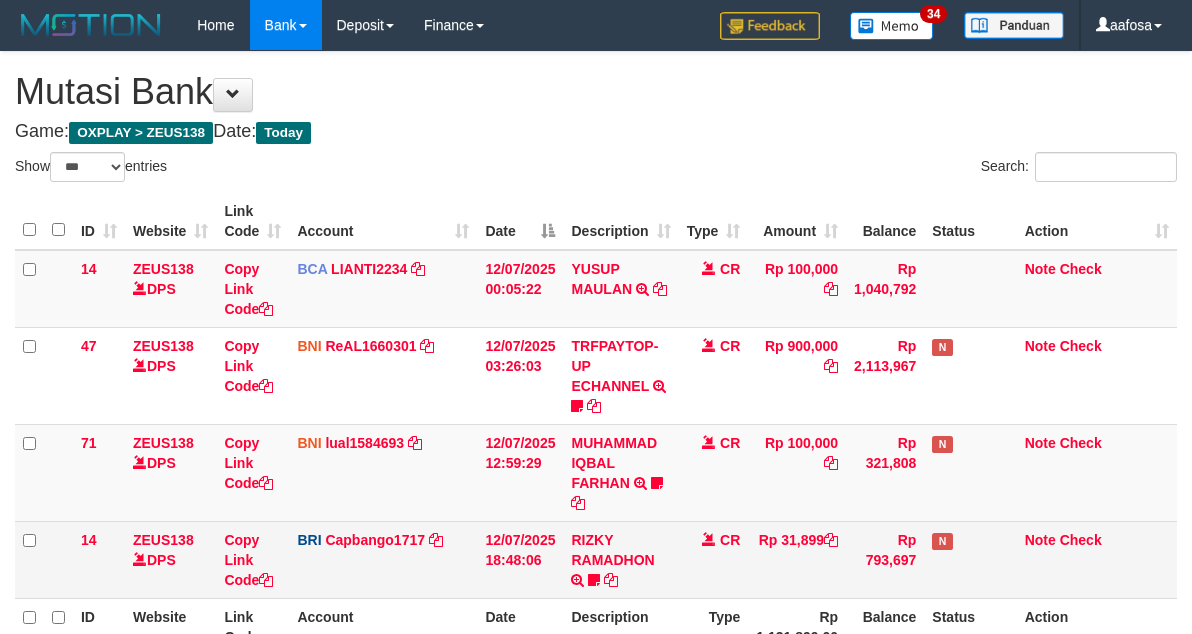 scroll, scrollTop: 175, scrollLeft: 0, axis: vertical 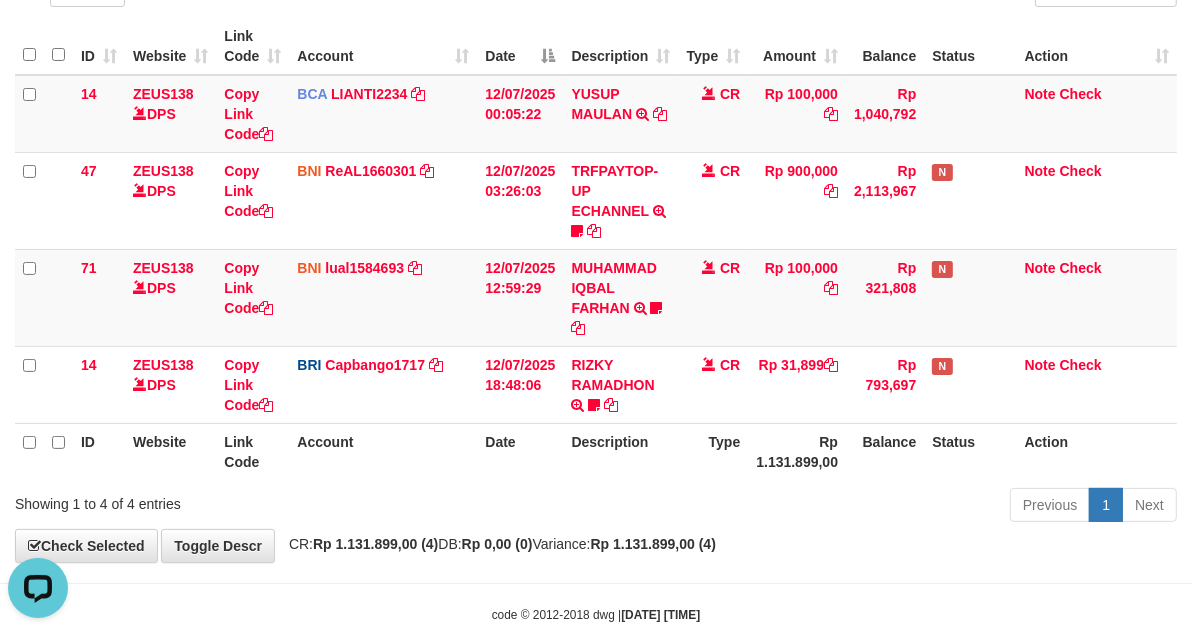 click on "ID Website Link Code Account Date Description Type Rp 1.131.899,00 Balance Status Action" at bounding box center [596, 451] 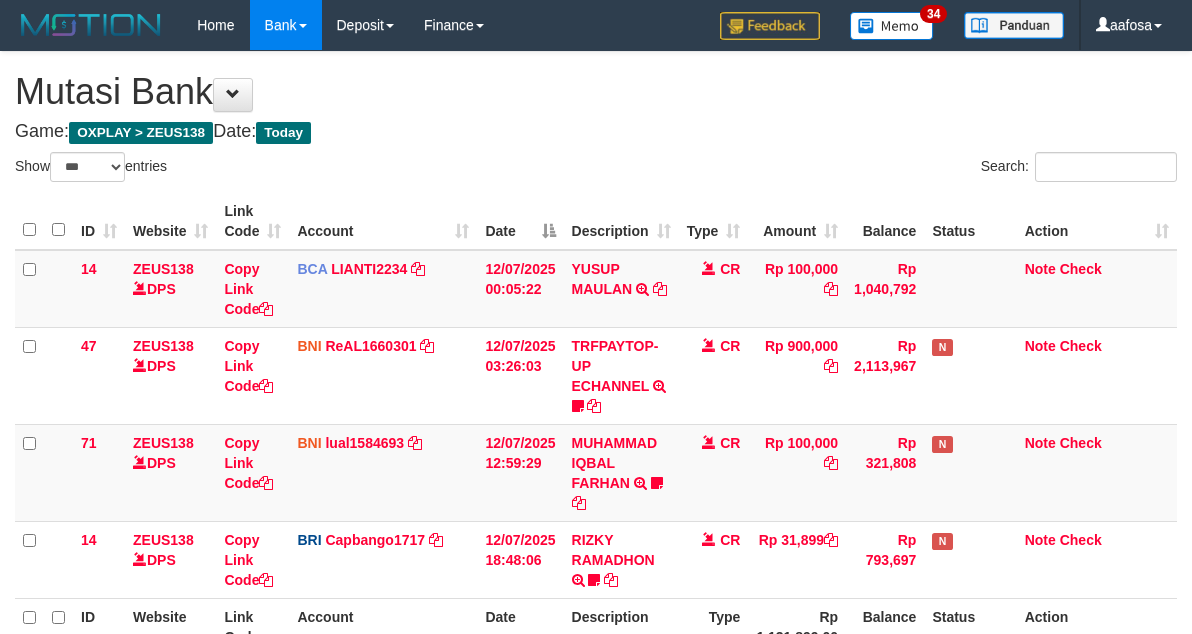 select on "***" 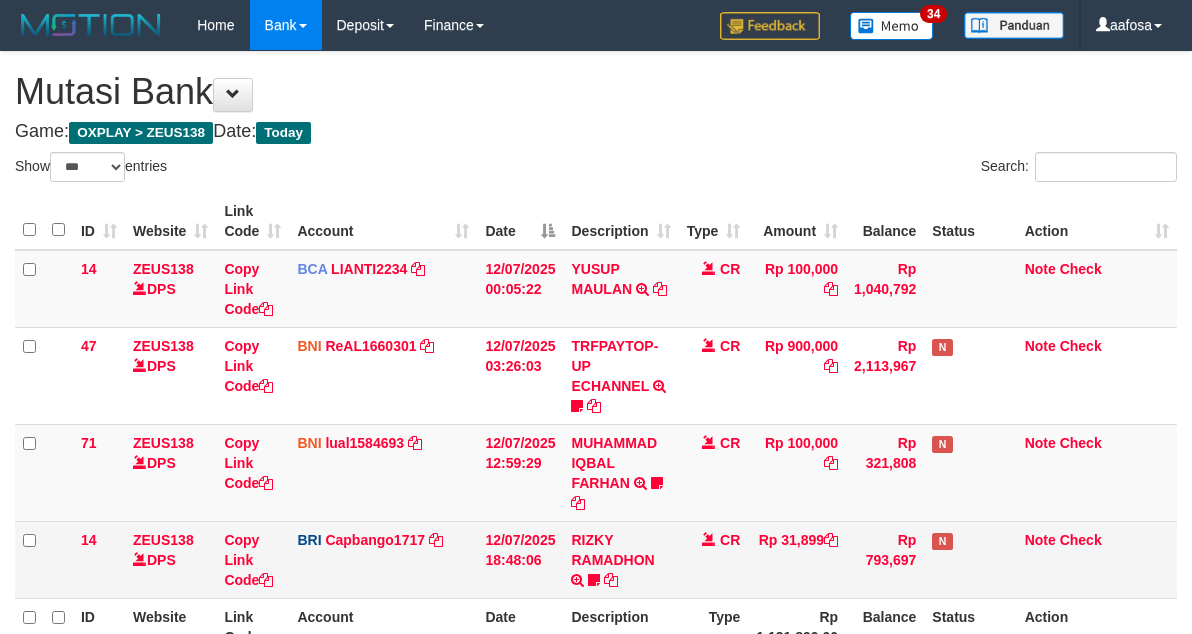 scroll, scrollTop: 175, scrollLeft: 0, axis: vertical 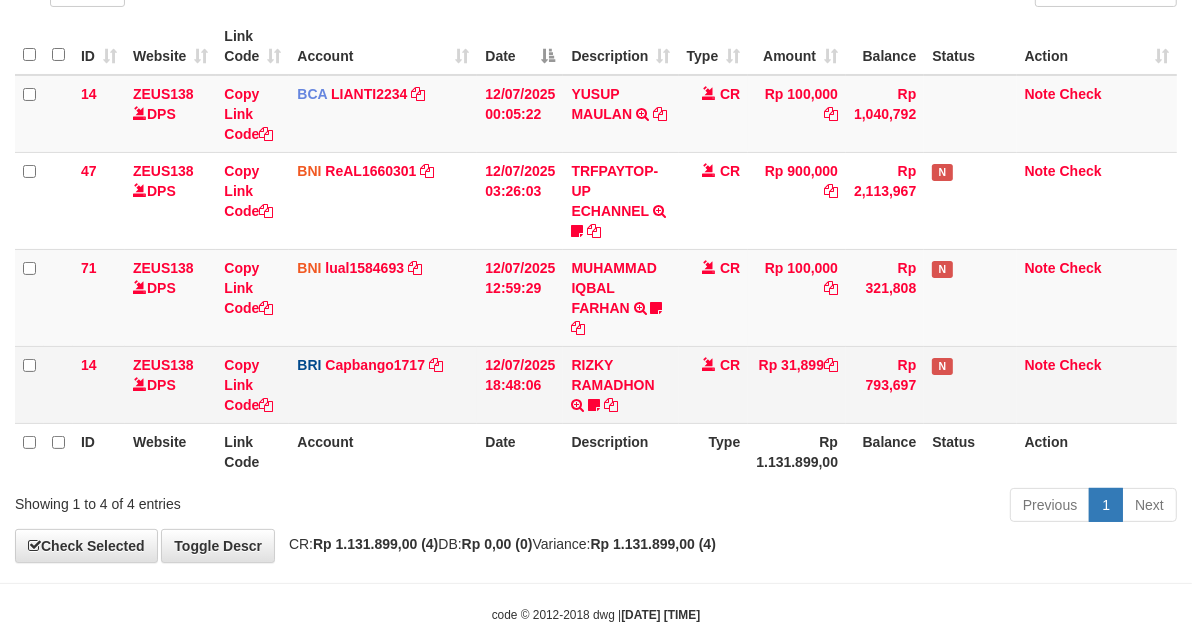 click on "RIZKY RAMADHON            TRANSFER NBMB RIZKY RAMADHON TO HELMI    Rizky190" at bounding box center [620, 384] 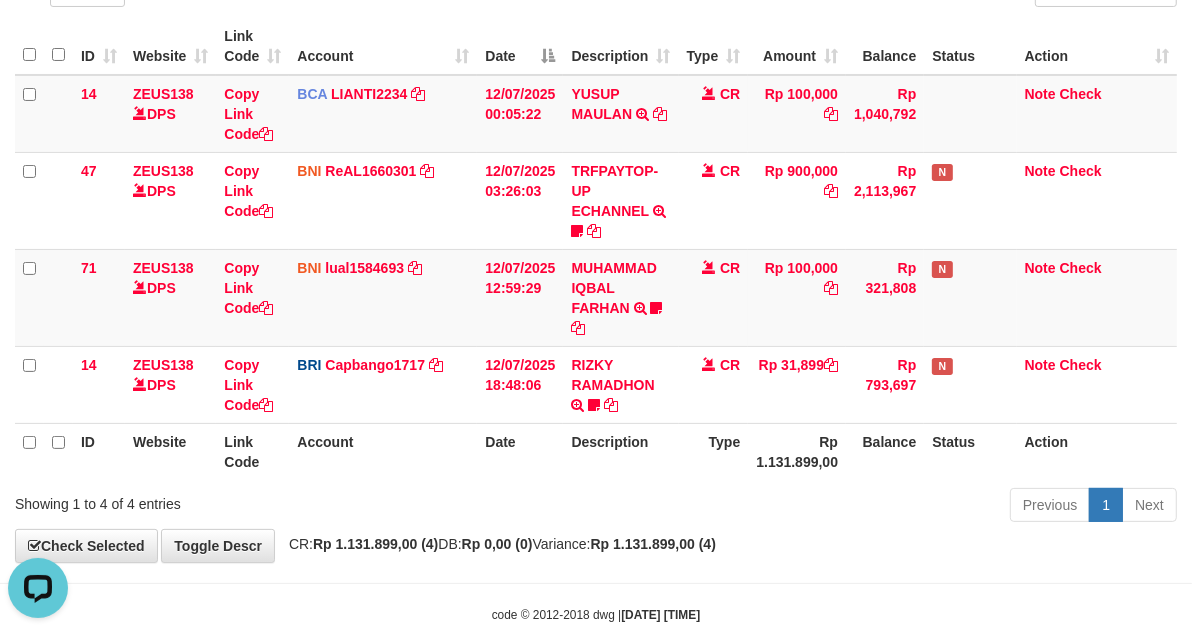 scroll, scrollTop: 0, scrollLeft: 0, axis: both 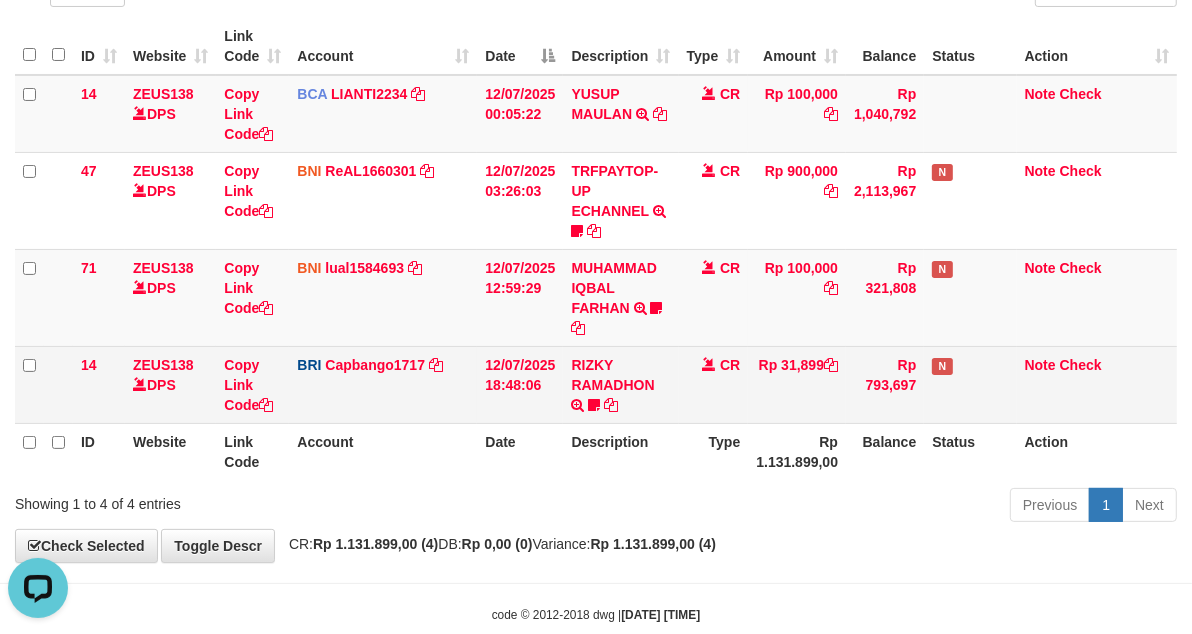 drag, startPoint x: 662, startPoint y: 423, endPoint x: 651, endPoint y: 417, distance: 12.529964 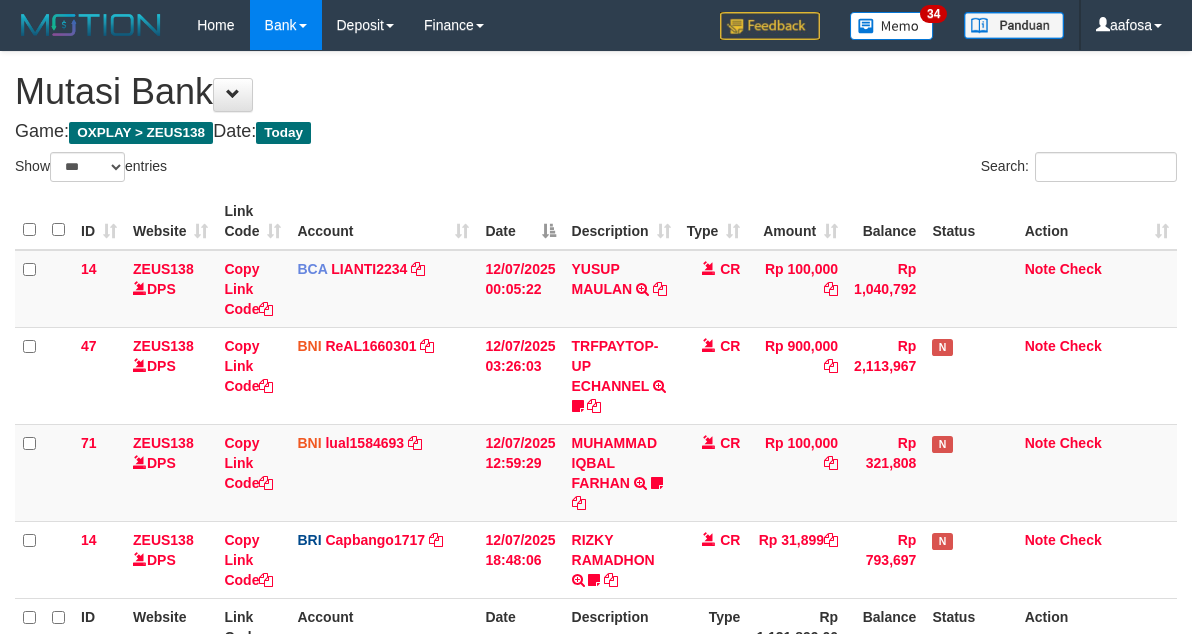 select on "***" 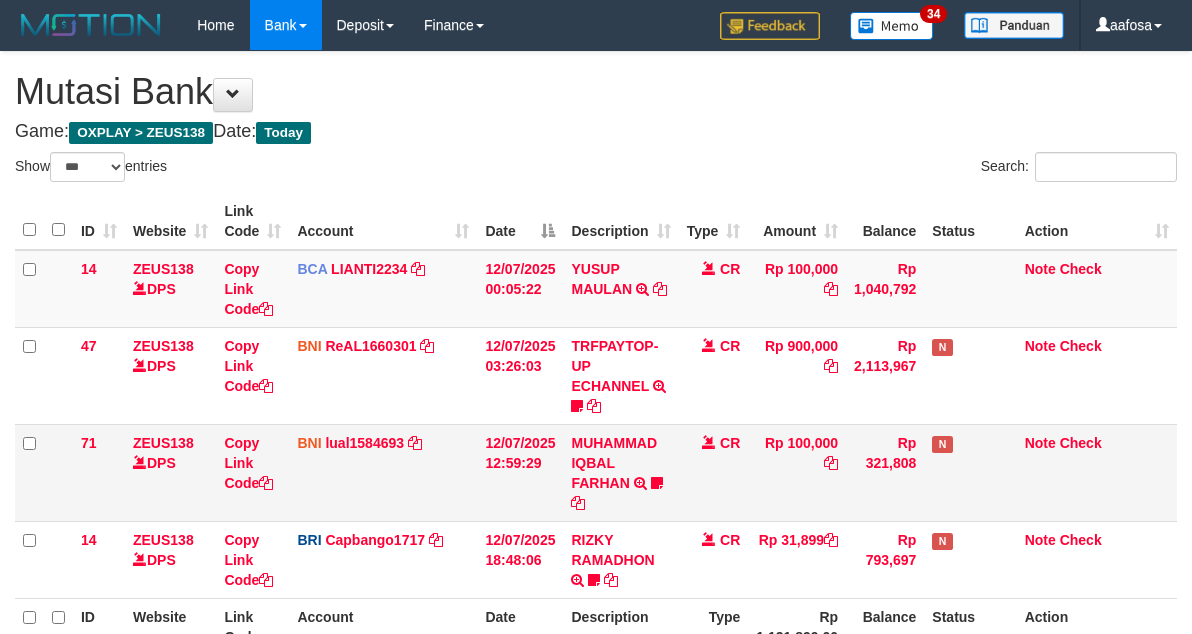 scroll, scrollTop: 175, scrollLeft: 0, axis: vertical 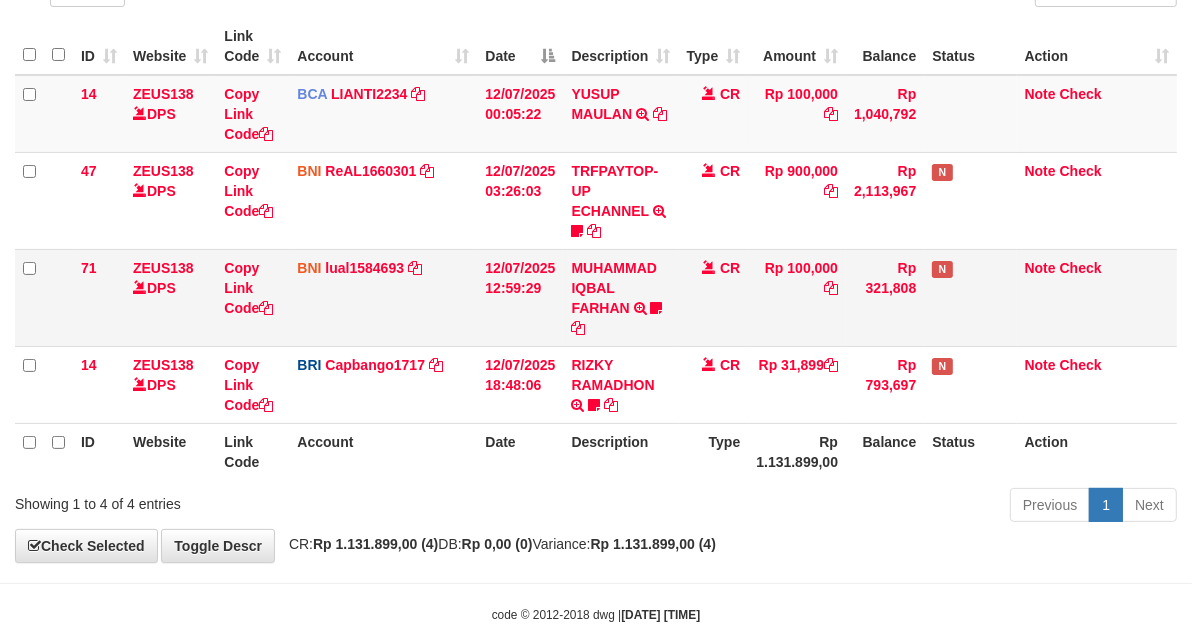 click on "MUHAMMAD IQBAL FARHAN            TRF/PAY/TOP-UP ECHANNEL MUHAMMAD IQBAL FARHAN    BUBU1010EDC1X24JAM" at bounding box center (620, 297) 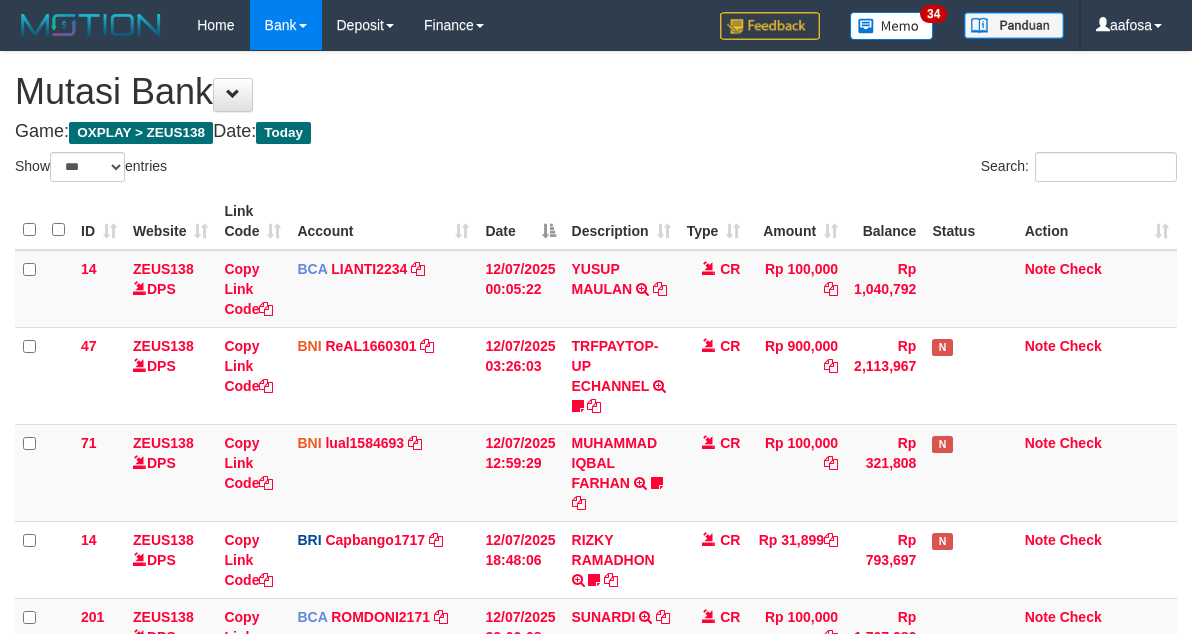 select on "***" 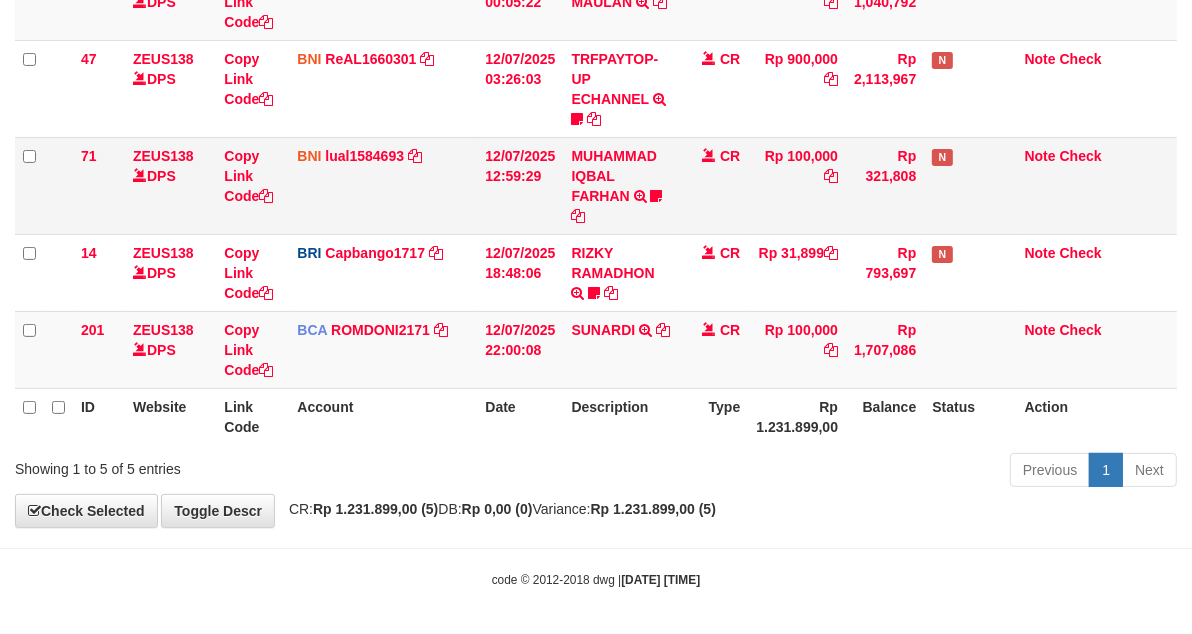 scroll, scrollTop: 175, scrollLeft: 0, axis: vertical 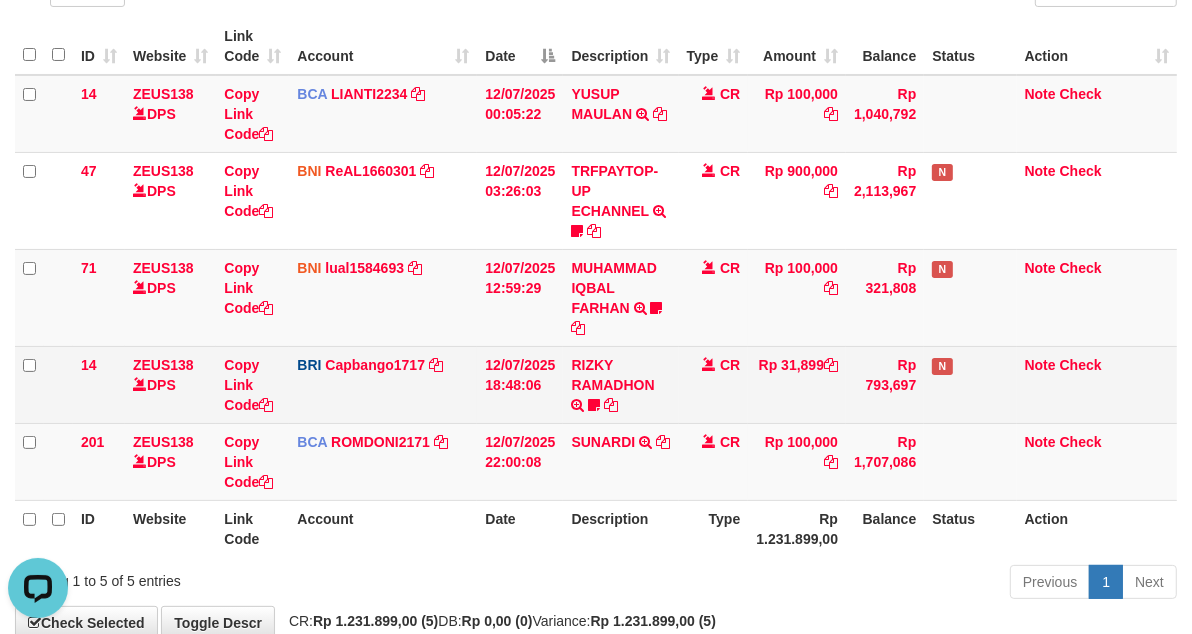 click on "CR" at bounding box center [714, 384] 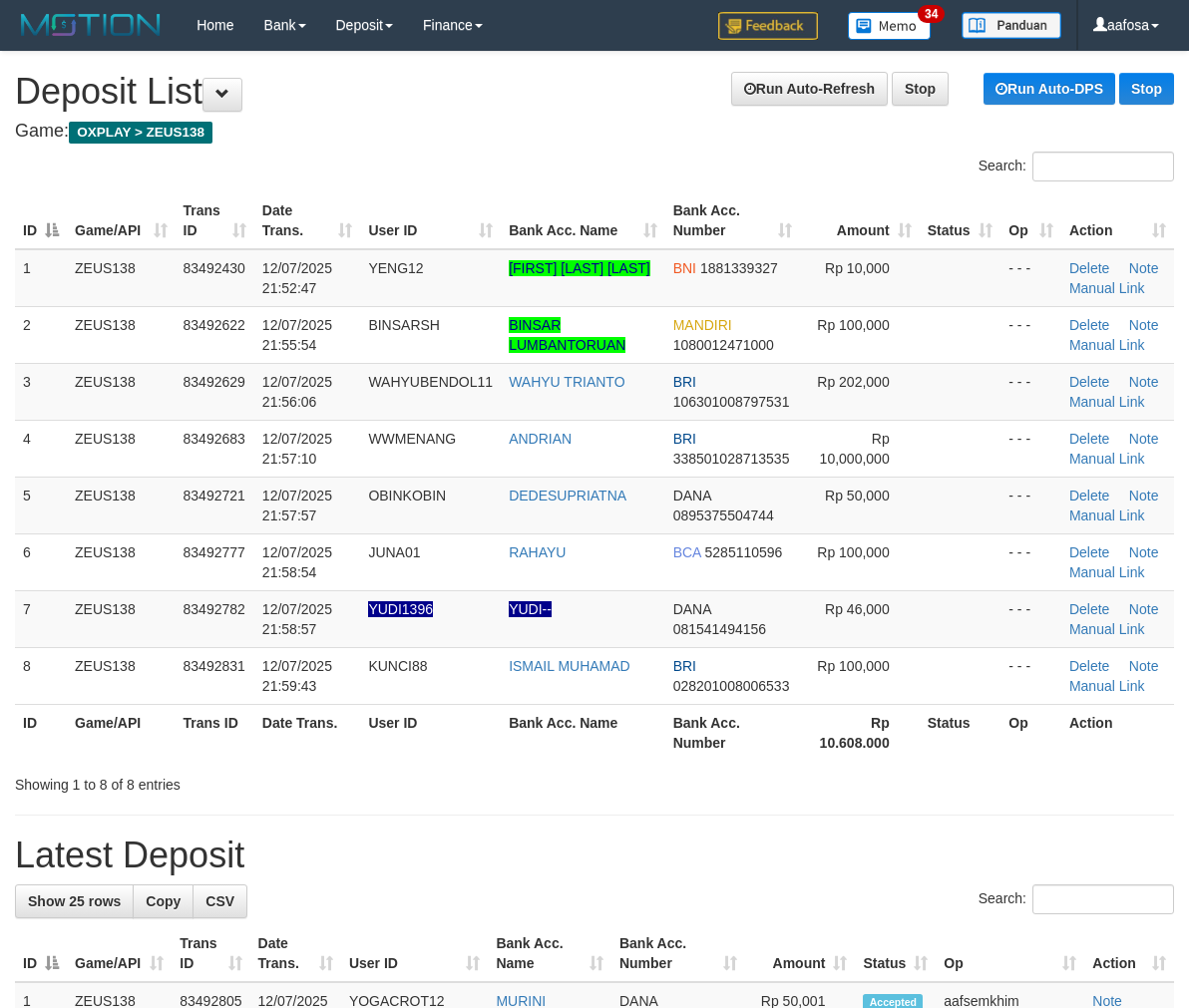 scroll, scrollTop: 11, scrollLeft: 0, axis: vertical 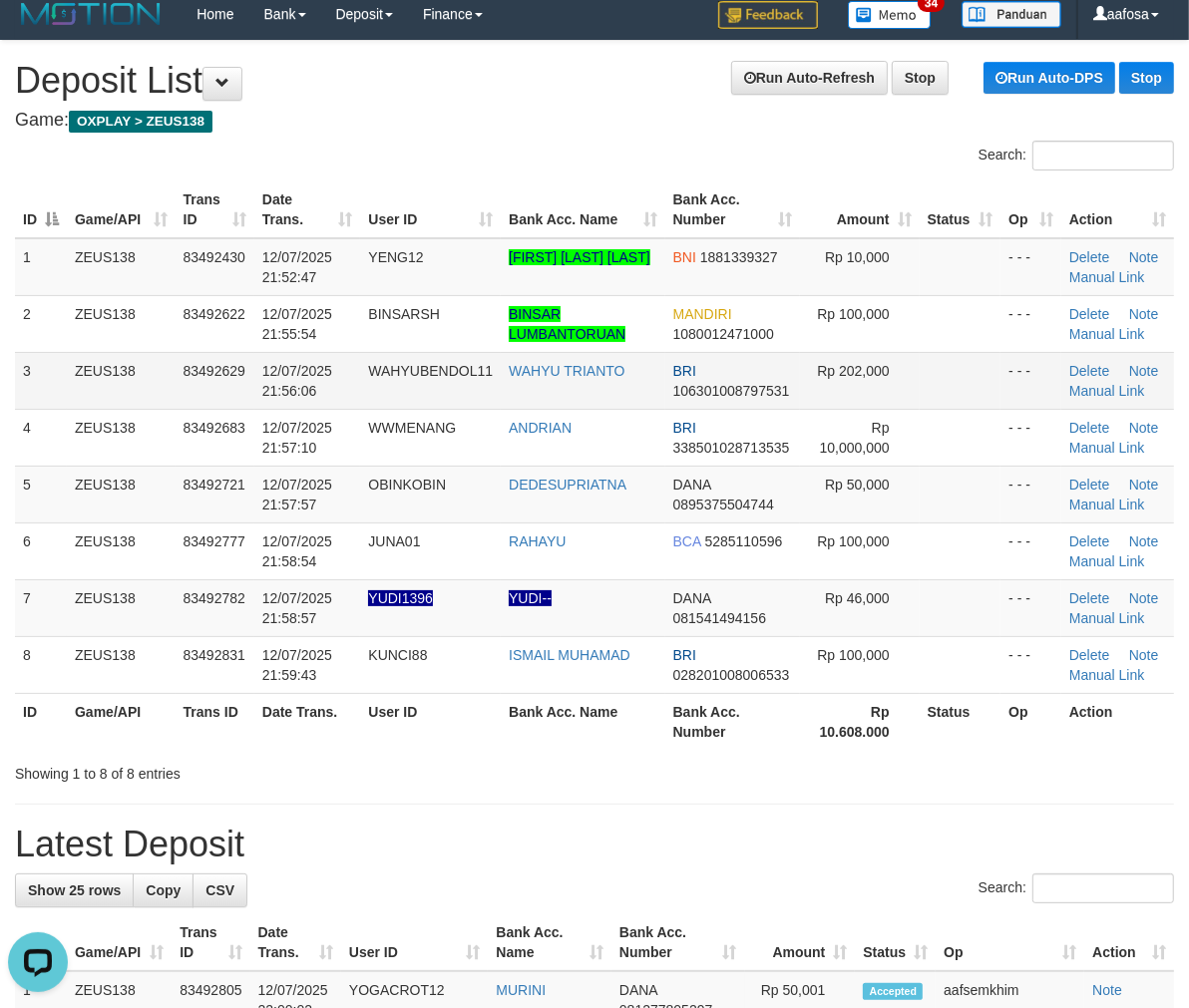 click on "WAHYU TRIANTO" at bounding box center (583, 380) 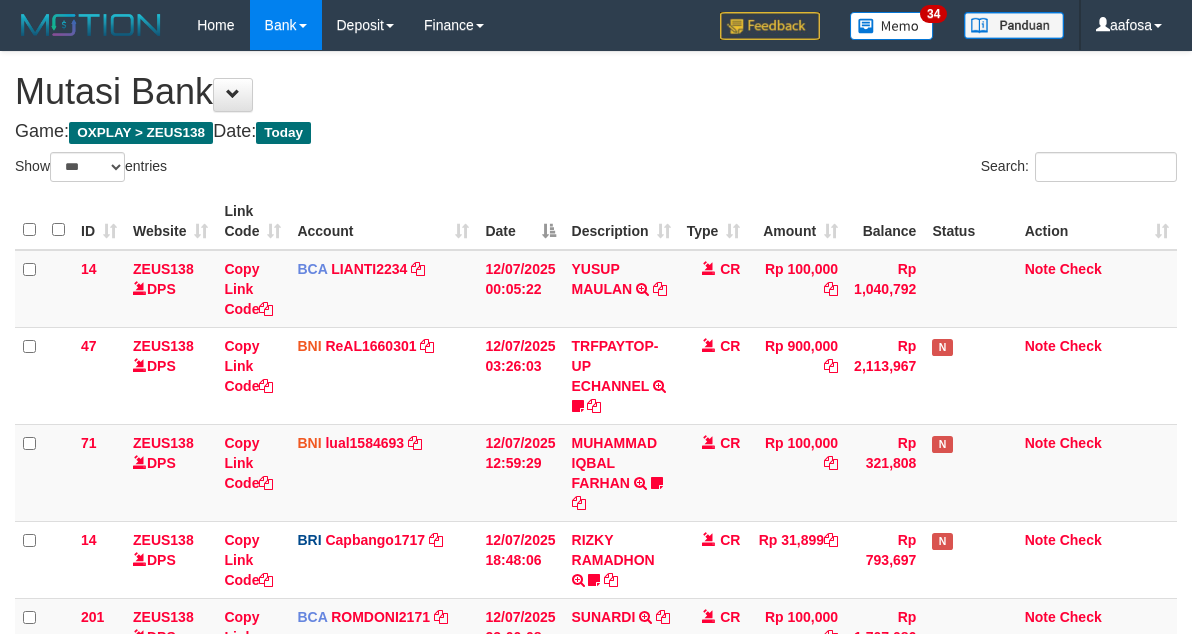select on "***" 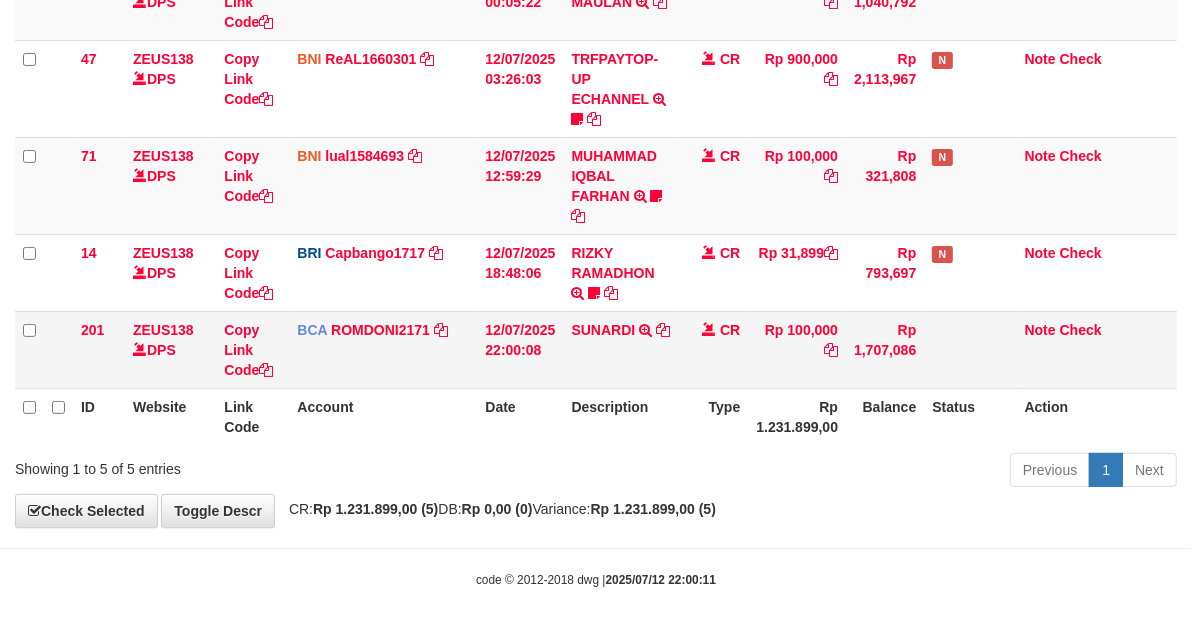 click on "14
ZEUS138    DPS
Copy Link Code
BCA
LIANTI2234
DPS
YULIANTI
mutasi_20250712_4646 | 14
mutasi_20250712_4646 | 14
12/07/2025 00:05:22
YUSUP MAULAN         TRSF E-BANKING CR 1207/FTSCY/WS95051
100000.002025071262819090 TRFDN-YUSUP MAULANESPAY DEBIT INDONE
CR
Rp 100,000
Rp 1,040,792
Note
Check
47
ZEUS138    DPS
Copy Link Code
BNI
ReAL1660301
DPS
REYHAN ALMANSYAH
mutasi_20250712_4647 | 47" at bounding box center (596, 176) 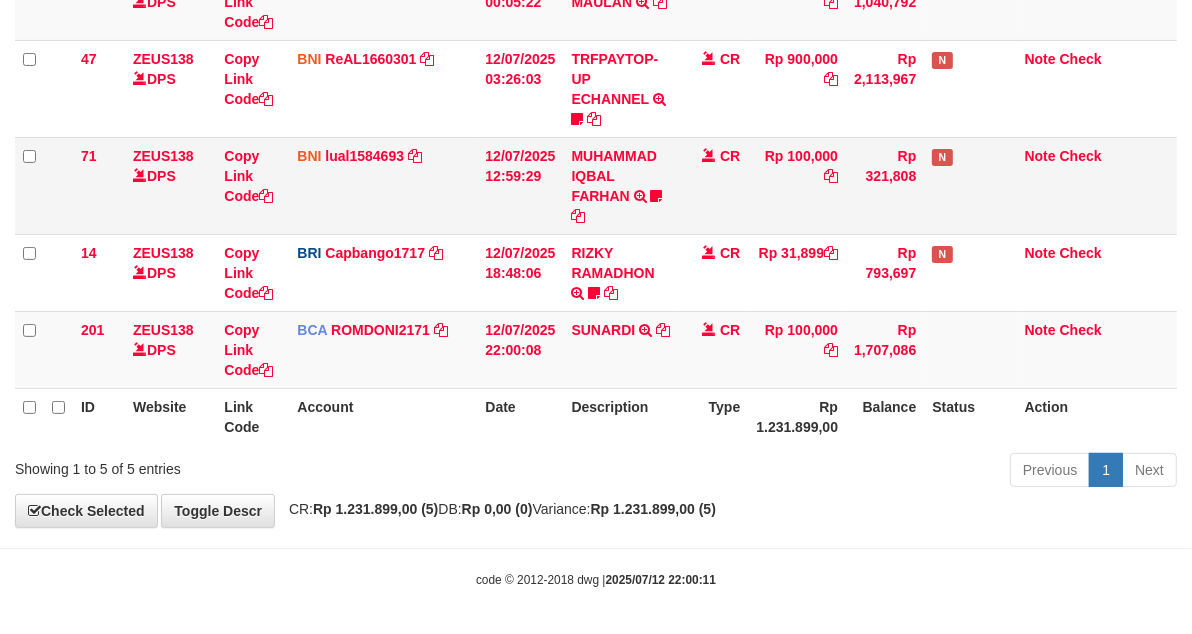 scroll, scrollTop: 175, scrollLeft: 0, axis: vertical 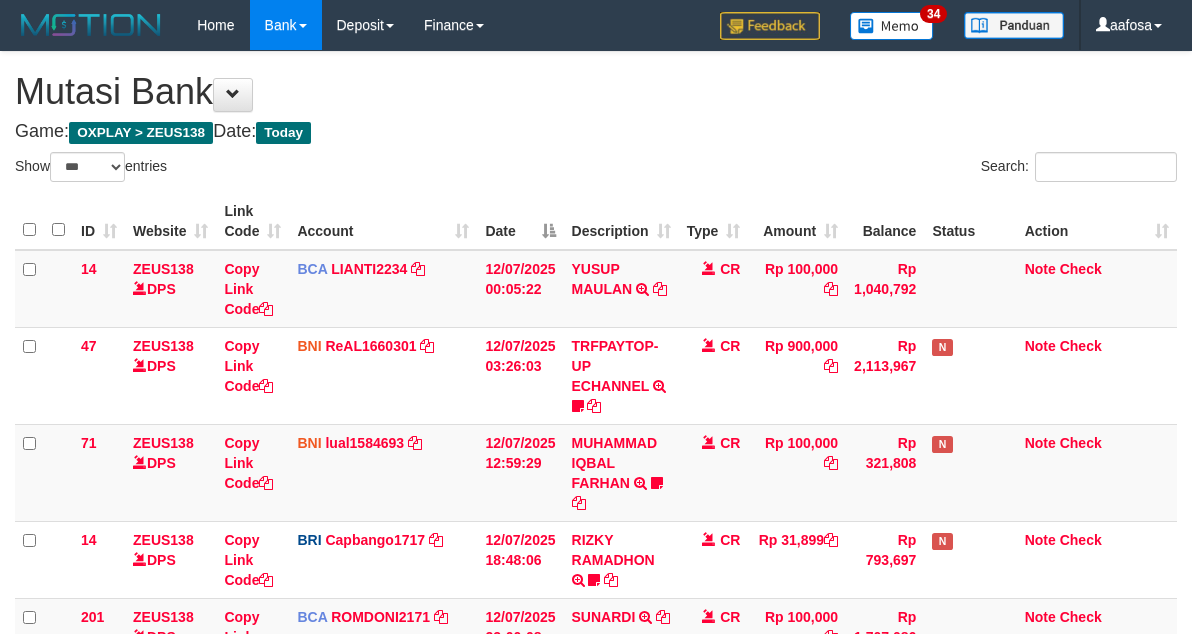 select on "***" 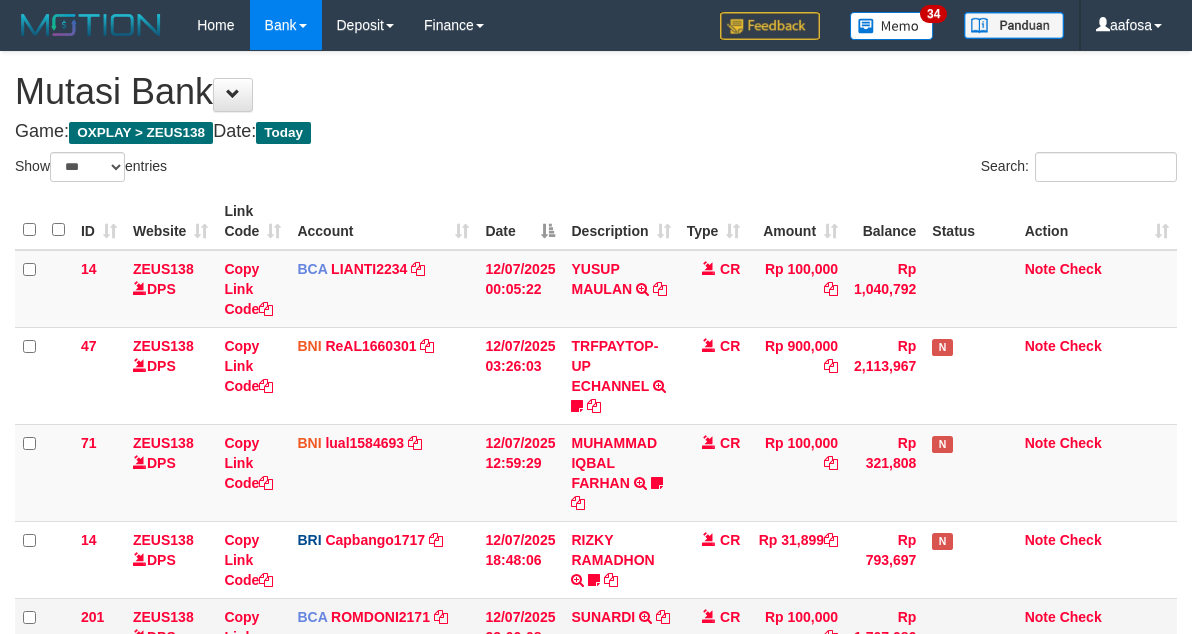 scroll, scrollTop: 287, scrollLeft: 0, axis: vertical 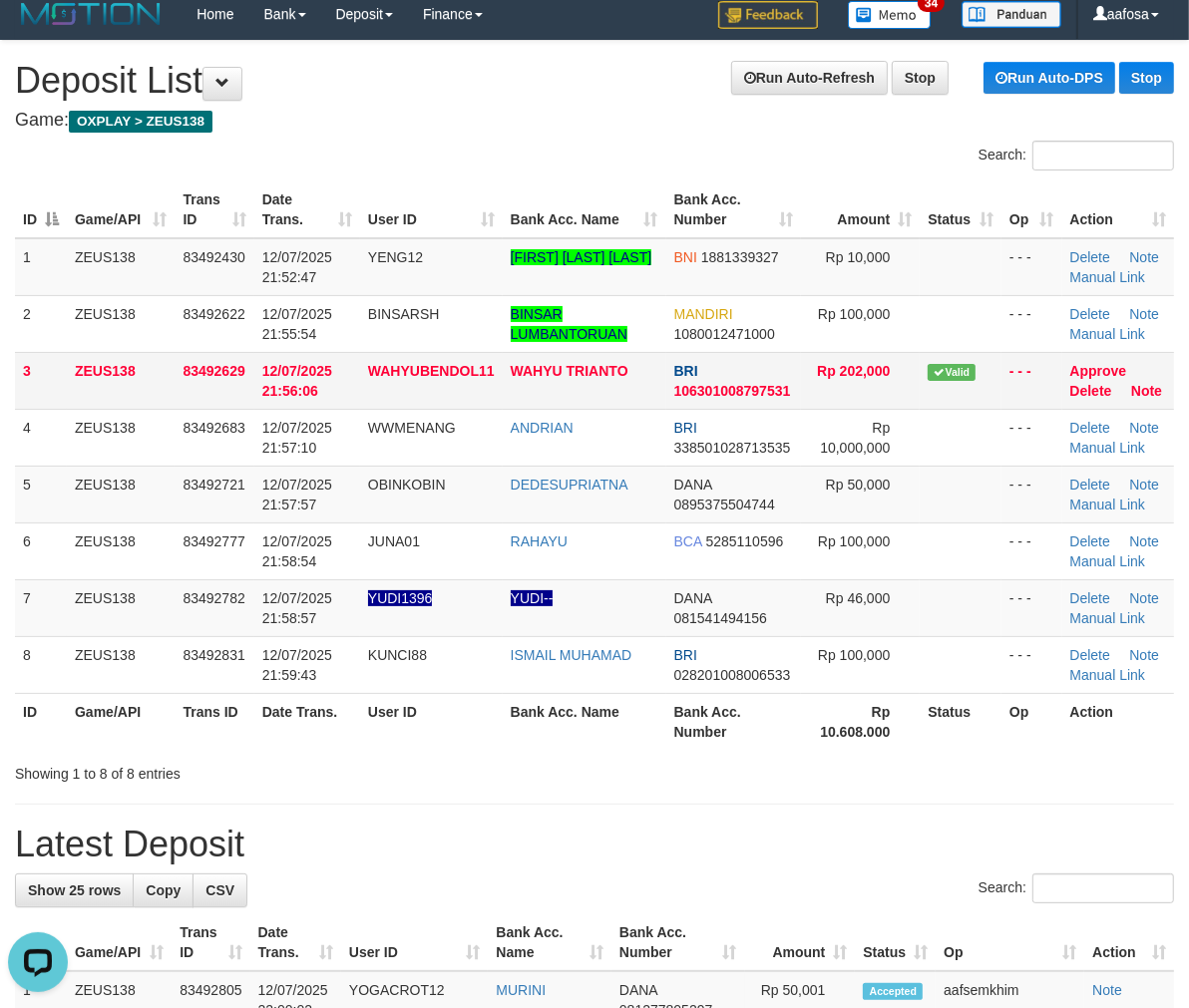 click on "ZEUS138" at bounding box center [121, 380] 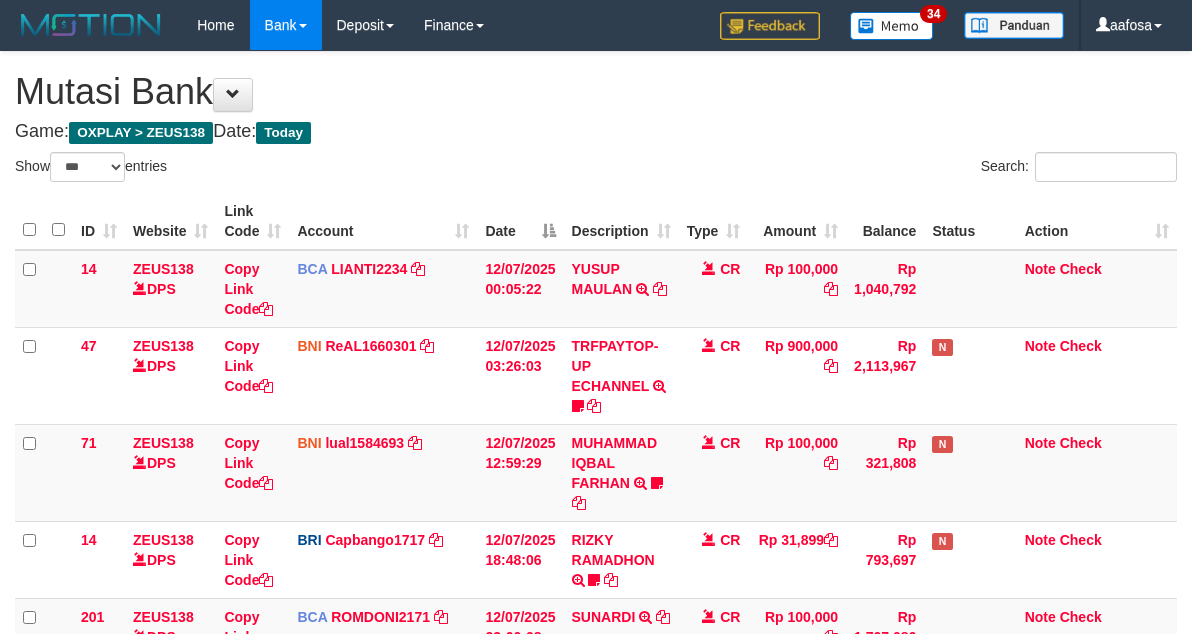 select on "***" 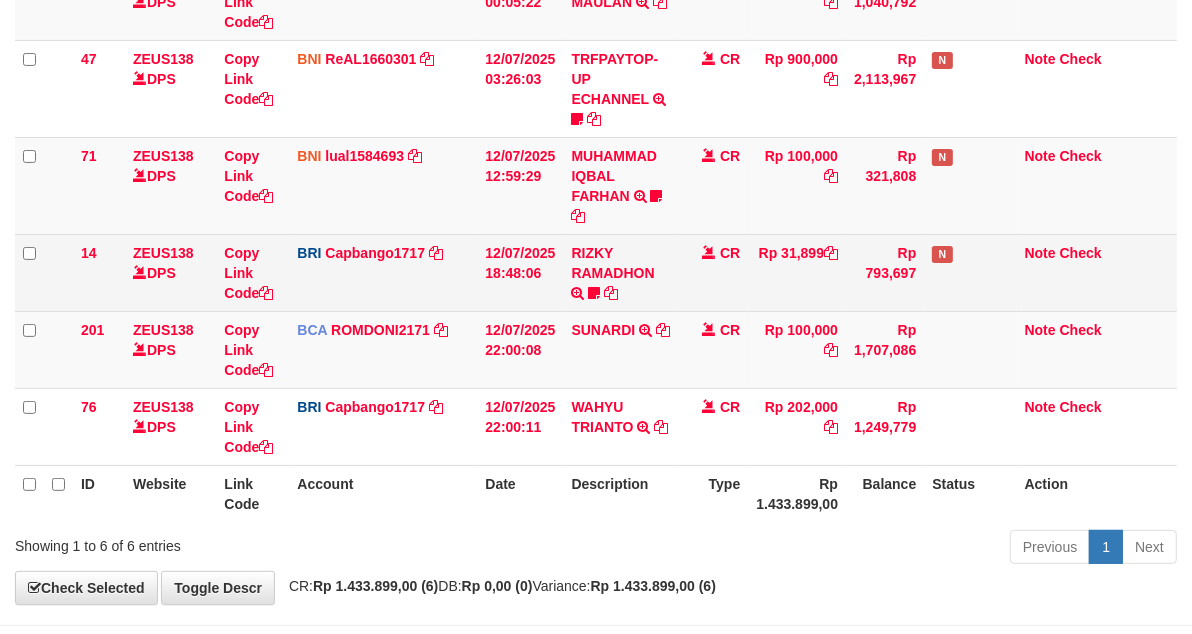 scroll, scrollTop: 175, scrollLeft: 0, axis: vertical 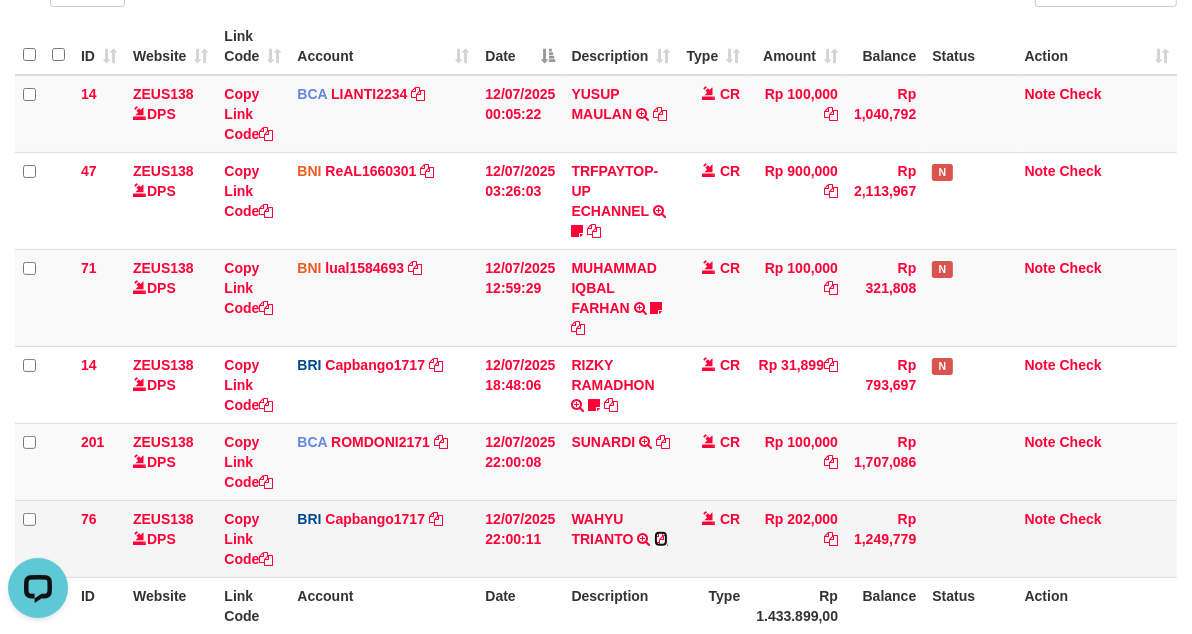 click at bounding box center (661, 539) 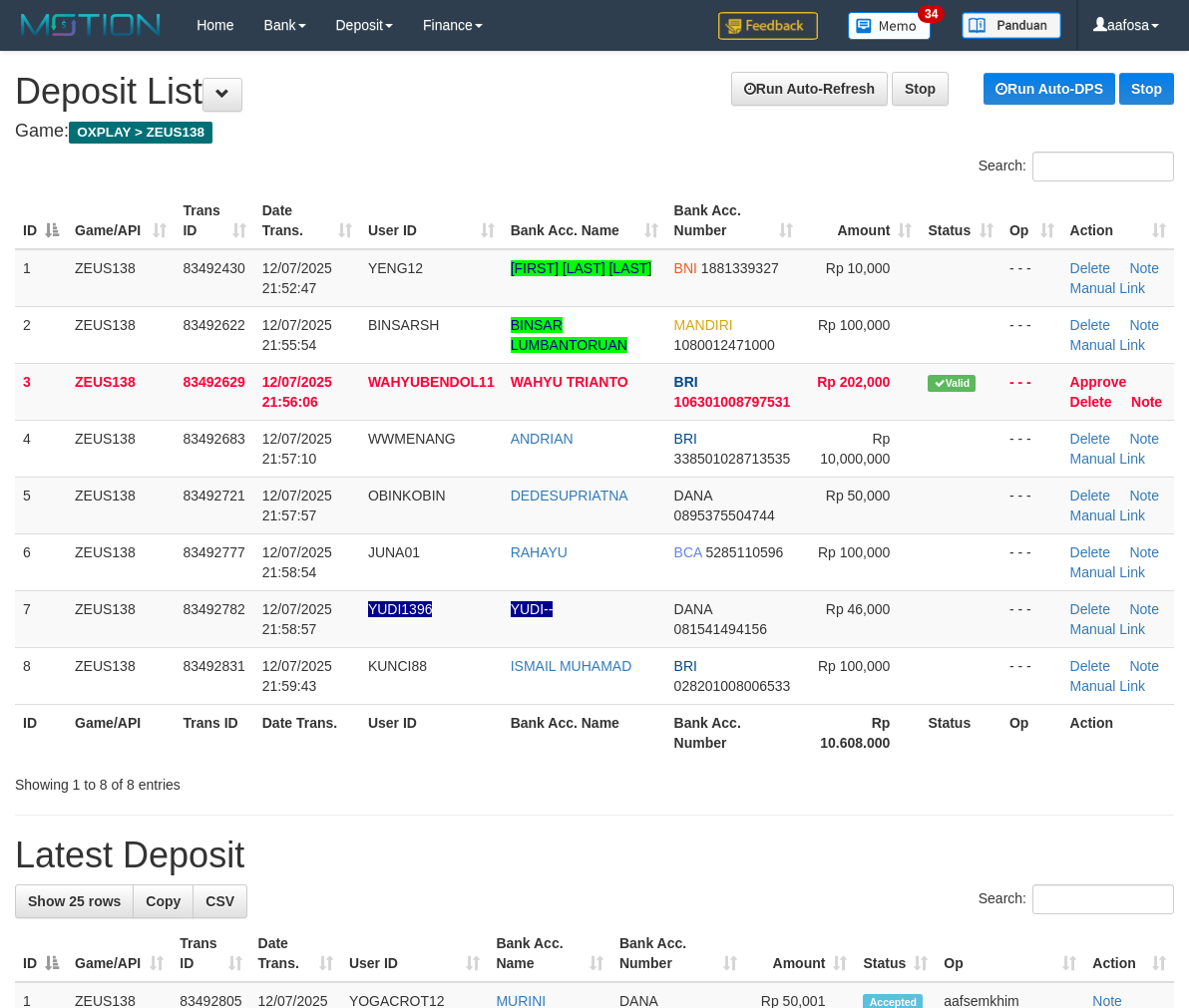 scroll, scrollTop: 11, scrollLeft: 0, axis: vertical 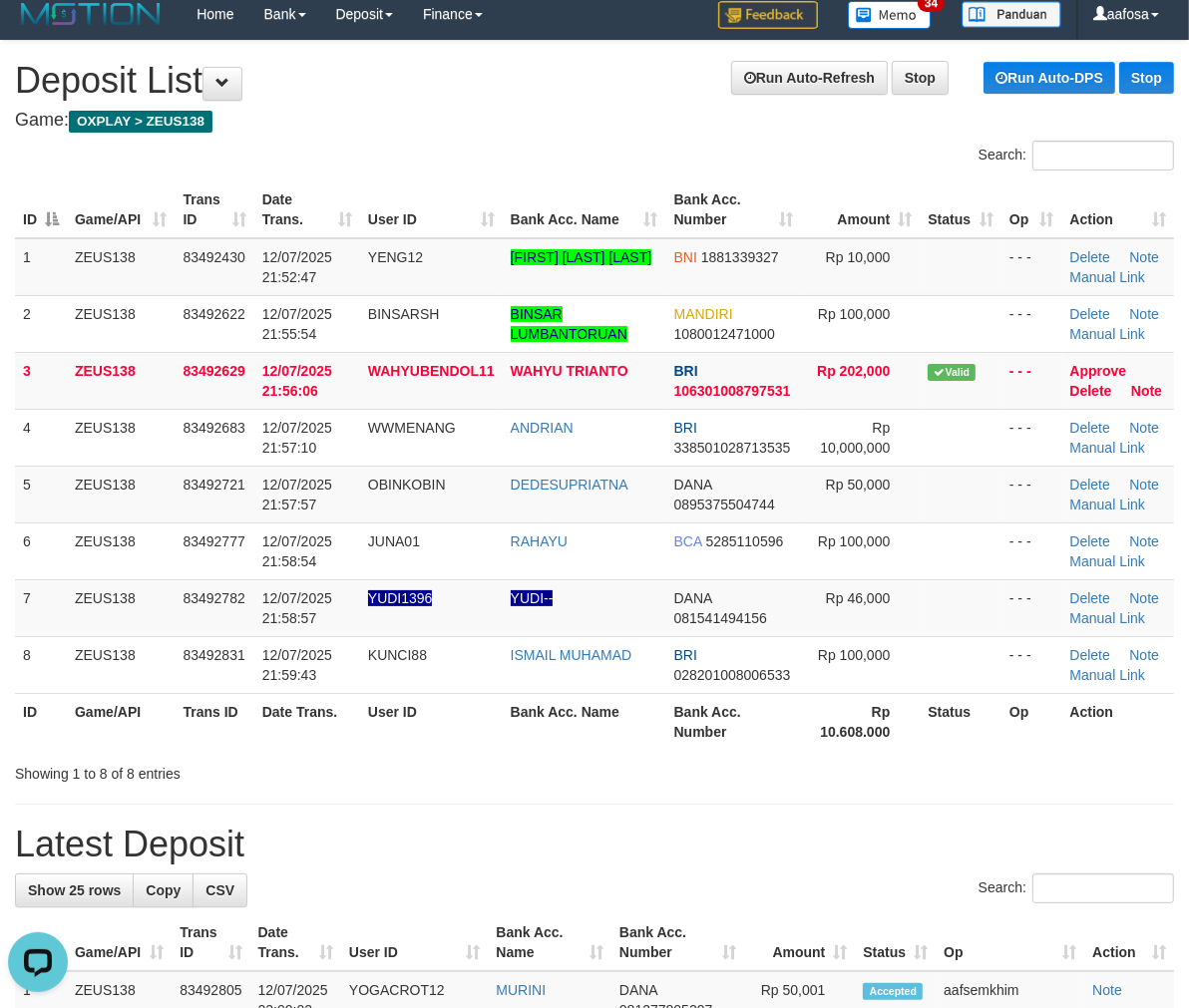 drag, startPoint x: 519, startPoint y: 132, endPoint x: 188, endPoint y: 230, distance: 345.20284 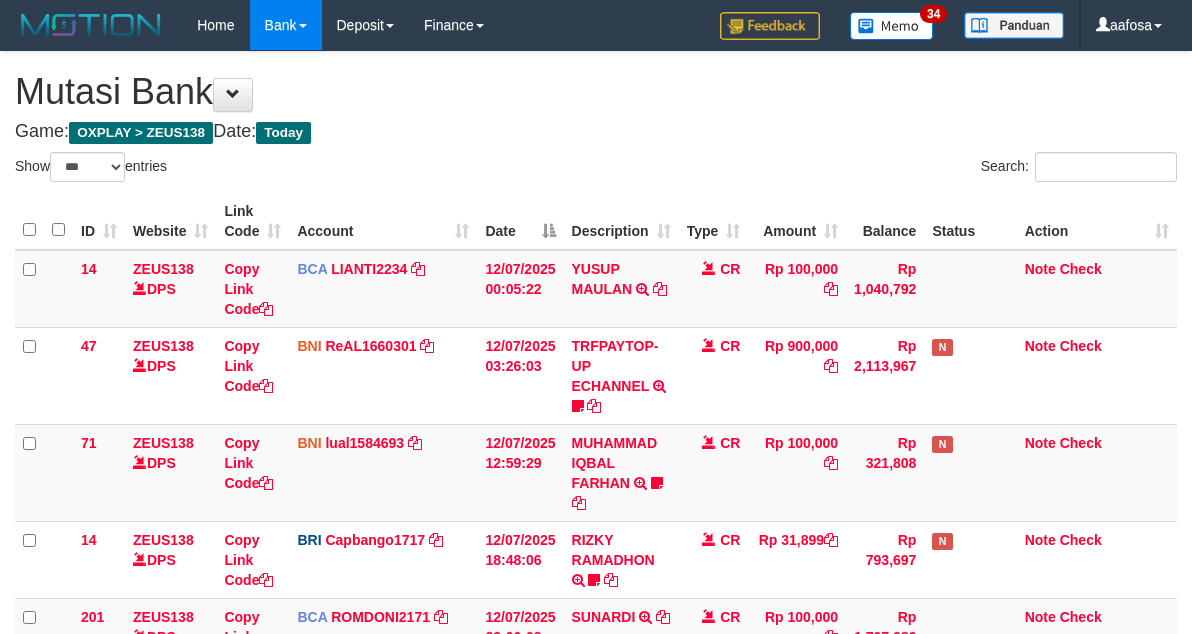 select on "***" 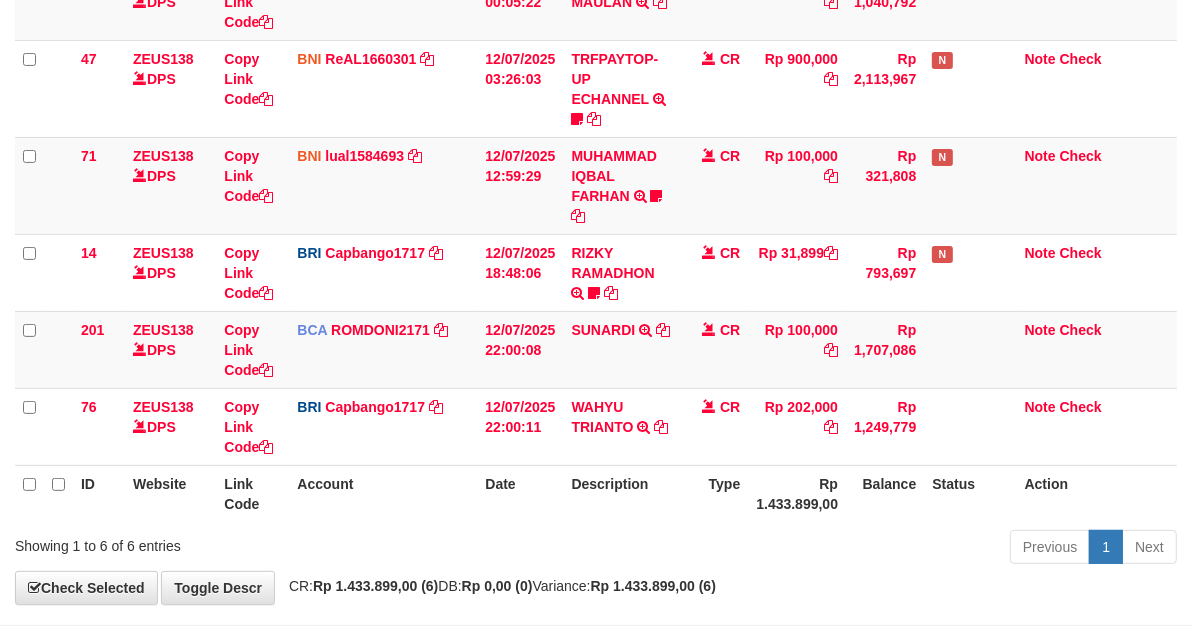 scroll, scrollTop: 175, scrollLeft: 0, axis: vertical 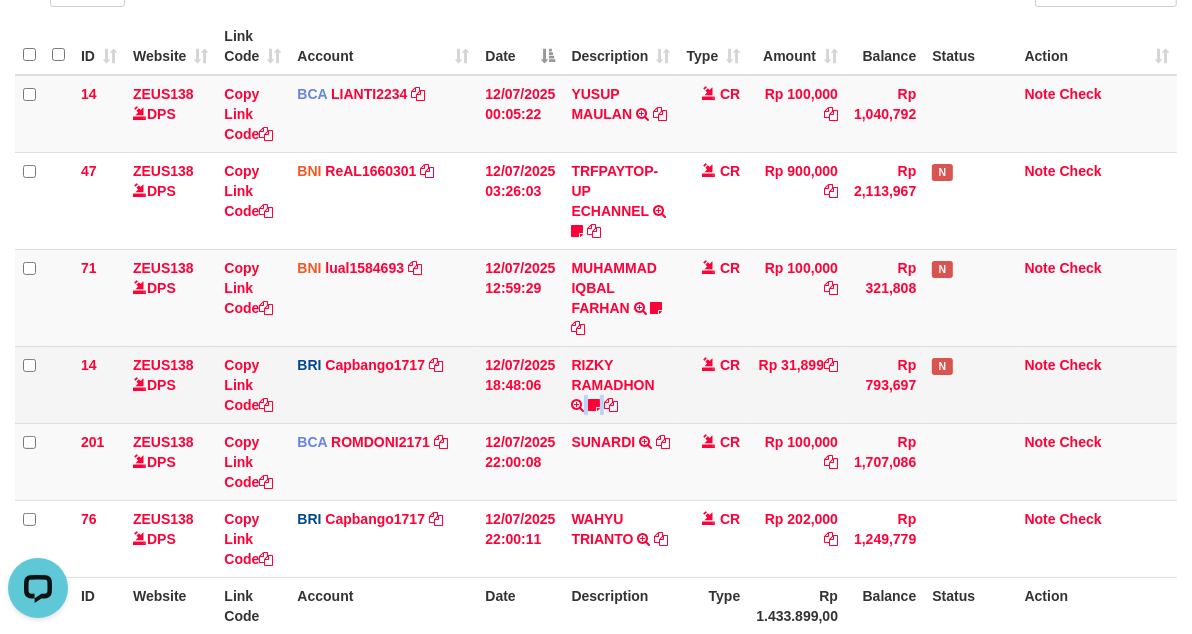 click on "RIZKY RAMADHON            TRANSFER NBMB RIZKY RAMADHON TO HELMI    Rizky190" at bounding box center [620, 384] 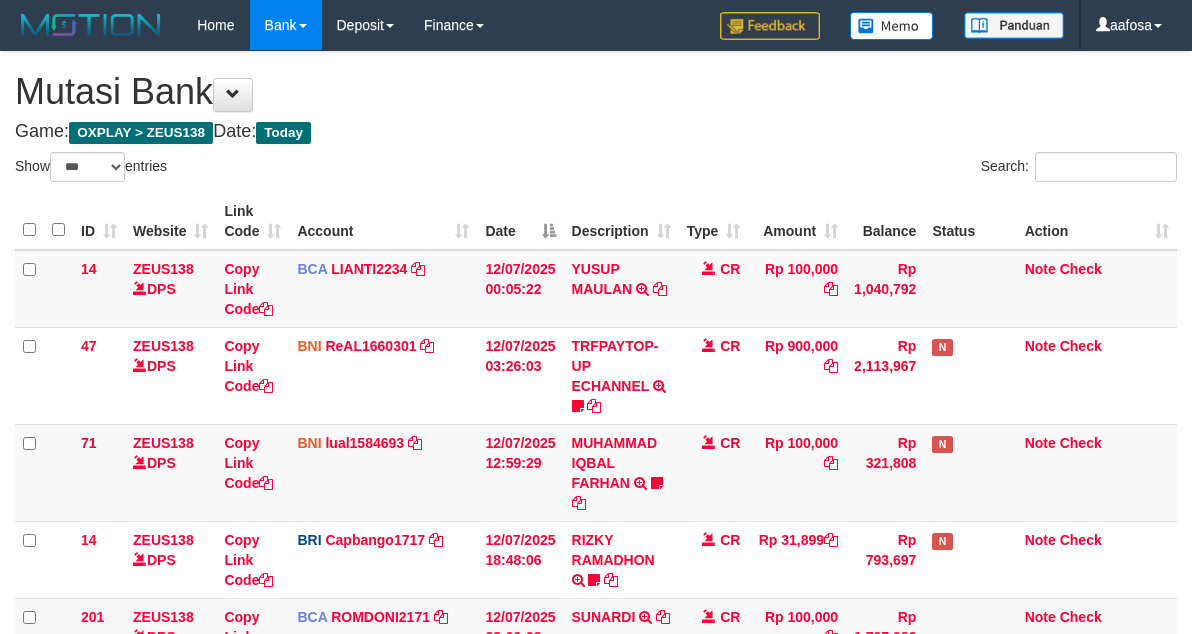 select on "***" 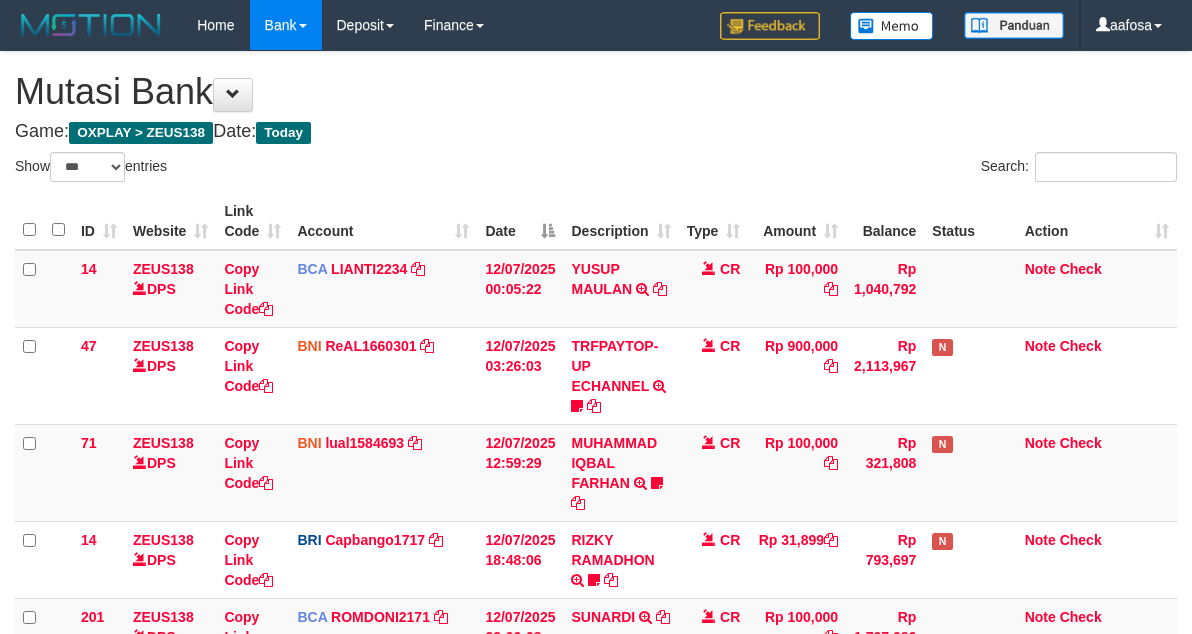 scroll, scrollTop: 287, scrollLeft: 0, axis: vertical 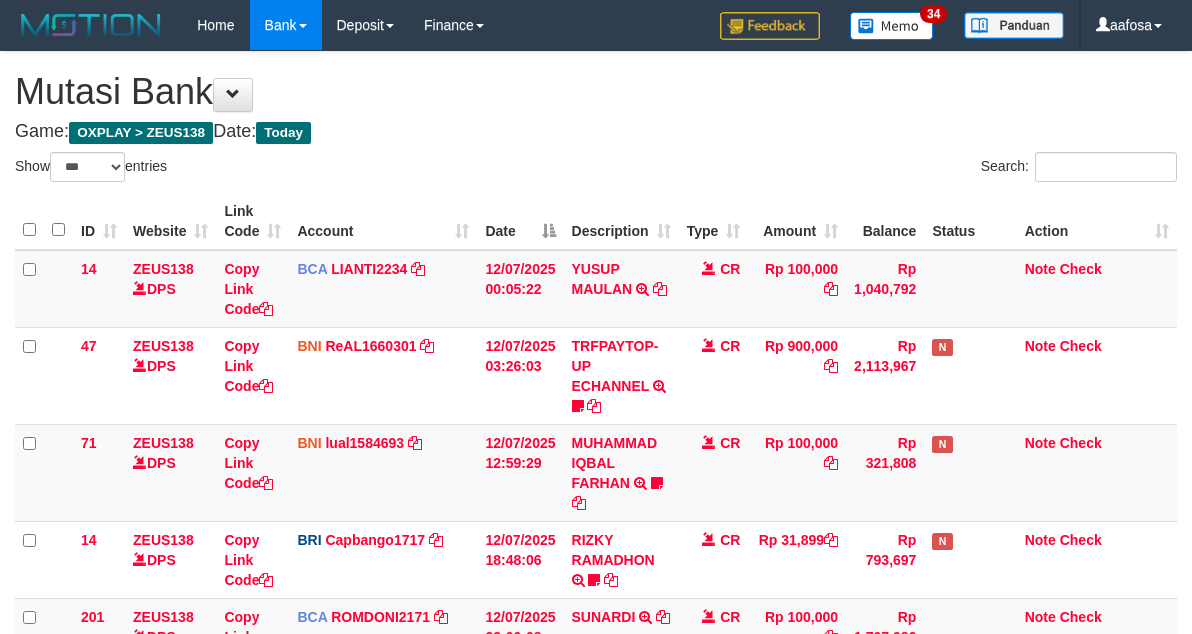 select on "***" 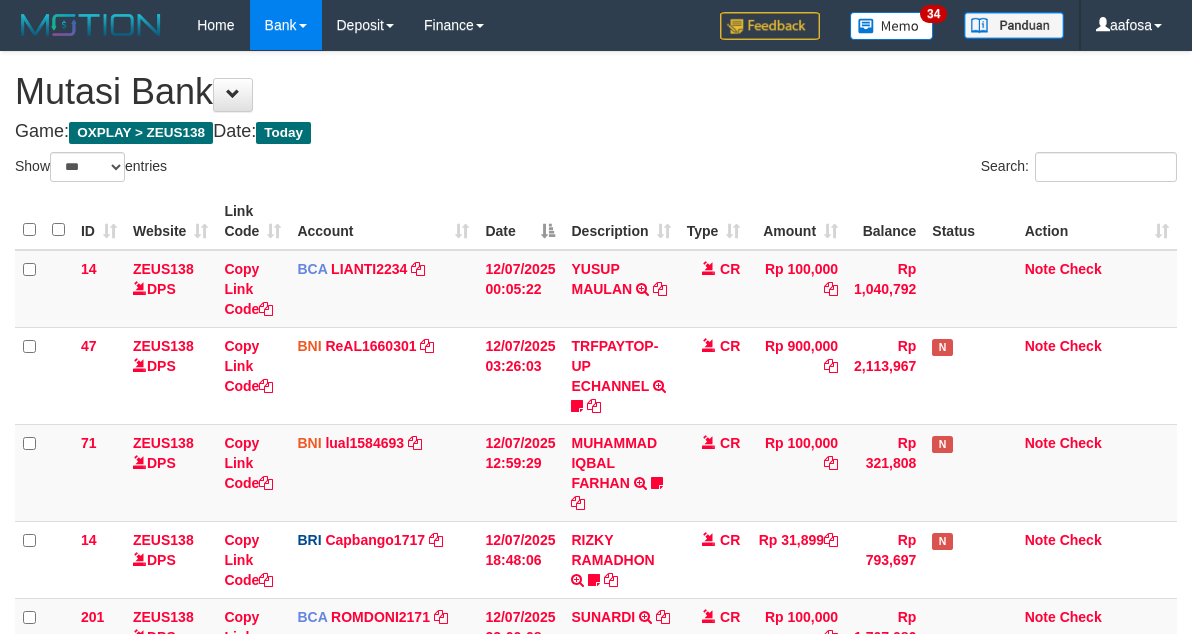 scroll, scrollTop: 287, scrollLeft: 0, axis: vertical 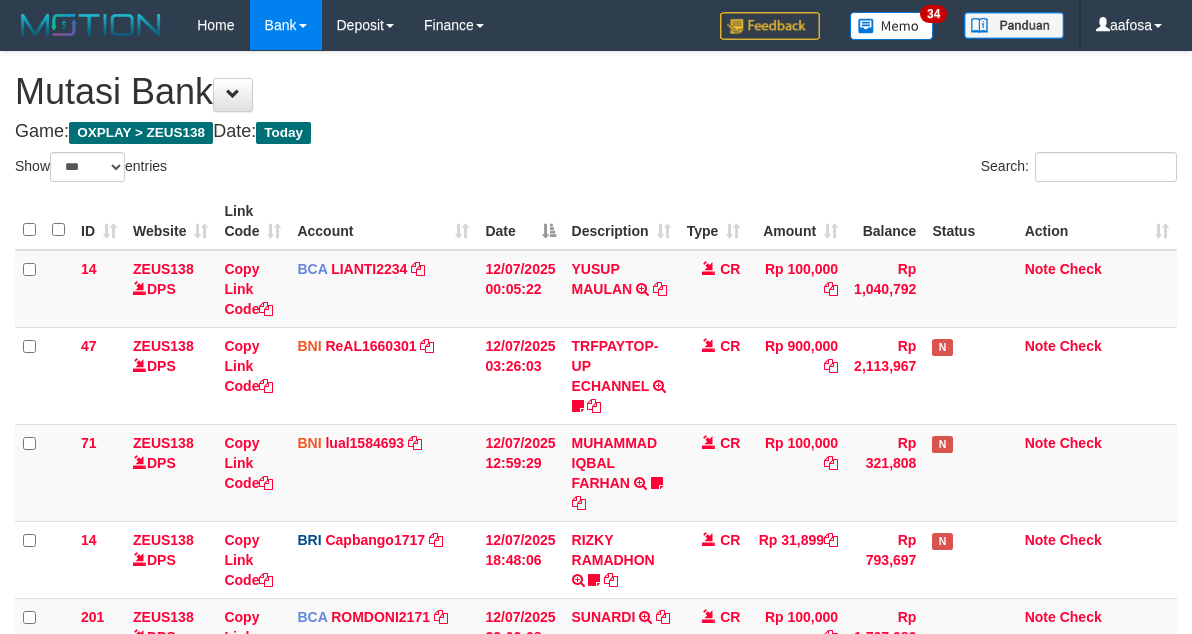 select on "***" 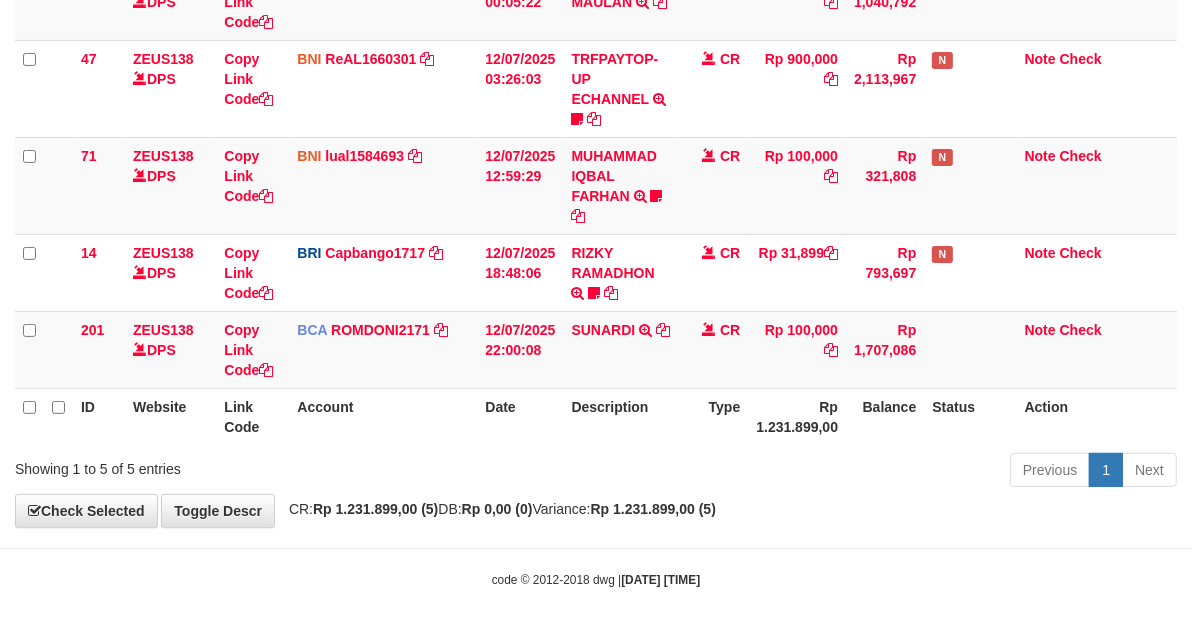 scroll, scrollTop: 175, scrollLeft: 0, axis: vertical 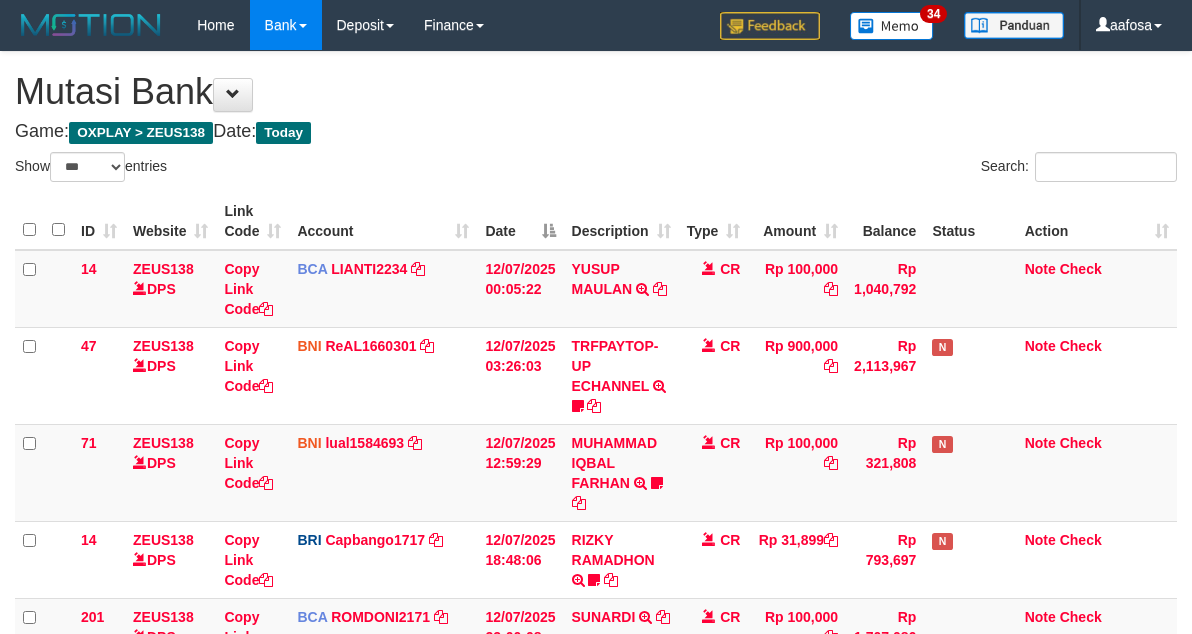 select on "***" 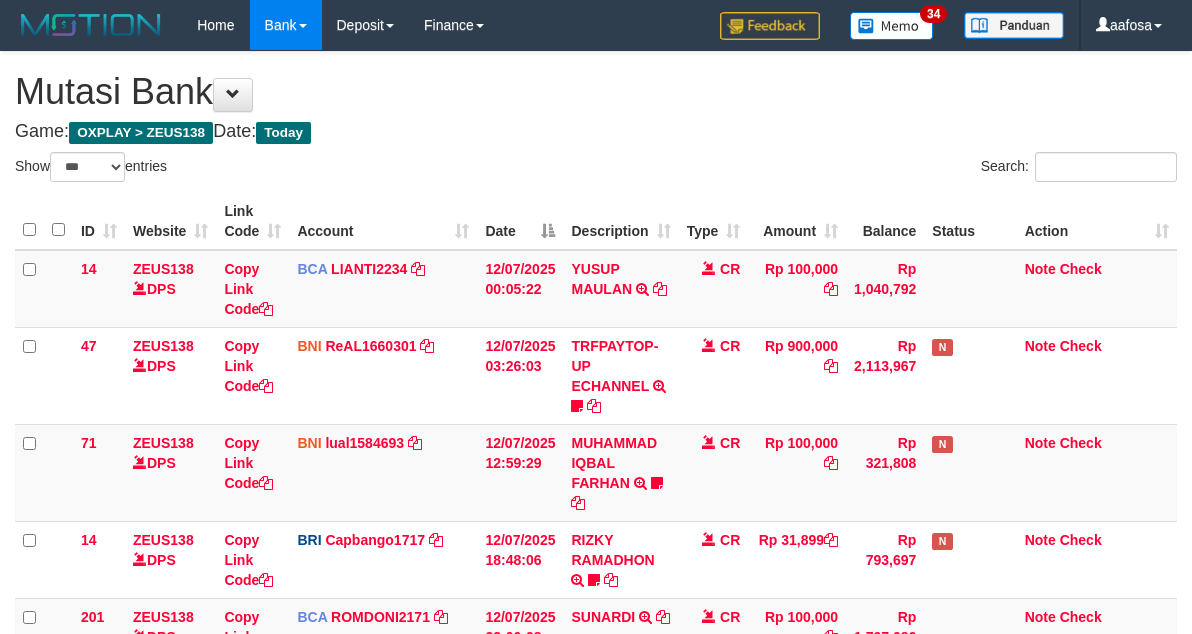 scroll, scrollTop: 287, scrollLeft: 0, axis: vertical 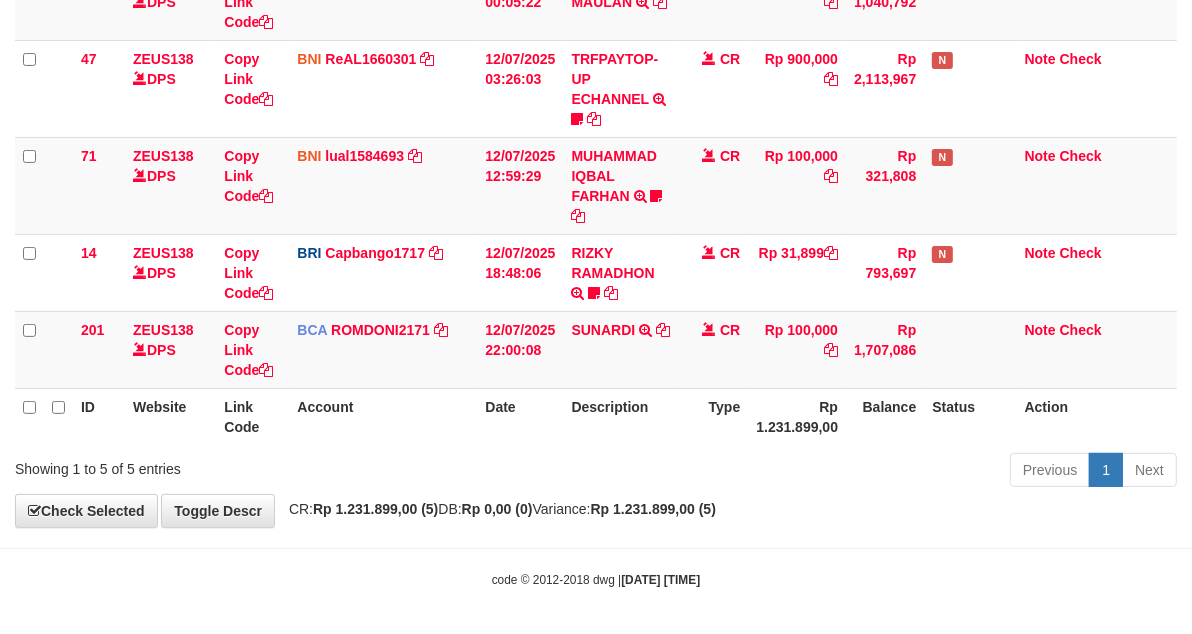 click on "Description" at bounding box center [620, 416] 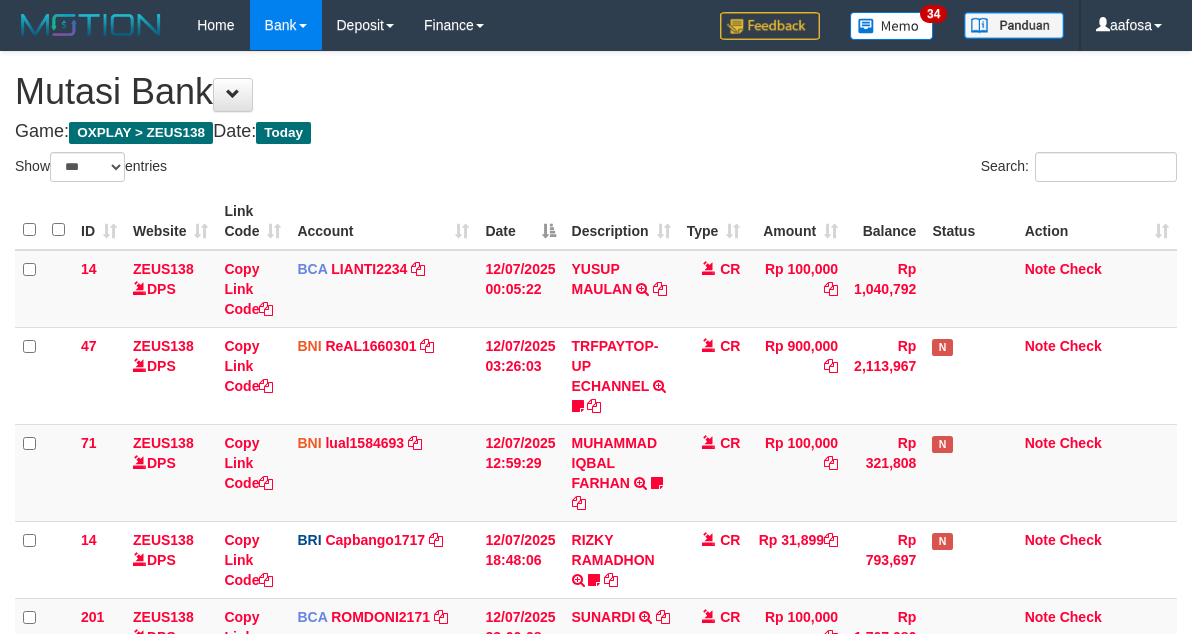 select on "***" 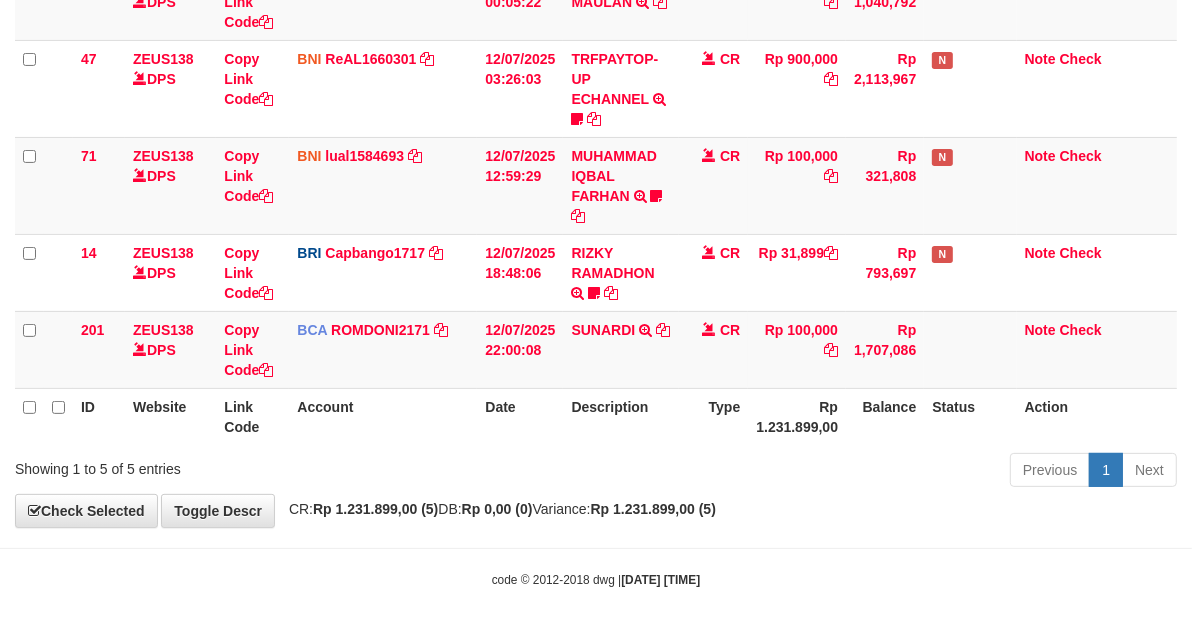 scroll, scrollTop: 175, scrollLeft: 0, axis: vertical 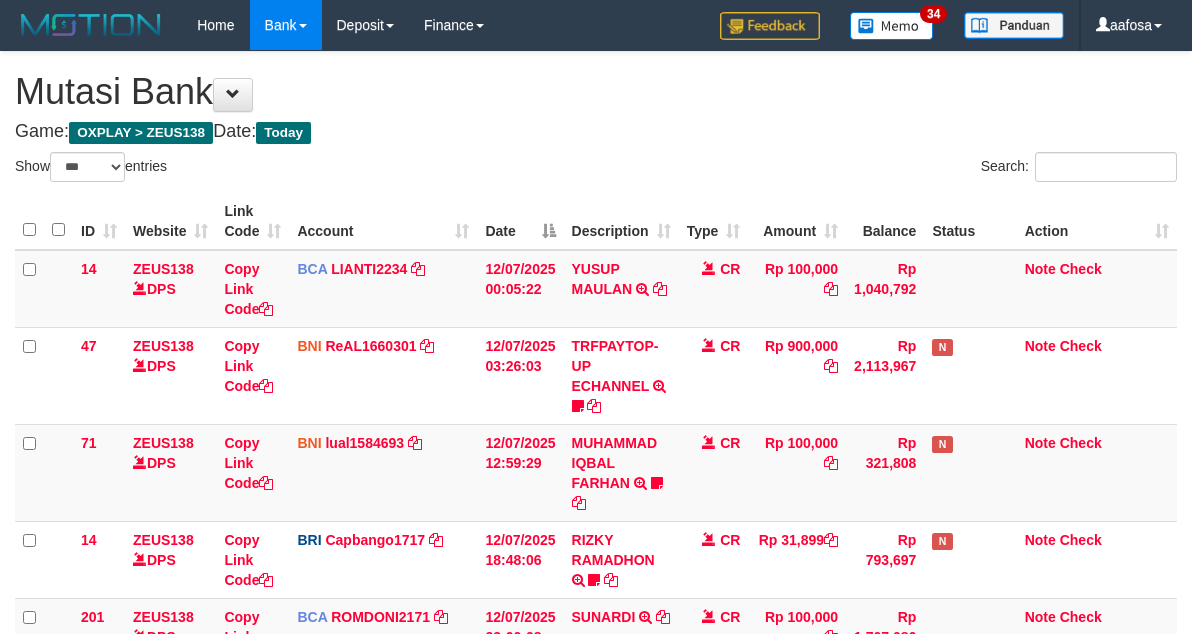 select on "***" 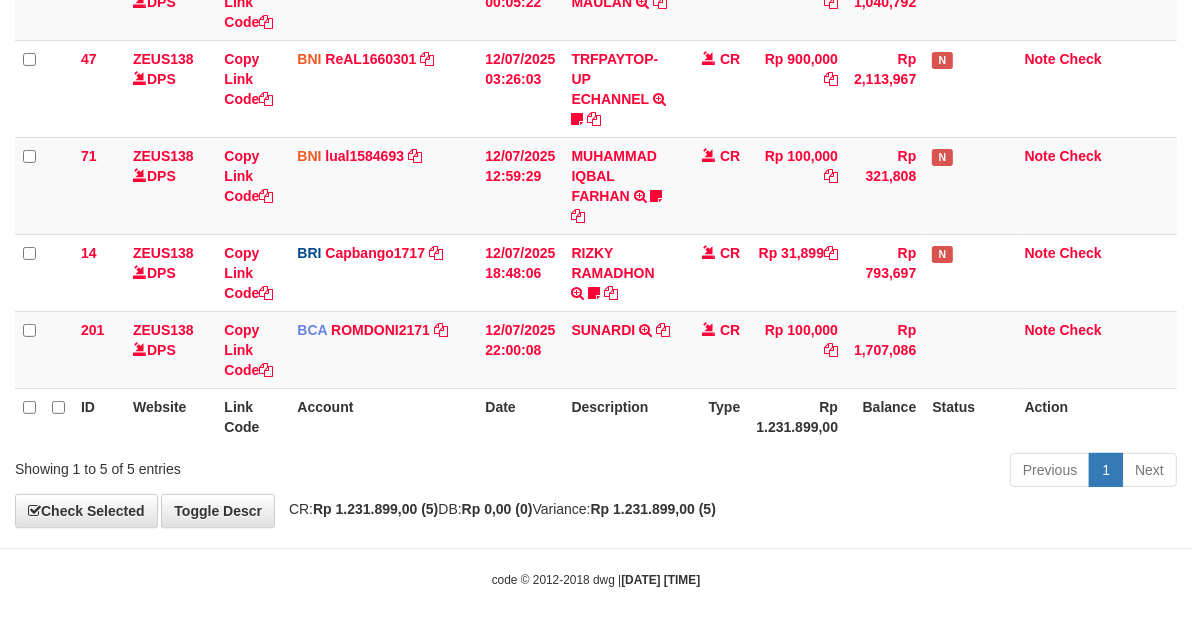 scroll, scrollTop: 175, scrollLeft: 0, axis: vertical 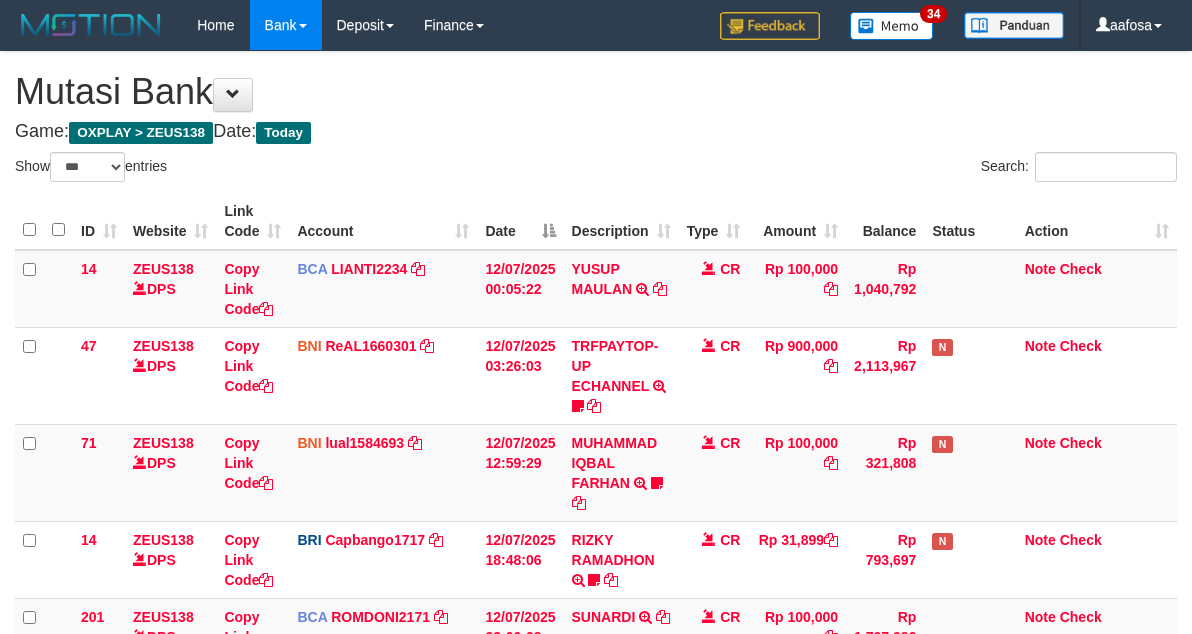 select on "***" 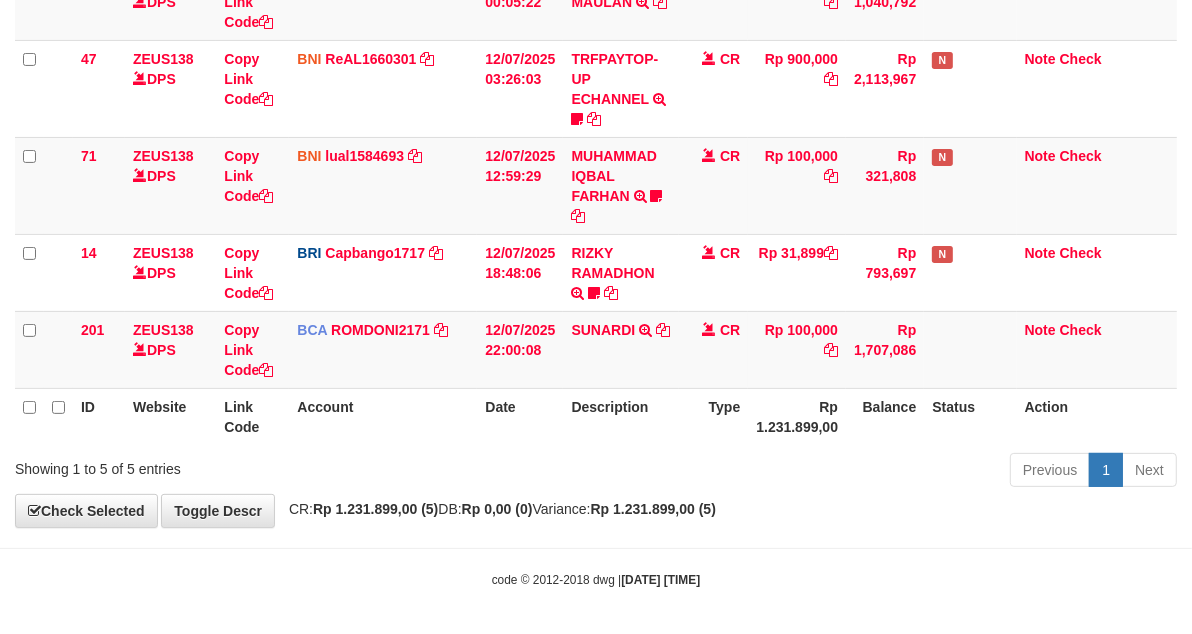 scroll, scrollTop: 175, scrollLeft: 0, axis: vertical 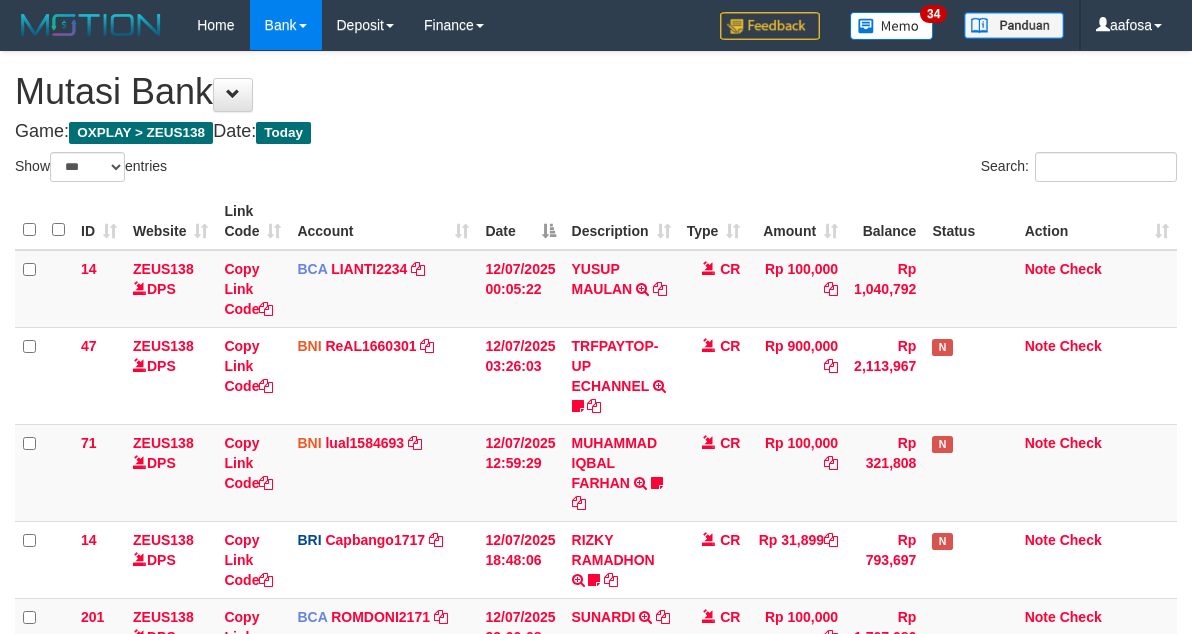 select on "***" 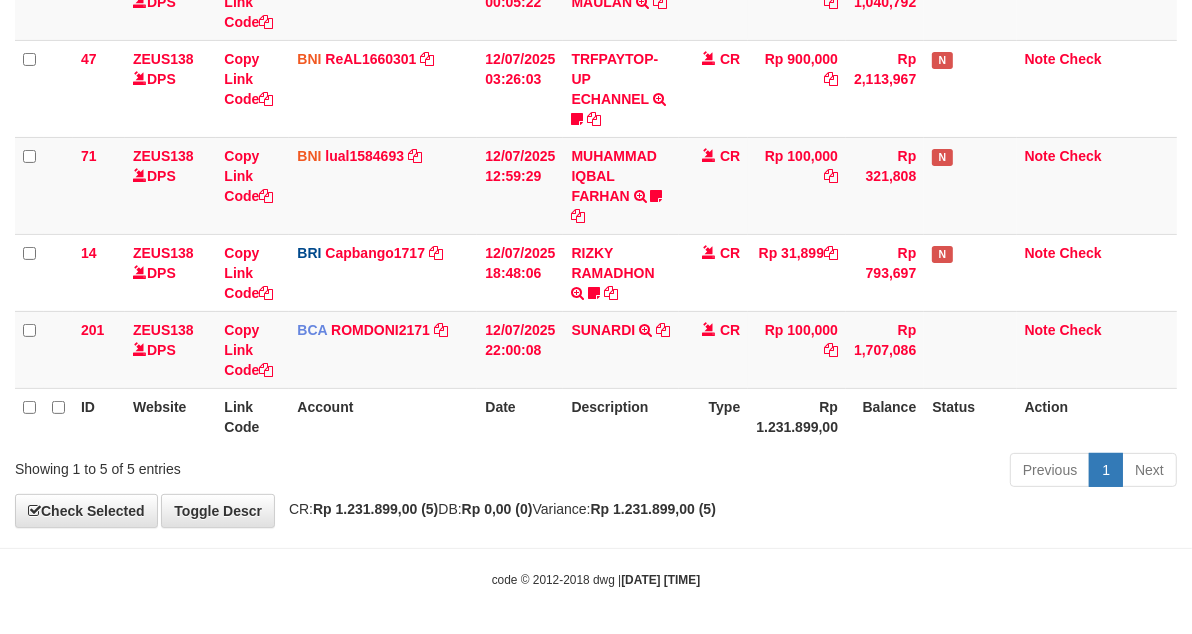 scroll, scrollTop: 175, scrollLeft: 0, axis: vertical 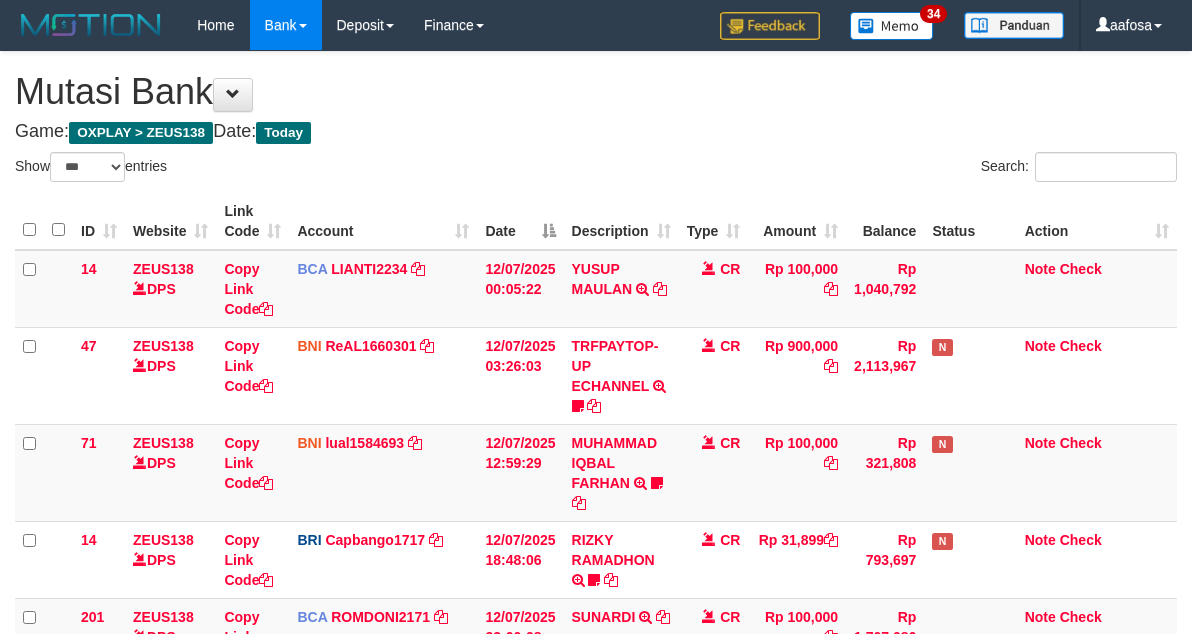 select on "***" 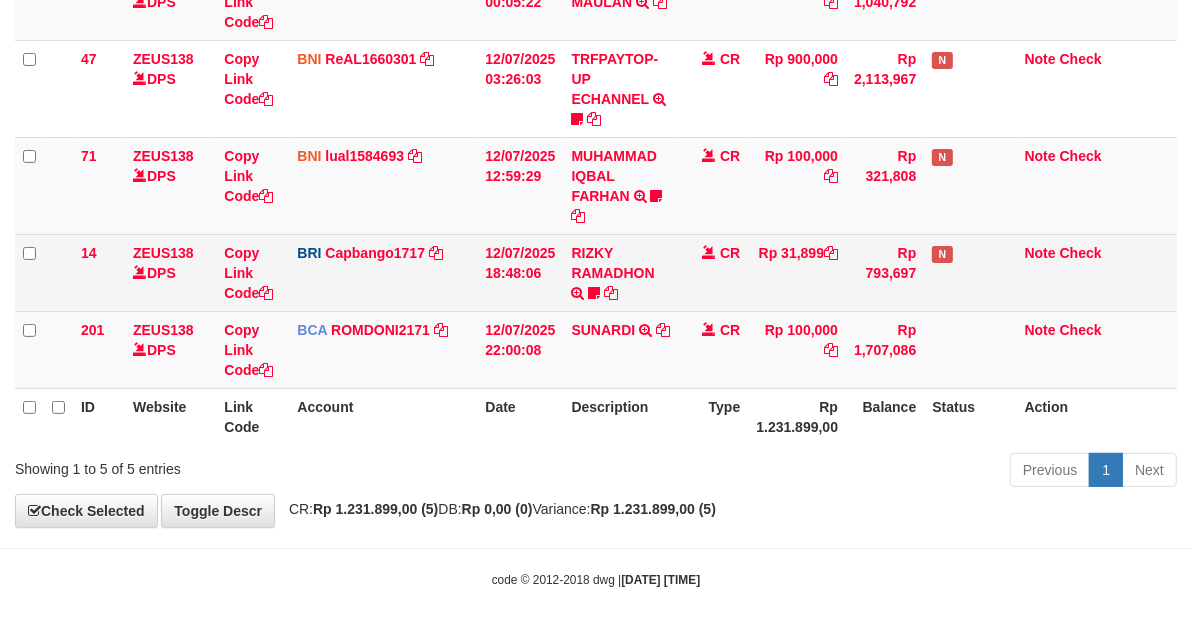 scroll, scrollTop: 175, scrollLeft: 0, axis: vertical 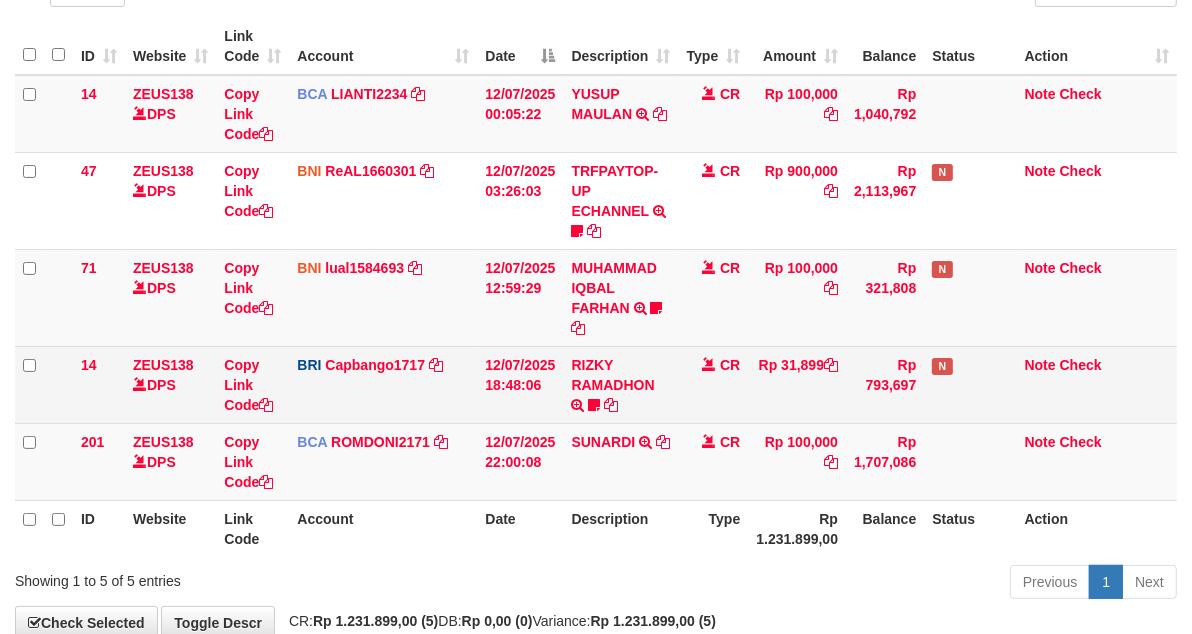 click on "RIZKY RAMADHON            TRANSFER NBMB RIZKY RAMADHON TO HELMI    Rizky190" at bounding box center [620, 384] 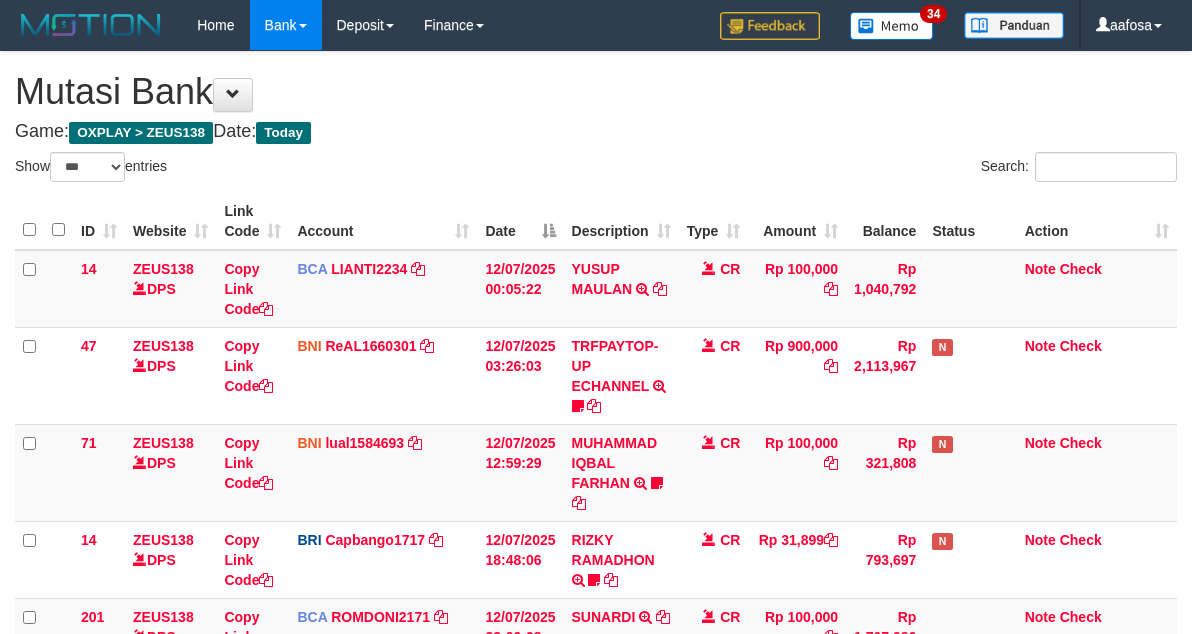 select on "***" 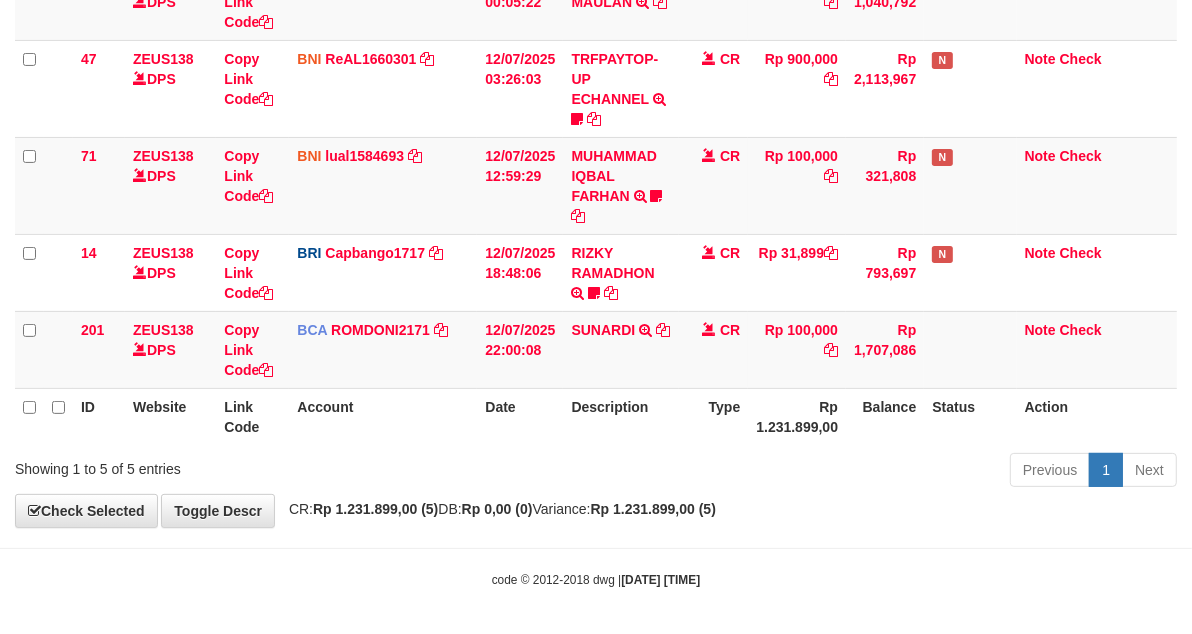 scroll, scrollTop: 175, scrollLeft: 0, axis: vertical 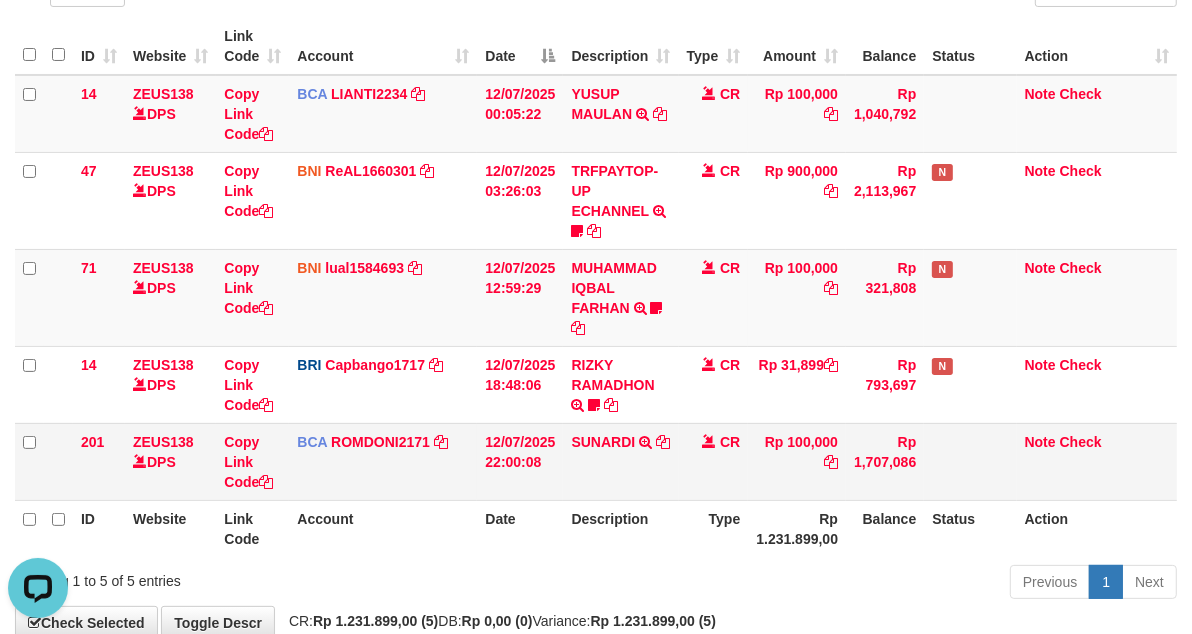 click on "SUNARDI TRSF E-BANKING CR 1207/FTSCY/WS95031
100000.00SUNARDI" at bounding box center (620, 461) 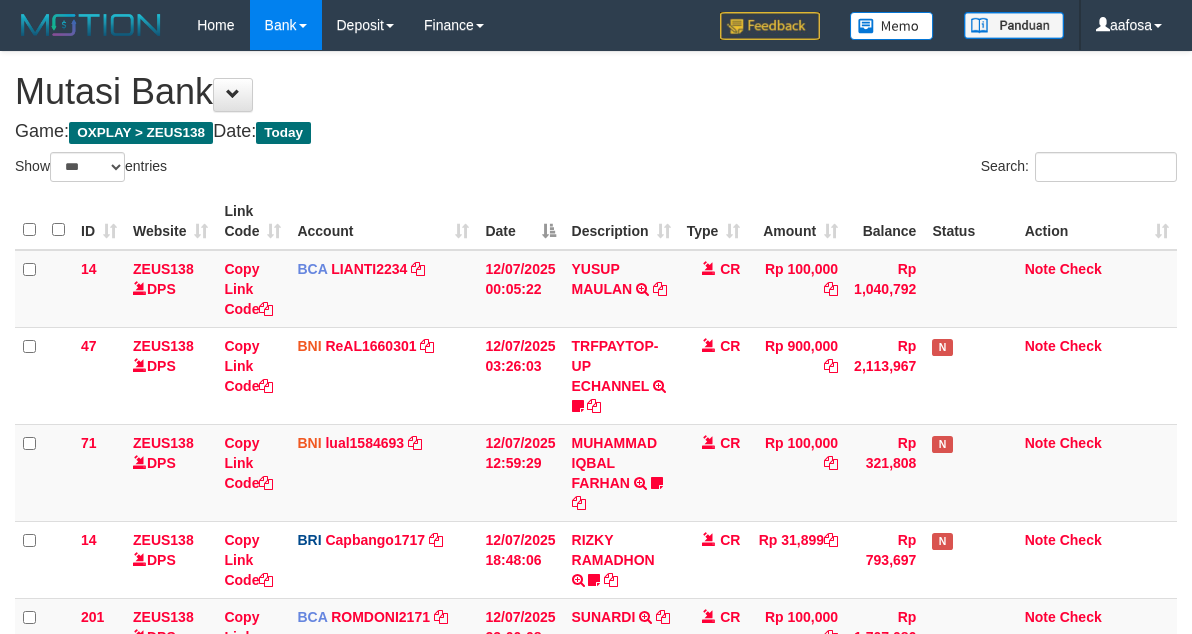 select on "***" 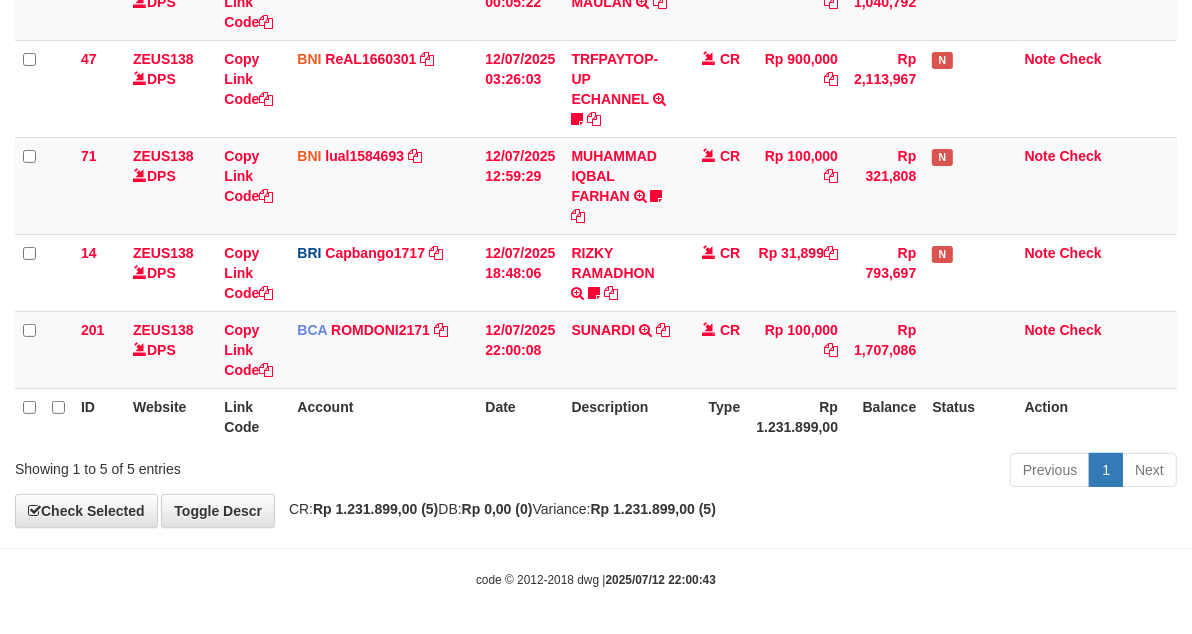 click on "Previous 1 Next" at bounding box center [844, 472] 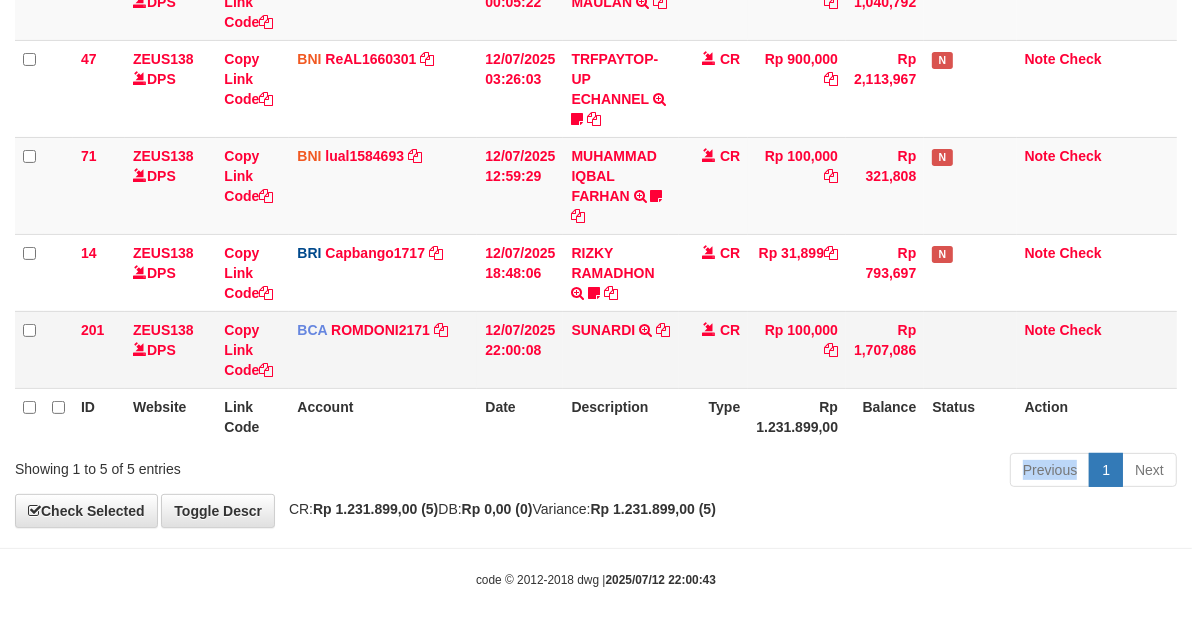 scroll, scrollTop: 175, scrollLeft: 0, axis: vertical 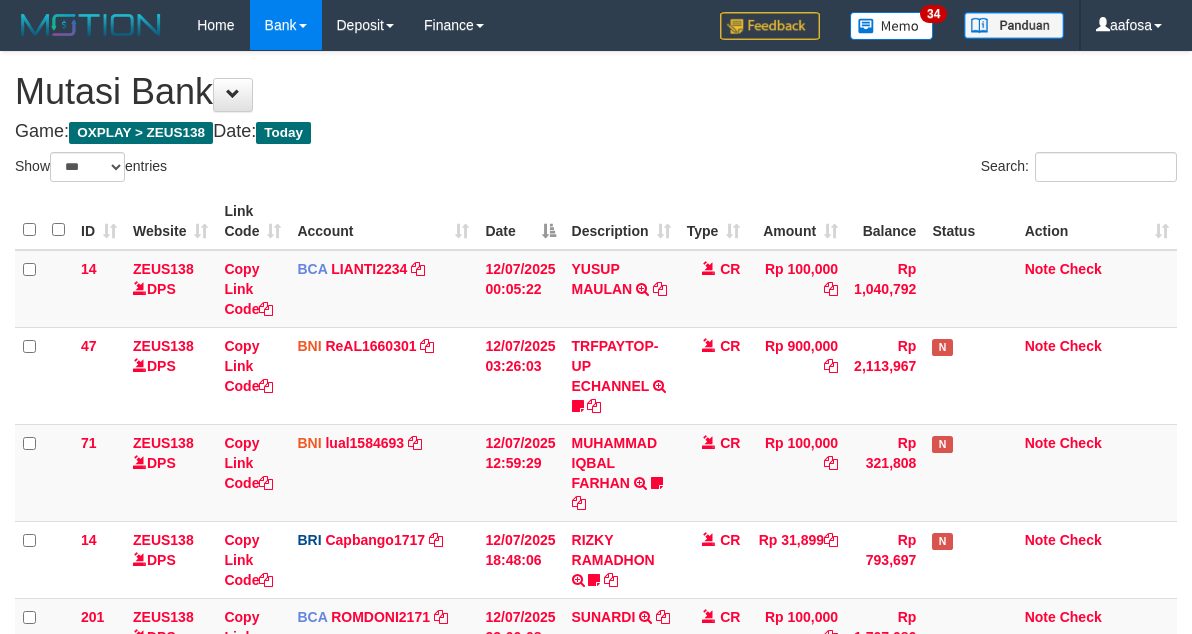 select on "***" 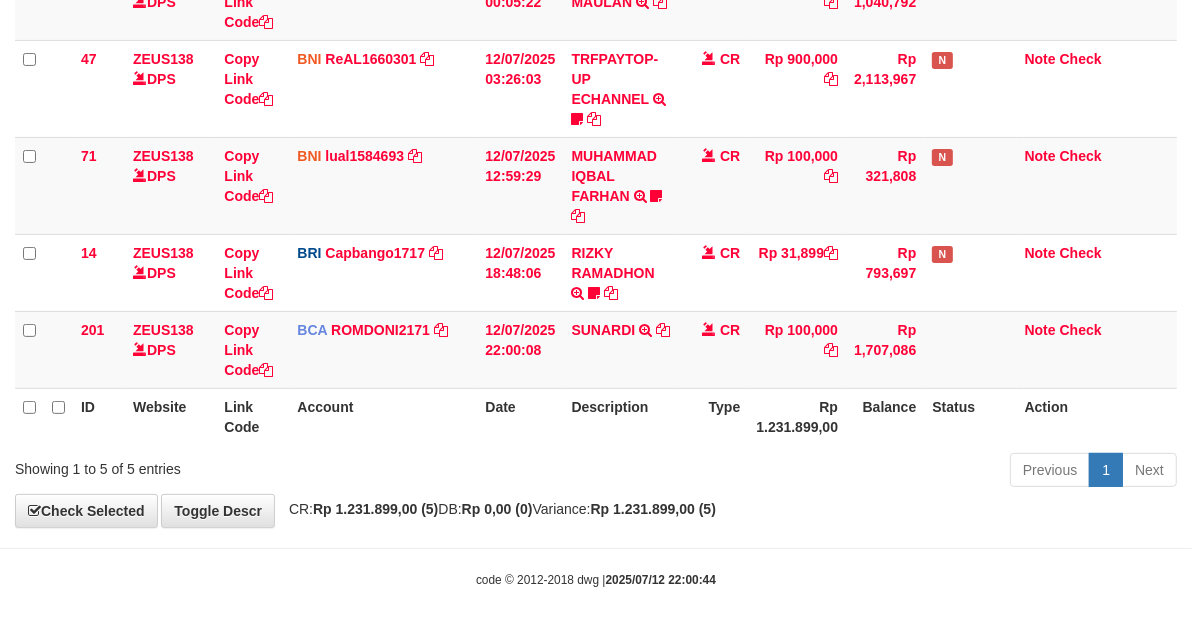 scroll, scrollTop: 175, scrollLeft: 0, axis: vertical 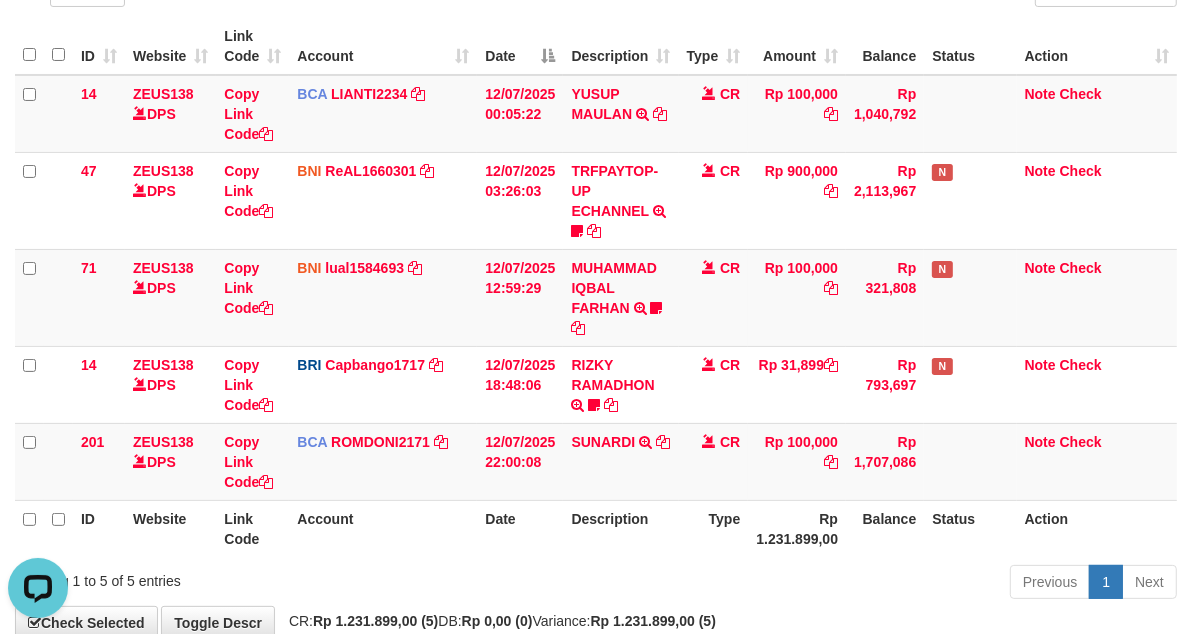 click on "SUNARDI TRSF E-BANKING CR 1207/FTSCY/WS95031
100000.00SUNARDI" at bounding box center (620, 461) 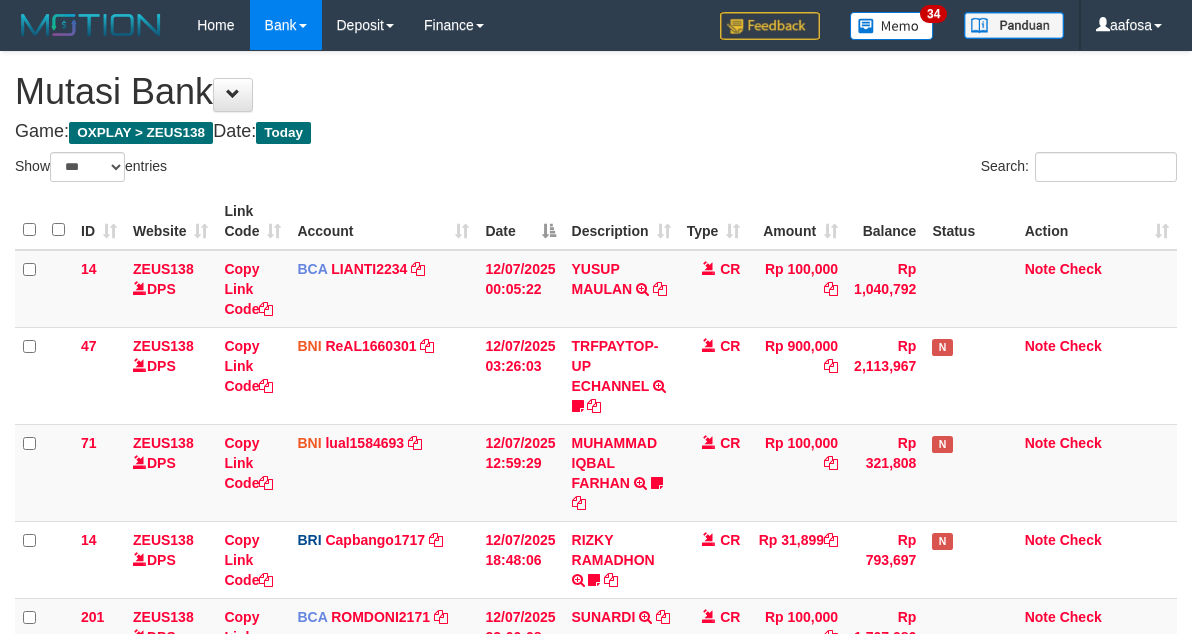 select on "***" 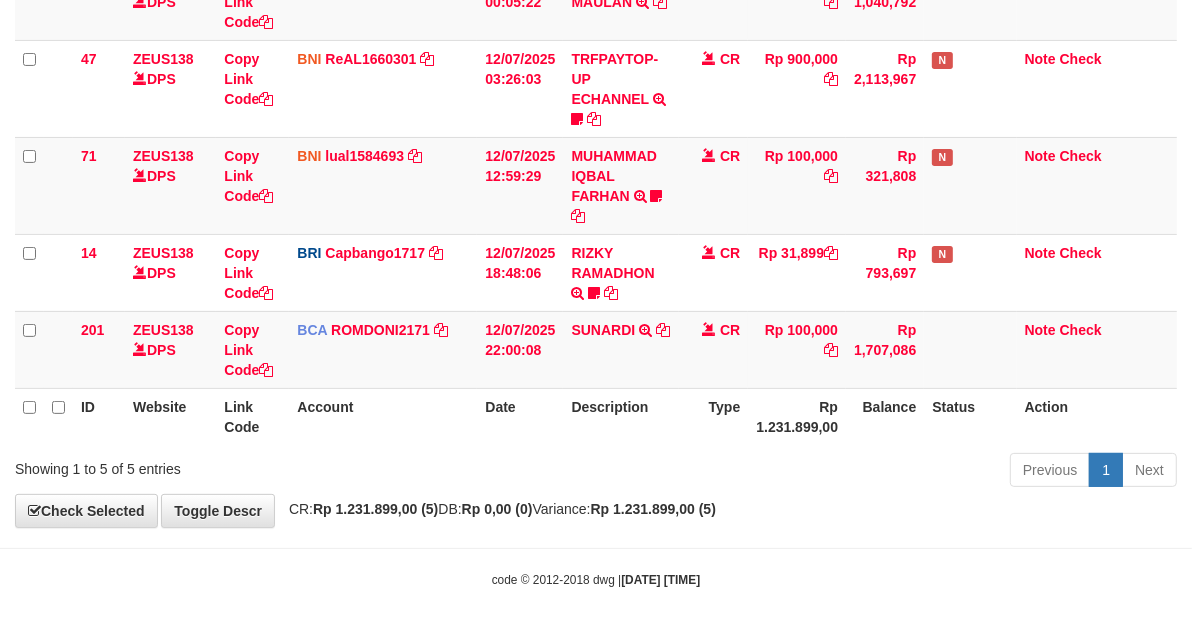 click on "Previous 1 Next" at bounding box center (844, 472) 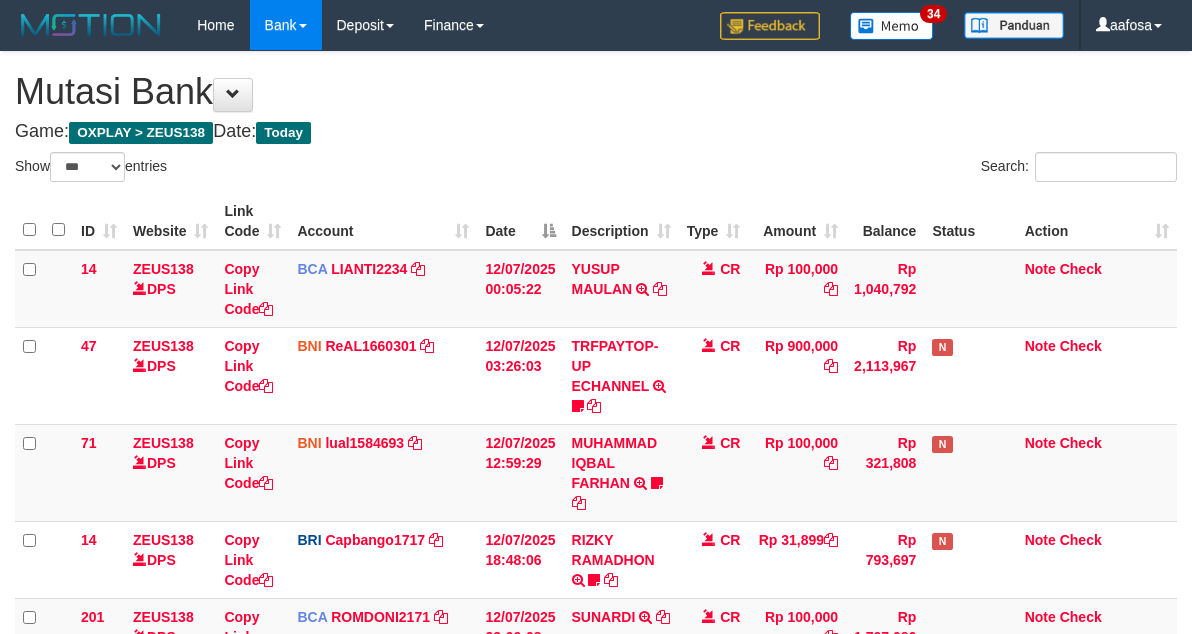 select on "***" 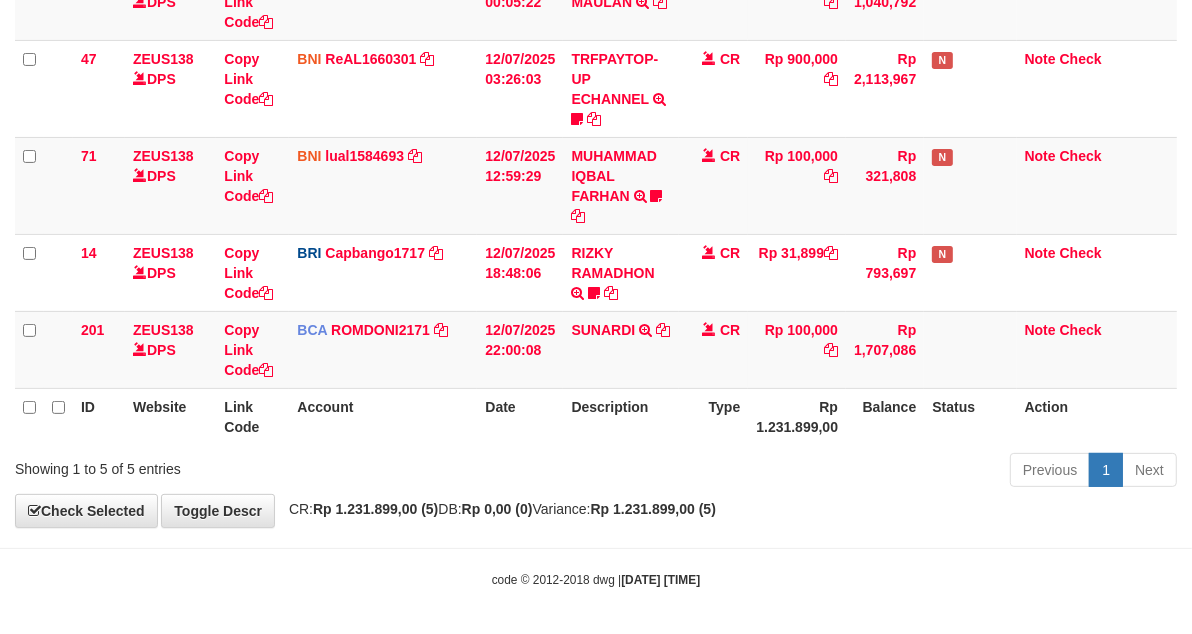 scroll, scrollTop: 175, scrollLeft: 0, axis: vertical 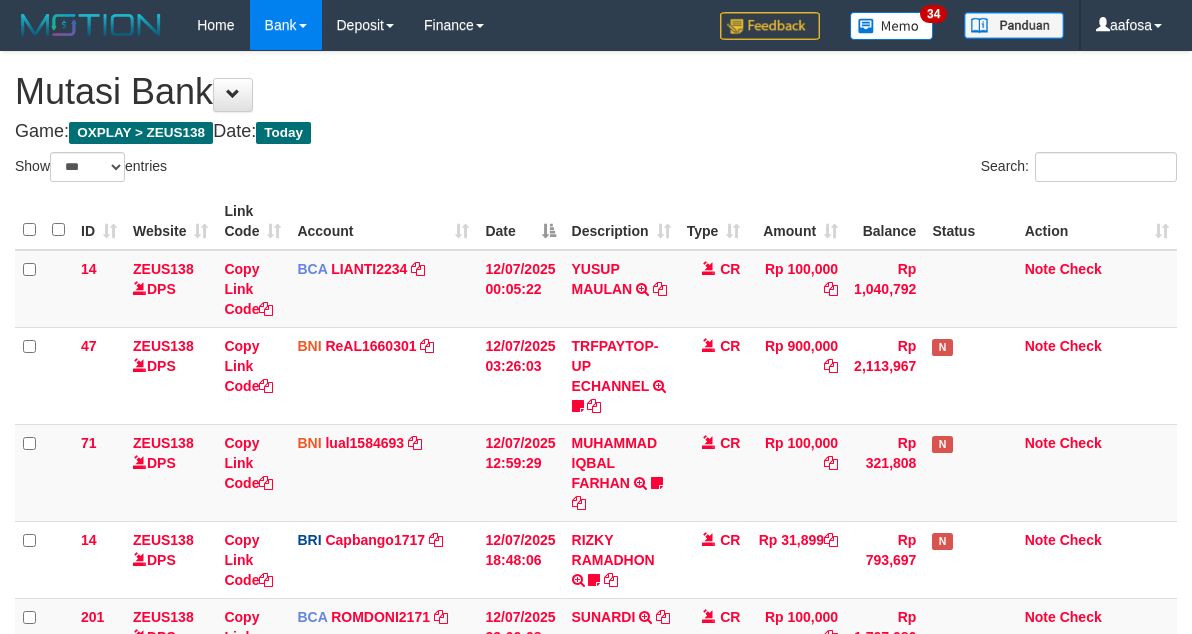 select on "***" 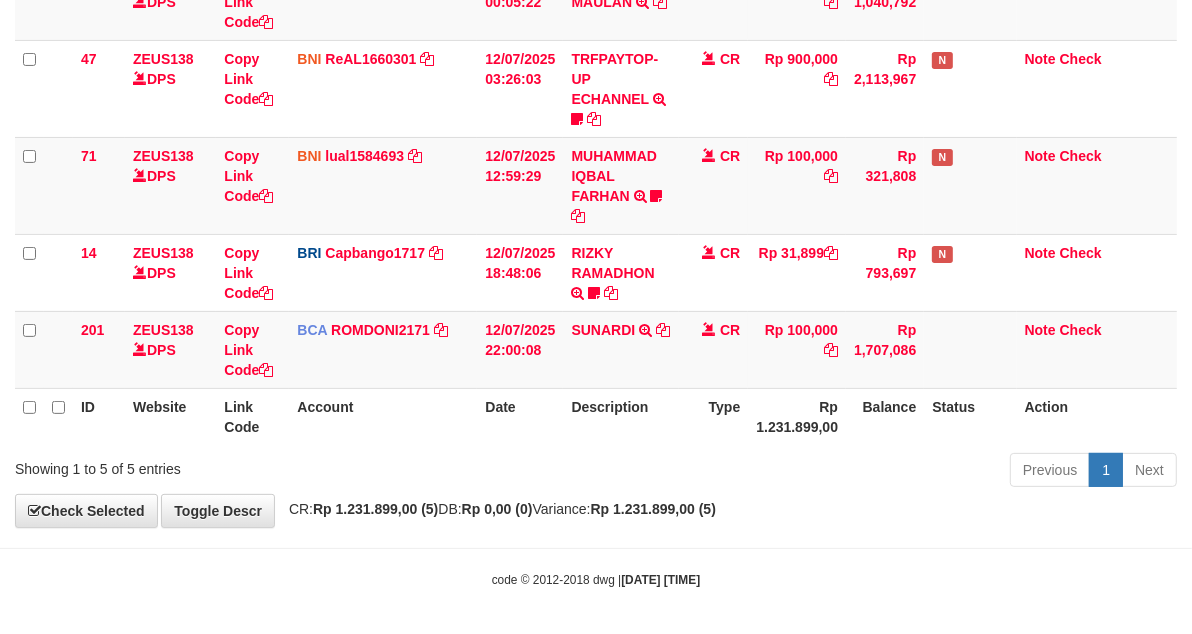 scroll, scrollTop: 175, scrollLeft: 0, axis: vertical 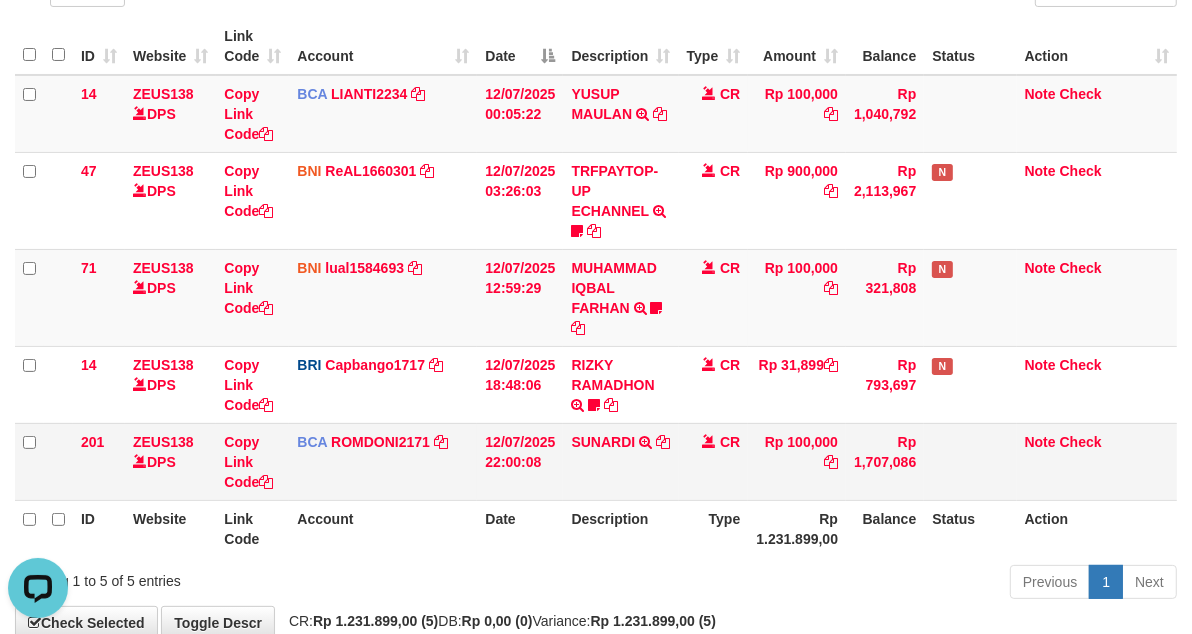 drag, startPoint x: 0, startPoint y: 0, endPoint x: 597, endPoint y: 458, distance: 752.4447 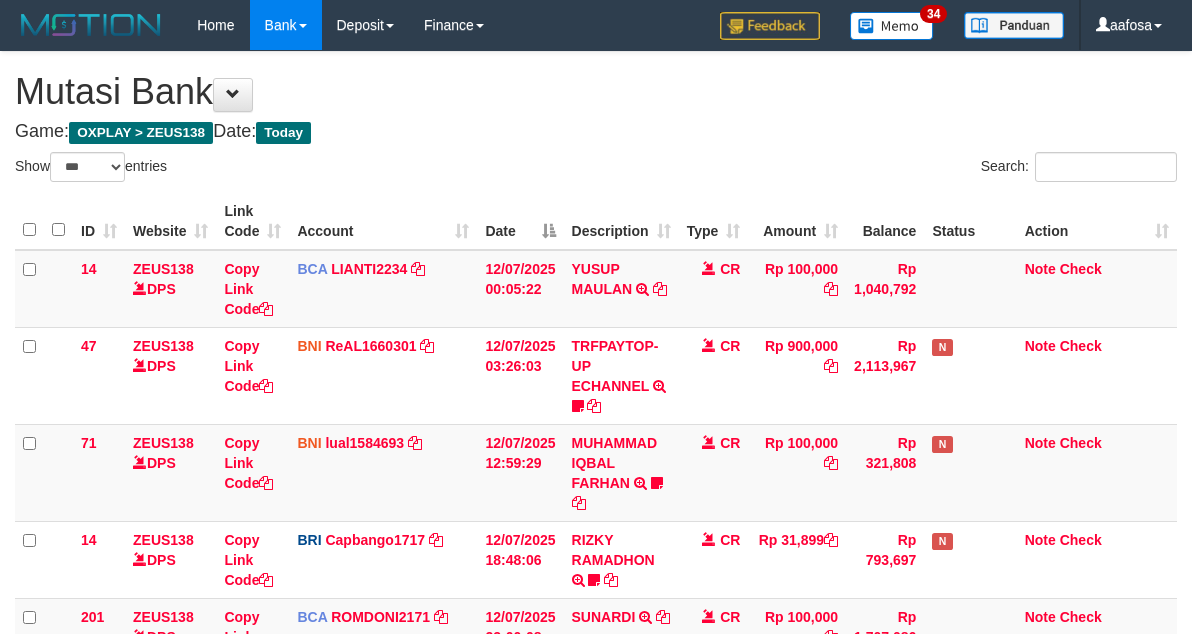 select on "***" 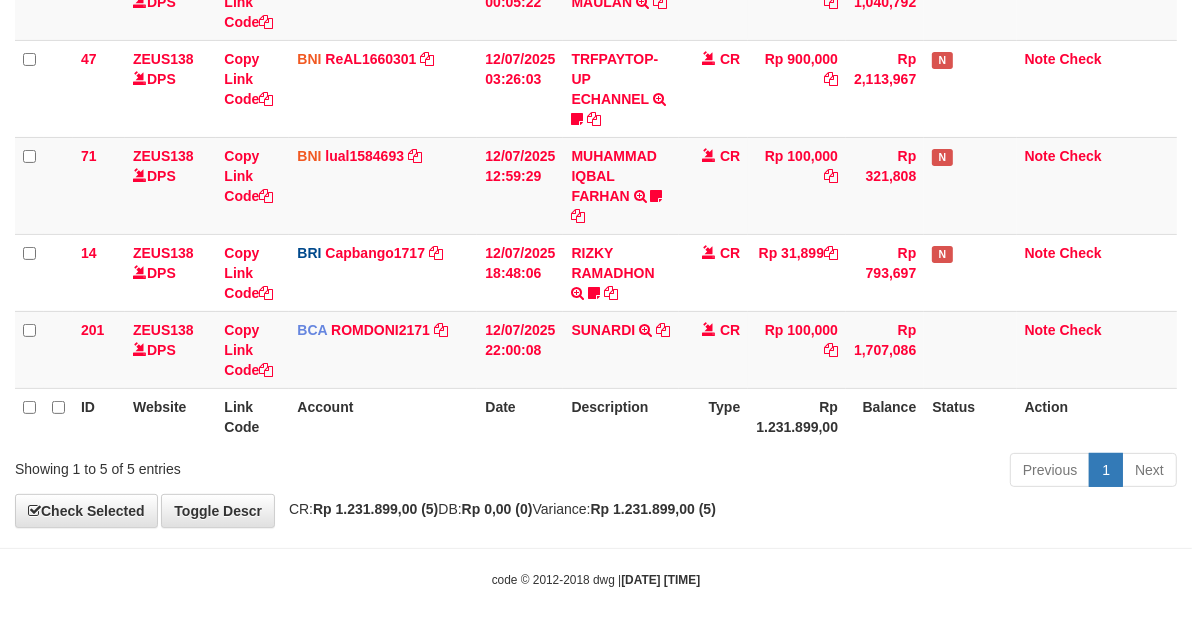 scroll, scrollTop: 175, scrollLeft: 0, axis: vertical 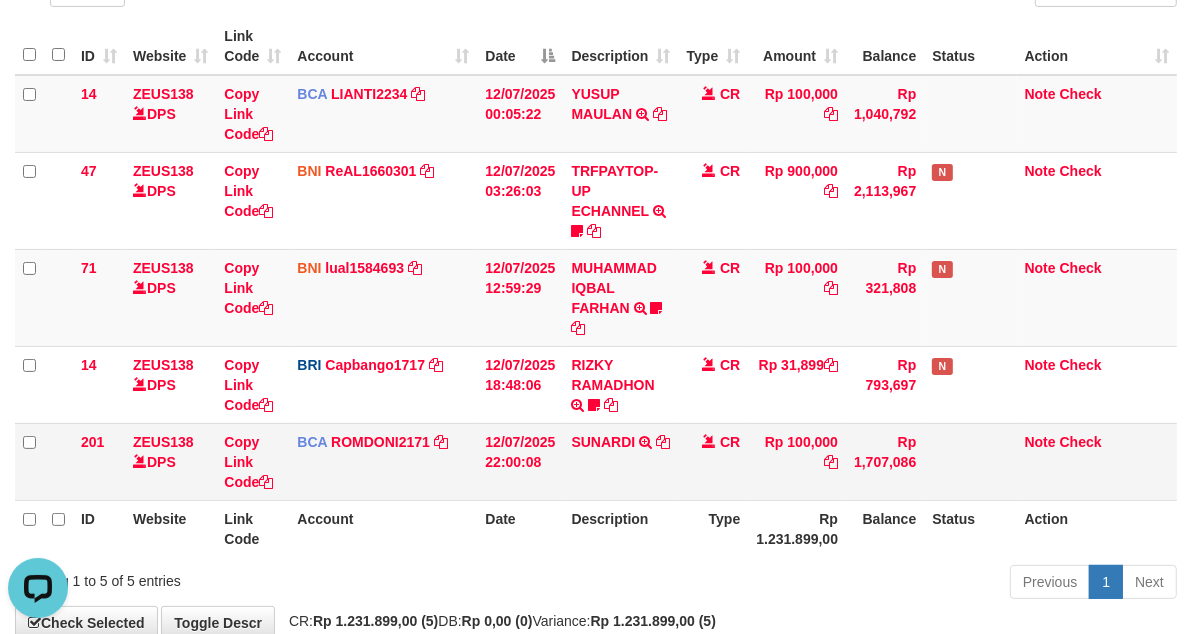 drag, startPoint x: 0, startPoint y: 0, endPoint x: 596, endPoint y: 458, distance: 751.6515 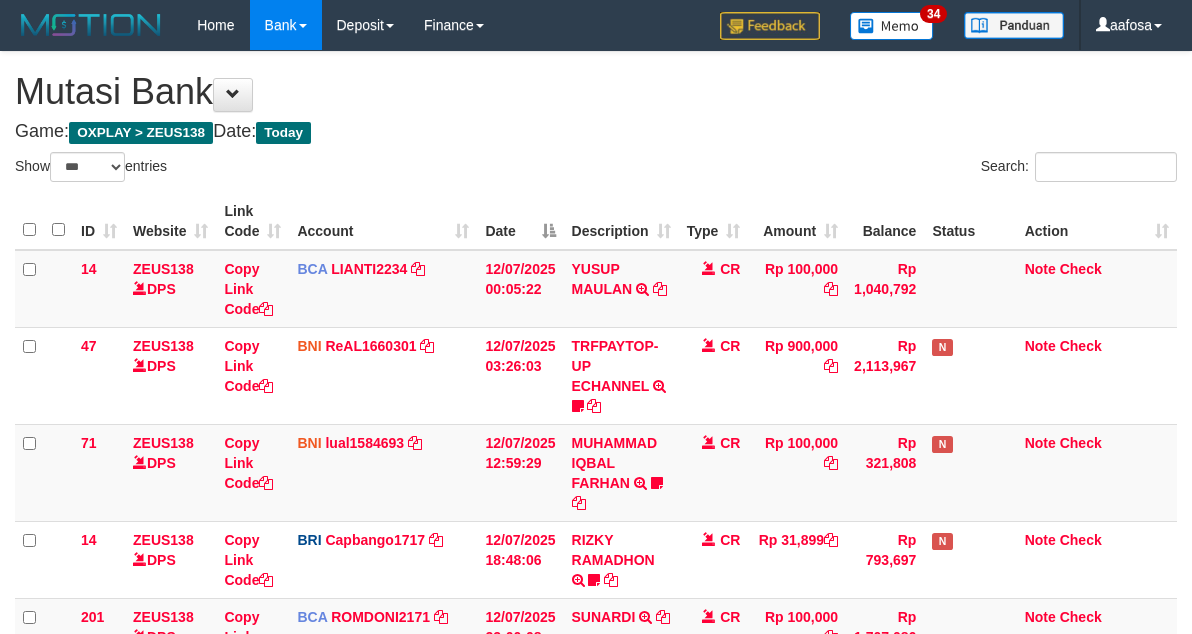 select on "***" 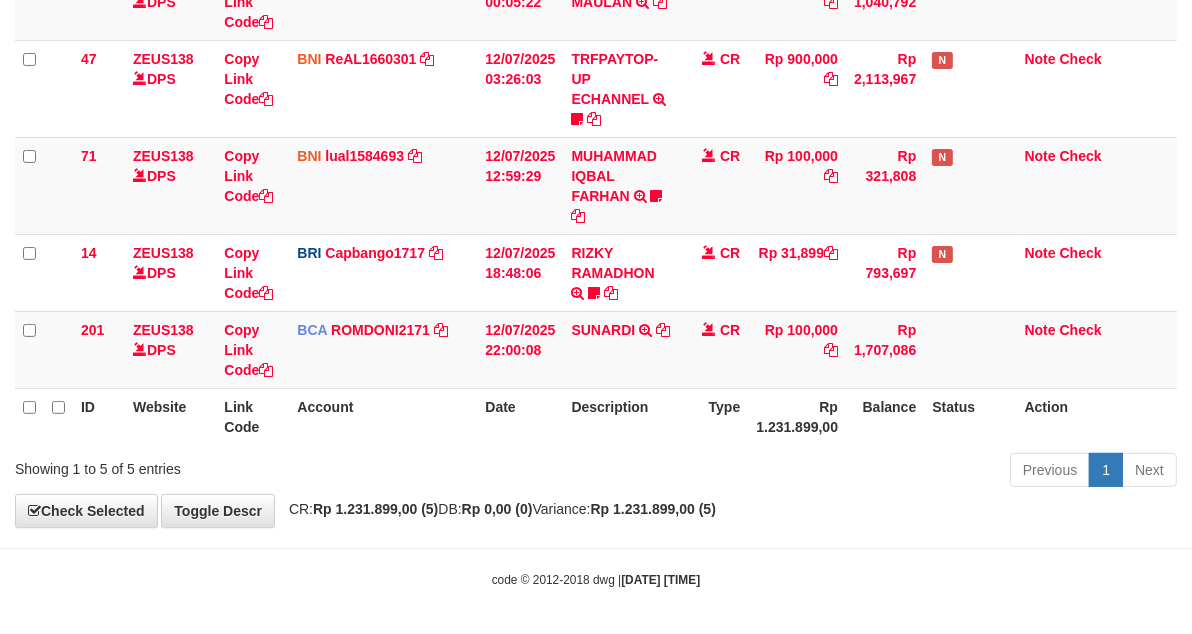 scroll, scrollTop: 175, scrollLeft: 0, axis: vertical 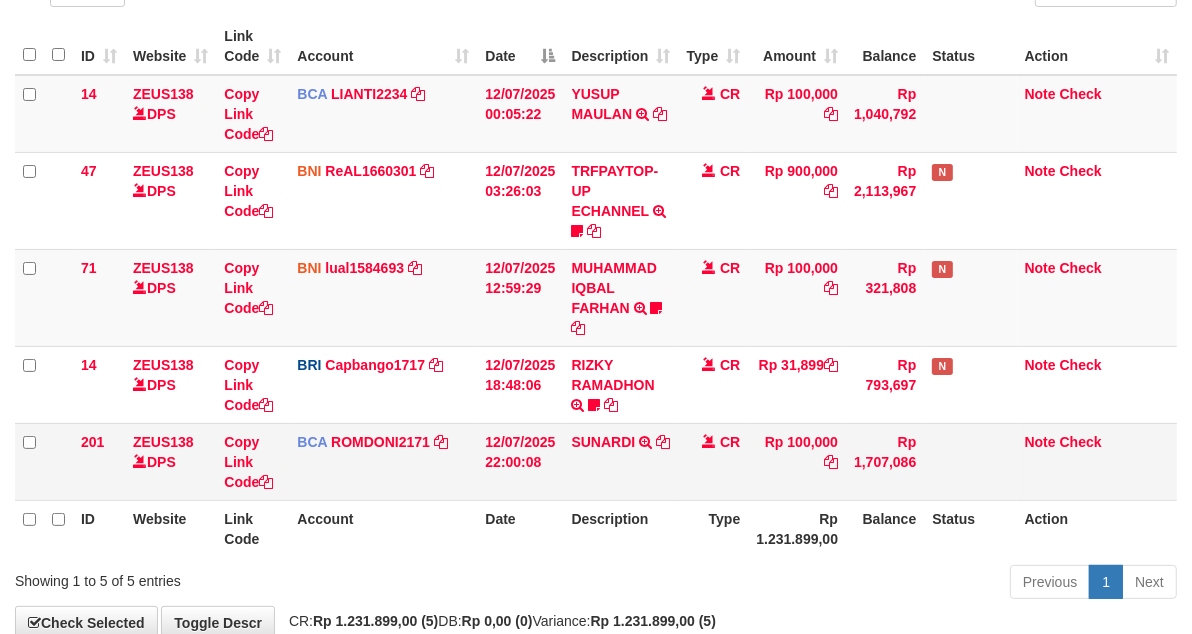drag, startPoint x: 0, startPoint y: 0, endPoint x: 593, endPoint y: 461, distance: 751.1125 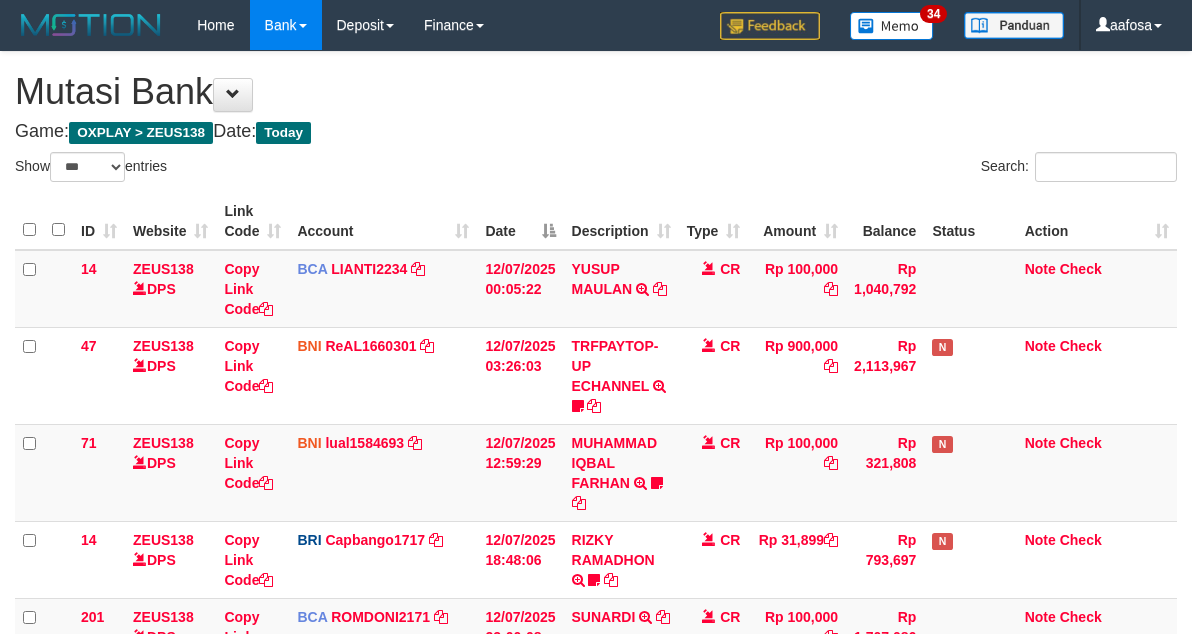 select on "***" 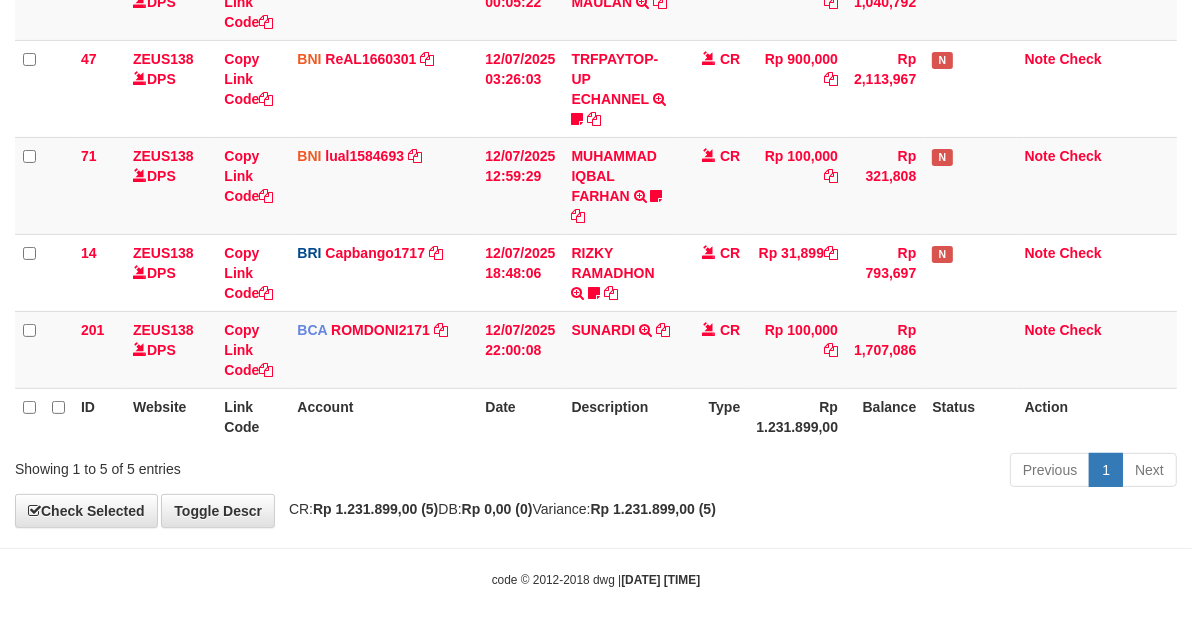 scroll, scrollTop: 175, scrollLeft: 0, axis: vertical 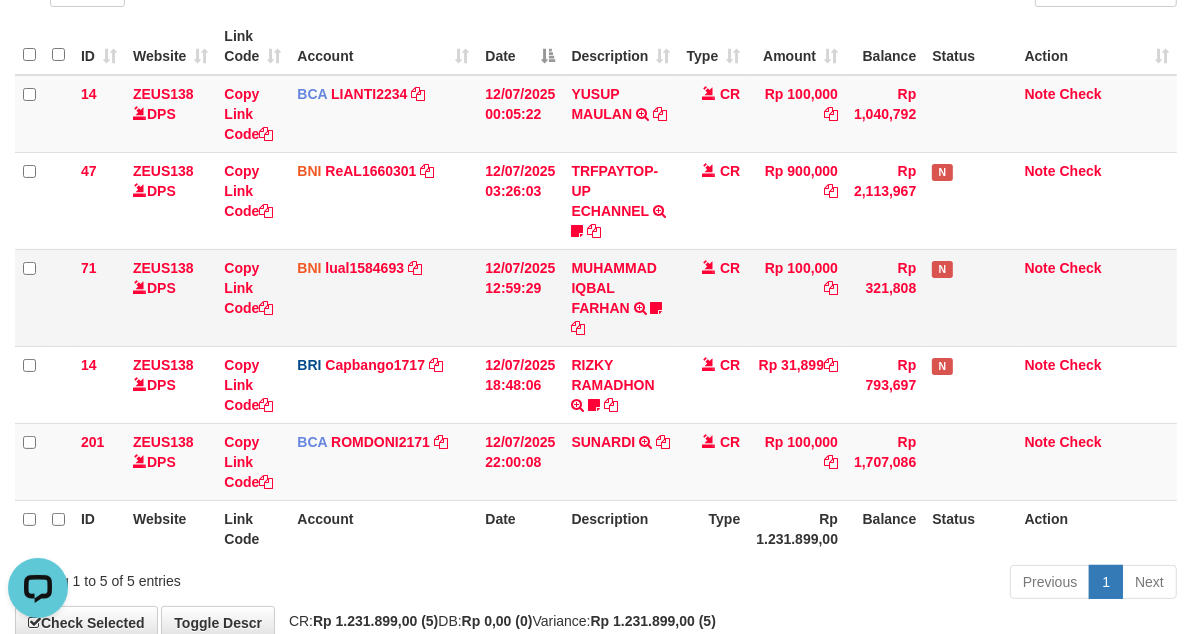 click on "CR" at bounding box center (714, 297) 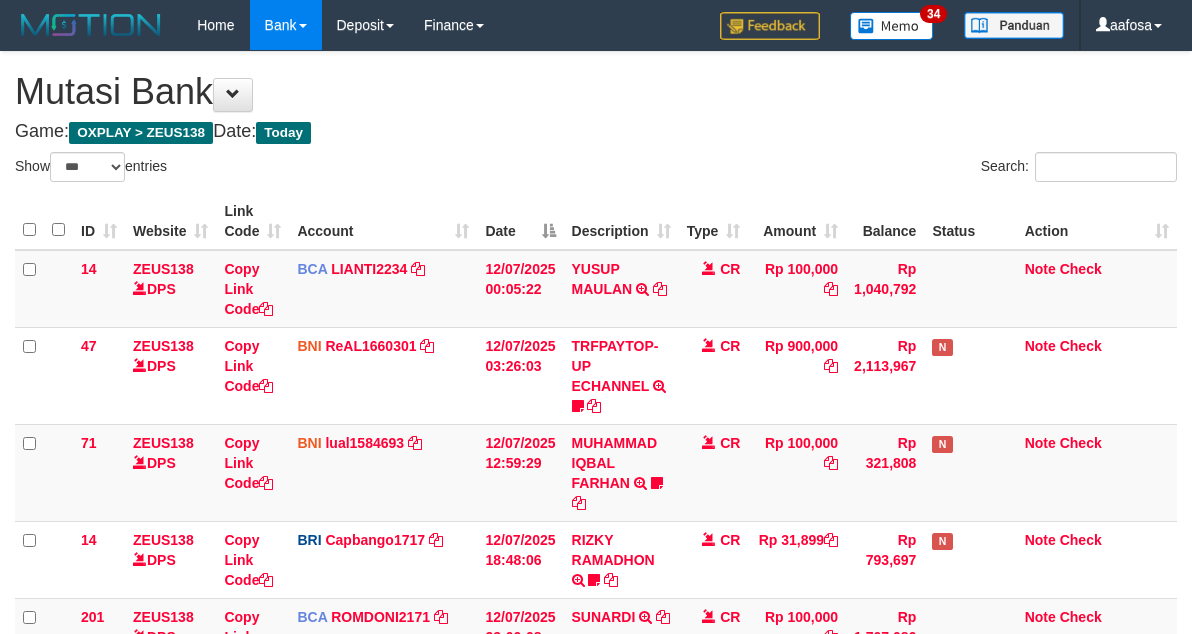 select on "***" 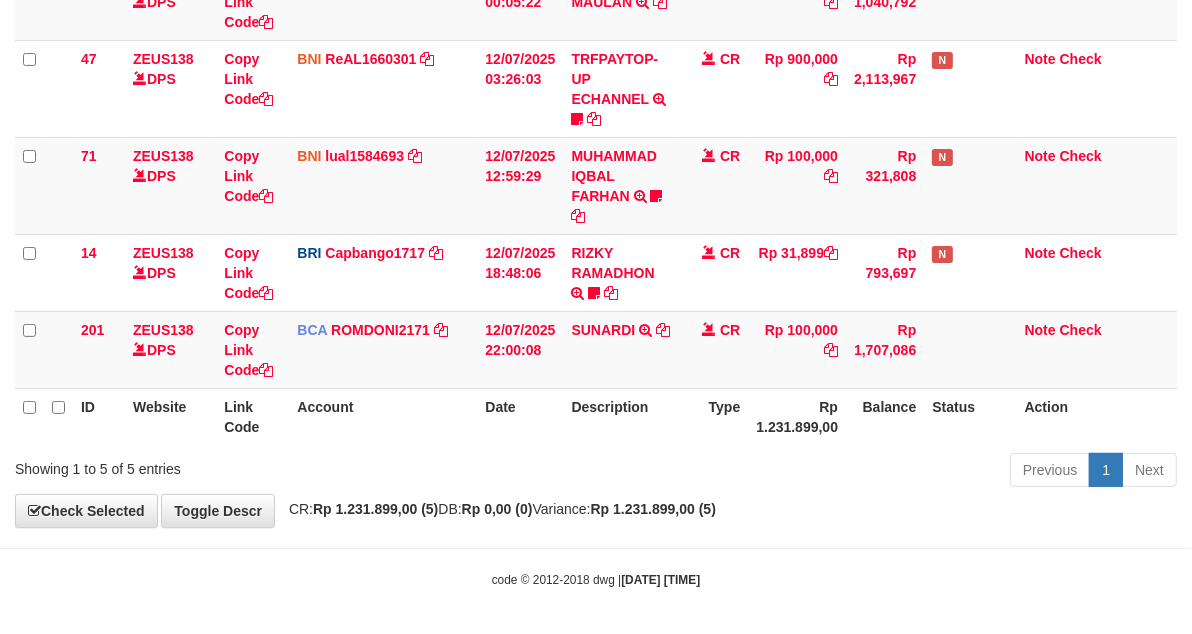 scroll, scrollTop: 175, scrollLeft: 0, axis: vertical 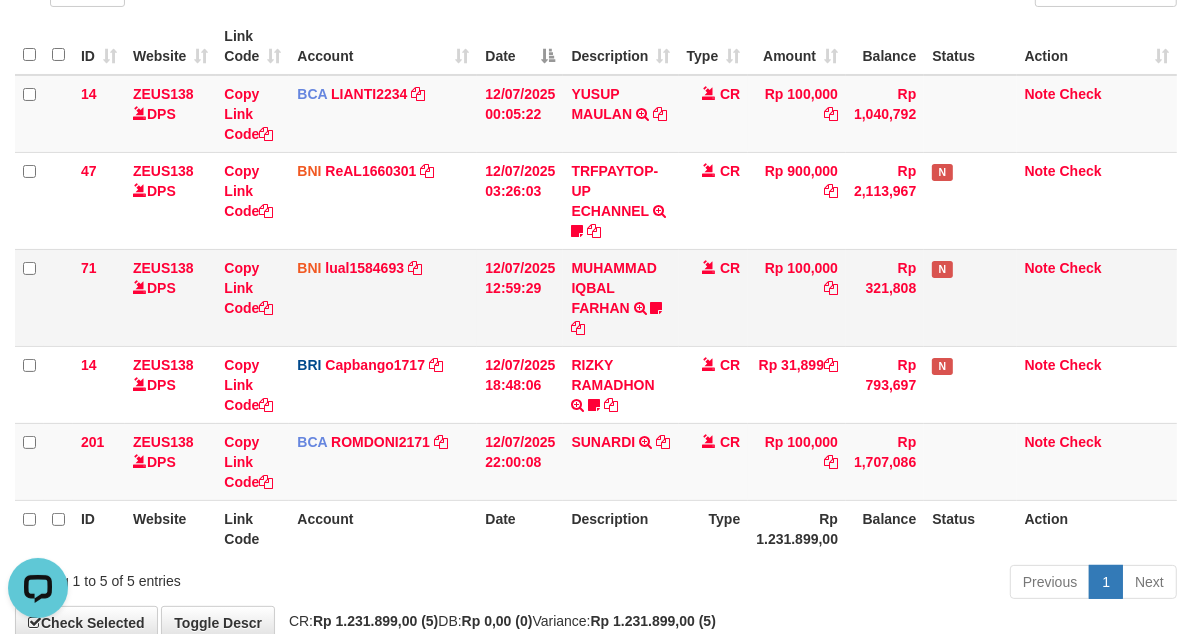 click on "CR" at bounding box center (714, 297) 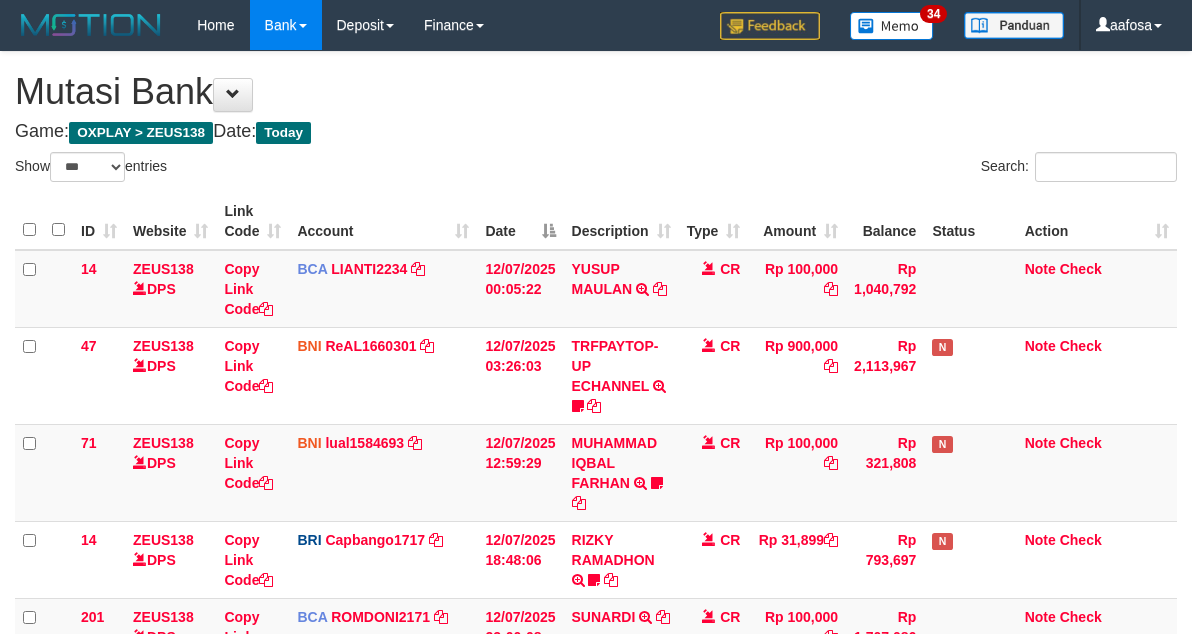 select on "***" 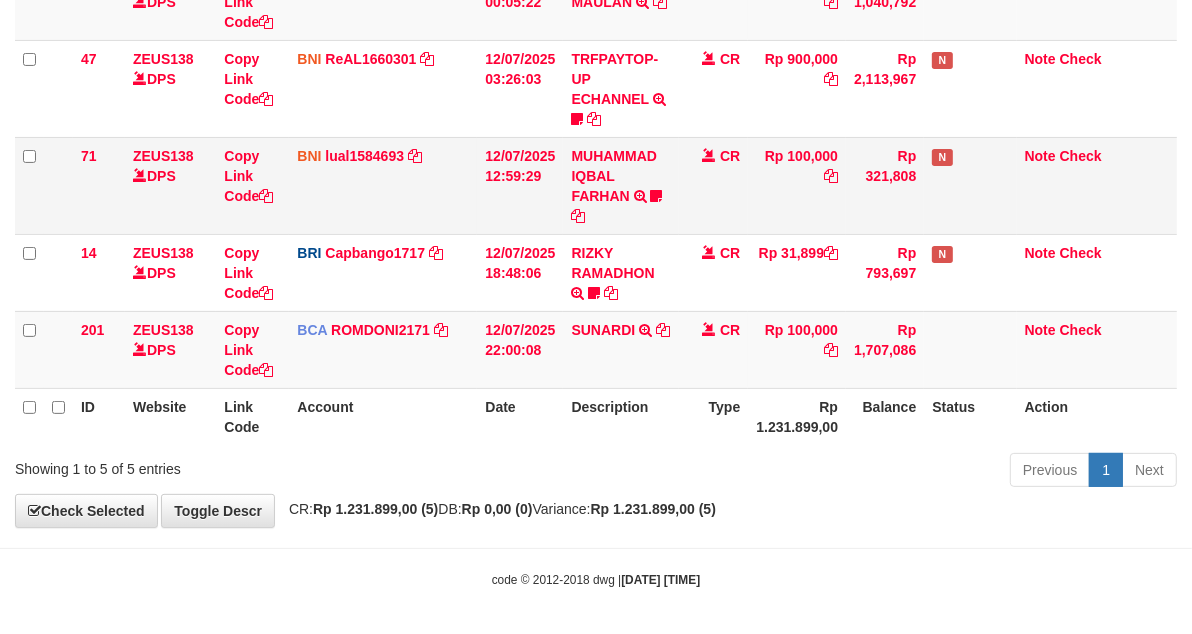 scroll, scrollTop: 175, scrollLeft: 0, axis: vertical 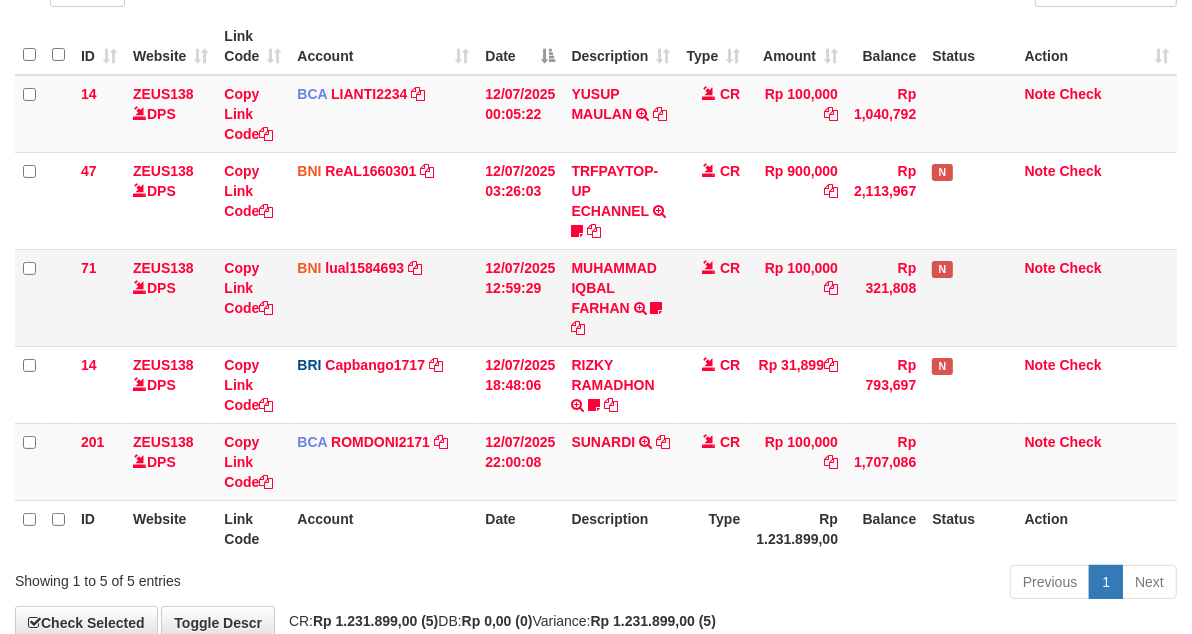 click on "MUHAMMAD IQBAL FARHAN            TRF/PAY/TOP-UP ECHANNEL MUHAMMAD IQBAL FARHAN    BUBU1010EDC1X24JAM" at bounding box center [620, 297] 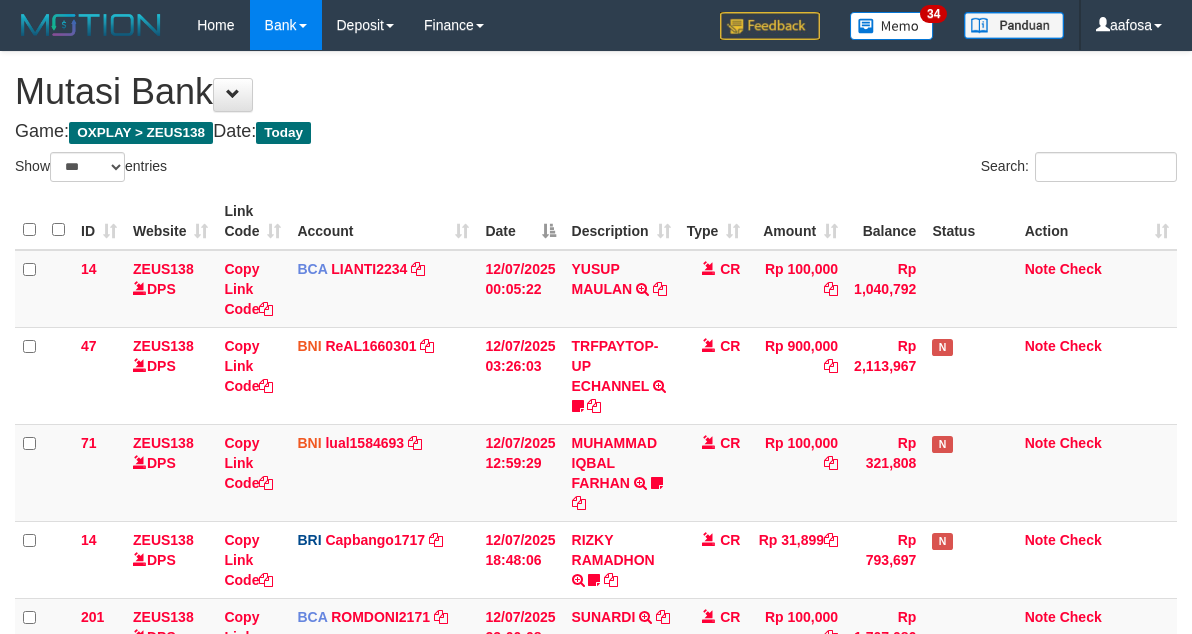 select on "***" 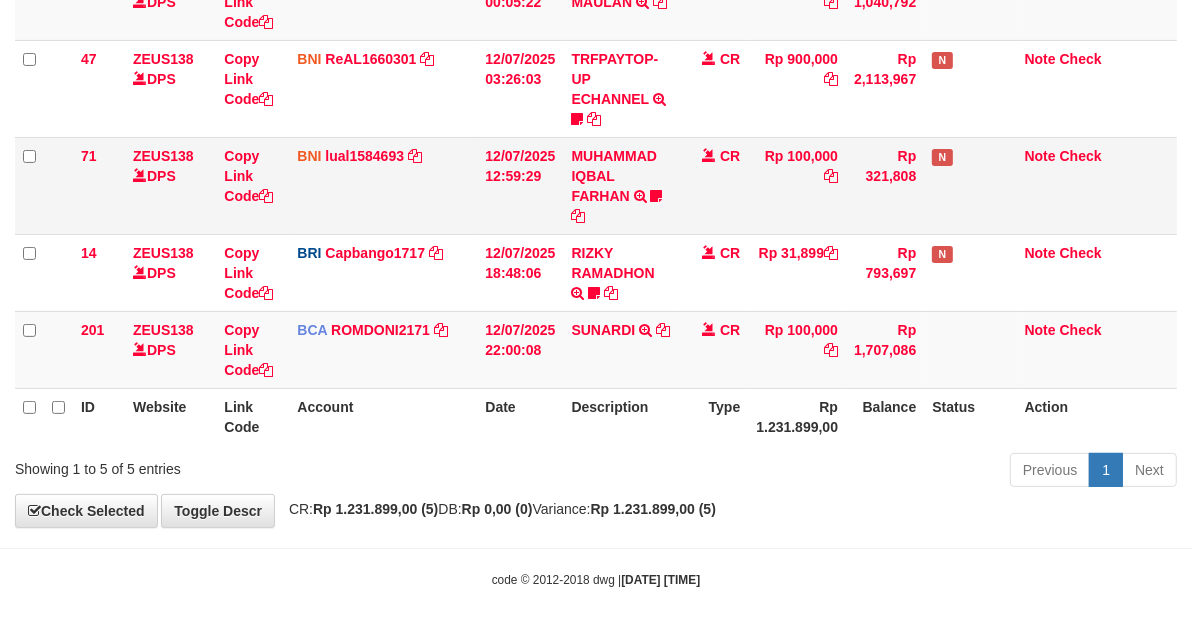 scroll, scrollTop: 175, scrollLeft: 0, axis: vertical 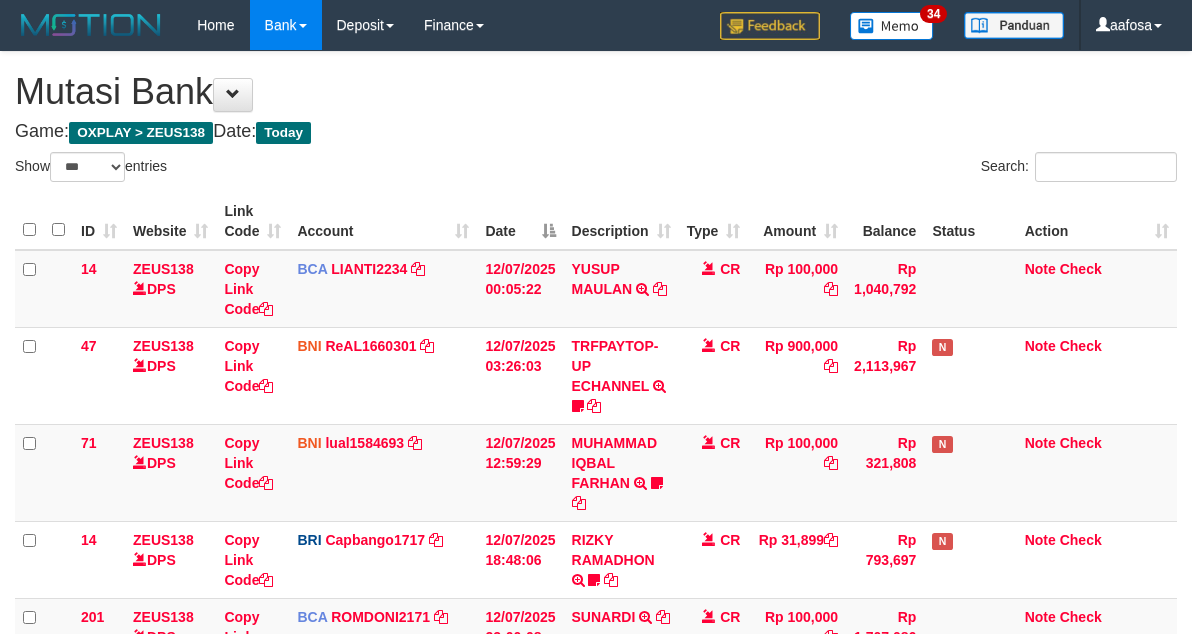 select on "***" 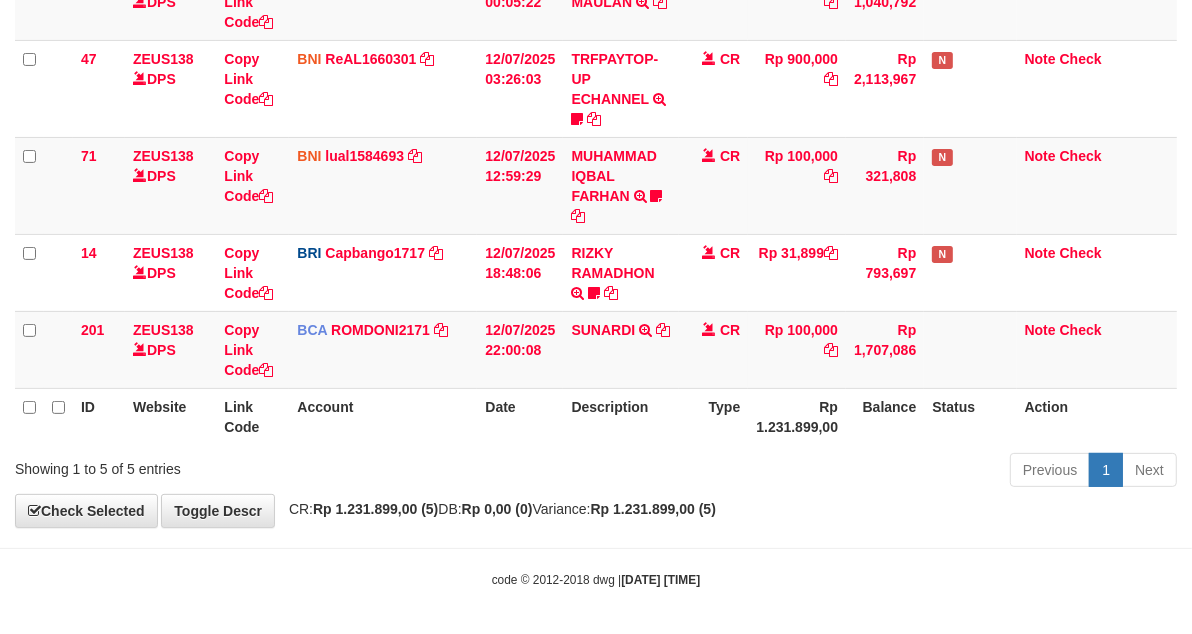 scroll, scrollTop: 175, scrollLeft: 0, axis: vertical 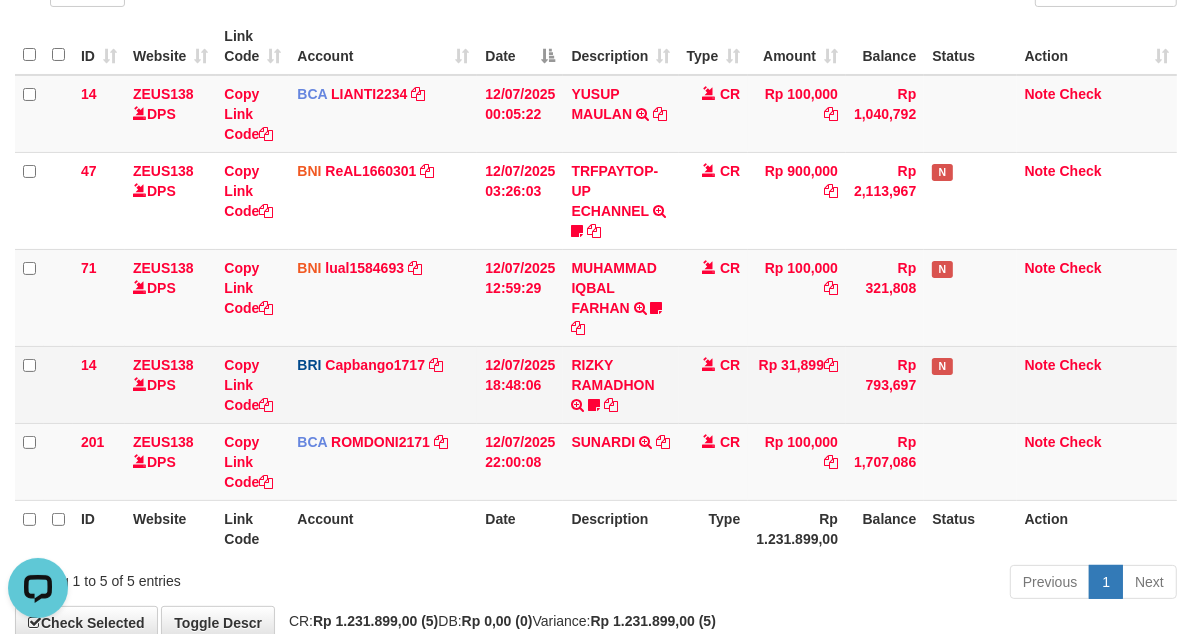 click on "CR" at bounding box center (714, 384) 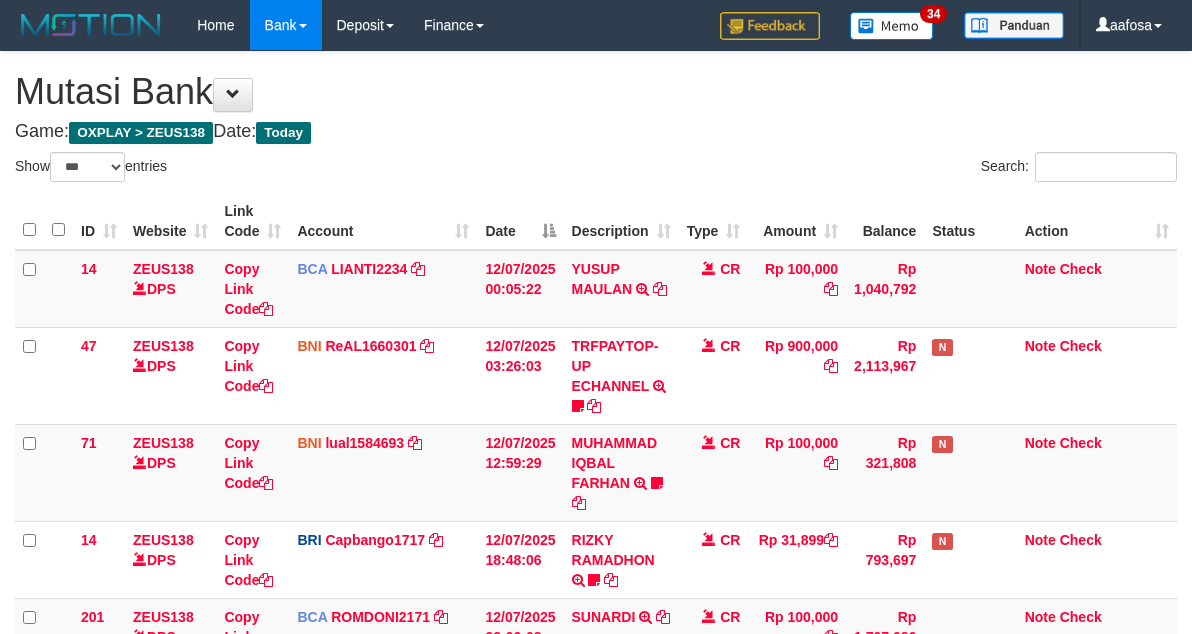 select on "***" 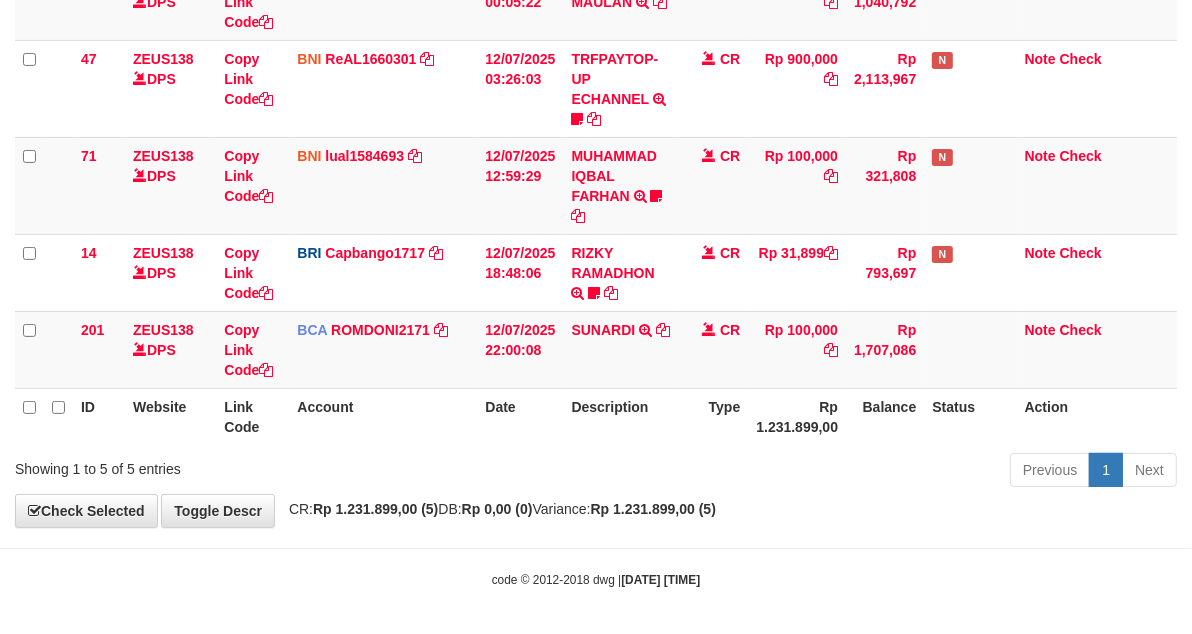 scroll, scrollTop: 175, scrollLeft: 0, axis: vertical 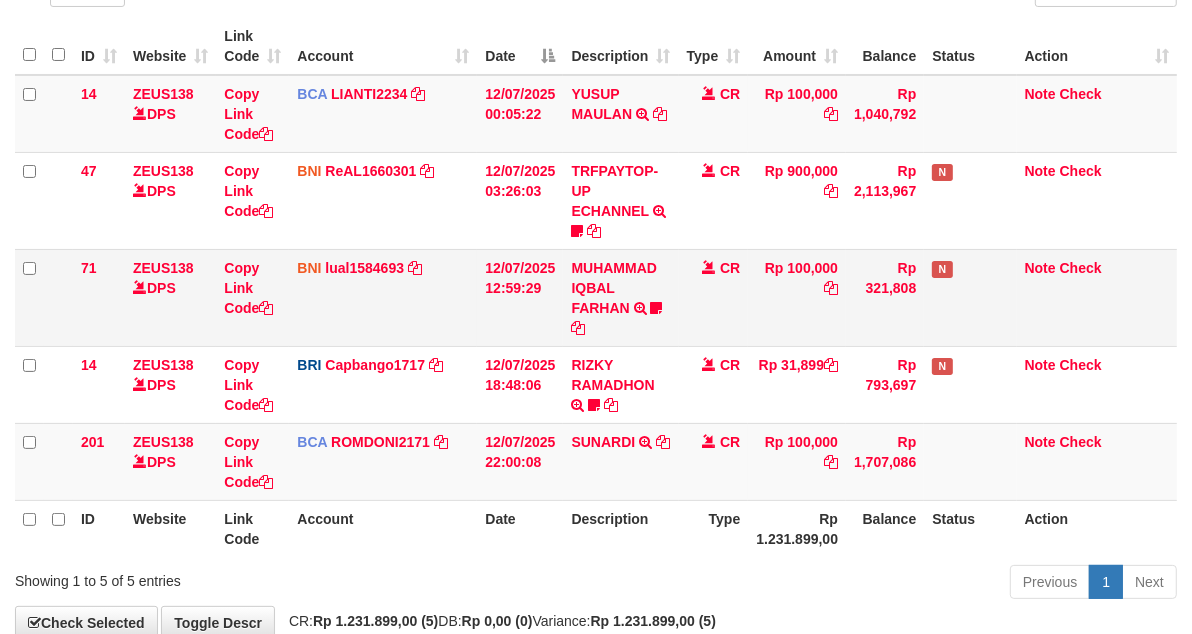 click on "CR" at bounding box center [714, 297] 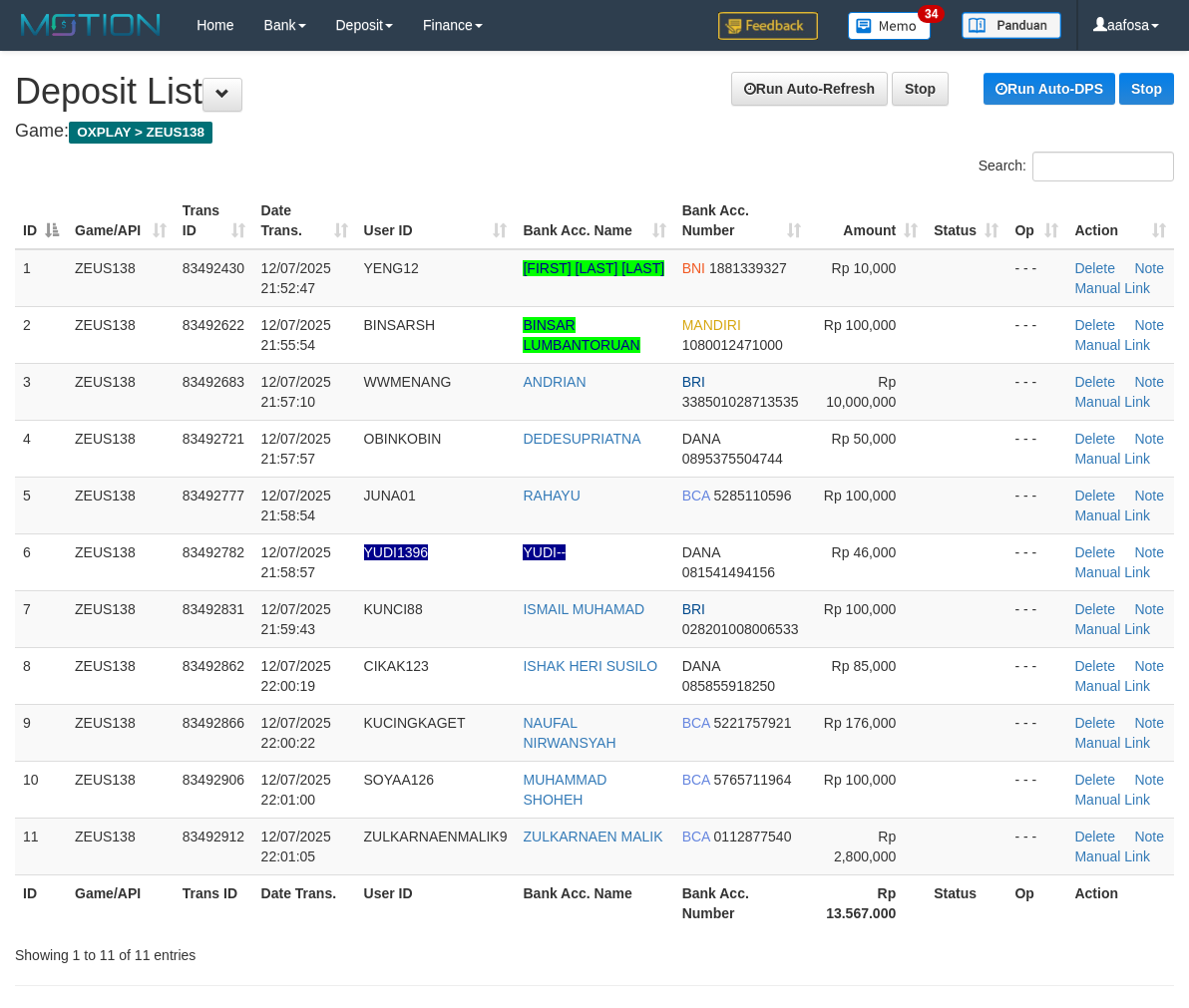 scroll, scrollTop: 11, scrollLeft: 0, axis: vertical 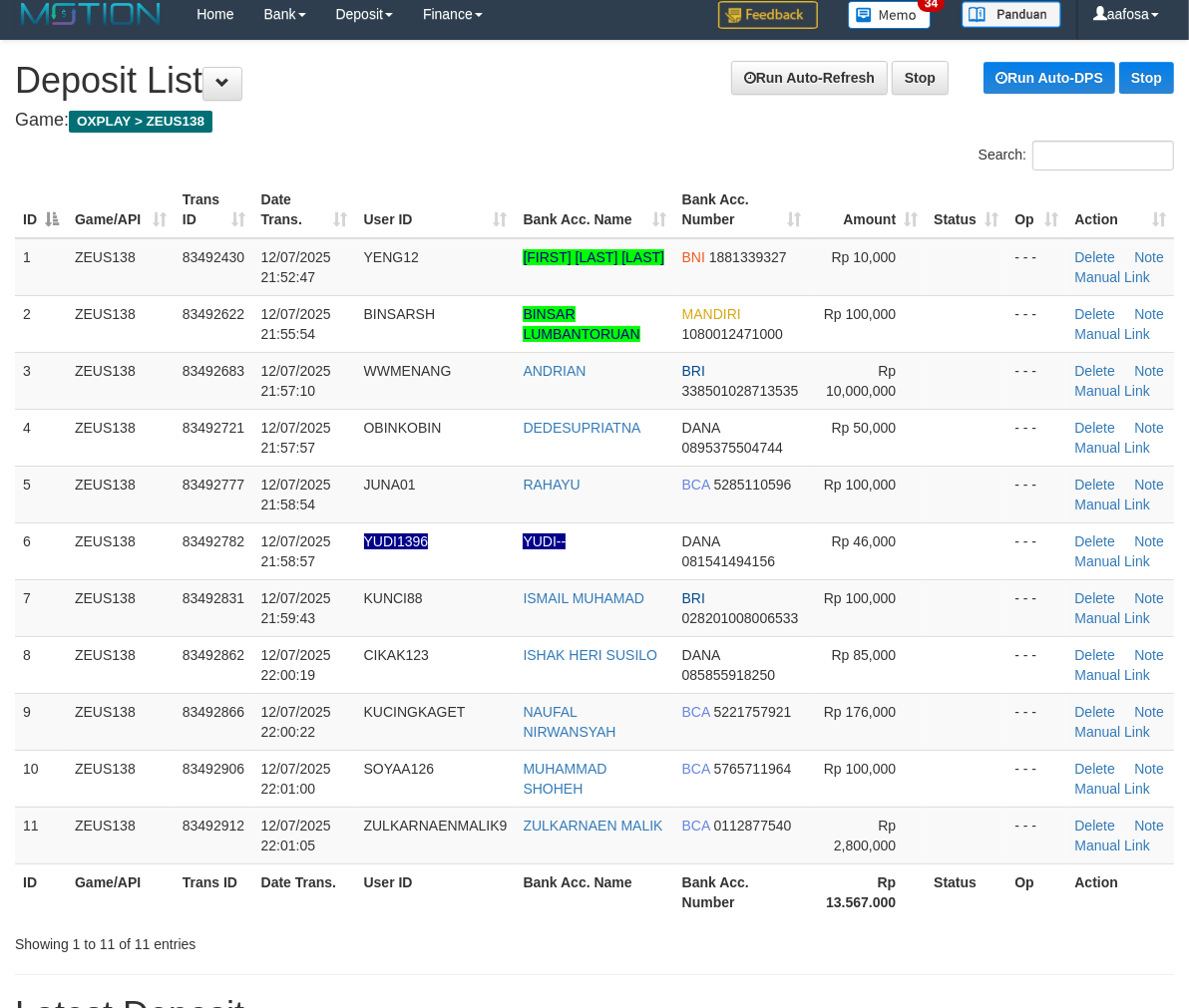 drag, startPoint x: 494, startPoint y: 155, endPoint x: 291, endPoint y: 167, distance: 203.35437 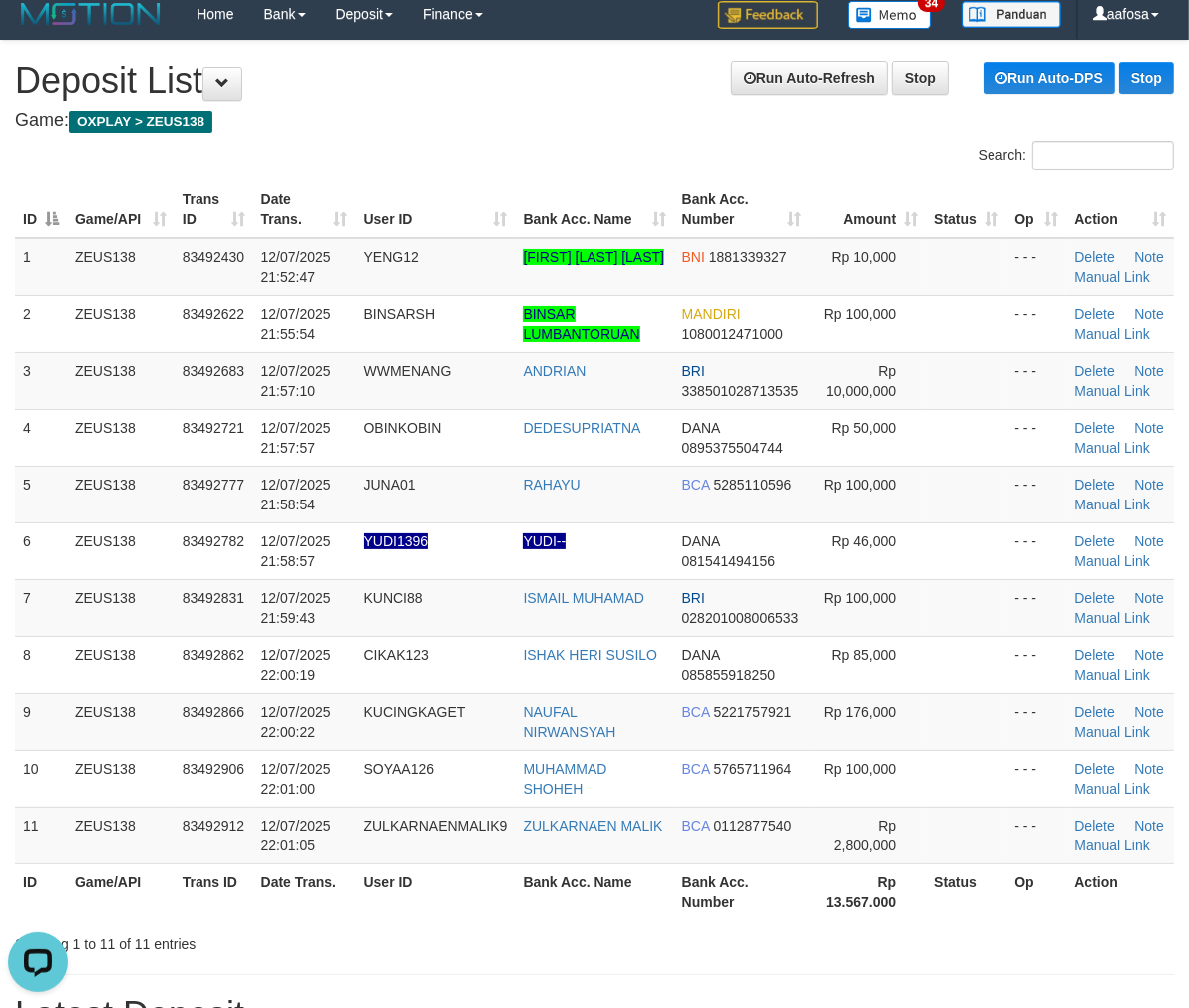 scroll, scrollTop: 0, scrollLeft: 0, axis: both 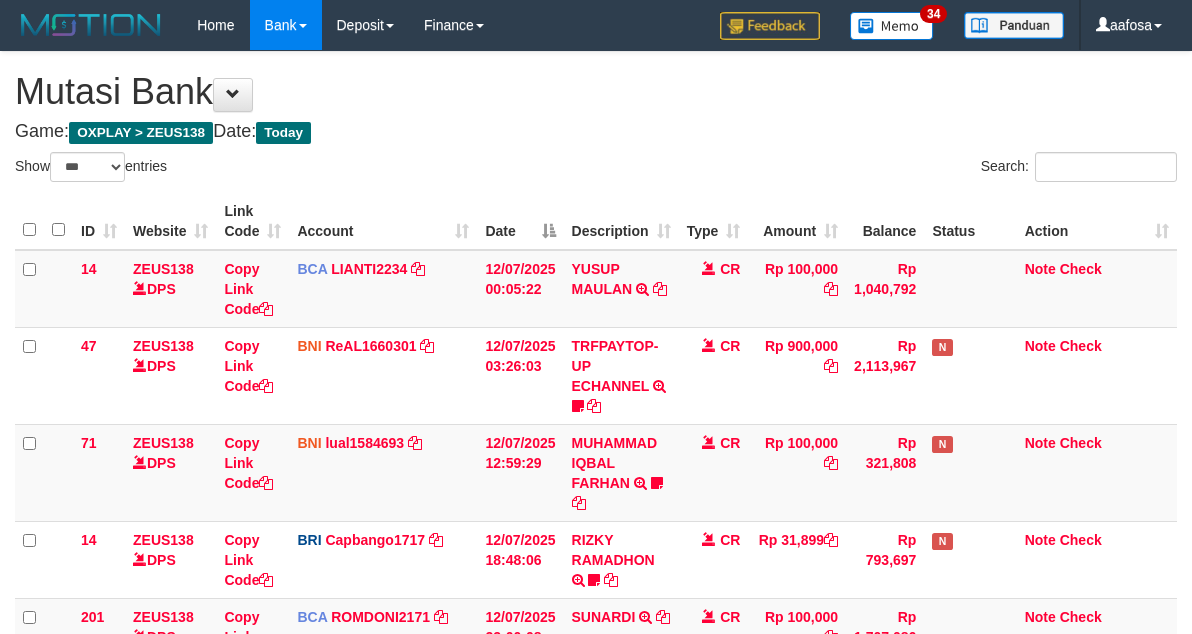 select on "***" 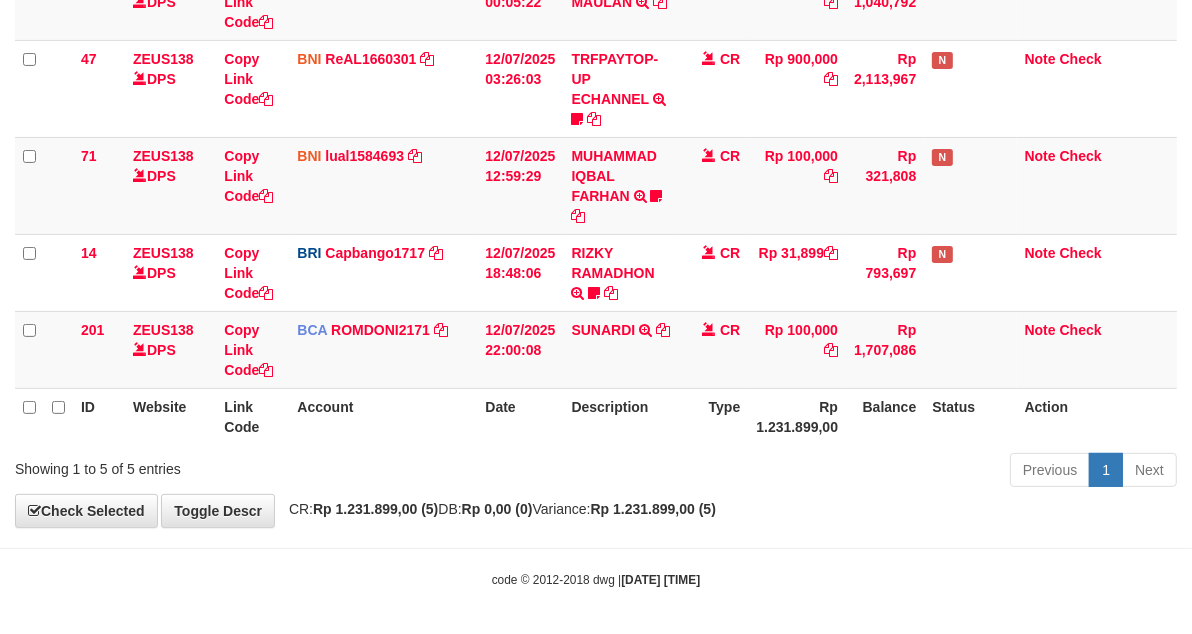 scroll, scrollTop: 175, scrollLeft: 0, axis: vertical 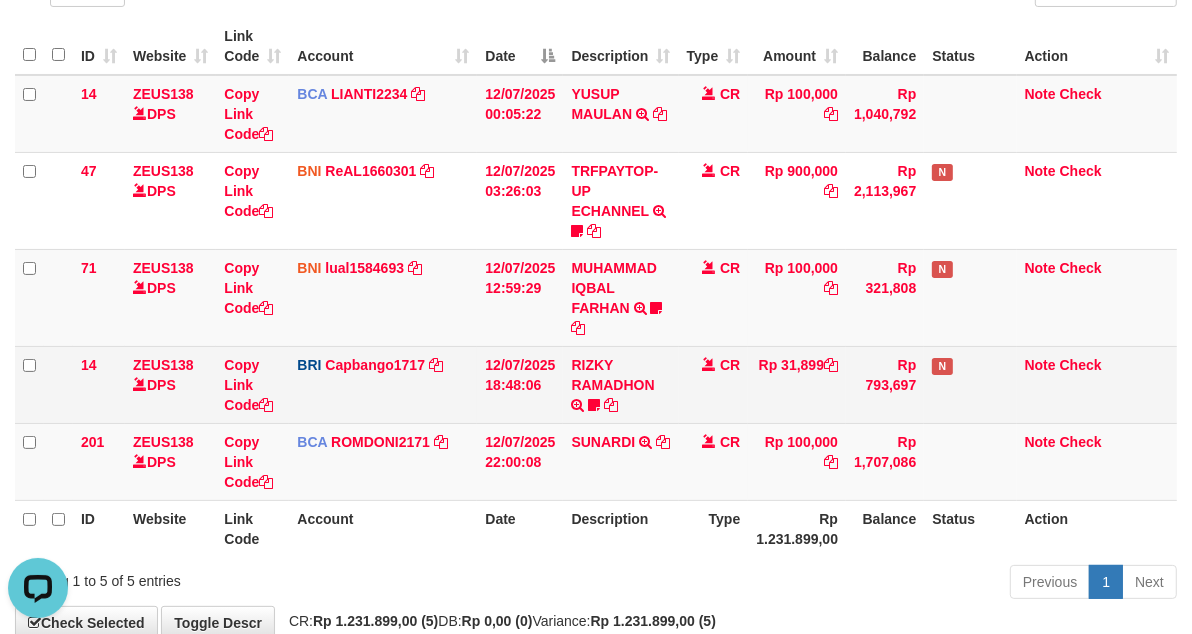 click on "CR" at bounding box center (714, 384) 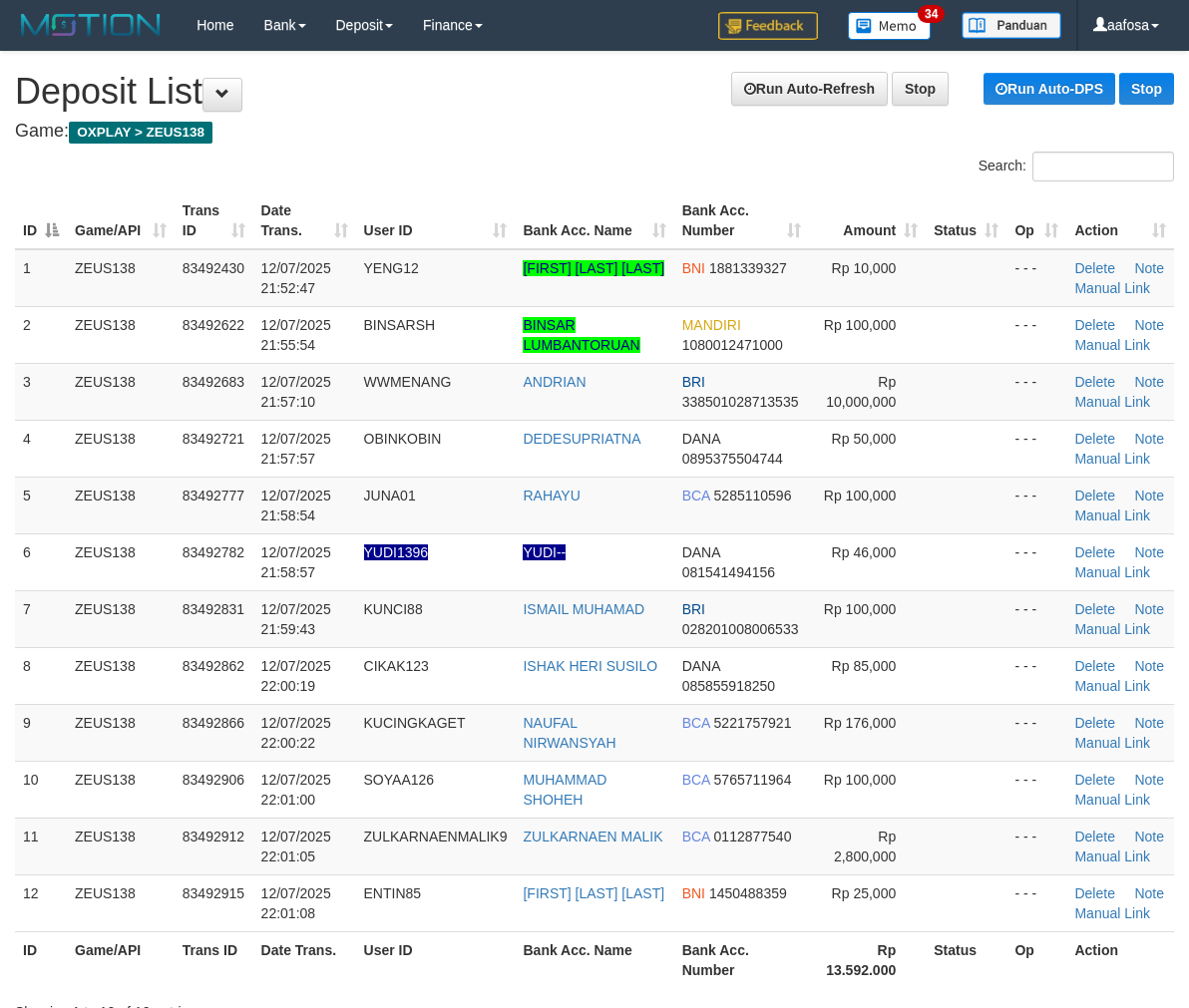 scroll, scrollTop: 11, scrollLeft: 0, axis: vertical 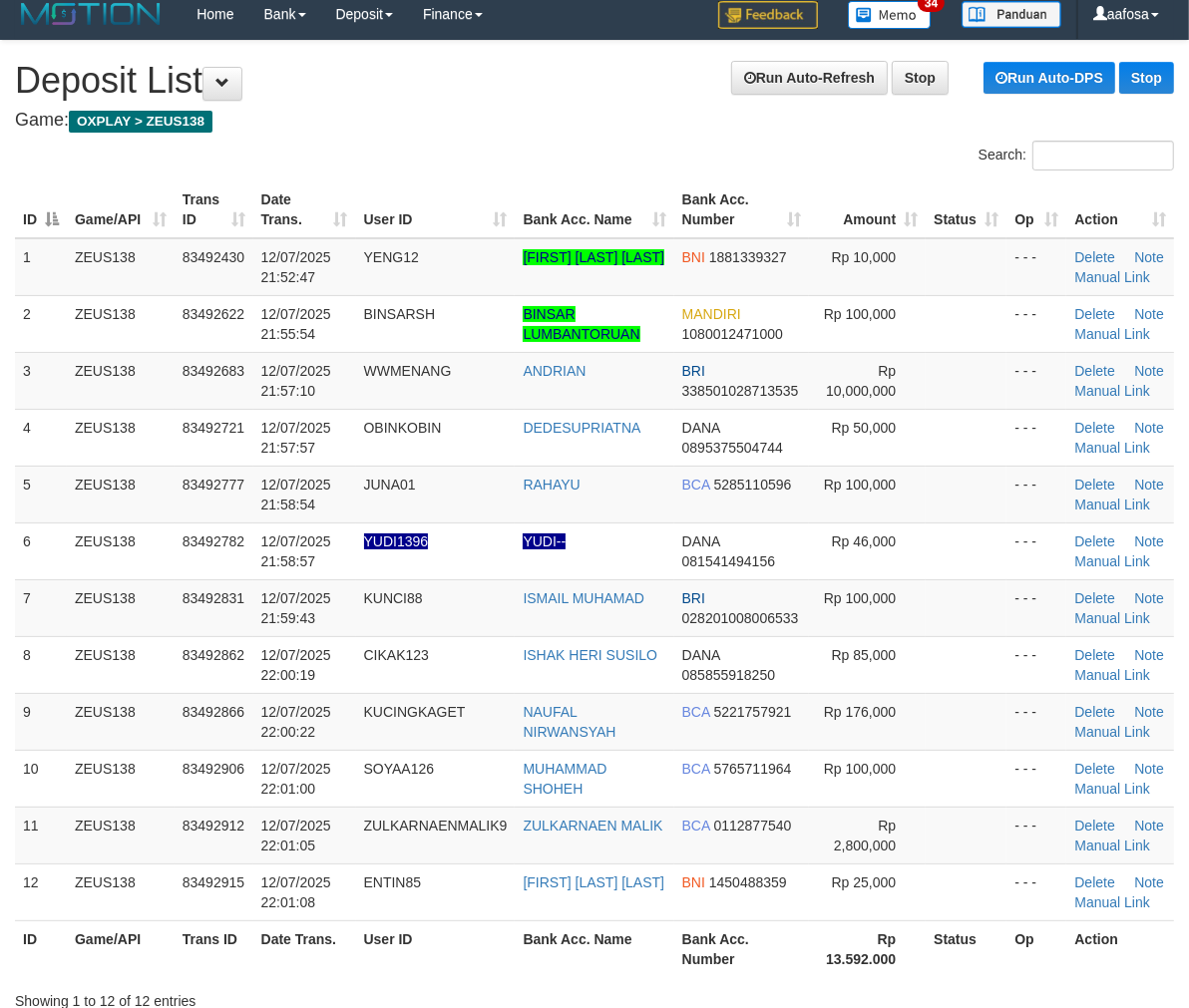 click on "Search:" at bounding box center (594, 158) 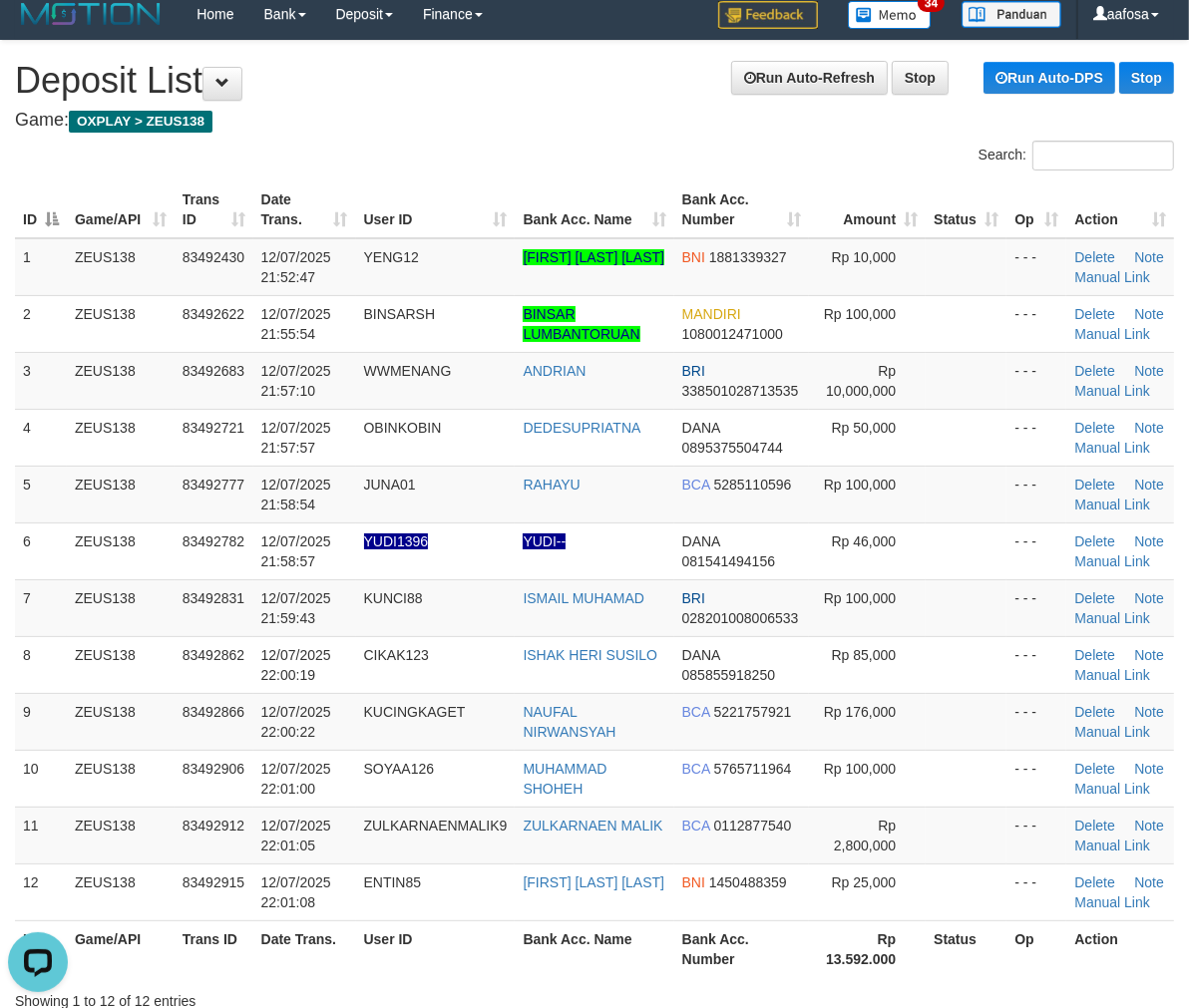 scroll, scrollTop: 0, scrollLeft: 0, axis: both 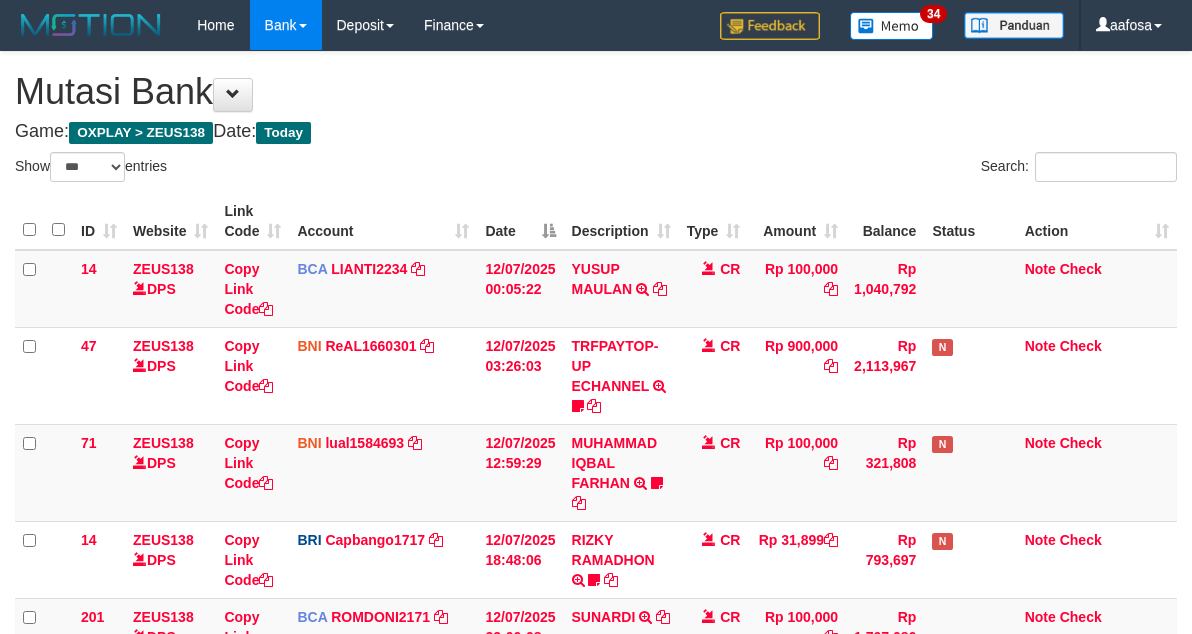 select on "***" 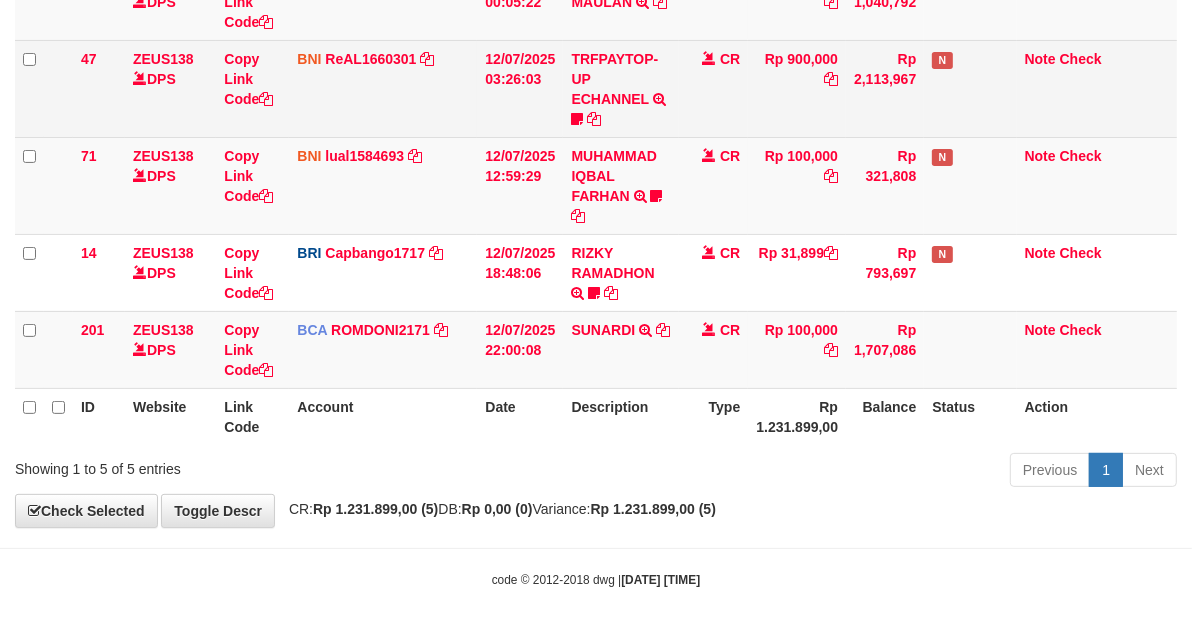 scroll, scrollTop: 175, scrollLeft: 0, axis: vertical 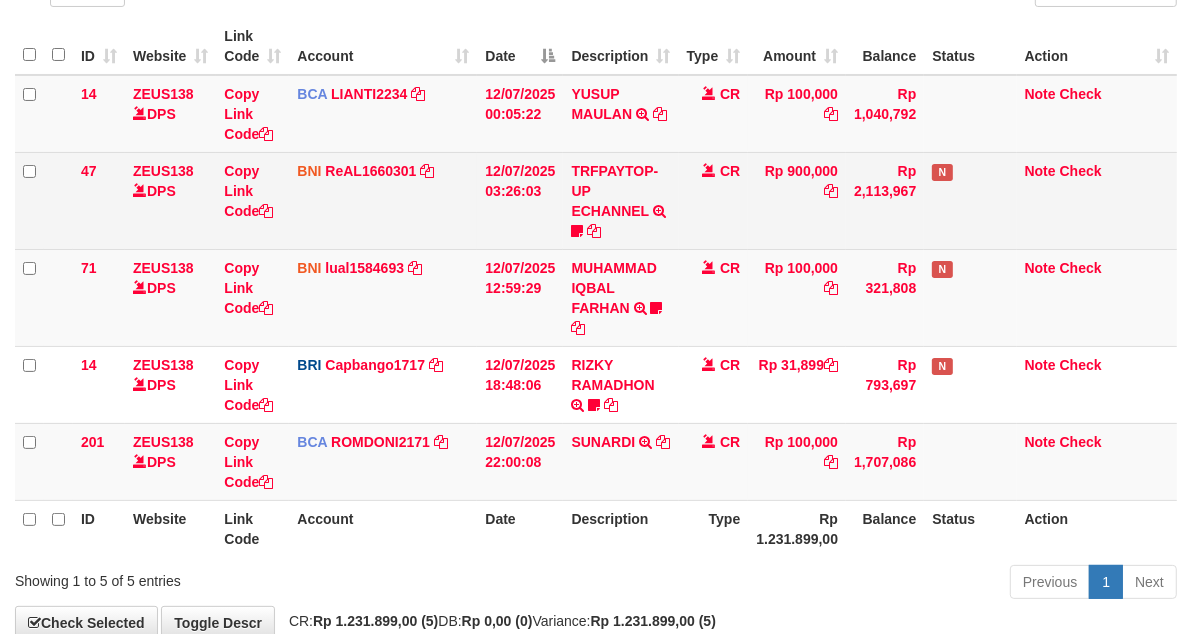 click on "CR" at bounding box center [714, 200] 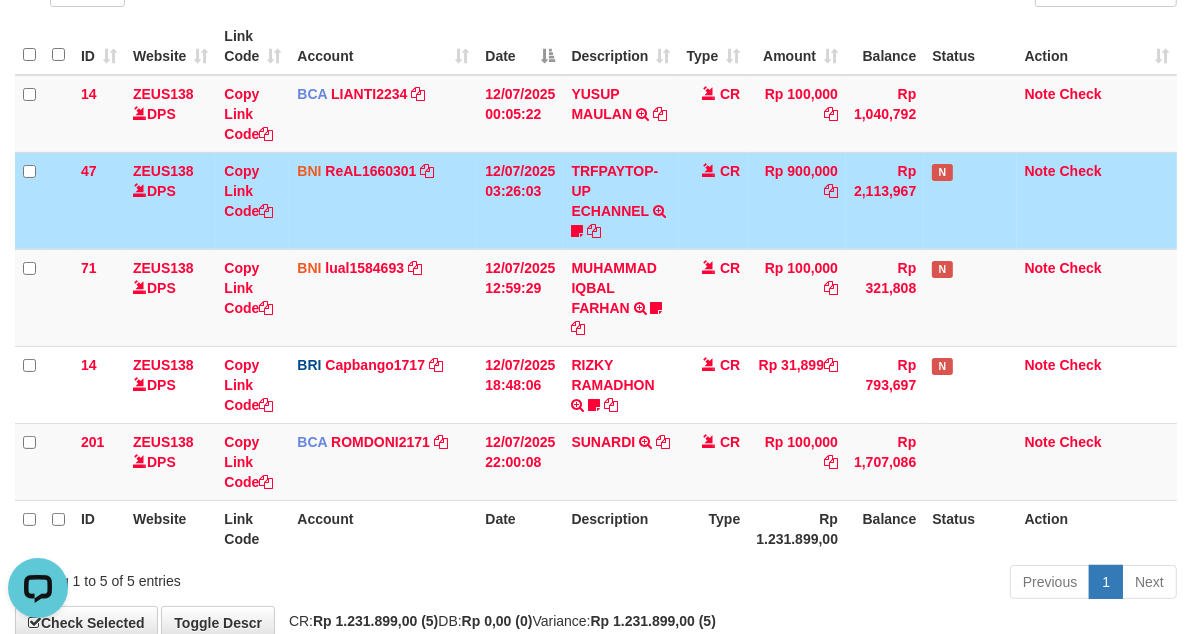 scroll, scrollTop: 0, scrollLeft: 0, axis: both 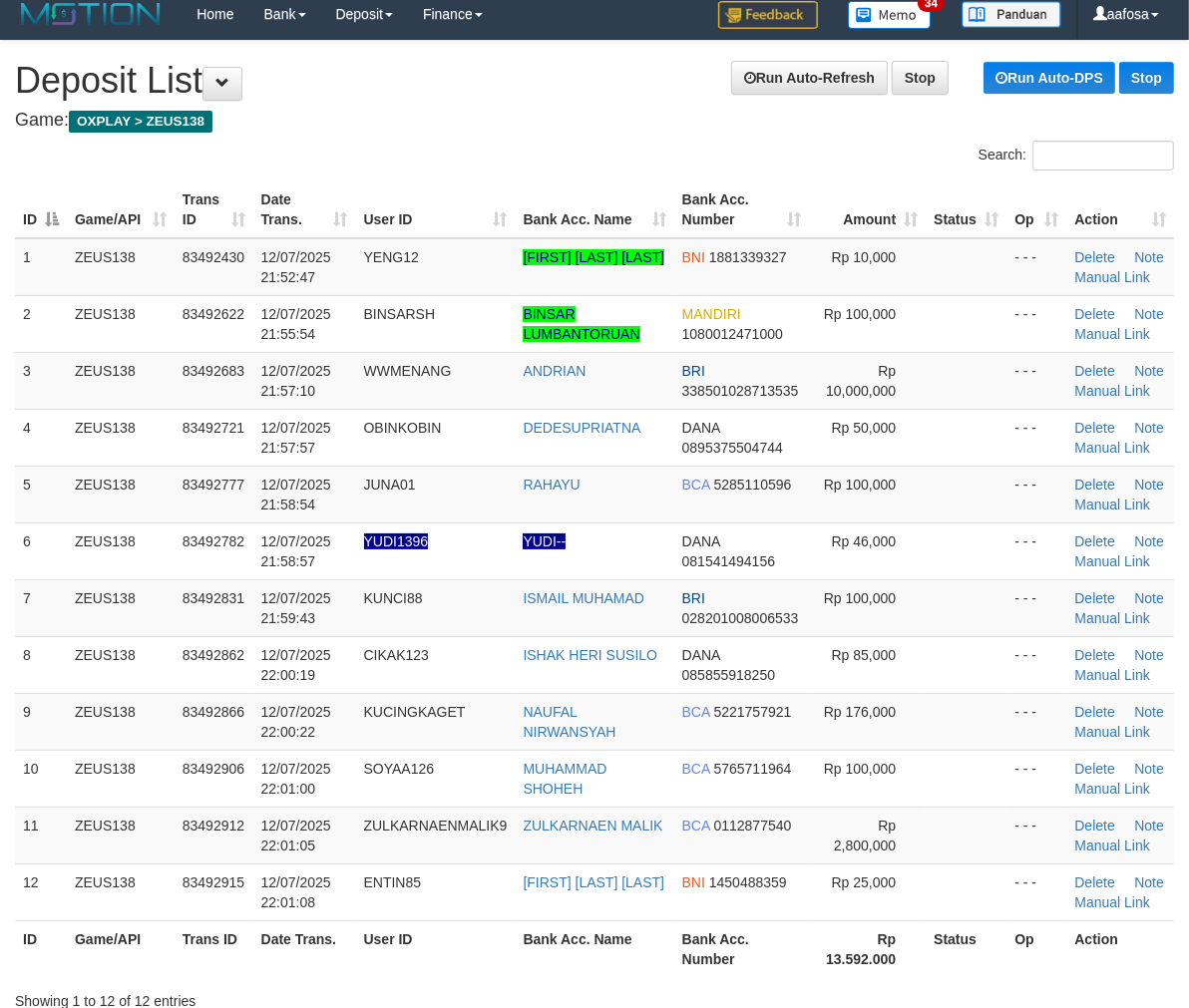 drag, startPoint x: 422, startPoint y: 124, endPoint x: 402, endPoint y: 132, distance: 21.540659 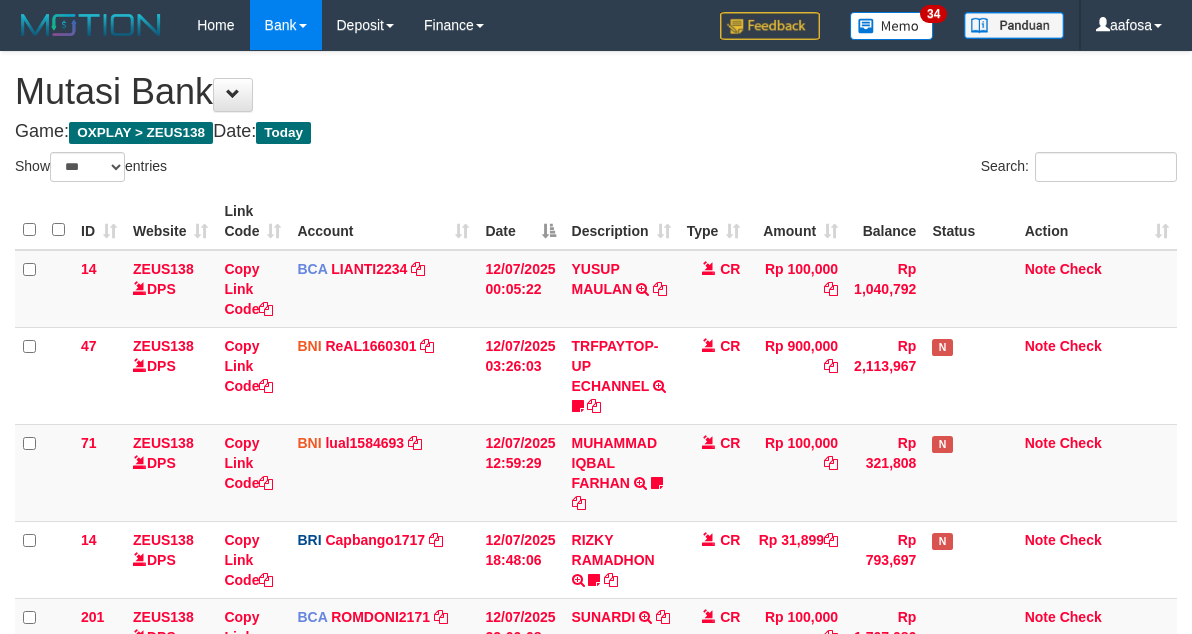 select on "***" 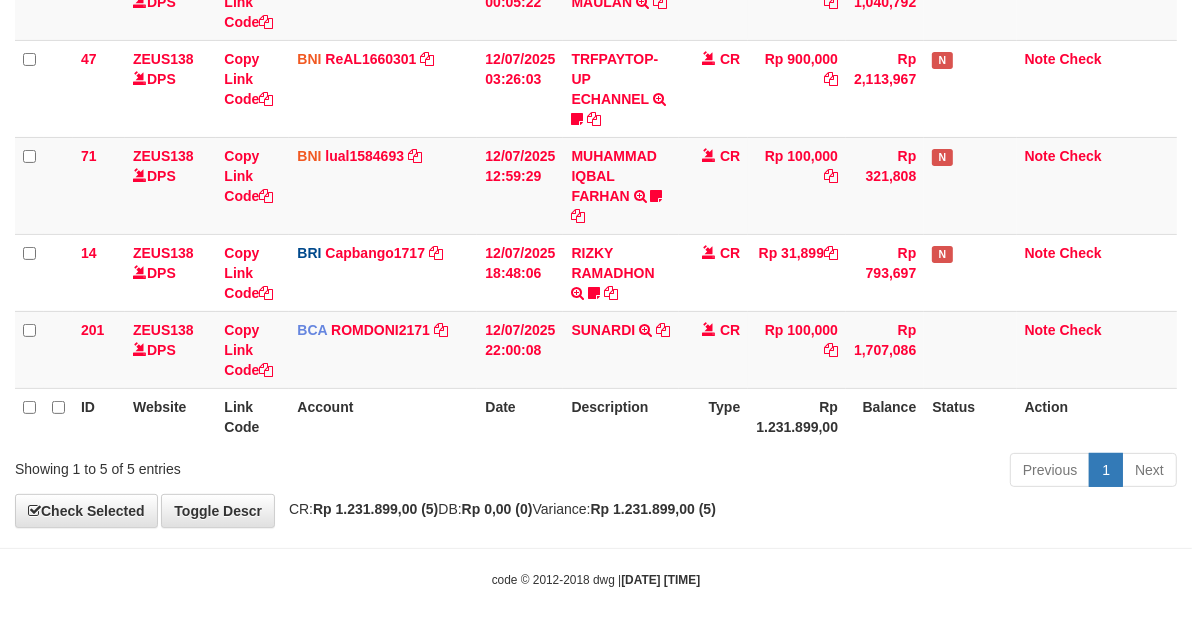 scroll, scrollTop: 175, scrollLeft: 0, axis: vertical 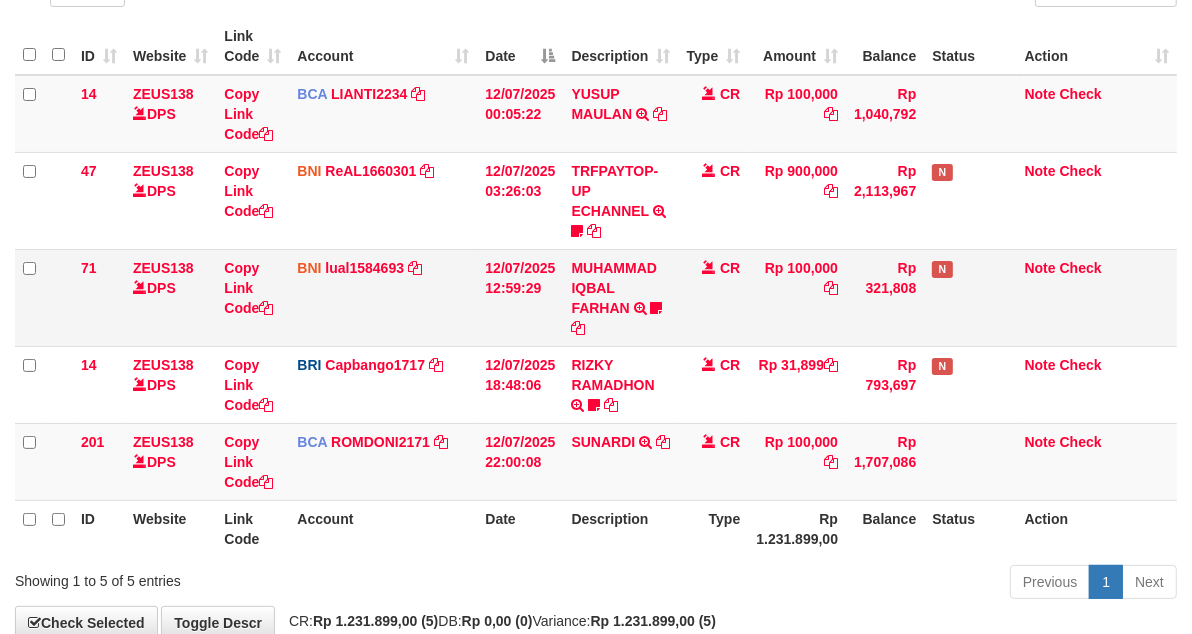 click on "CR" at bounding box center [714, 297] 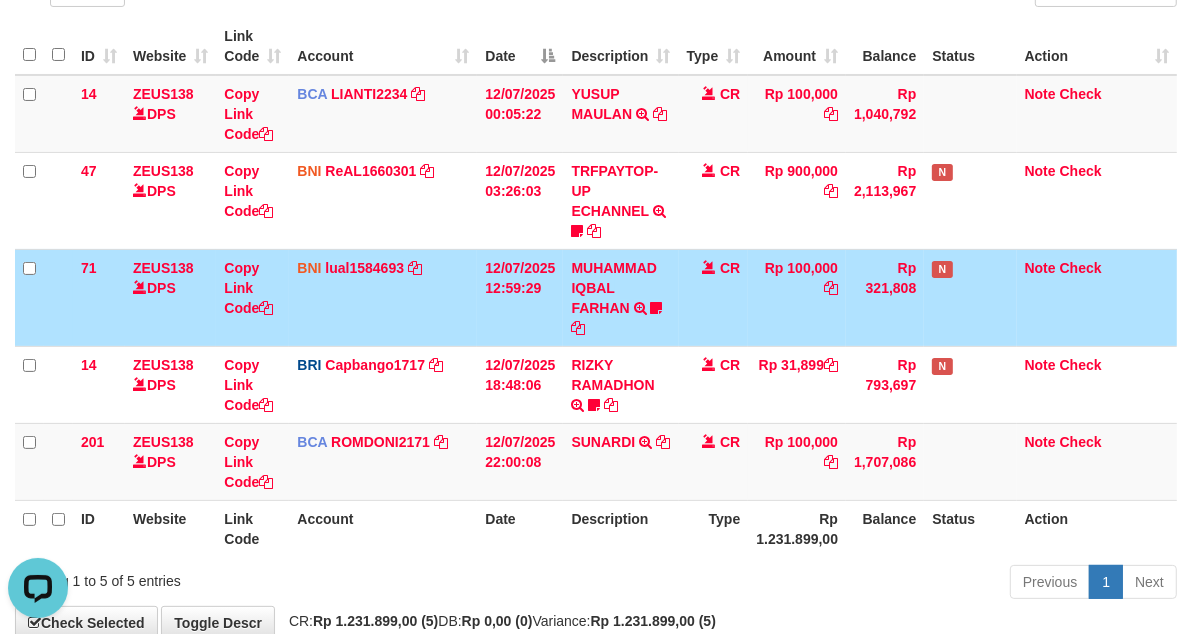 scroll, scrollTop: 0, scrollLeft: 0, axis: both 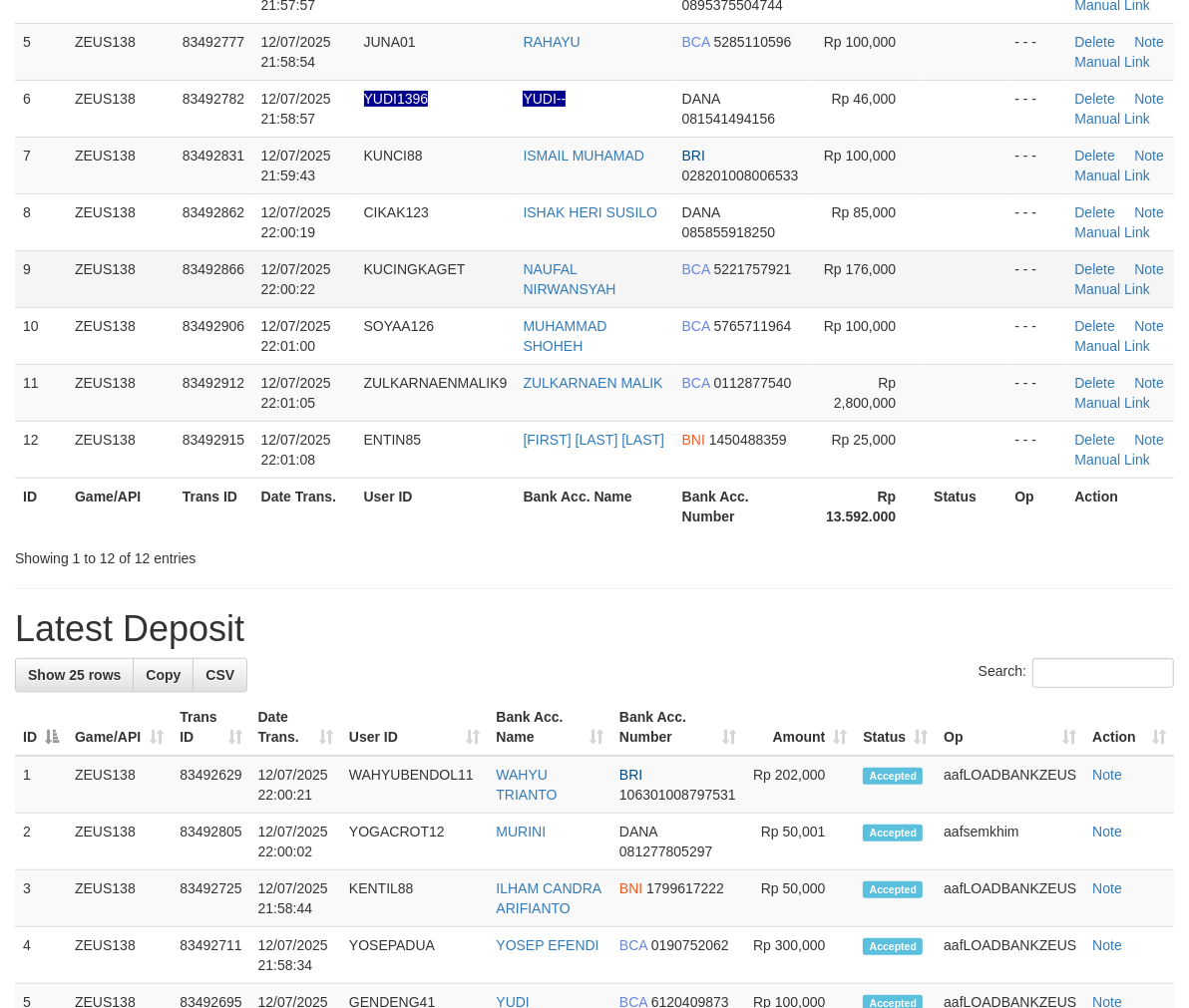 click on "KUCINGKAGET" at bounding box center [436, 278] 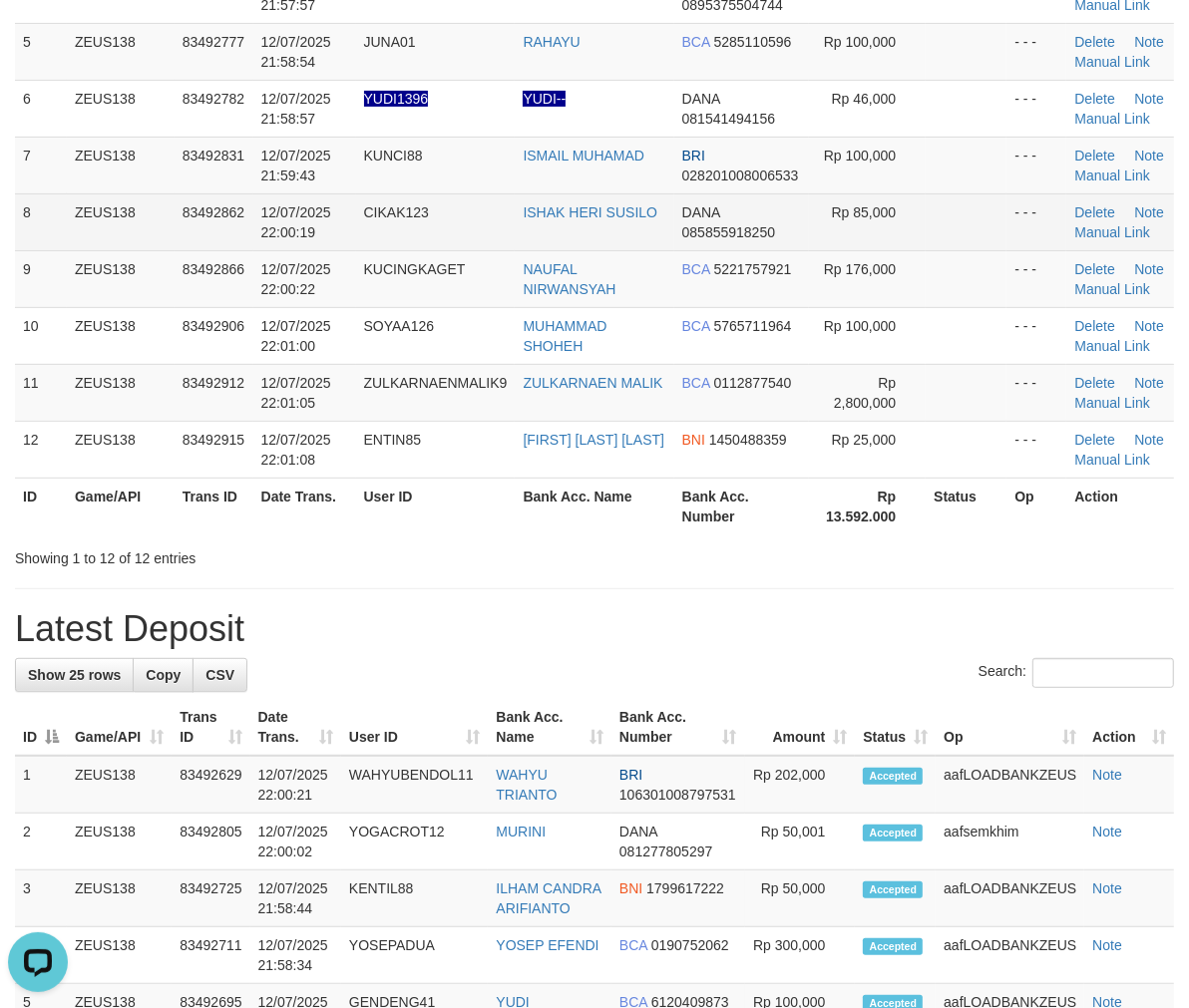 scroll, scrollTop: 0, scrollLeft: 0, axis: both 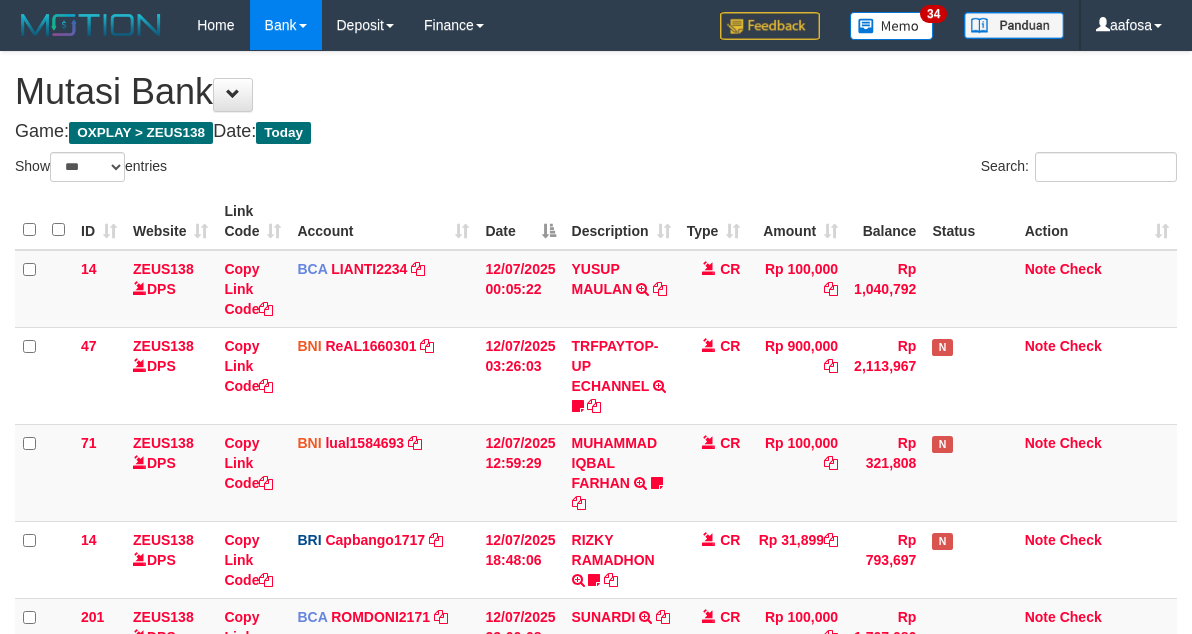 select on "***" 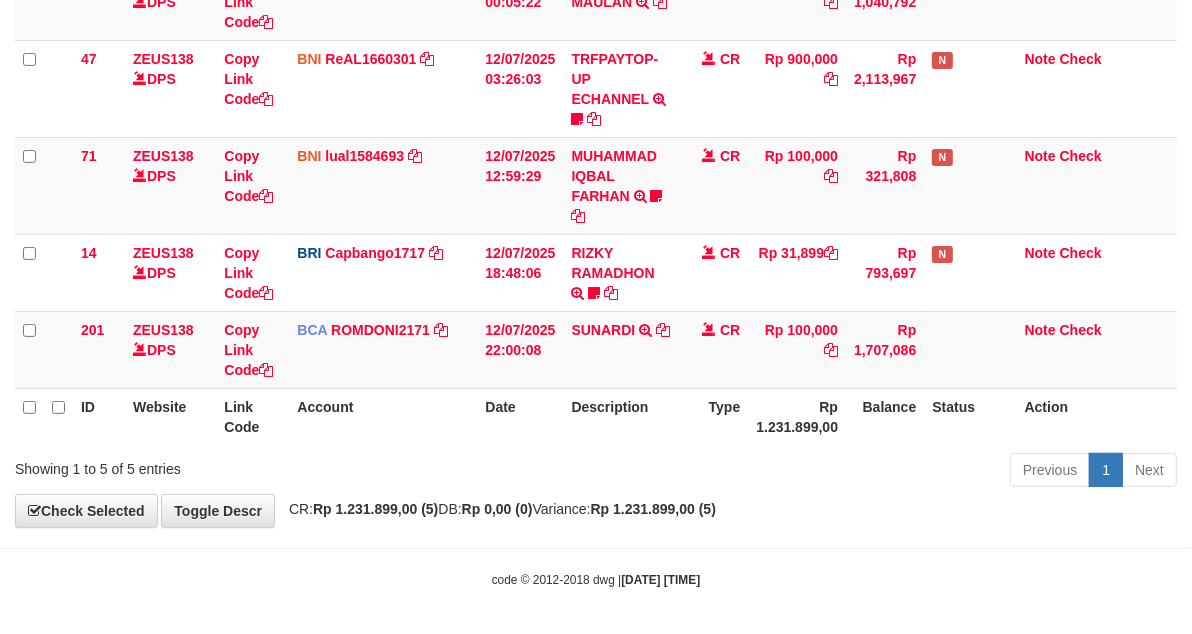 scroll, scrollTop: 175, scrollLeft: 0, axis: vertical 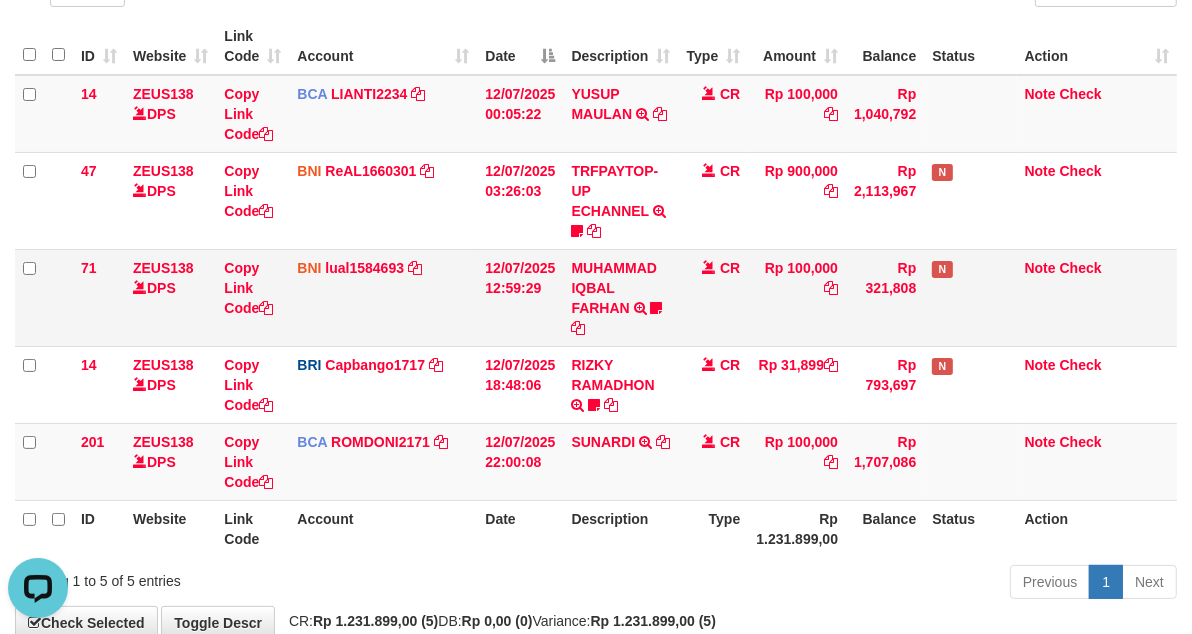 click on "MUHAMMAD IQBAL FARHAN            TRF/PAY/TOP-UP ECHANNEL MUHAMMAD IQBAL FARHAN    BUBU1010EDC1X24JAM" at bounding box center [620, 297] 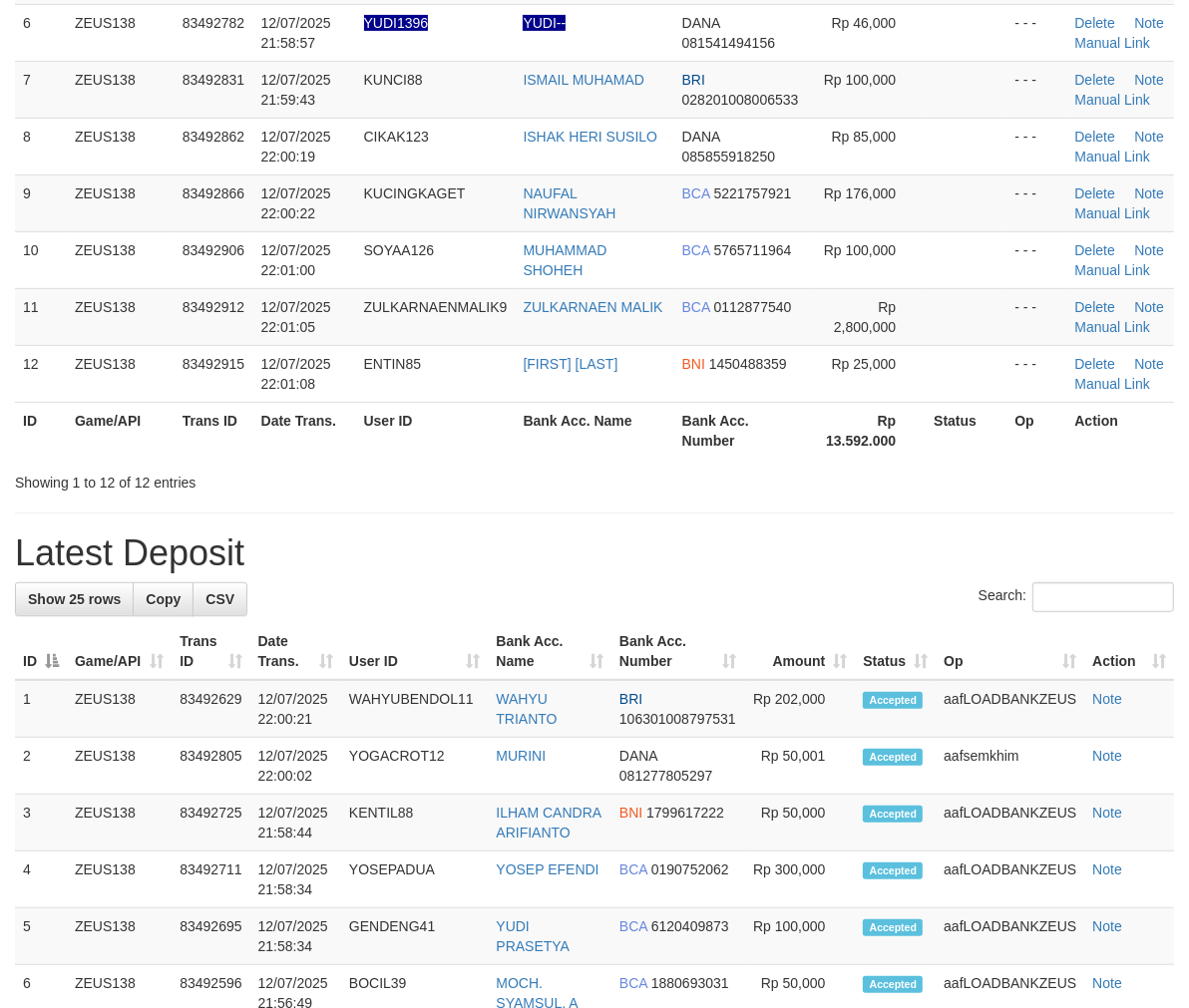 scroll, scrollTop: 454, scrollLeft: 0, axis: vertical 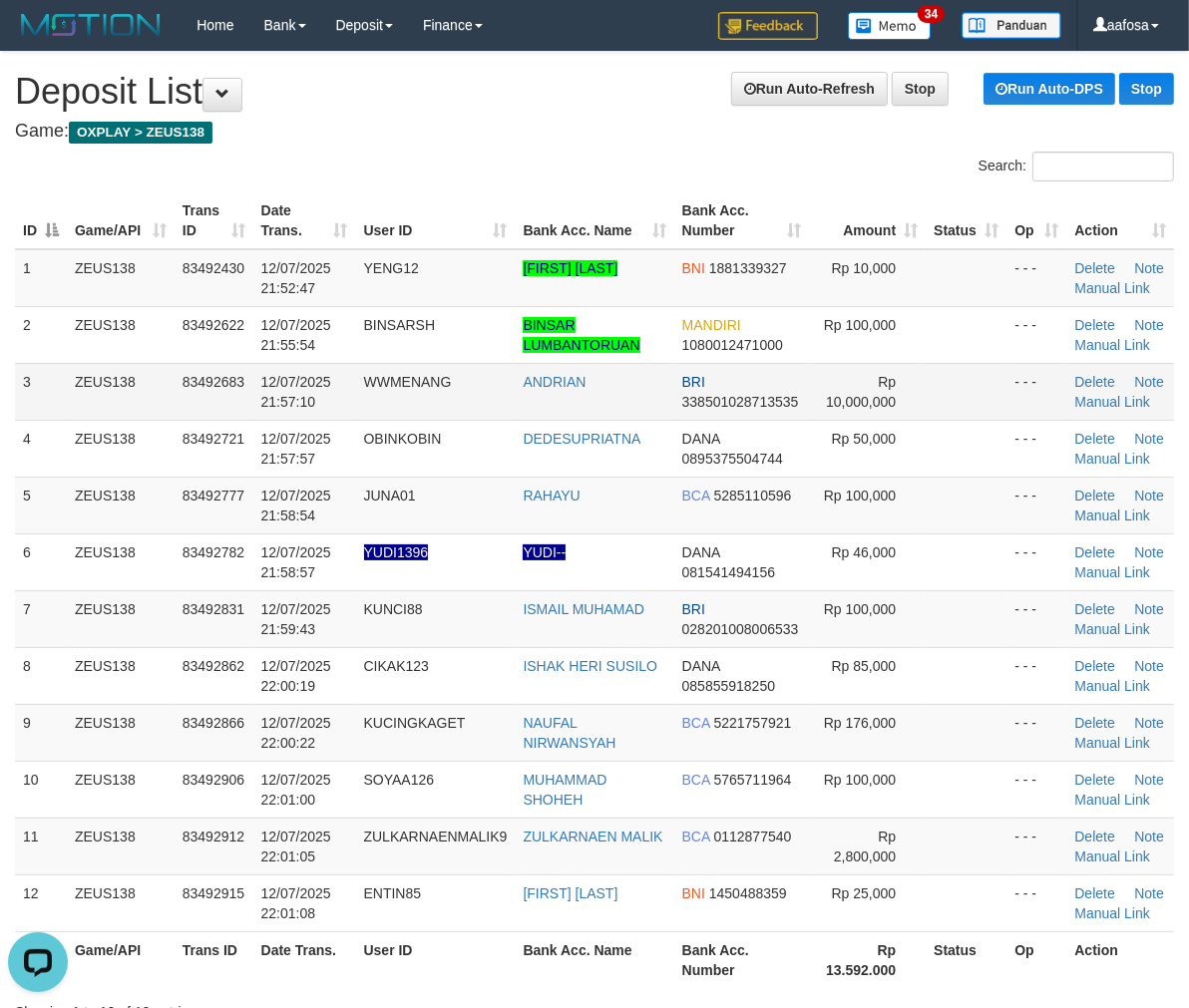 click on "WWMENANG" at bounding box center [436, 391] 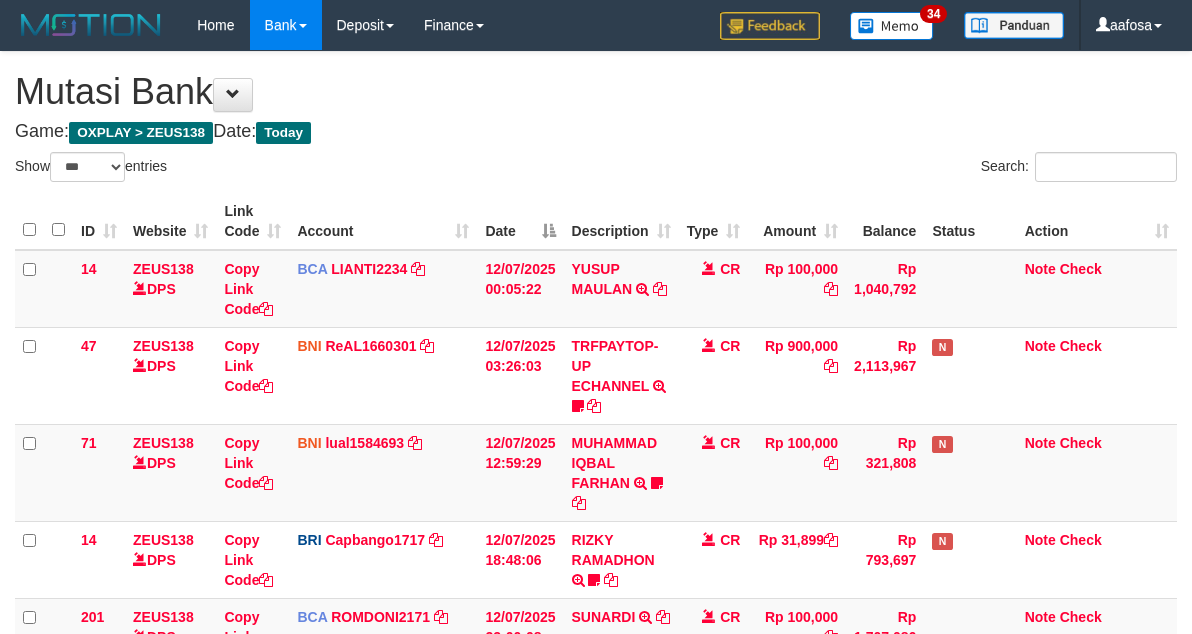 select on "***" 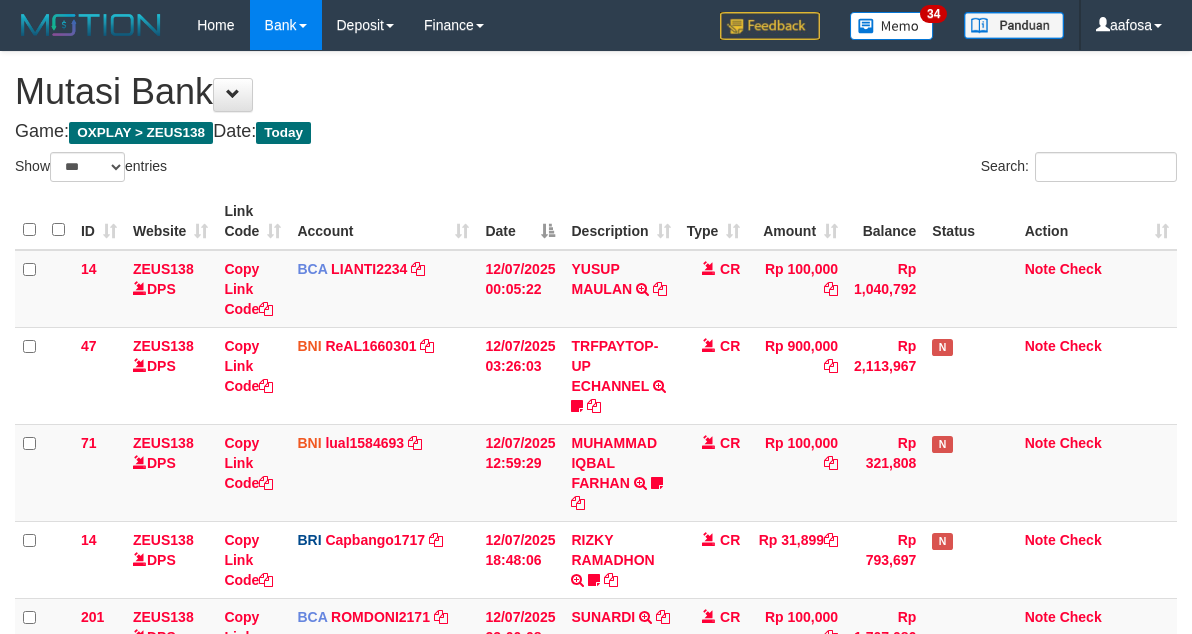 scroll, scrollTop: 287, scrollLeft: 0, axis: vertical 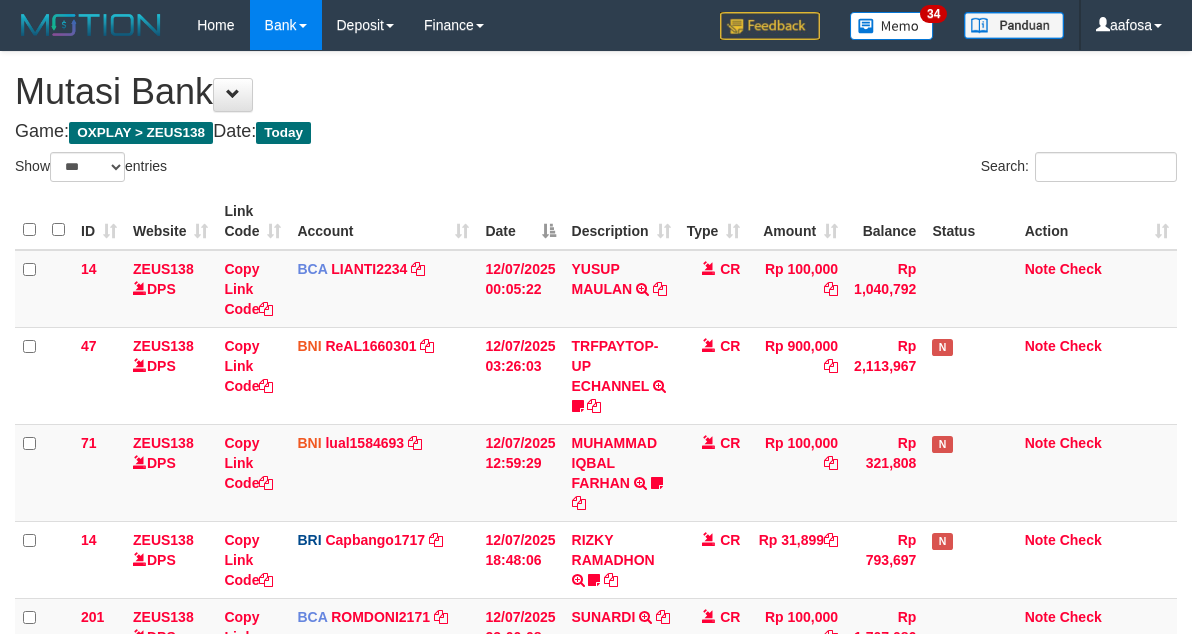 select on "***" 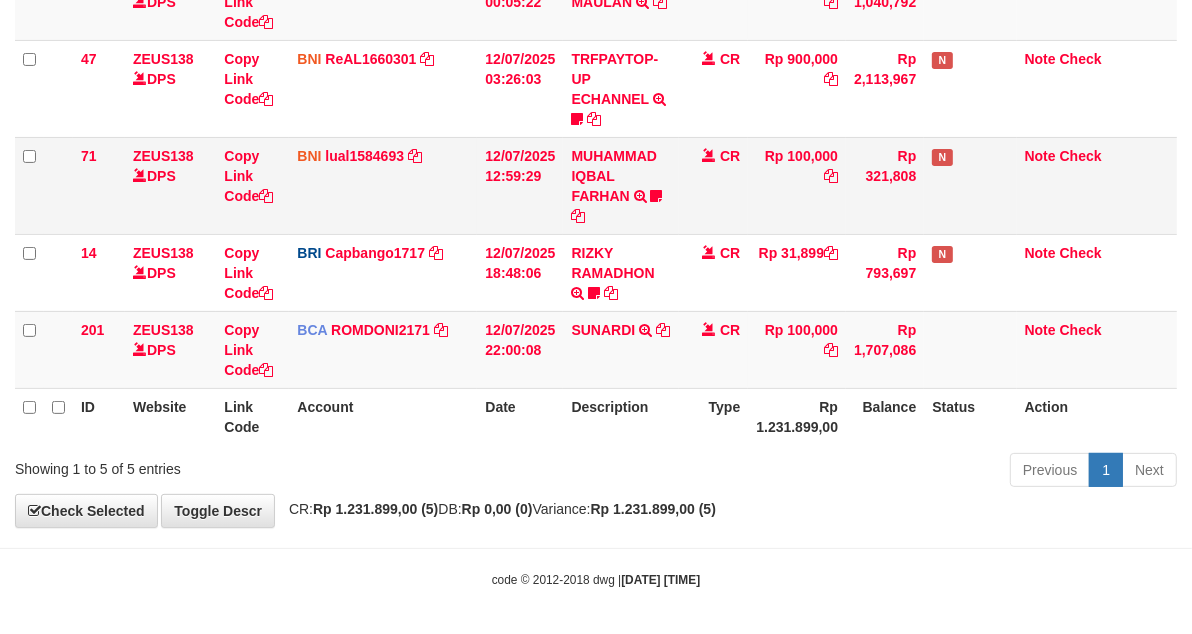 scroll, scrollTop: 175, scrollLeft: 0, axis: vertical 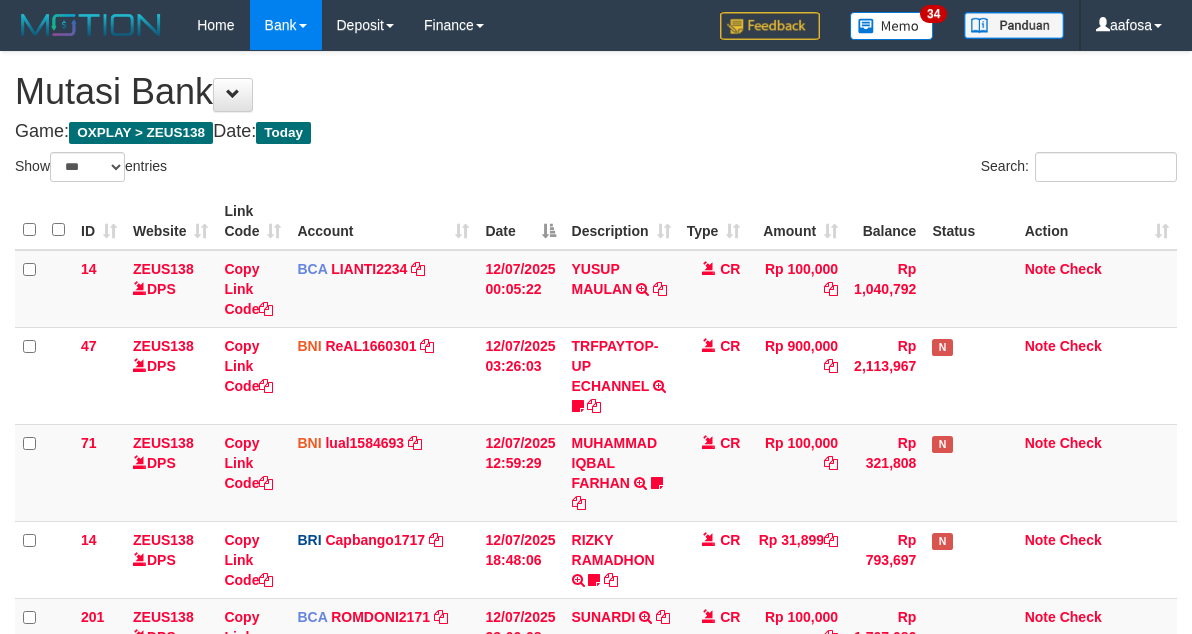 select on "***" 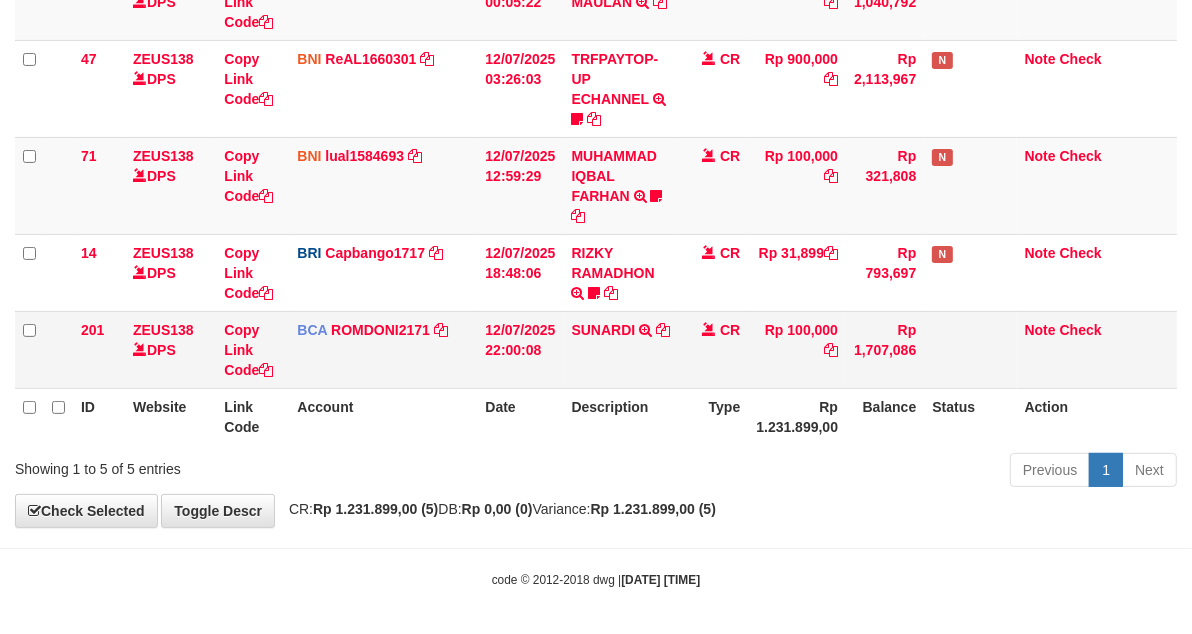 scroll, scrollTop: 175, scrollLeft: 0, axis: vertical 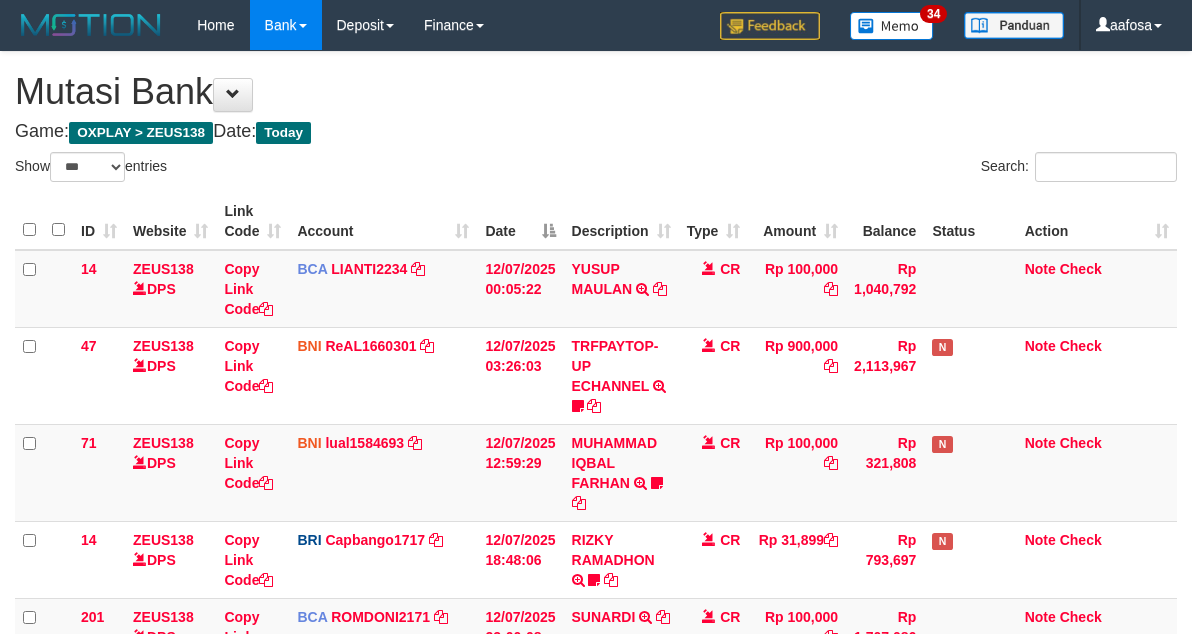 select on "***" 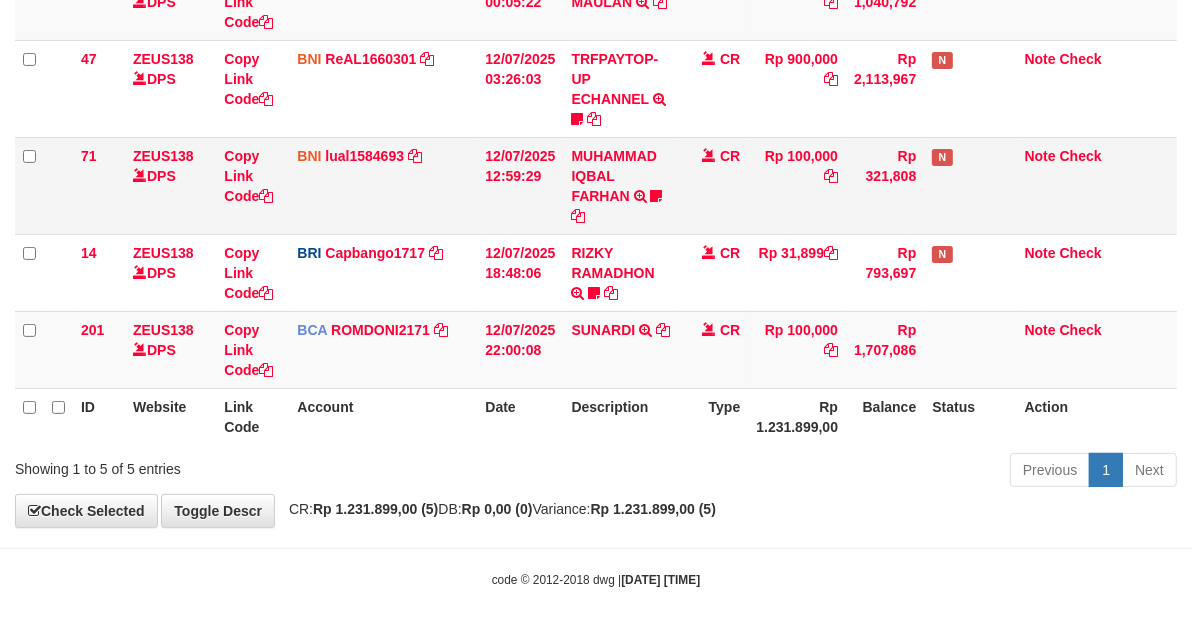 scroll, scrollTop: 175, scrollLeft: 0, axis: vertical 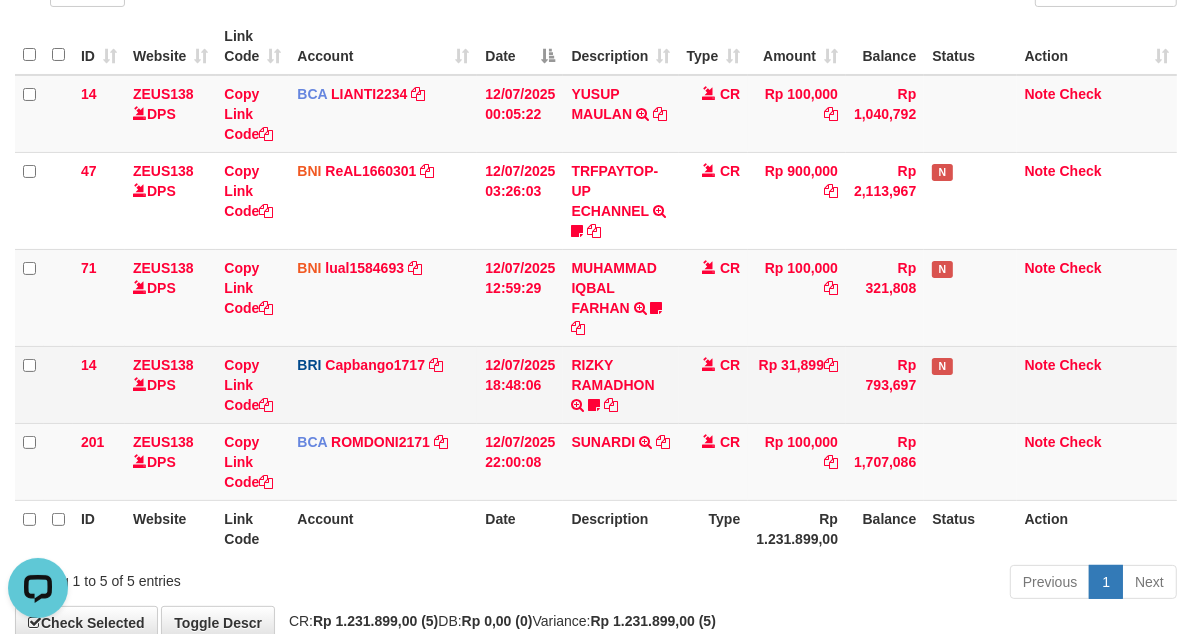 click on "CR" at bounding box center [714, 384] 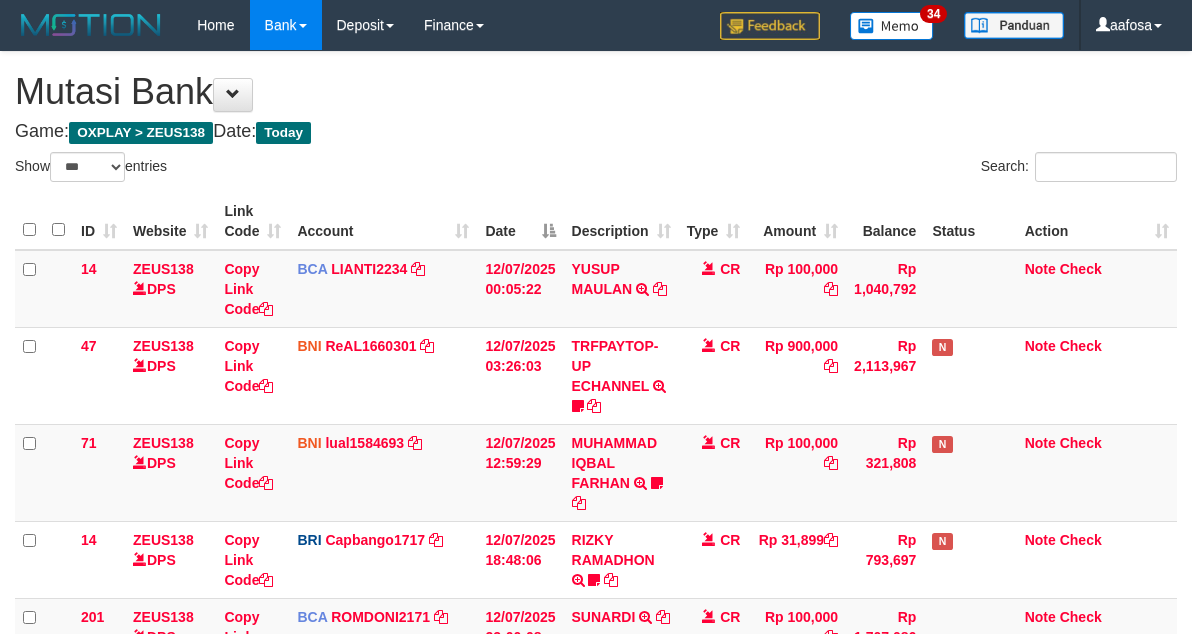 select on "***" 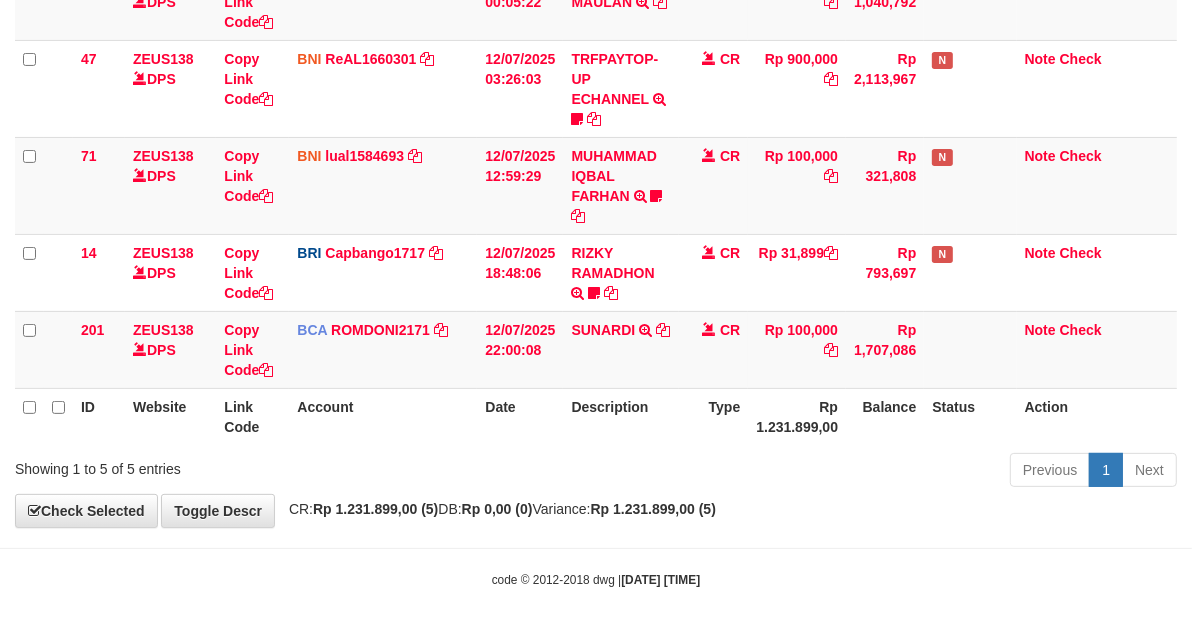 scroll, scrollTop: 175, scrollLeft: 0, axis: vertical 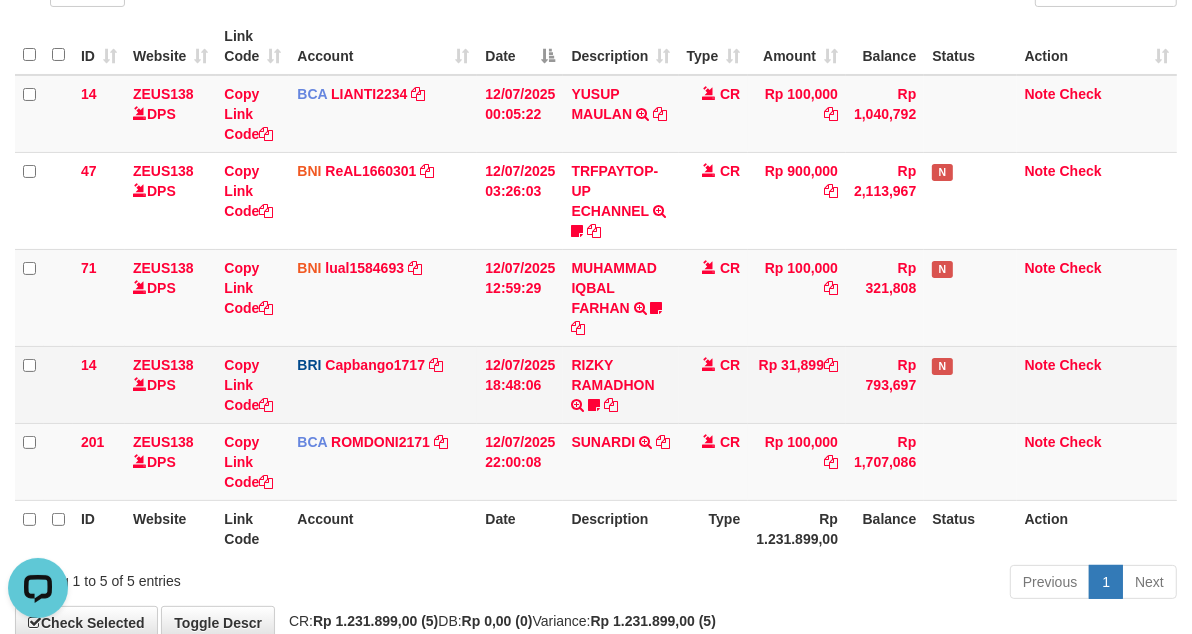 click on "RIZKY RAMADHON            TRANSFER NBMB RIZKY RAMADHON TO HELMI    Rizky190" at bounding box center [620, 384] 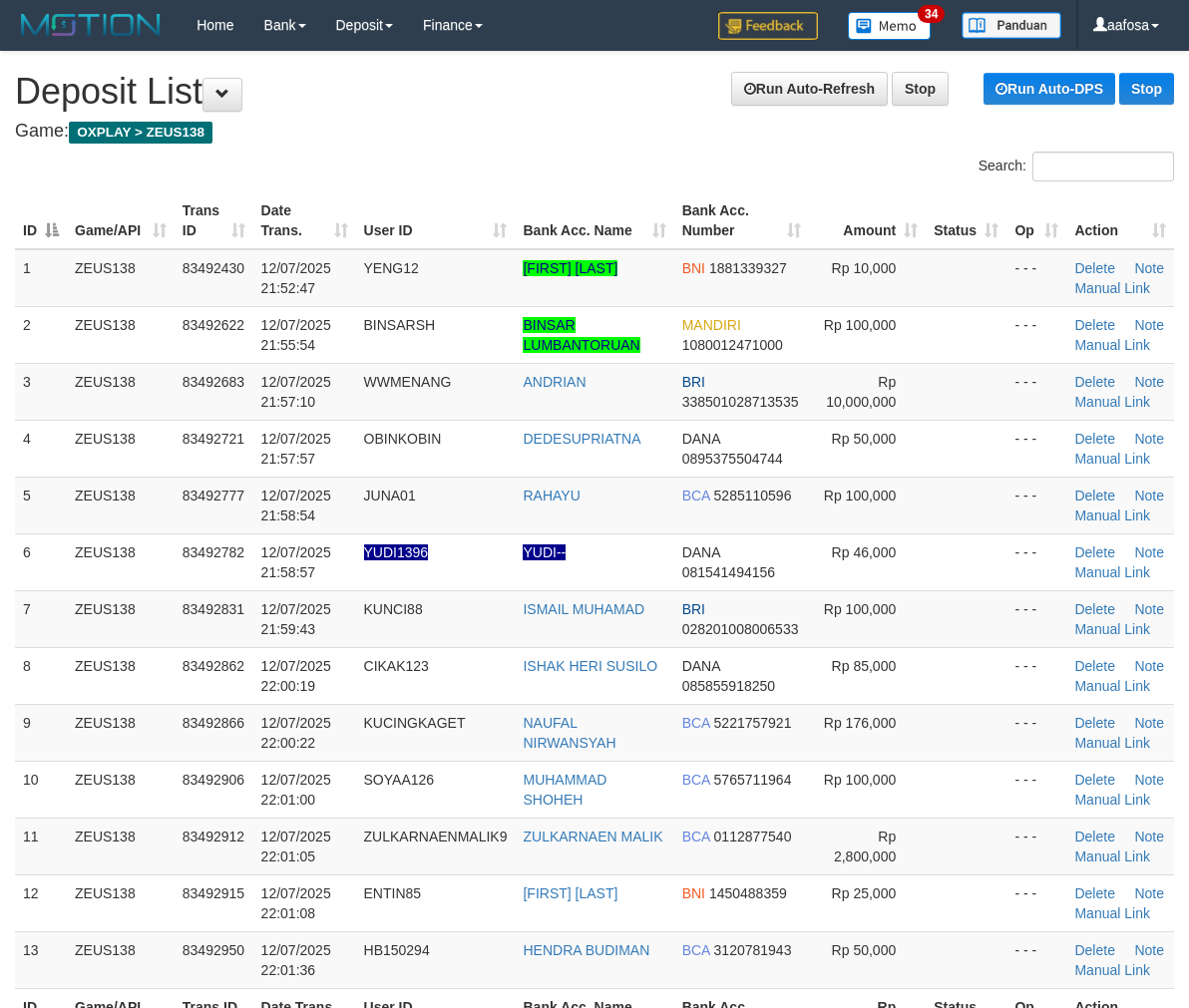 scroll, scrollTop: 0, scrollLeft: 0, axis: both 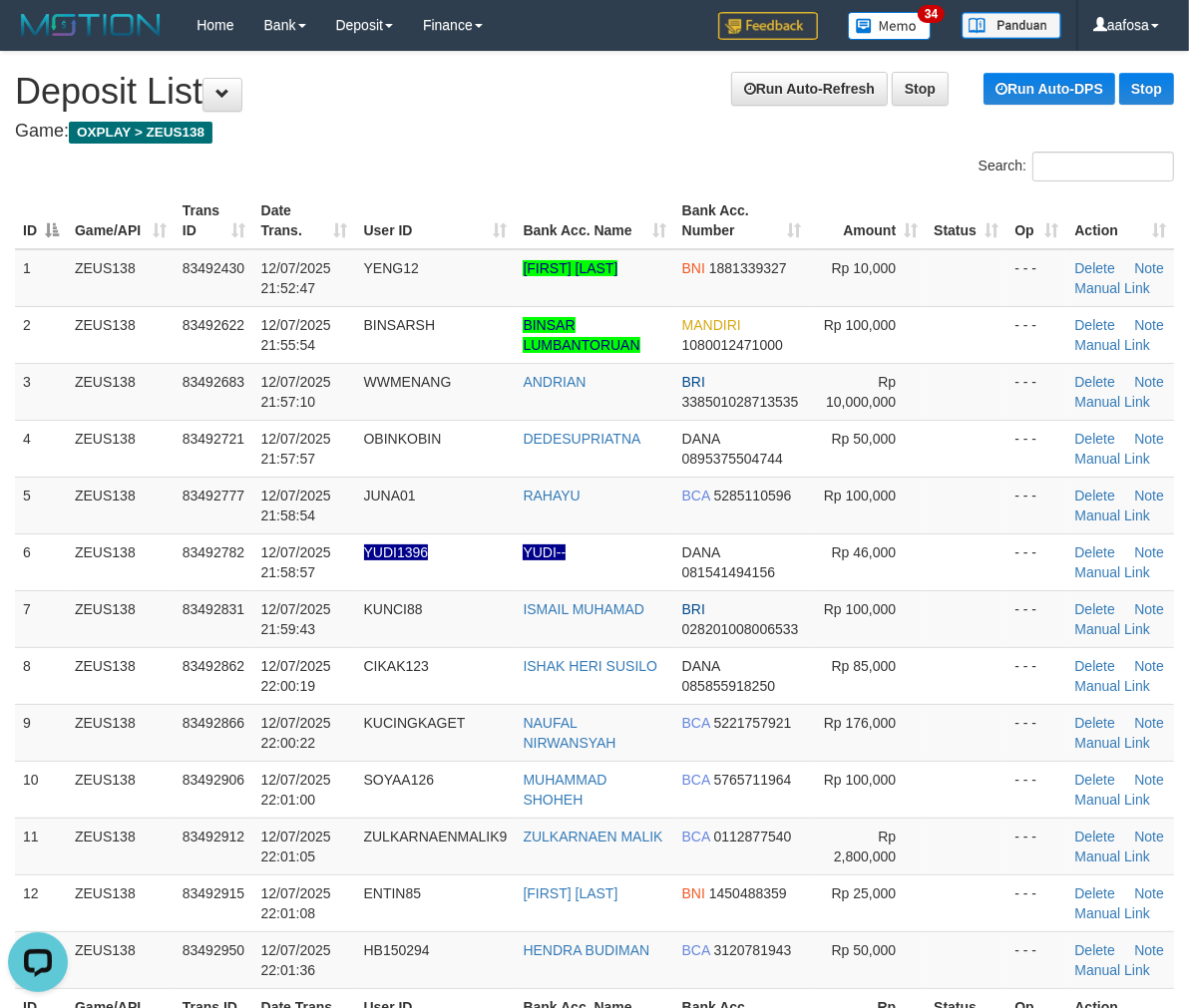 drag, startPoint x: 464, startPoint y: 95, endPoint x: 459, endPoint y: 104, distance: 10.29563 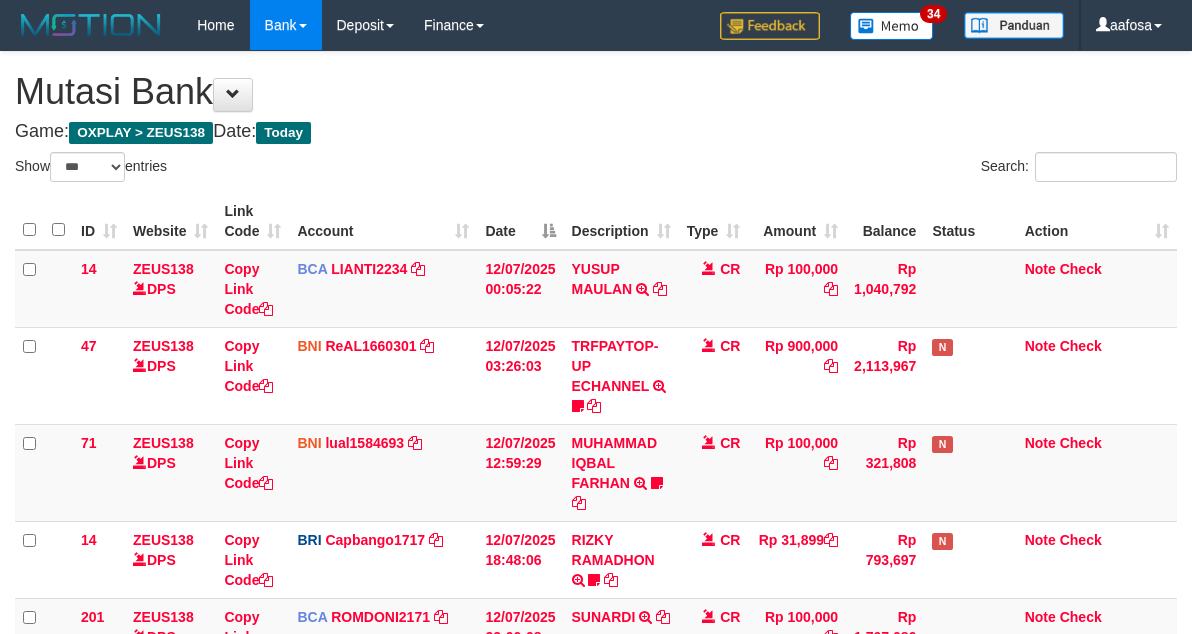 select on "***" 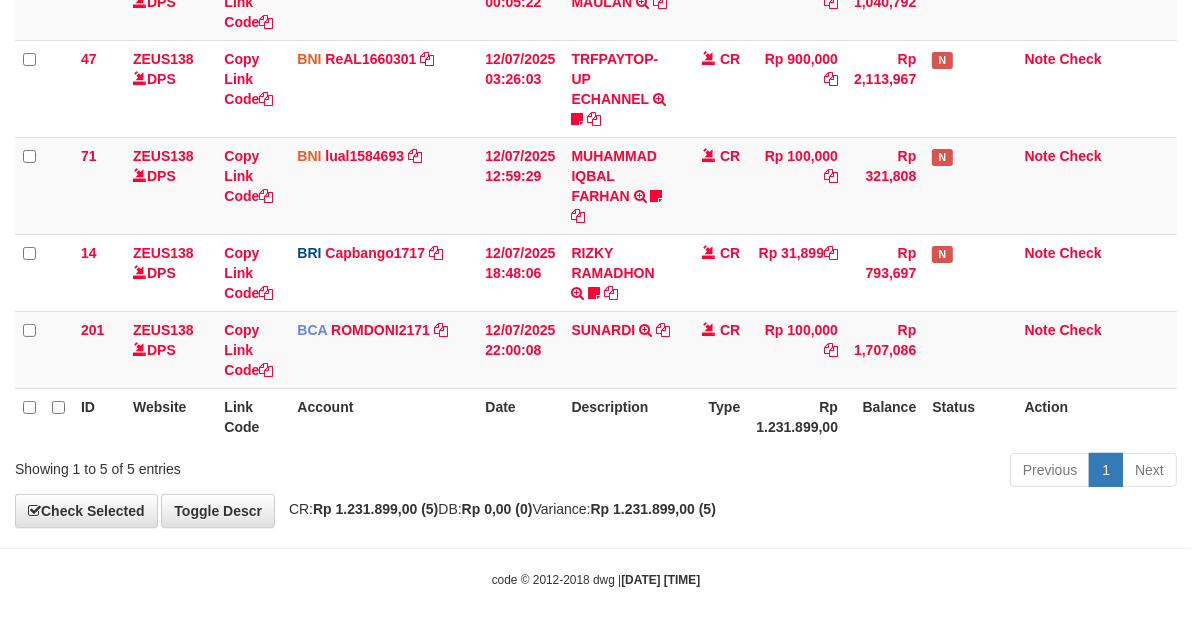 scroll, scrollTop: 175, scrollLeft: 0, axis: vertical 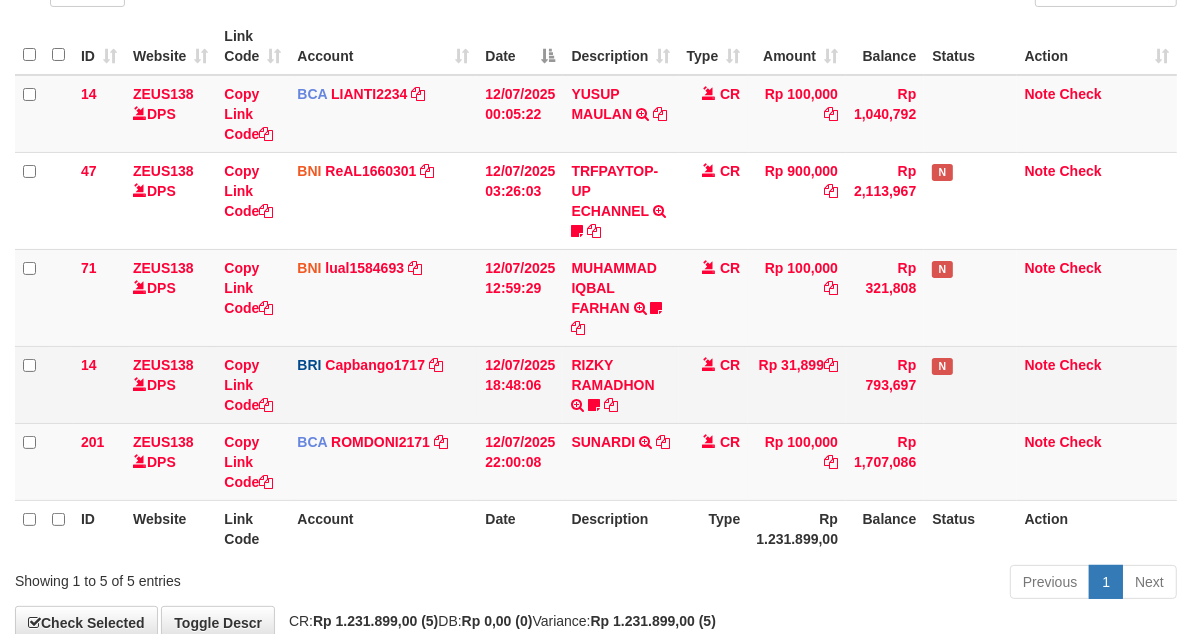 click on "CR" at bounding box center (714, 384) 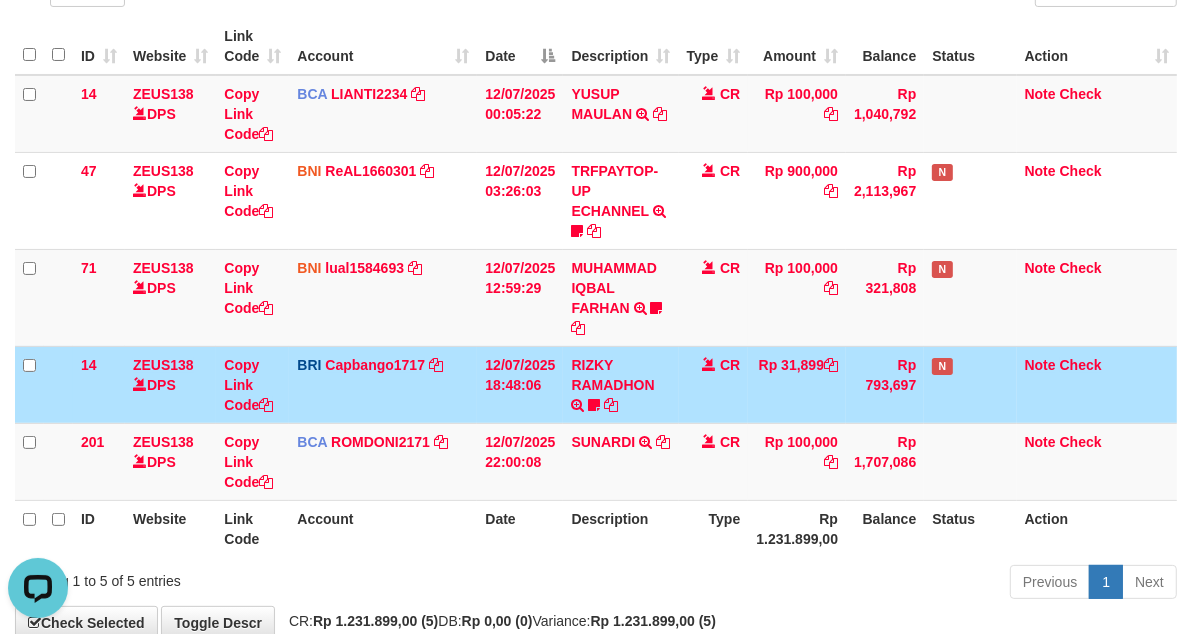 scroll, scrollTop: 0, scrollLeft: 0, axis: both 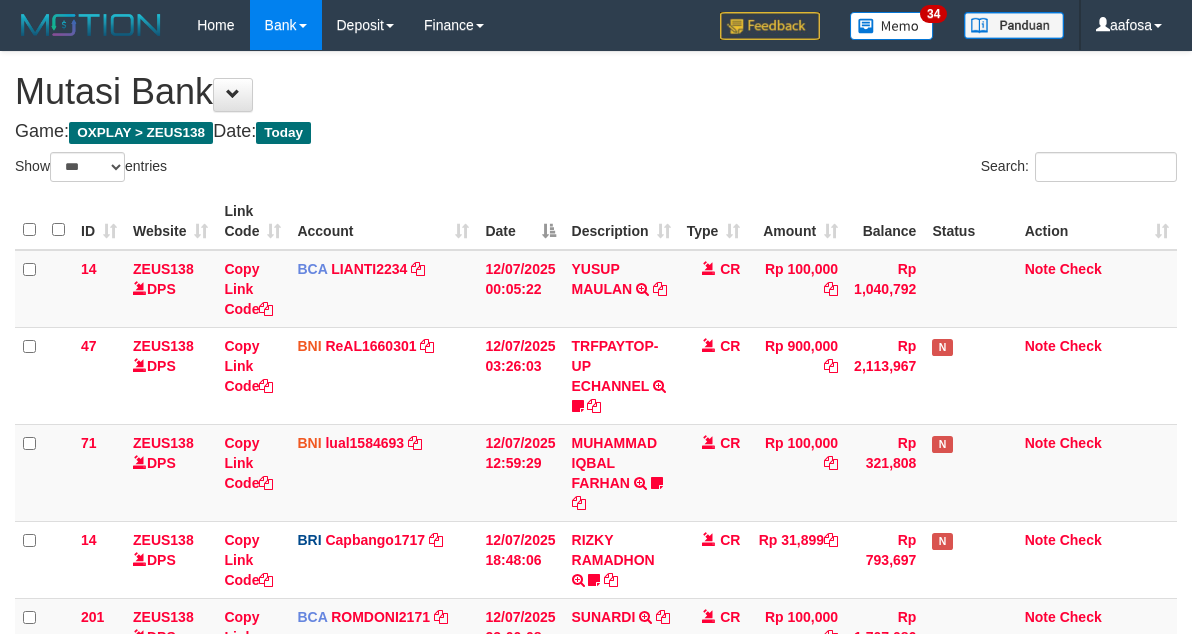 select on "***" 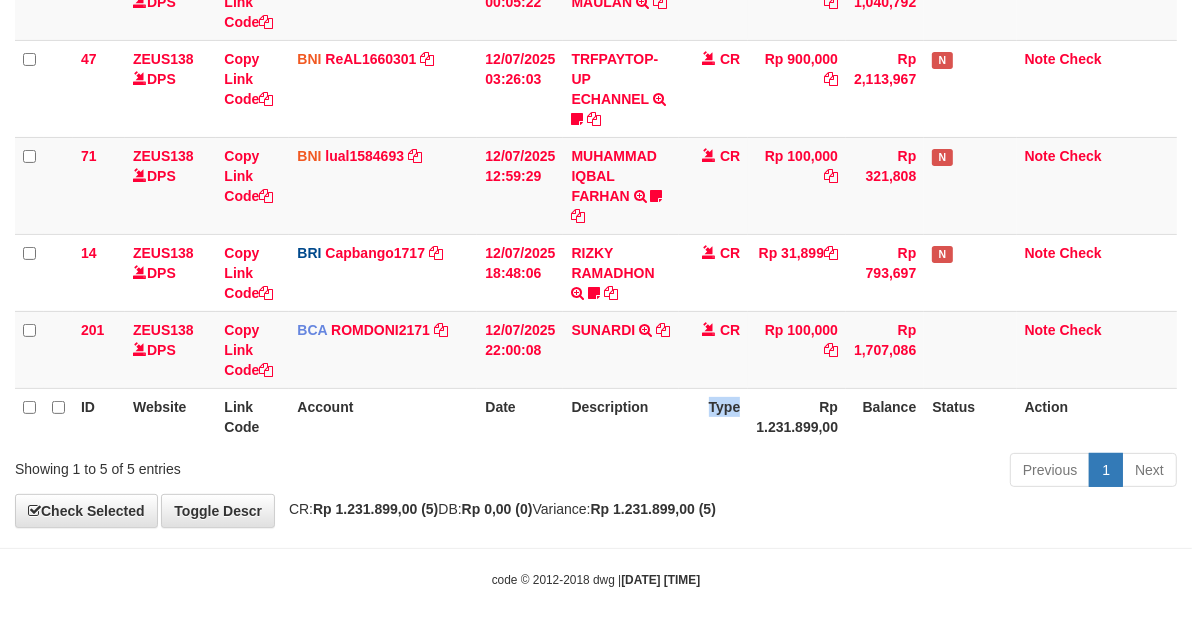 click on "Type" at bounding box center [714, 416] 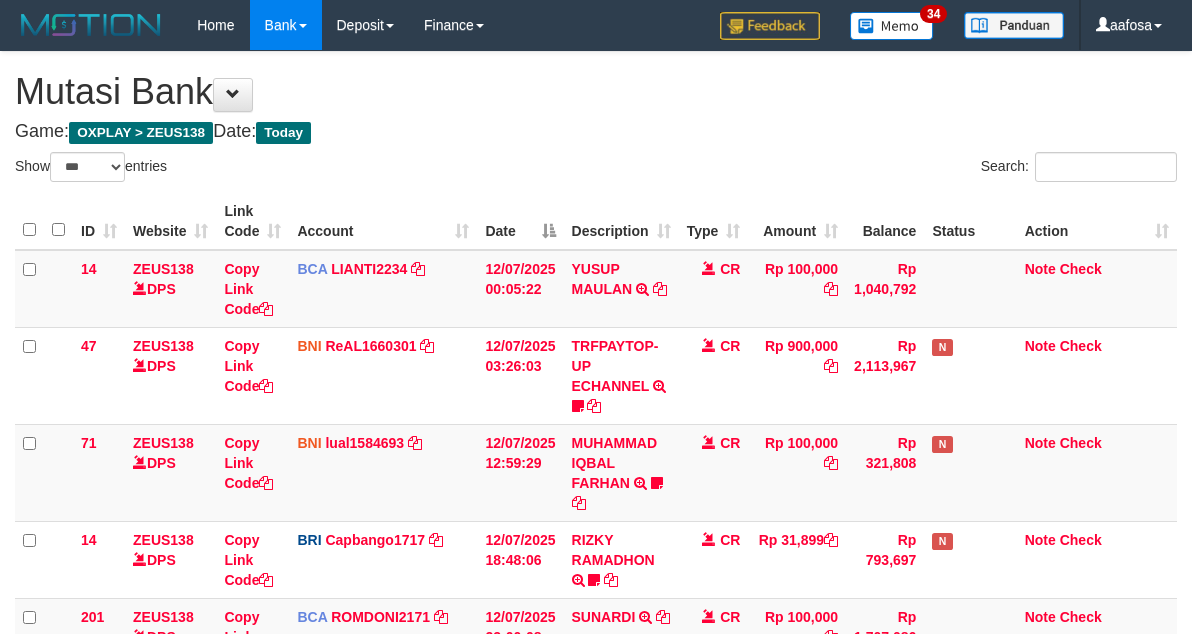 select on "***" 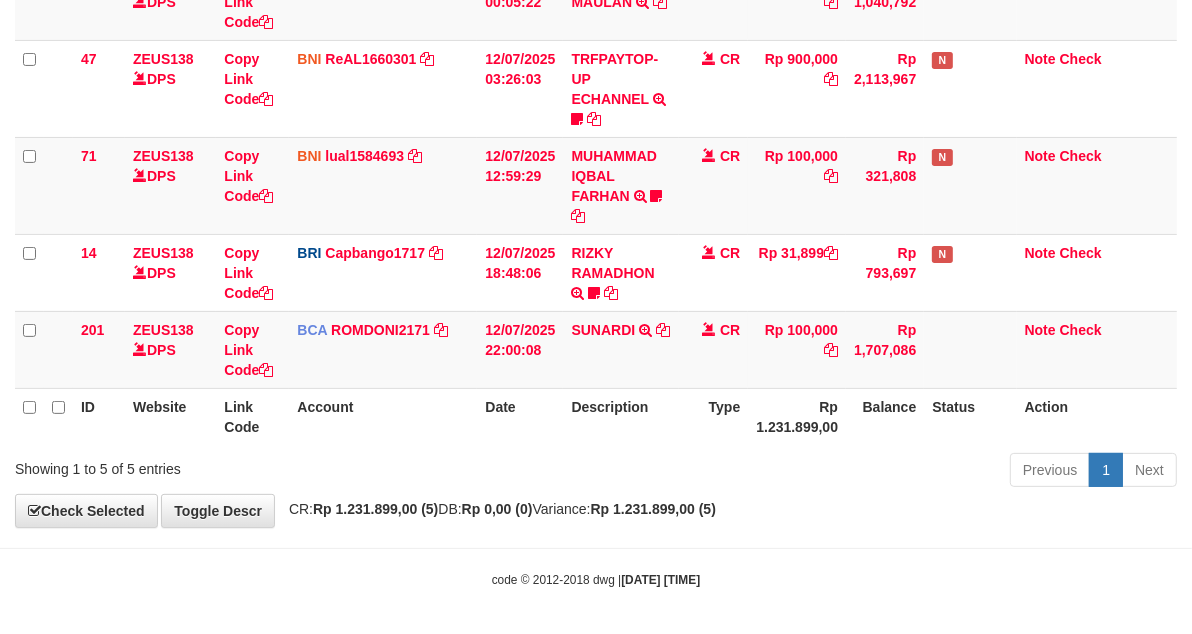scroll, scrollTop: 175, scrollLeft: 0, axis: vertical 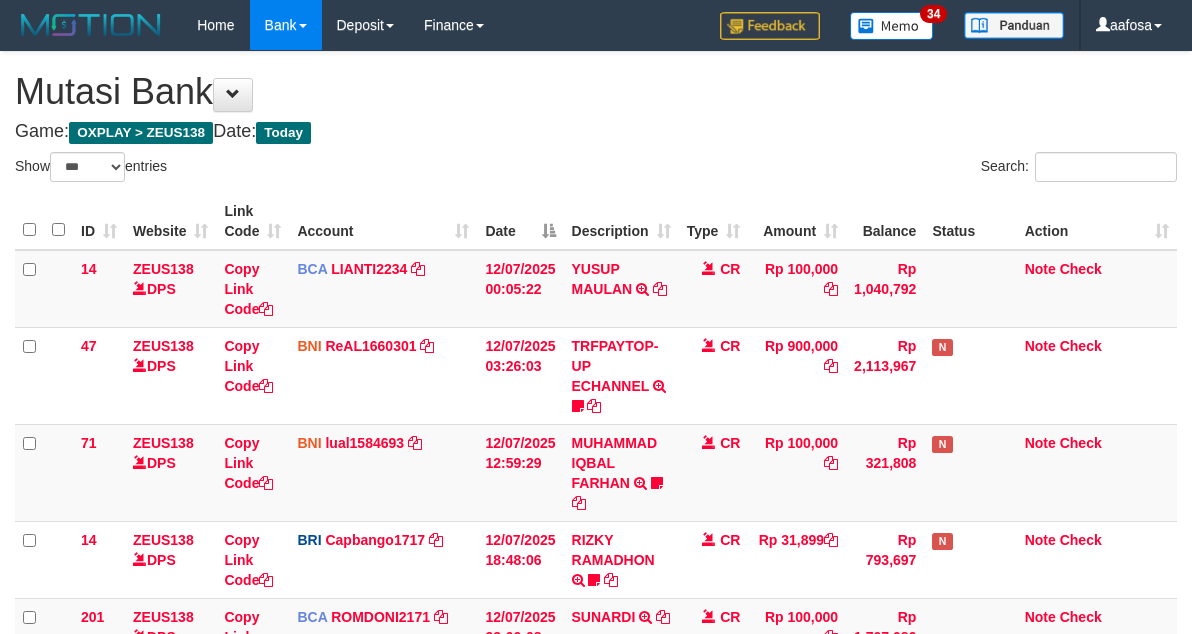 select on "***" 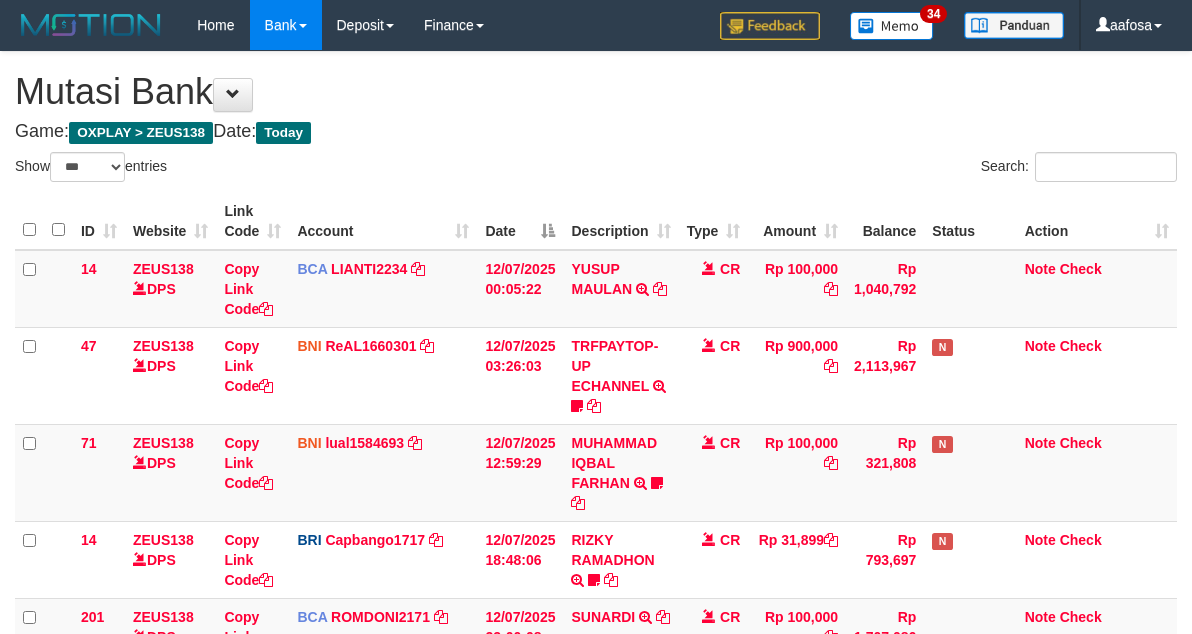 scroll, scrollTop: 287, scrollLeft: 0, axis: vertical 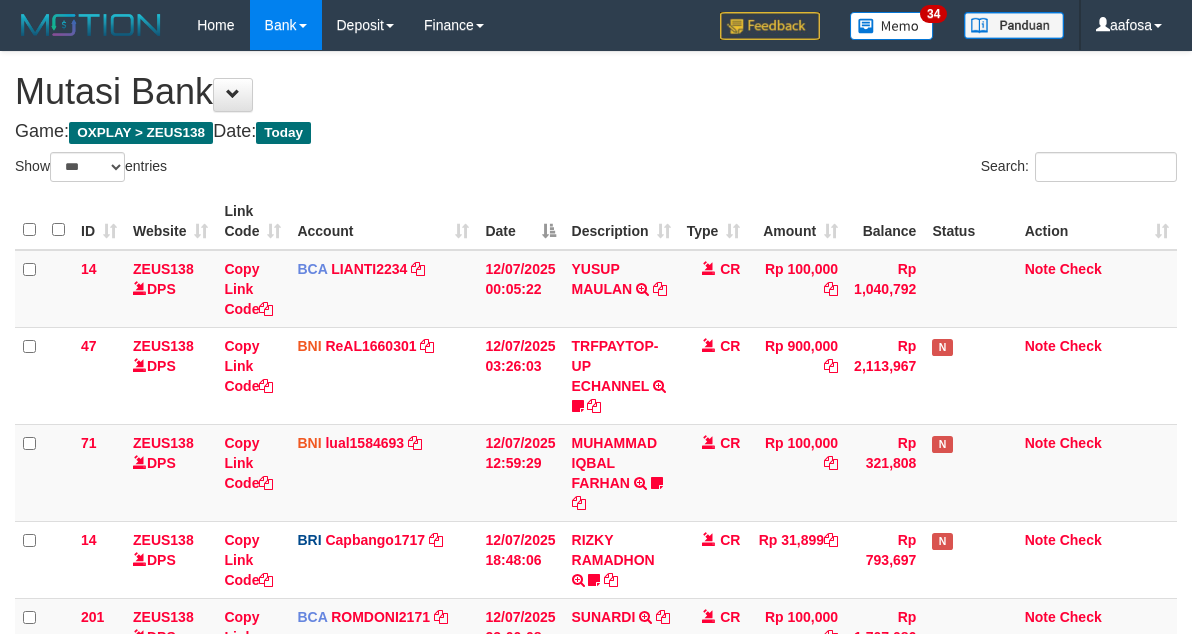 select on "***" 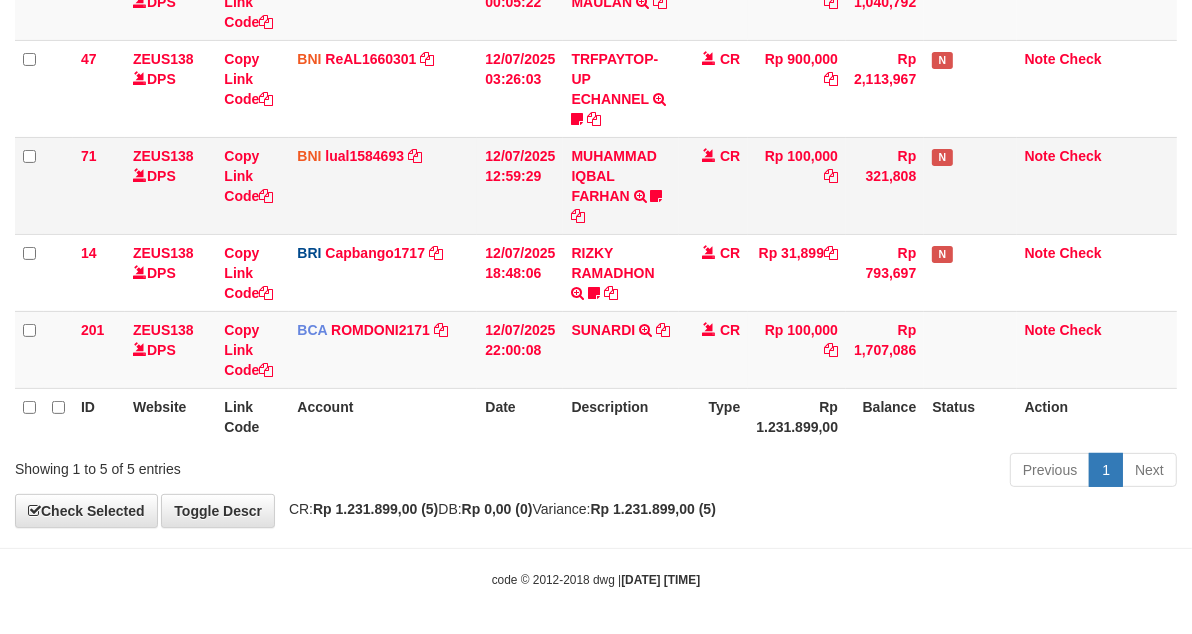 scroll, scrollTop: 175, scrollLeft: 0, axis: vertical 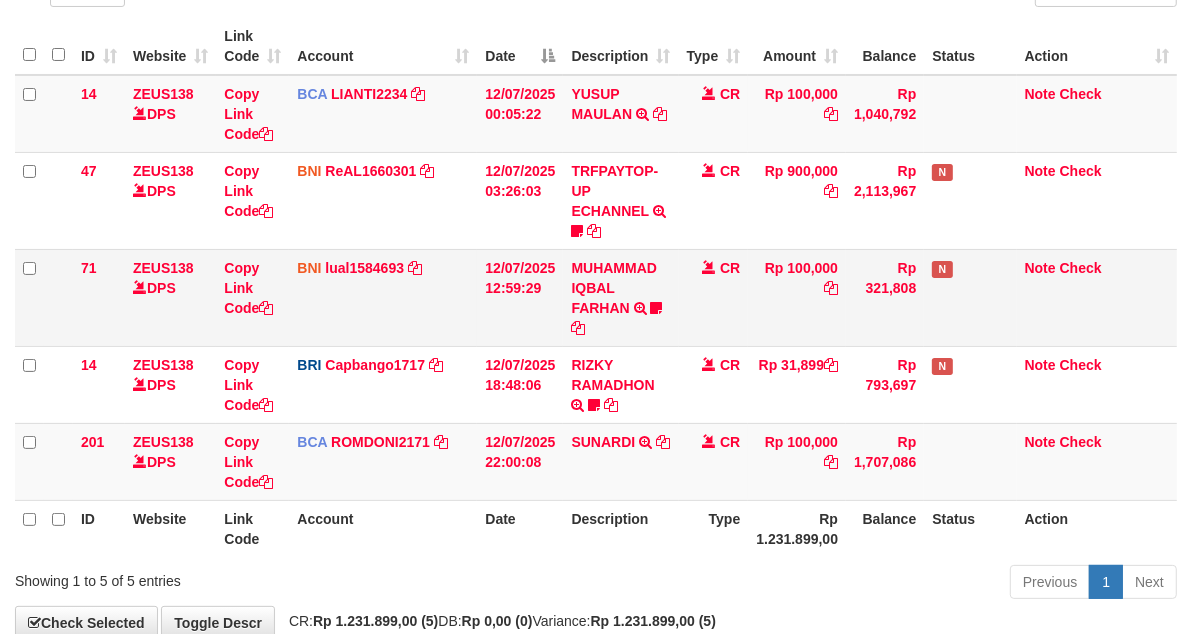 click on "CR" at bounding box center (714, 297) 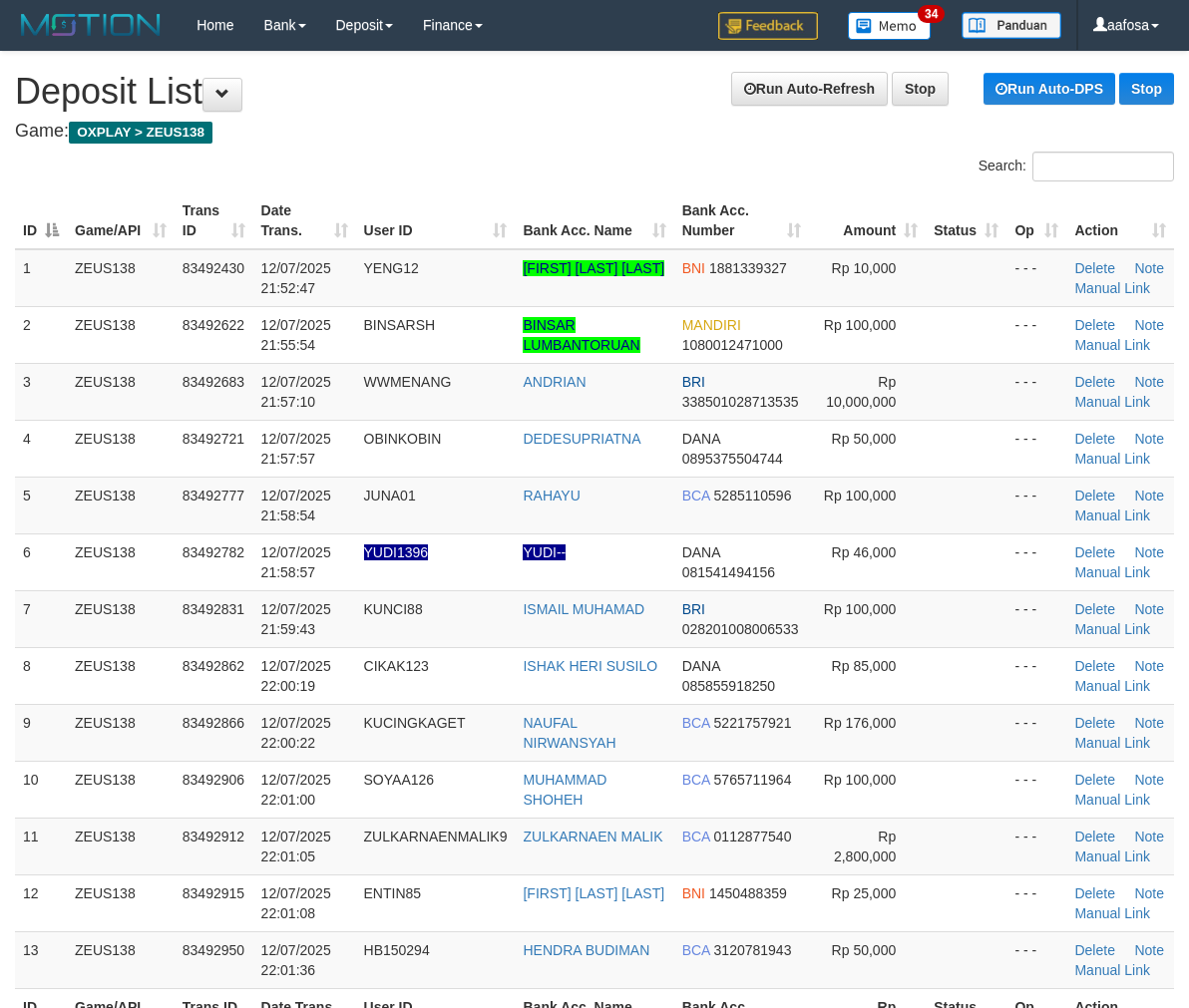 scroll, scrollTop: 0, scrollLeft: 0, axis: both 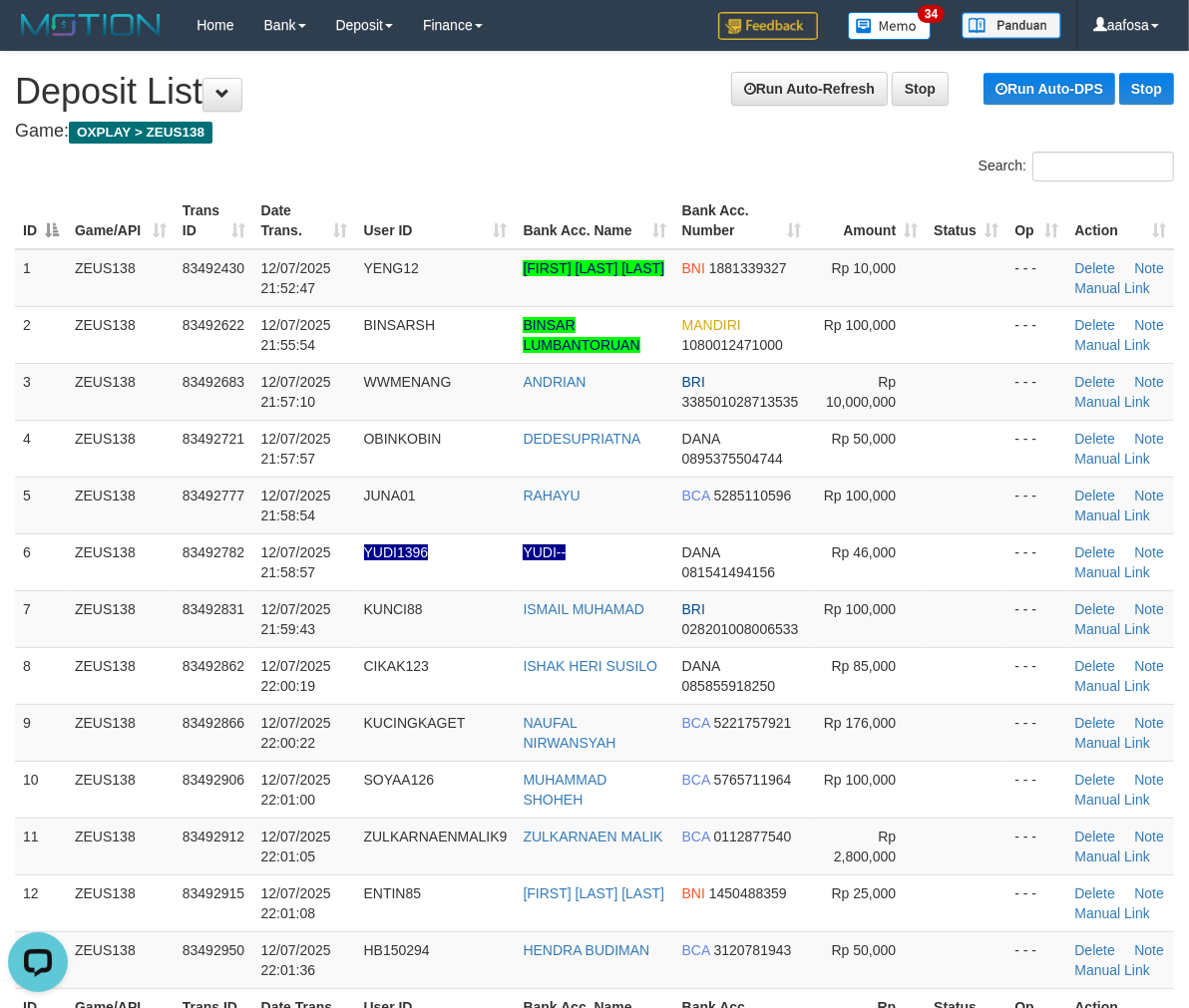 drag, startPoint x: 483, startPoint y: 58, endPoint x: 447, endPoint y: 100, distance: 55.31727 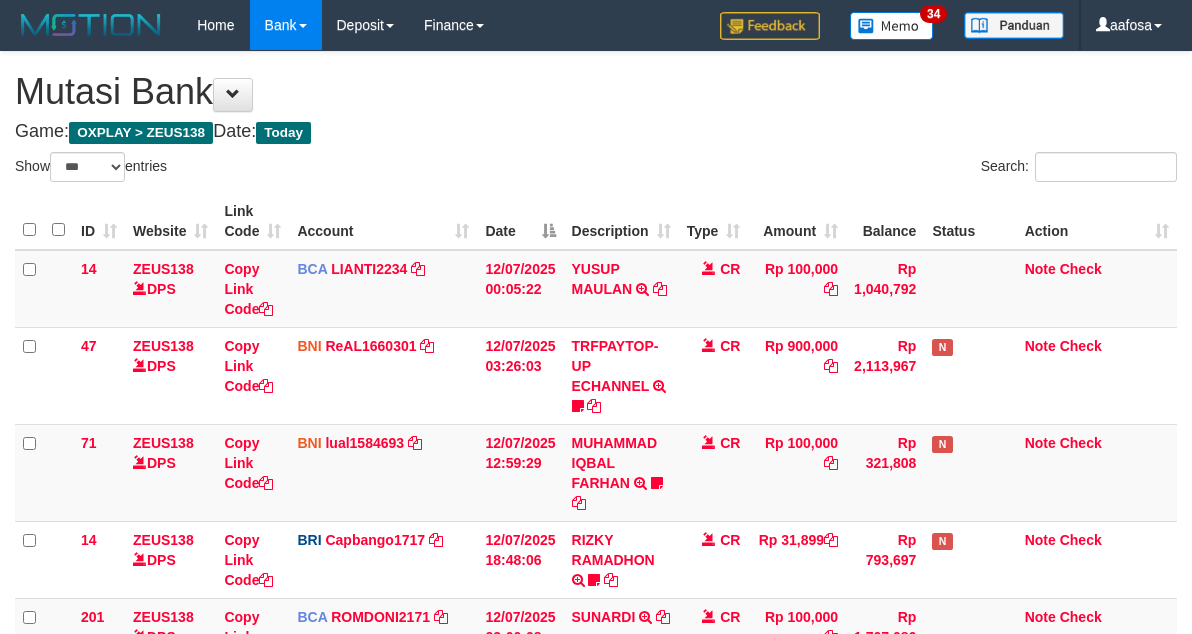 select on "***" 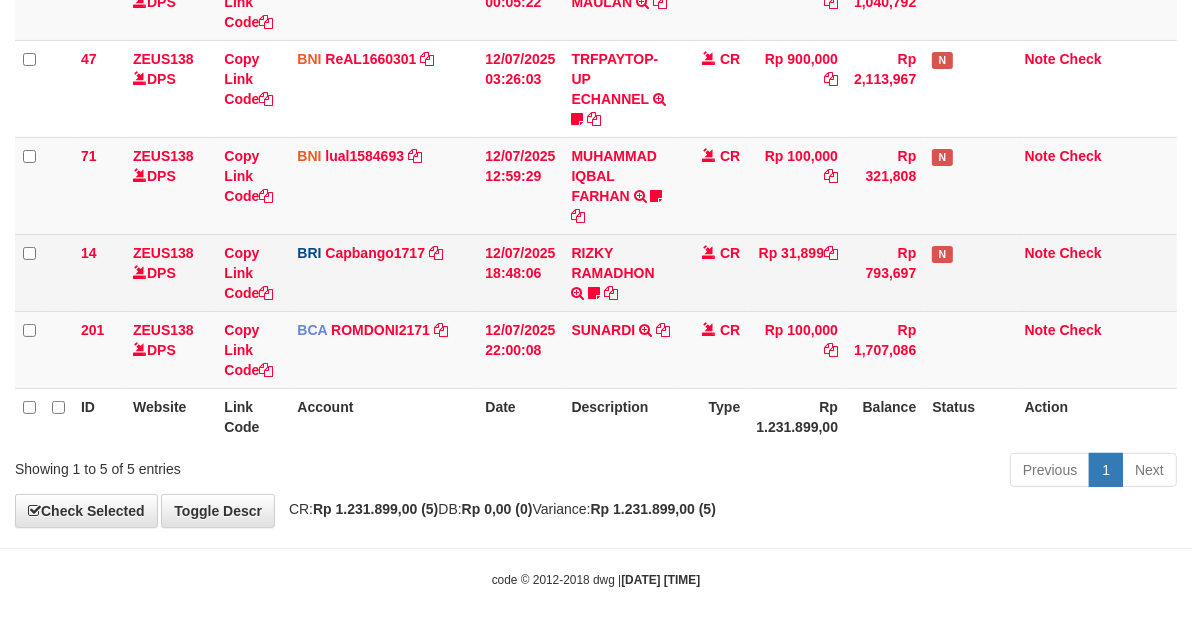 scroll, scrollTop: 175, scrollLeft: 0, axis: vertical 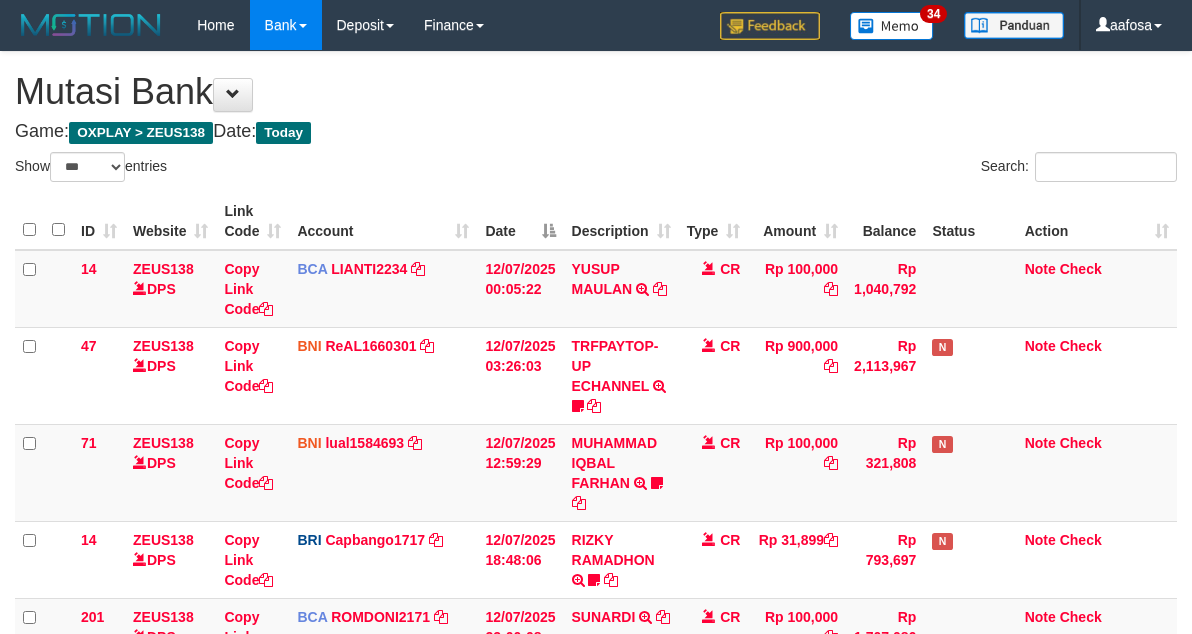 select on "***" 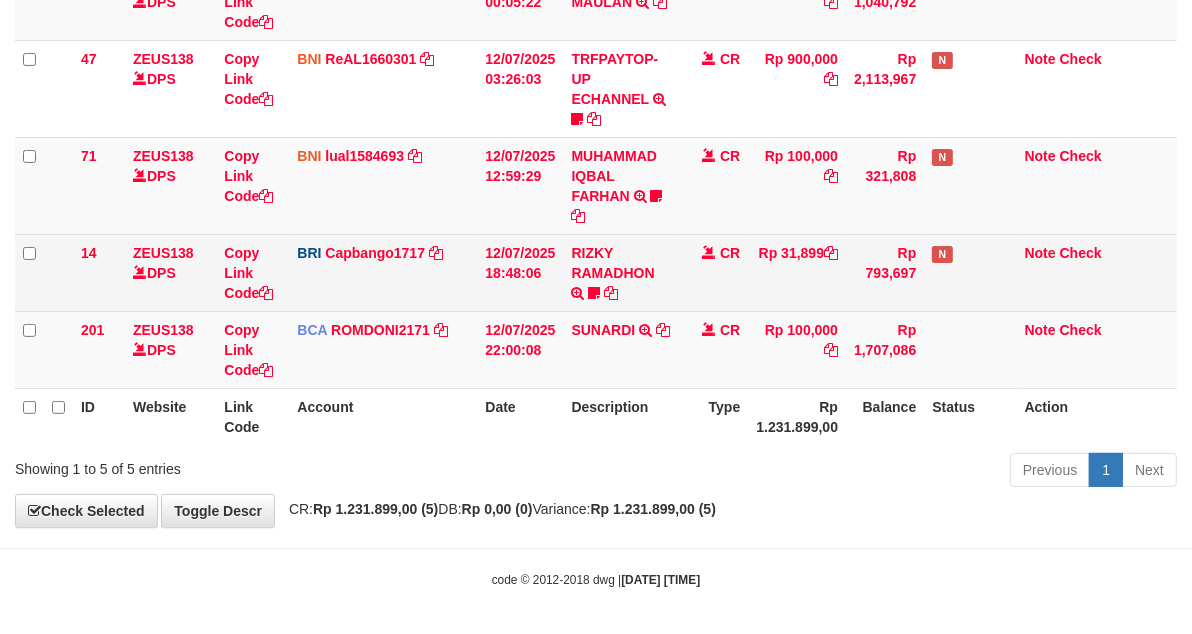 scroll, scrollTop: 175, scrollLeft: 0, axis: vertical 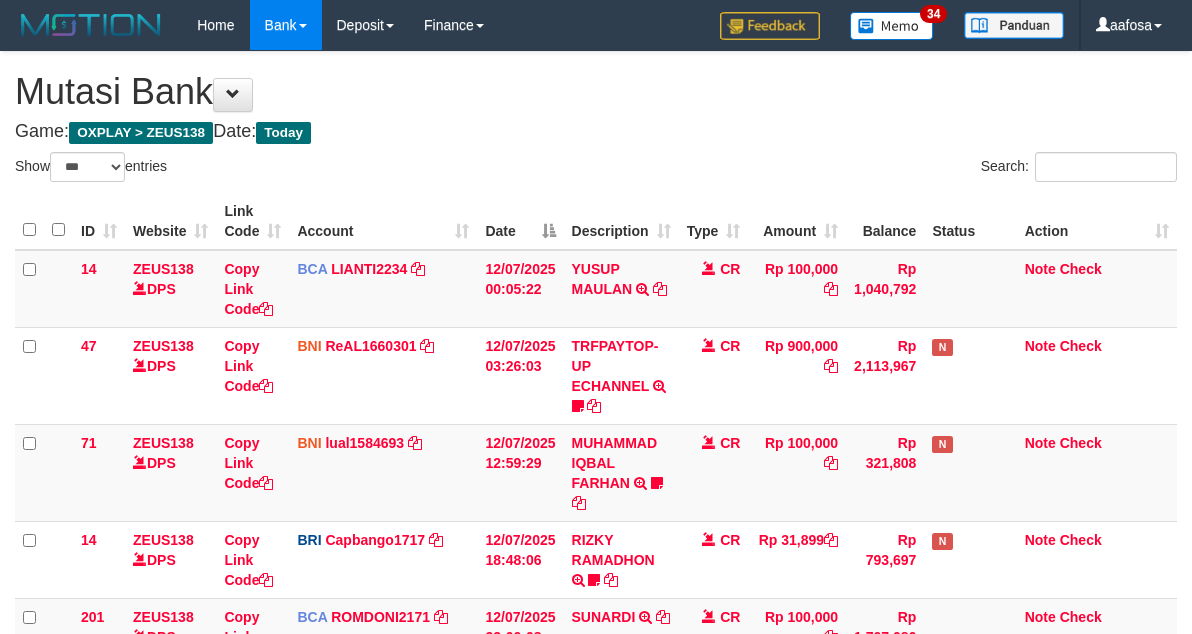 select on "***" 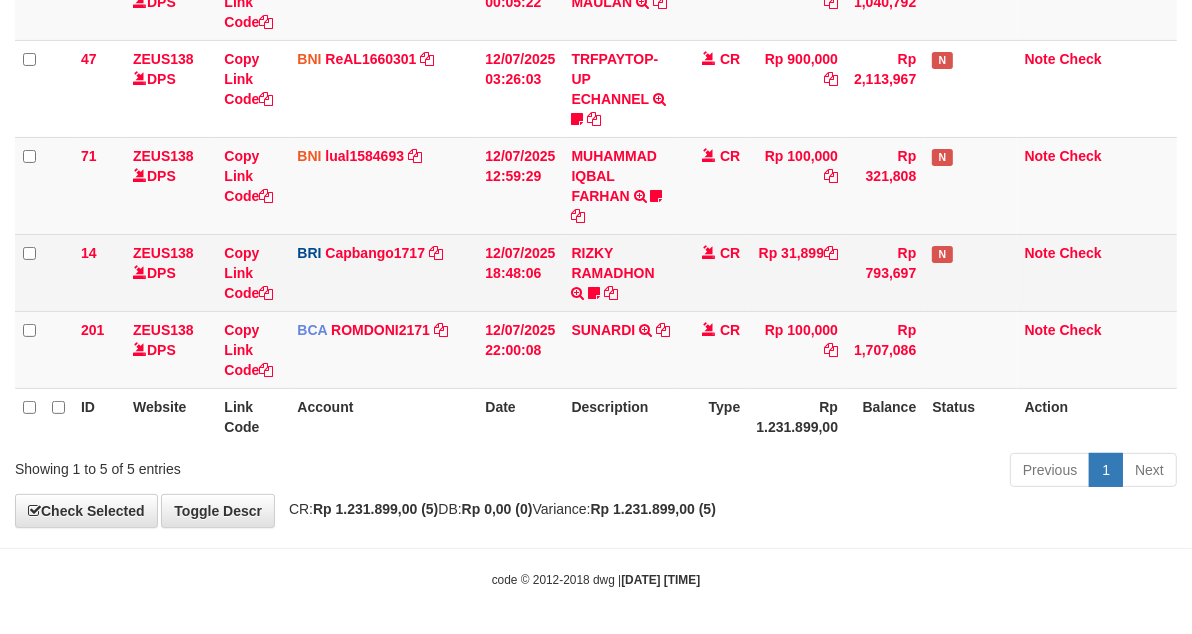 scroll, scrollTop: 175, scrollLeft: 0, axis: vertical 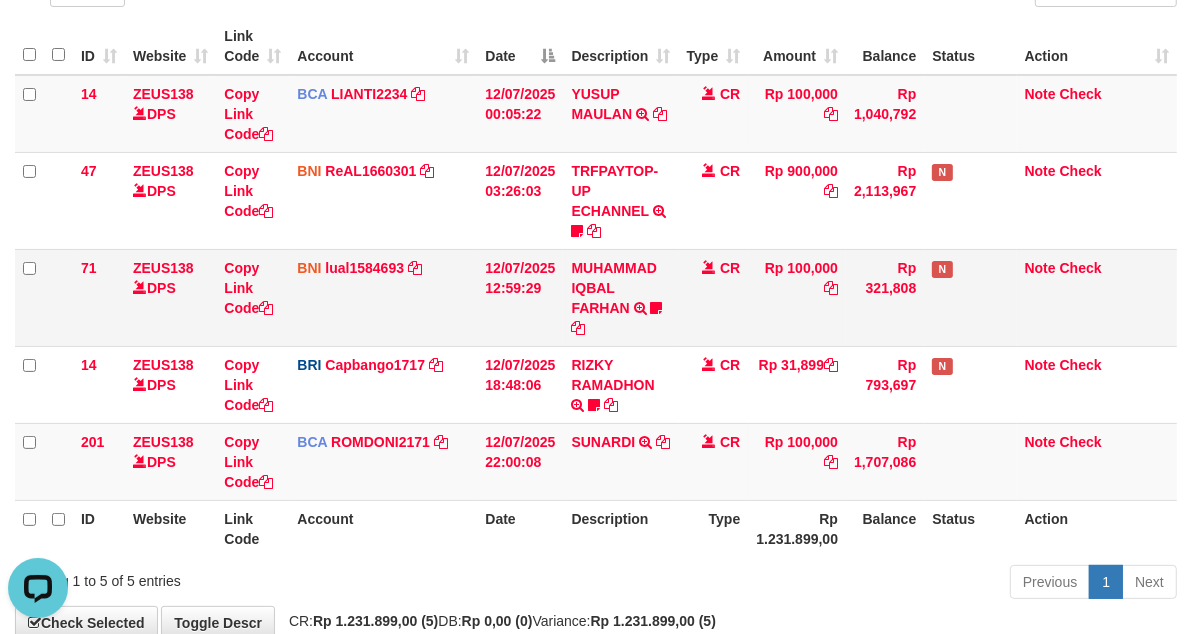 click on "CR" at bounding box center (714, 297) 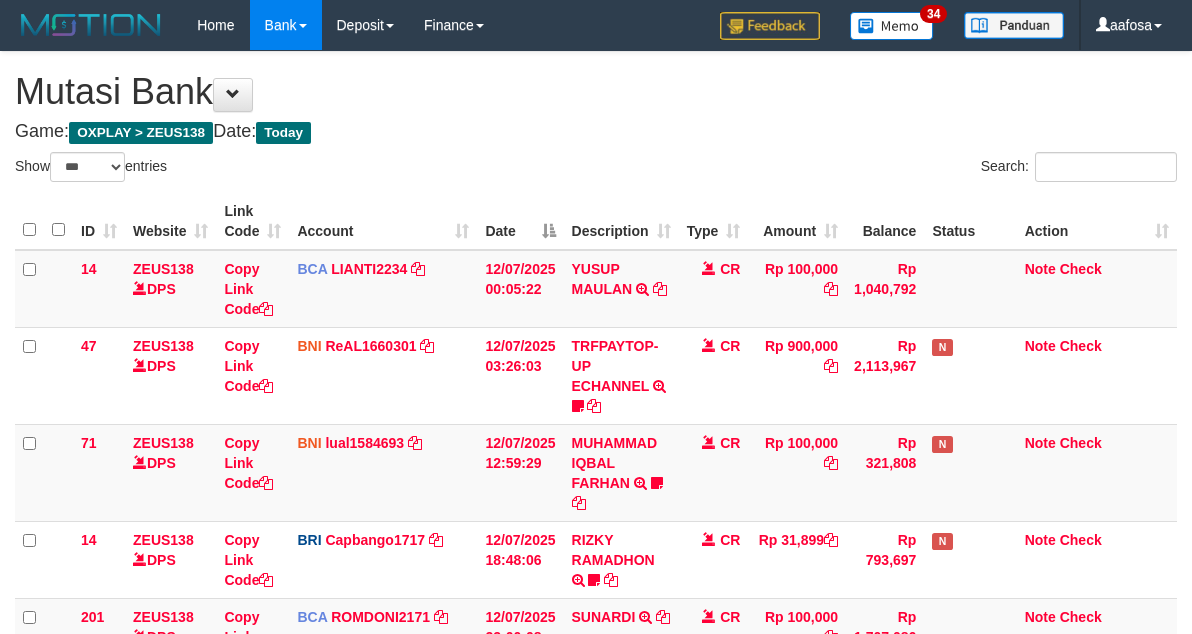 select on "***" 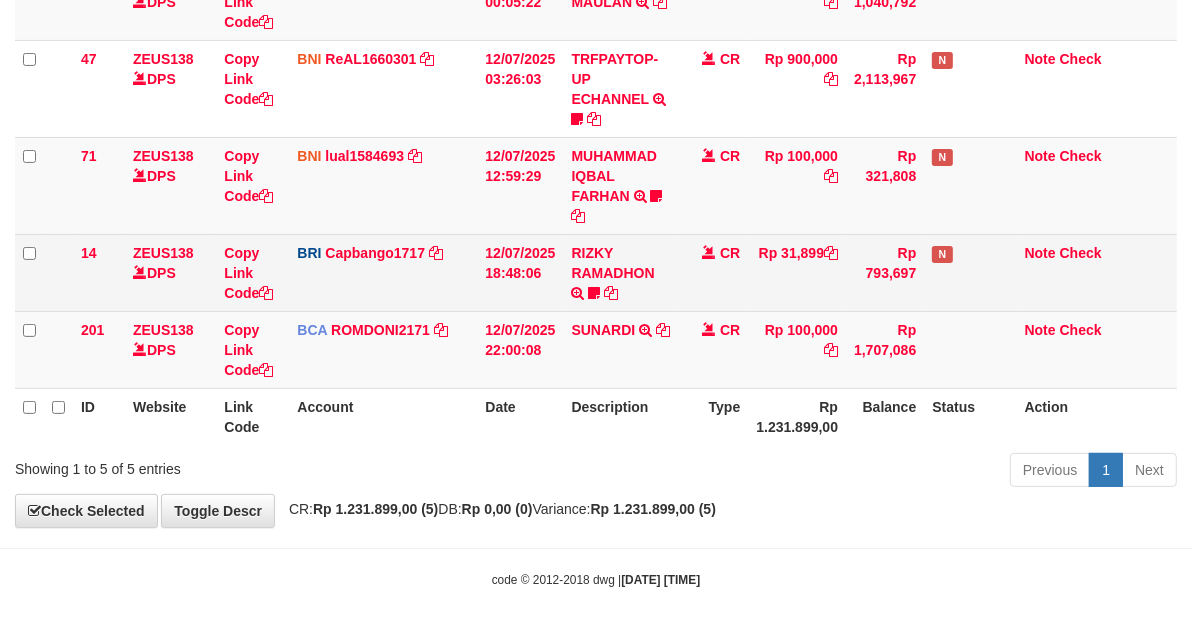 scroll, scrollTop: 175, scrollLeft: 0, axis: vertical 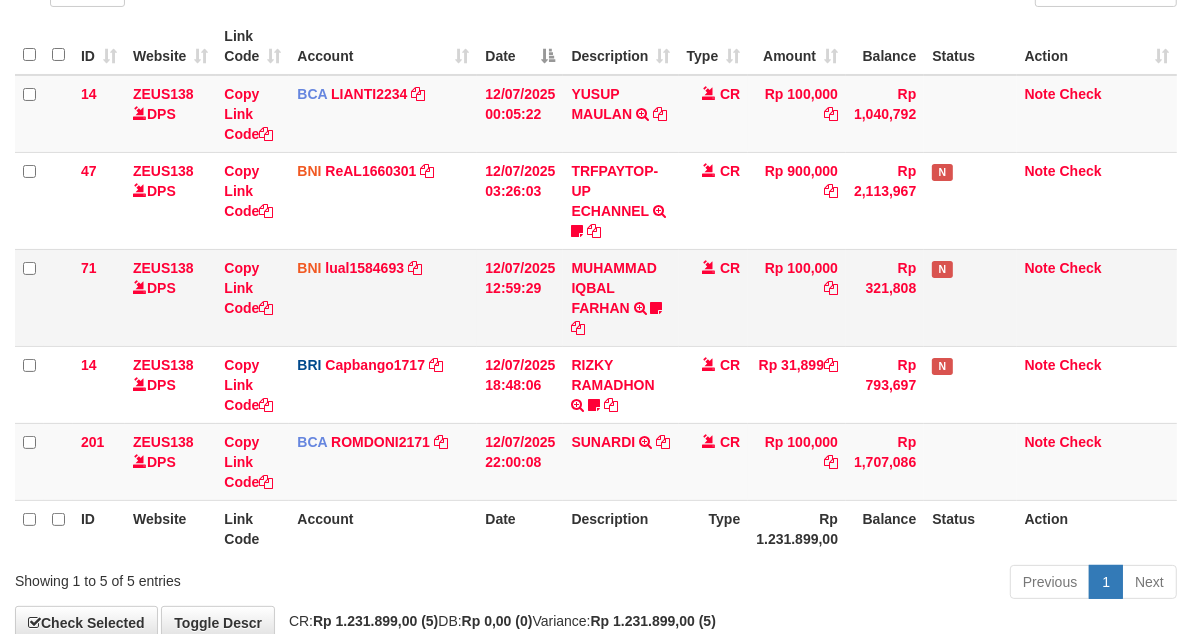 click on "CR" at bounding box center [714, 297] 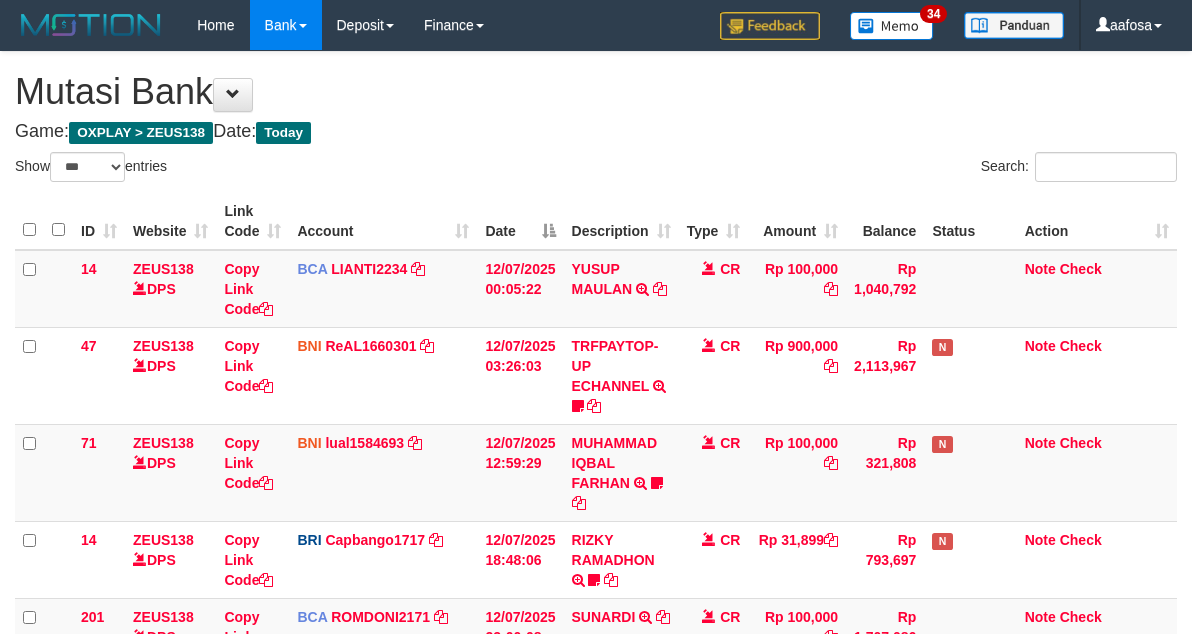 select on "***" 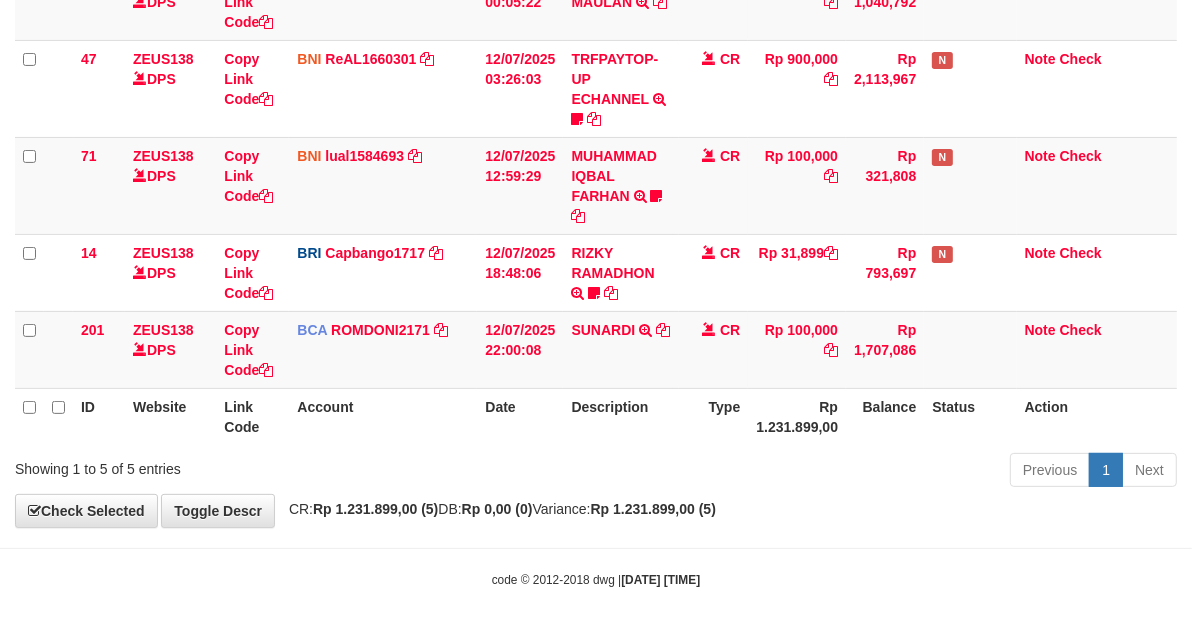scroll, scrollTop: 175, scrollLeft: 0, axis: vertical 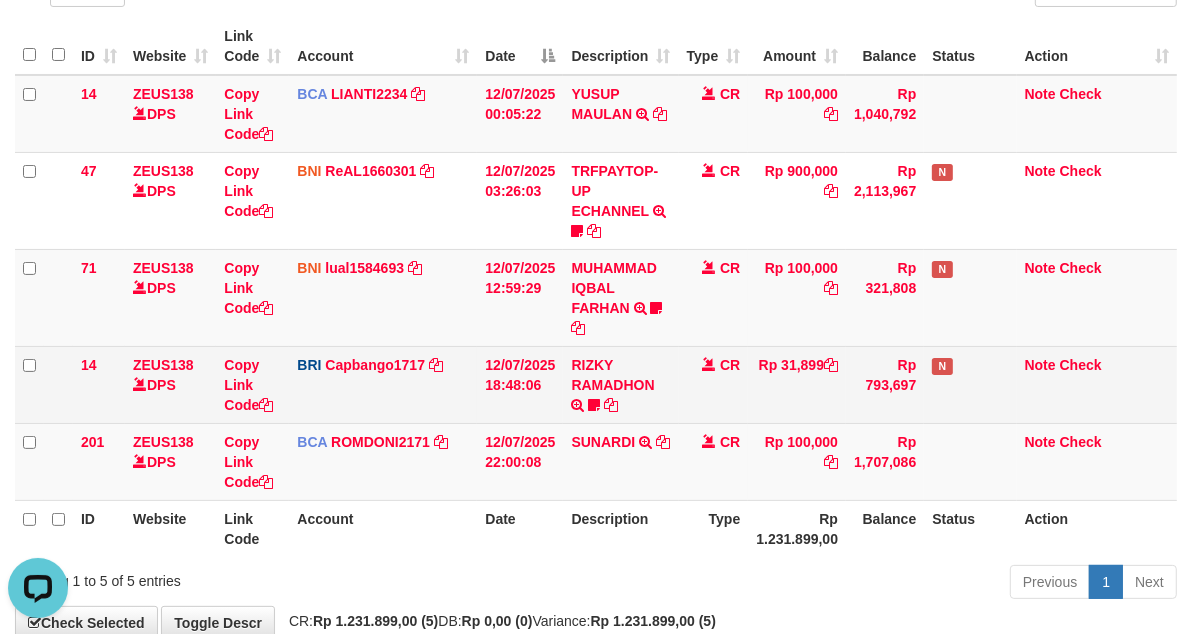 click on "CR" at bounding box center [714, 384] 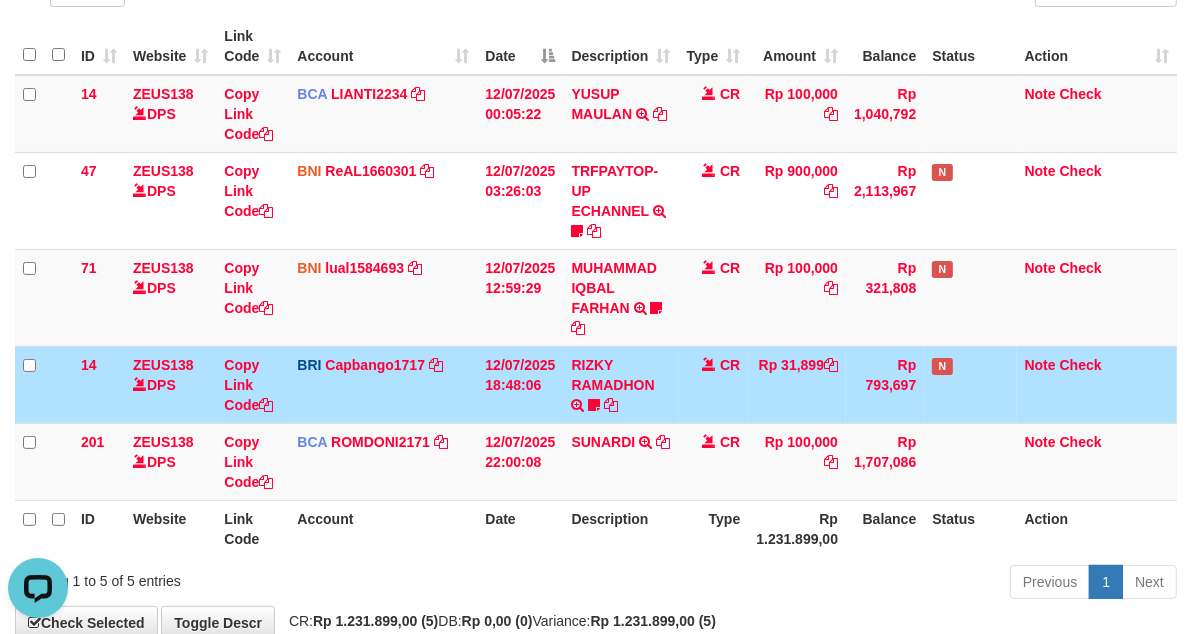 drag, startPoint x: 684, startPoint y: 383, endPoint x: 685, endPoint y: 394, distance: 11.045361 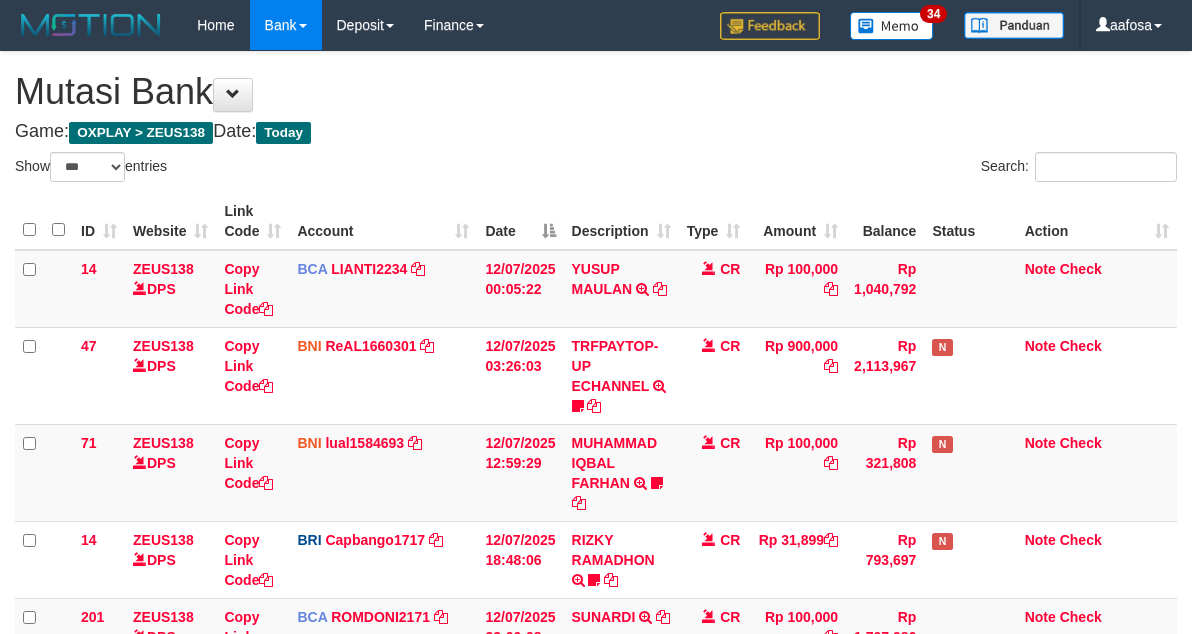 select on "***" 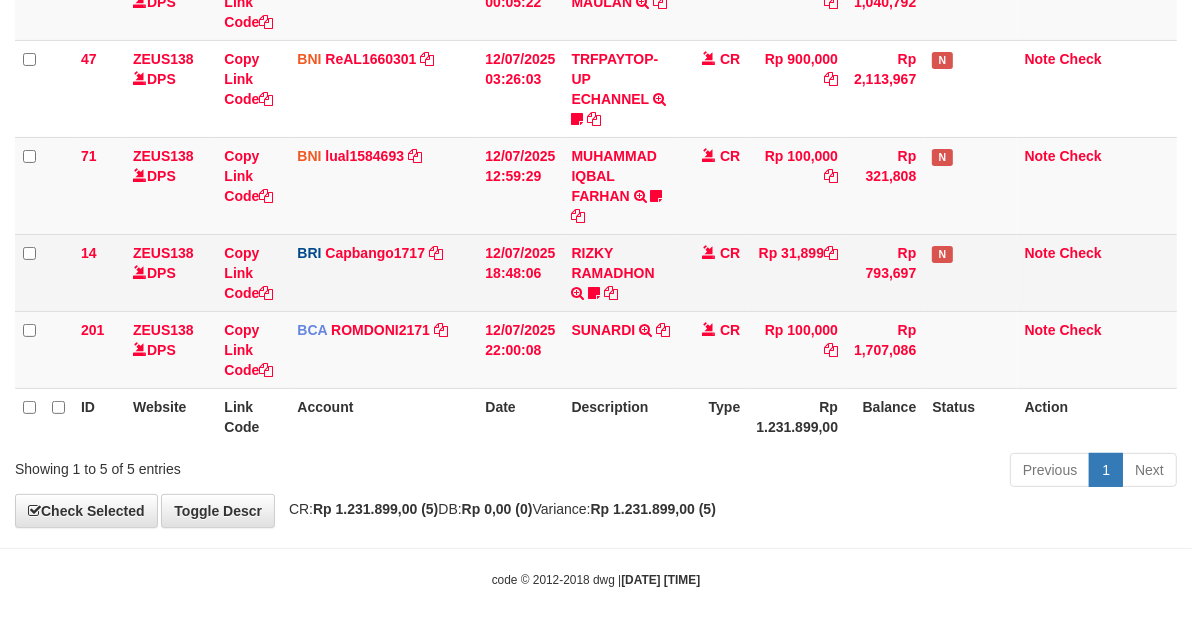 scroll, scrollTop: 175, scrollLeft: 0, axis: vertical 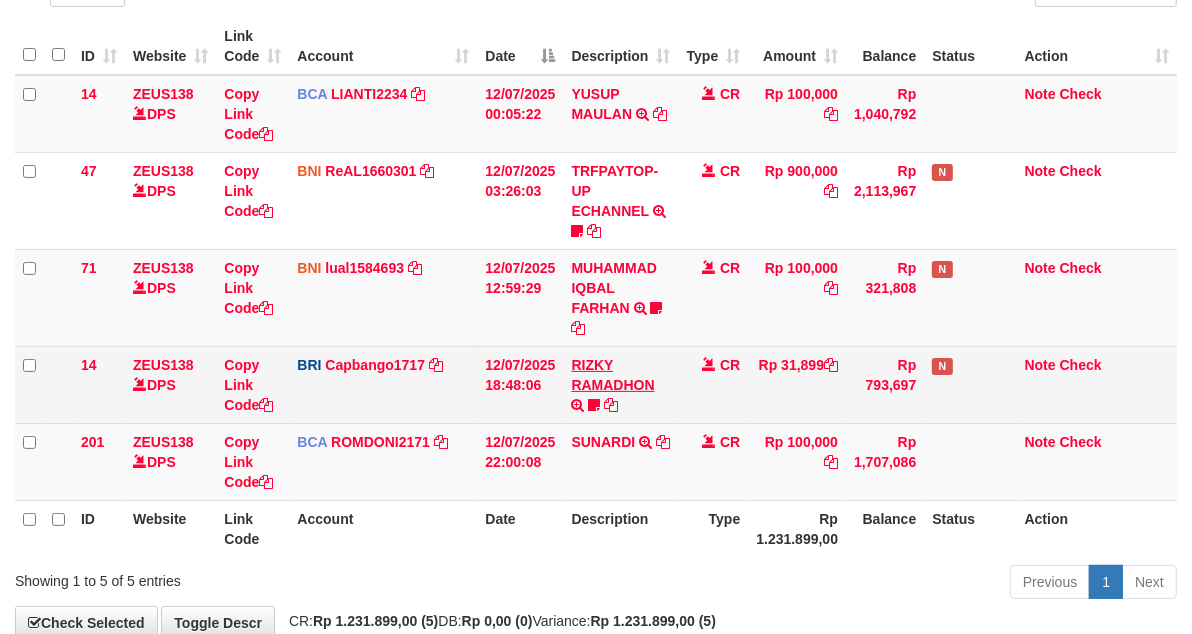 click on "RIZKY RAMADHON            TRANSFER NBMB RIZKY RAMADHON TO HELMI    Rizky190" at bounding box center (620, 384) 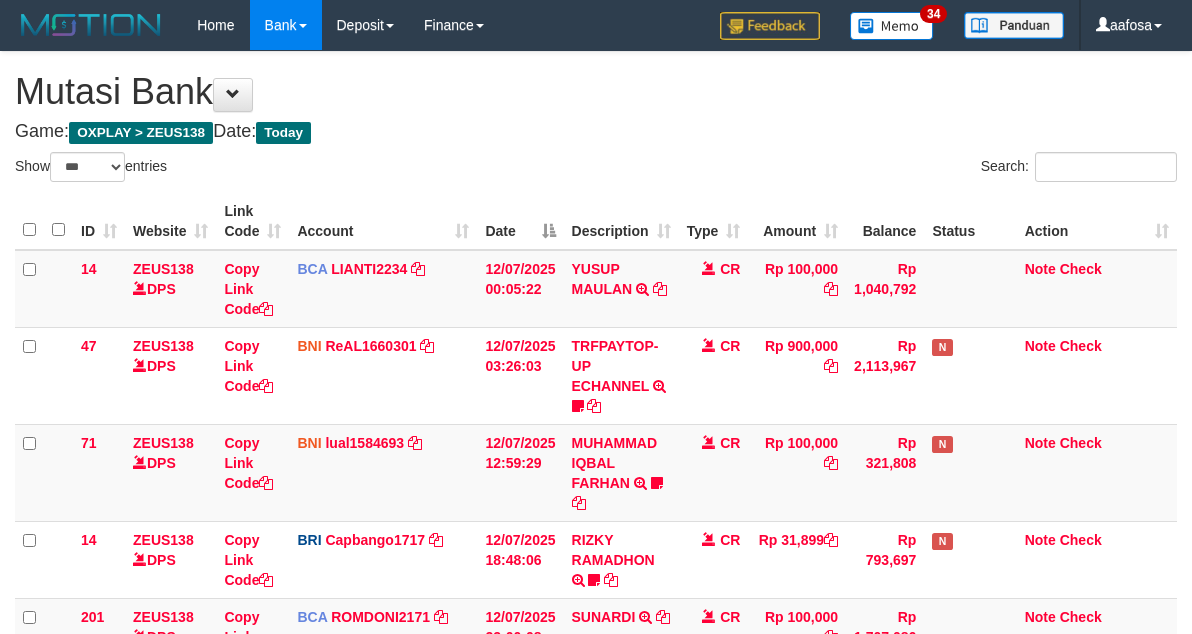 select on "***" 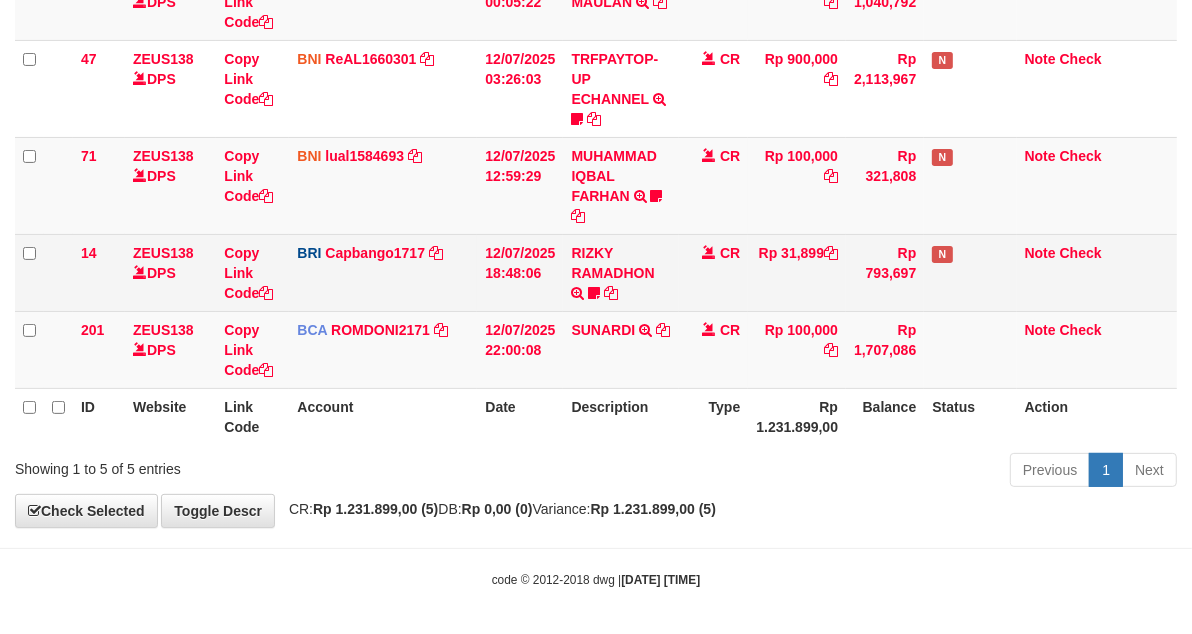 scroll, scrollTop: 175, scrollLeft: 0, axis: vertical 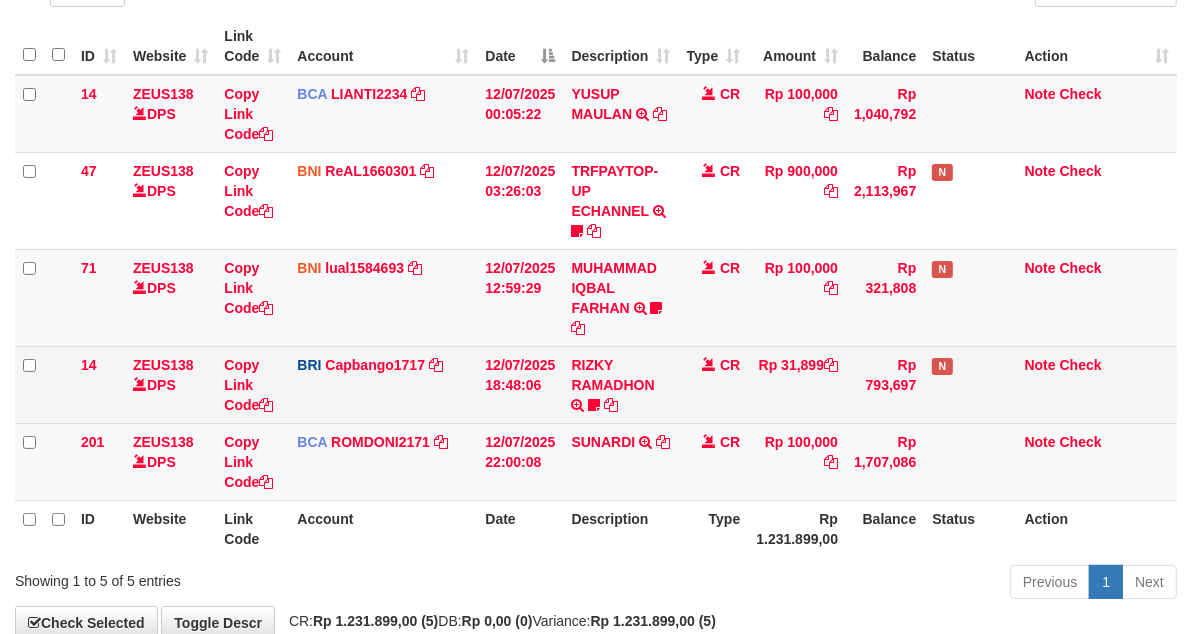 click on "RIZKY RAMADHON            TRANSFER NBMB RIZKY RAMADHON TO HELMI    Rizky190" 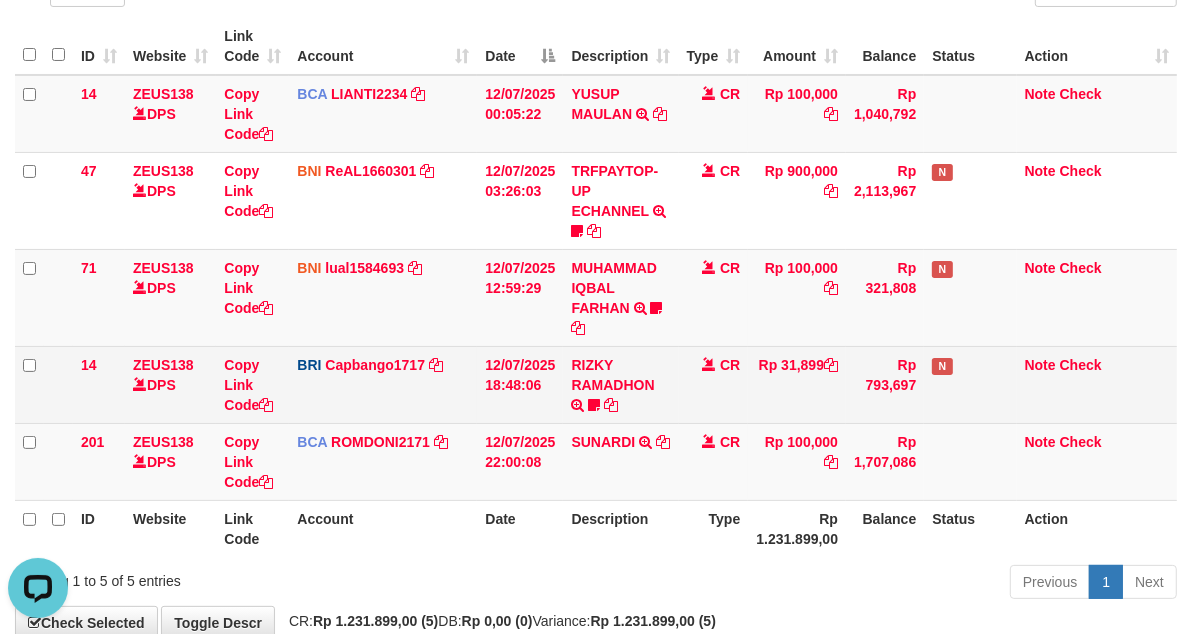 scroll, scrollTop: 0, scrollLeft: 0, axis: both 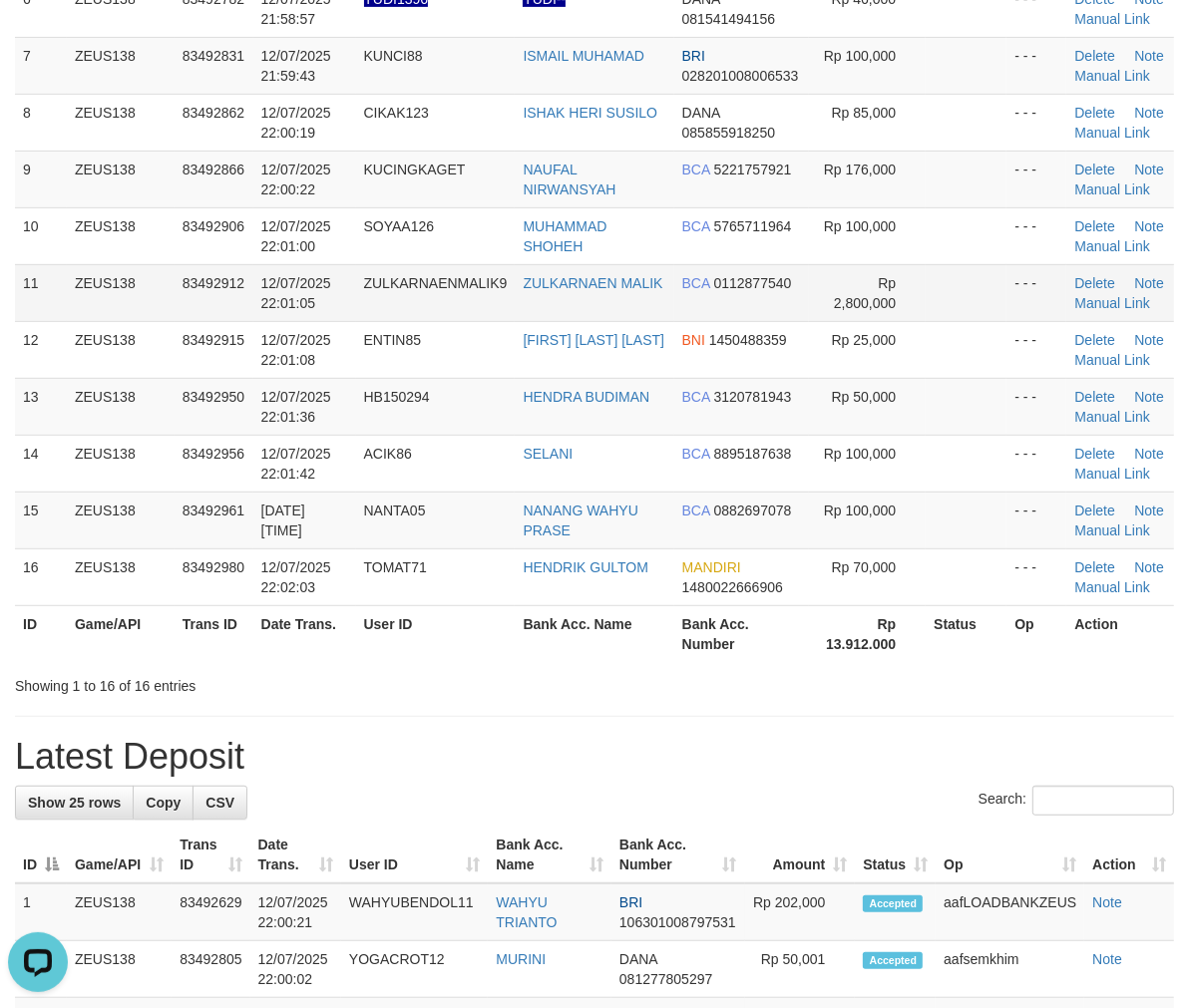 click at bounding box center [966, 292] 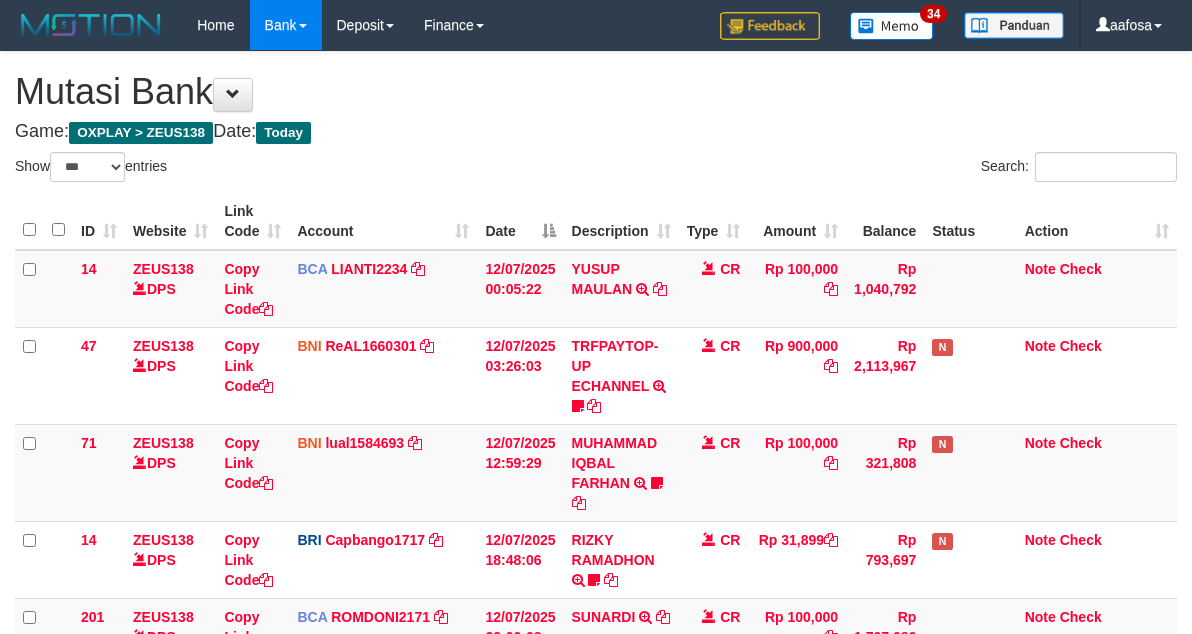 select on "***" 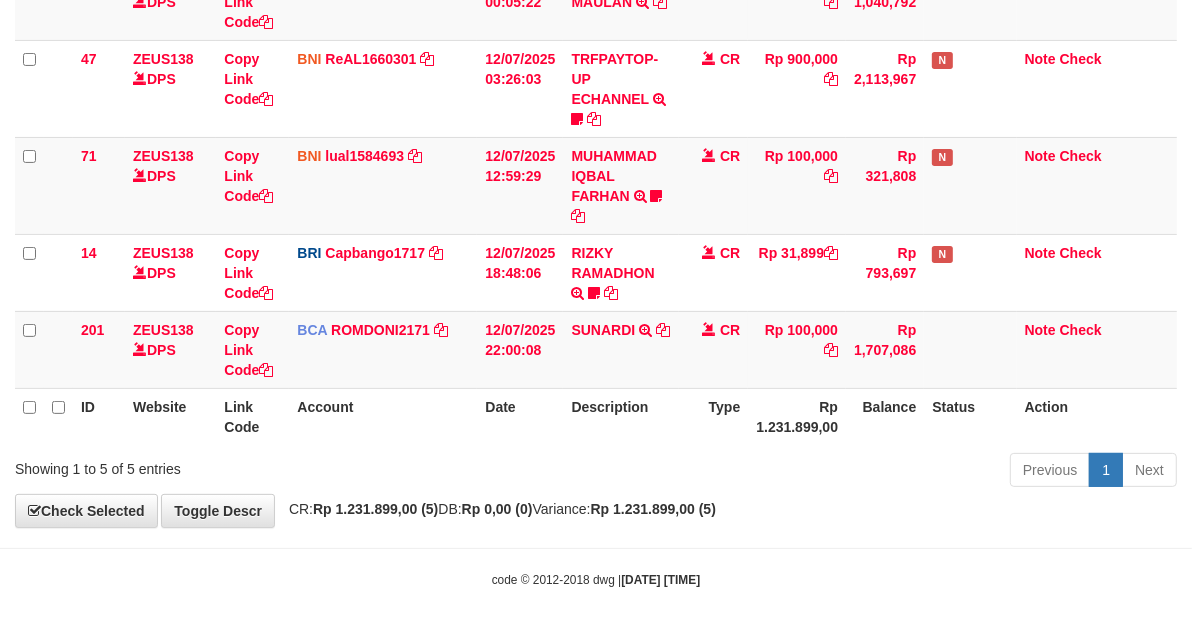 scroll, scrollTop: 175, scrollLeft: 0, axis: vertical 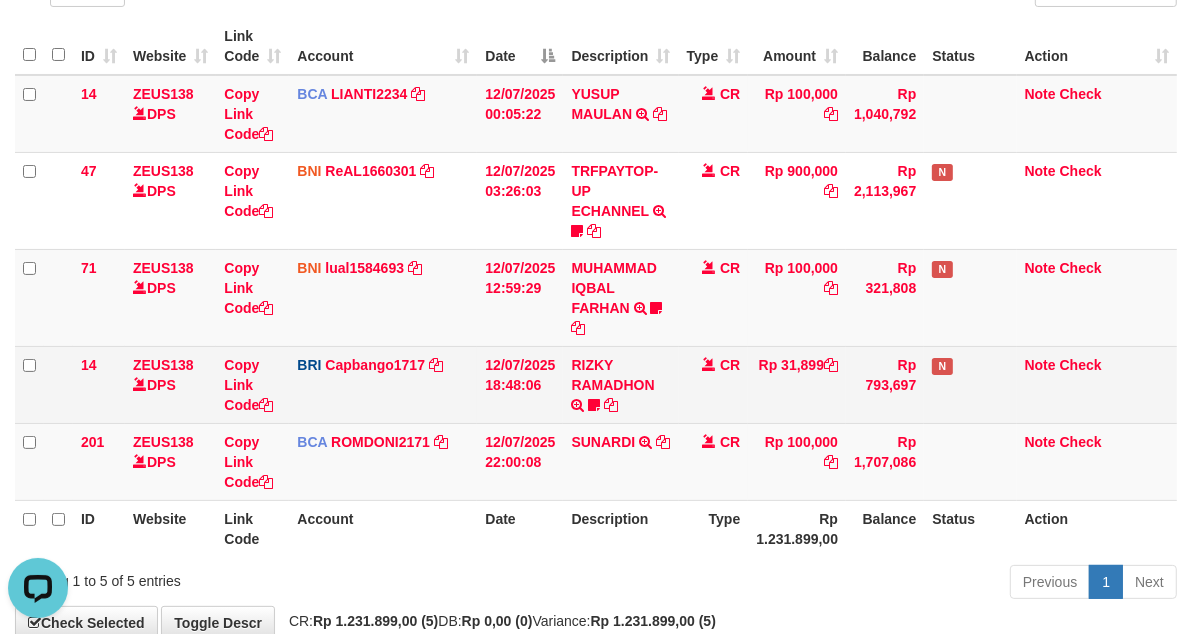 click on "RIZKY RAMADHON            TRANSFER NBMB RIZKY RAMADHON TO HELMI    Rizky190" at bounding box center [620, 384] 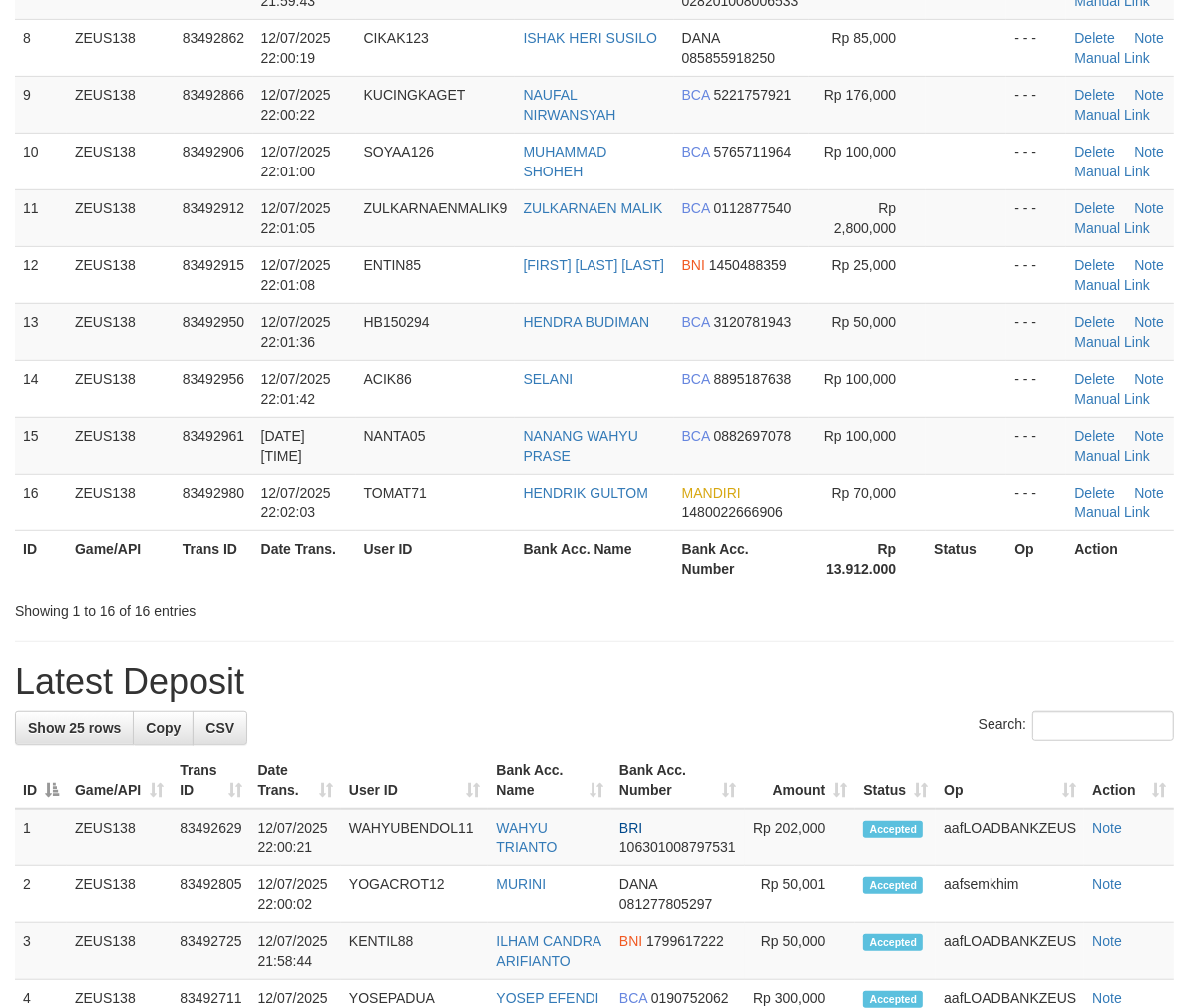 scroll, scrollTop: 553, scrollLeft: 0, axis: vertical 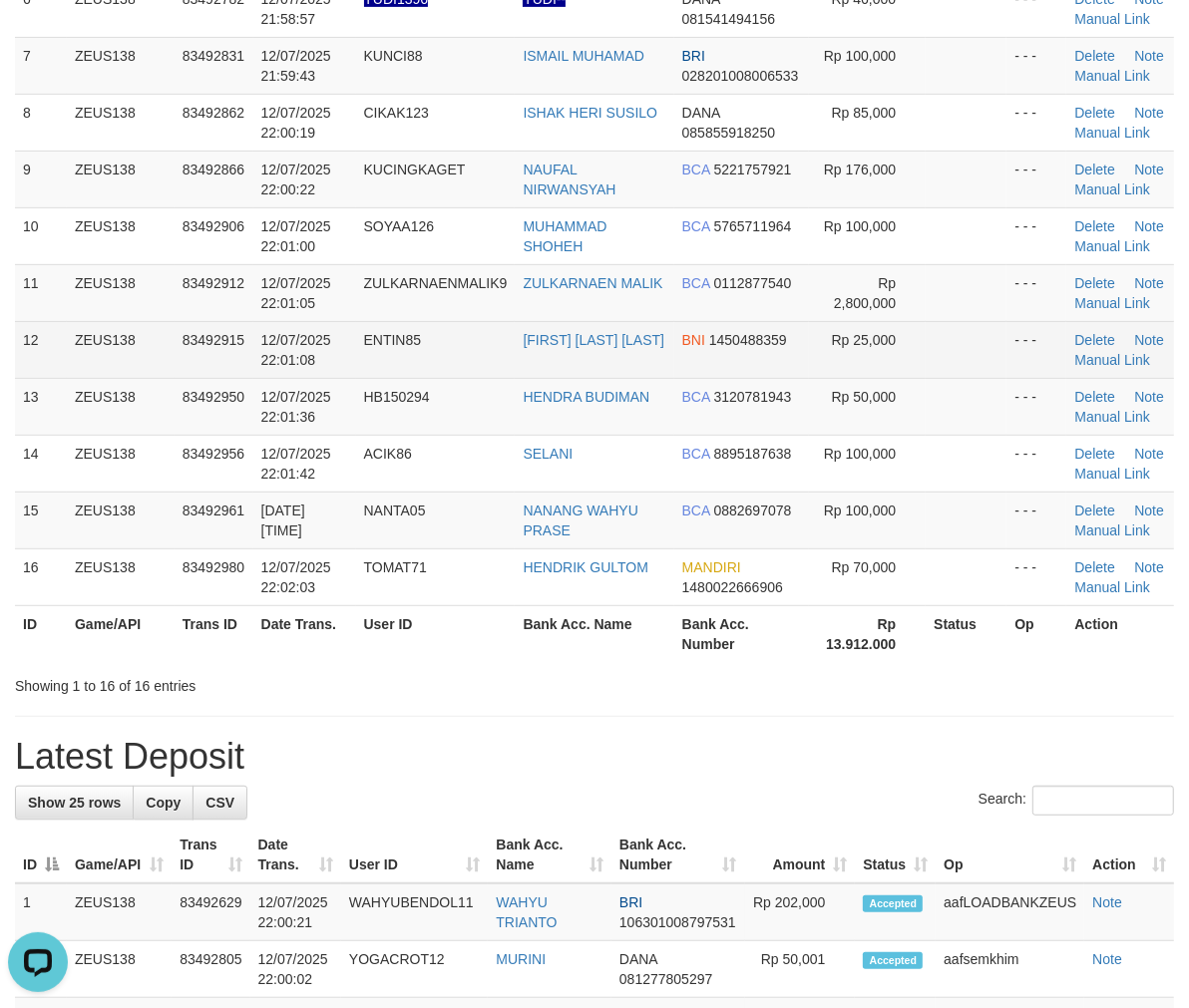 click on "ENTIN85" at bounding box center [436, 349] 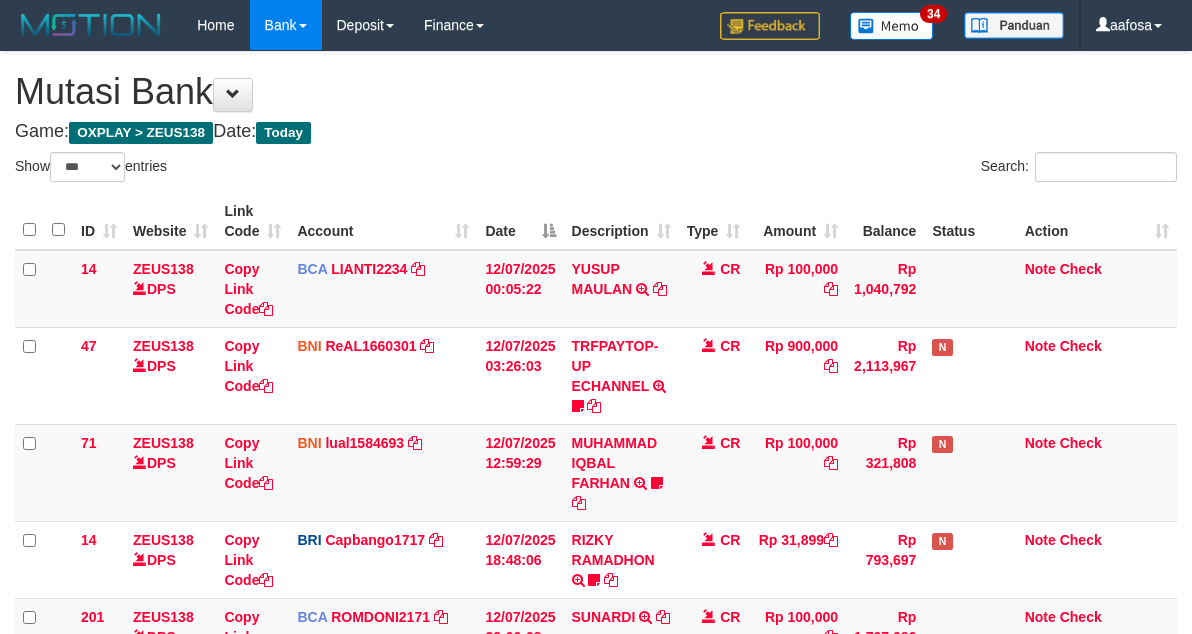 select on "***" 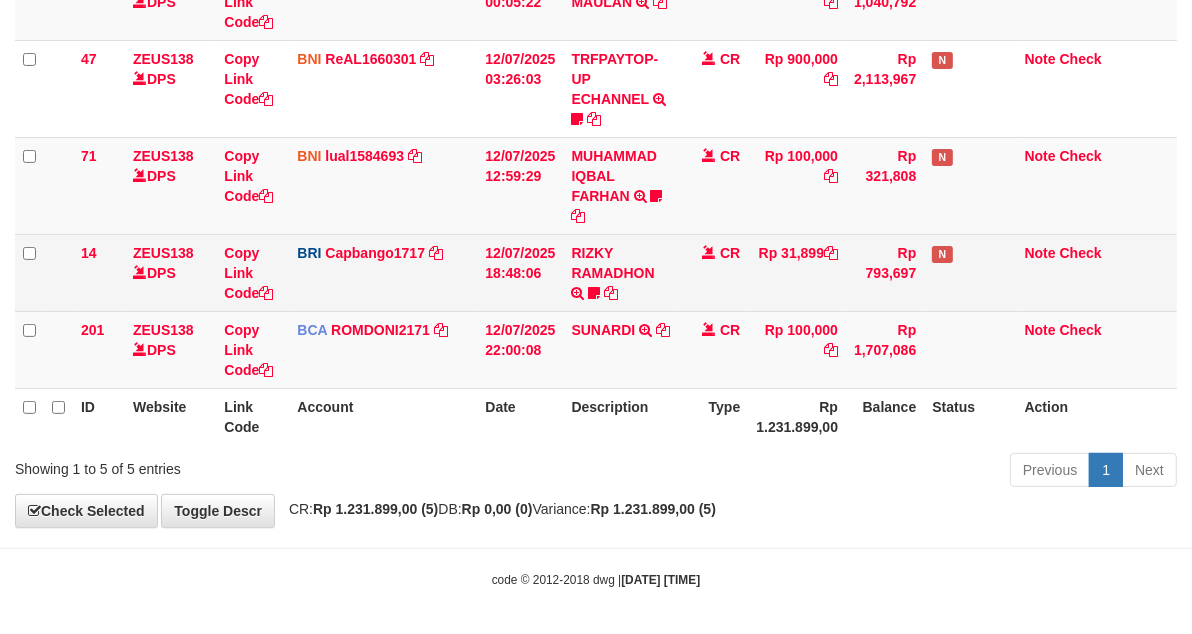 scroll, scrollTop: 175, scrollLeft: 0, axis: vertical 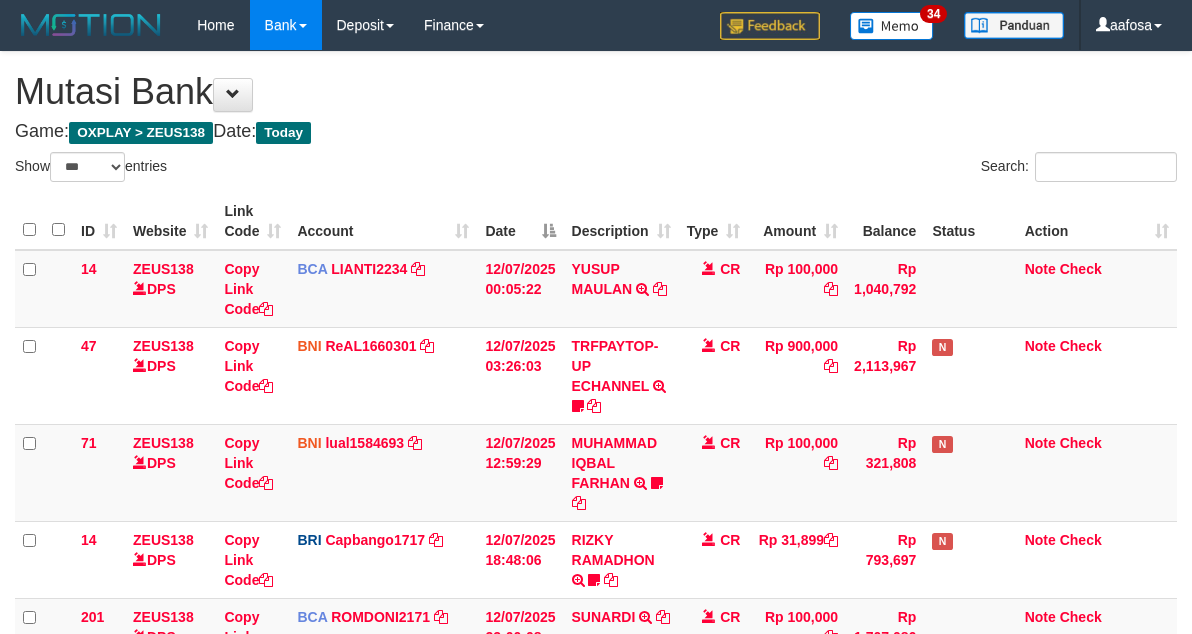 select on "***" 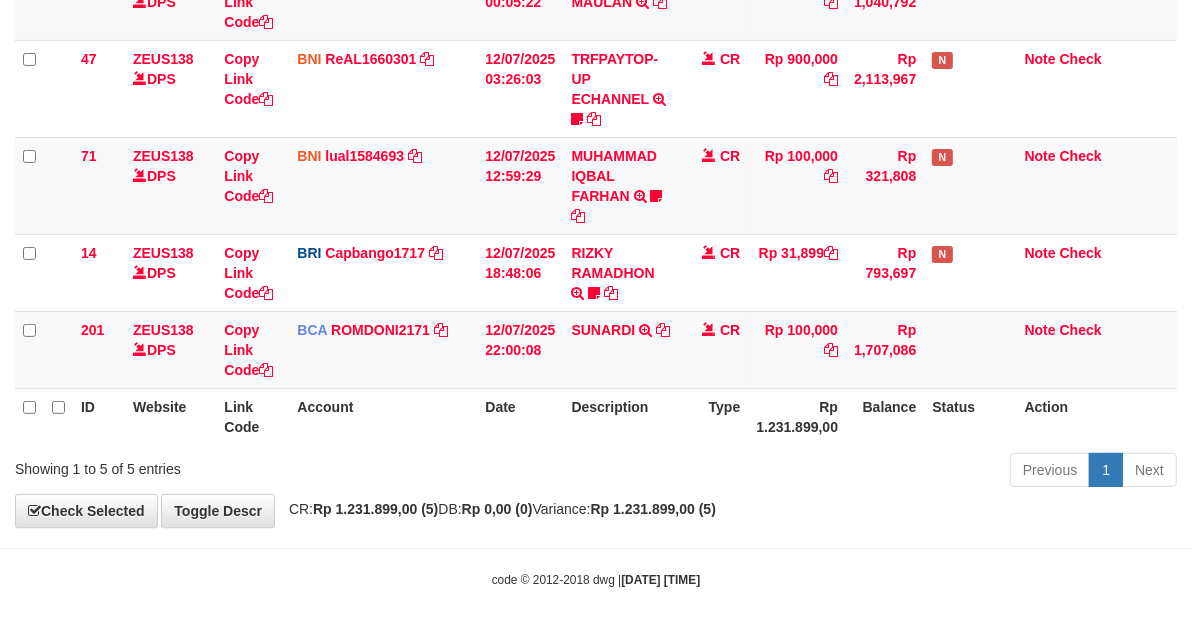scroll, scrollTop: 175, scrollLeft: 0, axis: vertical 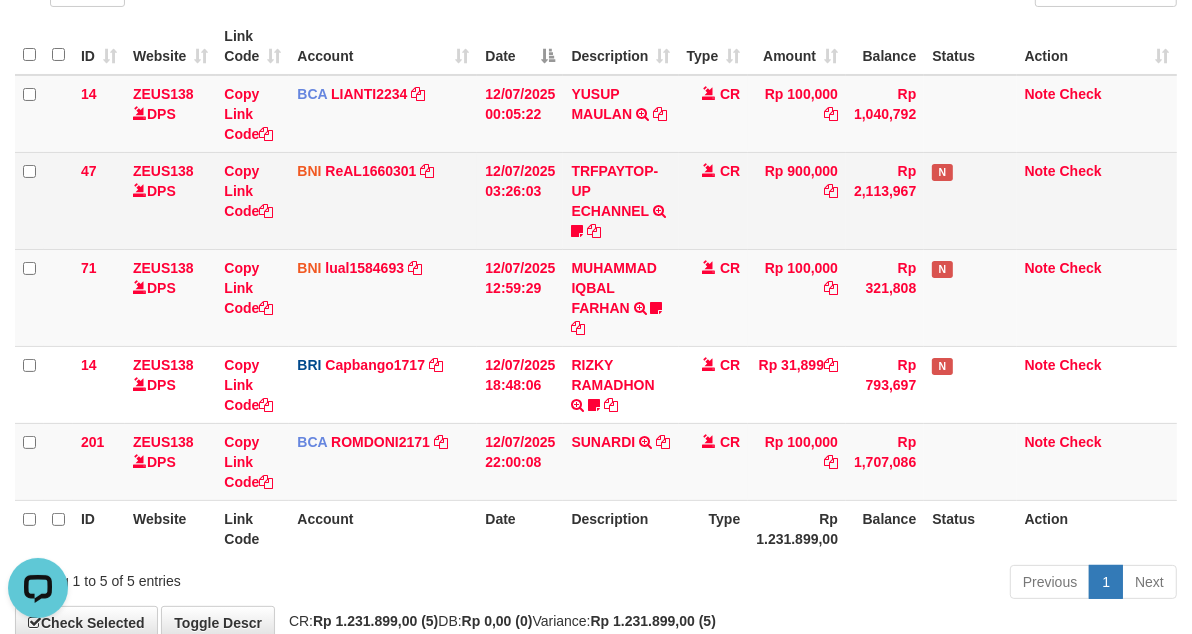 drag, startPoint x: 771, startPoint y: 202, endPoint x: 764, endPoint y: 217, distance: 16.552946 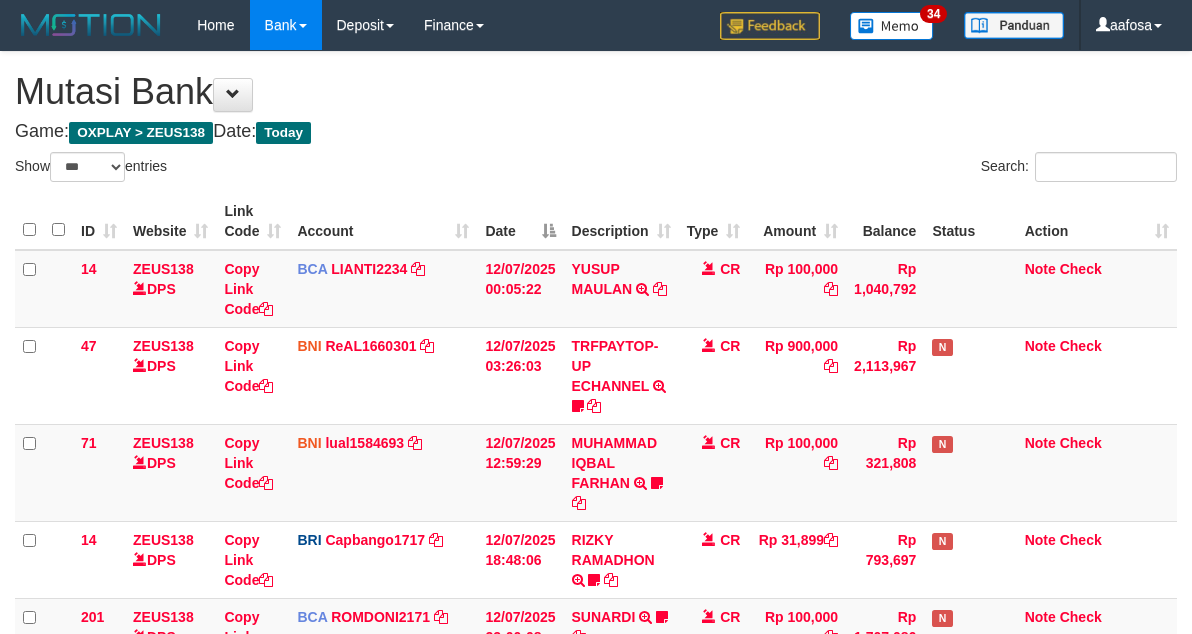 select on "***" 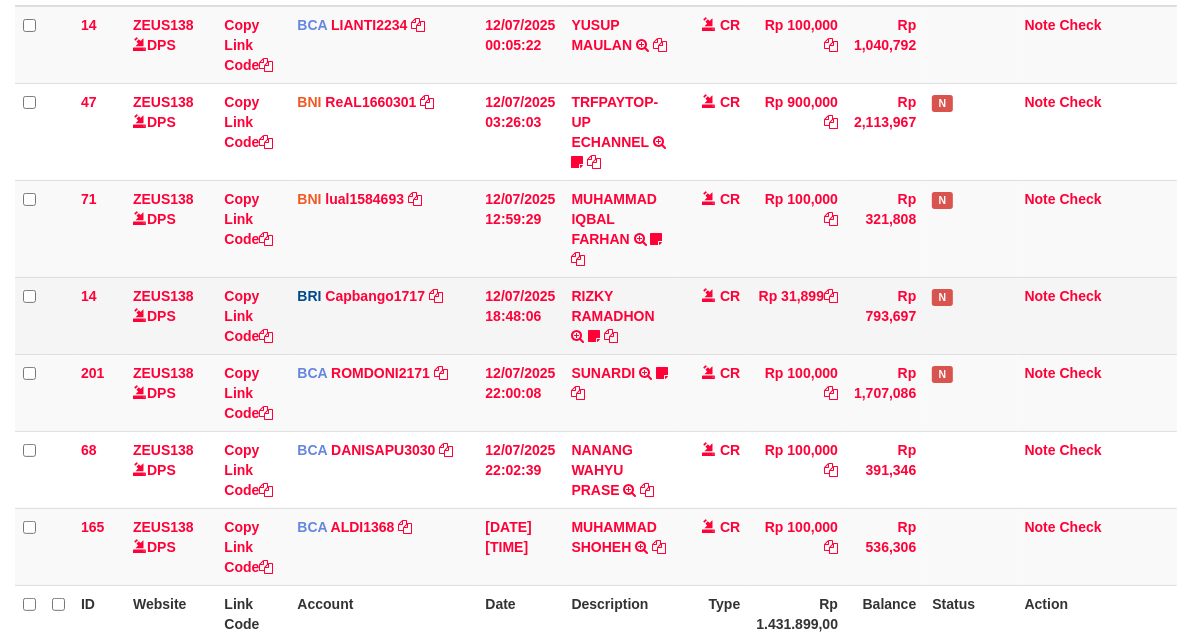 scroll, scrollTop: 446, scrollLeft: 0, axis: vertical 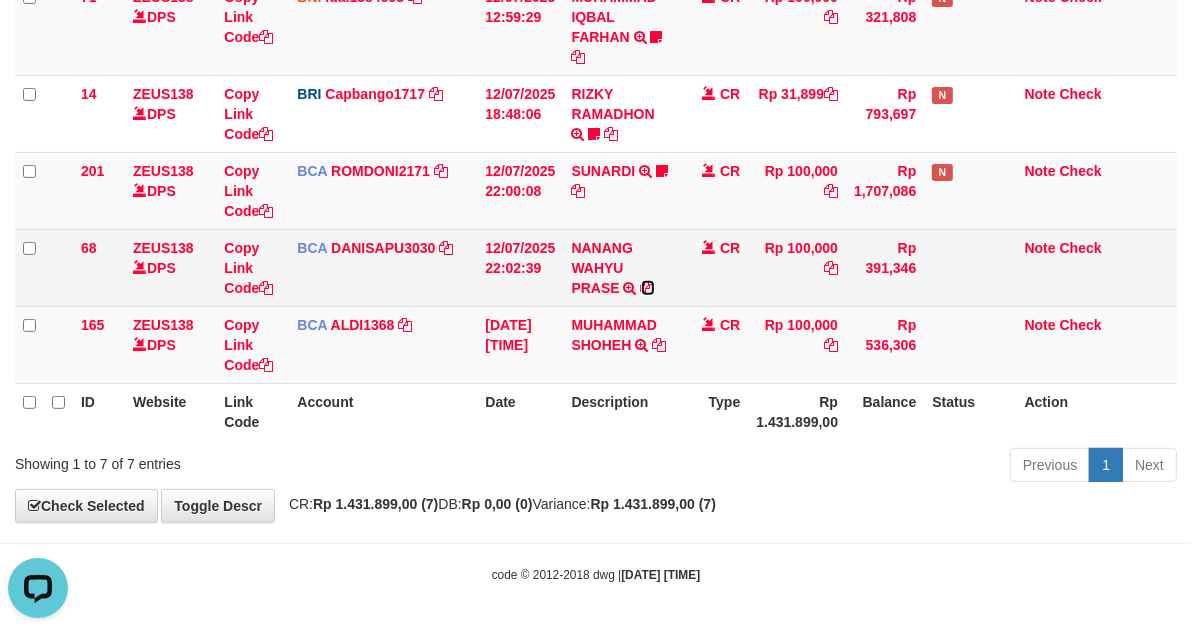 click at bounding box center [648, 288] 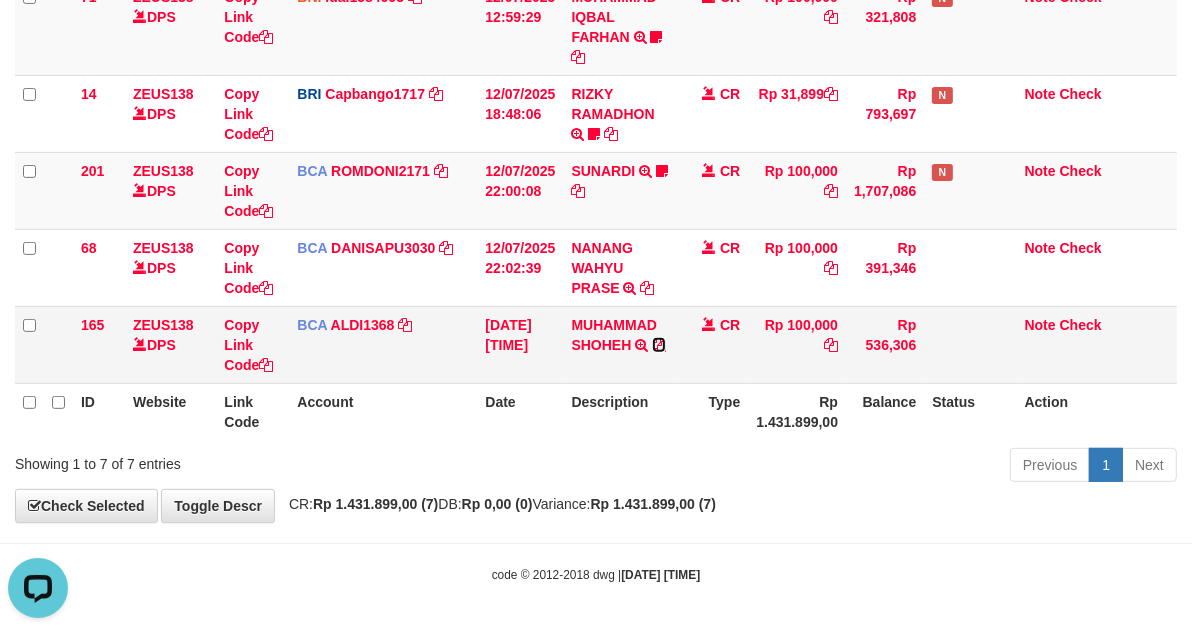 click at bounding box center [659, 345] 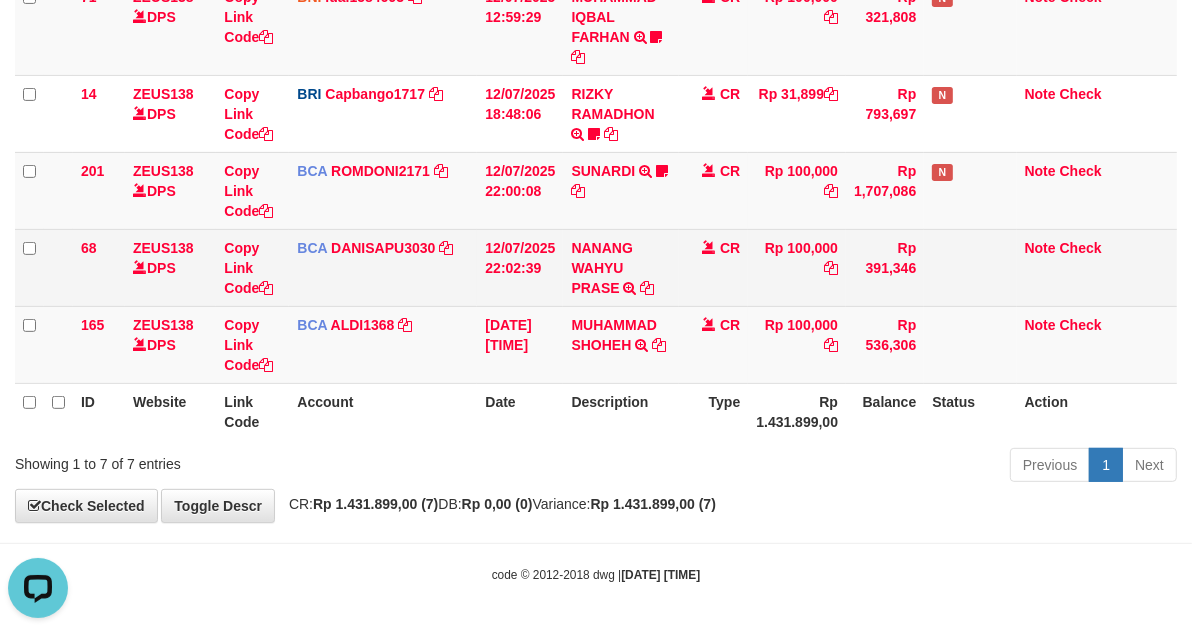 drag, startPoint x: 531, startPoint y: 268, endPoint x: 515, endPoint y: 265, distance: 16.27882 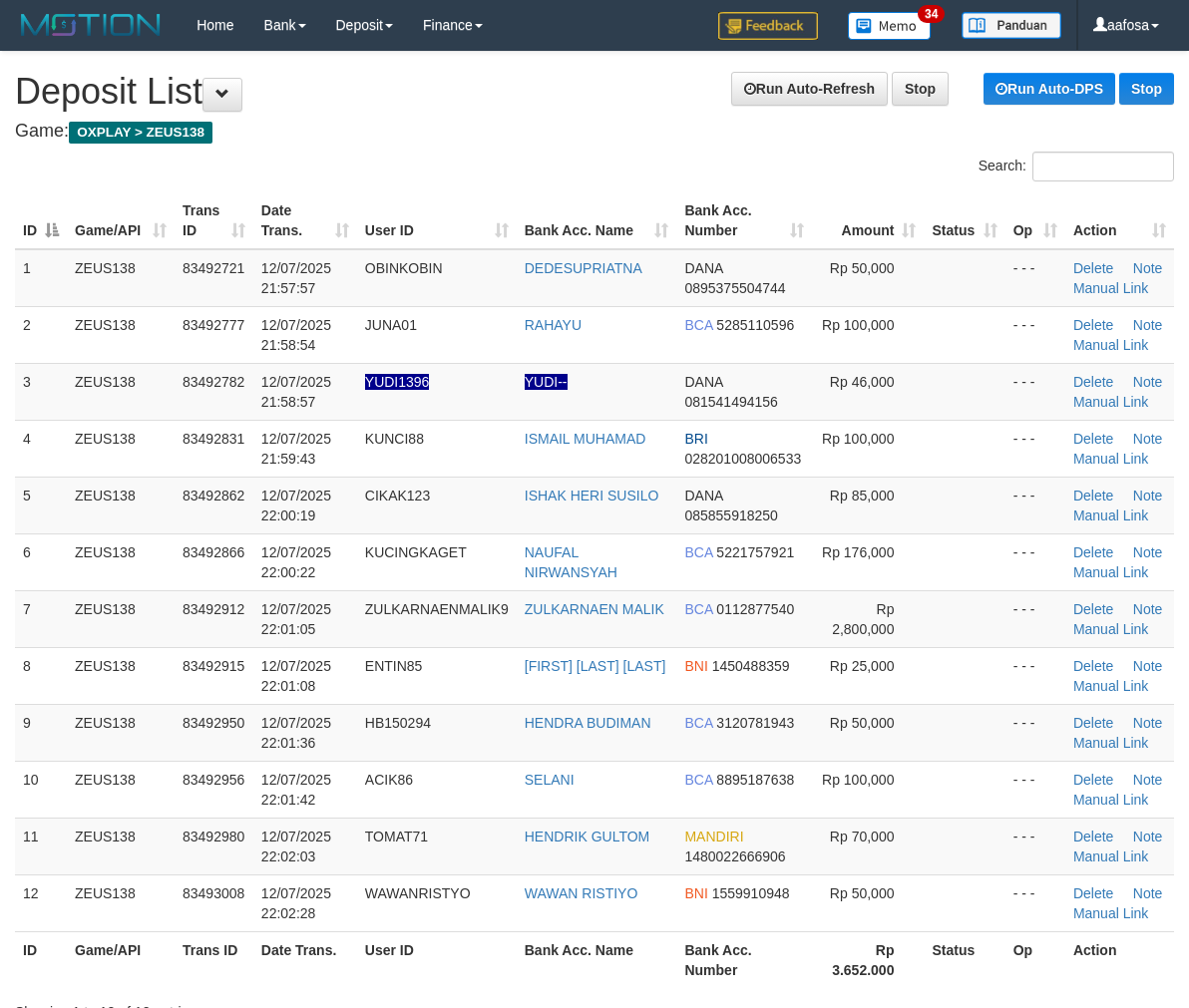 scroll, scrollTop: 1868, scrollLeft: 0, axis: vertical 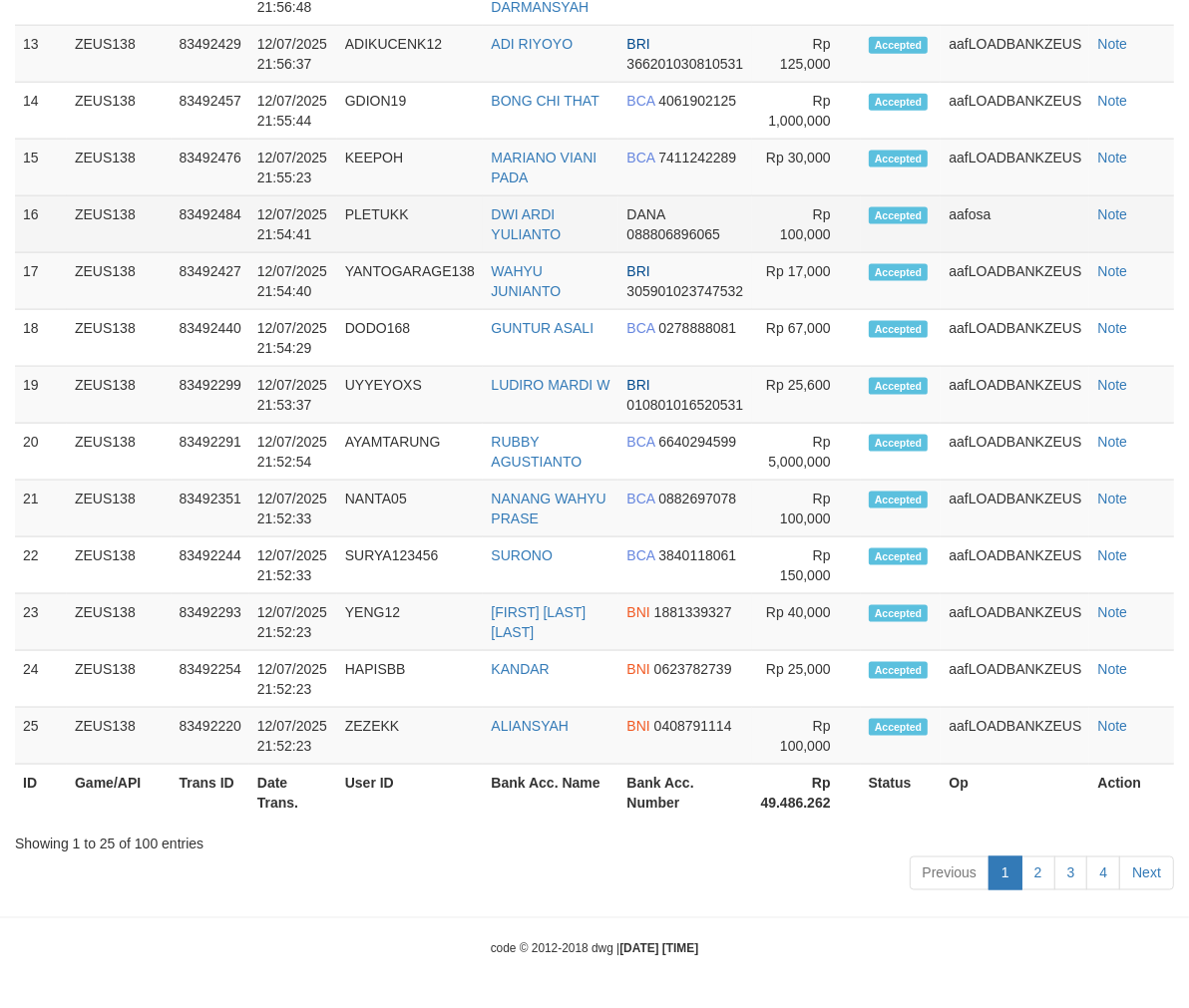 click on "PLETUKK" at bounding box center (410, 224) 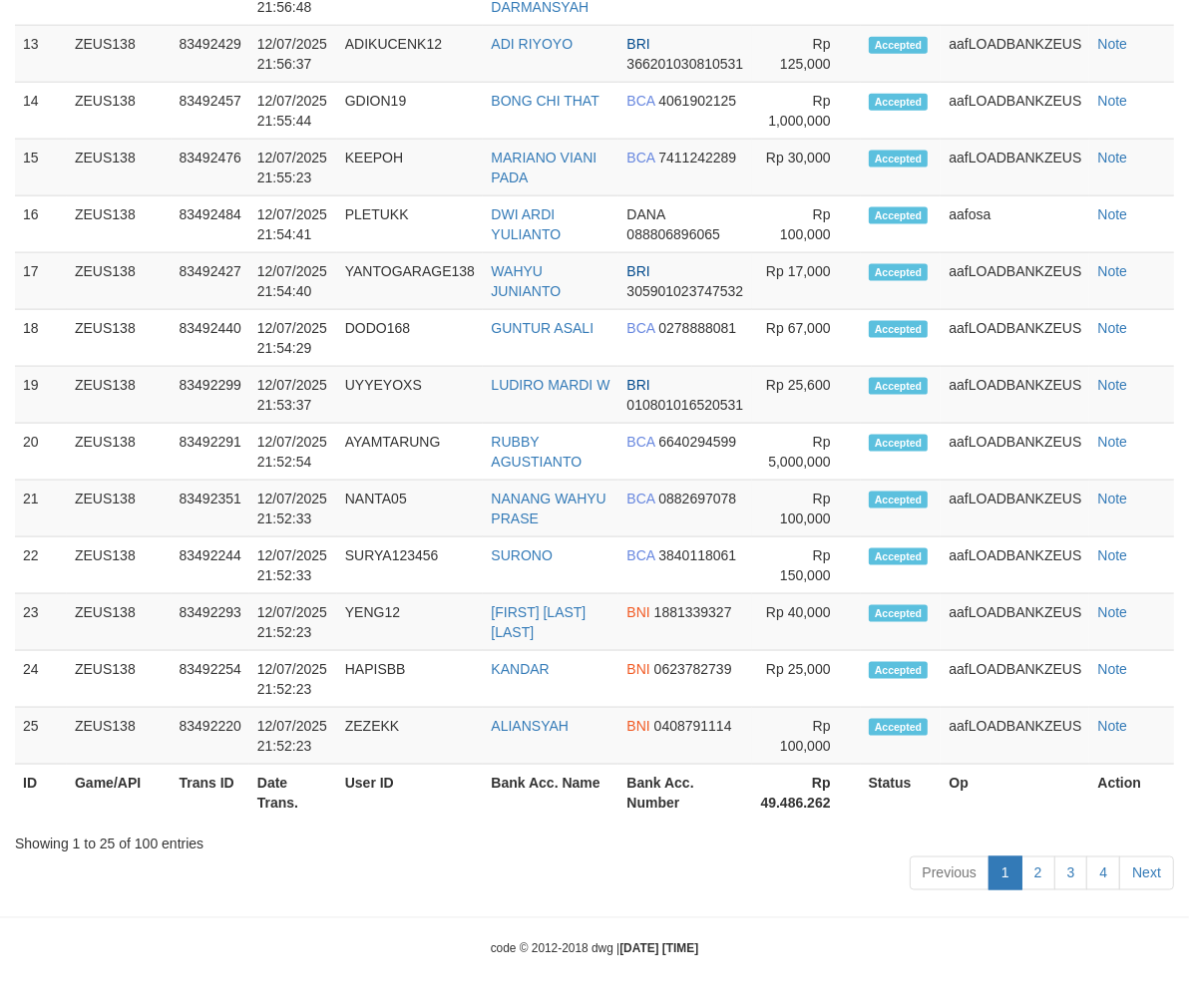 scroll, scrollTop: 790, scrollLeft: 0, axis: vertical 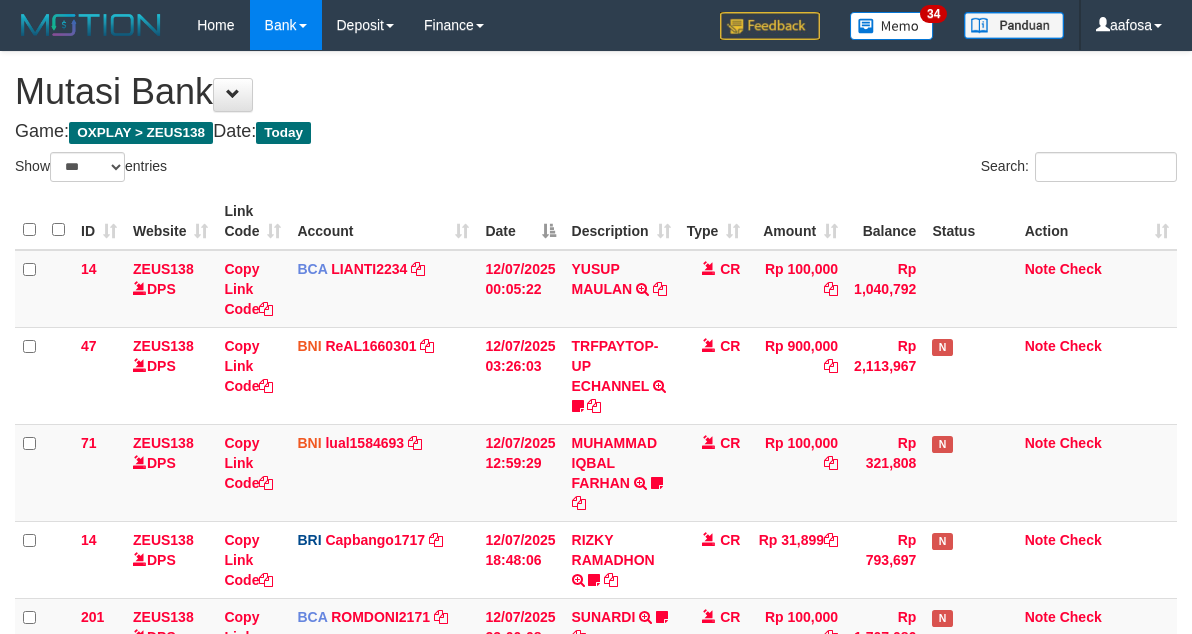 select on "***" 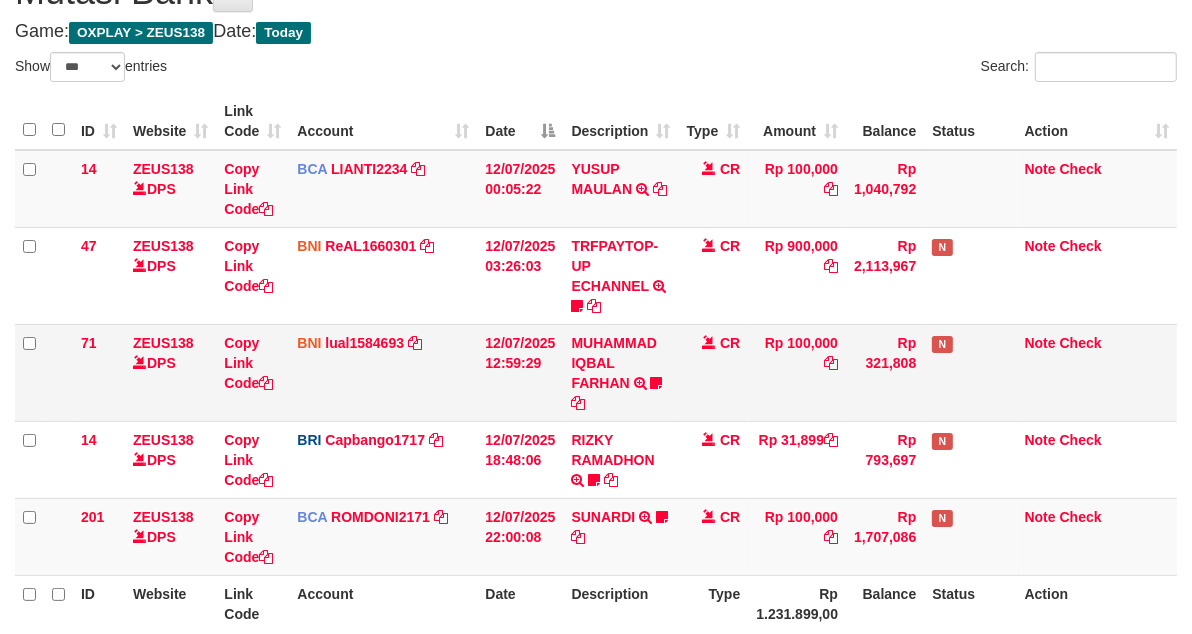 scroll, scrollTop: 292, scrollLeft: 0, axis: vertical 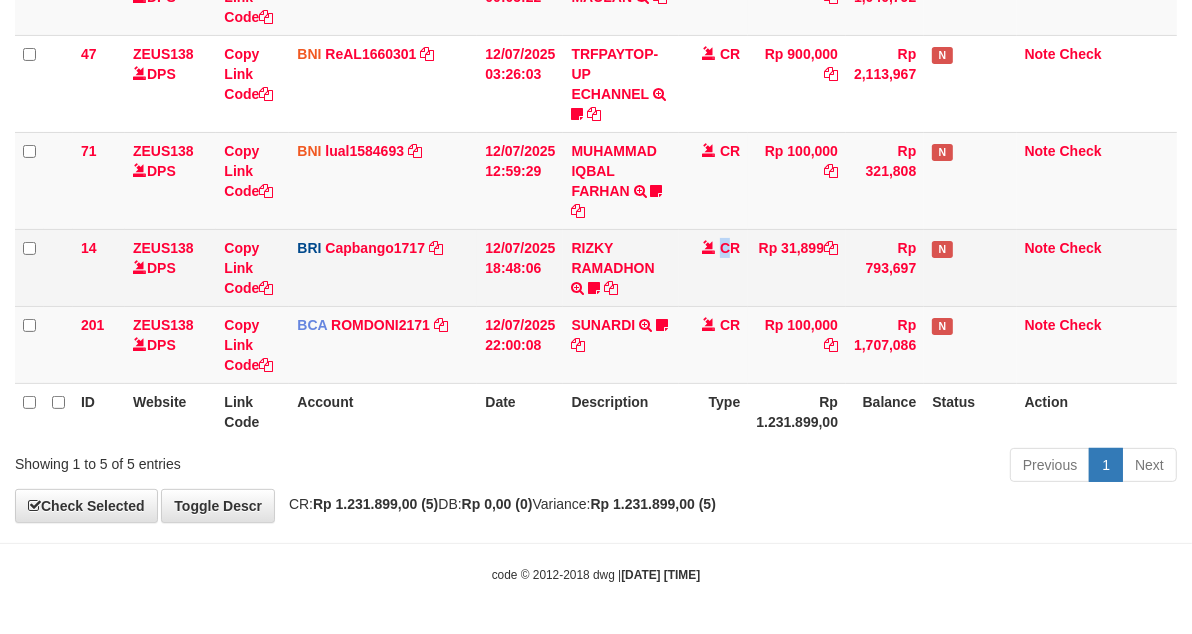 click on "CR" at bounding box center (714, 267) 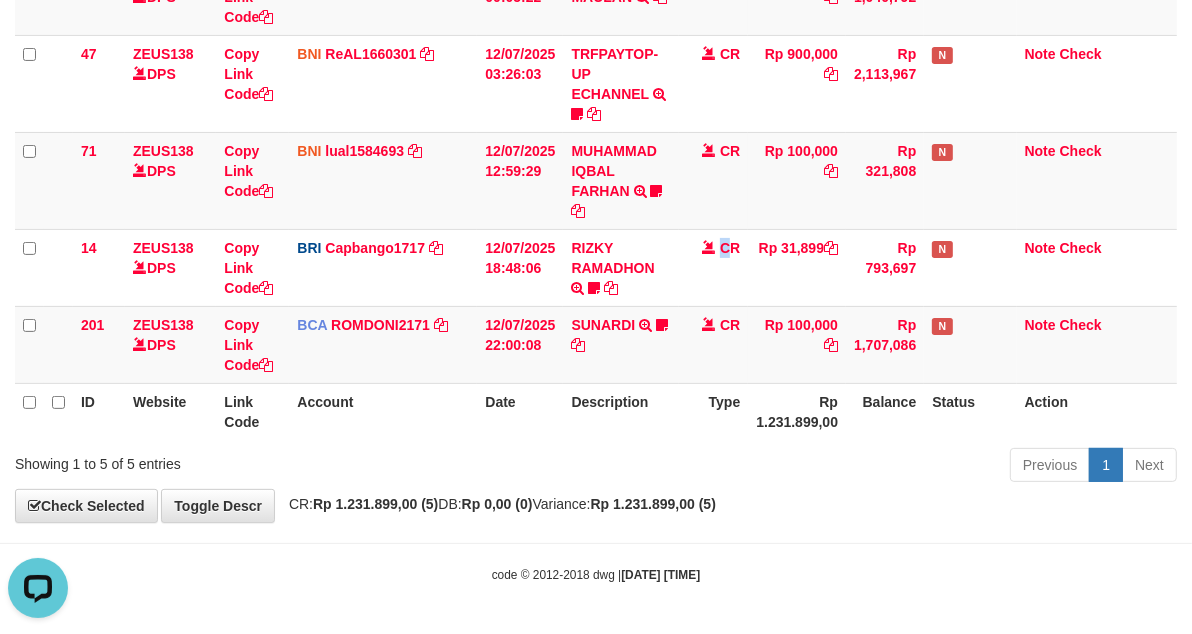 scroll, scrollTop: 0, scrollLeft: 0, axis: both 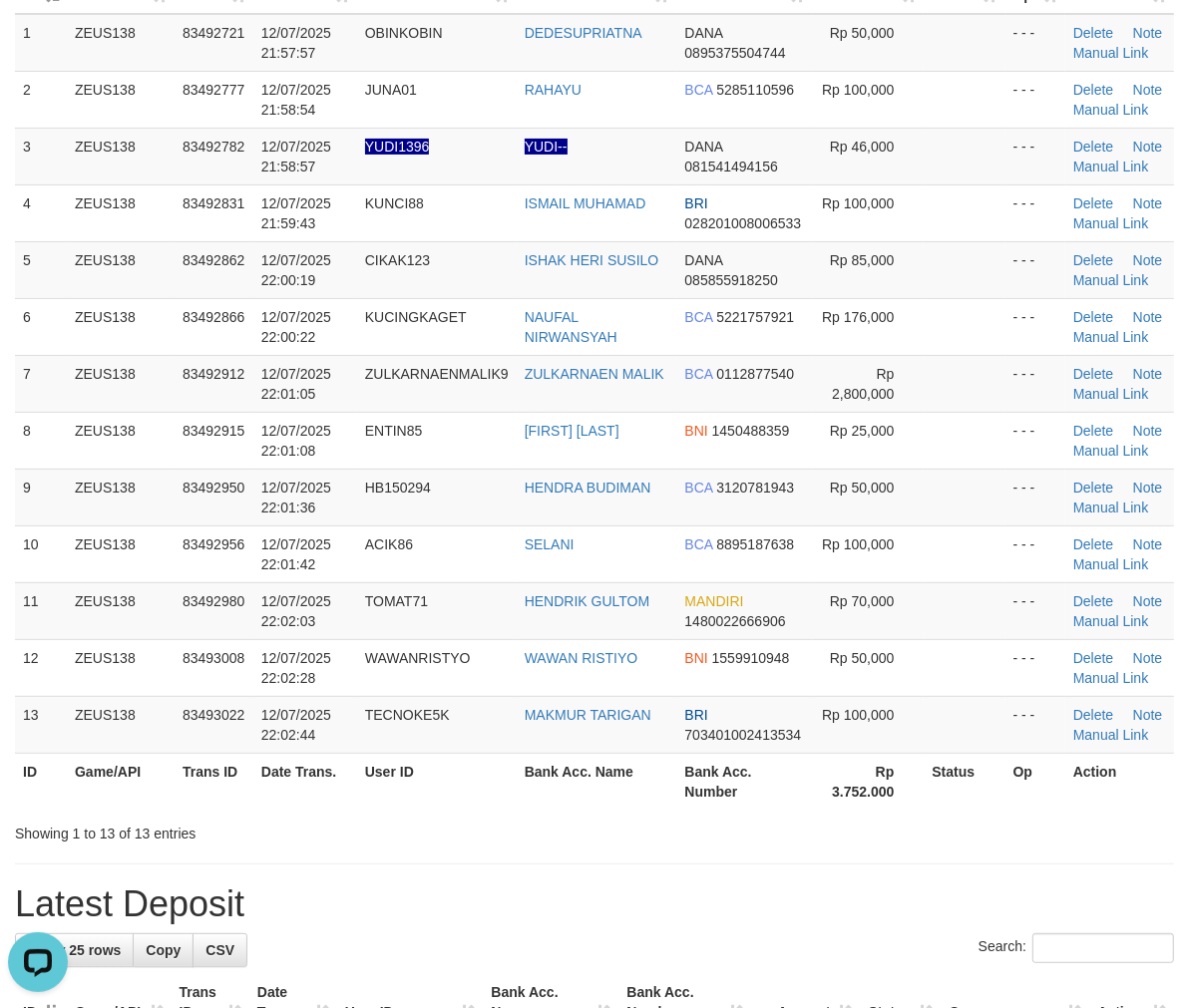 drag, startPoint x: 496, startPoint y: 206, endPoint x: 3, endPoint y: 251, distance: 495.04949 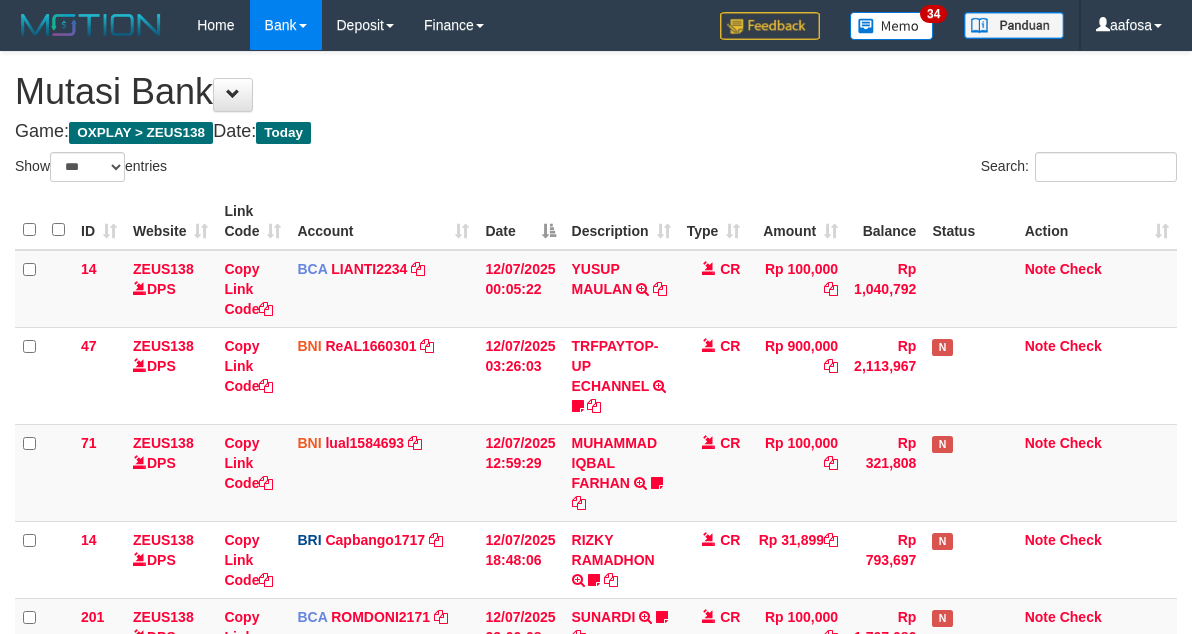select on "***" 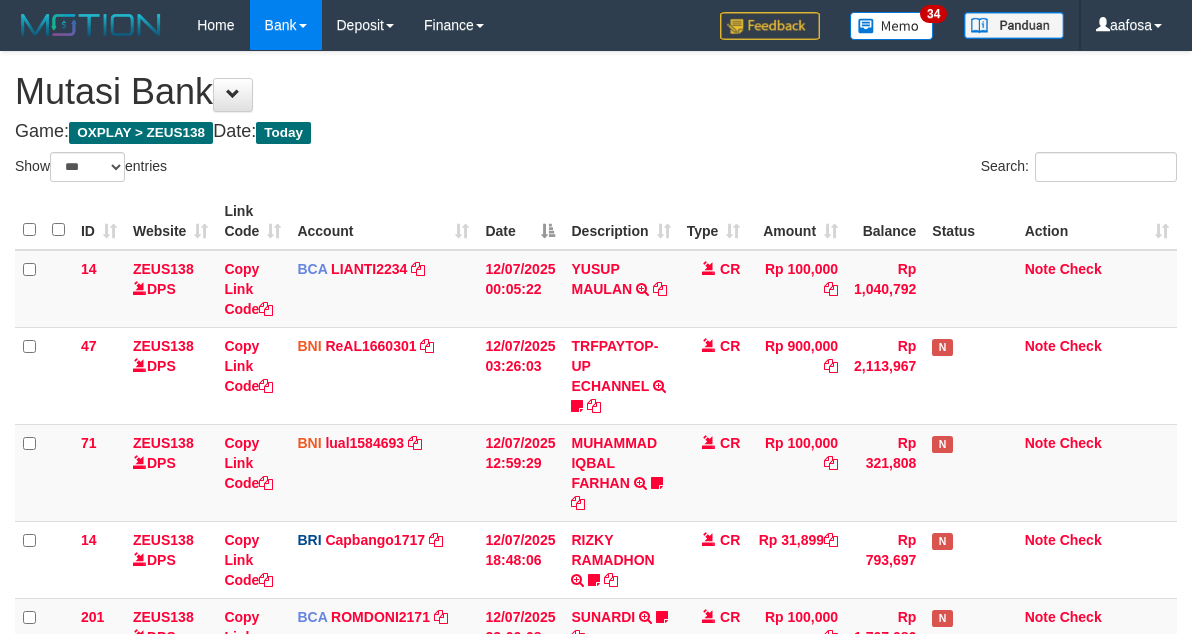 scroll, scrollTop: 292, scrollLeft: 0, axis: vertical 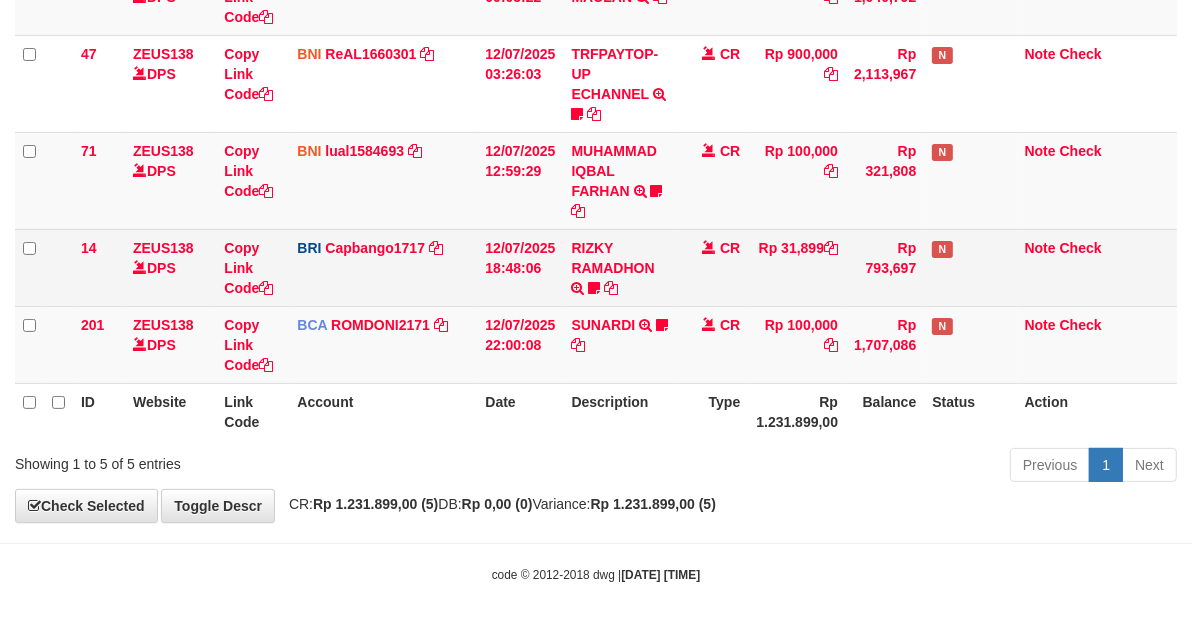 drag, startPoint x: 680, startPoint y: 253, endPoint x: 673, endPoint y: 245, distance: 10.630146 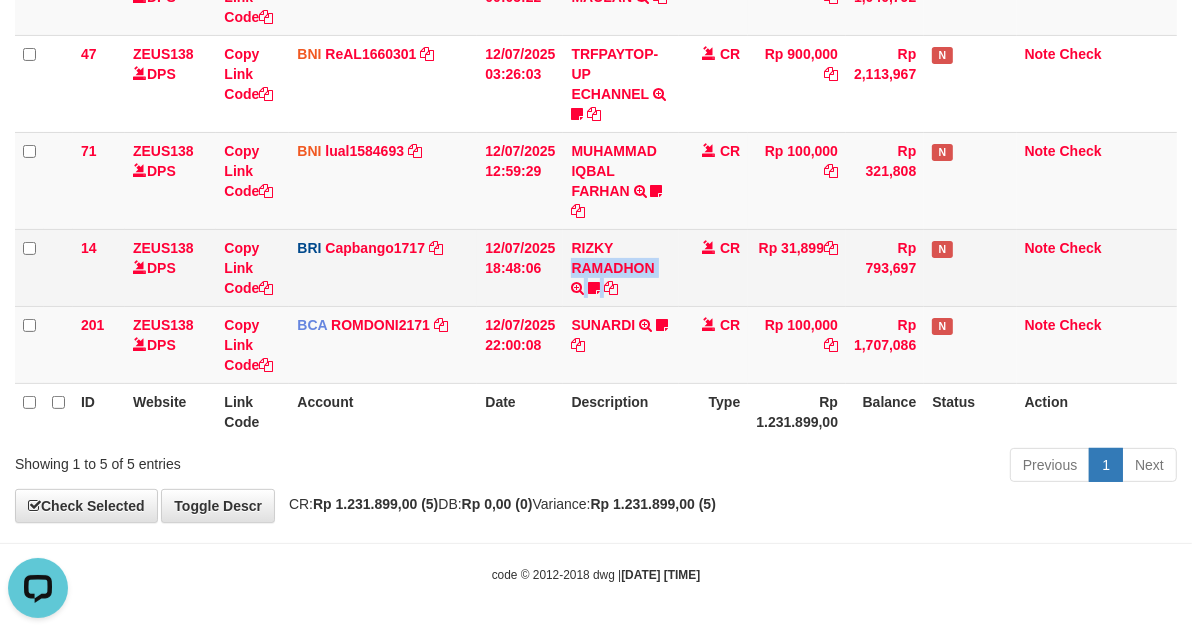 scroll, scrollTop: 0, scrollLeft: 0, axis: both 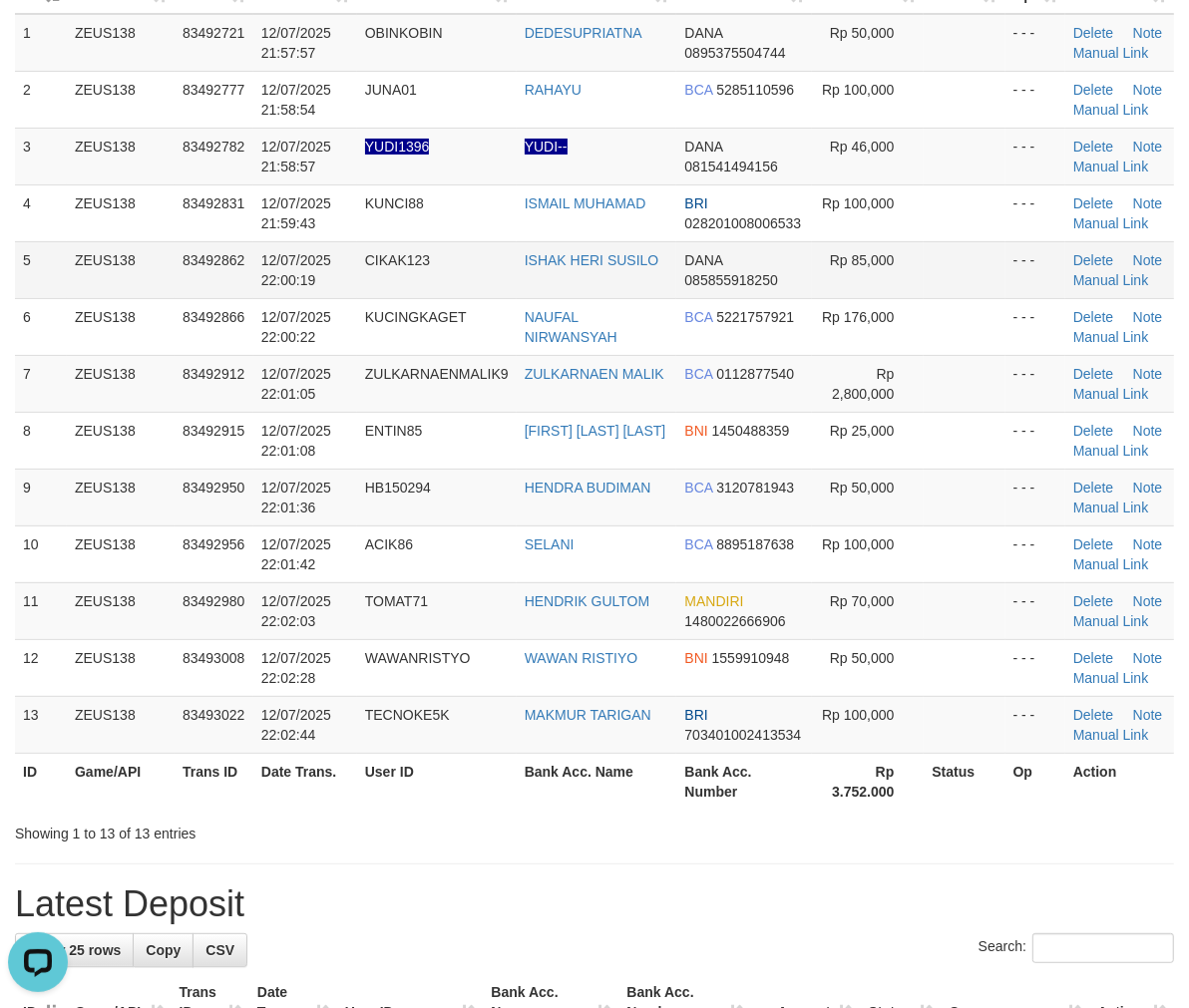 click on "CIKAK123" at bounding box center [437, 269] 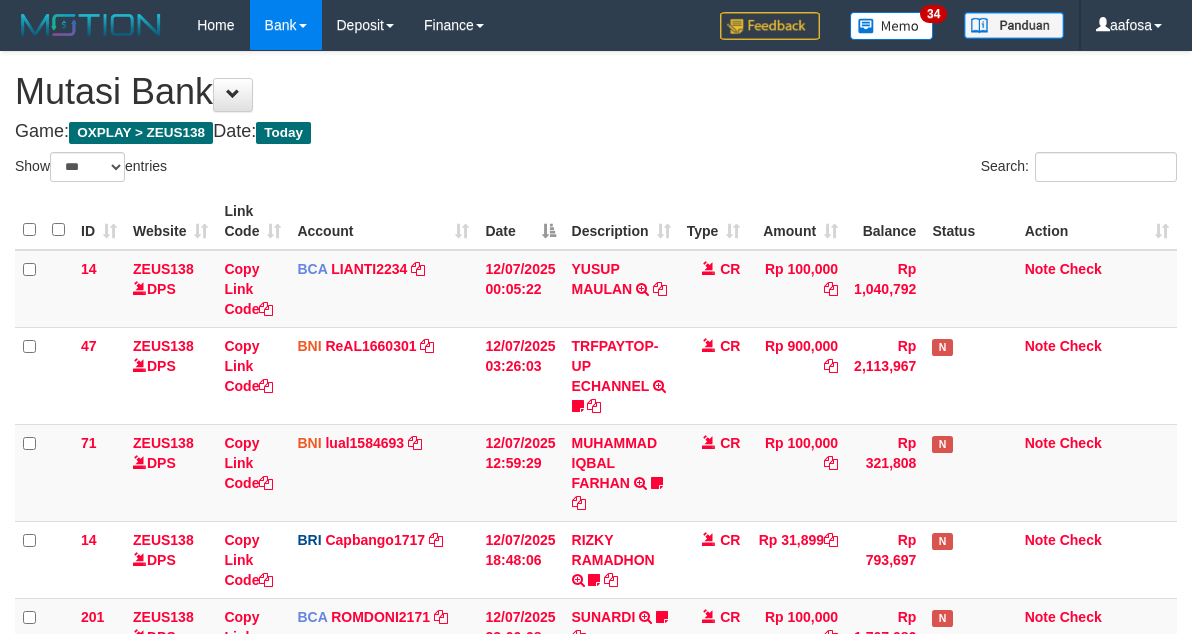 select on "***" 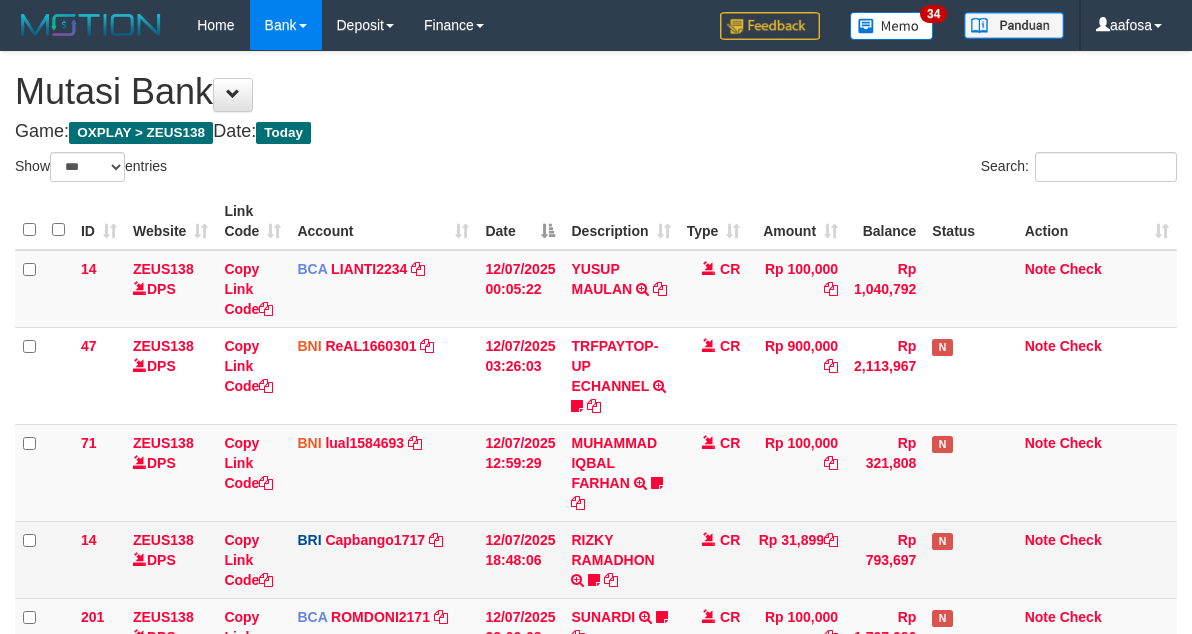 scroll, scrollTop: 292, scrollLeft: 0, axis: vertical 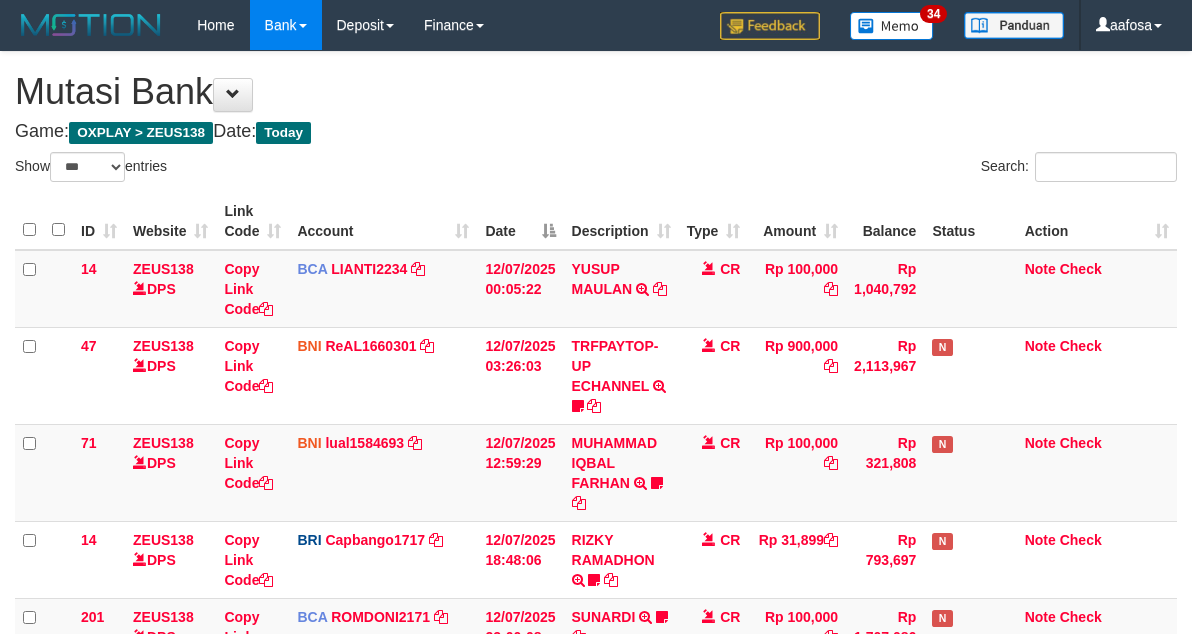 select on "***" 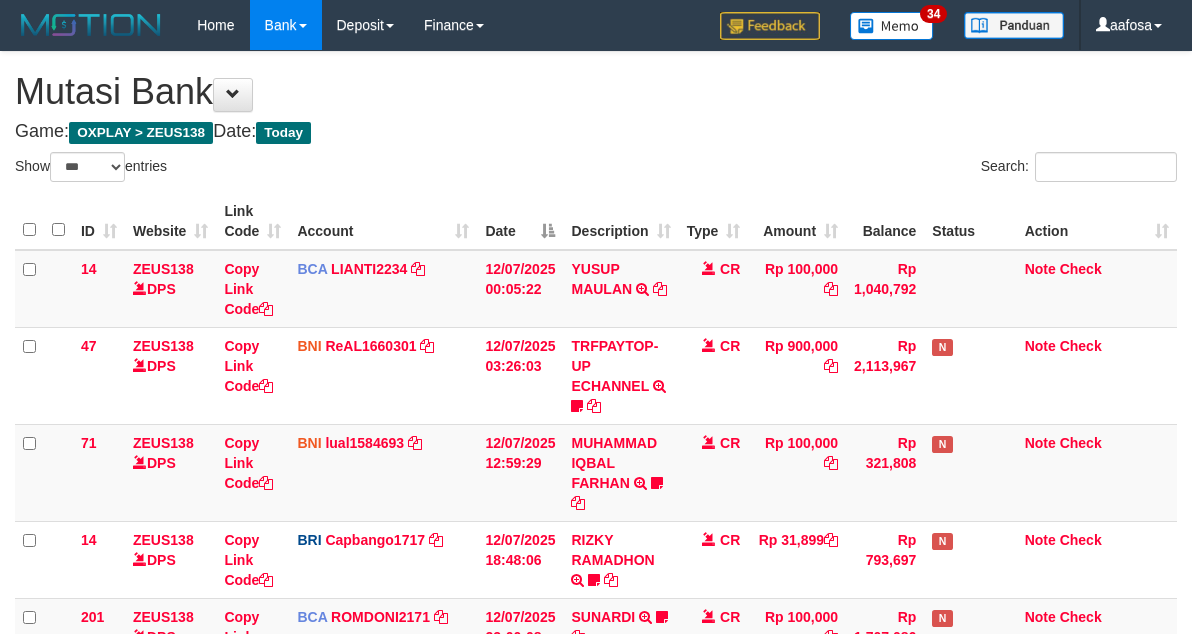 scroll, scrollTop: 292, scrollLeft: 0, axis: vertical 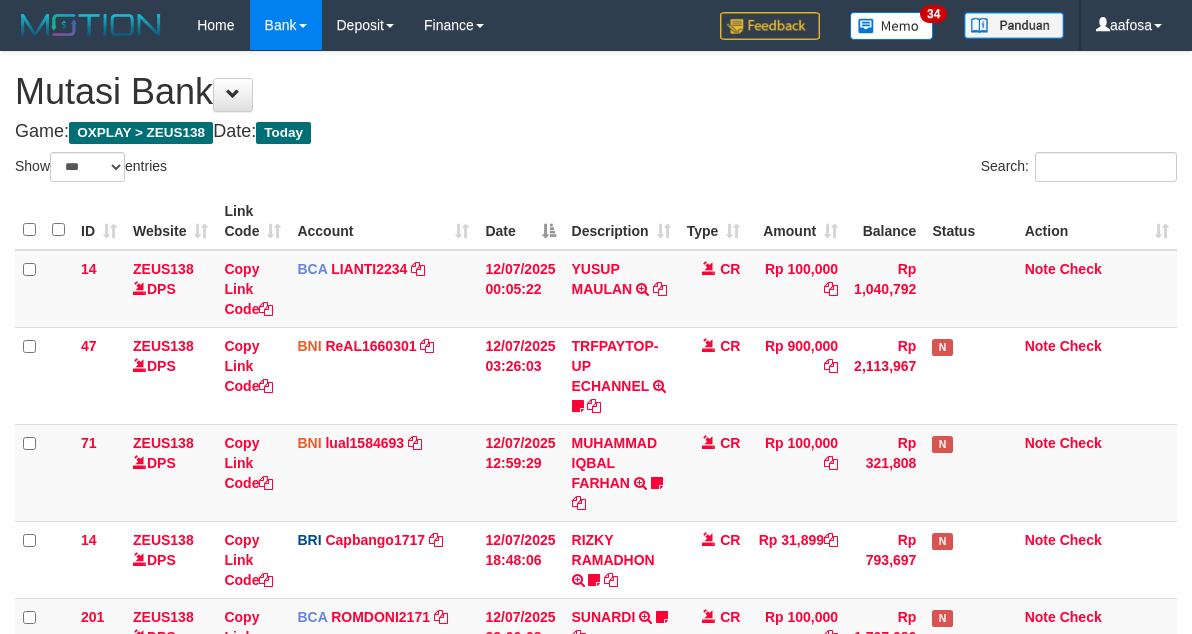 select on "***" 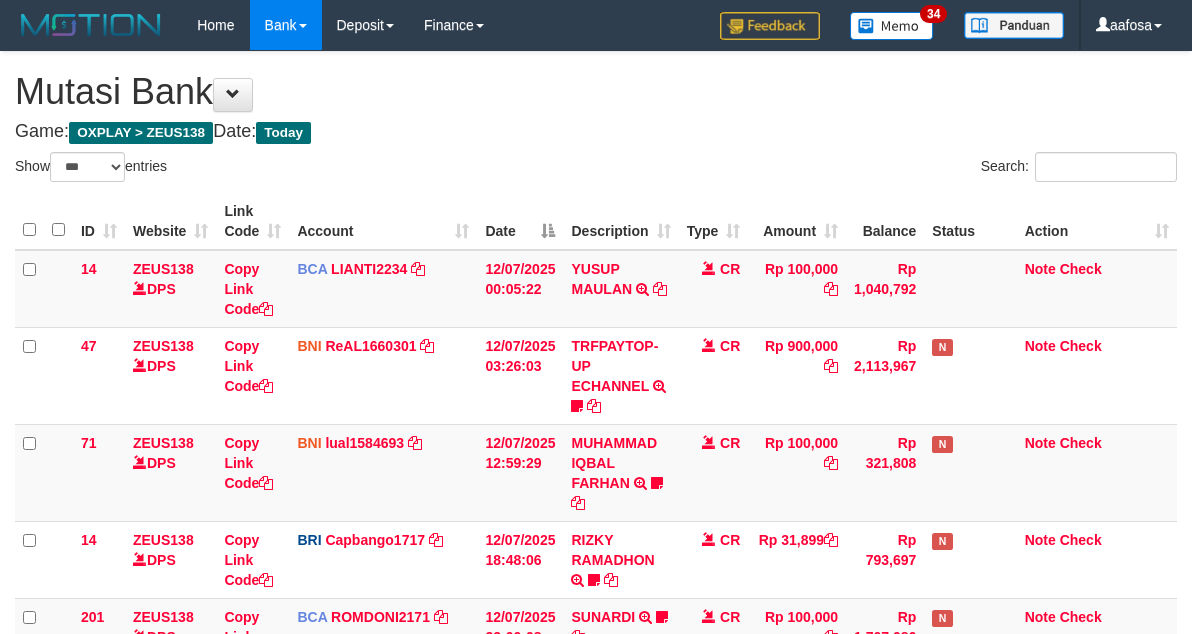 scroll, scrollTop: 292, scrollLeft: 0, axis: vertical 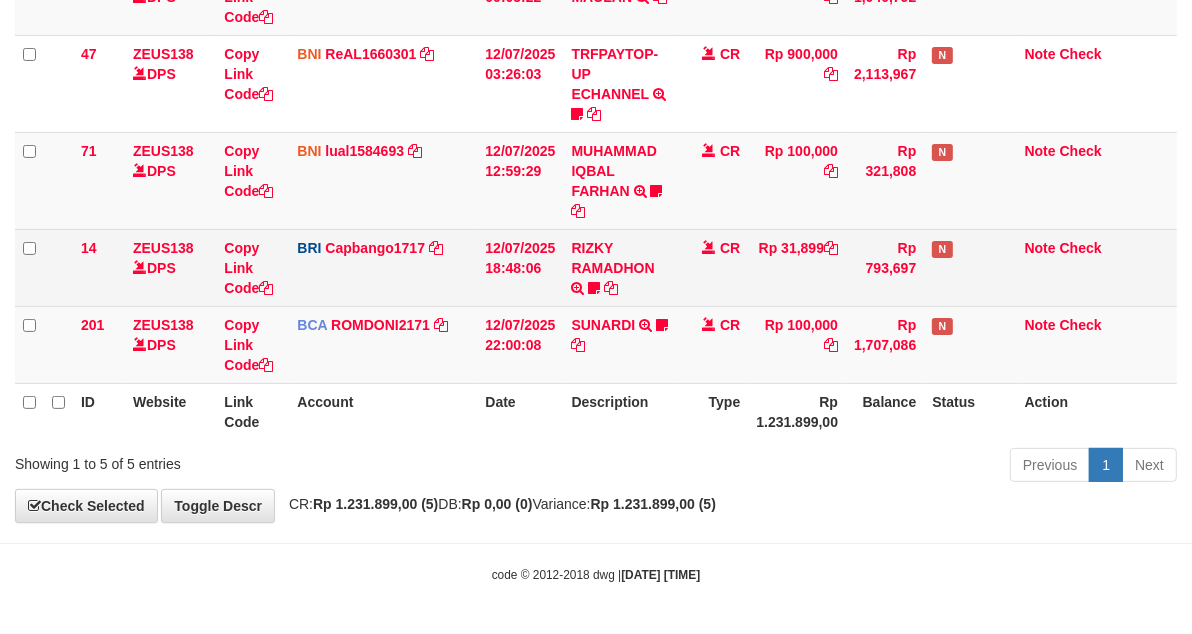 click on "CR" at bounding box center (714, 267) 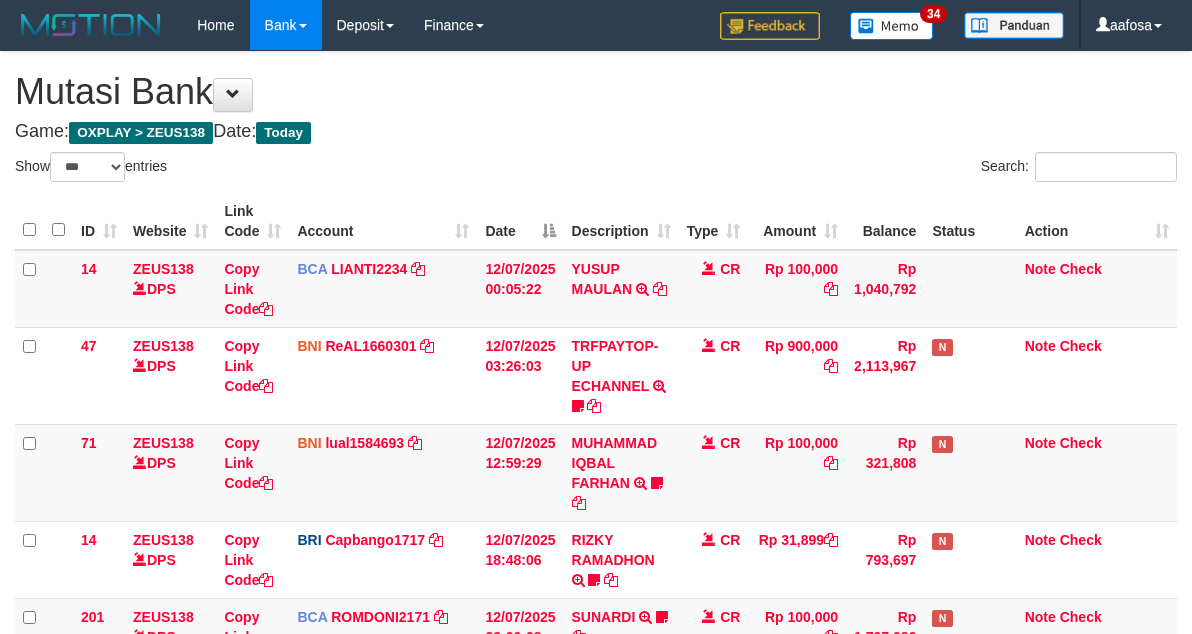 select on "***" 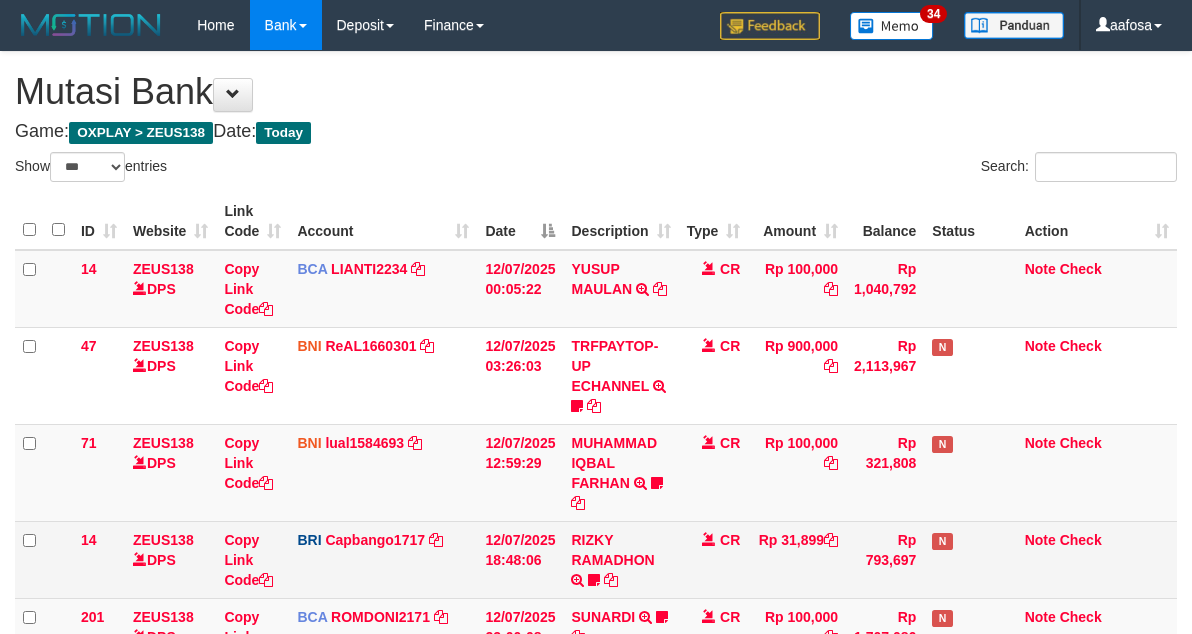 scroll, scrollTop: 292, scrollLeft: 0, axis: vertical 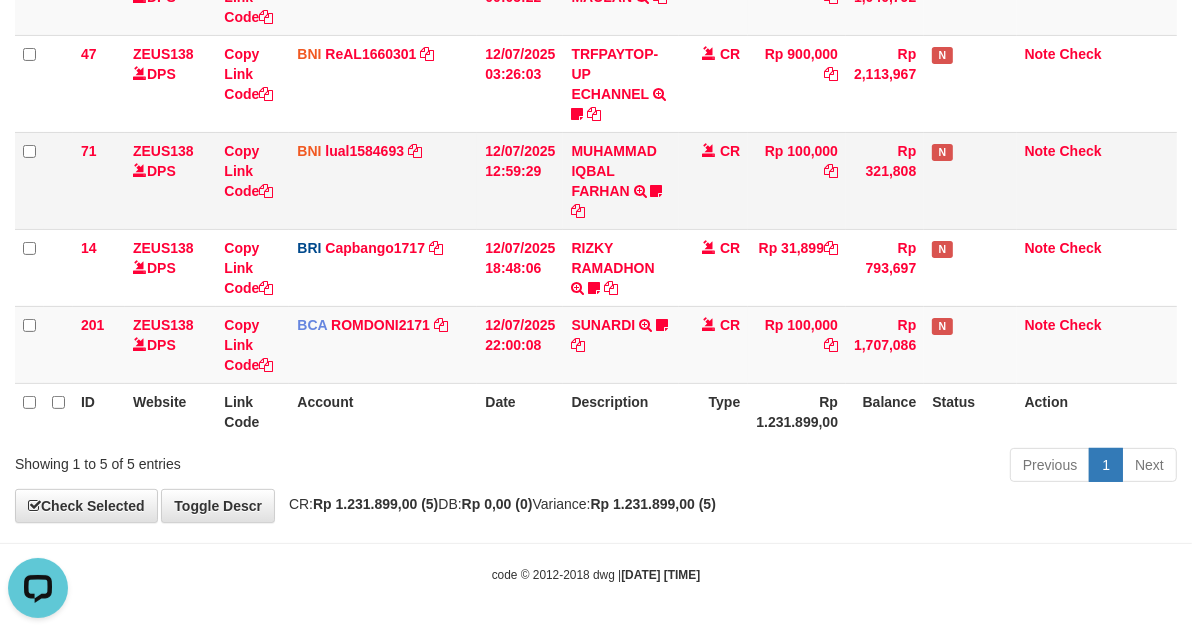 click on "MUHAMMAD IQBAL FARHAN            TRF/PAY/TOP-UP ECHANNEL MUHAMMAD IQBAL FARHAN    BUBU1010EDC1X24JAM" at bounding box center (620, 180) 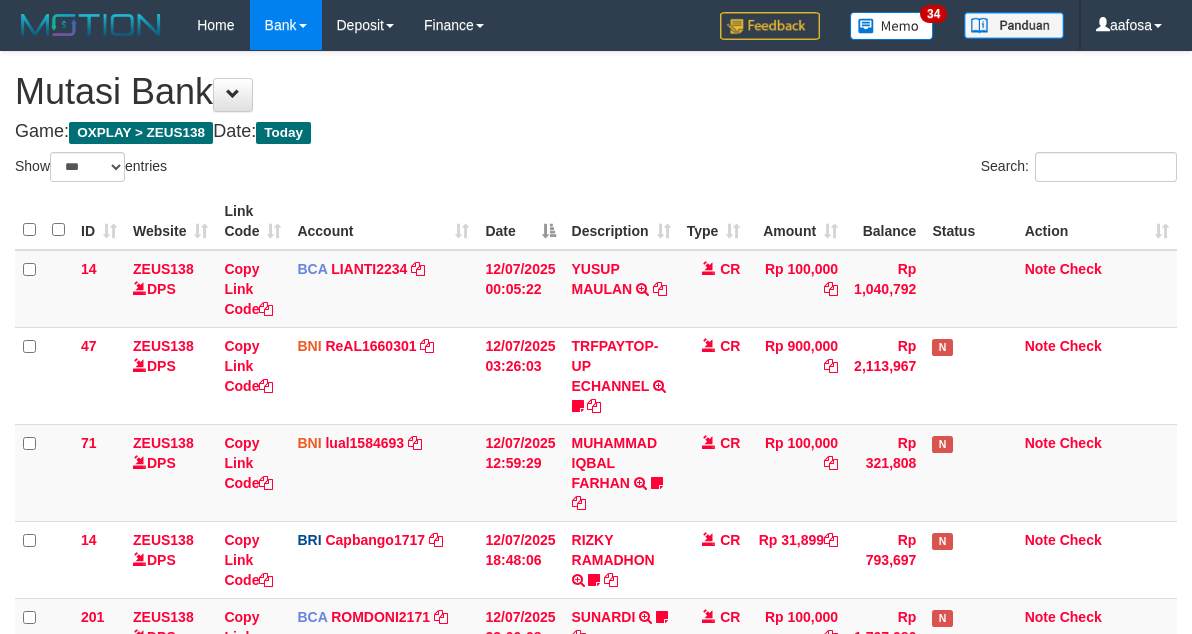 select on "***" 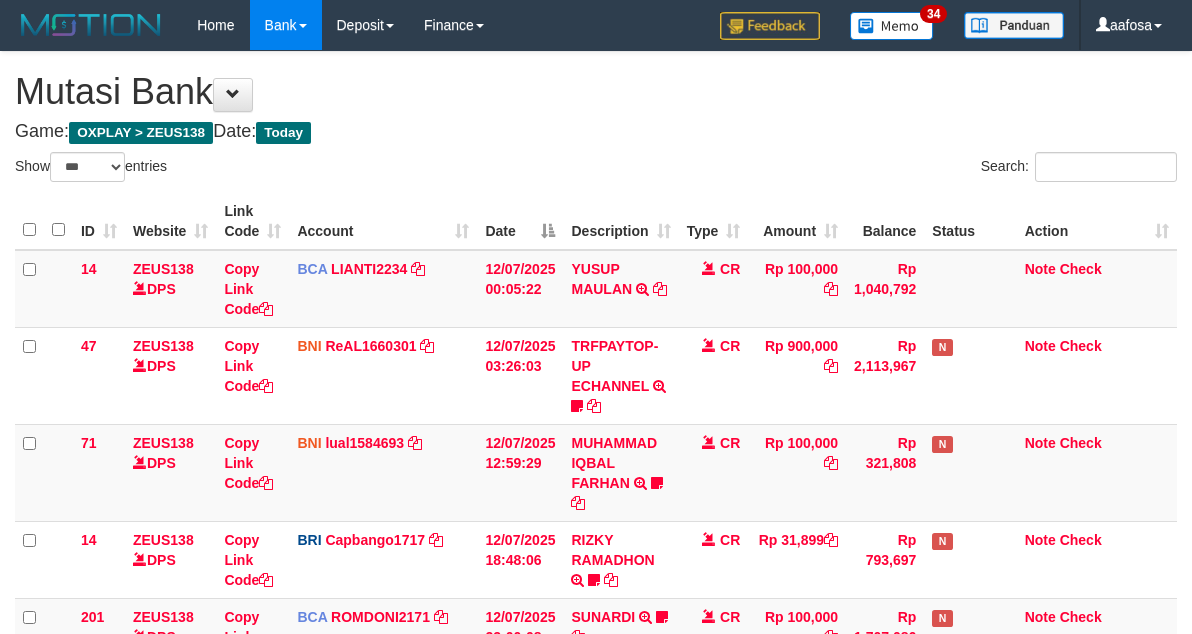 scroll, scrollTop: 292, scrollLeft: 0, axis: vertical 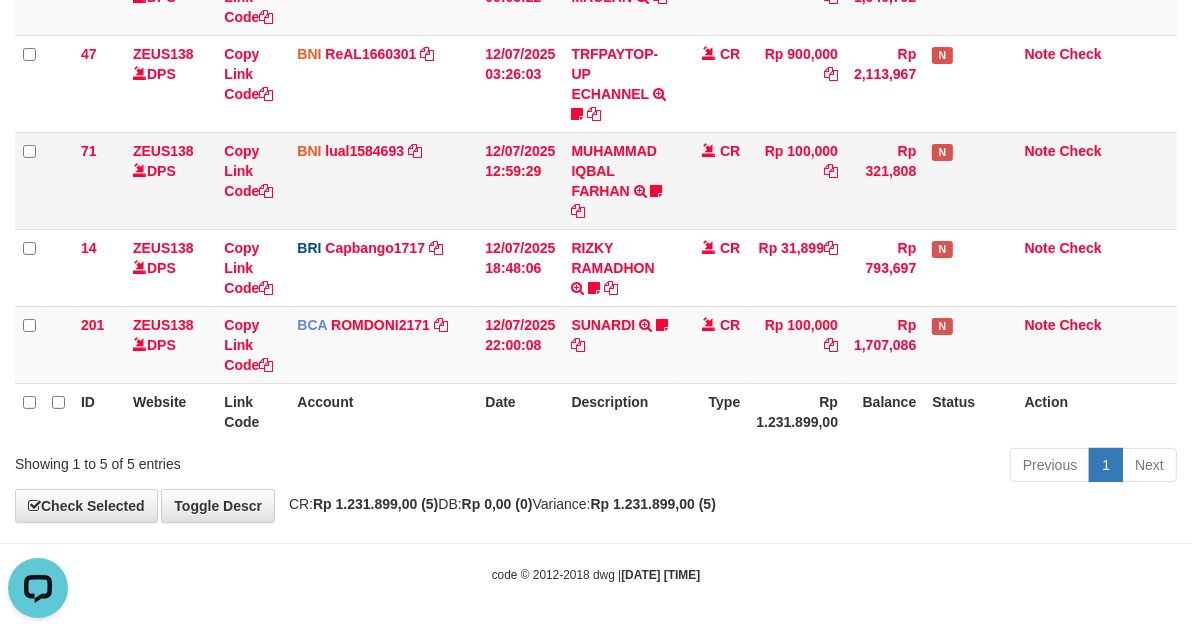 click on "MUHAMMAD IQBAL FARHAN            TRF/PAY/TOP-UP ECHANNEL MUHAMMAD IQBAL FARHAN    BUBU1010EDC1X24JAM" at bounding box center [620, 180] 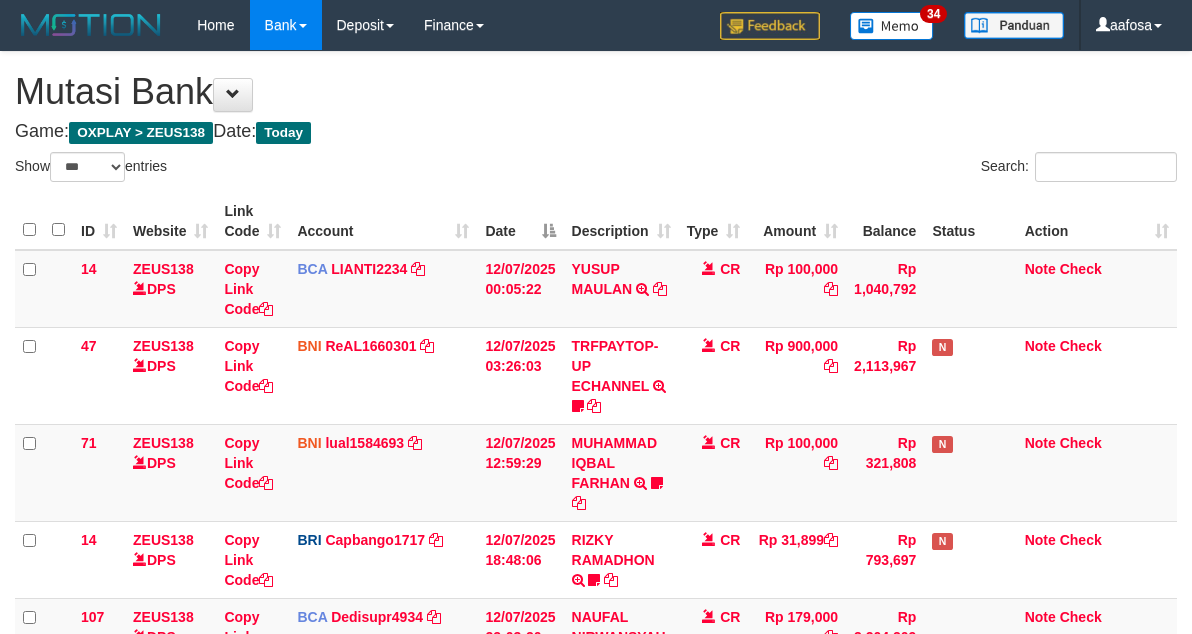 select on "***" 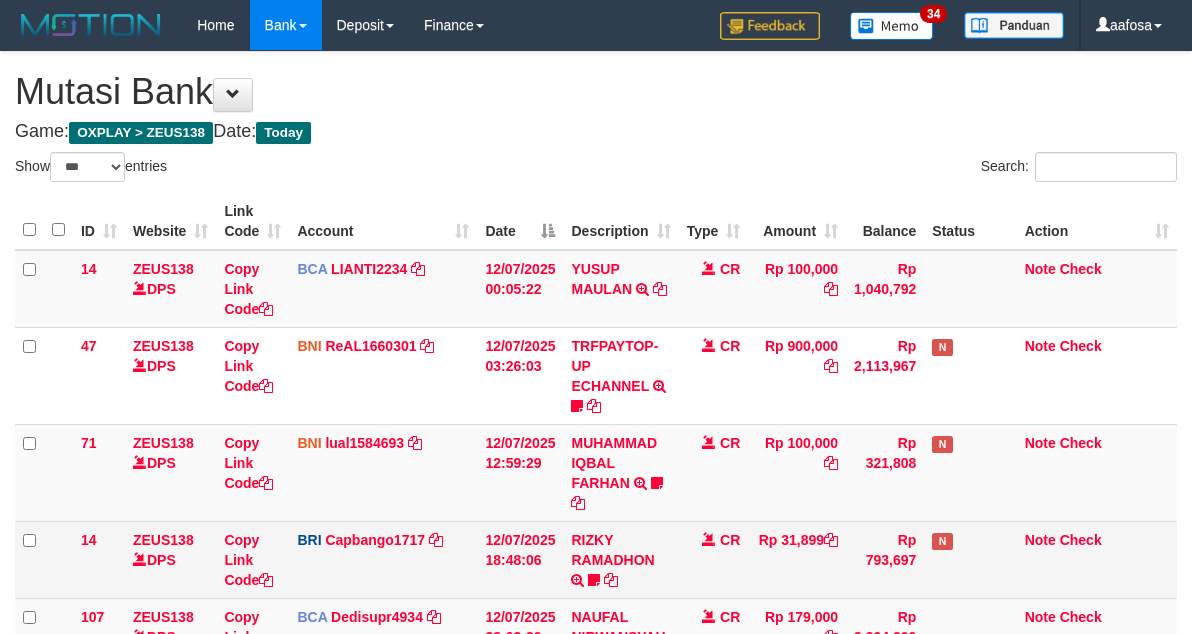 scroll, scrollTop: 292, scrollLeft: 0, axis: vertical 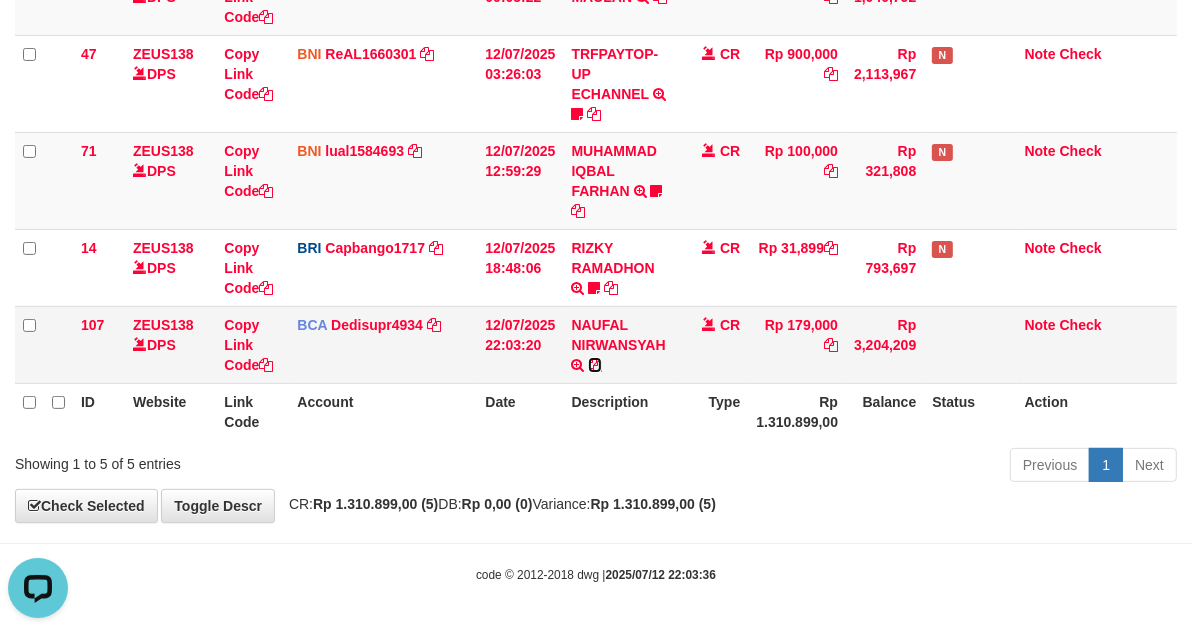 click at bounding box center [595, 365] 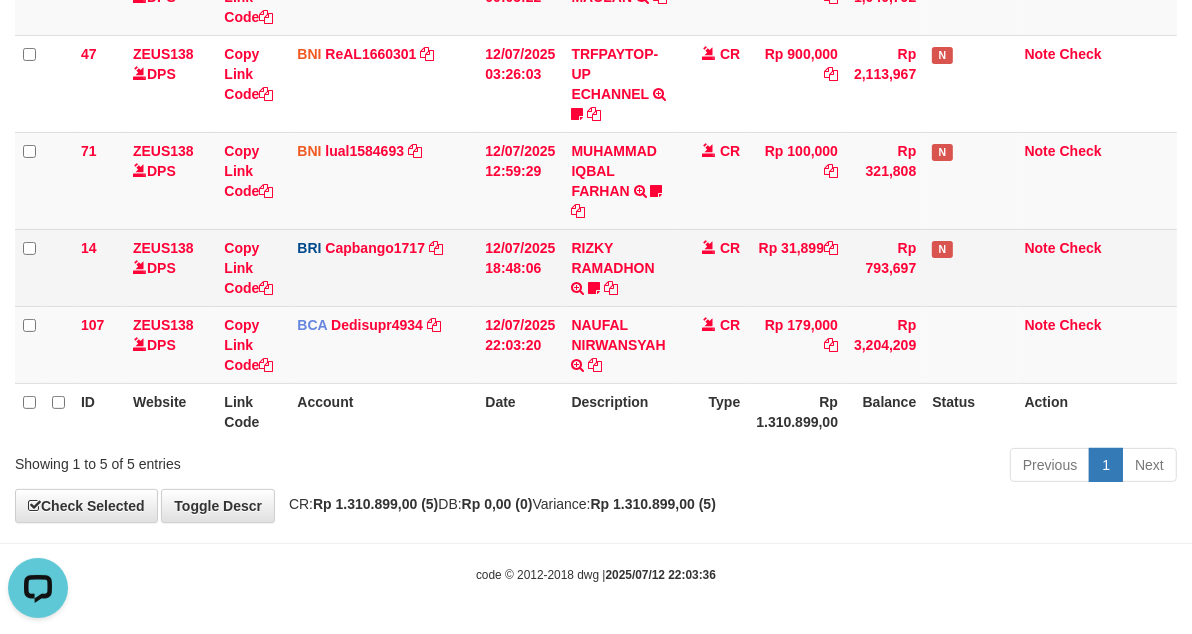 click on "CR" at bounding box center [714, 267] 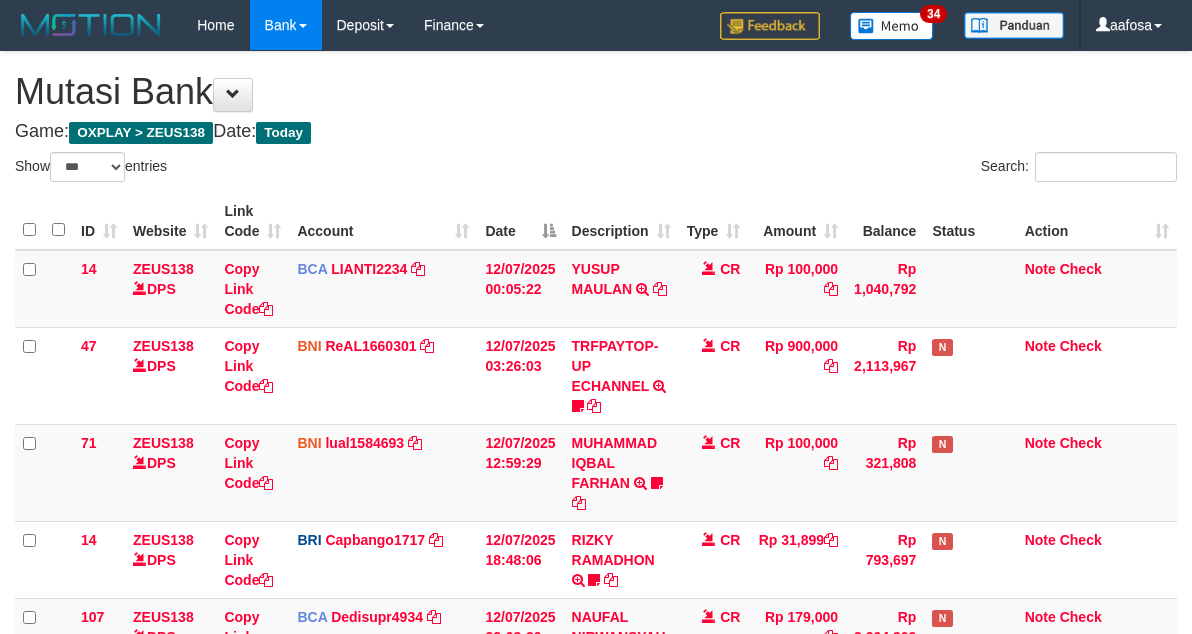 select on "***" 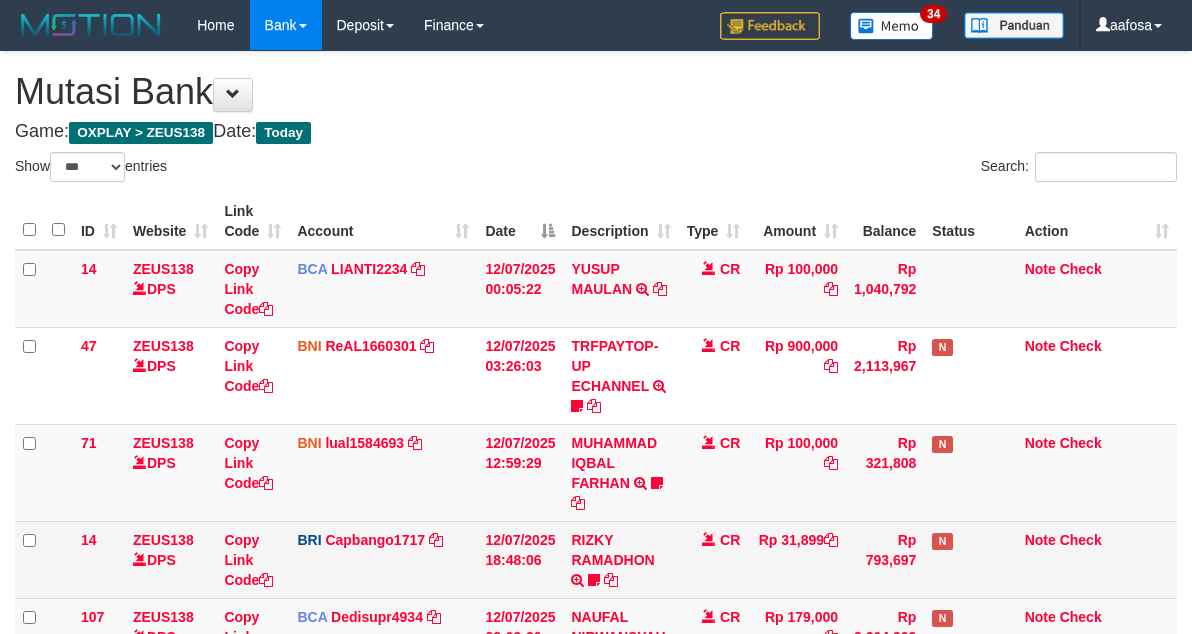 scroll, scrollTop: 292, scrollLeft: 0, axis: vertical 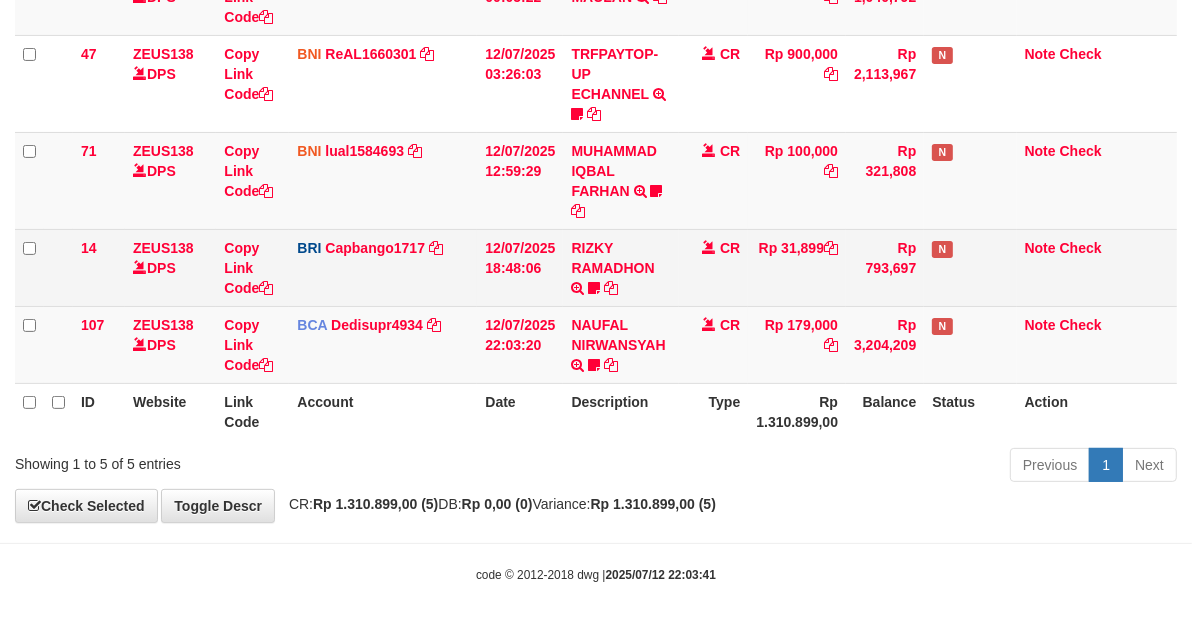 click on "RIZKY RAMADHON            TRANSFER NBMB RIZKY RAMADHON TO HELMI    Rizky190" at bounding box center (620, 267) 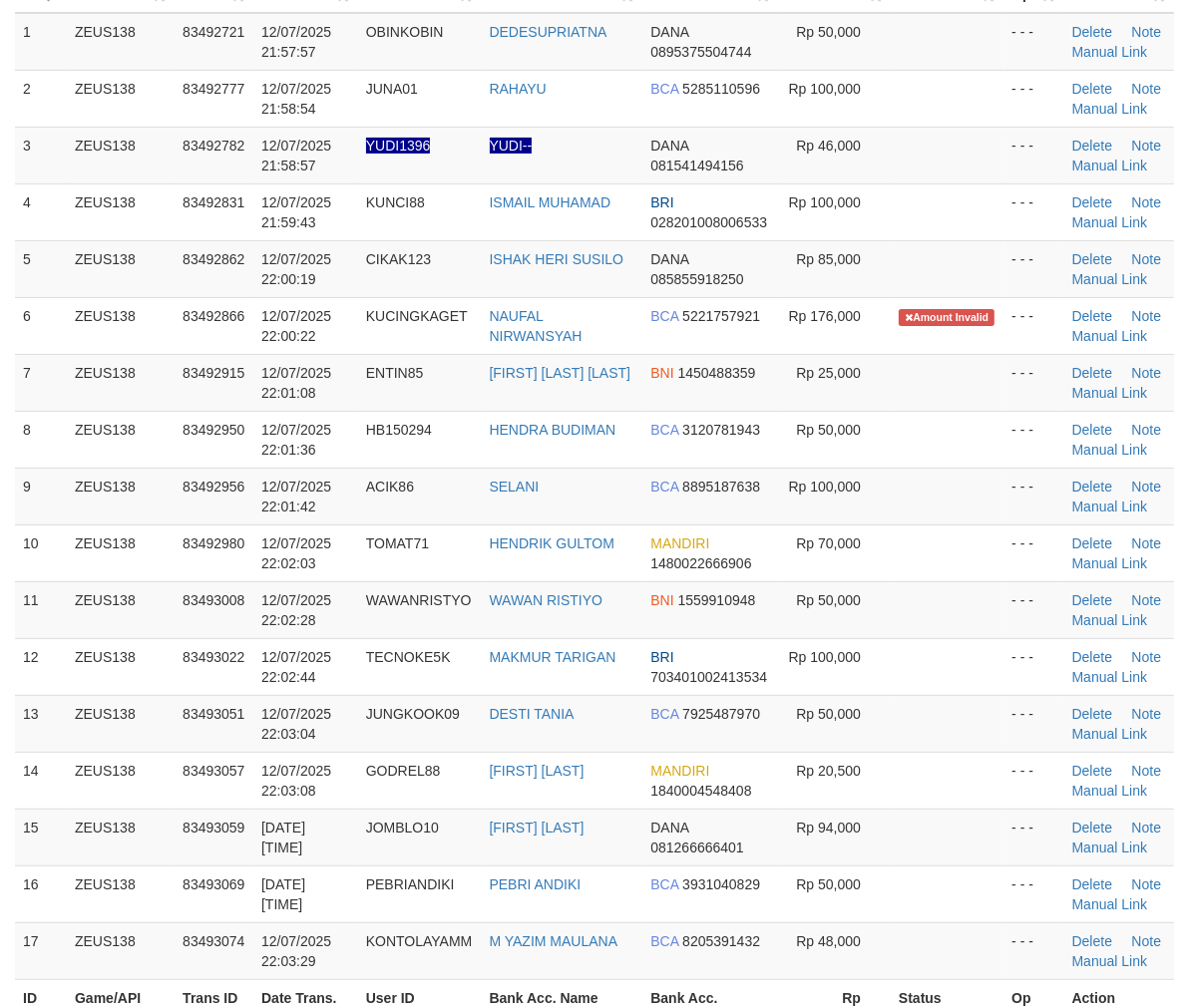 scroll, scrollTop: 235, scrollLeft: 0, axis: vertical 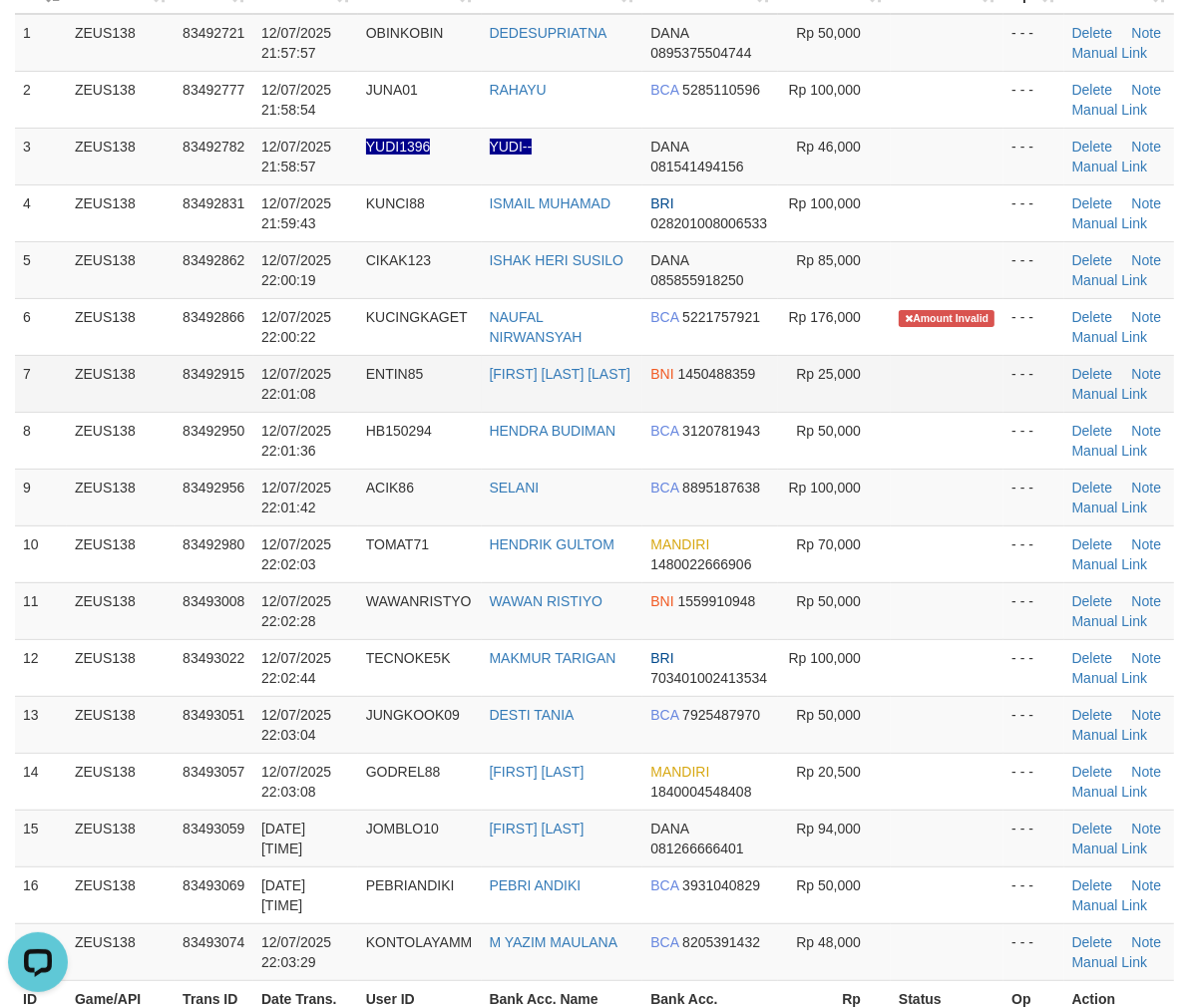 click on "12/07/2025 22:01:08" at bounding box center [296, 384] 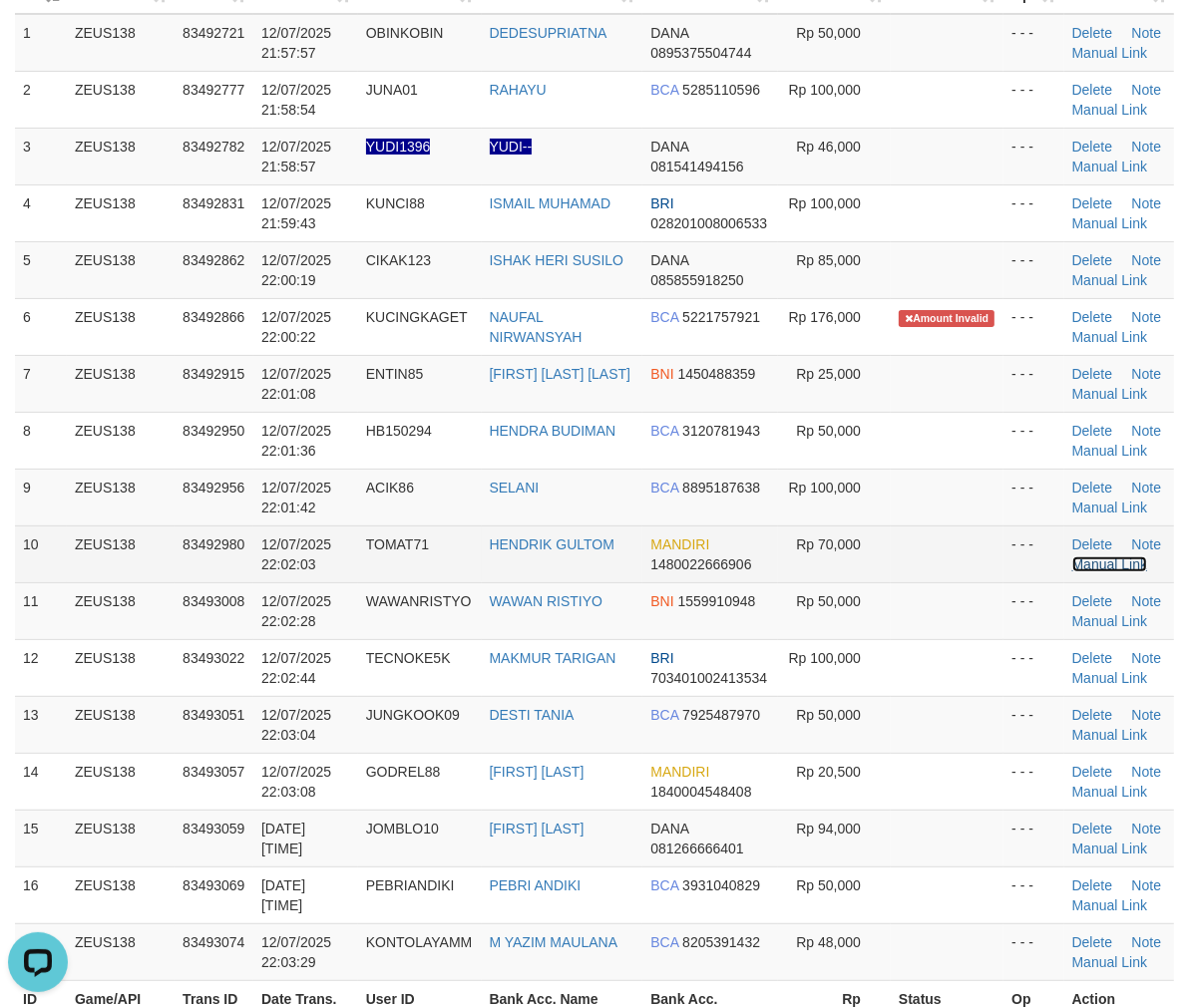 drag, startPoint x: 1113, startPoint y: 558, endPoint x: 984, endPoint y: 554, distance: 129.062 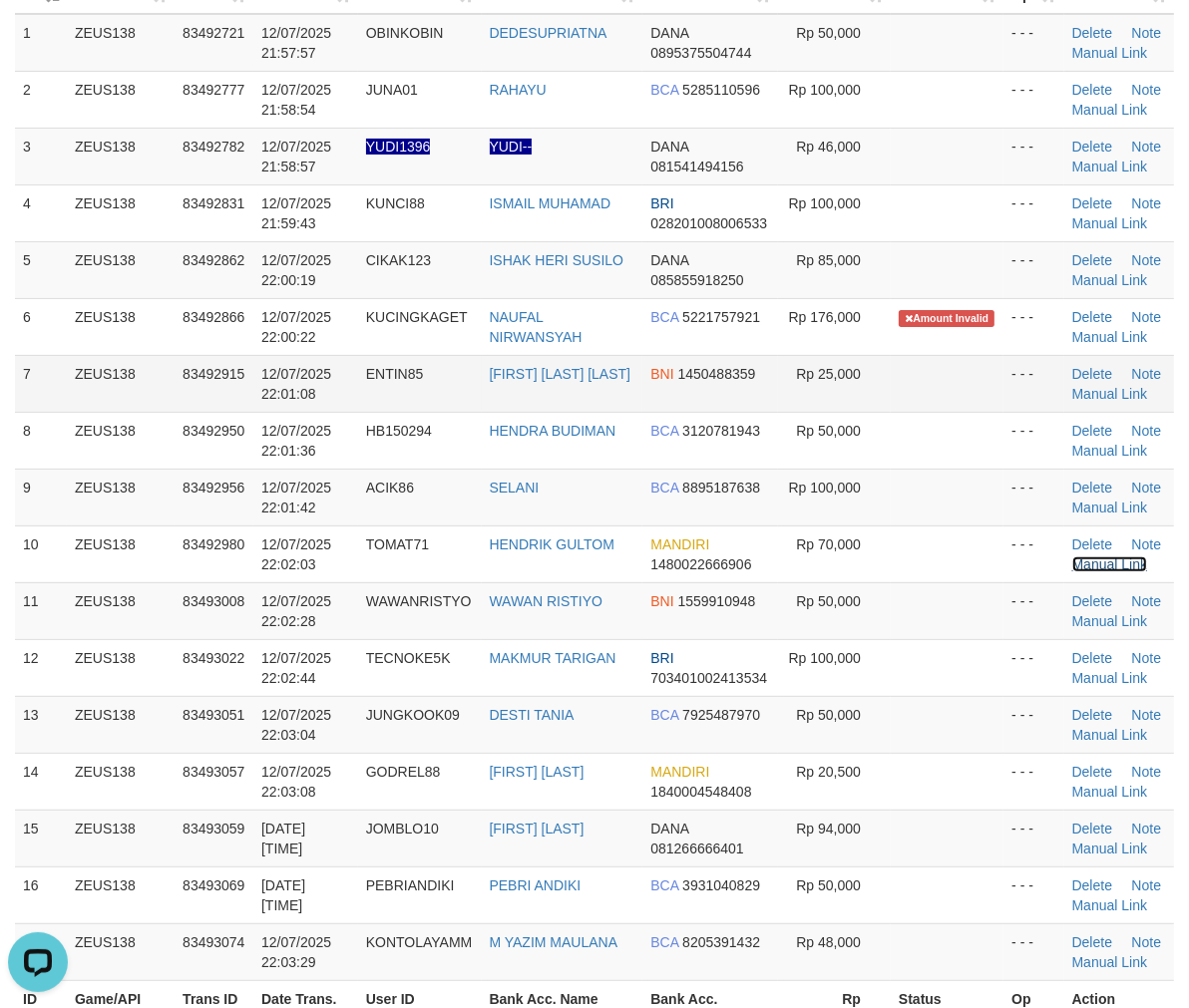 click on "Manual Link" at bounding box center (1110, 564) 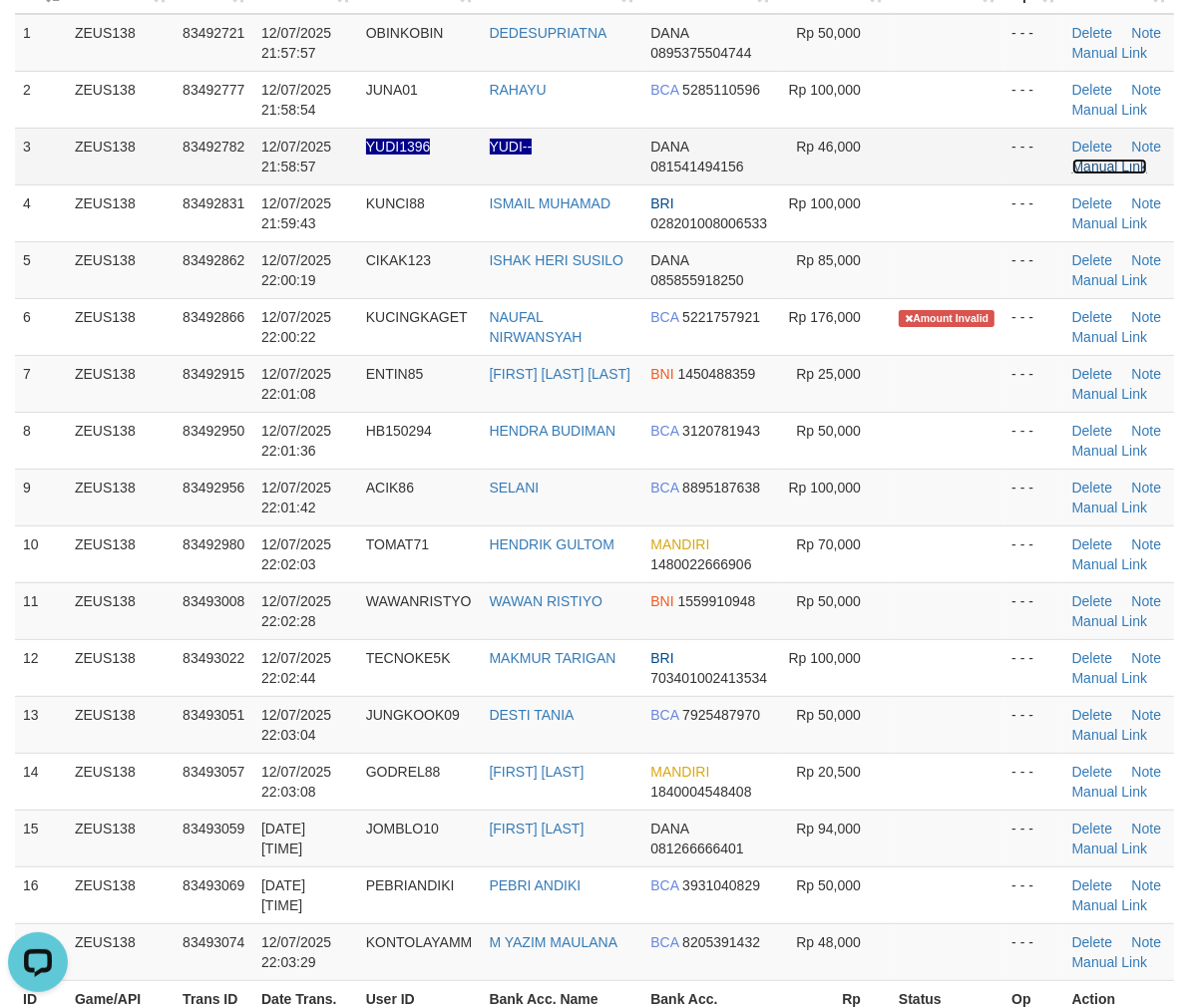 click on "Manual Link" at bounding box center [1110, 167] 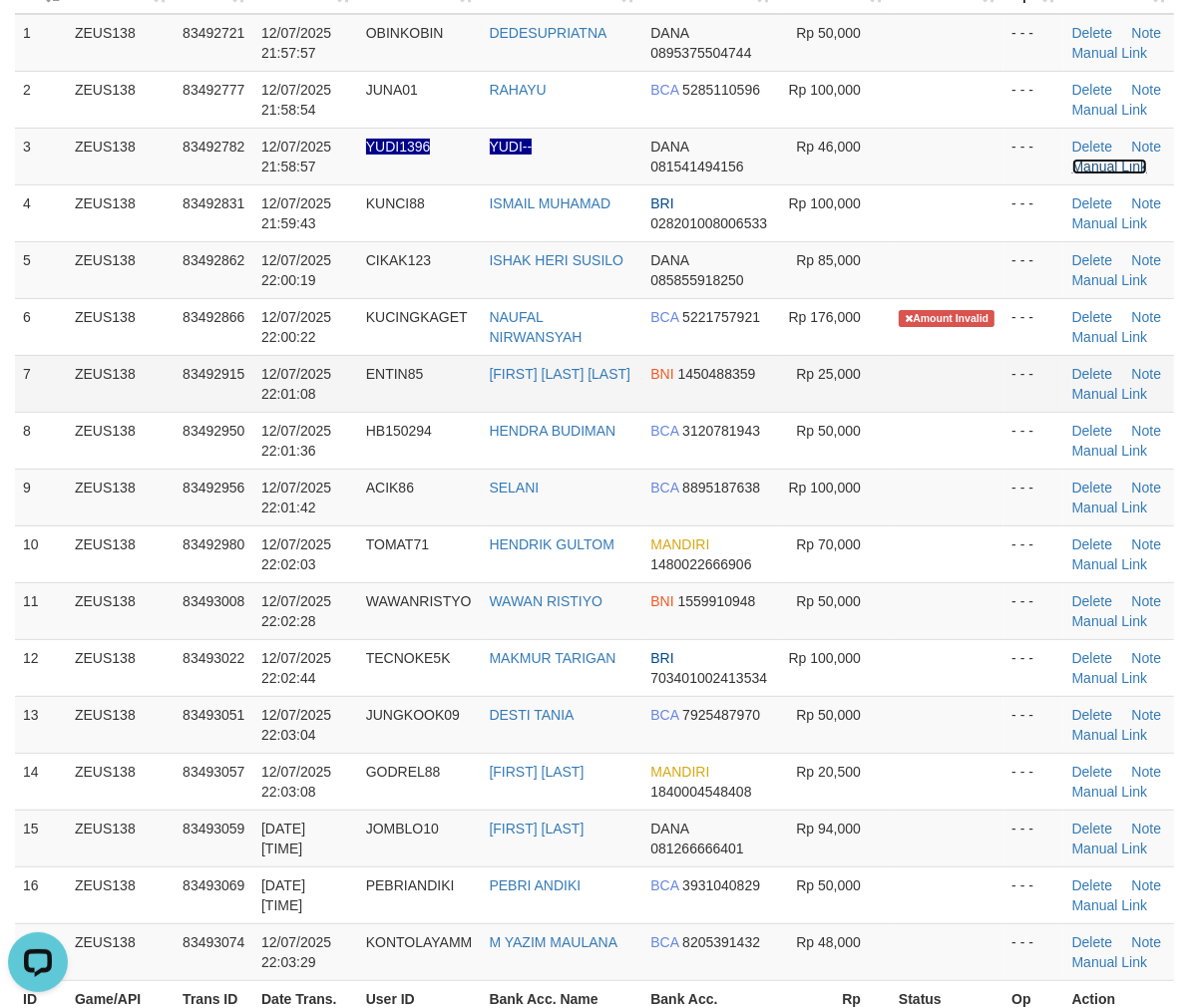 click on "Manual Link" at bounding box center [1110, 167] 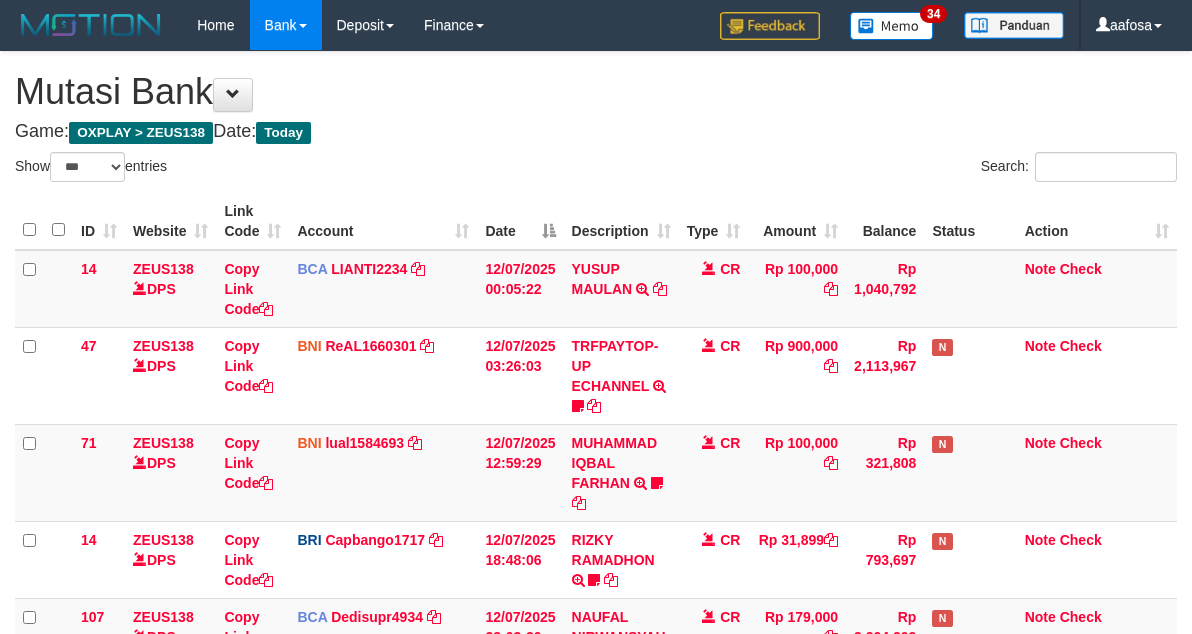 select on "***" 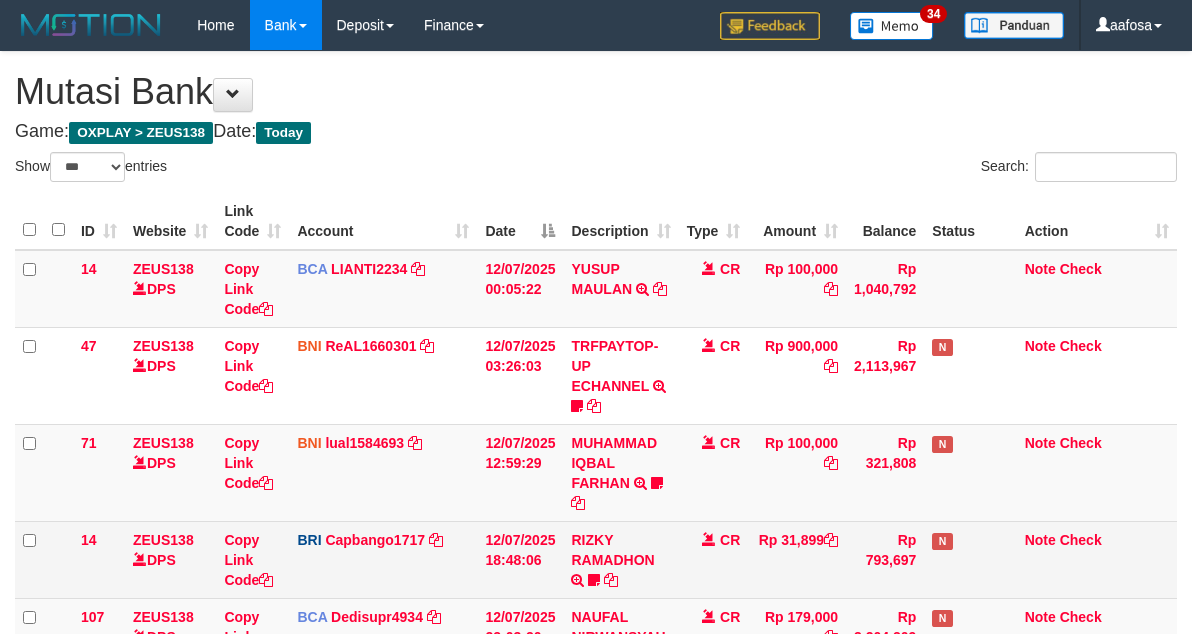 scroll, scrollTop: 292, scrollLeft: 0, axis: vertical 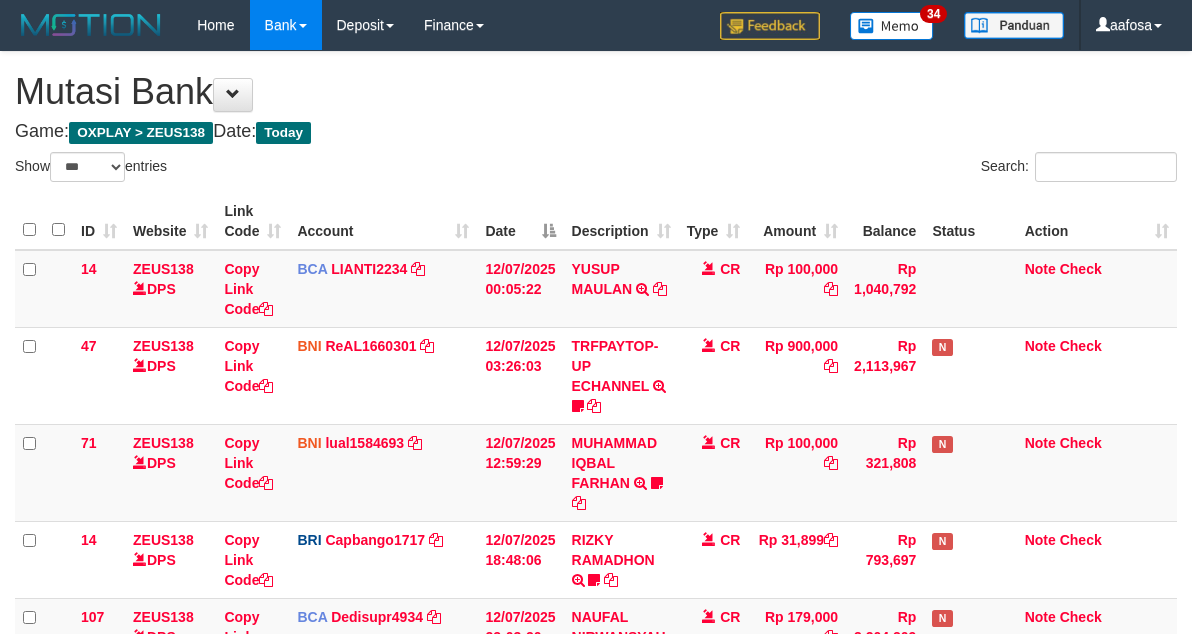 select on "***" 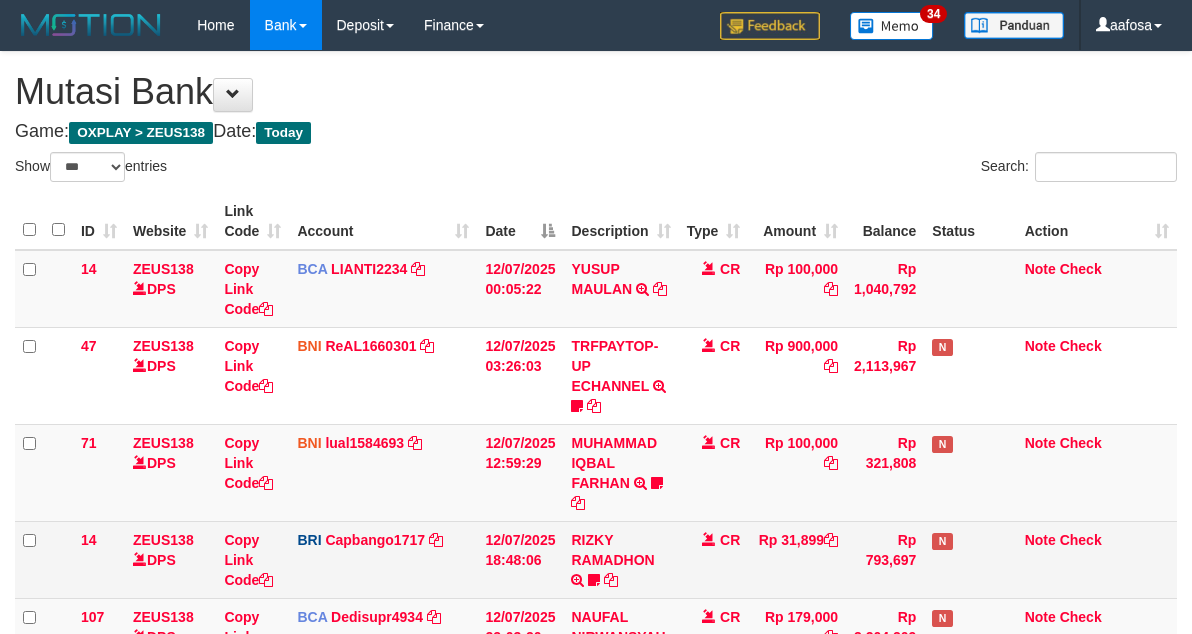 scroll, scrollTop: 292, scrollLeft: 0, axis: vertical 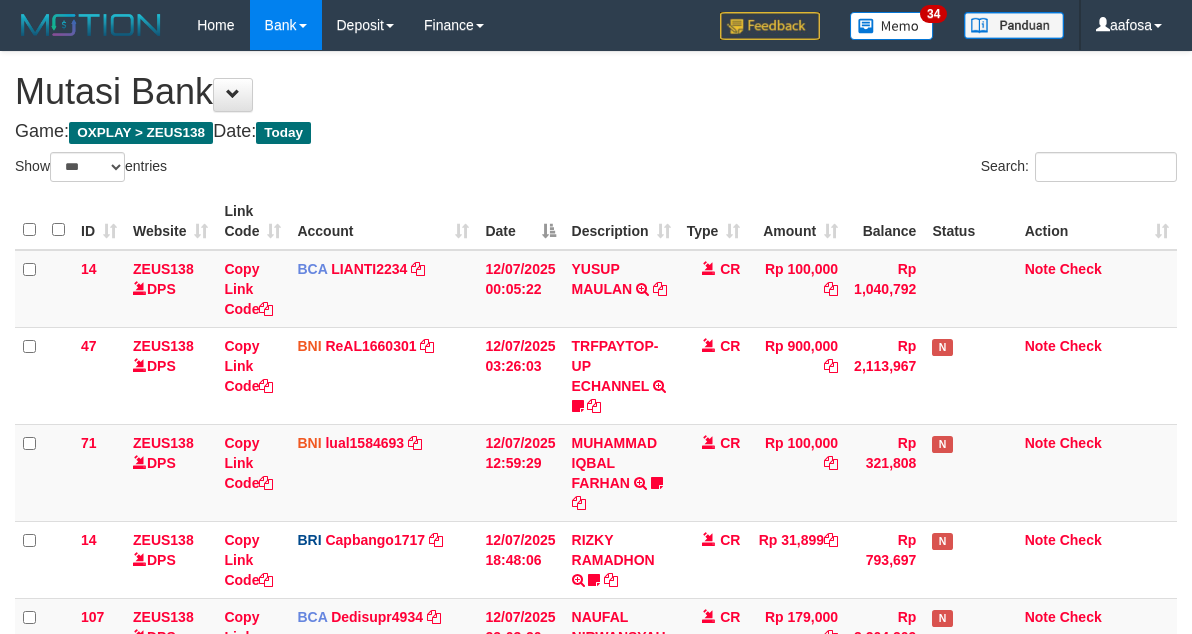 select on "***" 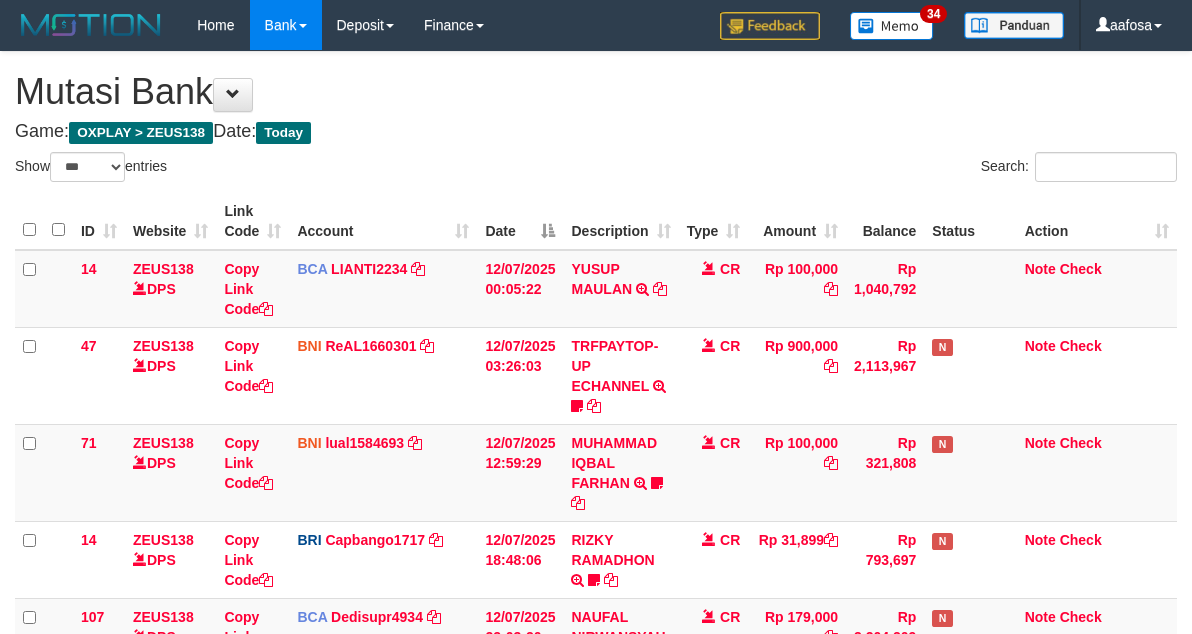 scroll, scrollTop: 292, scrollLeft: 0, axis: vertical 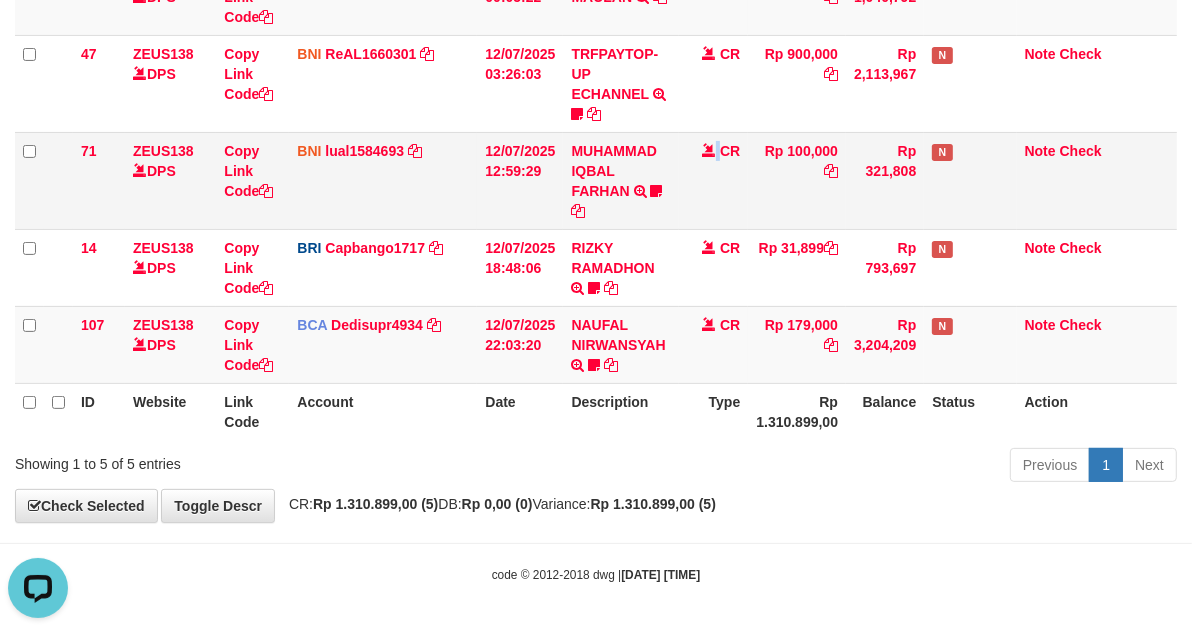 click on "CR" at bounding box center (714, 180) 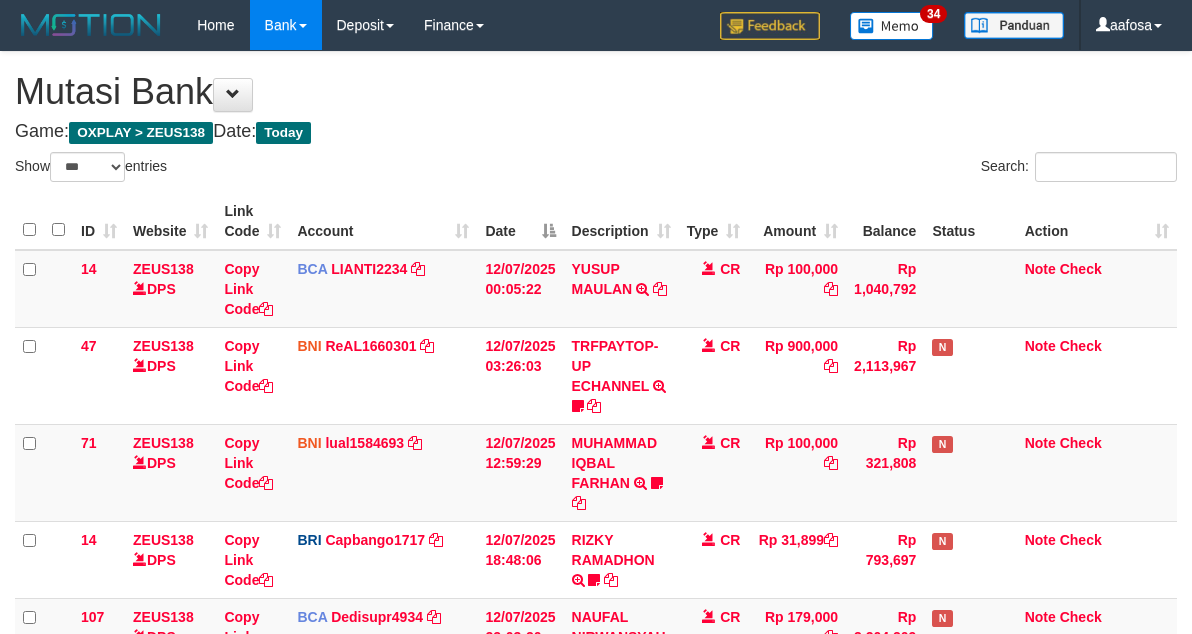 select on "***" 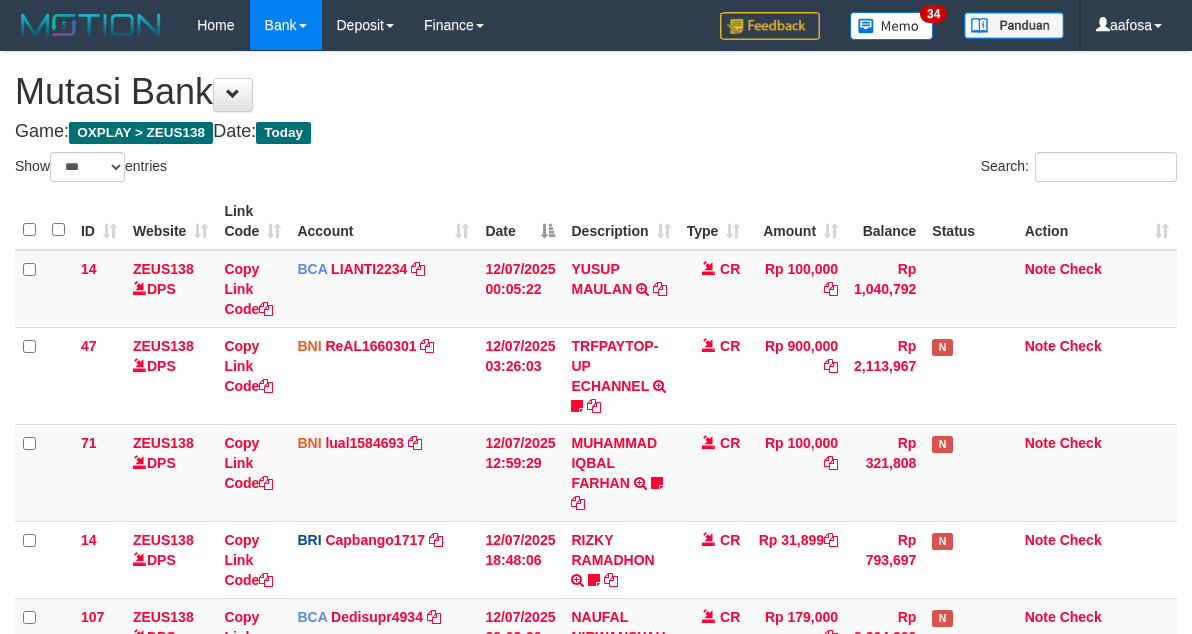scroll, scrollTop: 292, scrollLeft: 0, axis: vertical 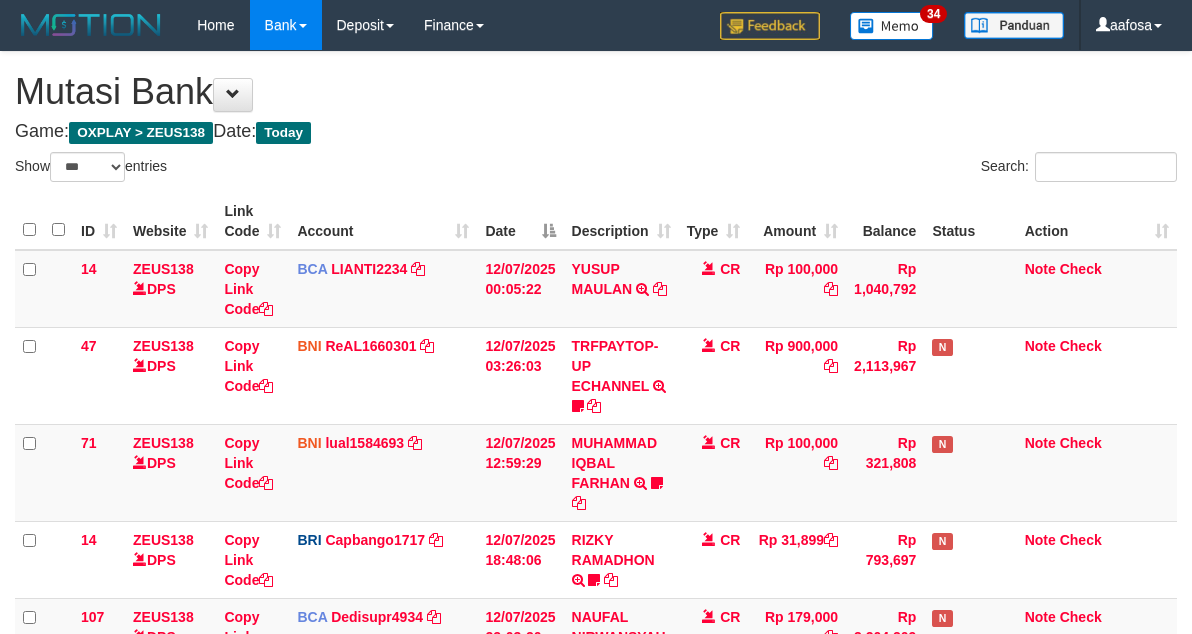 select on "***" 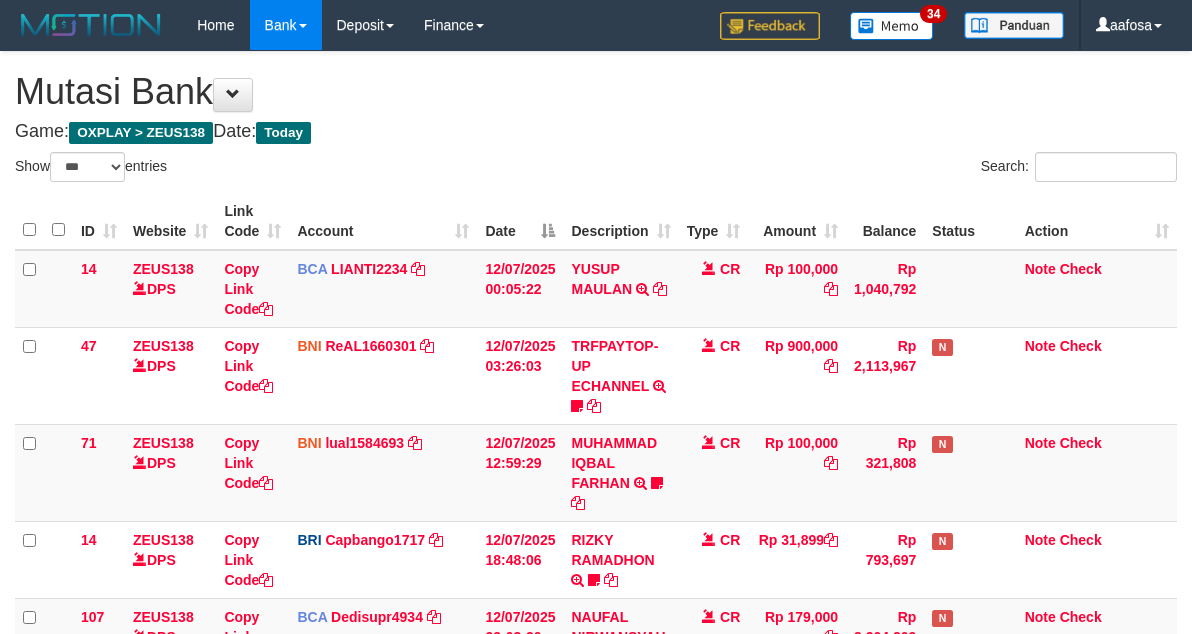scroll, scrollTop: 292, scrollLeft: 0, axis: vertical 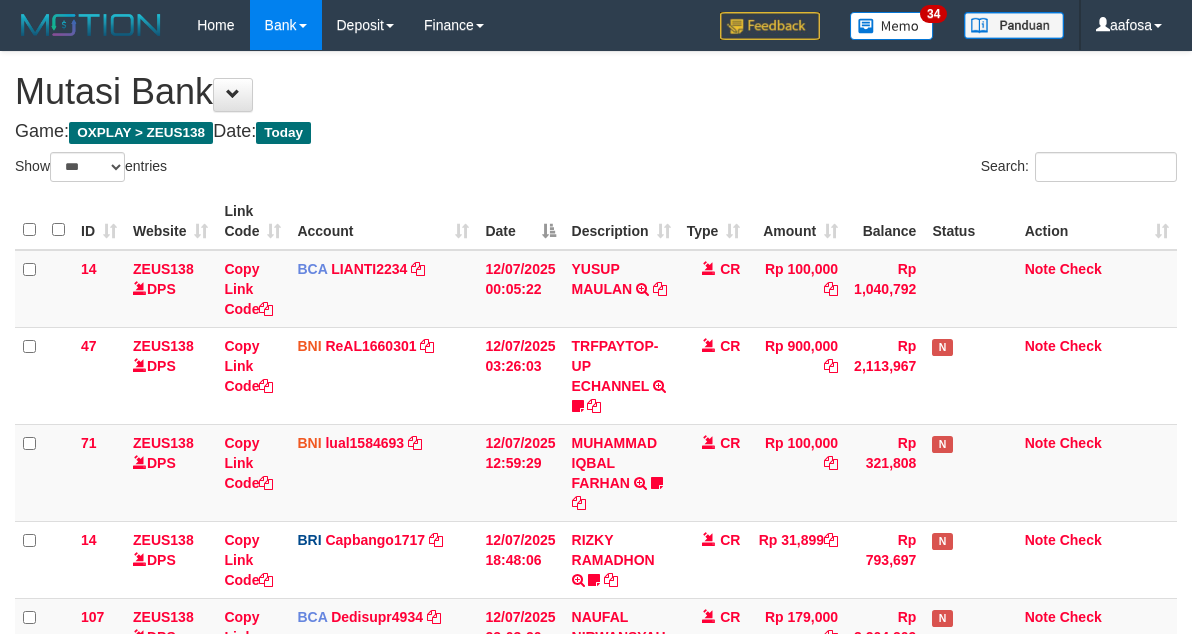 select on "***" 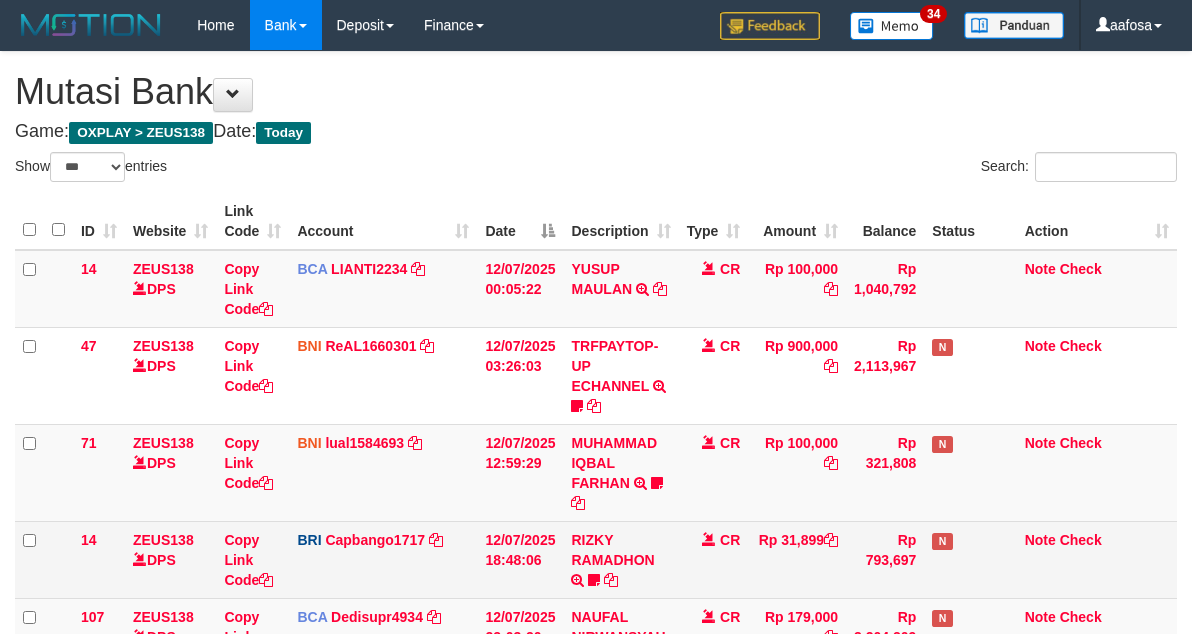 scroll, scrollTop: 292, scrollLeft: 0, axis: vertical 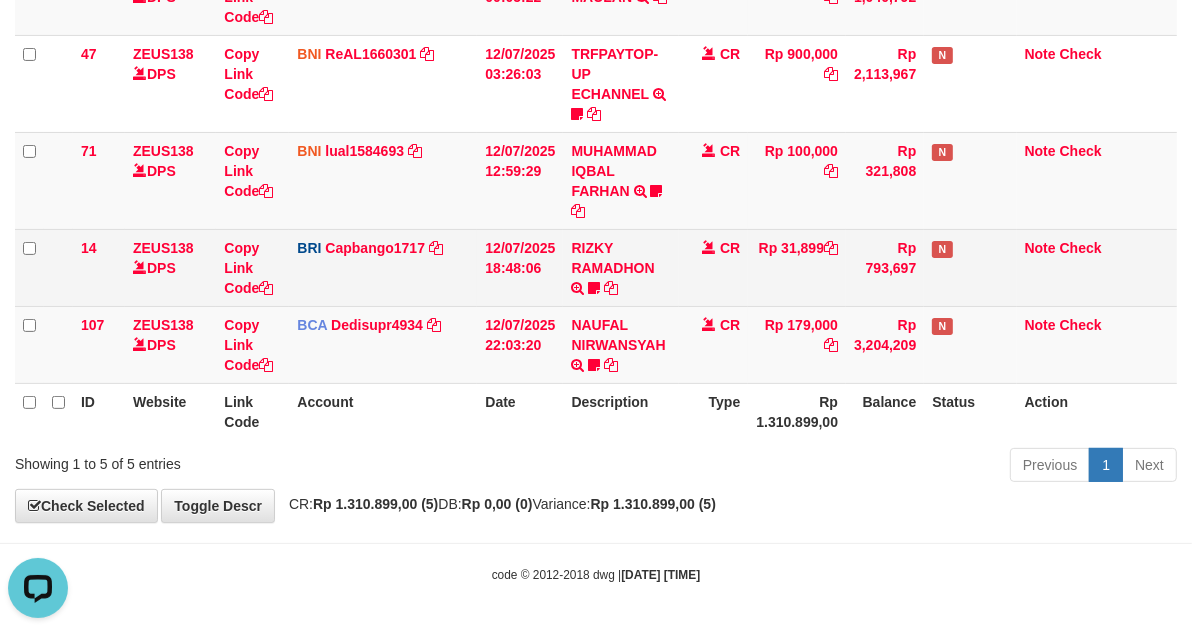 click on "RIZKY RAMADHON            TRANSFER NBMB RIZKY RAMADHON TO HELMI    Rizky190" at bounding box center (620, 267) 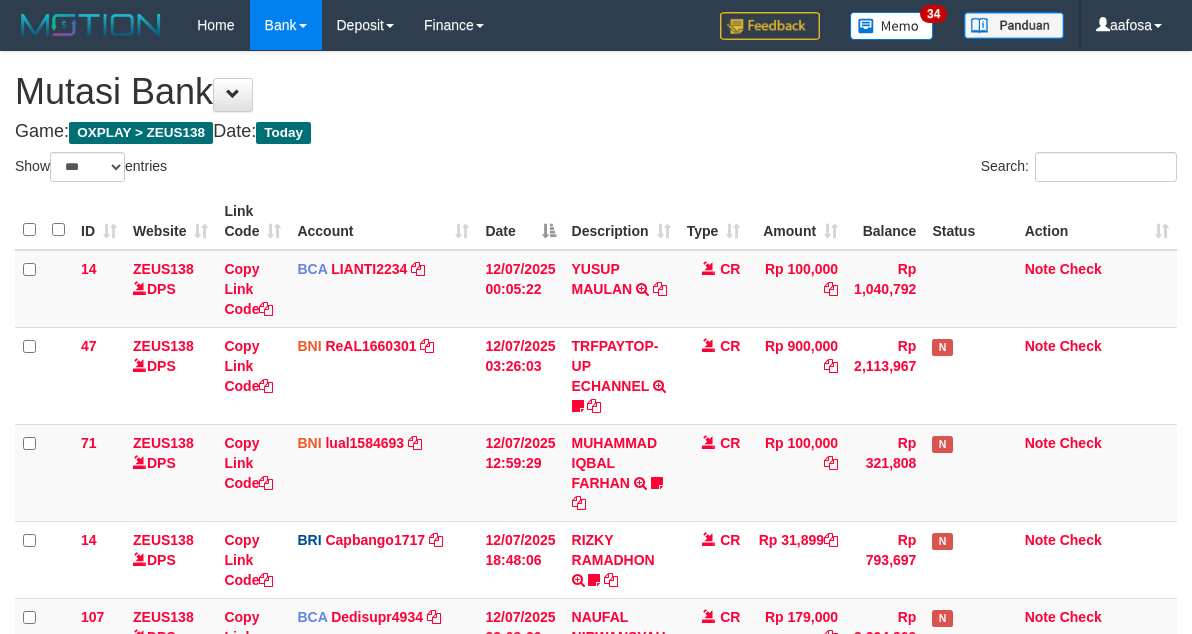 select on "***" 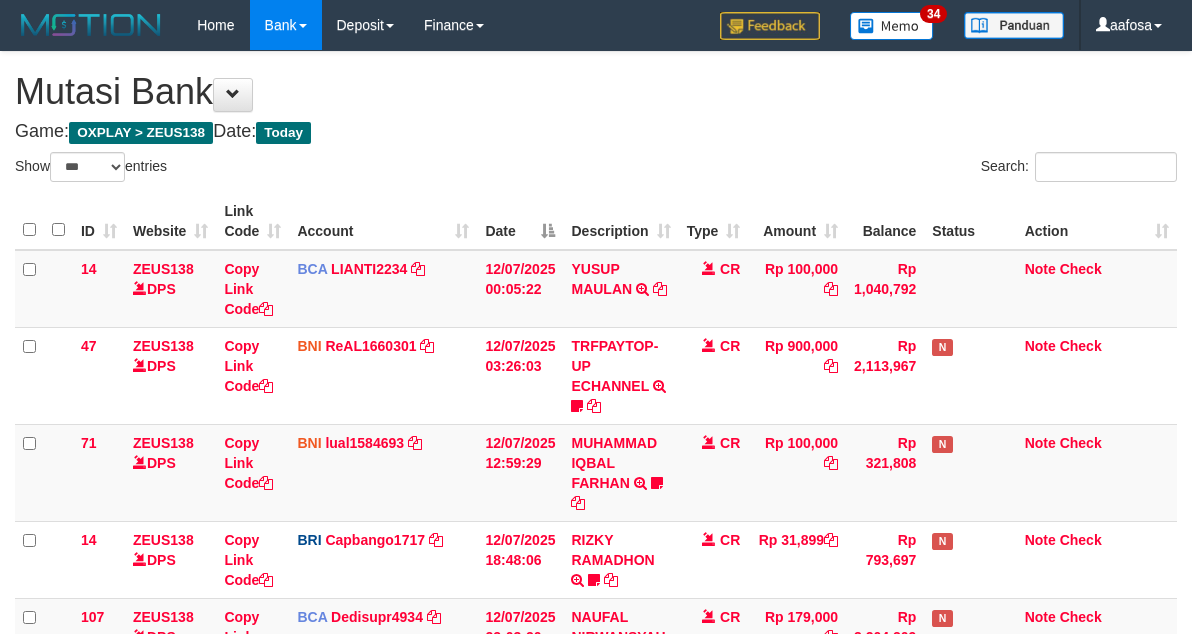 scroll, scrollTop: 292, scrollLeft: 0, axis: vertical 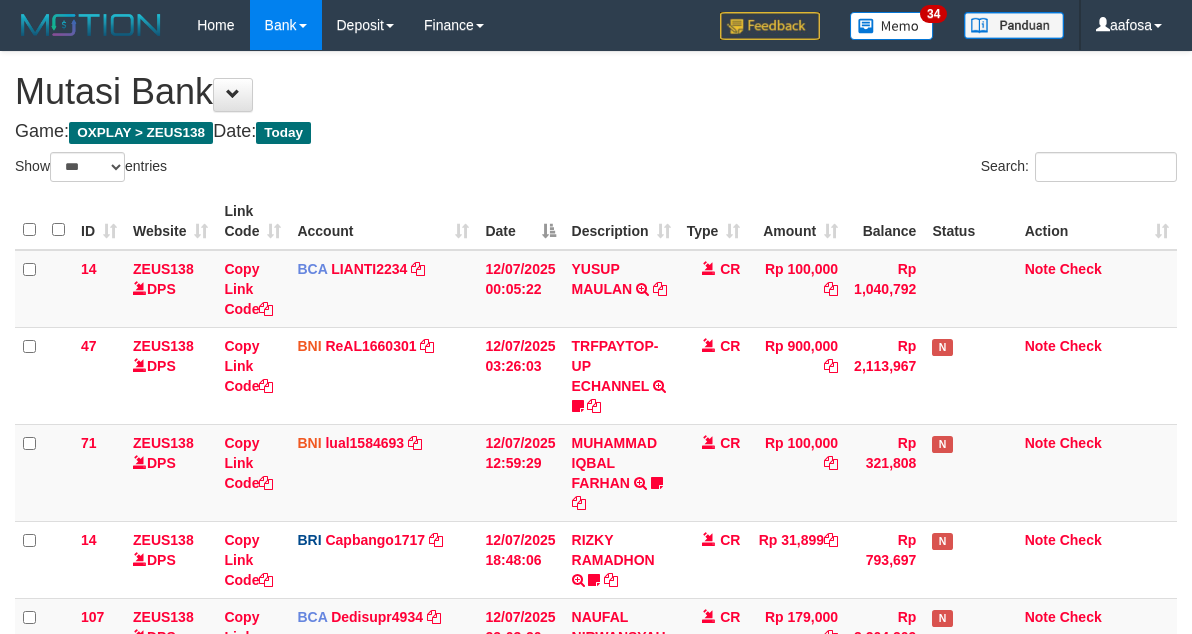 select on "***" 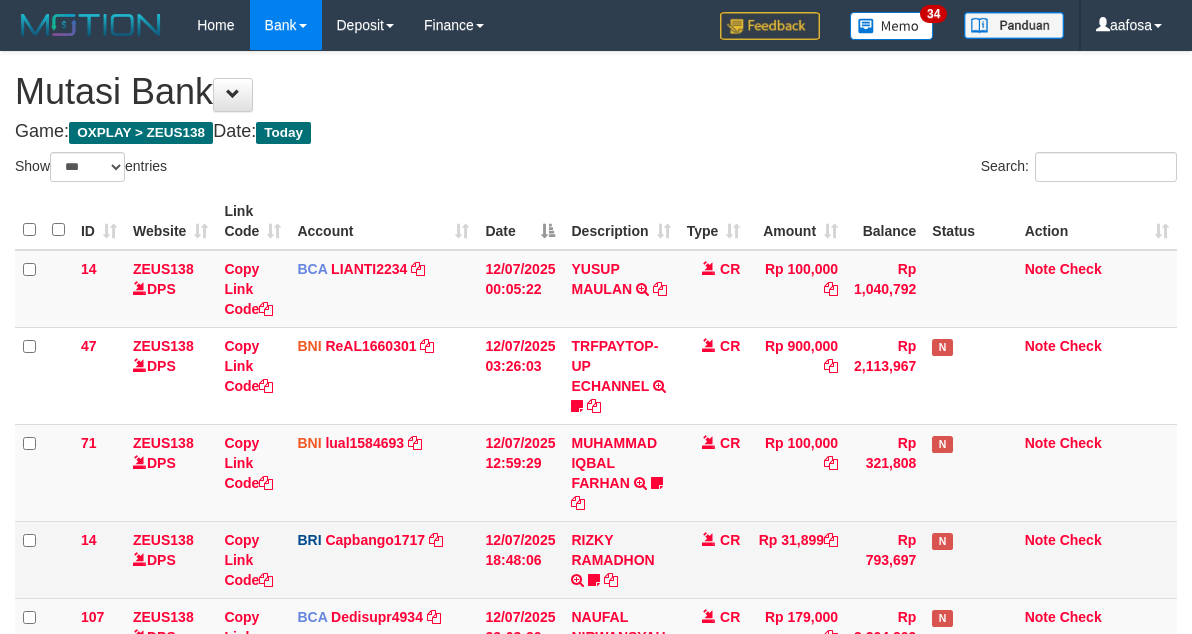 scroll, scrollTop: 292, scrollLeft: 0, axis: vertical 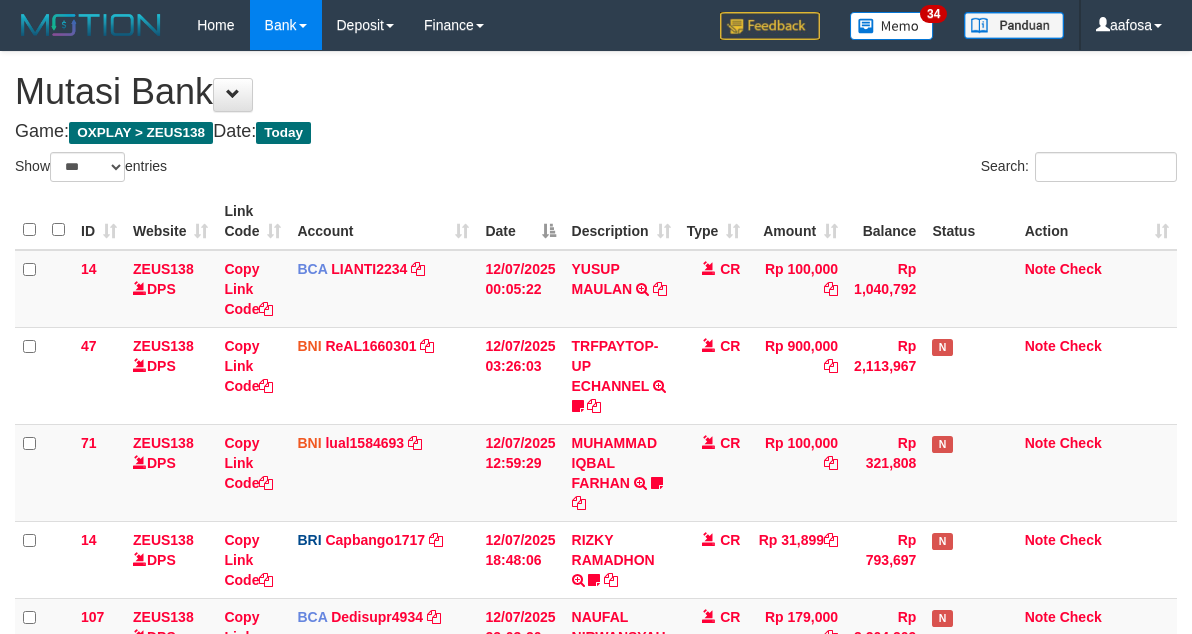 select on "***" 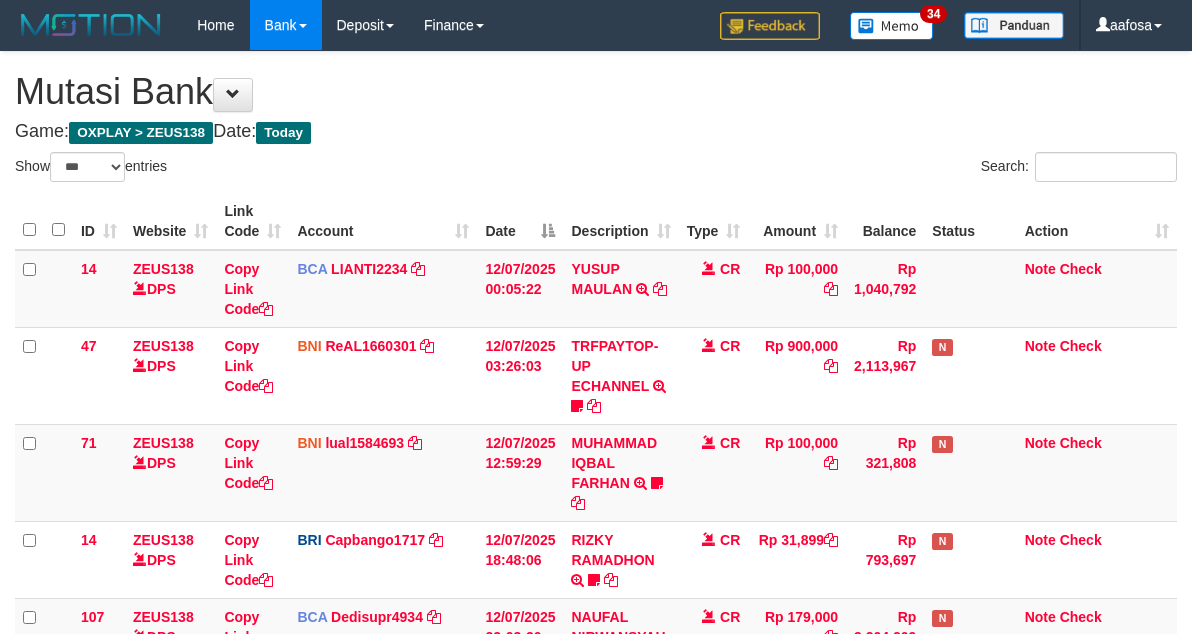 scroll, scrollTop: 292, scrollLeft: 0, axis: vertical 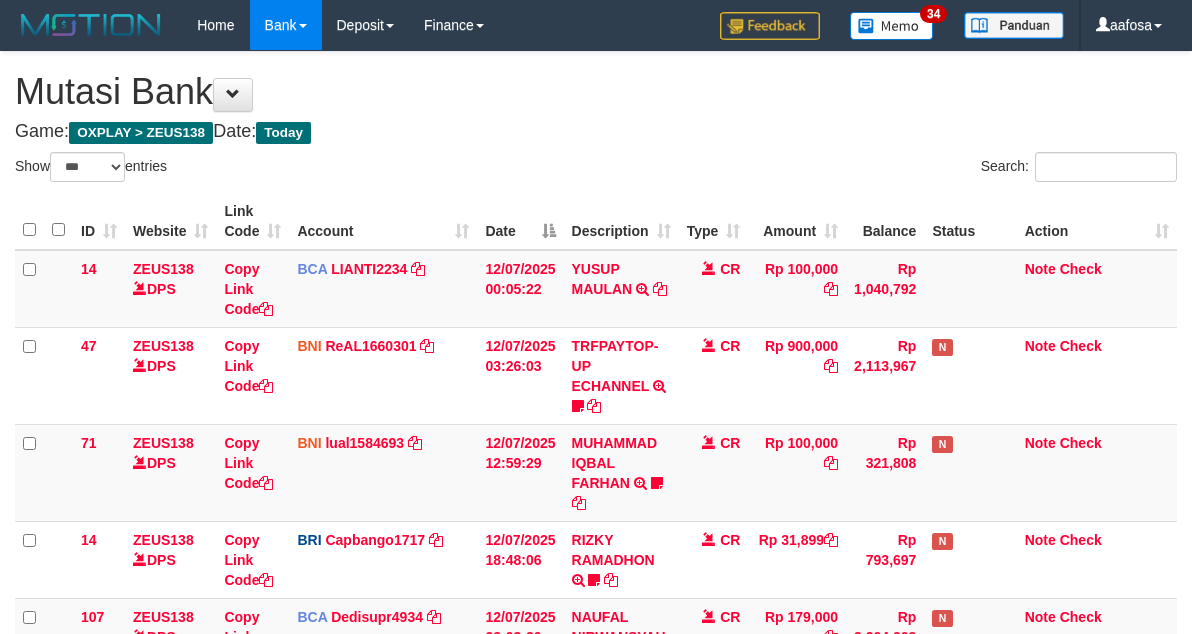 select on "***" 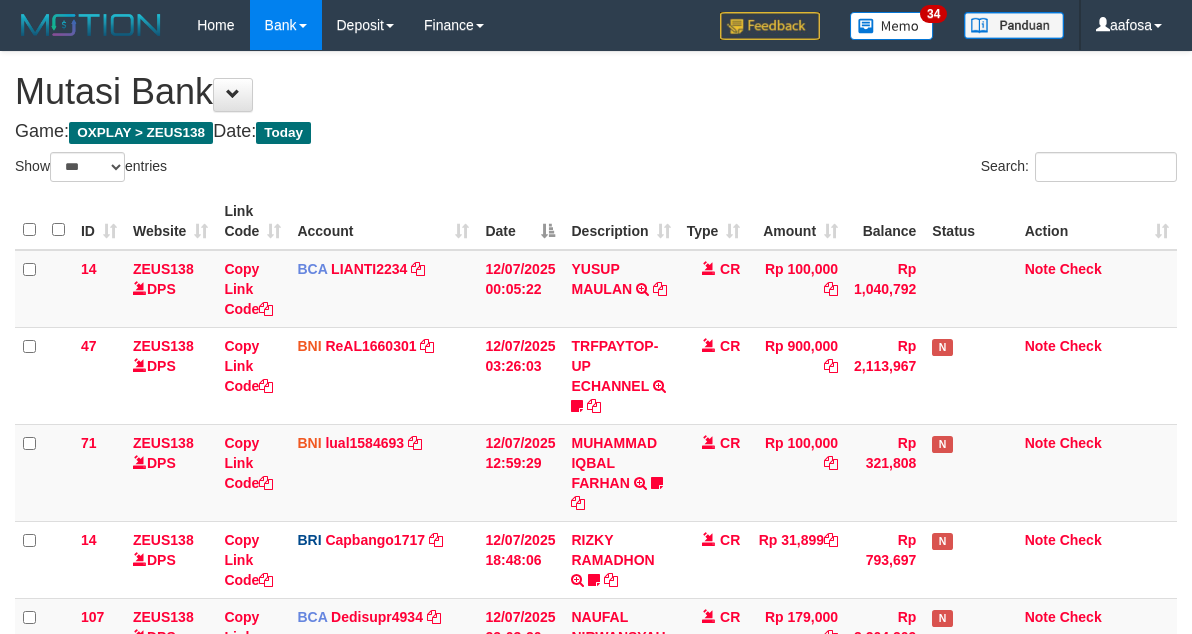 scroll, scrollTop: 292, scrollLeft: 0, axis: vertical 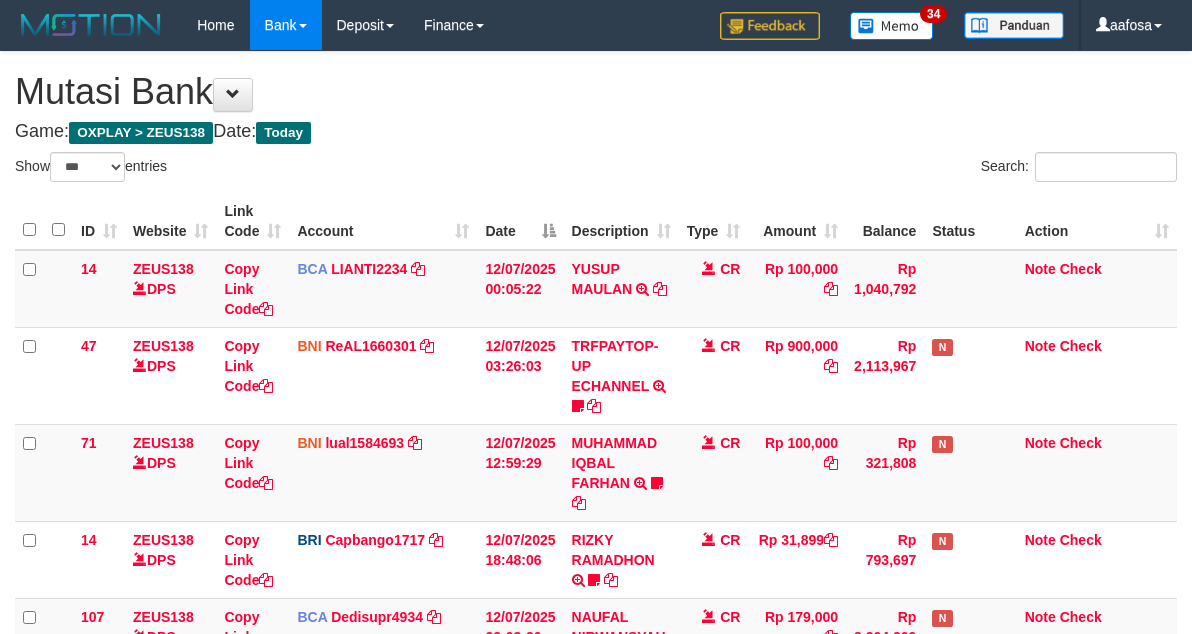 select on "***" 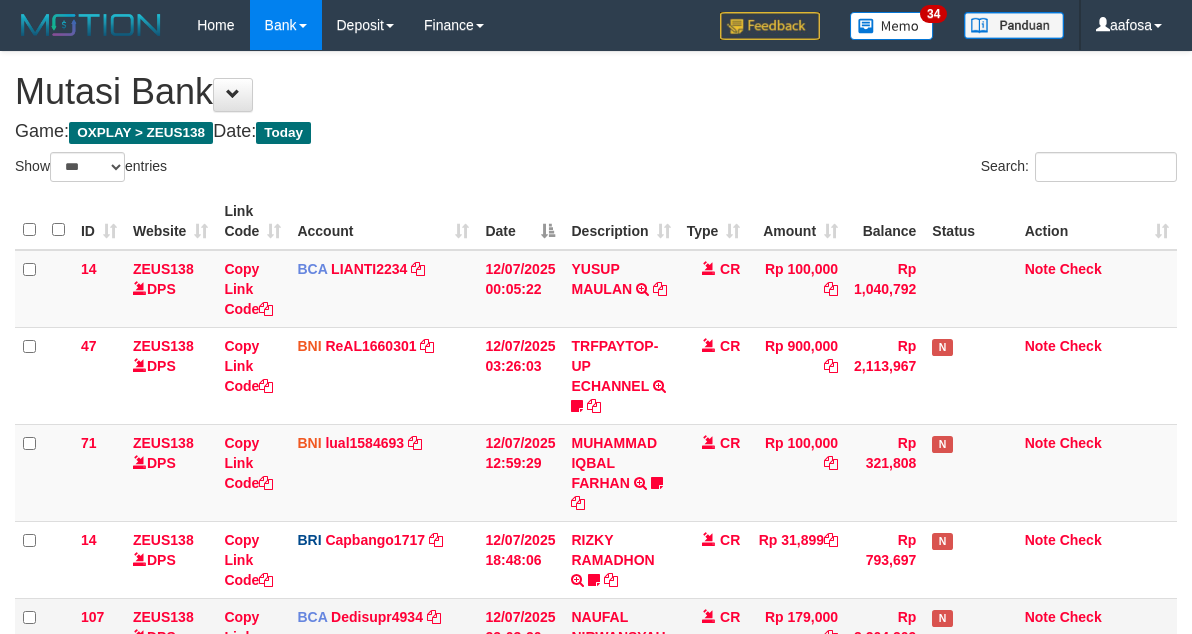 scroll, scrollTop: 292, scrollLeft: 0, axis: vertical 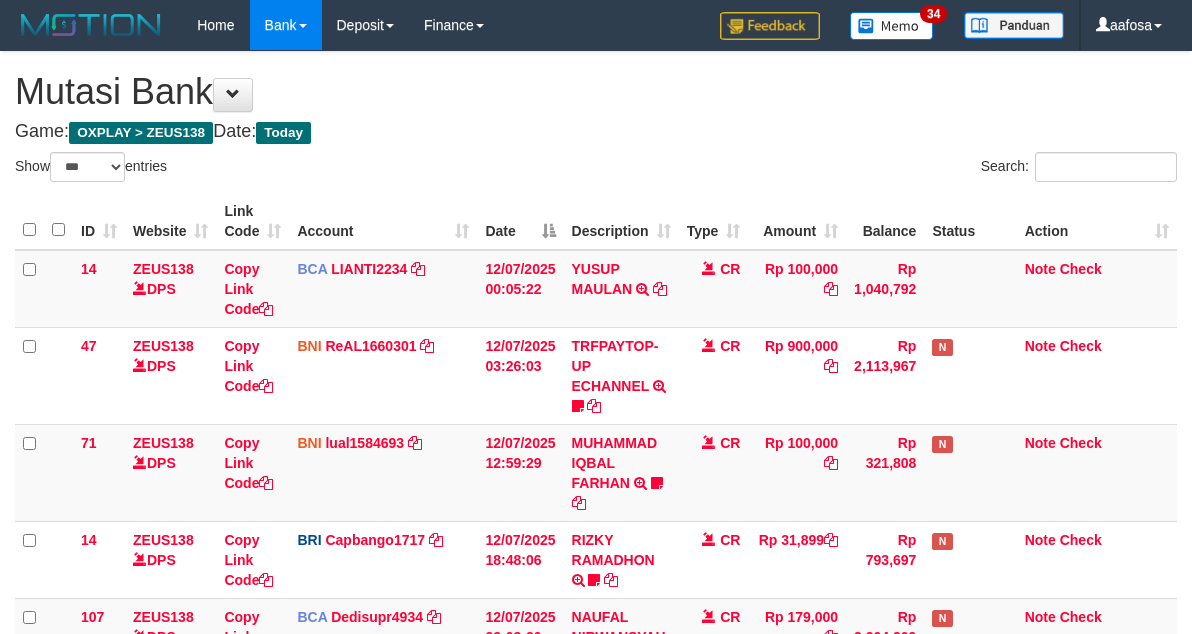 select on "***" 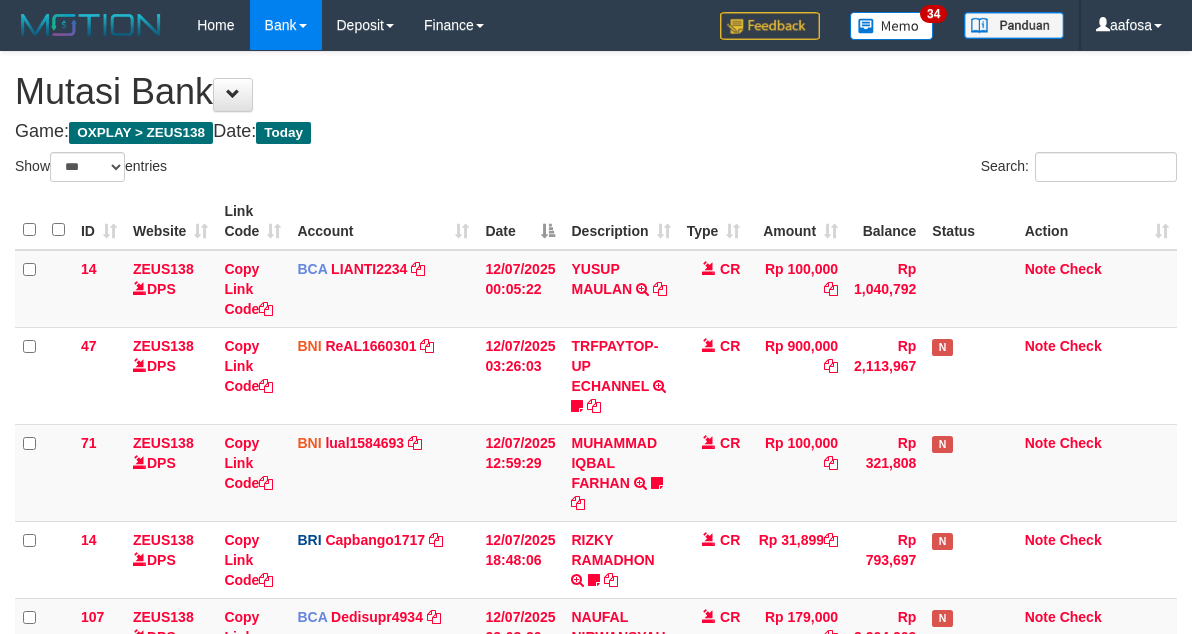 scroll, scrollTop: 292, scrollLeft: 0, axis: vertical 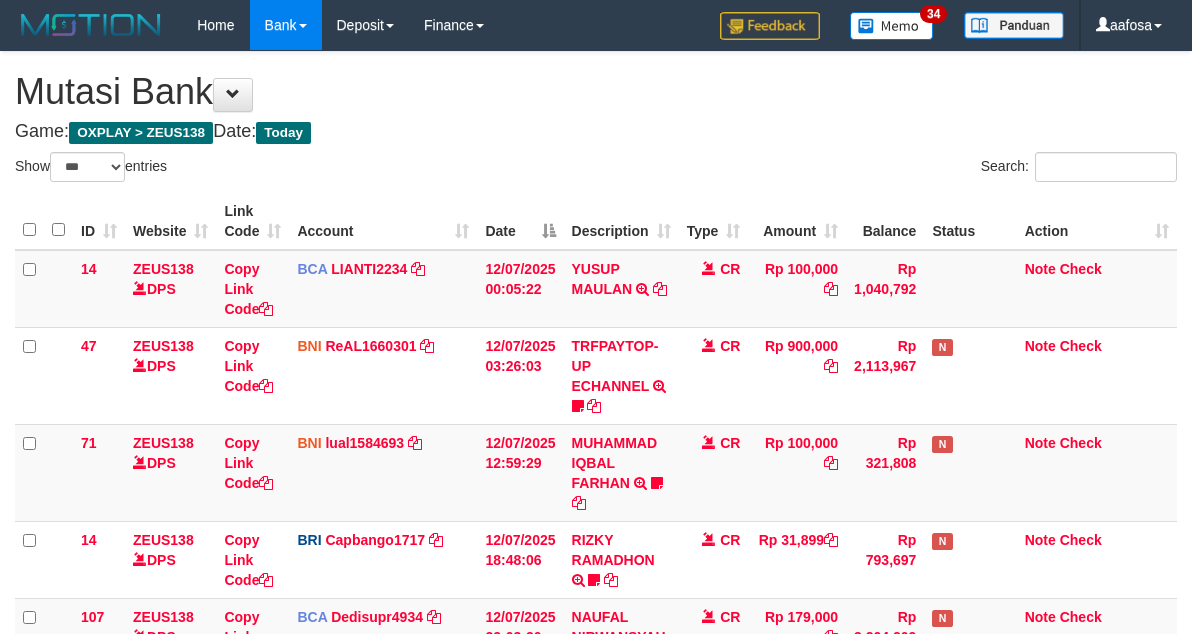 select on "***" 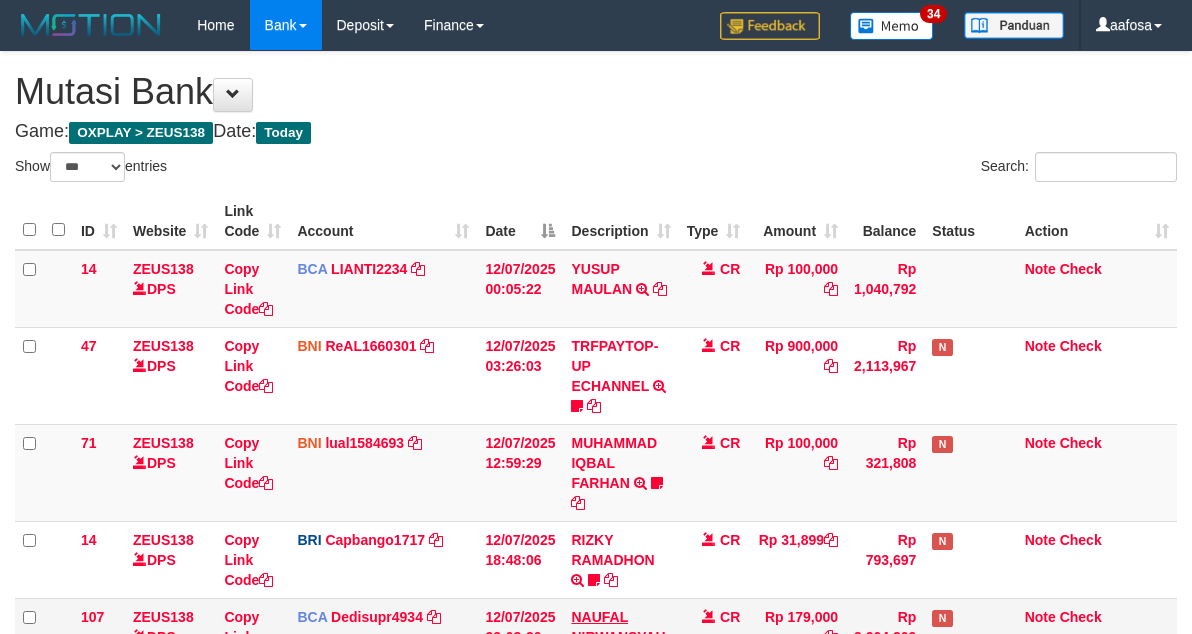 scroll, scrollTop: 292, scrollLeft: 0, axis: vertical 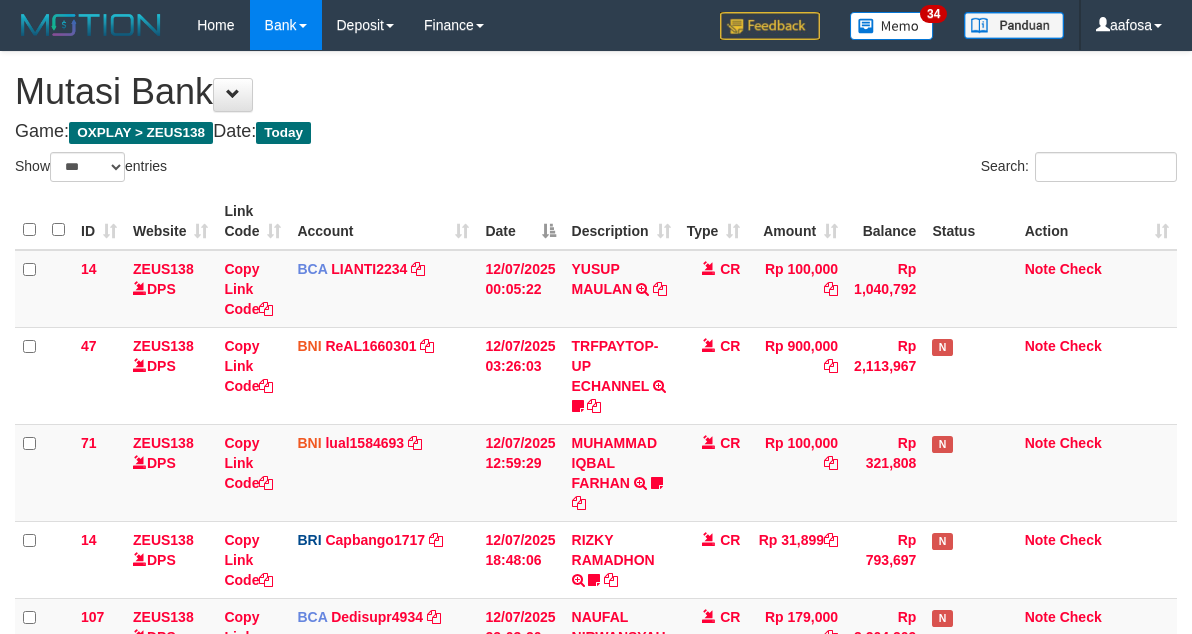 select on "***" 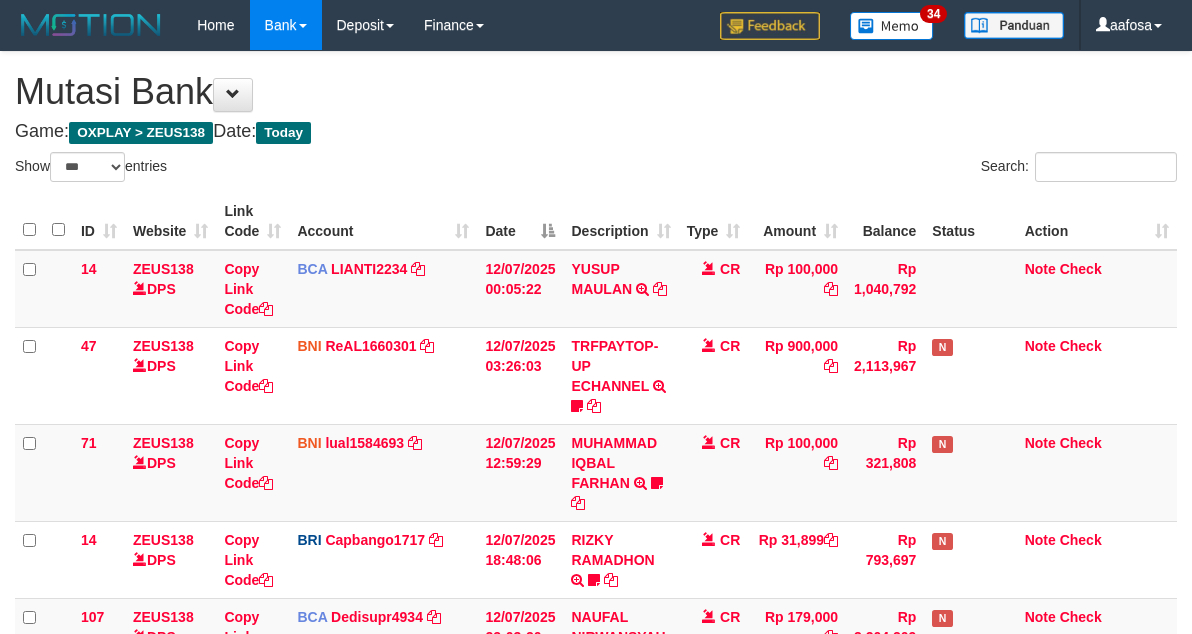 scroll, scrollTop: 292, scrollLeft: 0, axis: vertical 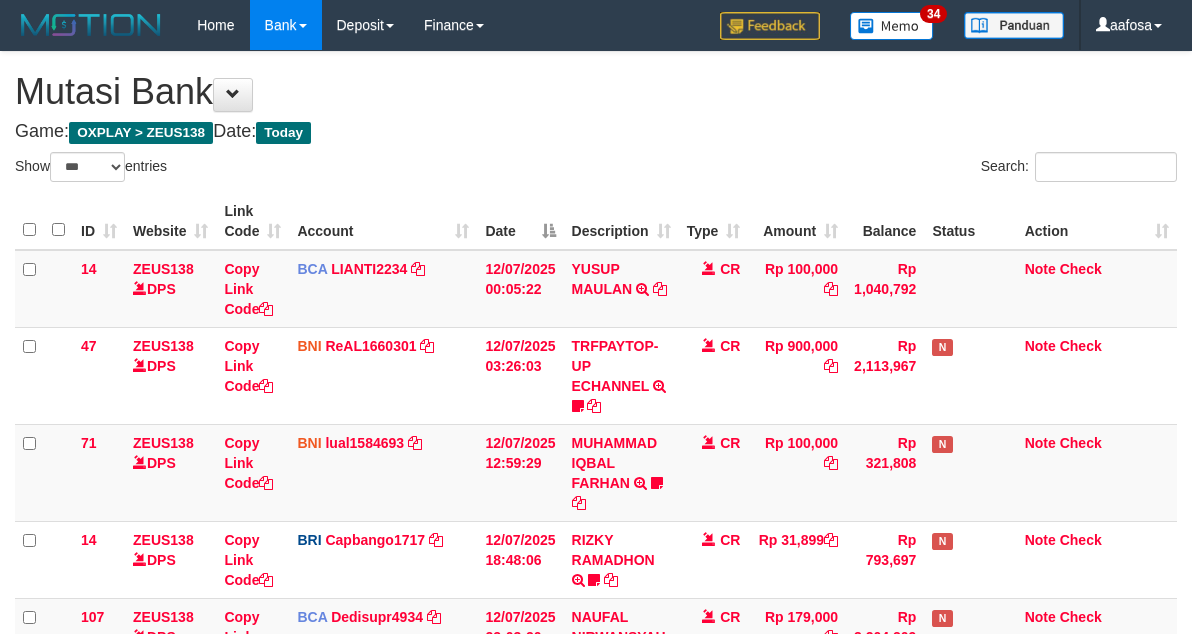 select on "***" 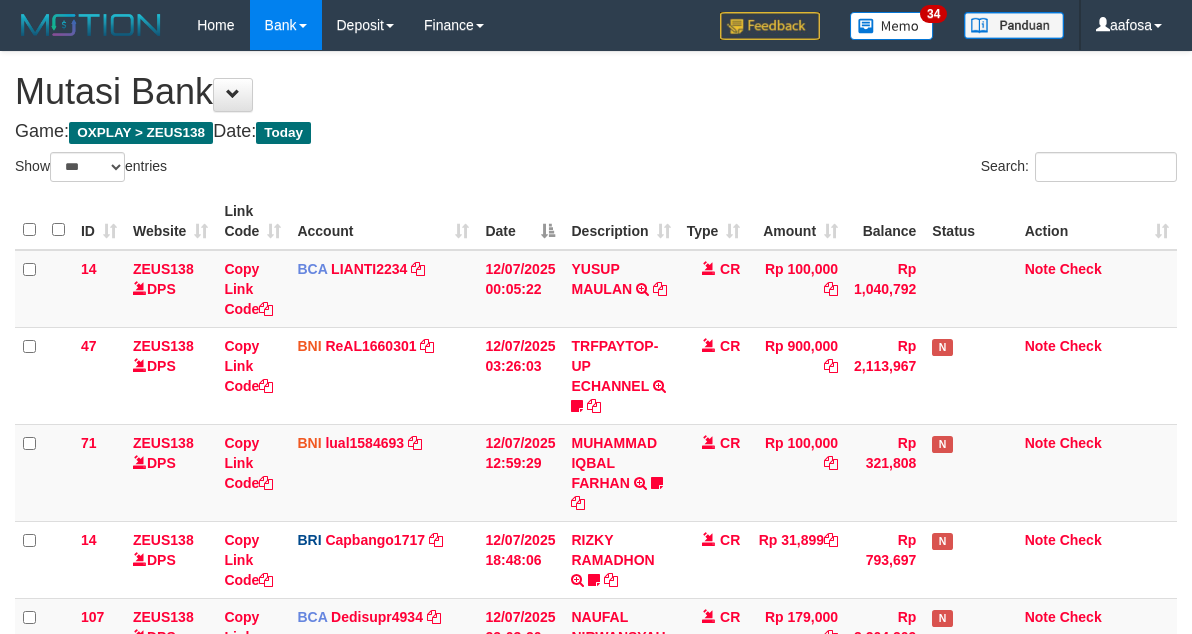 scroll, scrollTop: 292, scrollLeft: 0, axis: vertical 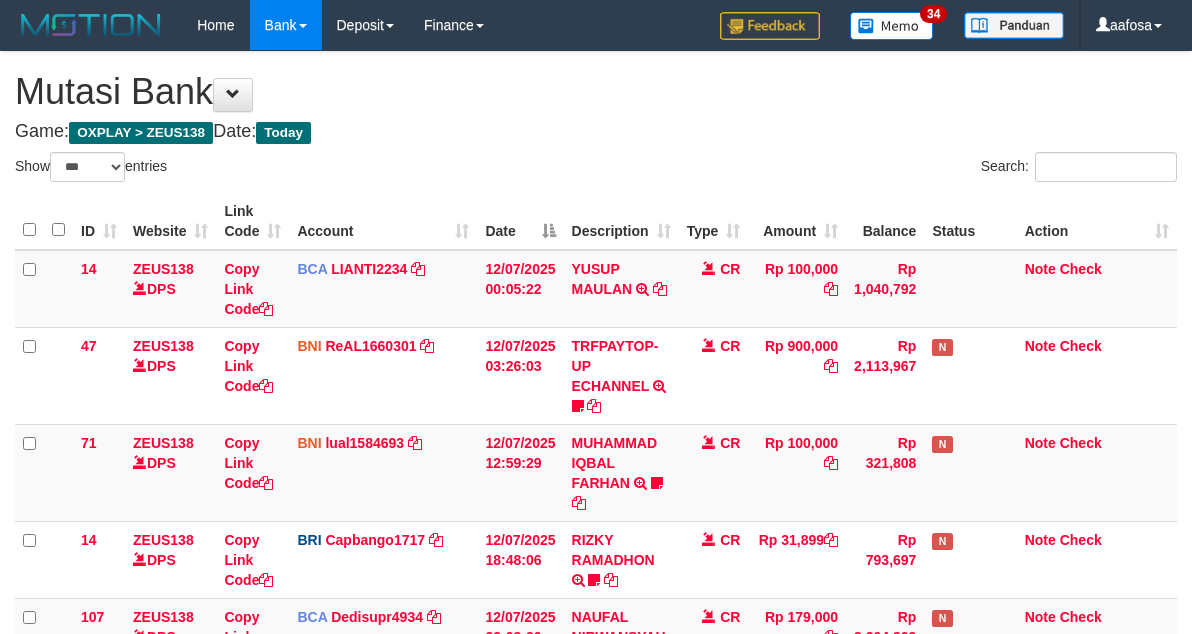 select on "***" 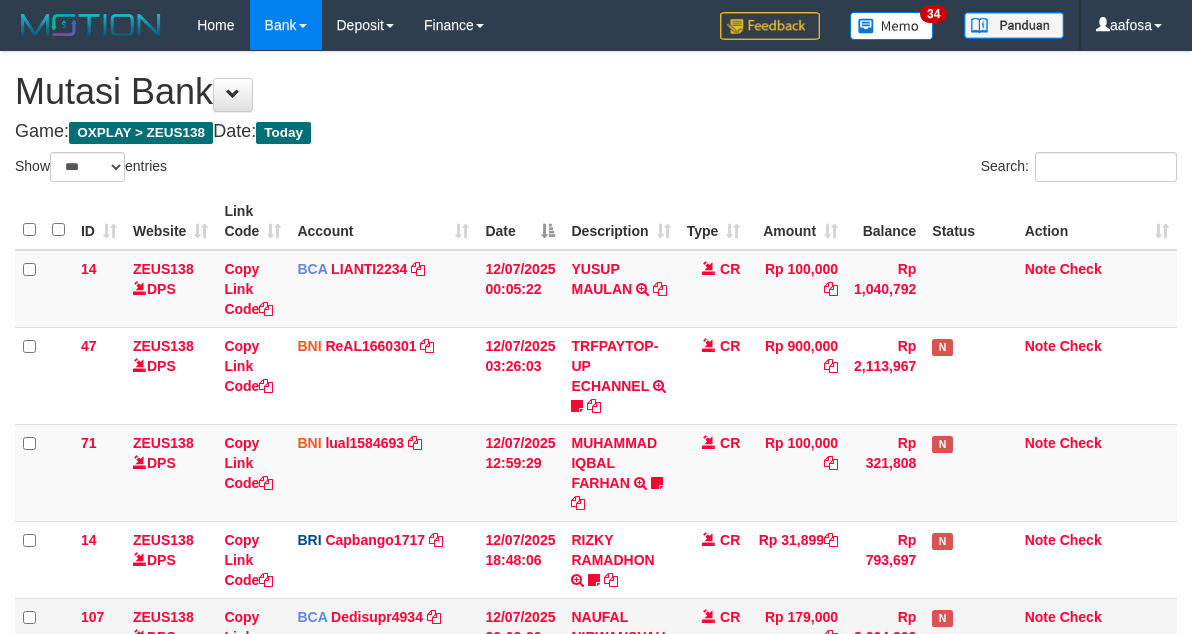 scroll, scrollTop: 292, scrollLeft: 0, axis: vertical 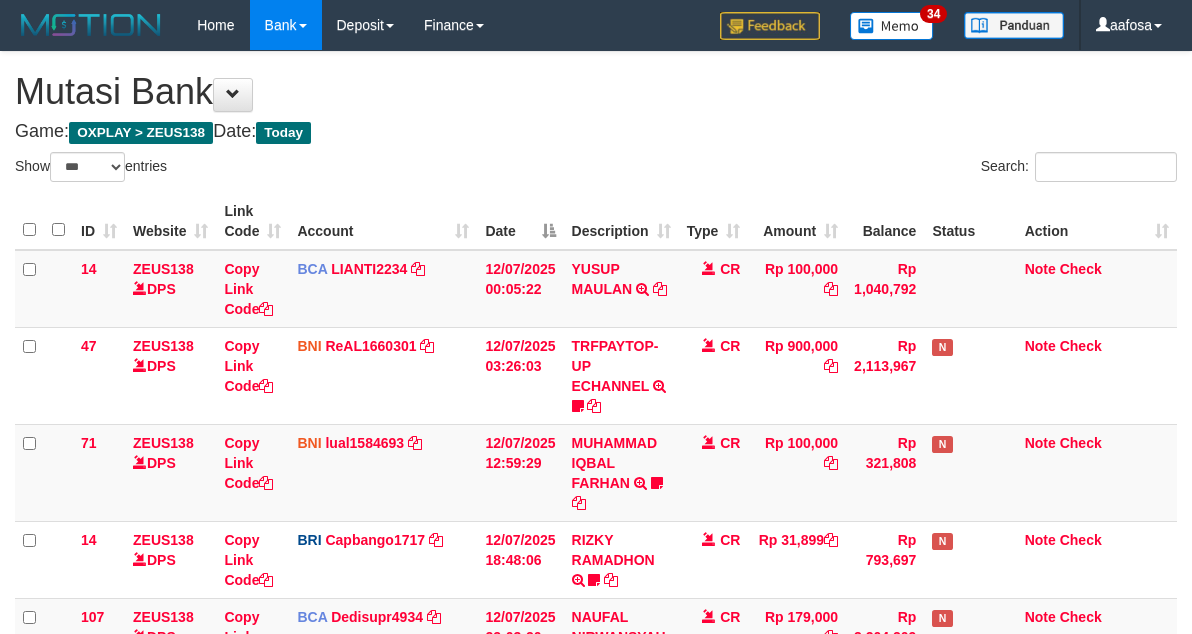 select on "***" 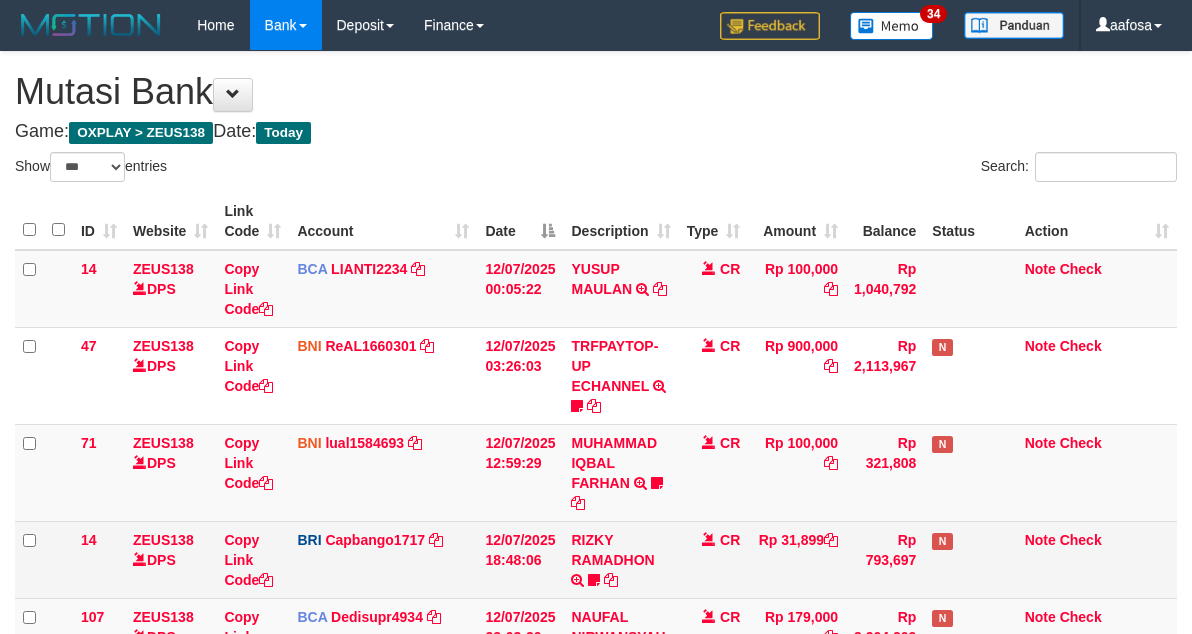 scroll, scrollTop: 292, scrollLeft: 0, axis: vertical 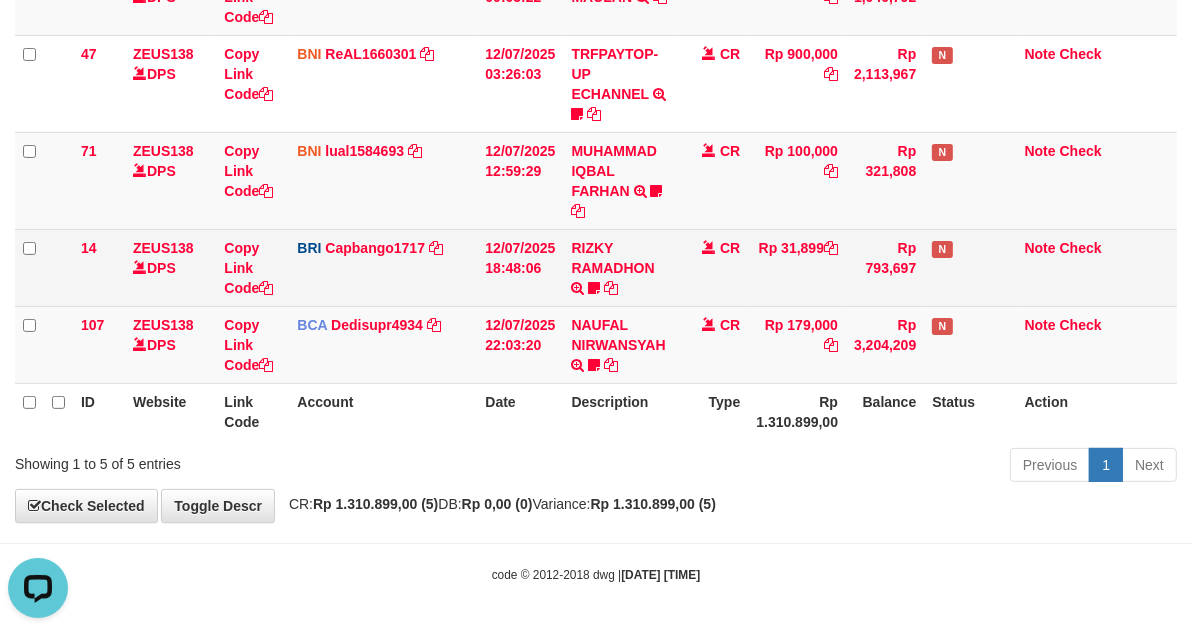 click on "CR" at bounding box center [714, 267] 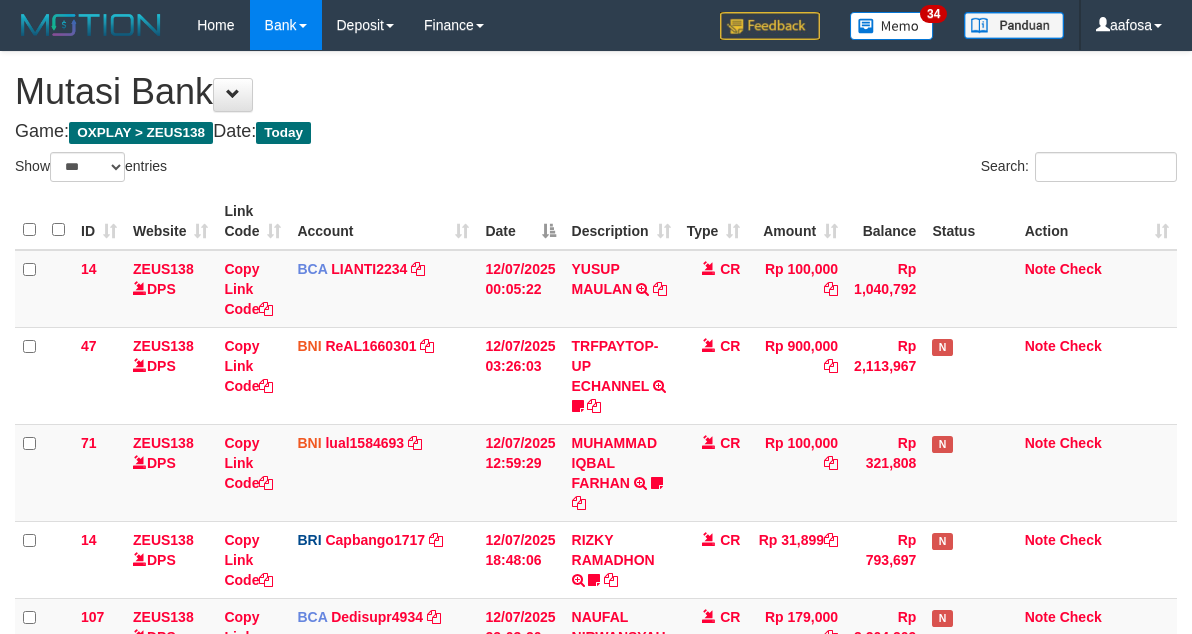 select on "***" 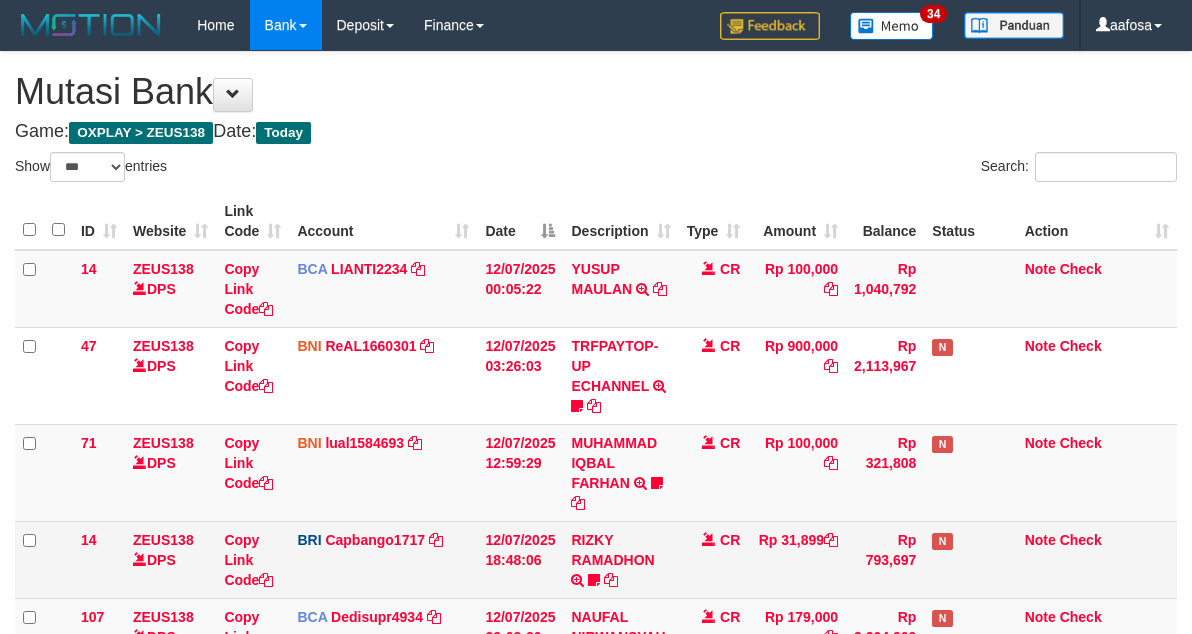 scroll, scrollTop: 292, scrollLeft: 0, axis: vertical 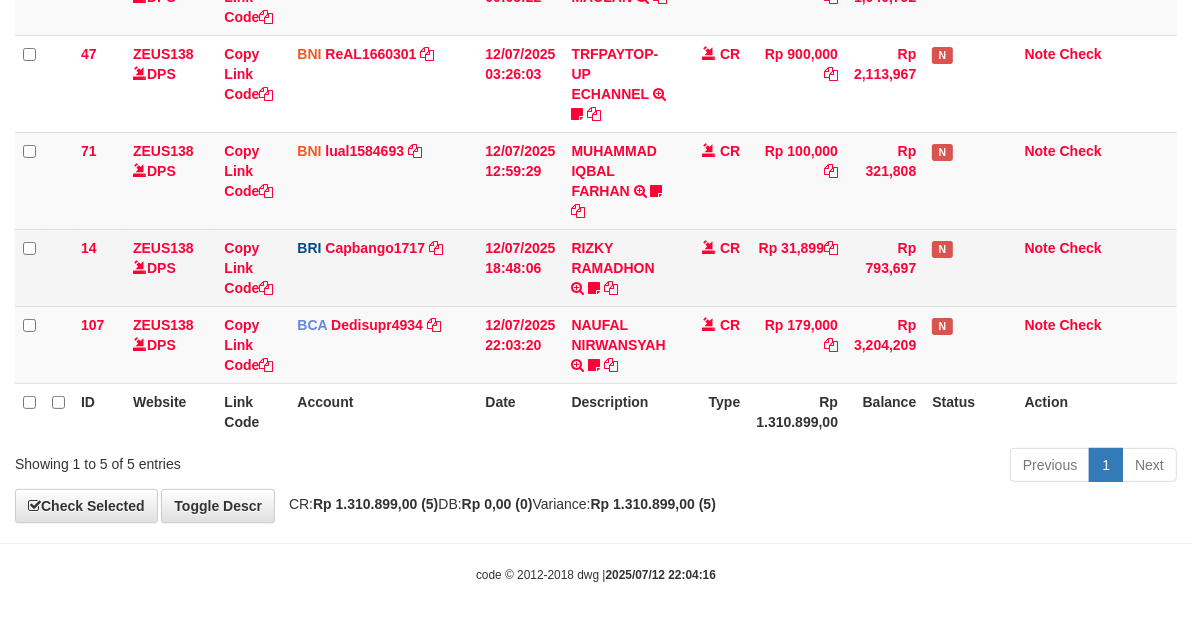 drag, startPoint x: 706, startPoint y: 276, endPoint x: 507, endPoint y: 278, distance: 199.01006 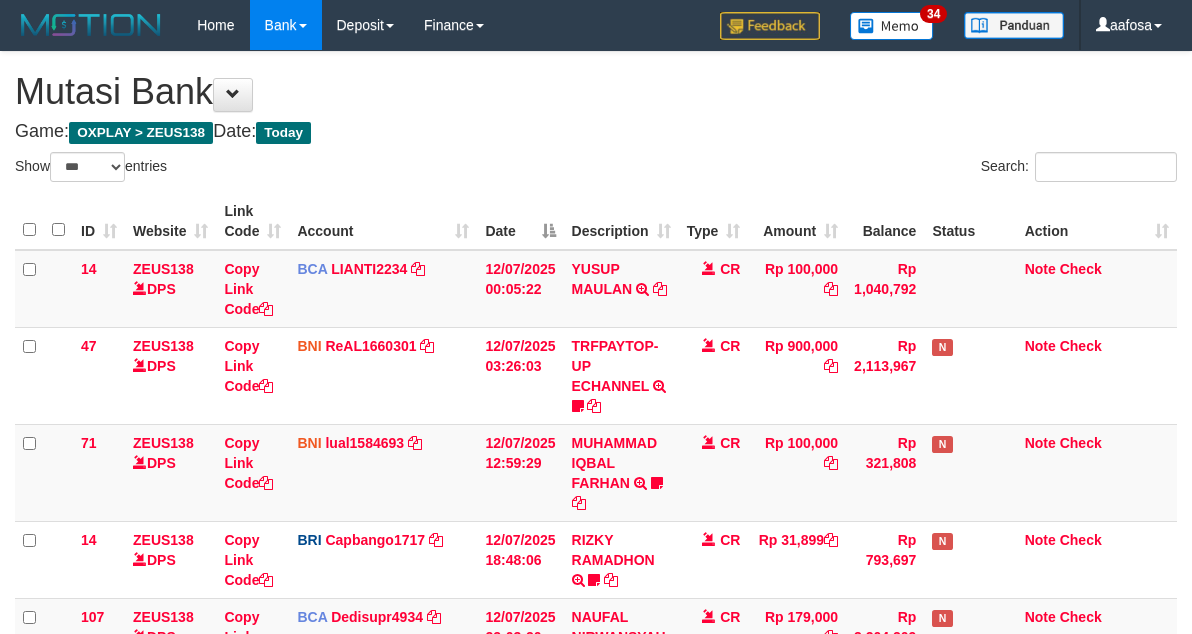 select on "***" 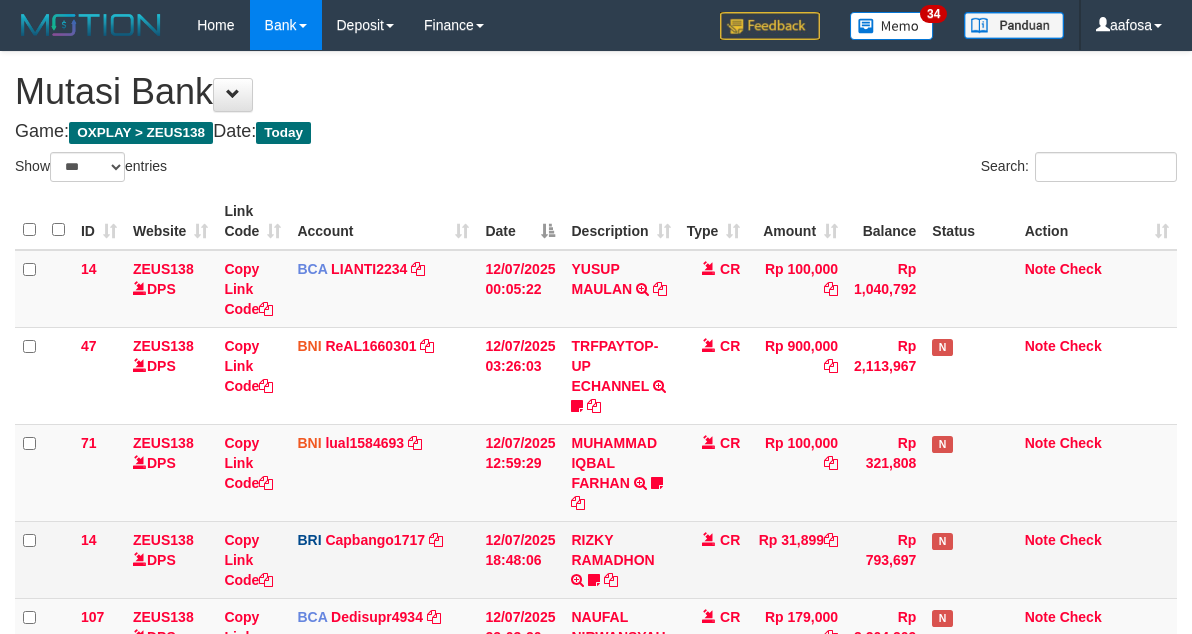 scroll, scrollTop: 292, scrollLeft: 0, axis: vertical 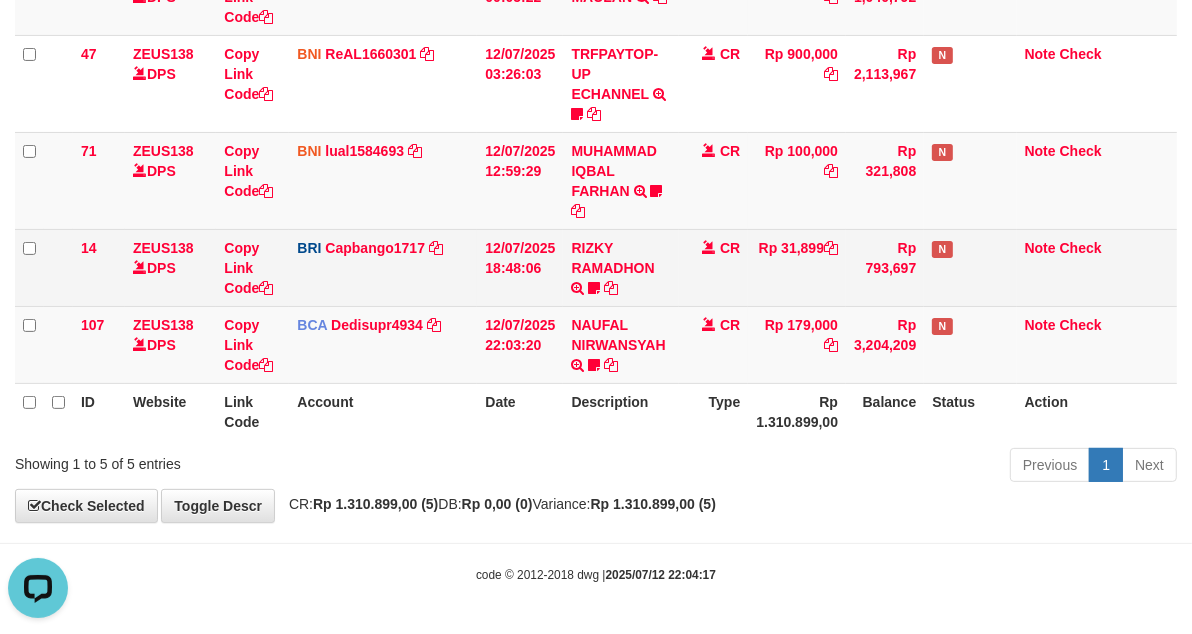 click on "CR" at bounding box center [714, 267] 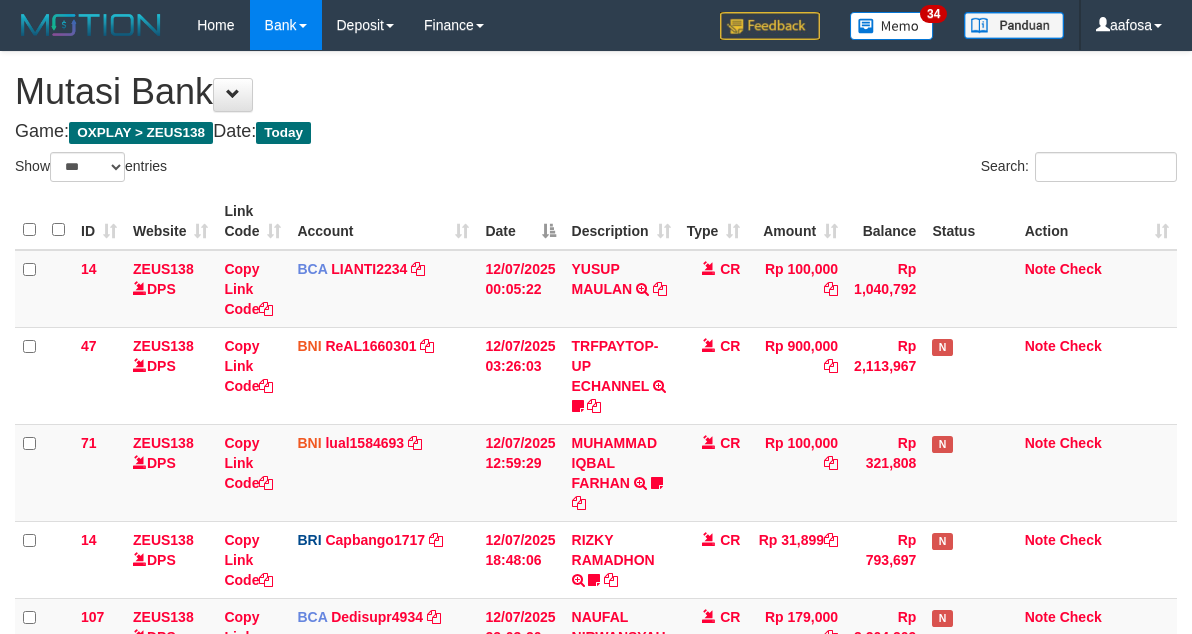 select on "***" 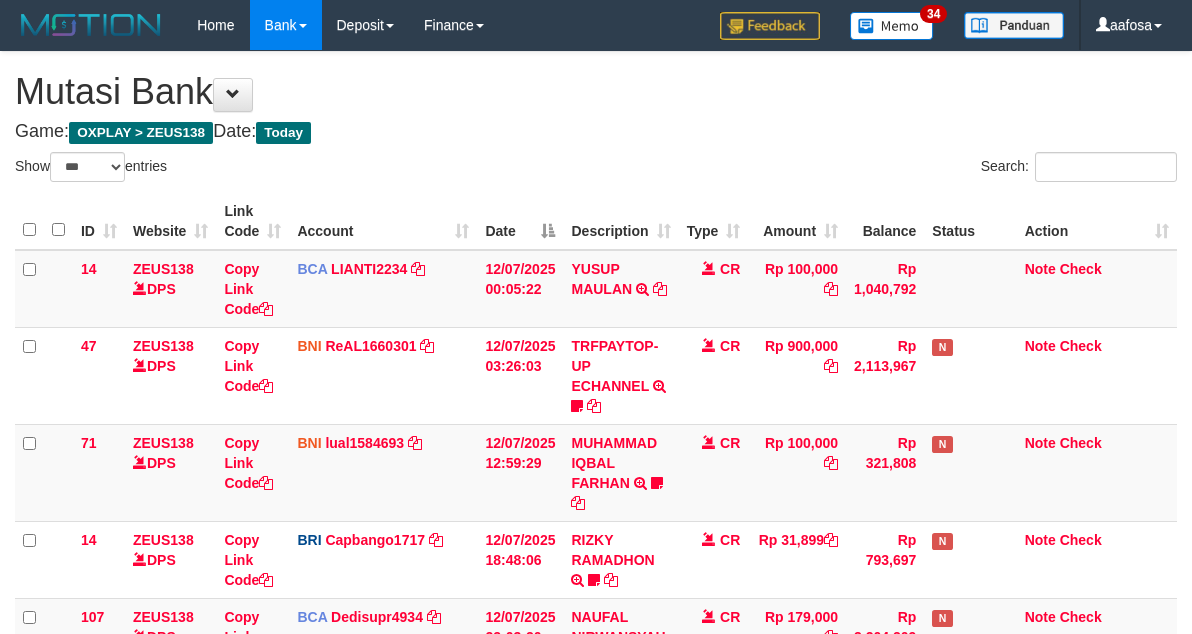scroll, scrollTop: 292, scrollLeft: 0, axis: vertical 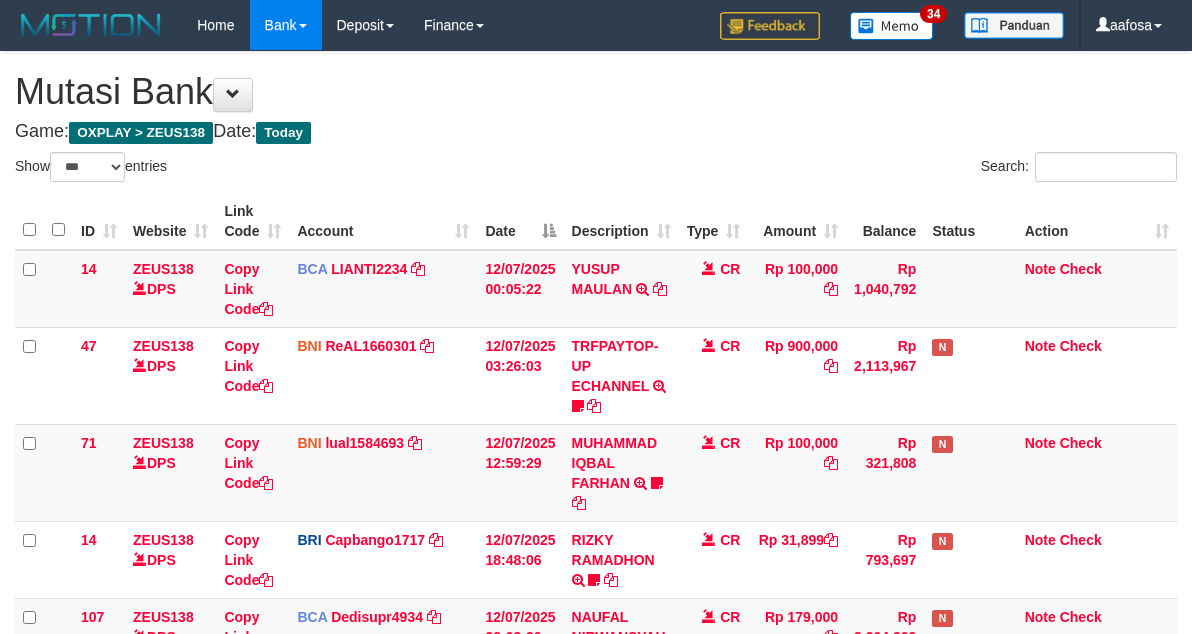select on "***" 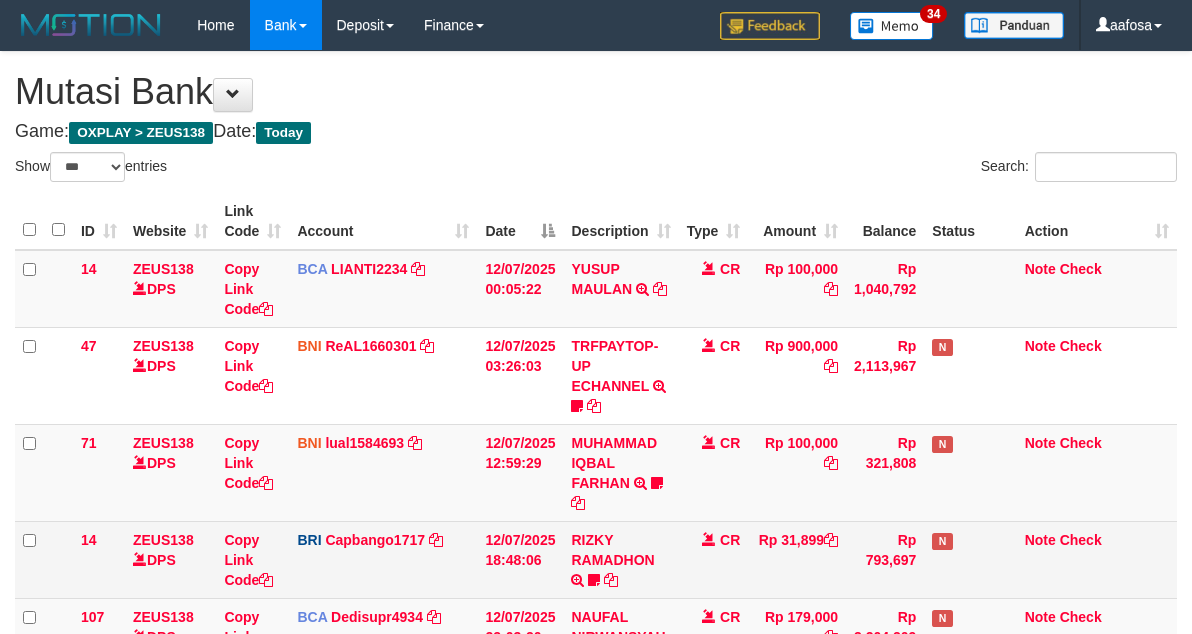 scroll, scrollTop: 292, scrollLeft: 0, axis: vertical 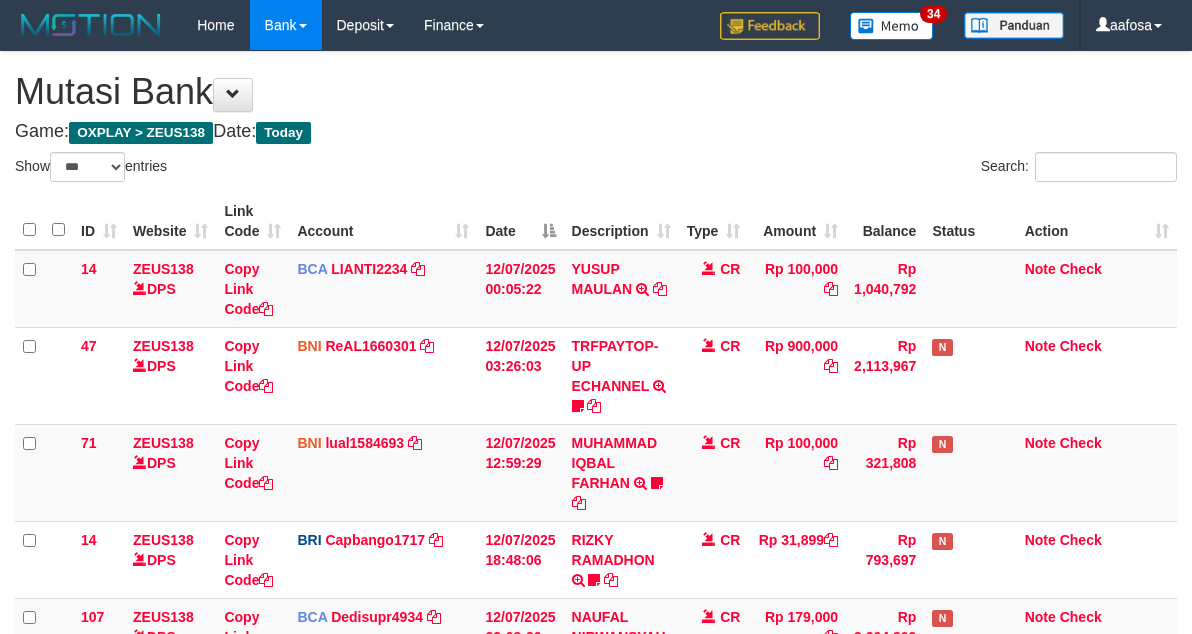select on "***" 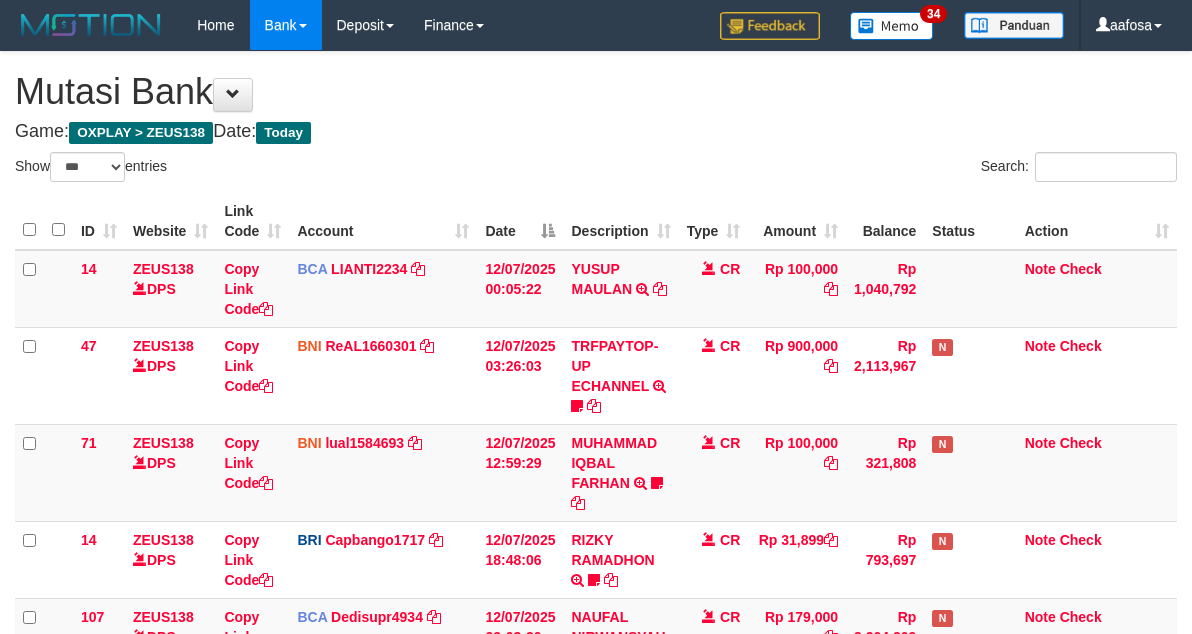 scroll, scrollTop: 292, scrollLeft: 0, axis: vertical 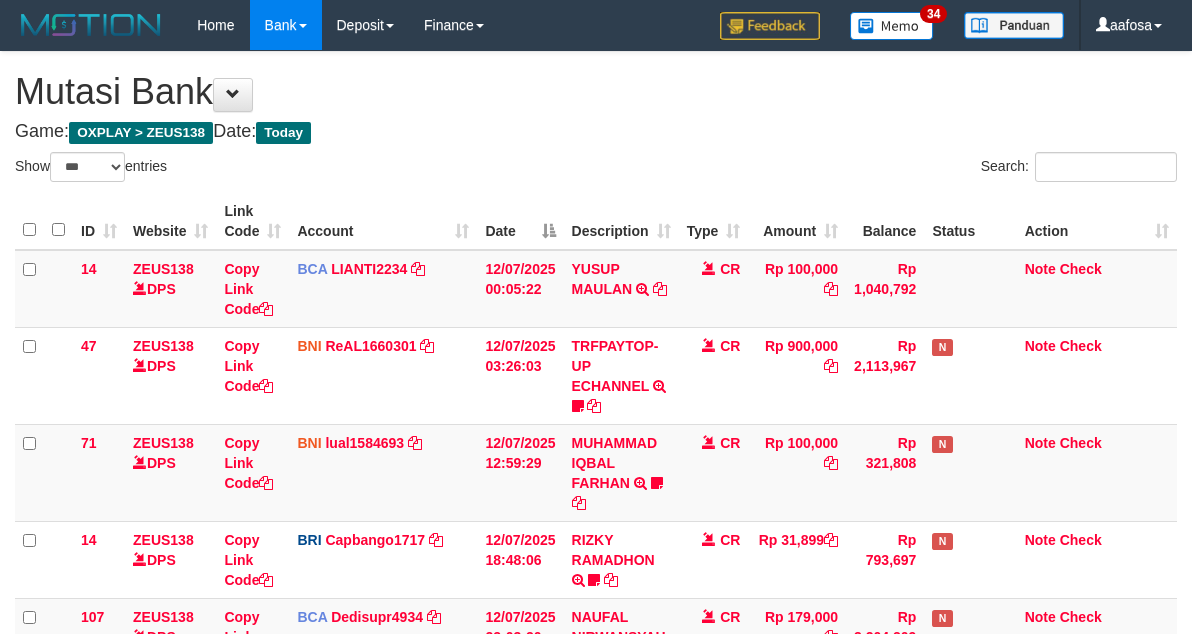 select on "***" 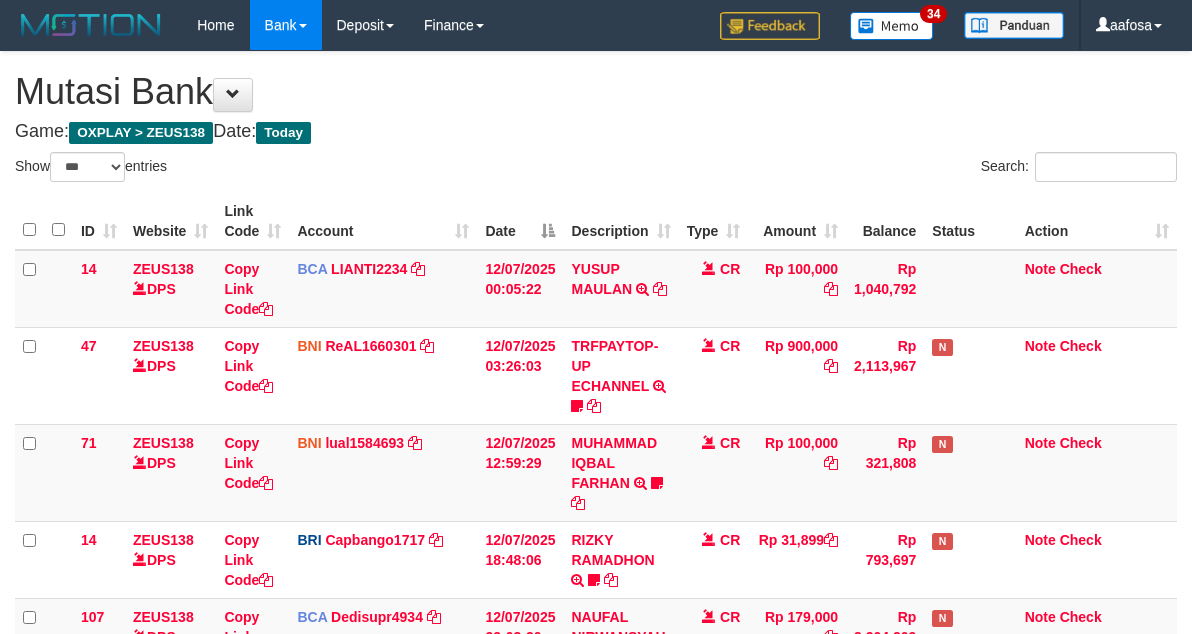 scroll, scrollTop: 292, scrollLeft: 0, axis: vertical 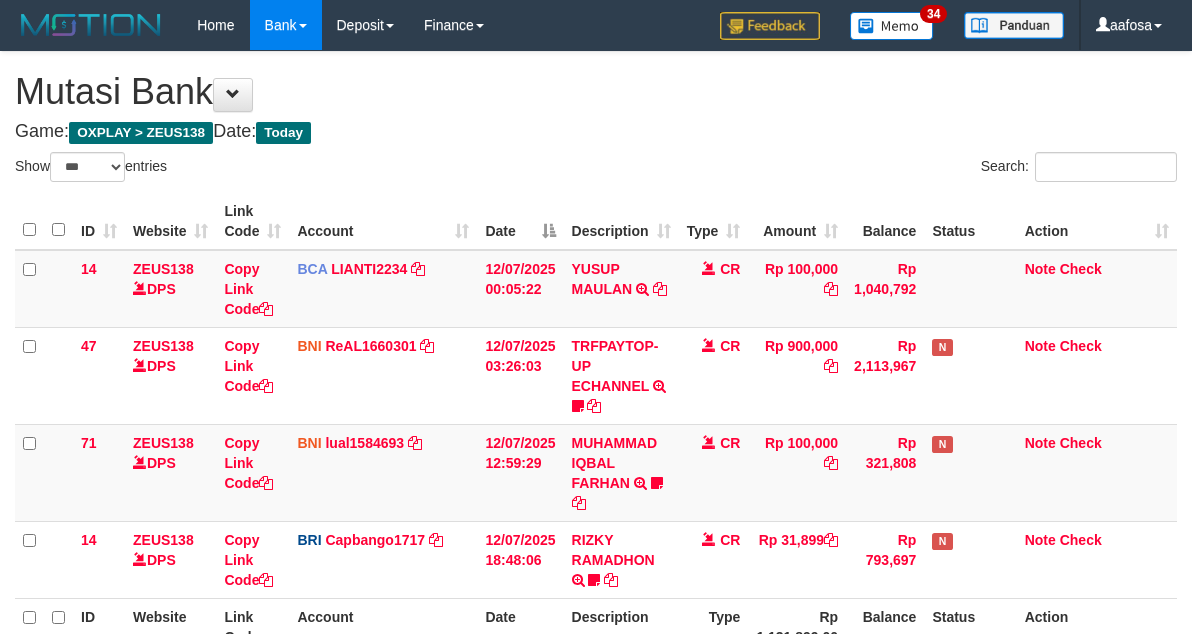 select on "***" 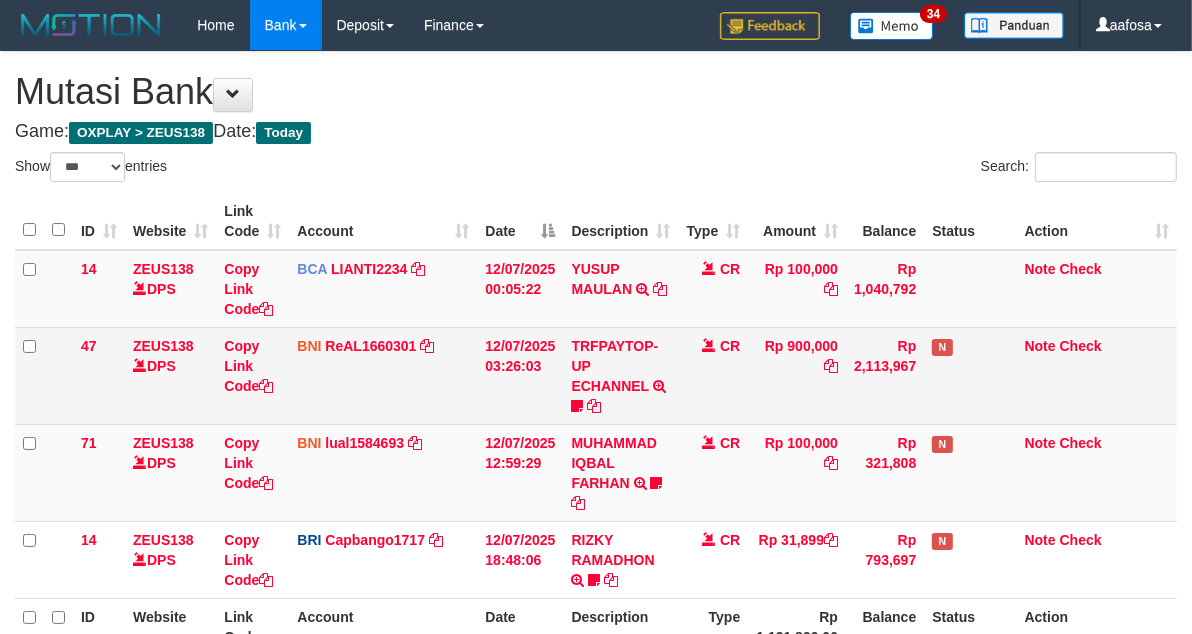scroll, scrollTop: 215, scrollLeft: 0, axis: vertical 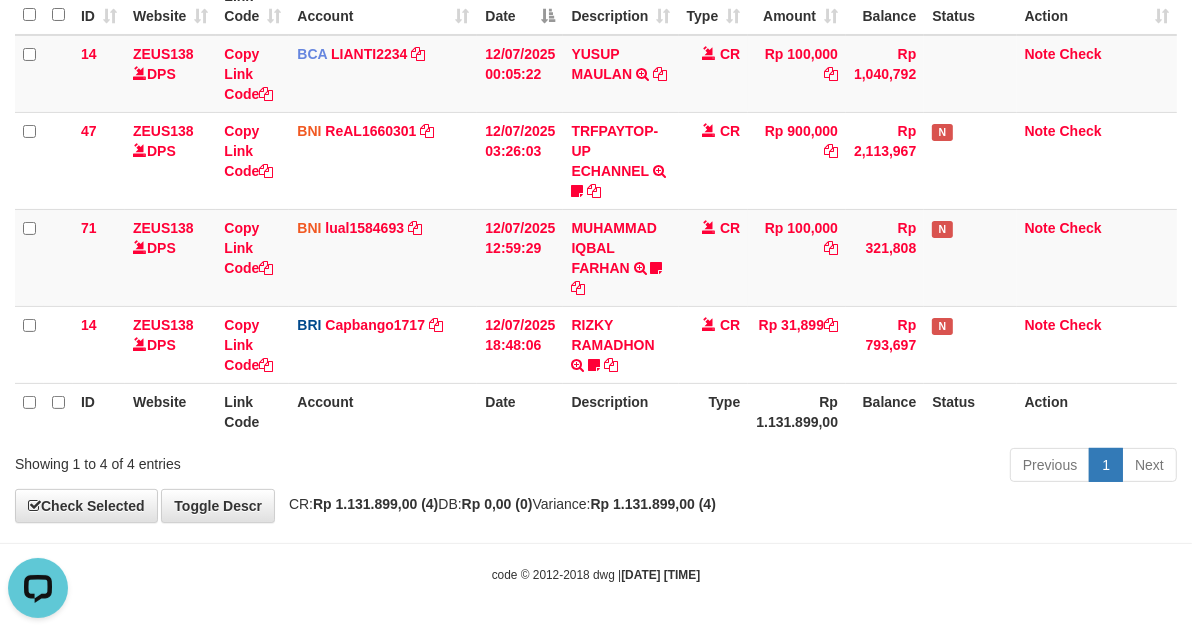 click on "Description" at bounding box center (620, 411) 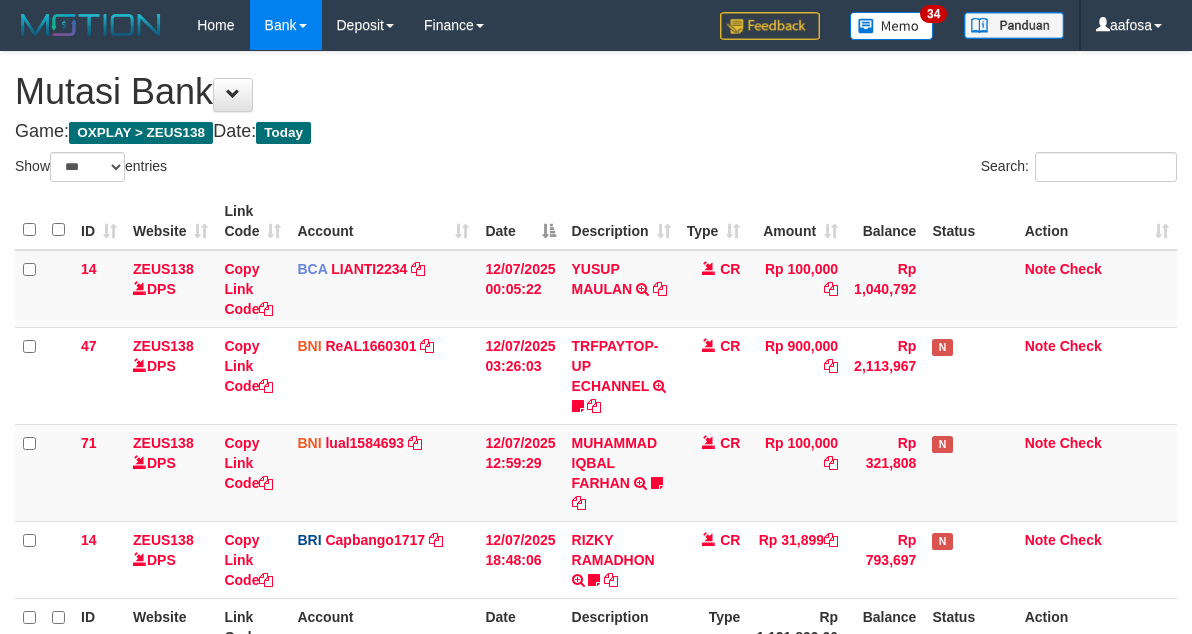 select on "***" 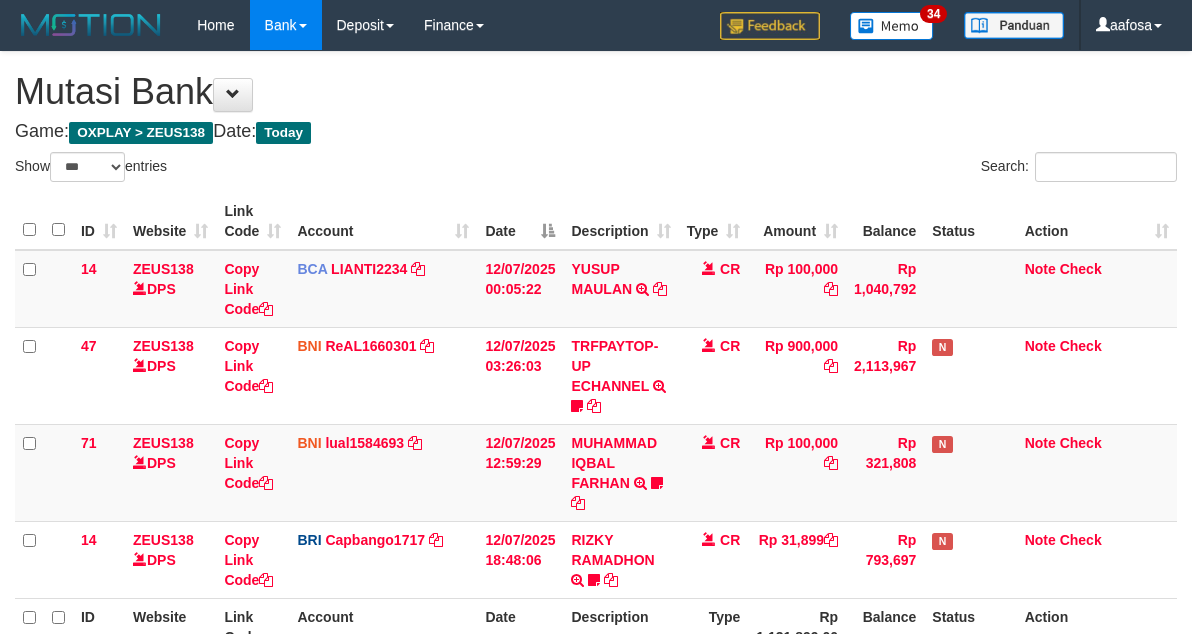 scroll, scrollTop: 215, scrollLeft: 0, axis: vertical 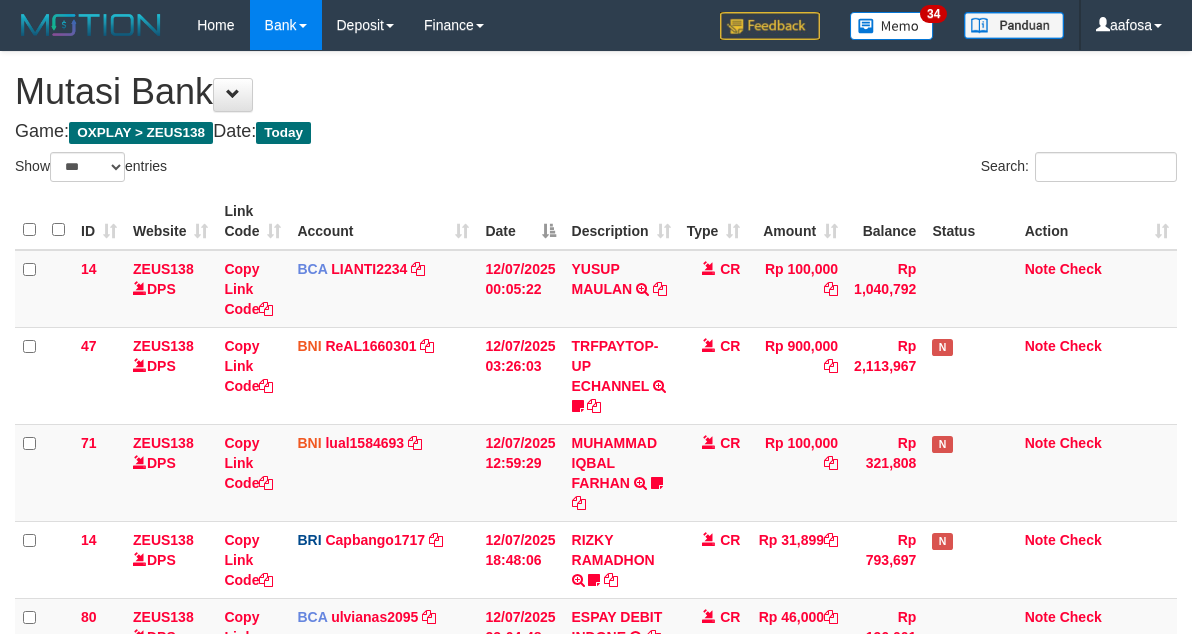 select on "***" 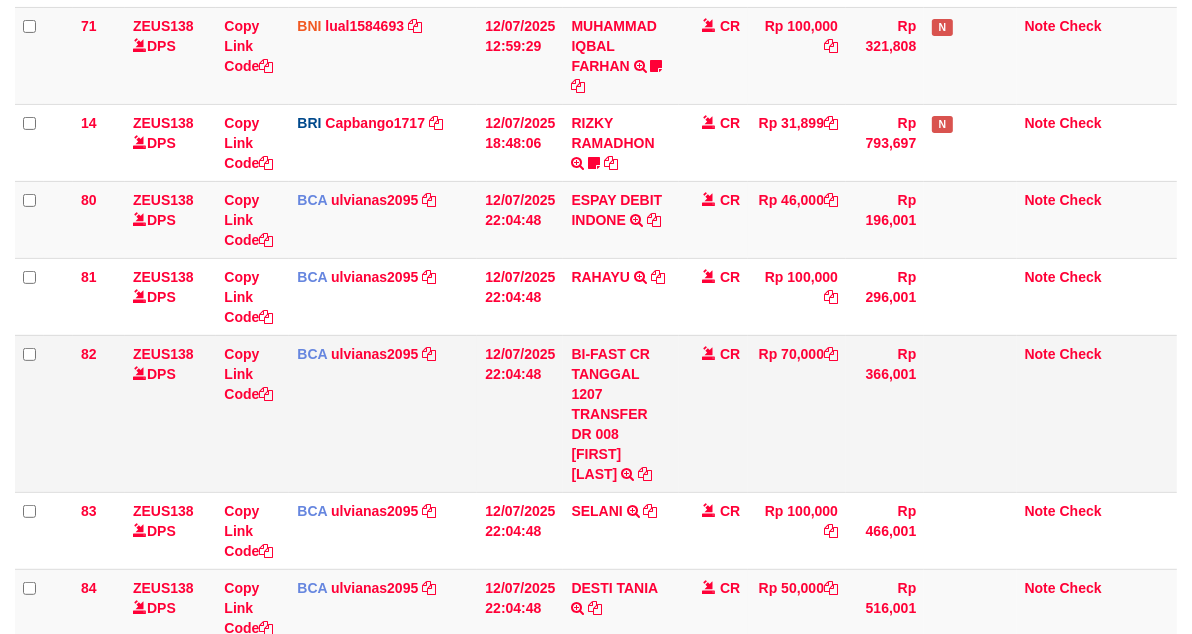 scroll, scrollTop: 424, scrollLeft: 0, axis: vertical 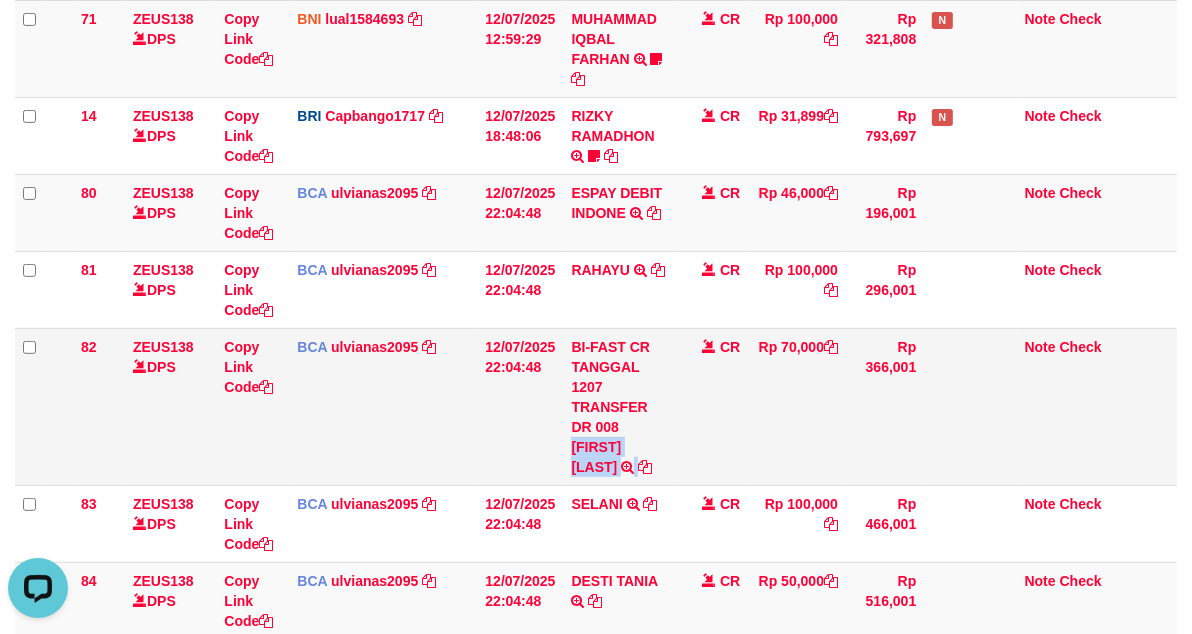 copy on "HENDRIK GULTOM" 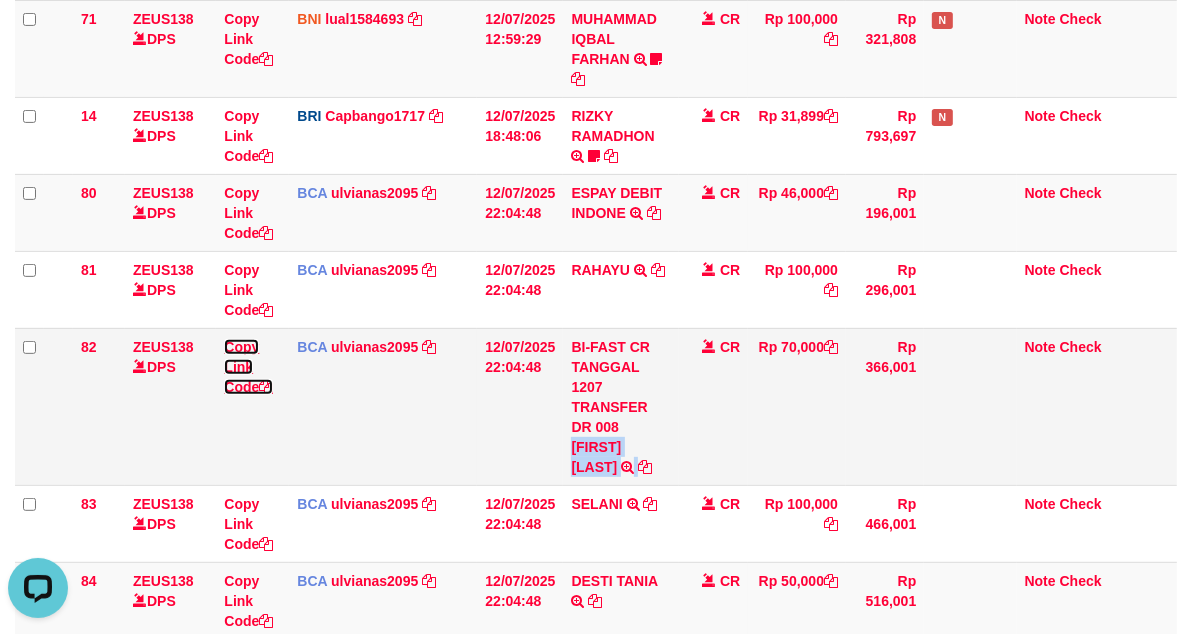 click on "Copy Link Code" at bounding box center (248, 367) 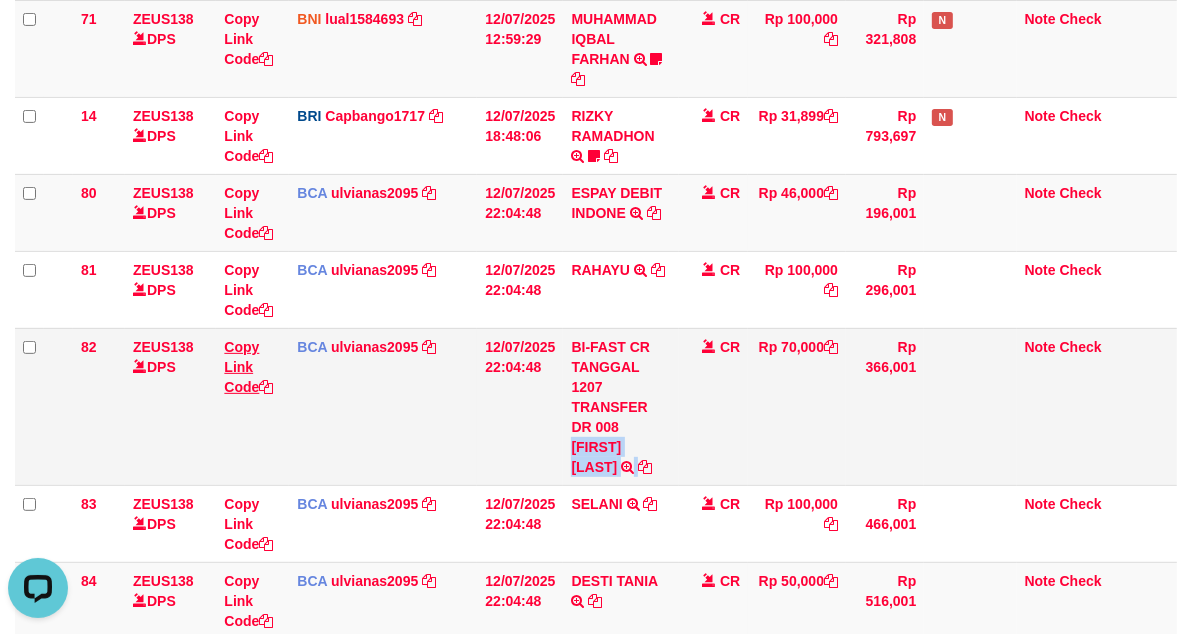 copy on "HENDRIK GULTOM" 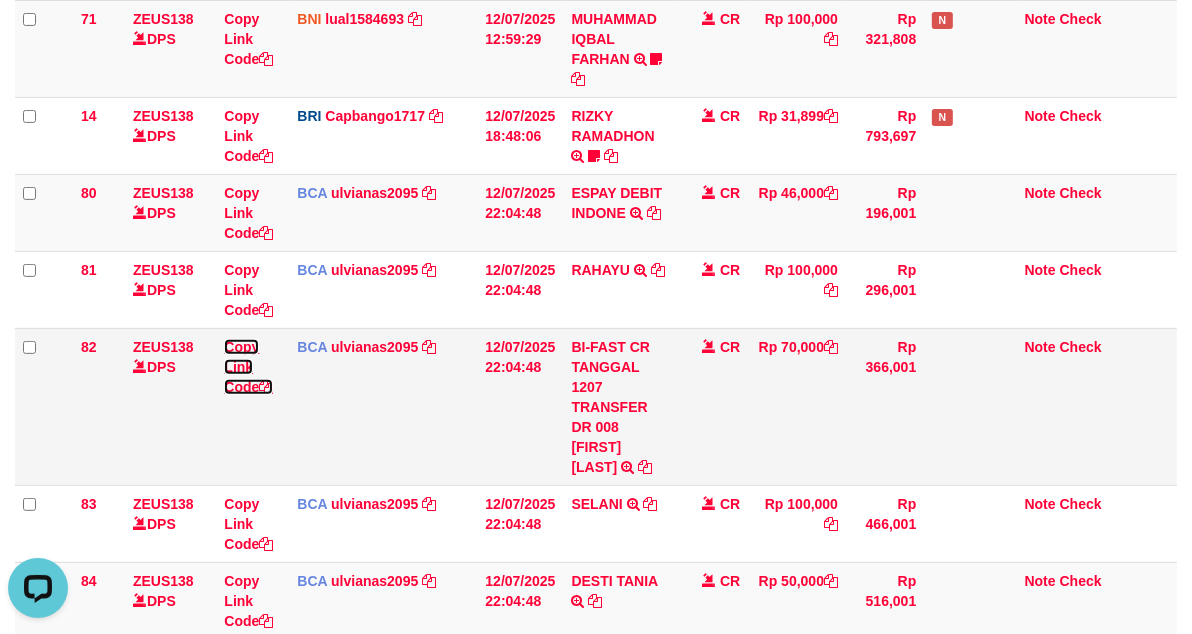 click on "Copy Link Code" at bounding box center [248, 367] 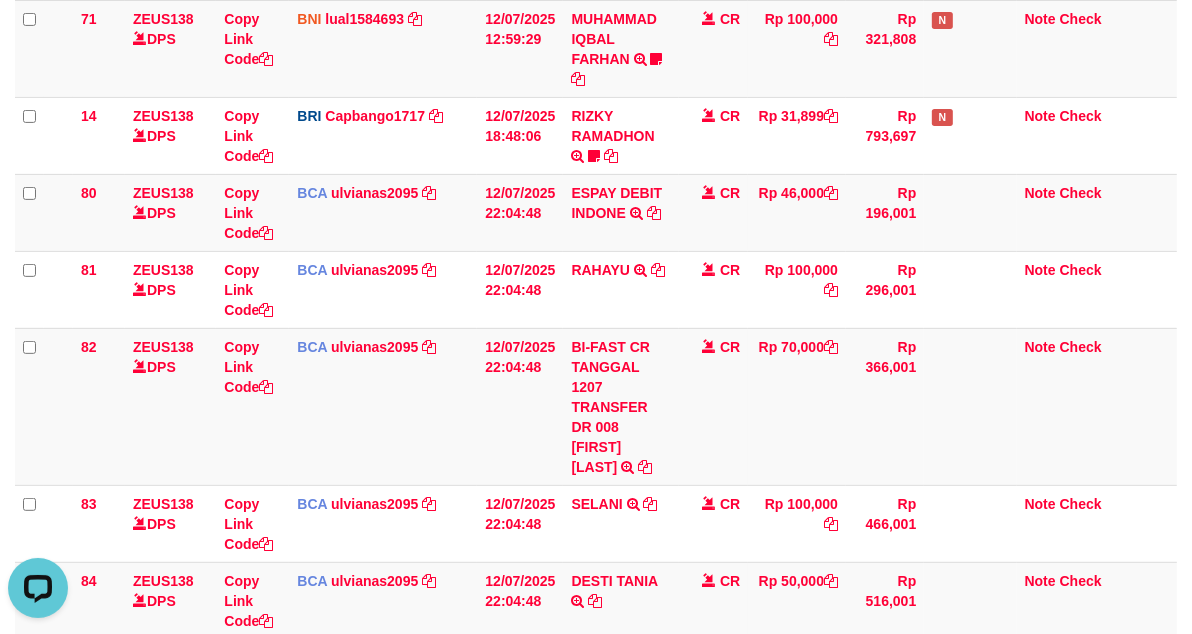 scroll, scrollTop: 252, scrollLeft: 0, axis: vertical 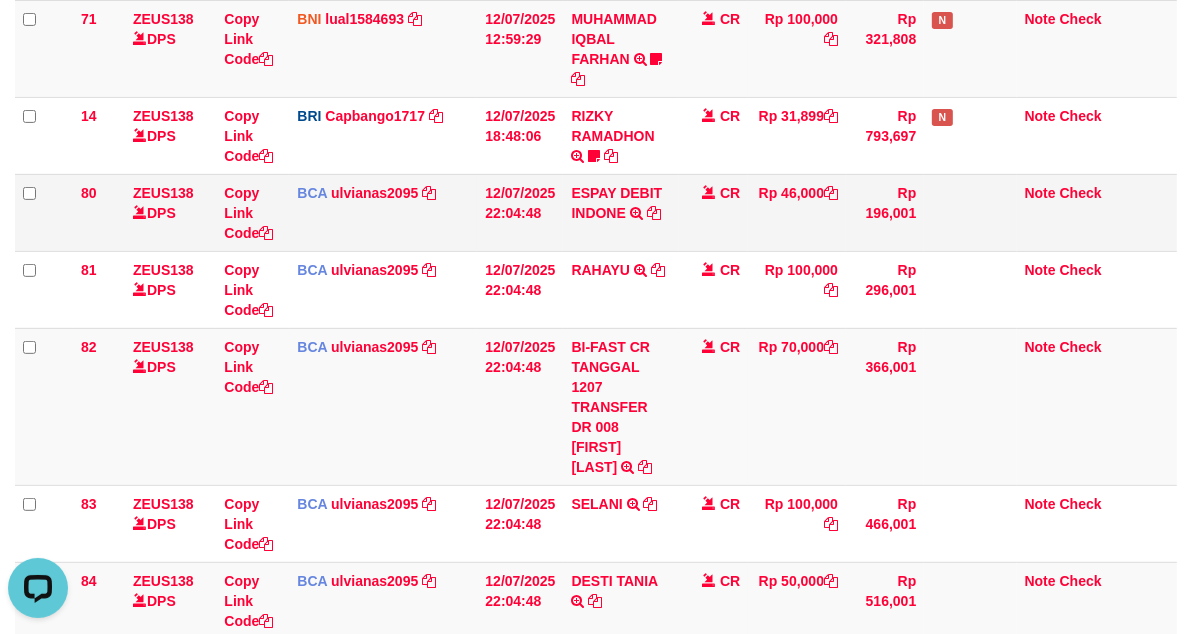 click on "ESPAY DEBIT INDONE         TRSF E-BANKING CR 1207/FTSCY/WS95051
46000.002025071297899387 TRFDN-YUDI
ESPAY DEBIT INDONE" at bounding box center (620, 212) 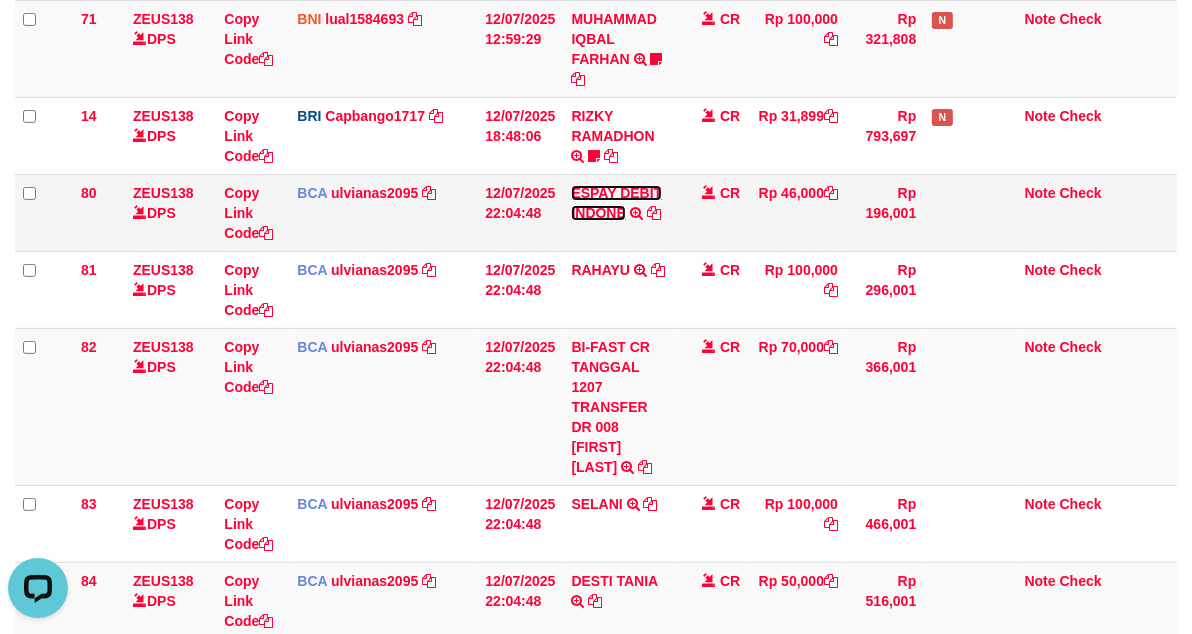 click on "ESPAY DEBIT INDONE" at bounding box center (616, 203) 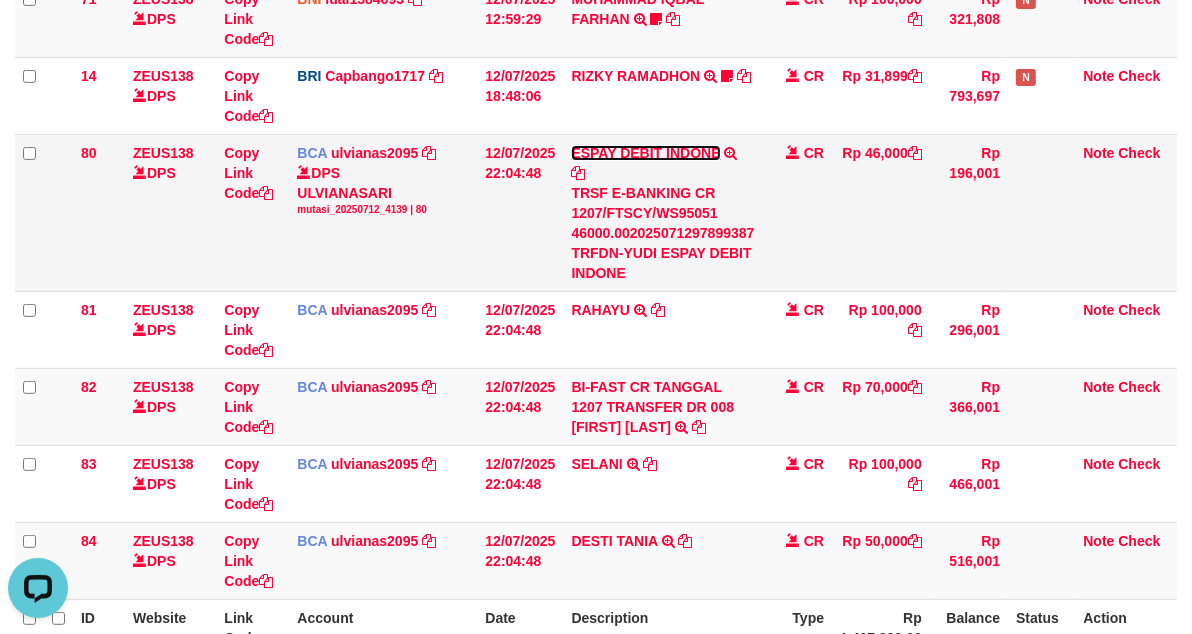 scroll, scrollTop: 404, scrollLeft: 0, axis: vertical 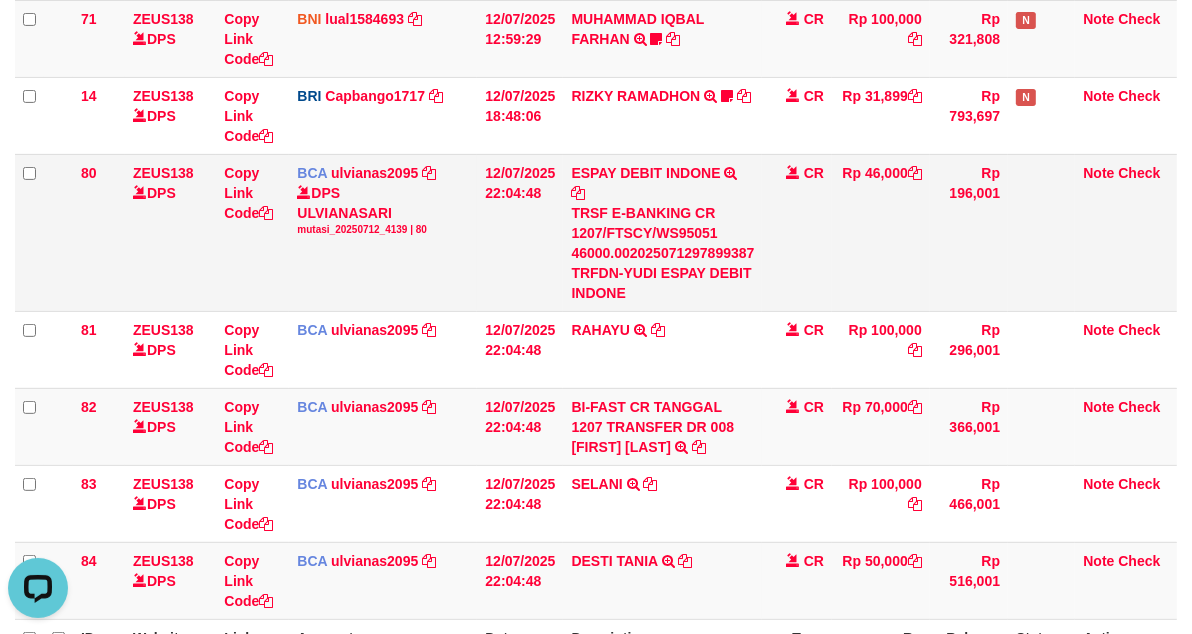 click on "TRSF E-BANKING CR 1207/FTSCY/WS95051
46000.002025071297899387 TRFDN-YUDI
ESPAY DEBIT INDONE" at bounding box center [662, 253] 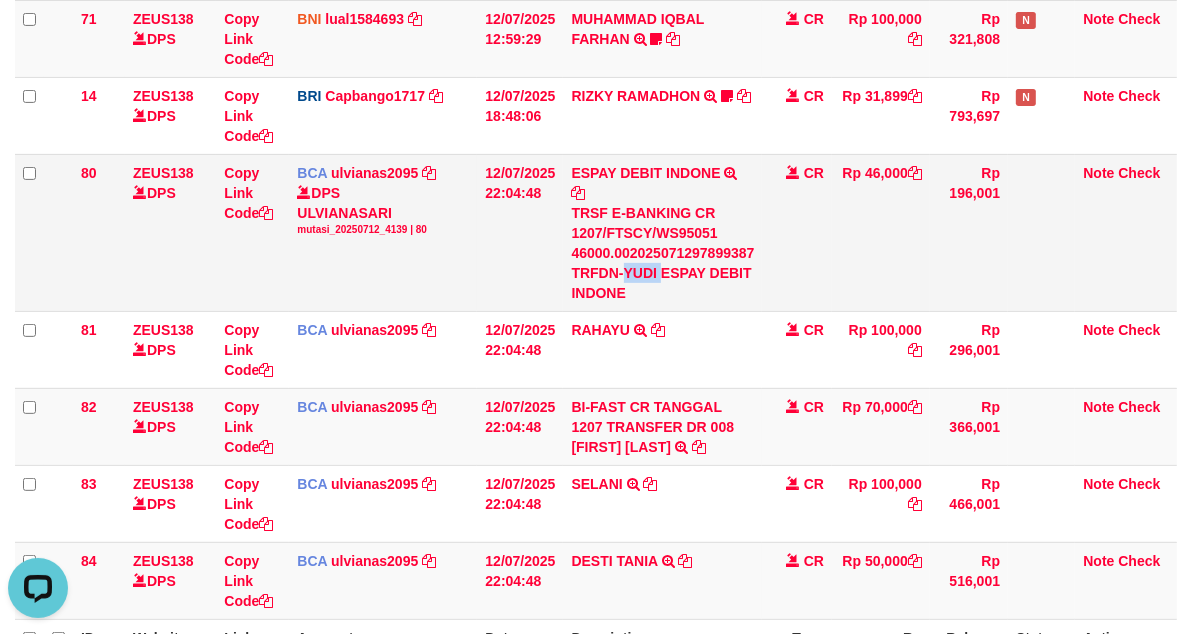 drag, startPoint x: 631, startPoint y: 273, endPoint x: 654, endPoint y: 273, distance: 23 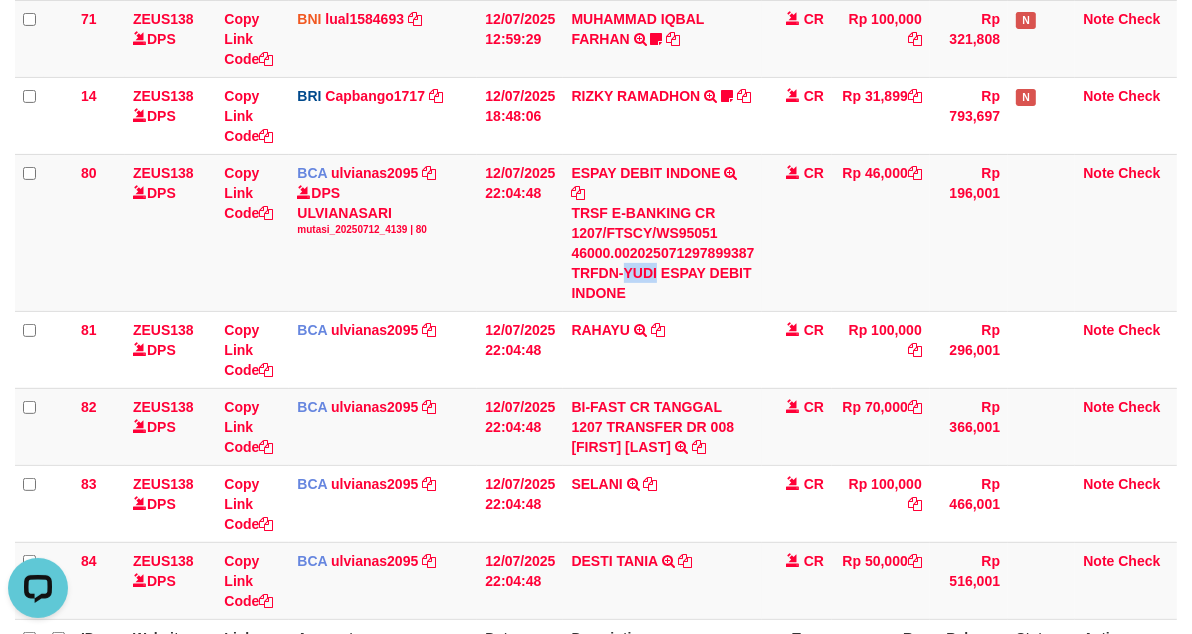 copy on "YUDI" 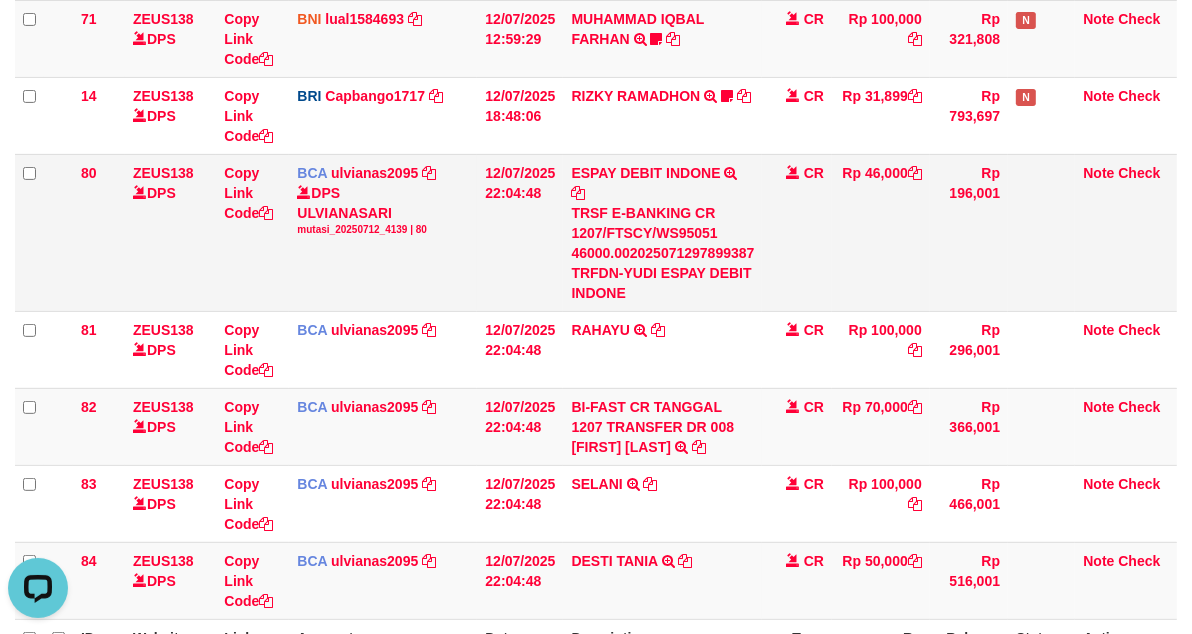 drag, startPoint x: 470, startPoint y: 206, endPoint x: 381, endPoint y: 196, distance: 89.560036 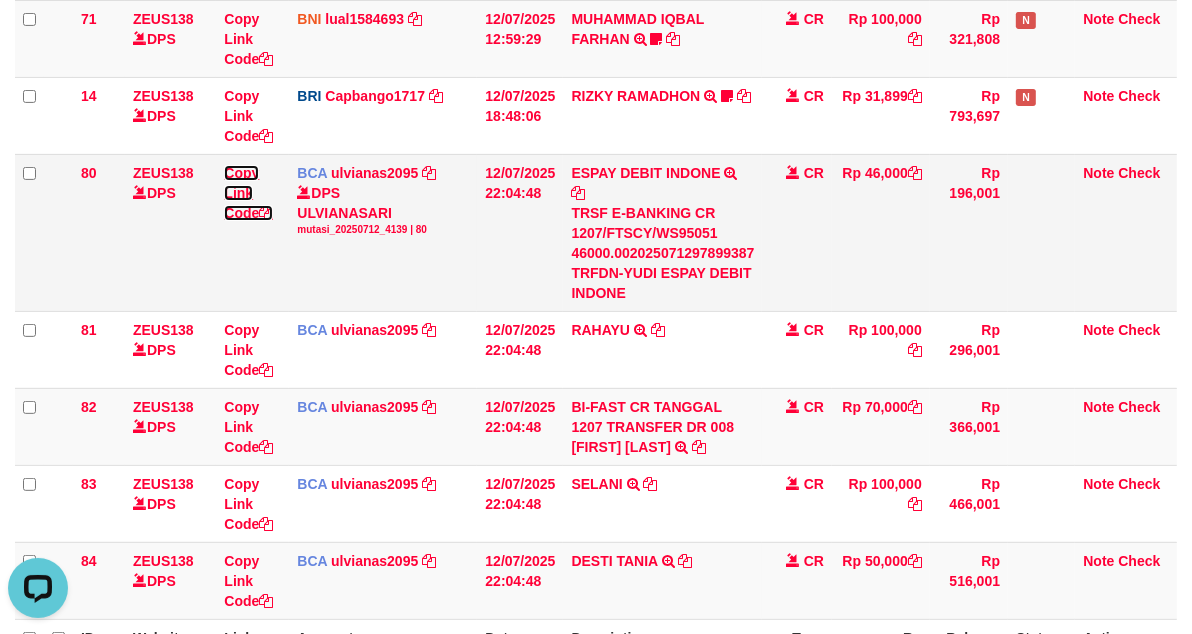 click on "Copy Link Code" at bounding box center (248, 193) 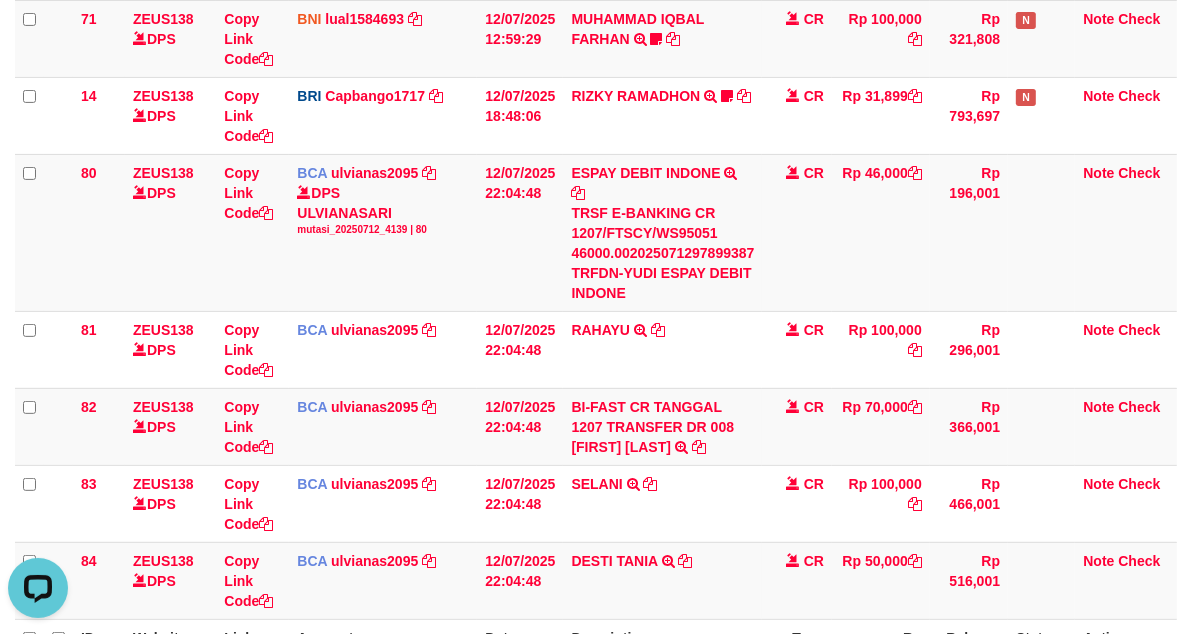 scroll, scrollTop: 274, scrollLeft: 0, axis: vertical 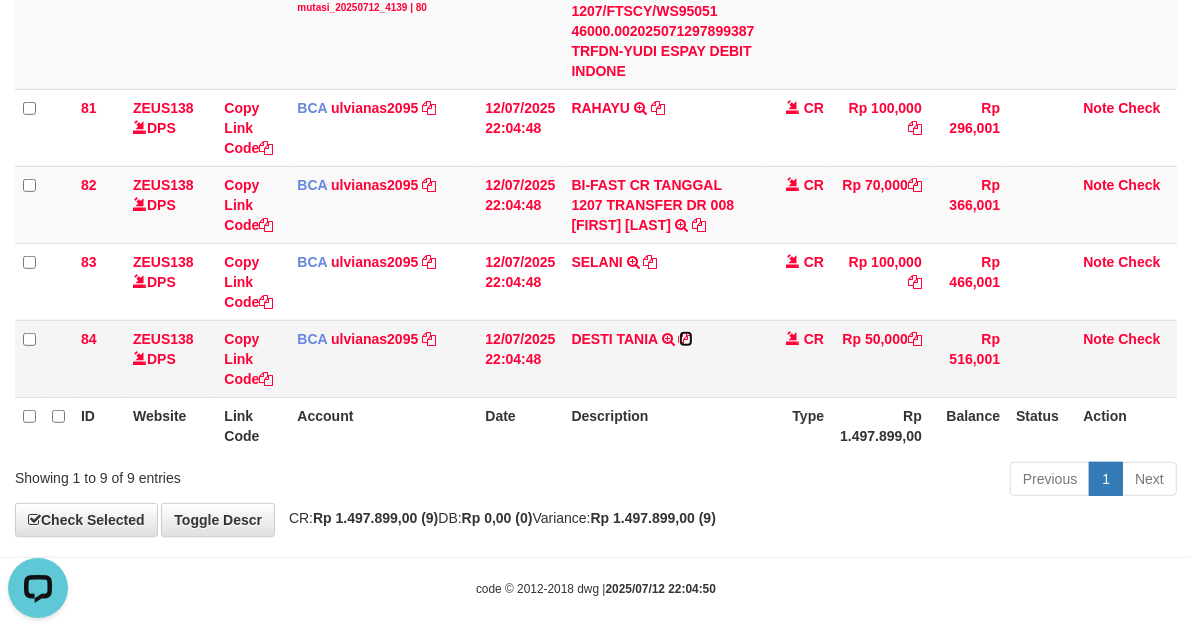 click at bounding box center (686, 339) 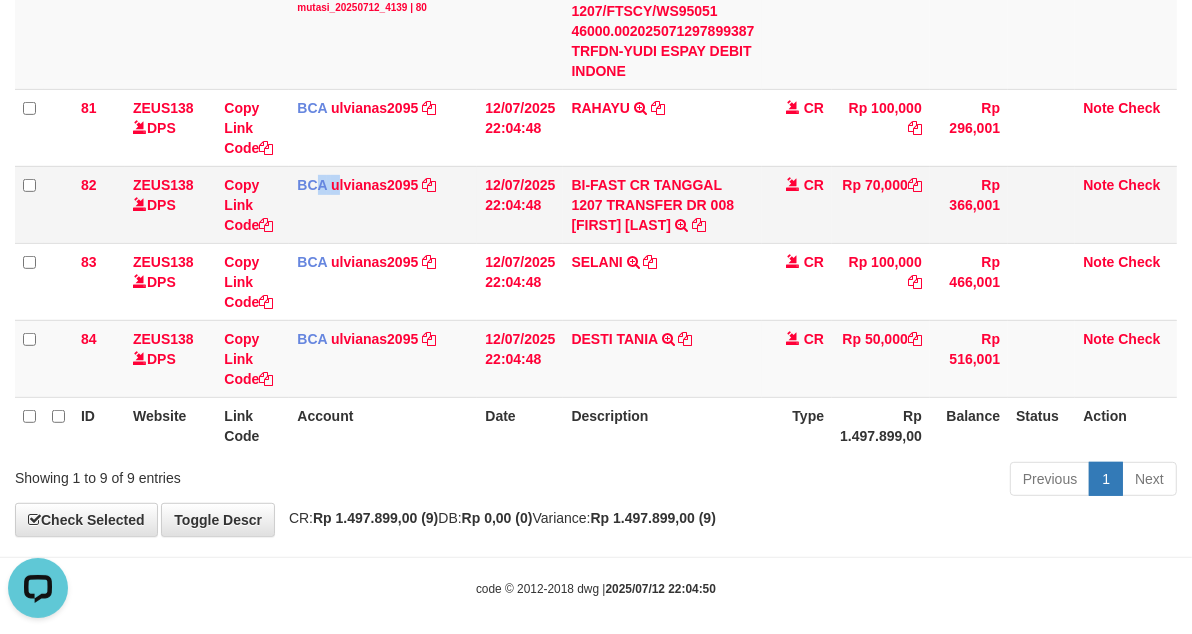 drag, startPoint x: 322, startPoint y: 214, endPoint x: 321, endPoint y: 204, distance: 10.049875 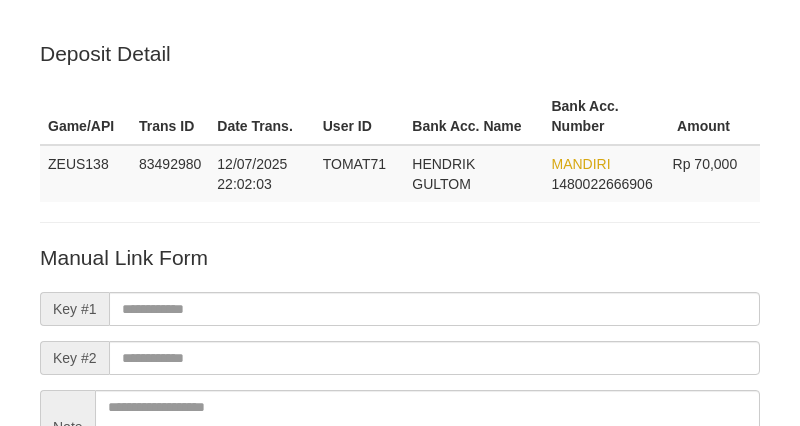 scroll, scrollTop: 0, scrollLeft: 0, axis: both 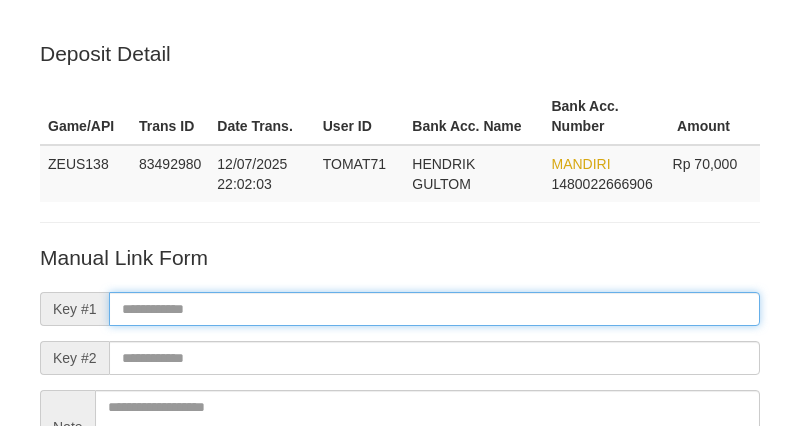 paste on "**********" 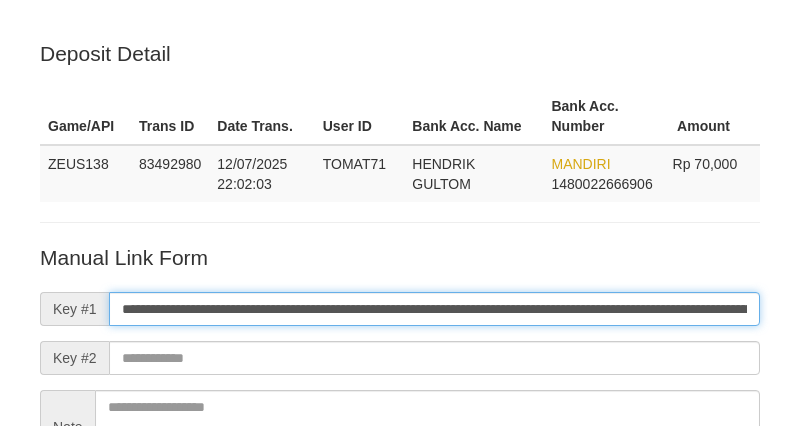 click on "**********" at bounding box center [434, 309] 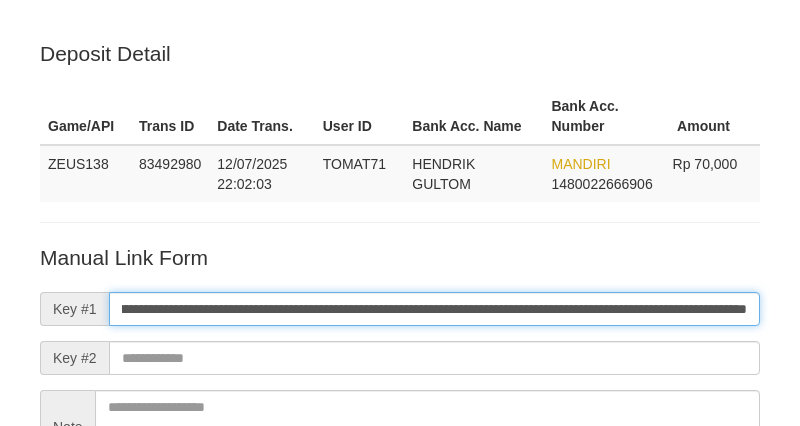 type on "**********" 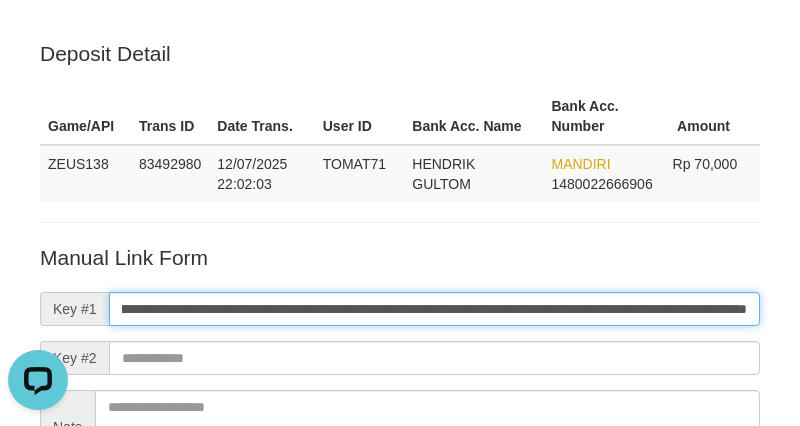 scroll, scrollTop: 0, scrollLeft: 0, axis: both 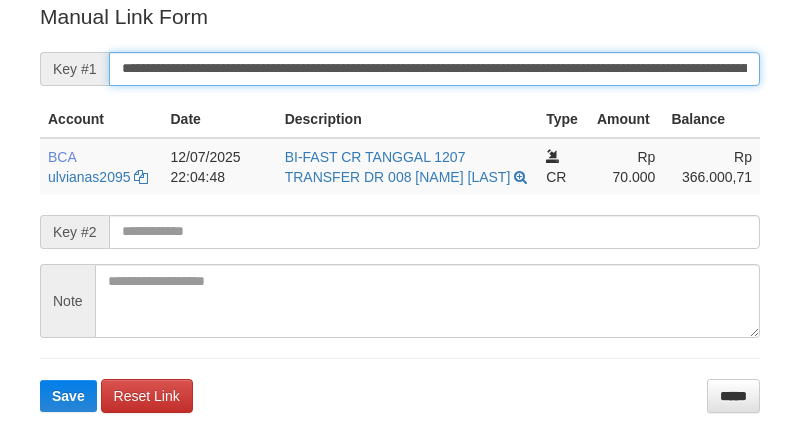 click on "**********" at bounding box center (434, 69) 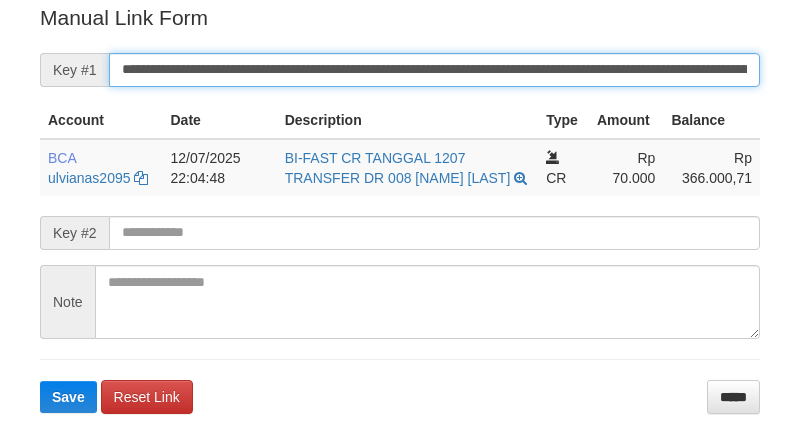 click on "Save" at bounding box center [68, 397] 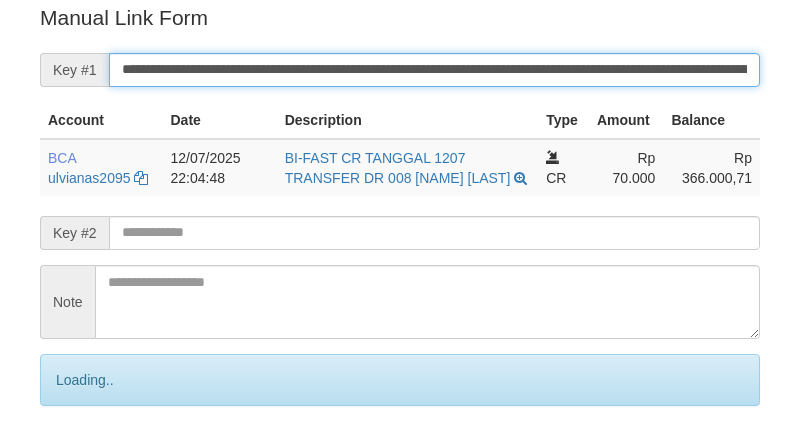 click on "Save" at bounding box center (90, 464) 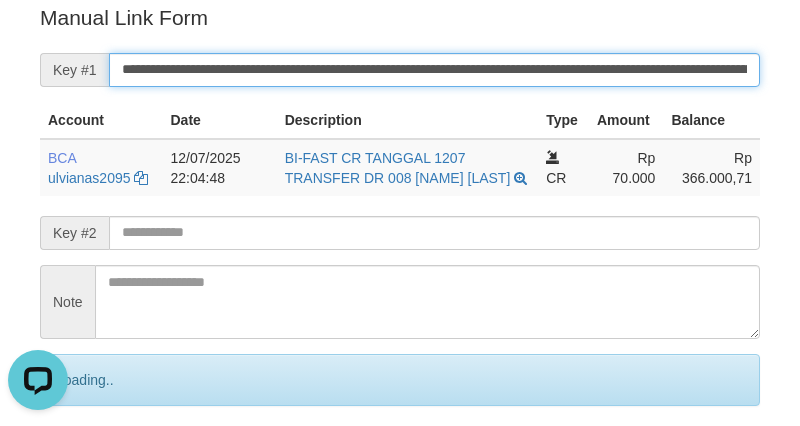 click on "Save" at bounding box center [90, 464] 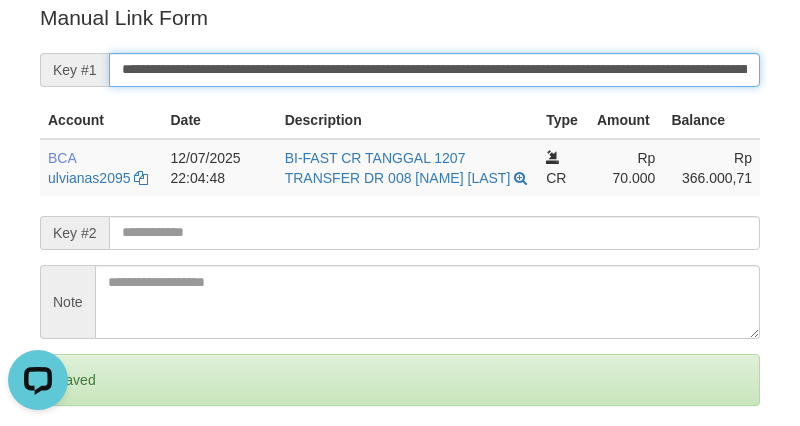 click on "Save" at bounding box center [68, 464] 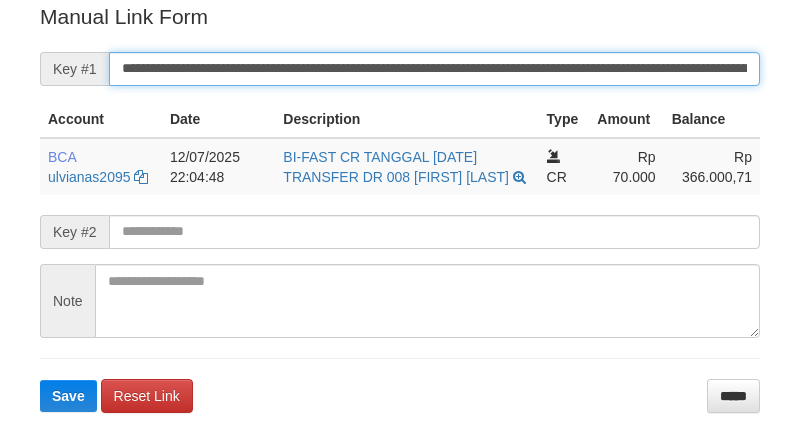 drag, startPoint x: 0, startPoint y: 0, endPoint x: 416, endPoint y: 68, distance: 421.52106 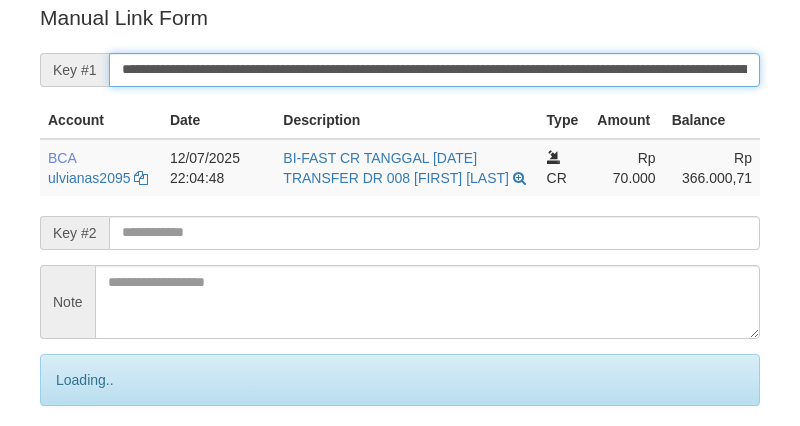 click on "Save" at bounding box center [90, 464] 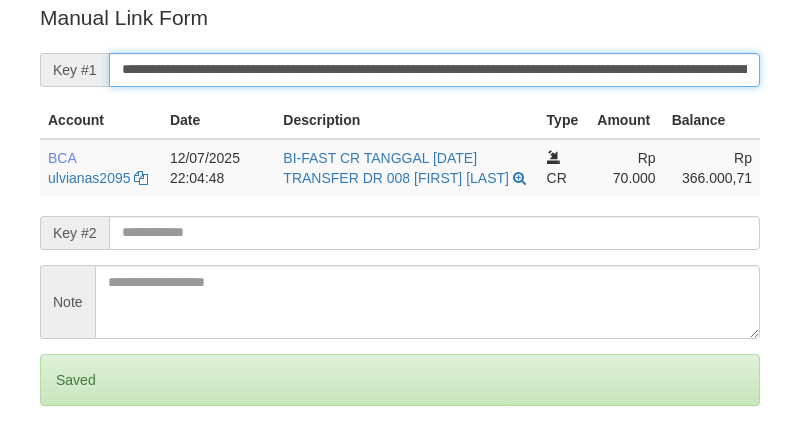 click on "Save" at bounding box center (68, 464) 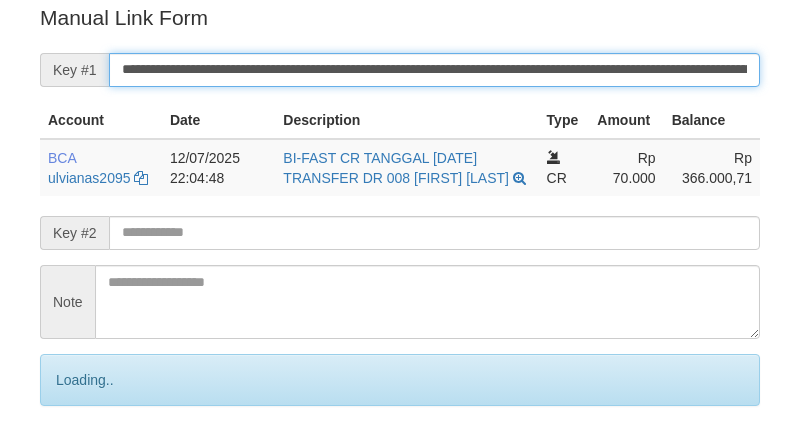 click on "Save" at bounding box center (90, 464) 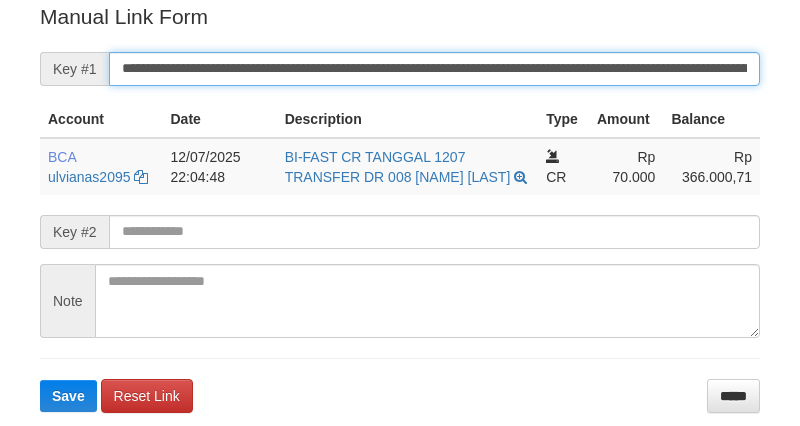 drag, startPoint x: 0, startPoint y: 0, endPoint x: 415, endPoint y: 68, distance: 420.53418 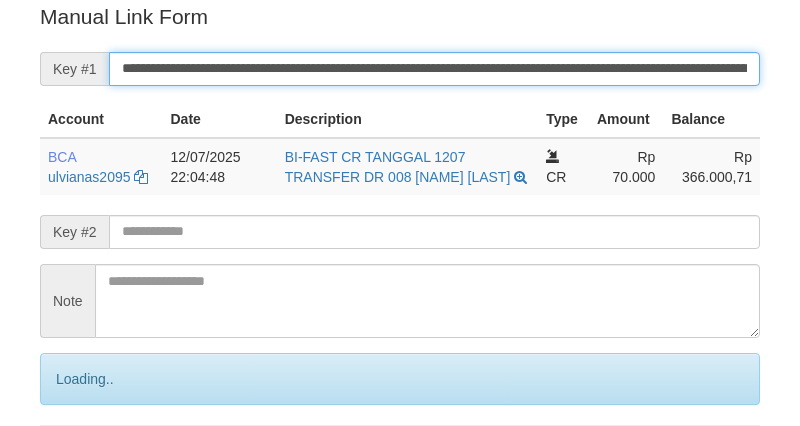 scroll, scrollTop: 404, scrollLeft: 0, axis: vertical 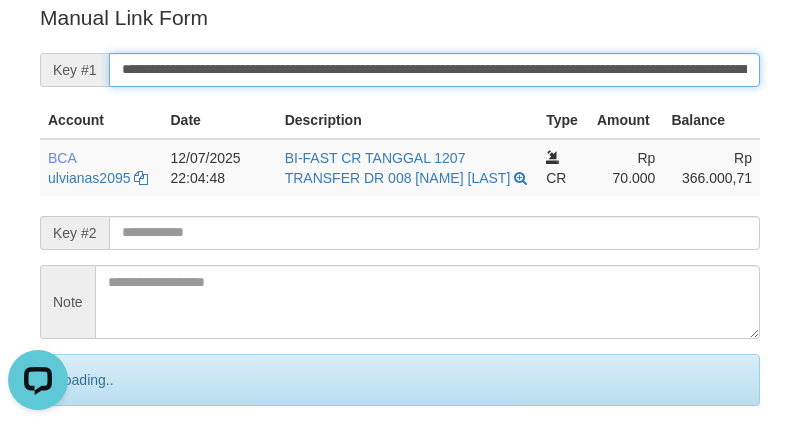 click on "Save" at bounding box center (90, 464) 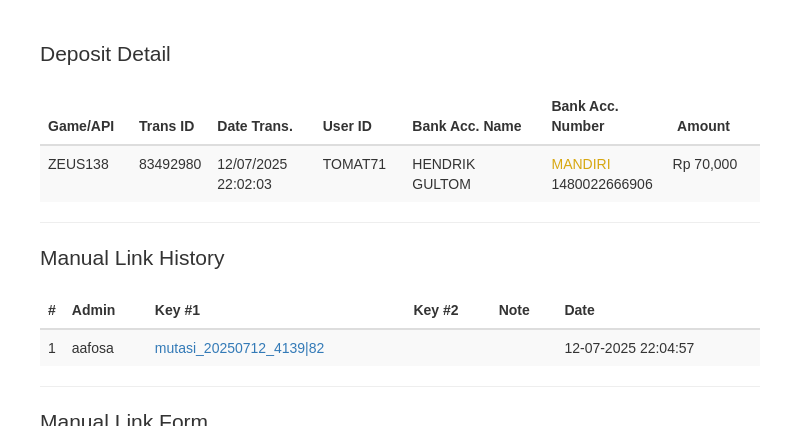 scroll, scrollTop: 405, scrollLeft: 0, axis: vertical 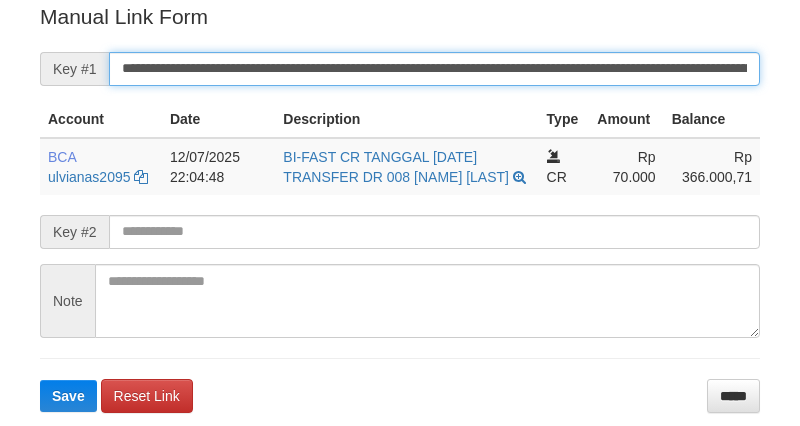 click on "**********" at bounding box center (434, 69) 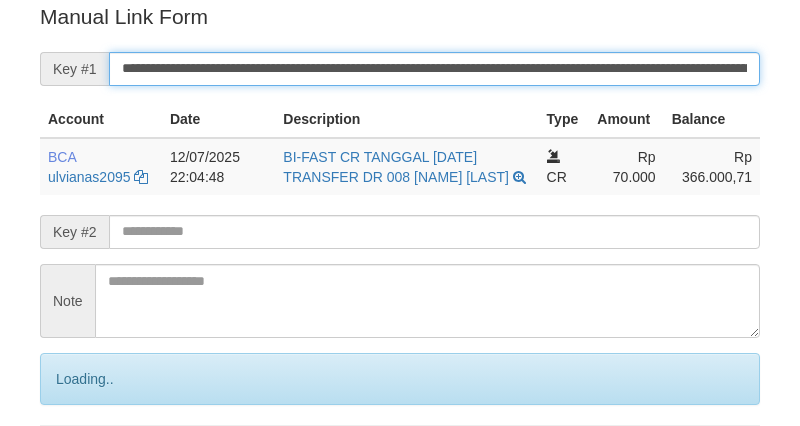 scroll, scrollTop: 404, scrollLeft: 0, axis: vertical 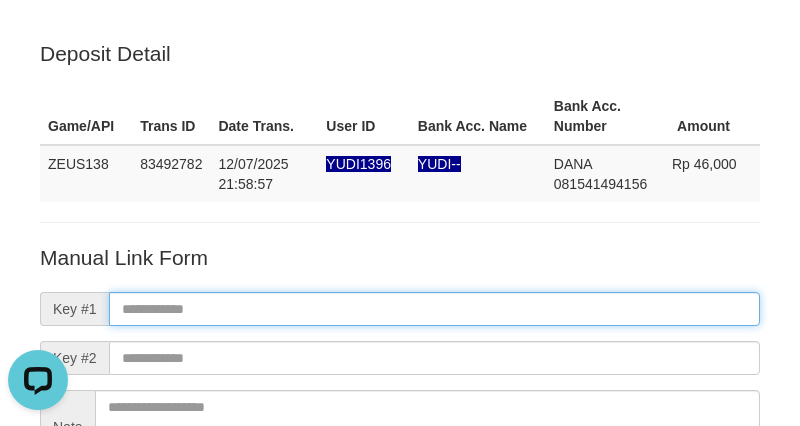 click at bounding box center (434, 309) 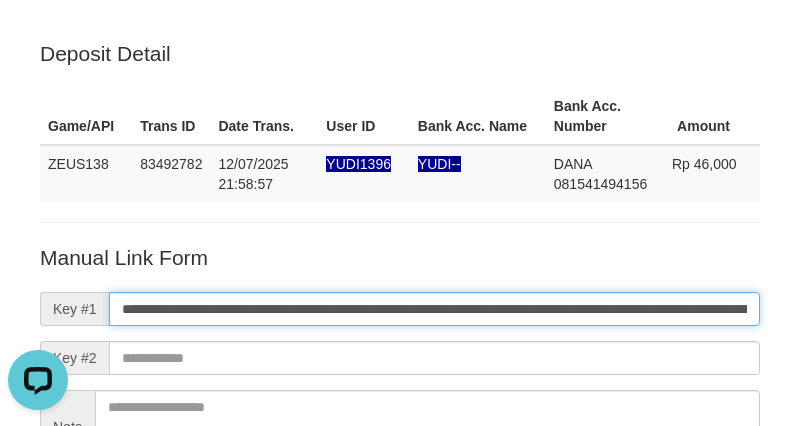 scroll, scrollTop: 0, scrollLeft: 1185, axis: horizontal 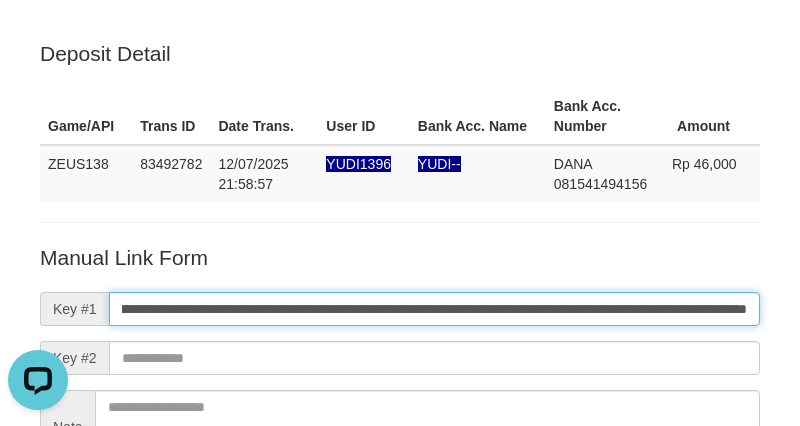 type on "**********" 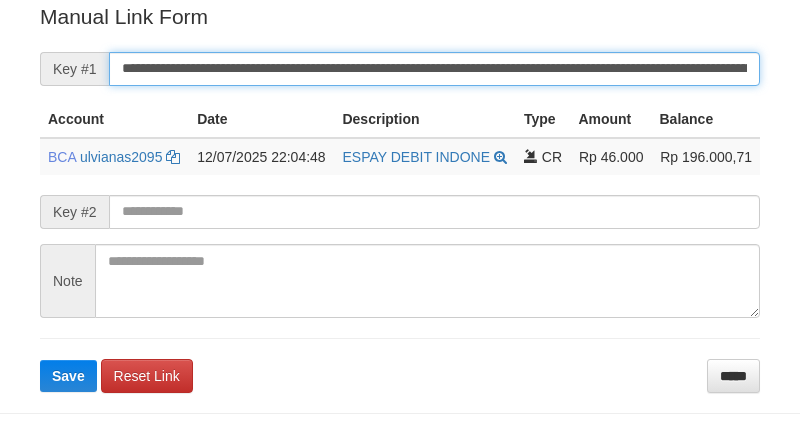 scroll, scrollTop: 404, scrollLeft: 0, axis: vertical 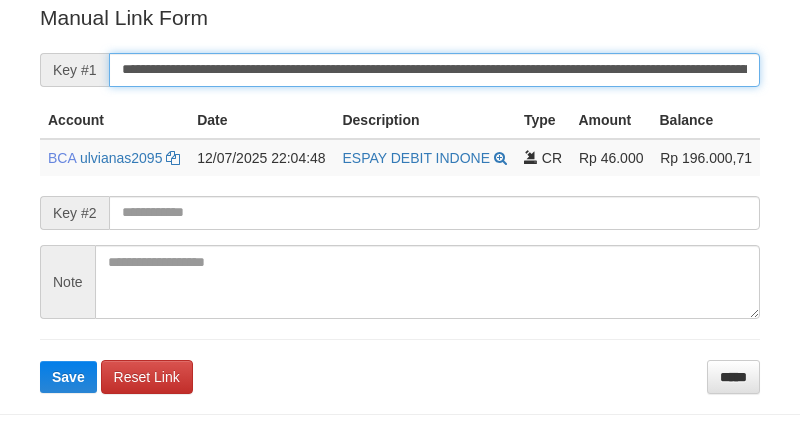 click on "**********" at bounding box center [434, 70] 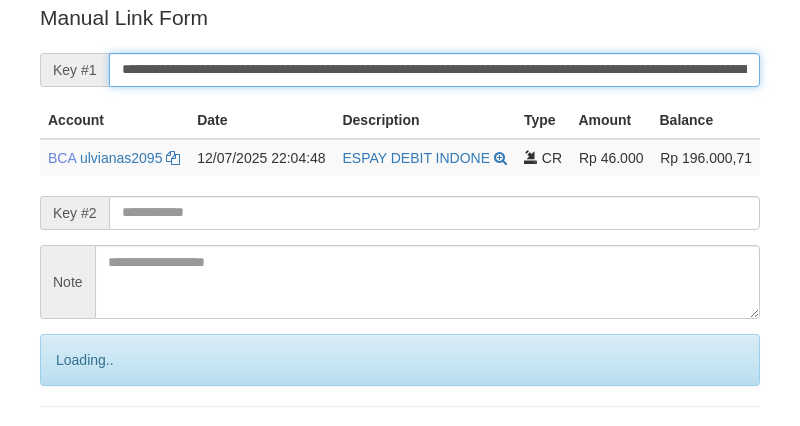 click on "Save" at bounding box center [90, 444] 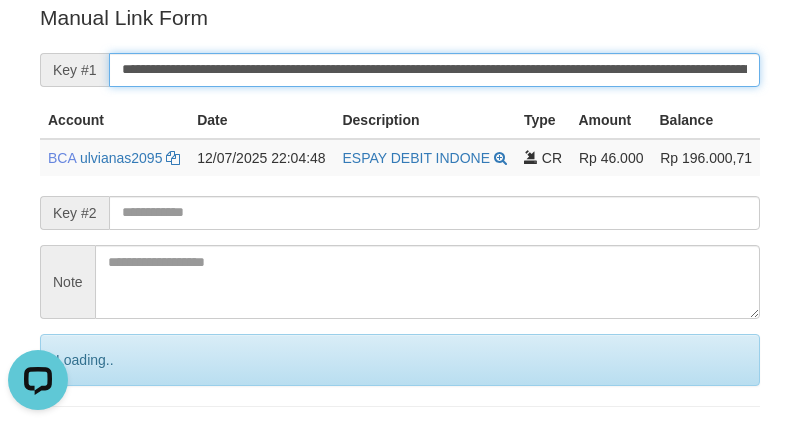scroll, scrollTop: 0, scrollLeft: 0, axis: both 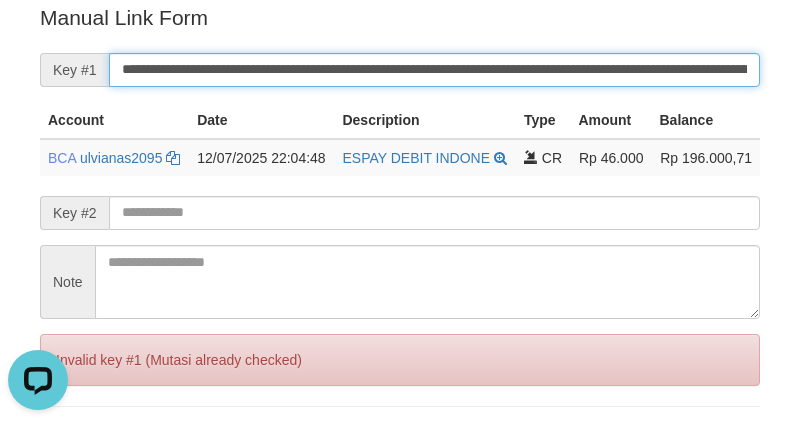click on "Save" at bounding box center [68, 444] 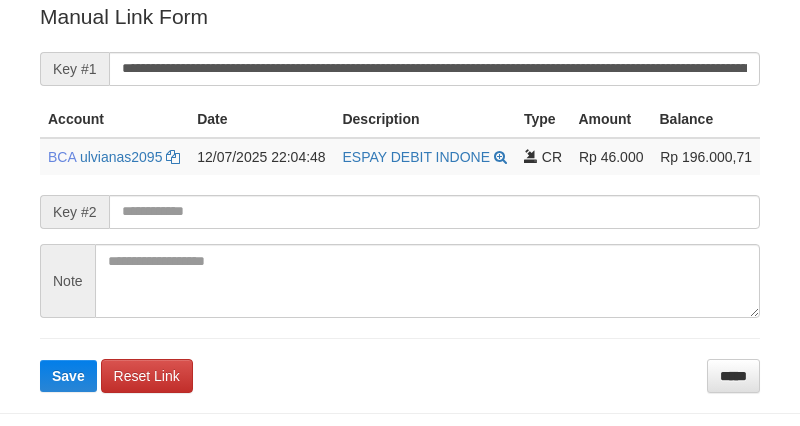 scroll, scrollTop: 404, scrollLeft: 0, axis: vertical 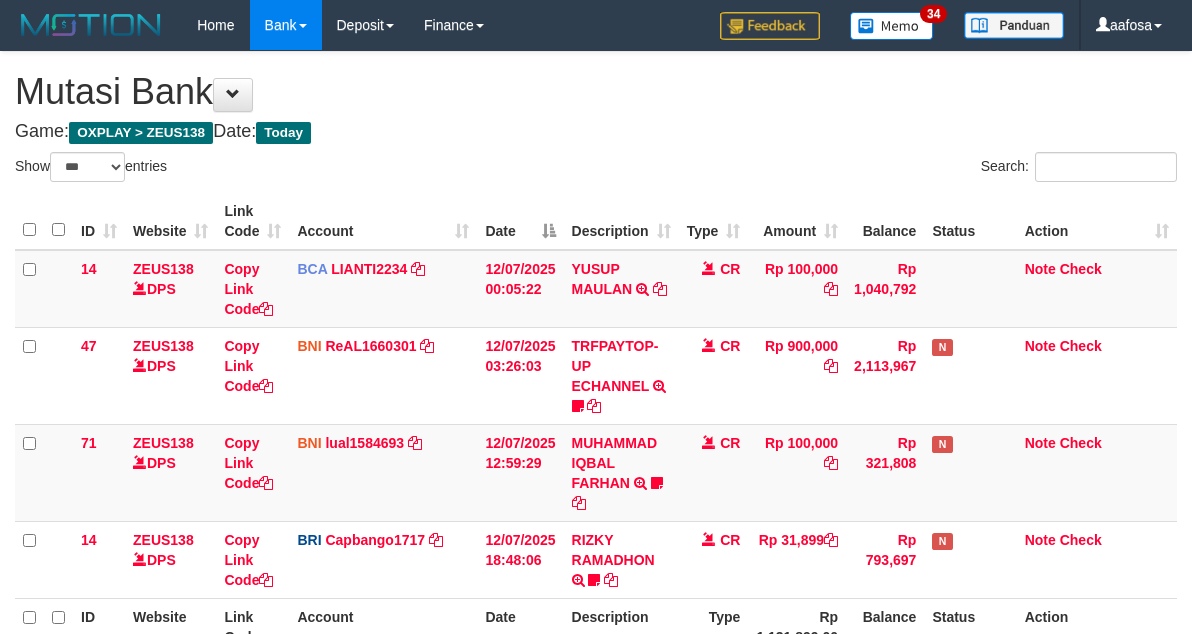 select on "***" 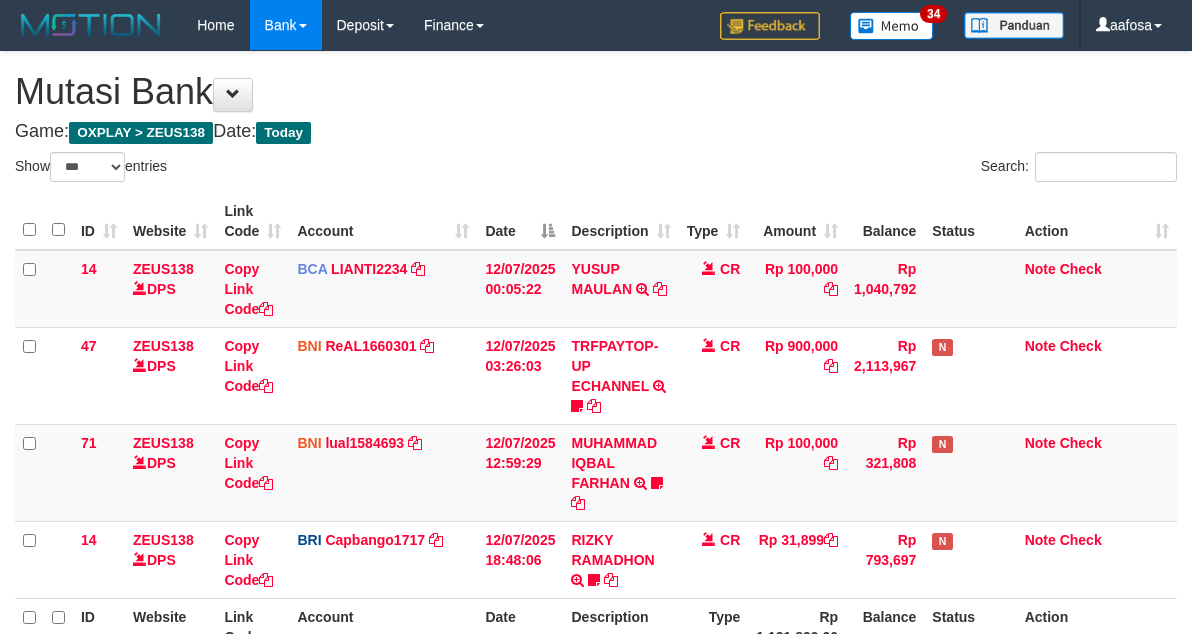 scroll, scrollTop: 0, scrollLeft: 0, axis: both 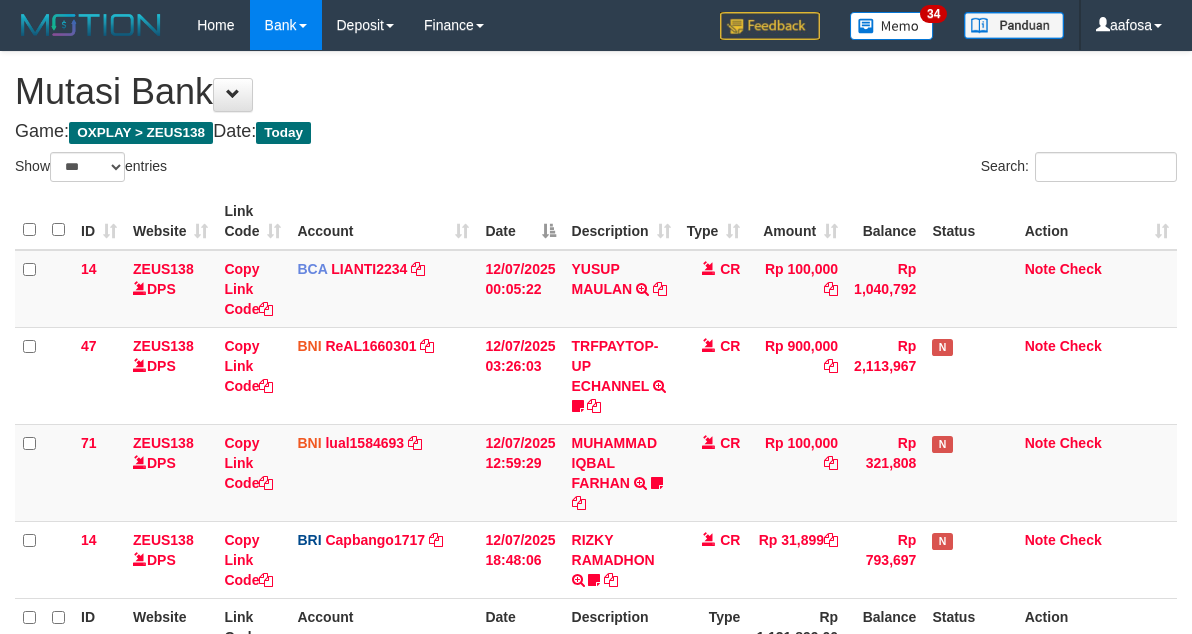 select on "***" 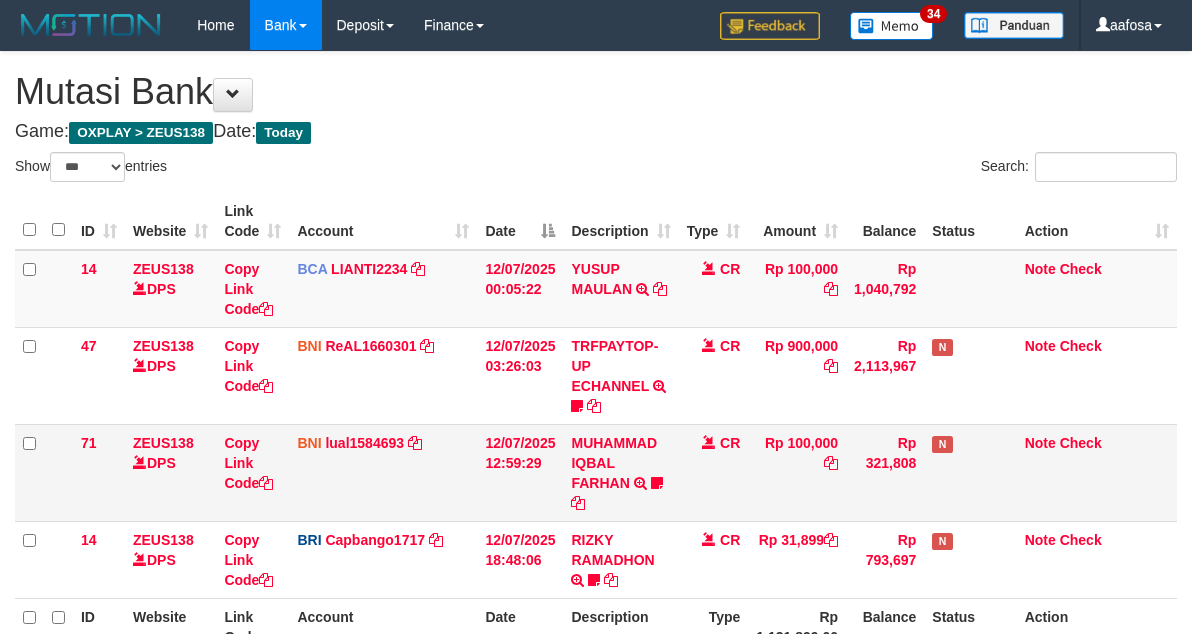 scroll, scrollTop: 215, scrollLeft: 0, axis: vertical 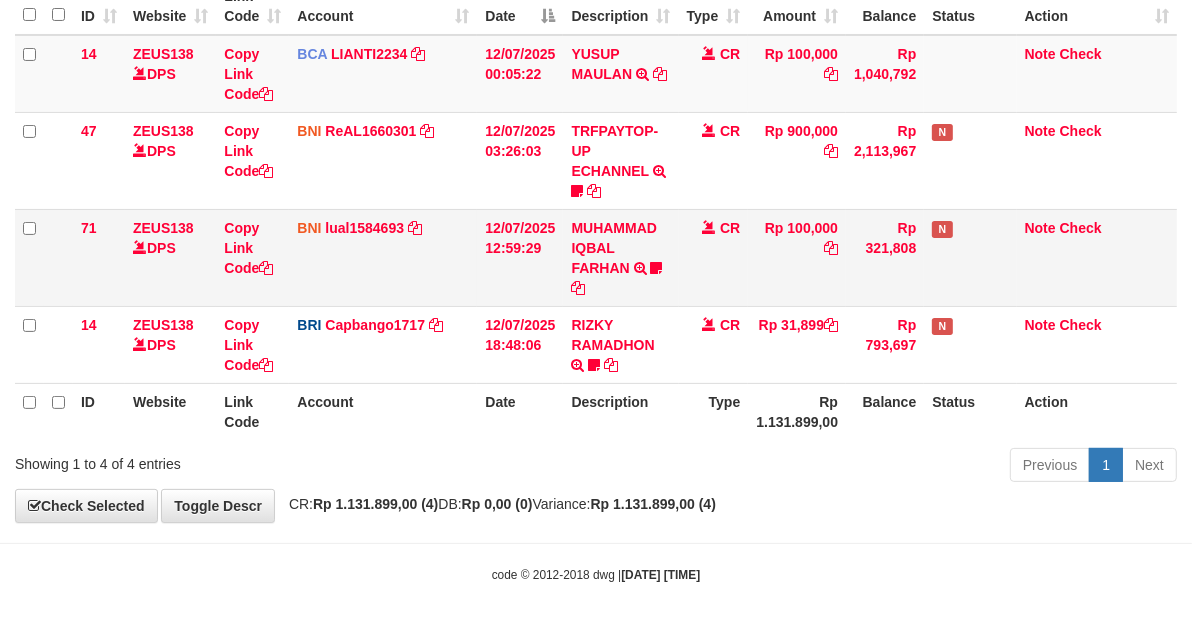 click on "MUHAMMAD IQBAL FARHAN            TRF/PAY/TOP-UP ECHANNEL MUHAMMAD IQBAL FARHAN    BUBU1010EDC1X24JAM" at bounding box center [620, 257] 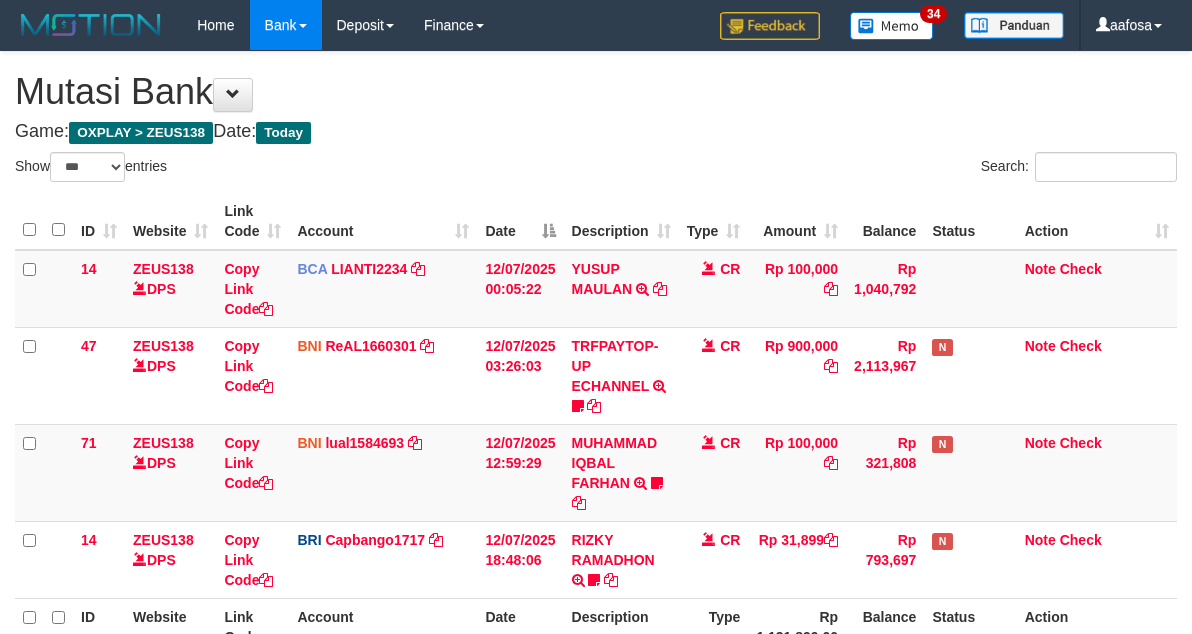 select on "***" 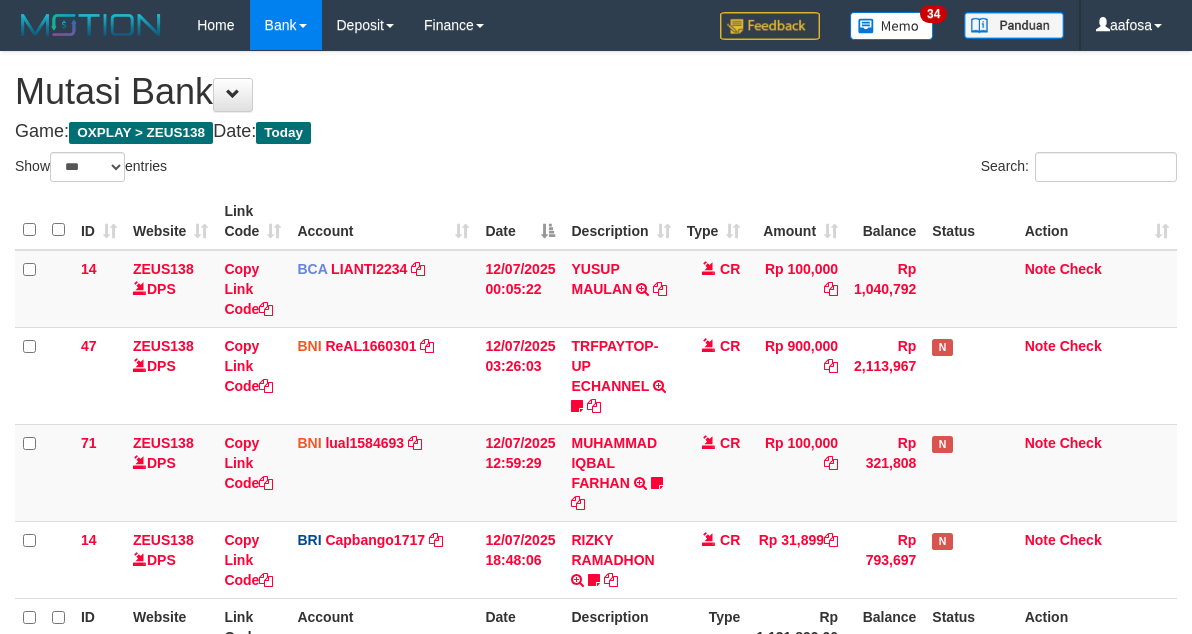 scroll, scrollTop: 215, scrollLeft: 0, axis: vertical 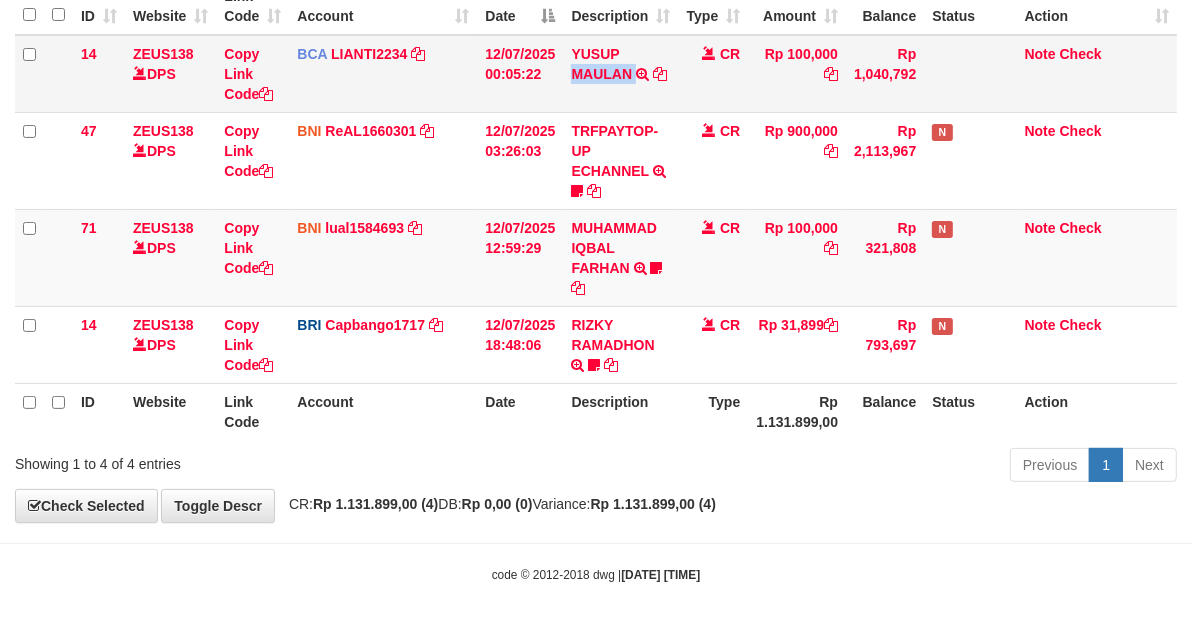 click on "YUSUP MAULAN         TRSF E-BANKING CR 1207/FTSCY/WS95051
100000.002025071262819090 TRFDN-YUSUP MAULANESPAY DEBIT INDONE" at bounding box center (620, 74) 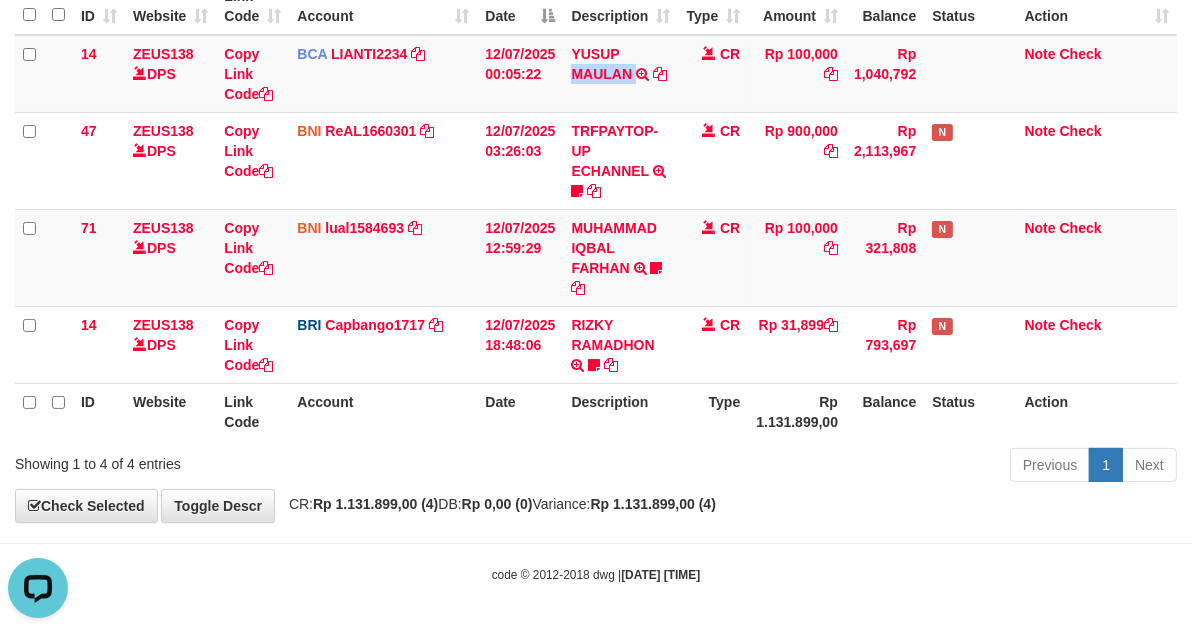 scroll, scrollTop: 0, scrollLeft: 0, axis: both 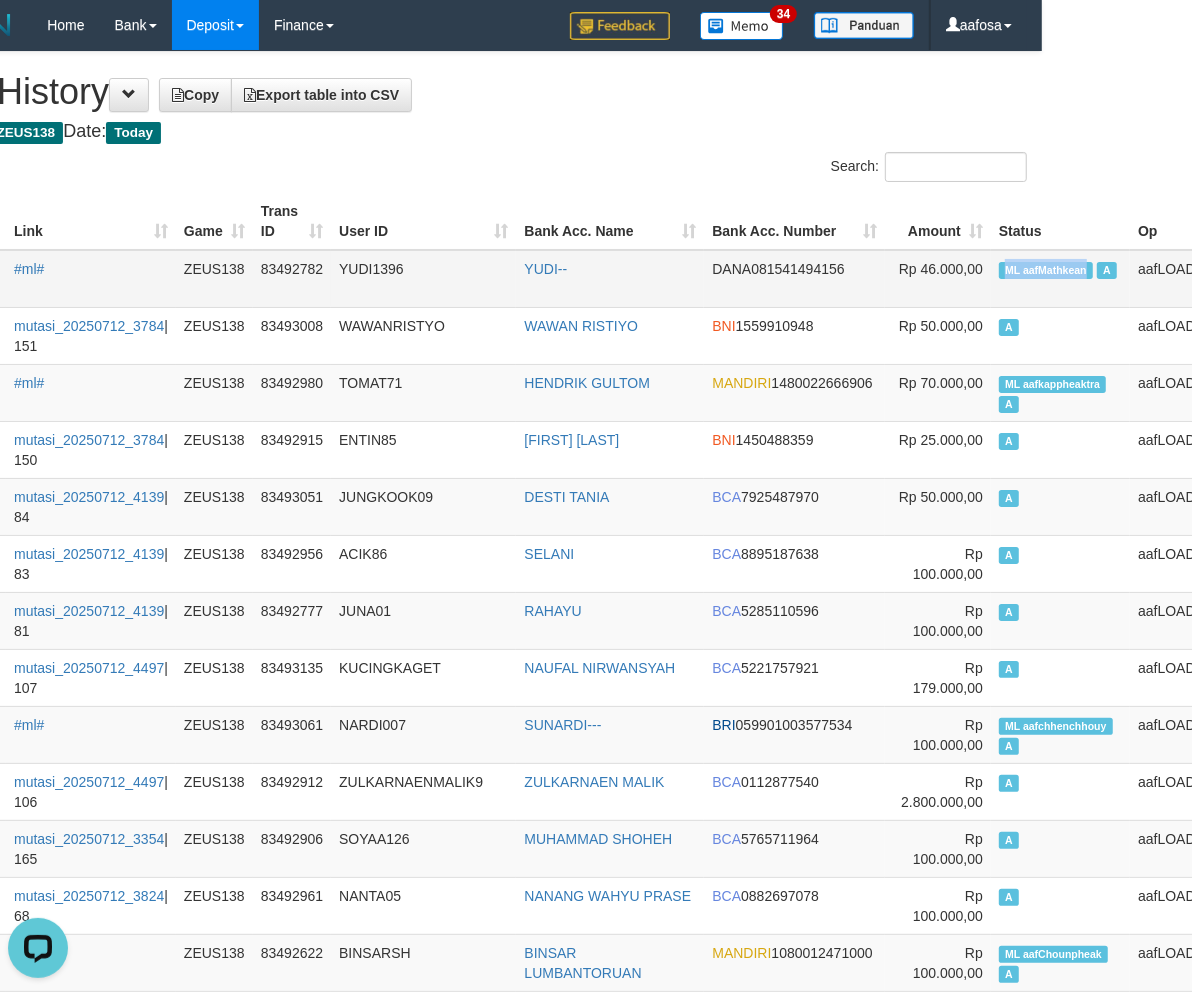 drag, startPoint x: 1125, startPoint y: 266, endPoint x: 1060, endPoint y: 274, distance: 65.490456 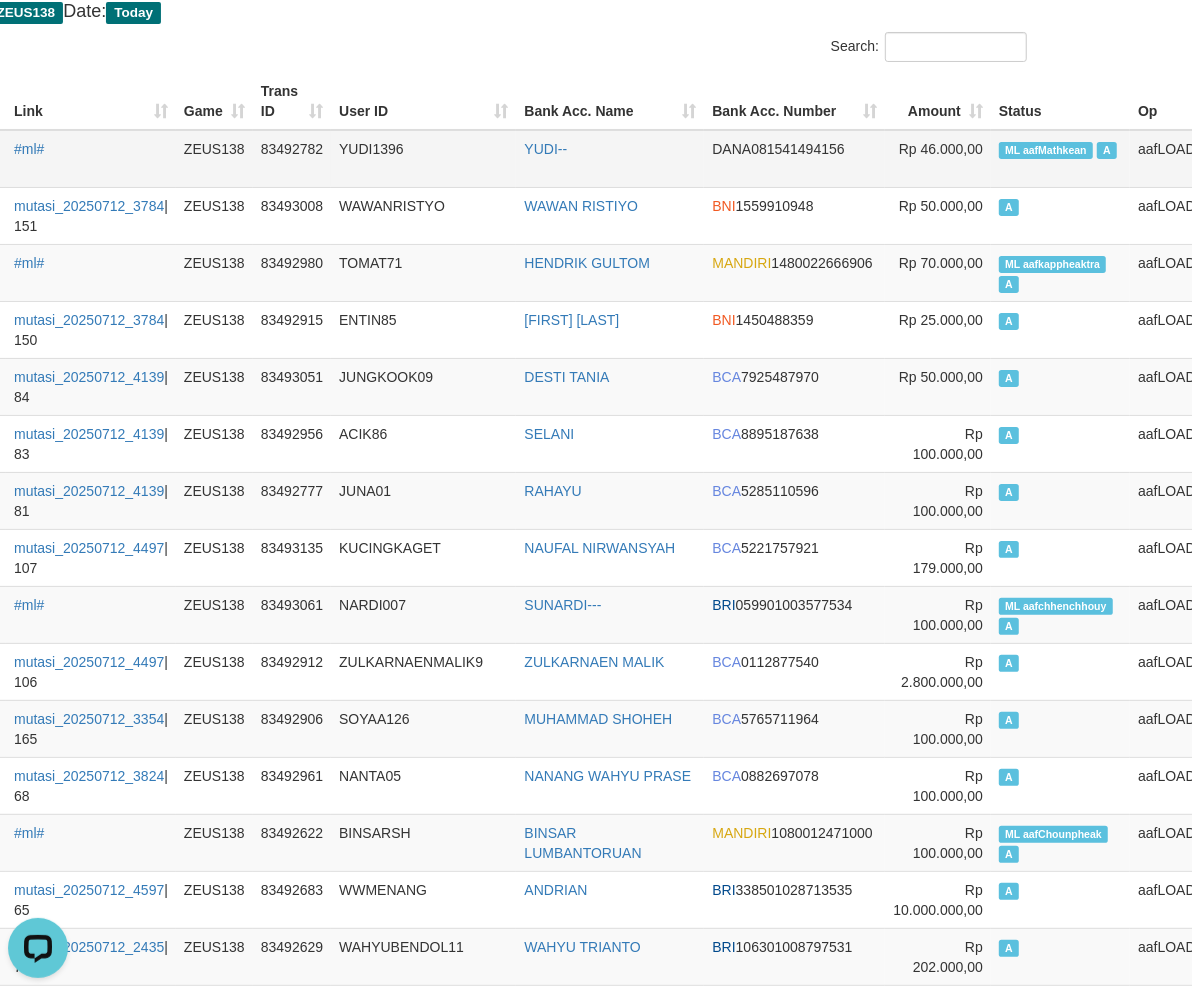 scroll, scrollTop: 0, scrollLeft: 150, axis: horizontal 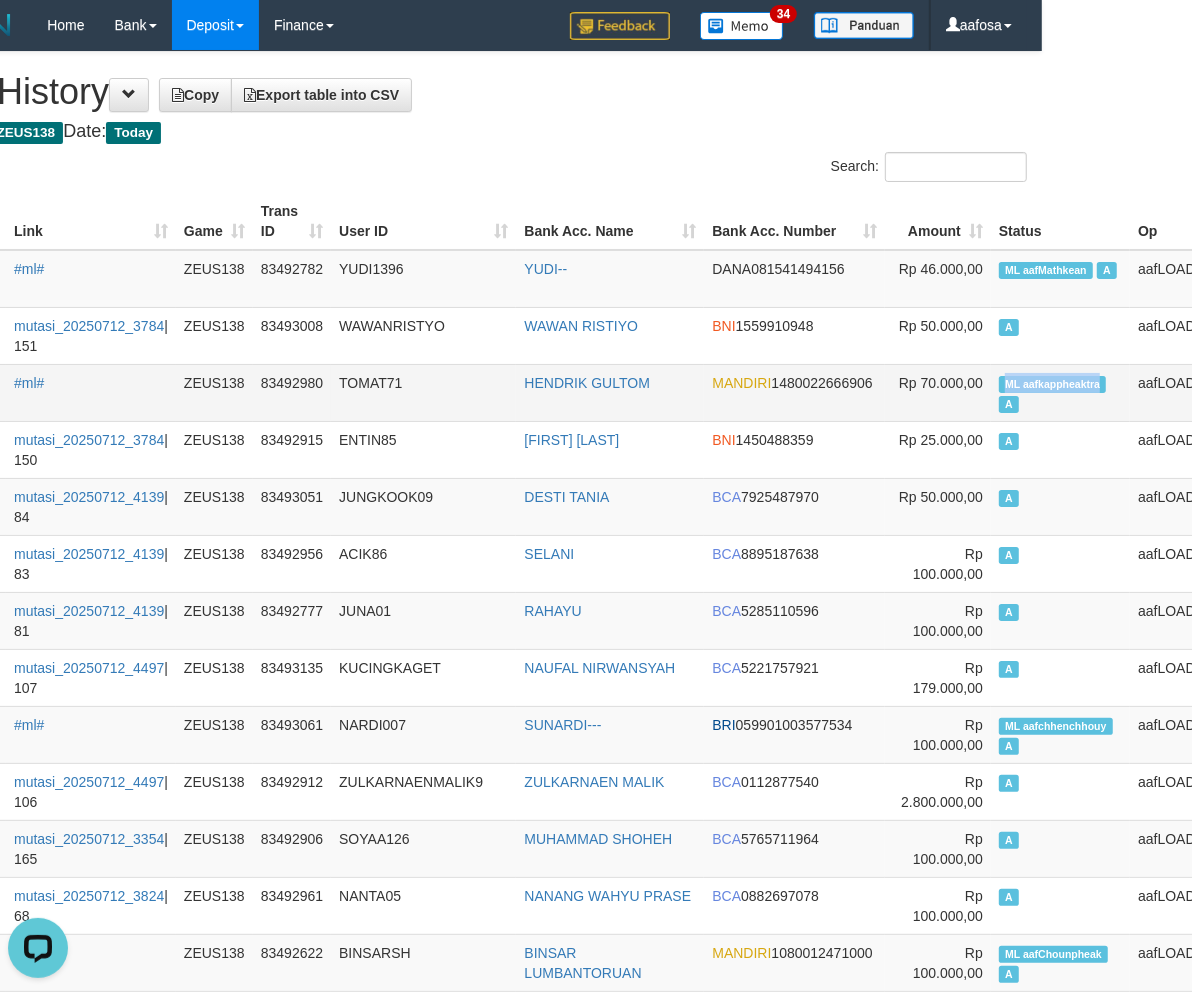 drag, startPoint x: 972, startPoint y: 378, endPoint x: 1094, endPoint y: 384, distance: 122.14745 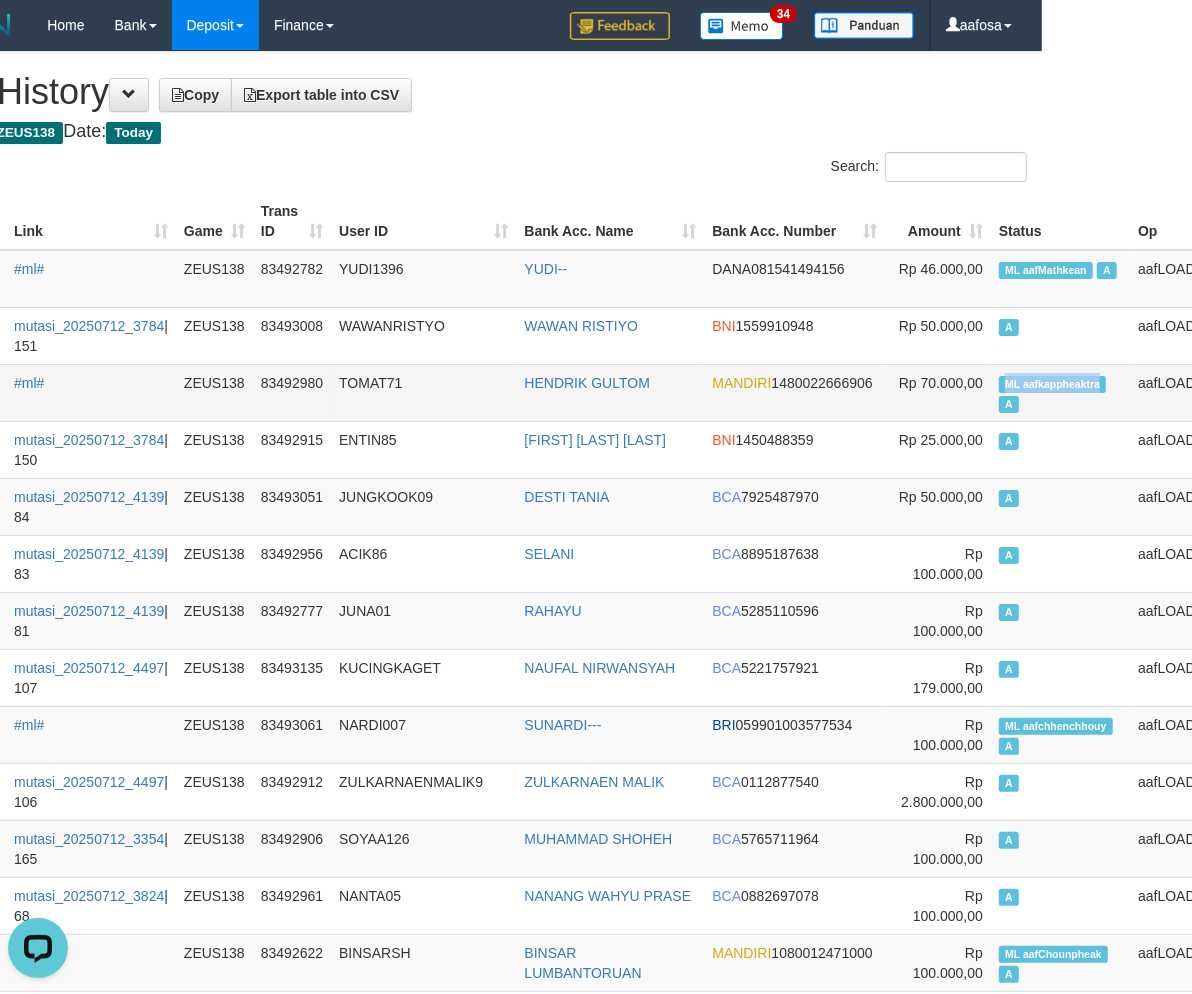 click on "ML aafkappheaktra   A" 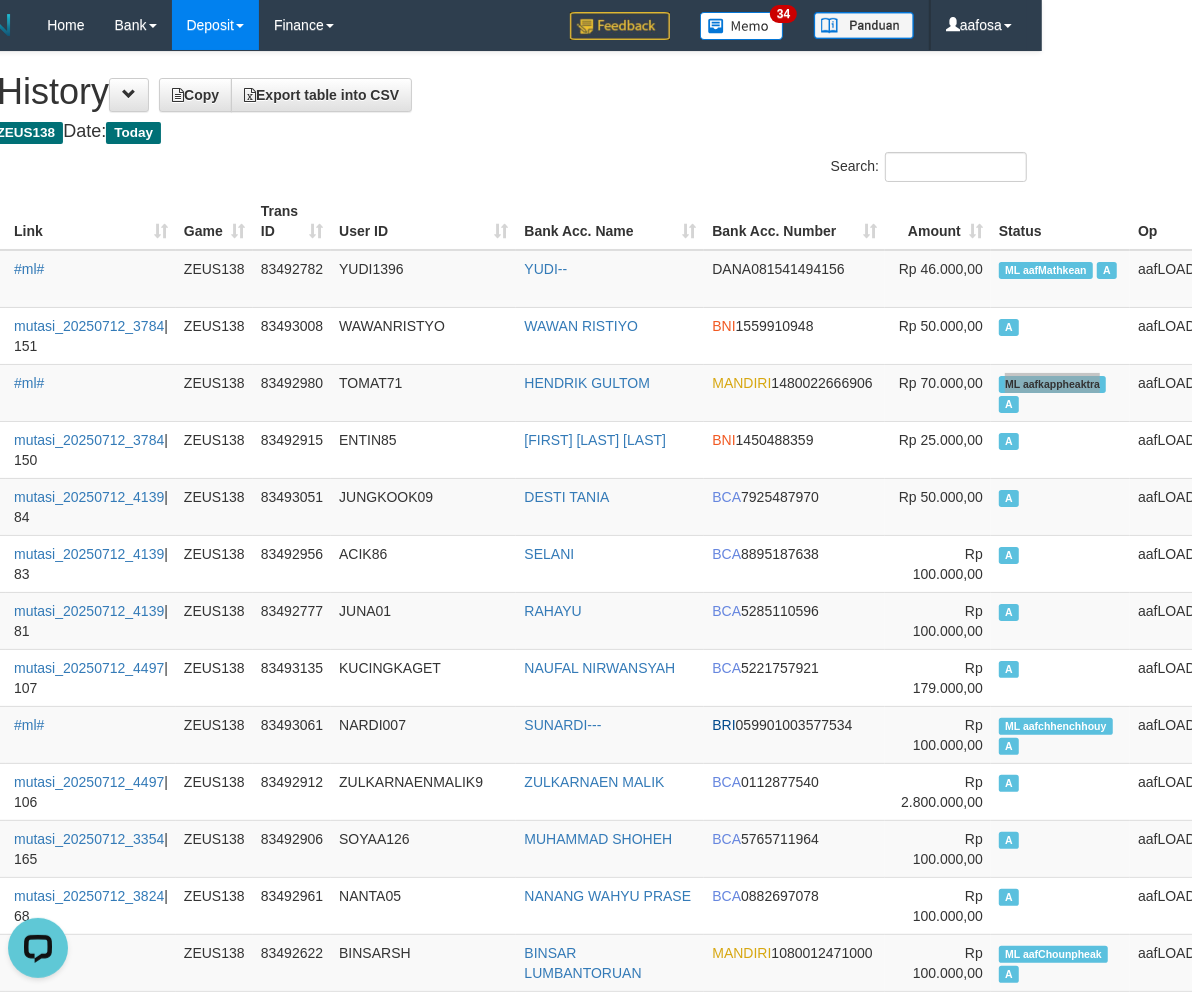 scroll, scrollTop: 3764, scrollLeft: 150, axis: both 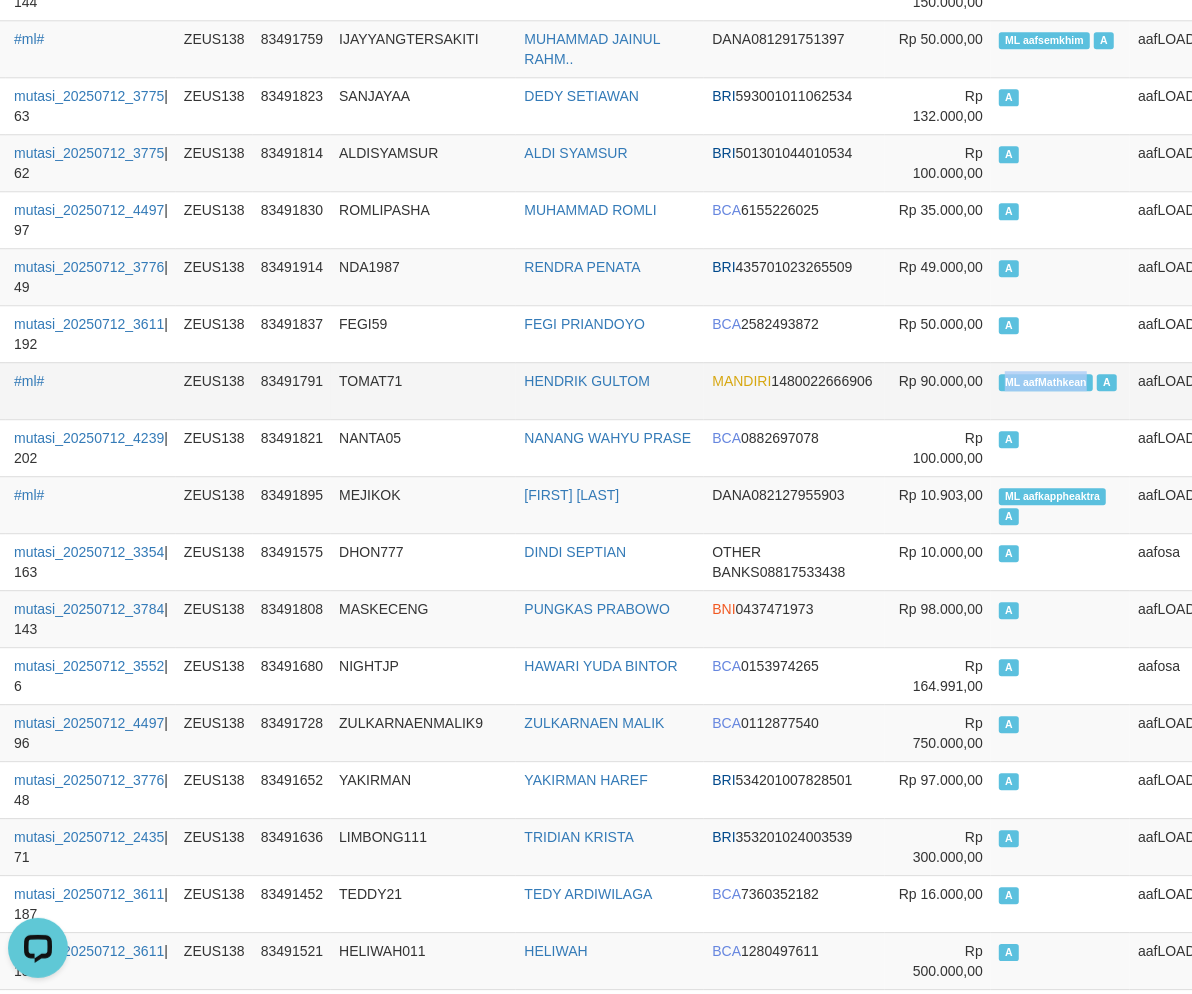 copy on "ML aafMathkean" 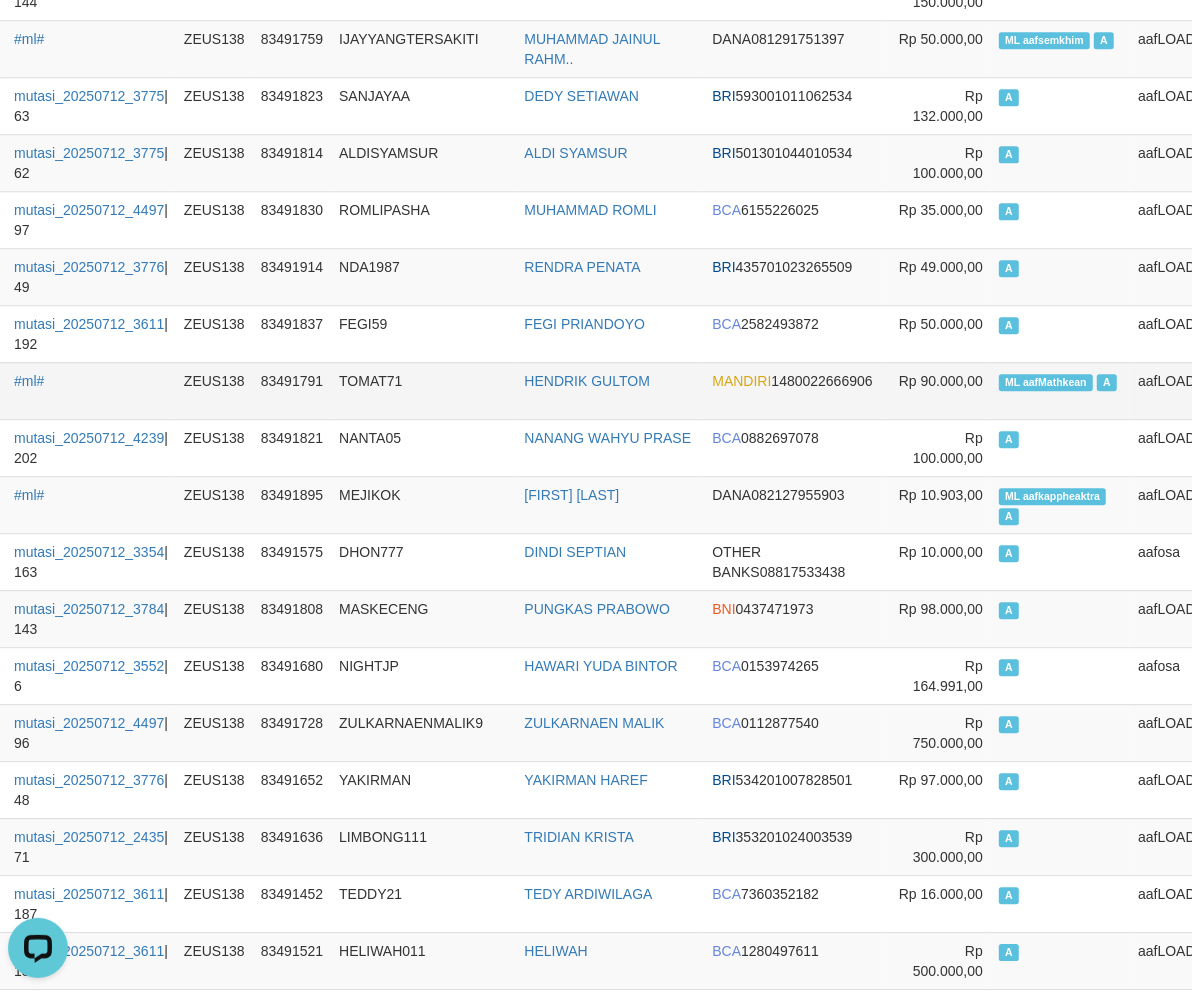 scroll, scrollTop: 5018, scrollLeft: 150, axis: both 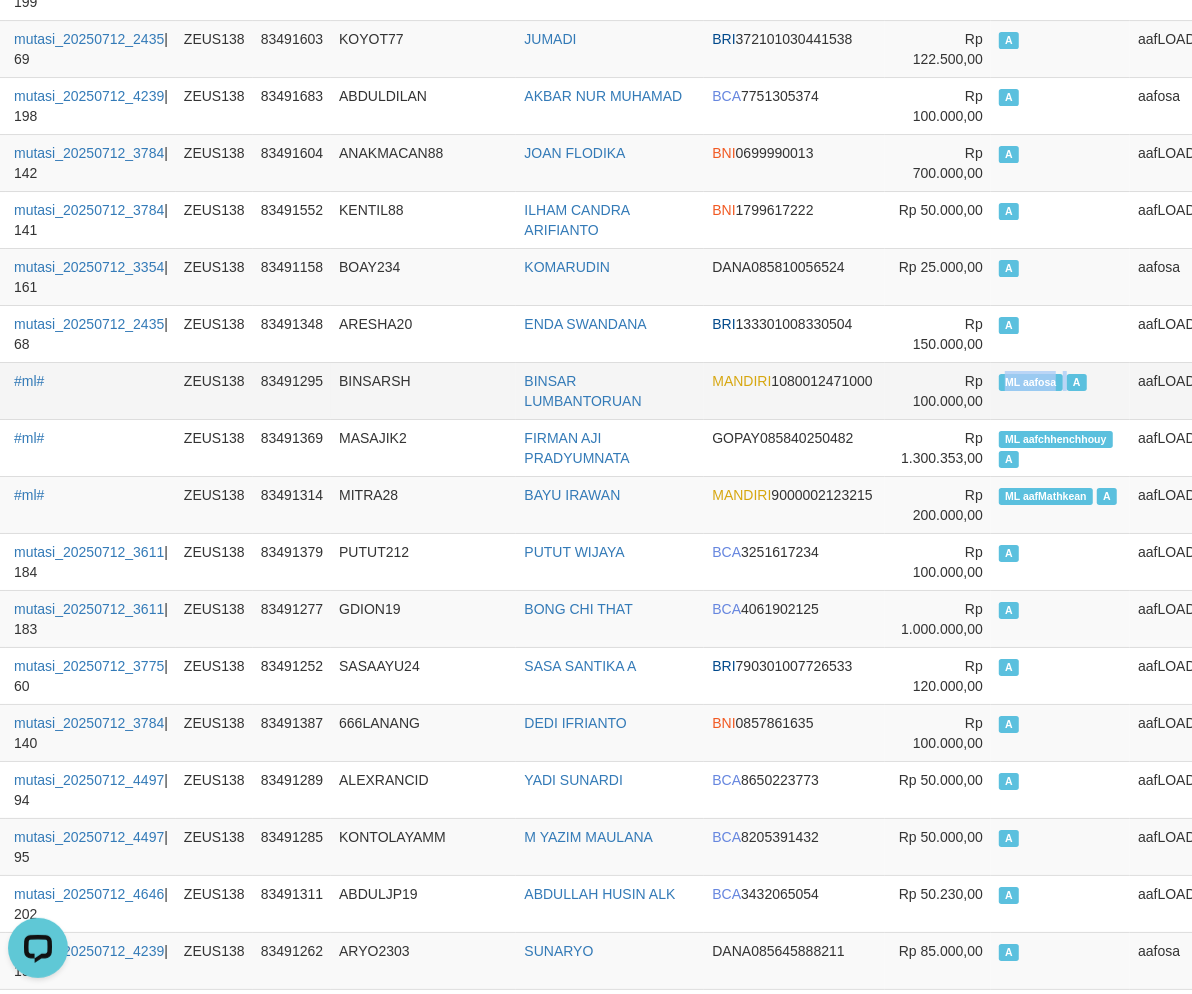copy on "ML aafosa" 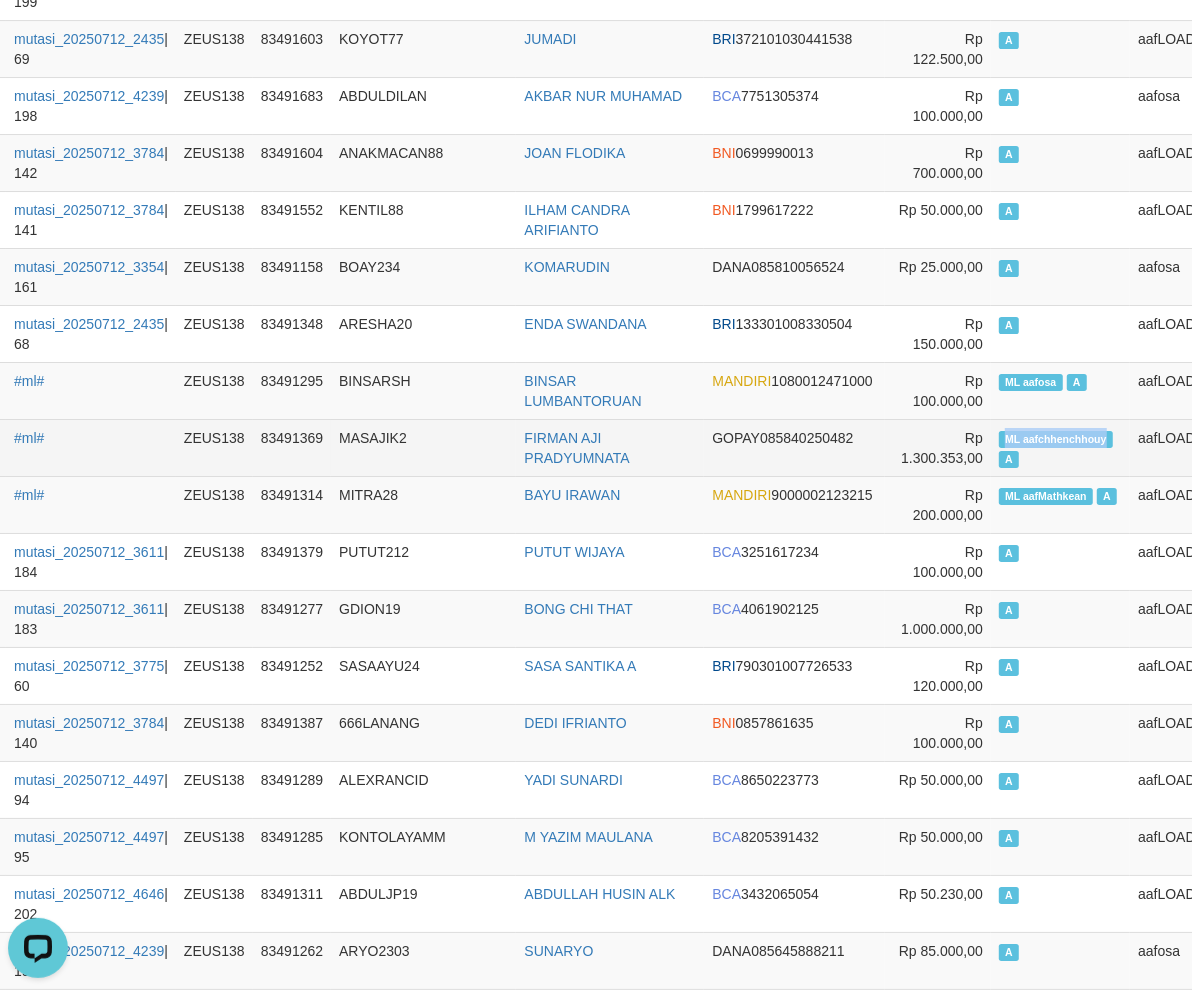 copy on "ML aafchhenchhouy" 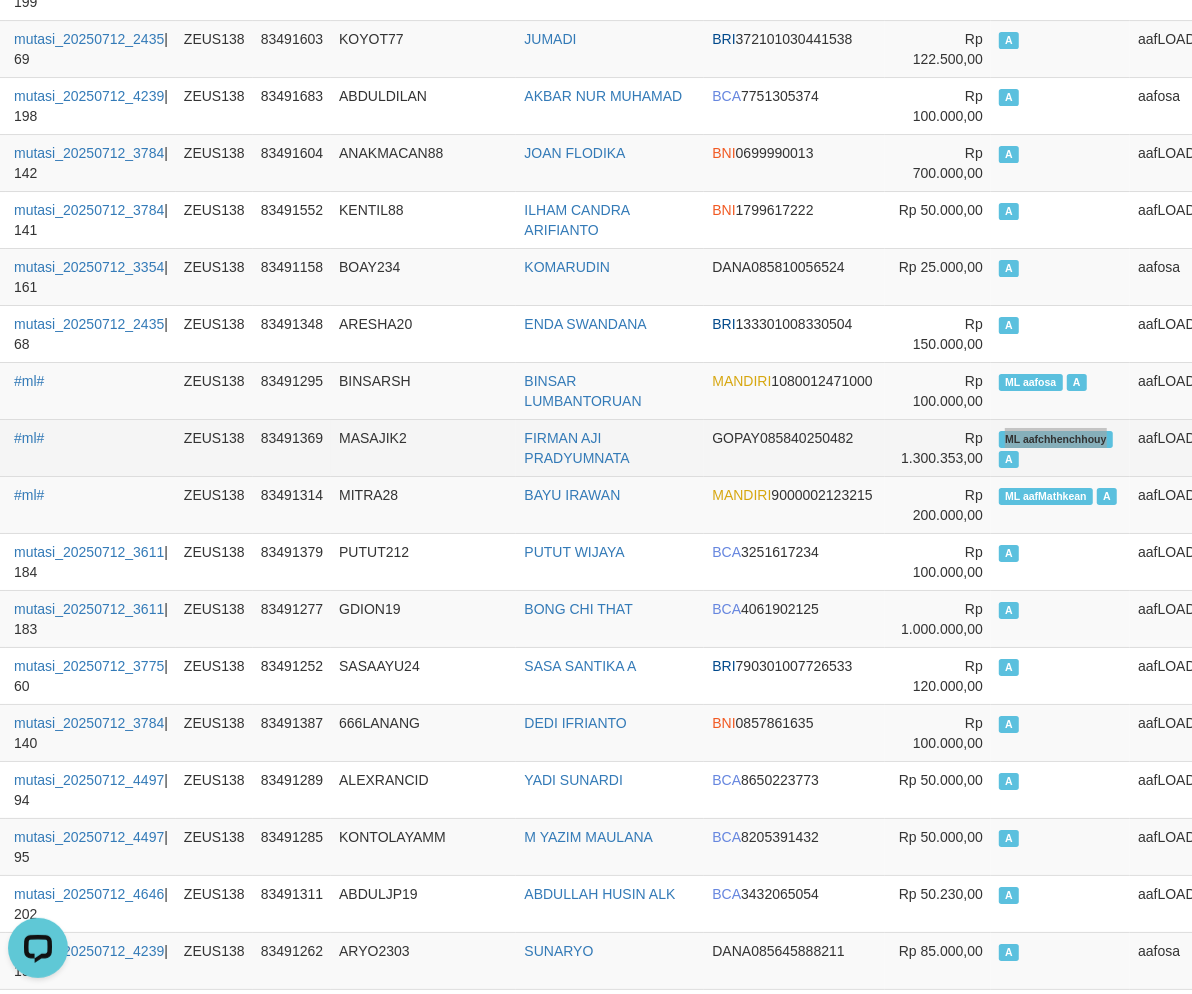 scroll, scrollTop: 5703, scrollLeft: 150, axis: both 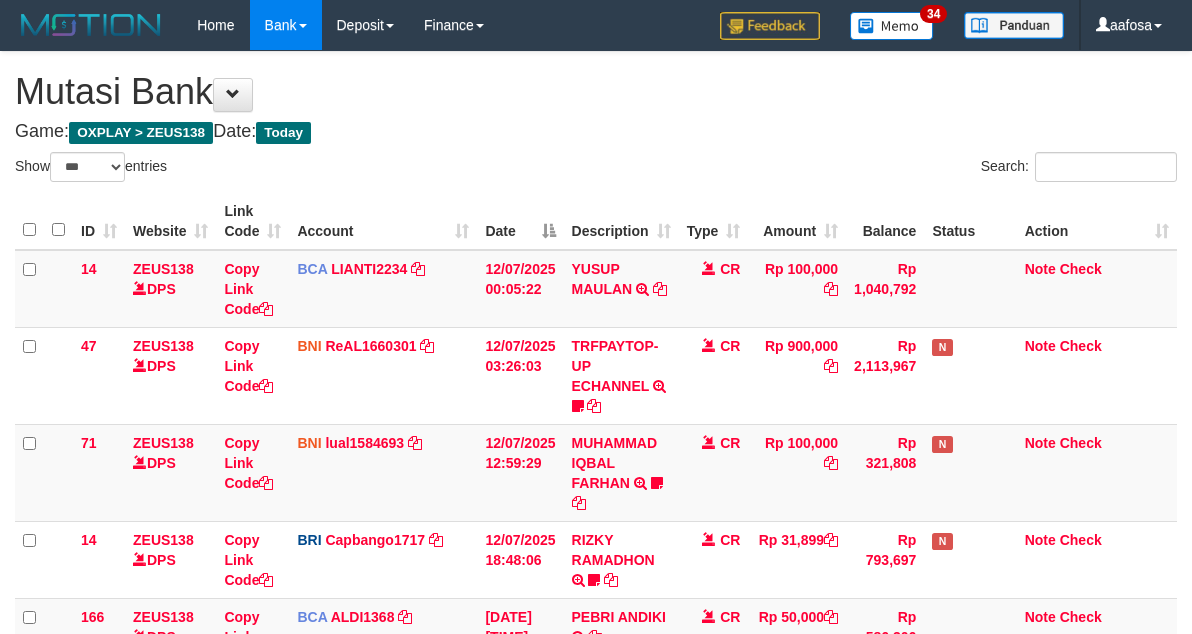 select on "***" 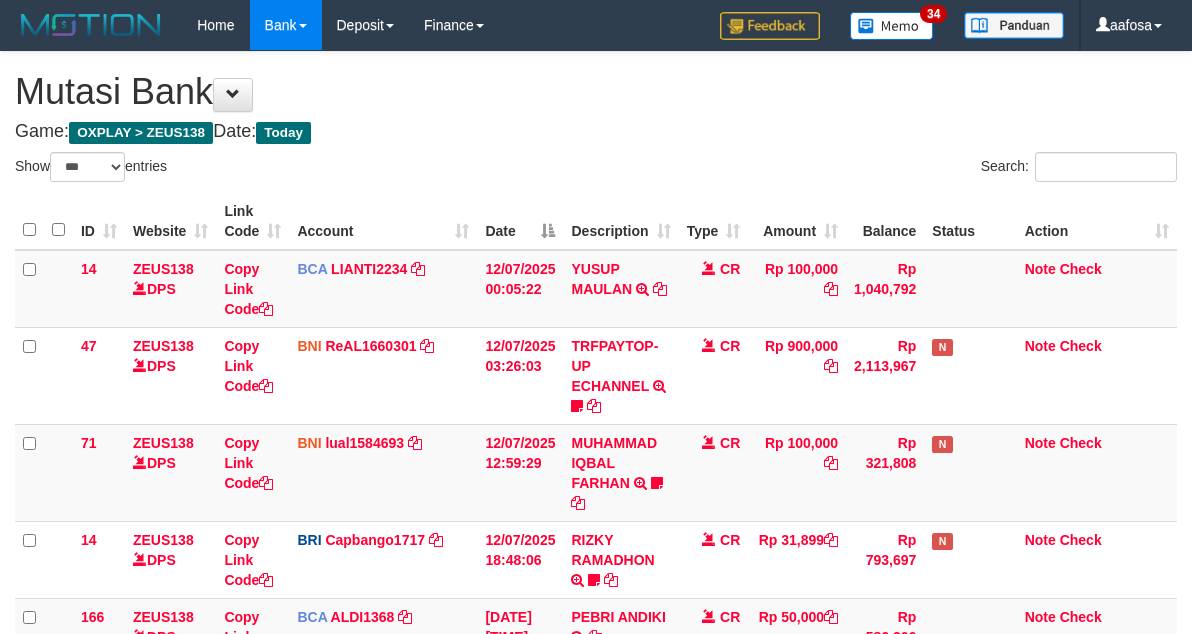 scroll, scrollTop: 215, scrollLeft: 0, axis: vertical 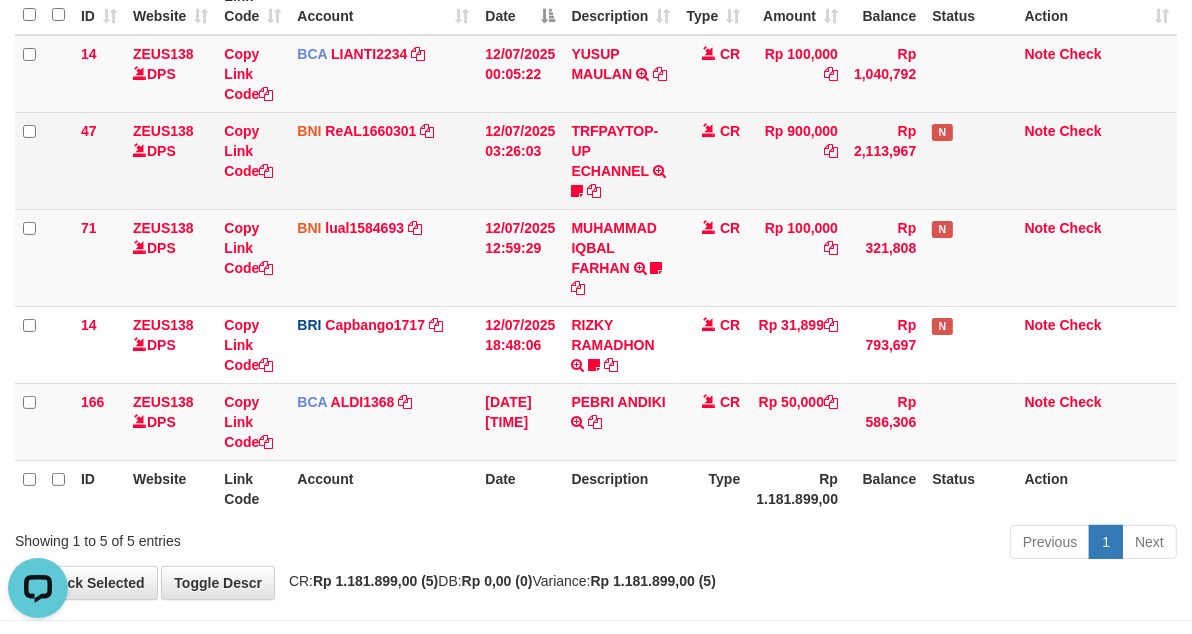 click on "Rp 900,000" at bounding box center [797, 160] 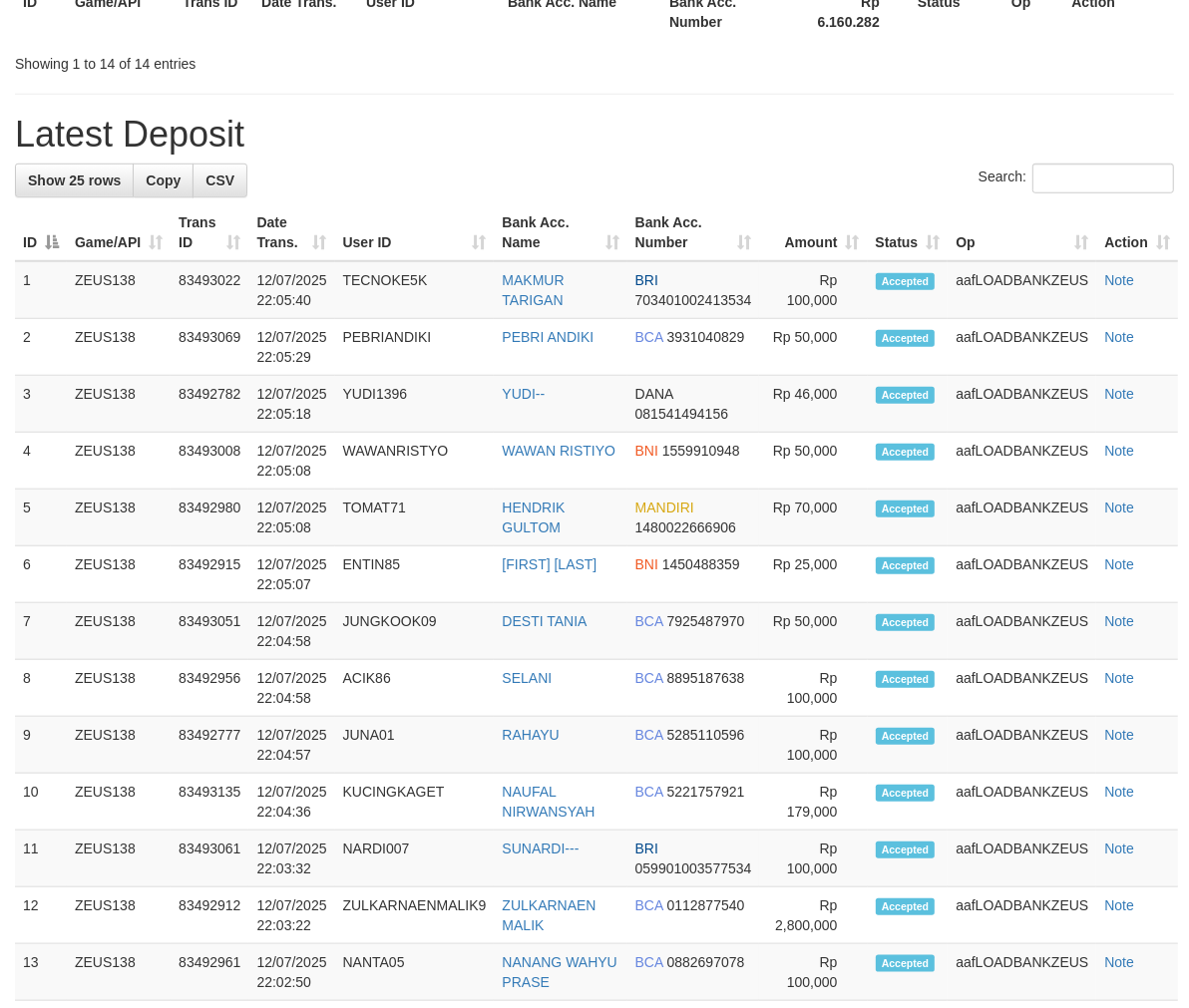 scroll, scrollTop: 1007, scrollLeft: 0, axis: vertical 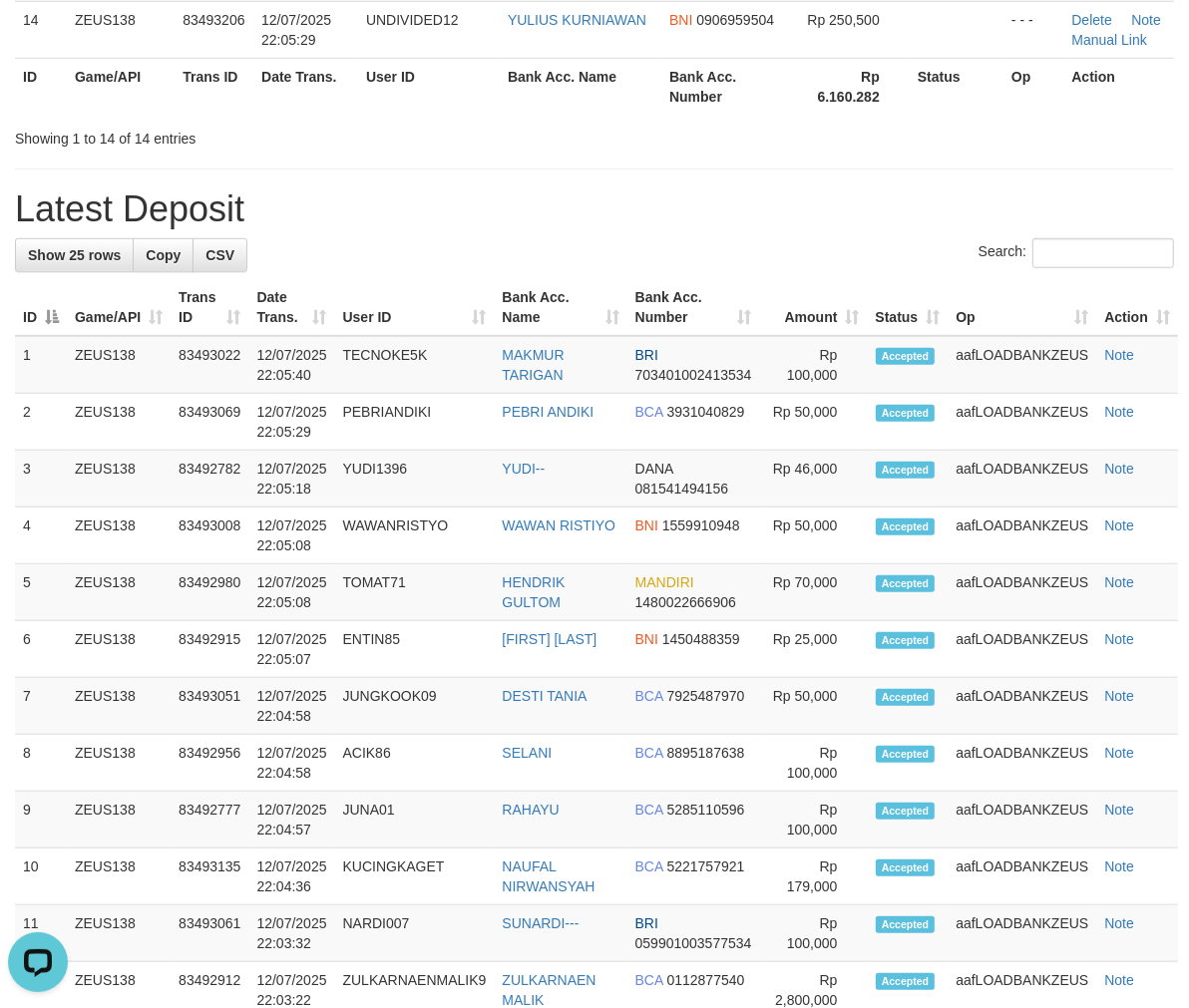 click on "**********" at bounding box center (594, 468) 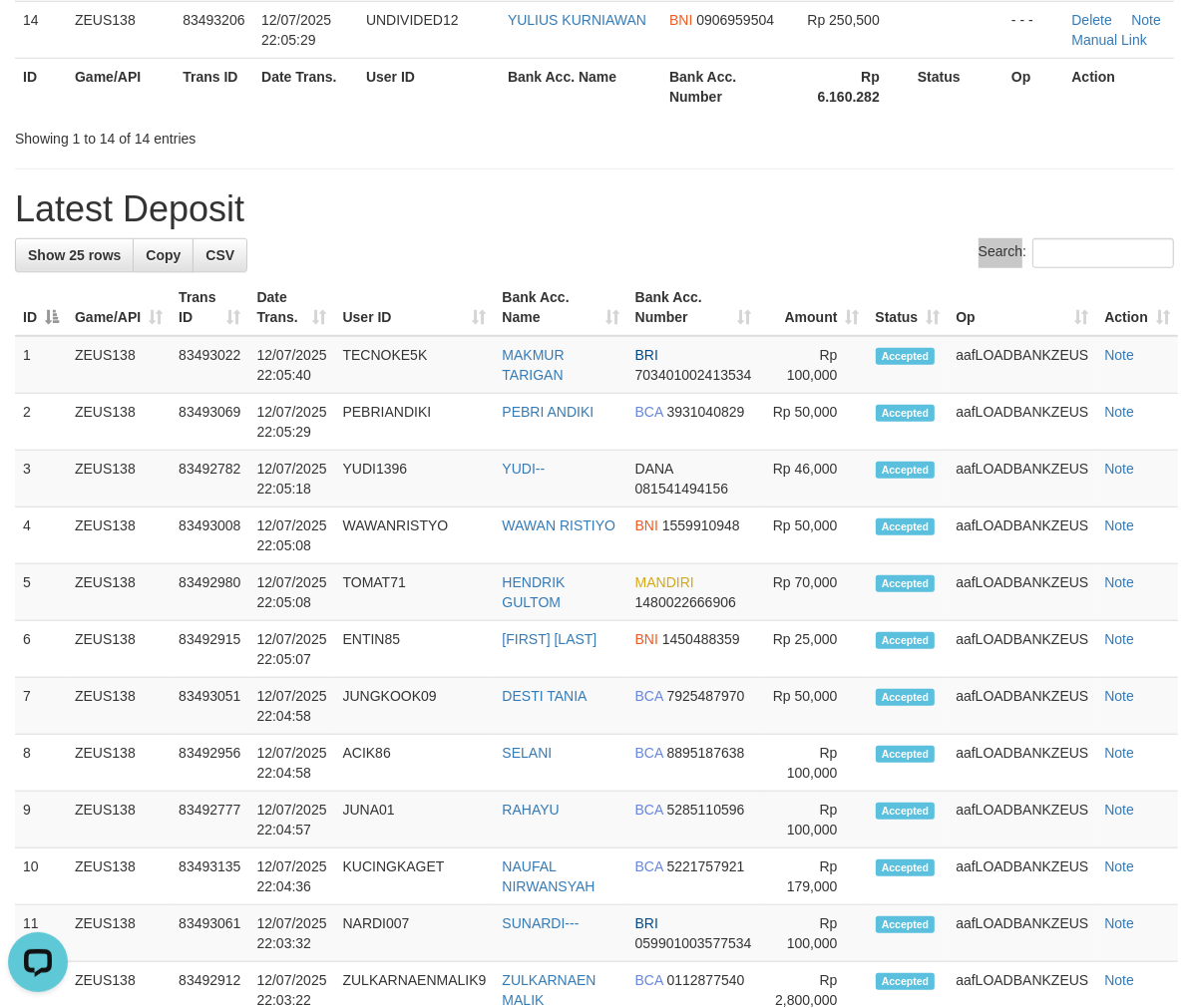 click on "**********" at bounding box center (594, 468) 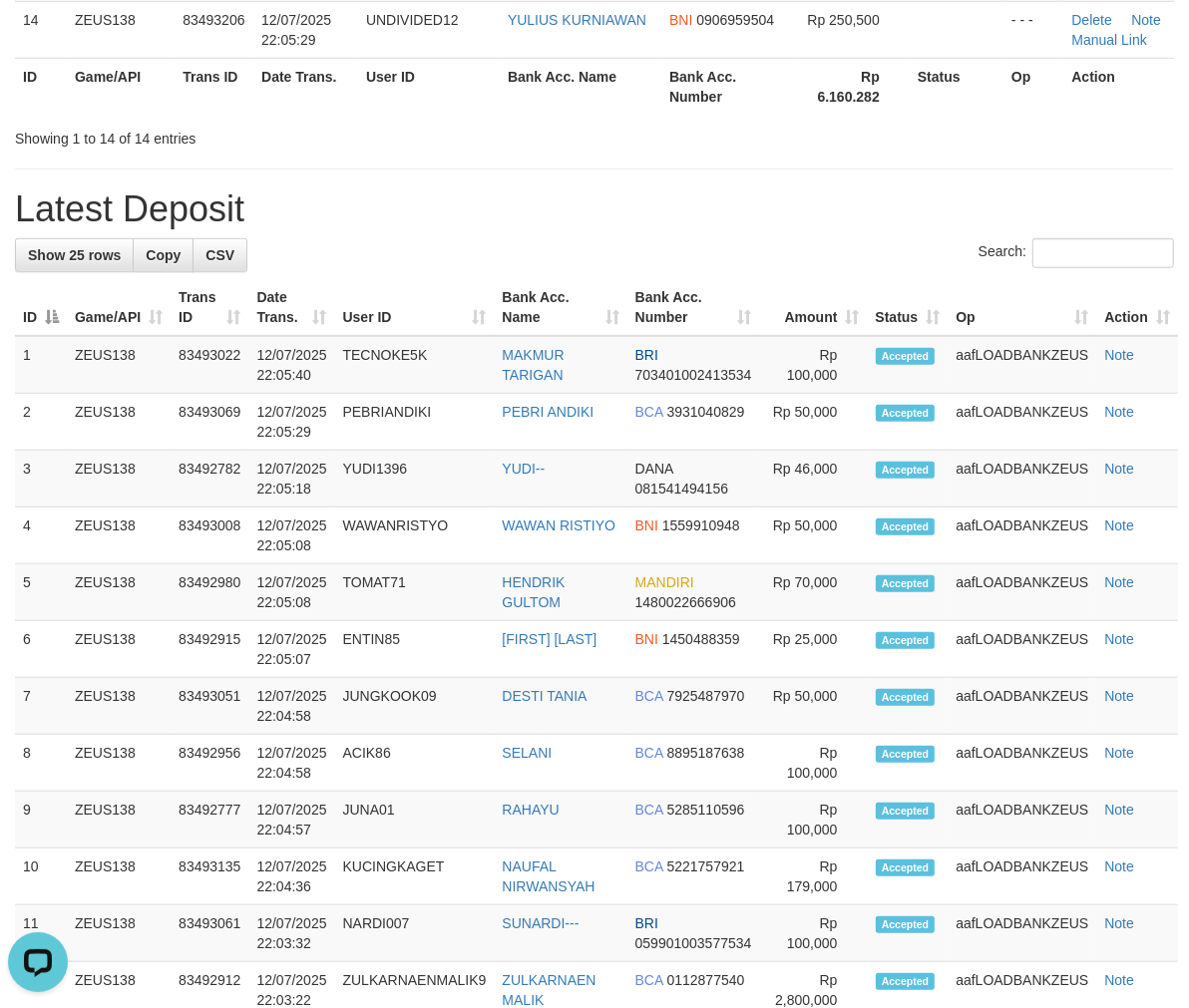 scroll, scrollTop: 46, scrollLeft: 0, axis: vertical 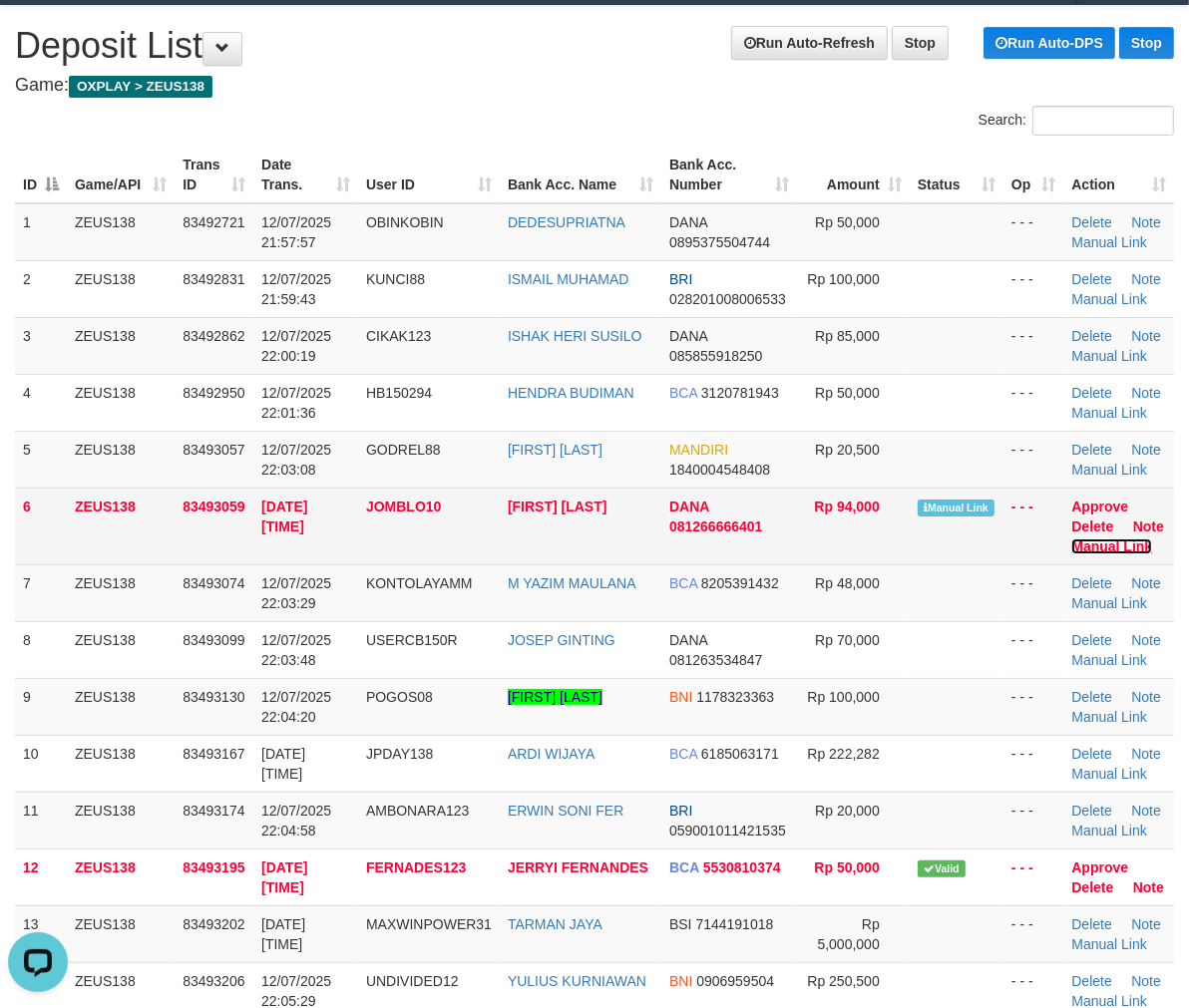 drag, startPoint x: 1118, startPoint y: 543, endPoint x: 1039, endPoint y: 529, distance: 80.23092 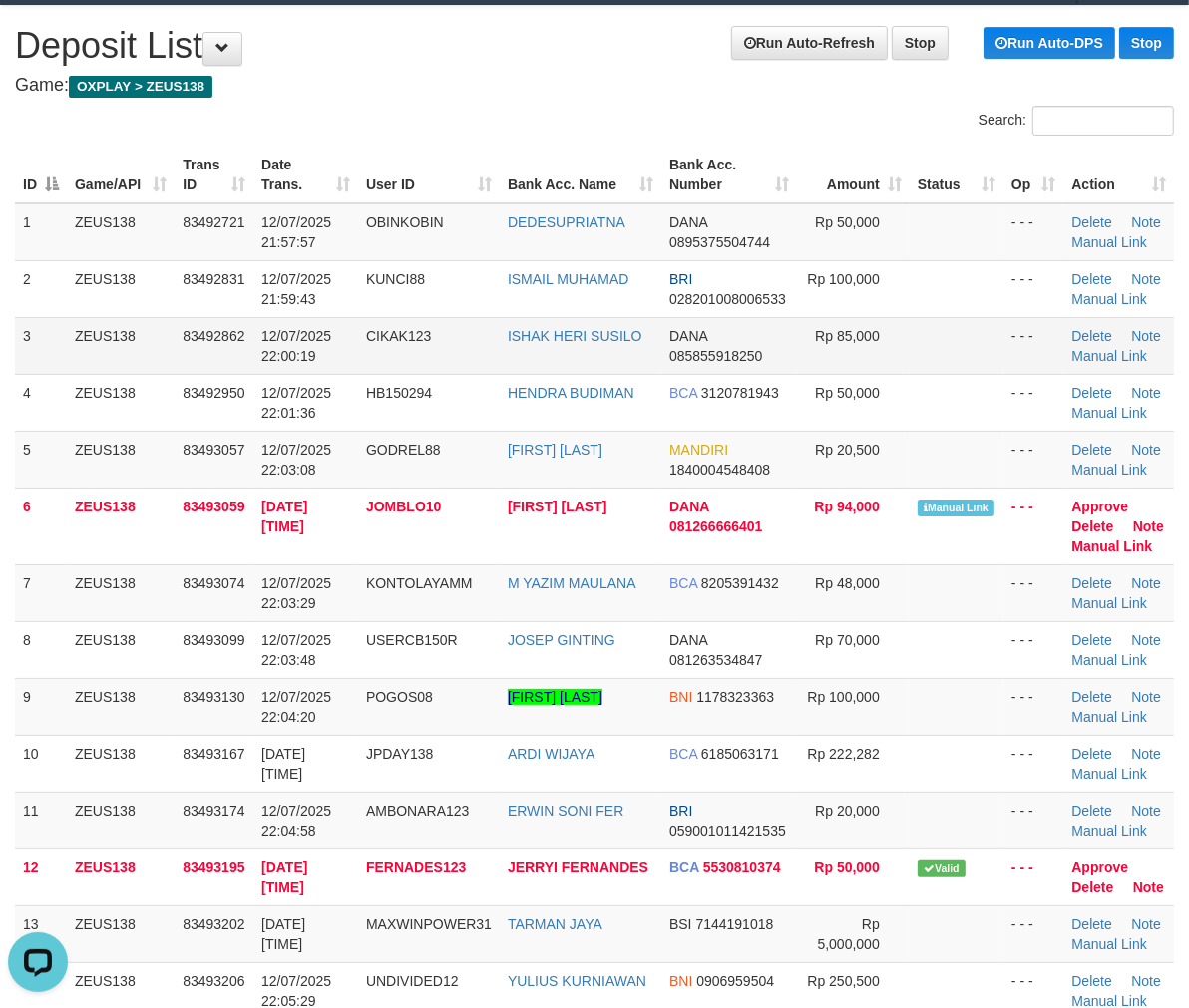 drag, startPoint x: 746, startPoint y: 289, endPoint x: 691, endPoint y: 317, distance: 61.7171 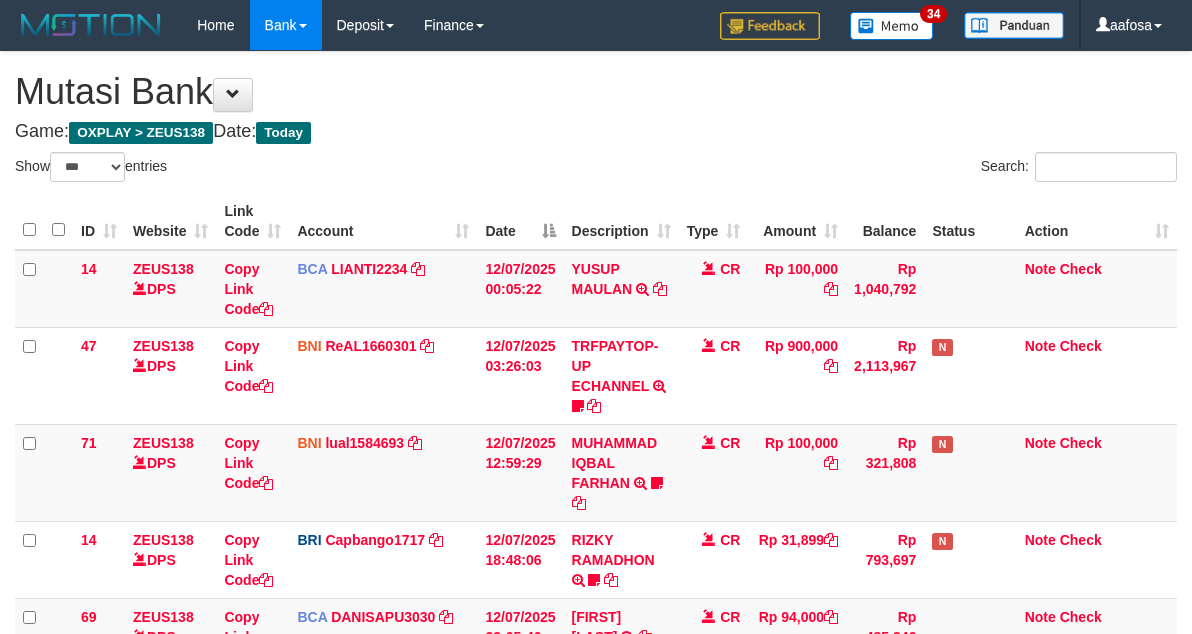 select on "***" 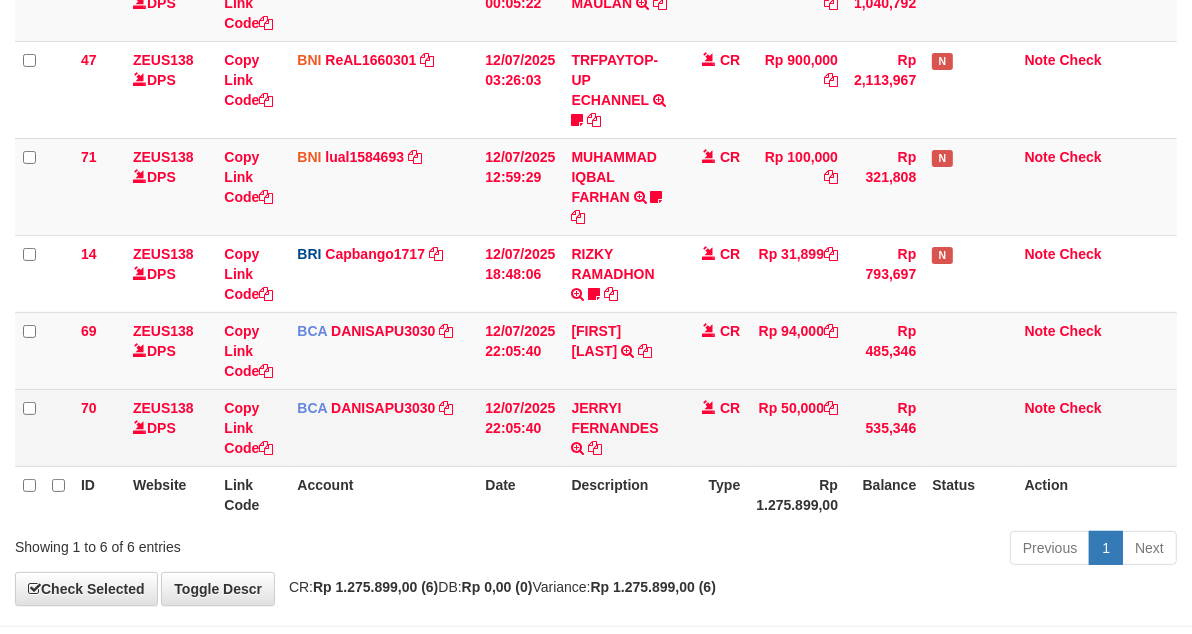 scroll, scrollTop: 215, scrollLeft: 0, axis: vertical 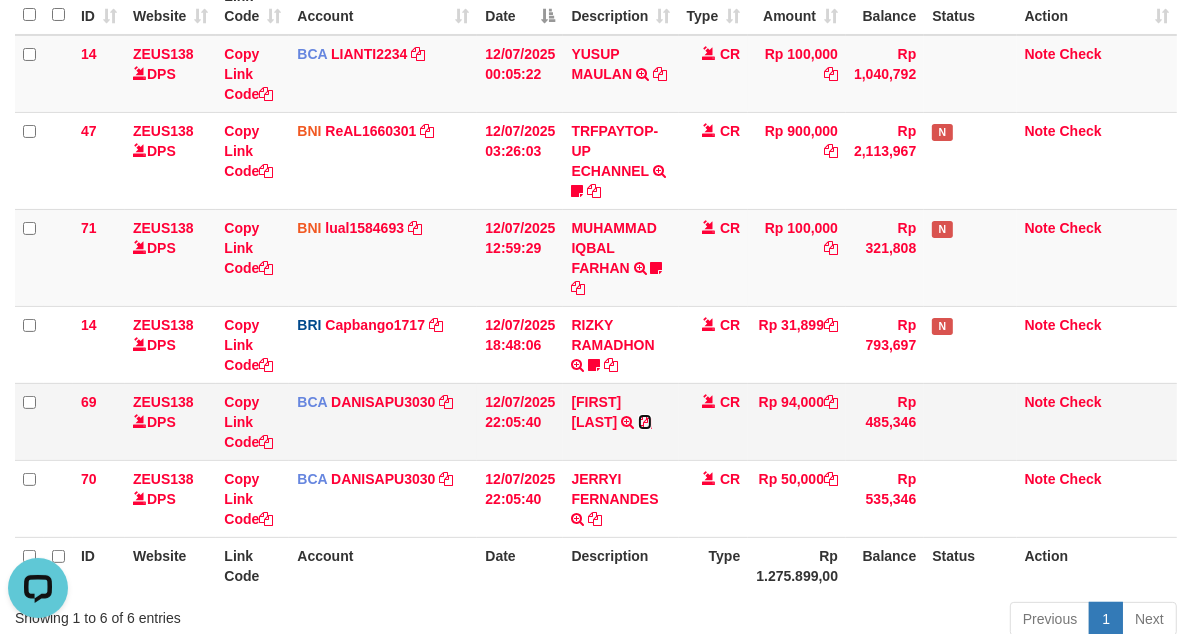 click at bounding box center [645, 422] 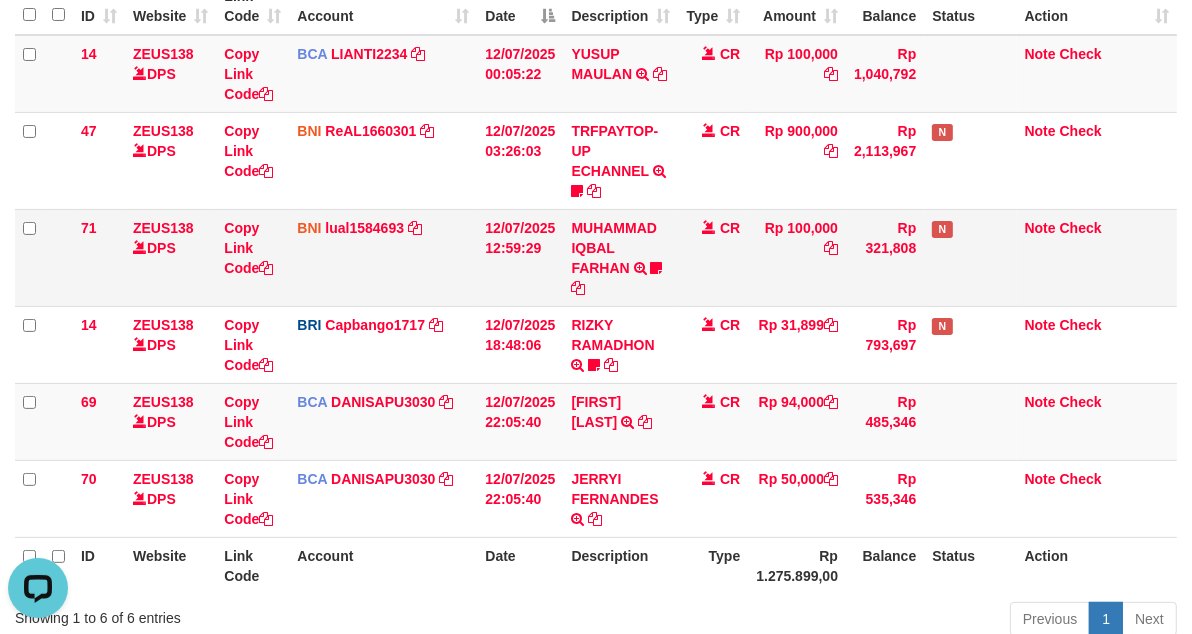 drag, startPoint x: 414, startPoint y: 237, endPoint x: 640, endPoint y: 237, distance: 226 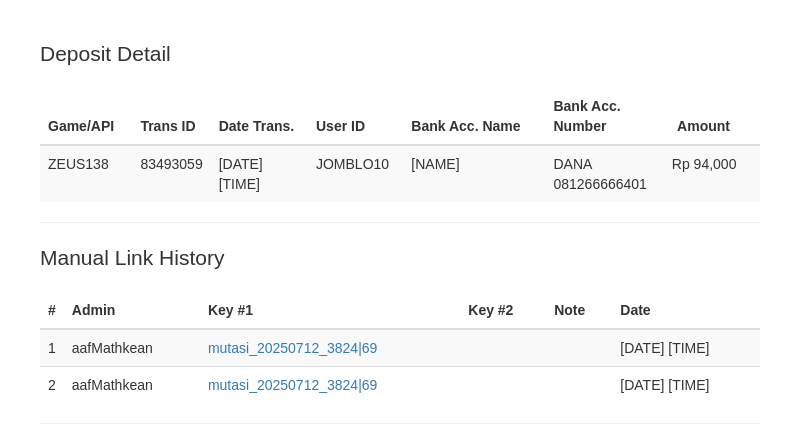 scroll, scrollTop: 442, scrollLeft: 0, axis: vertical 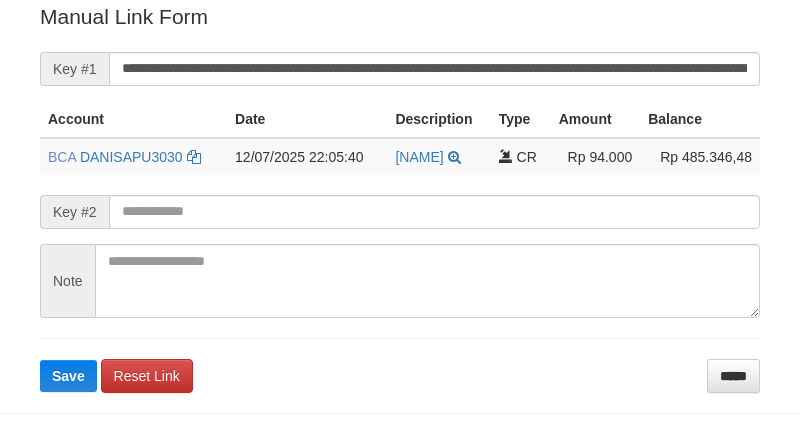 click on "**********" at bounding box center [434, 69] 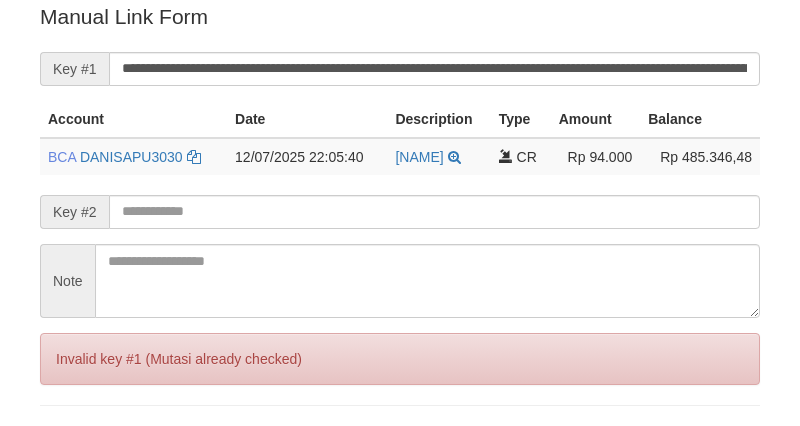 click on "Save" at bounding box center [68, 443] 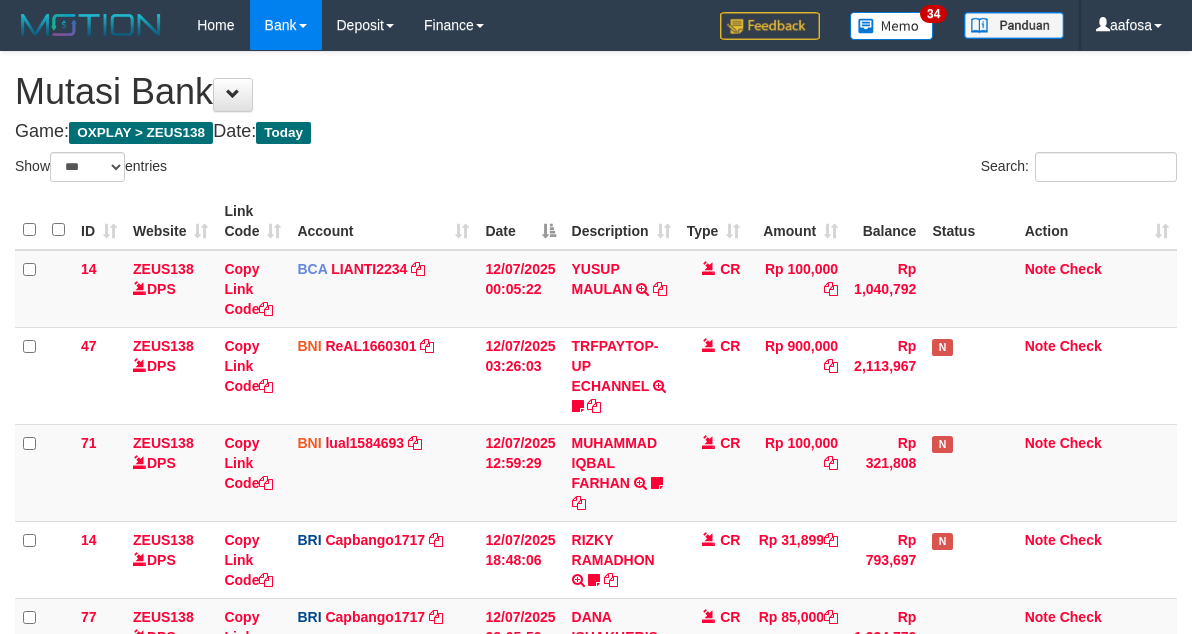 select on "***" 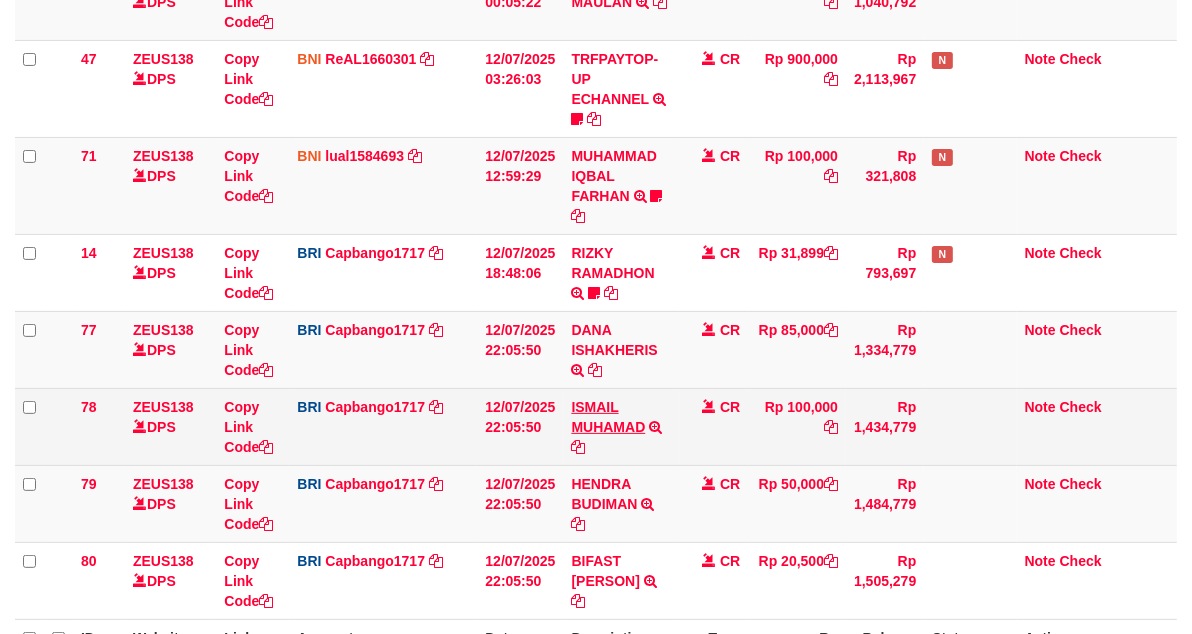 scroll, scrollTop: 326, scrollLeft: 0, axis: vertical 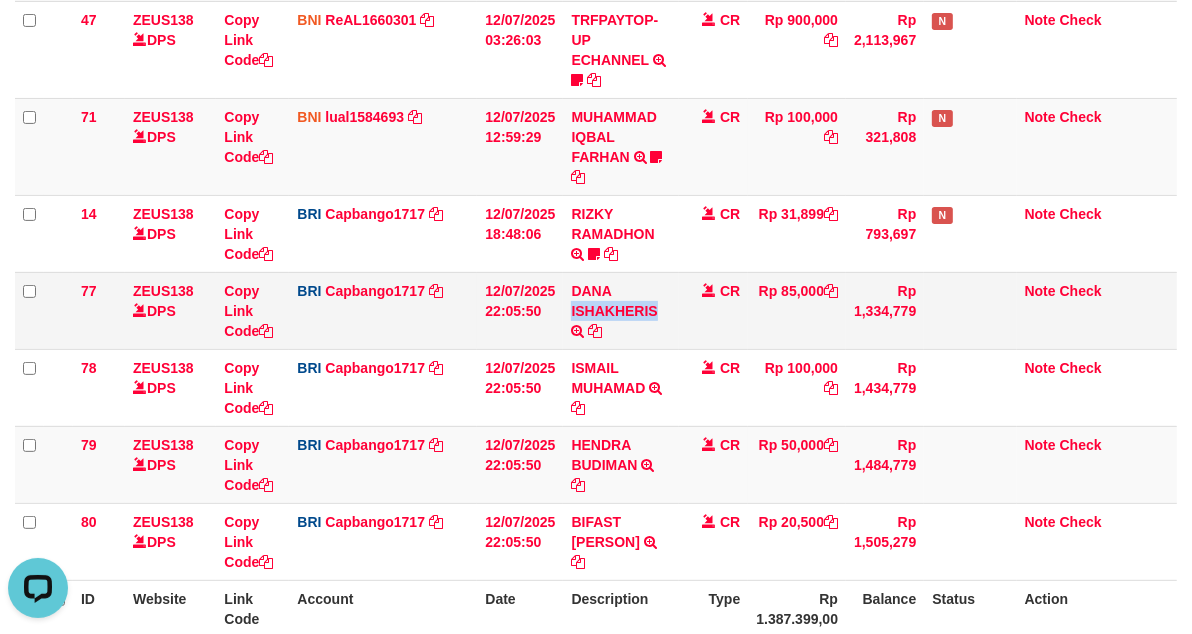drag, startPoint x: 567, startPoint y: 311, endPoint x: 655, endPoint y: 317, distance: 88.20431 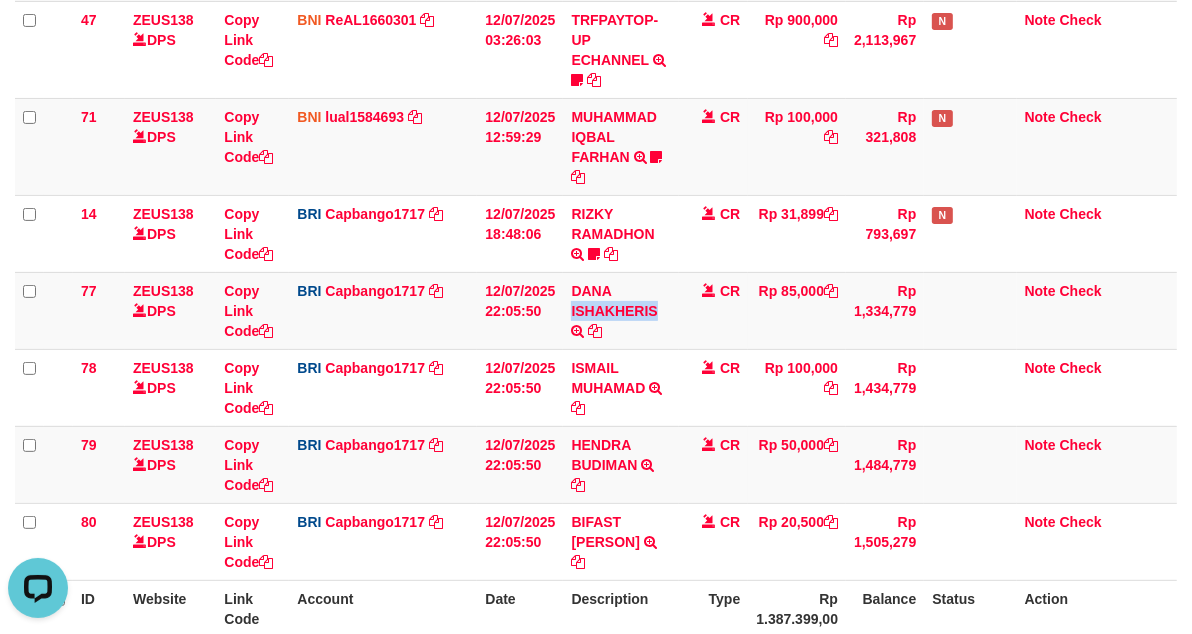 copy on "ISHAKHERIS" 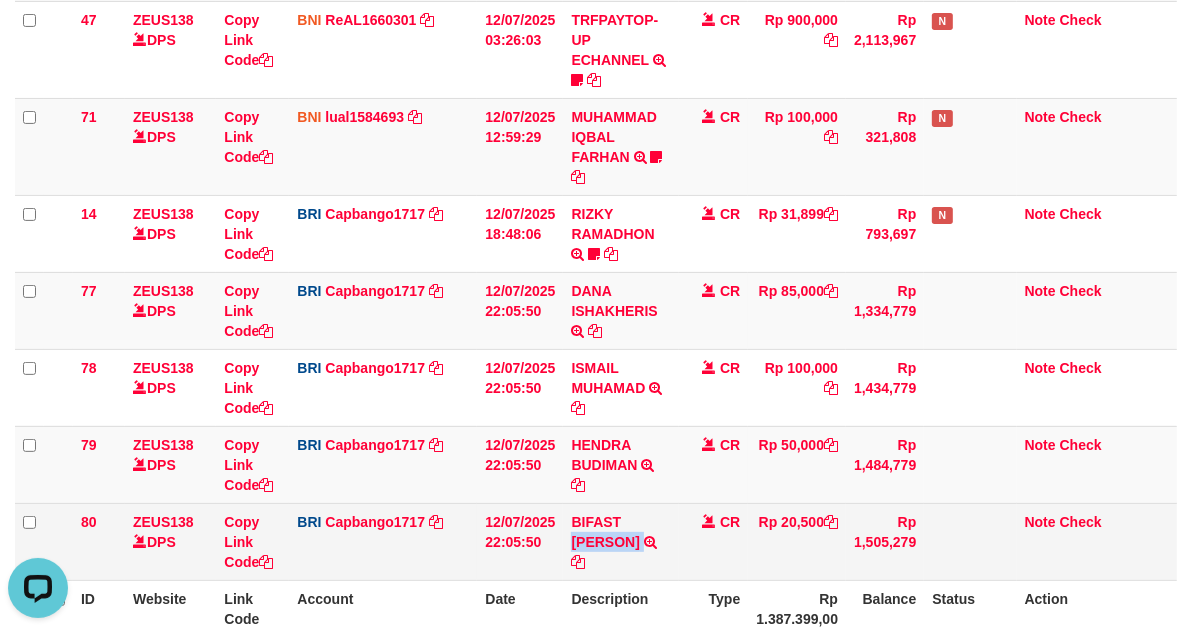 drag, startPoint x: 622, startPoint y: 507, endPoint x: 1206, endPoint y: 580, distance: 588.5448 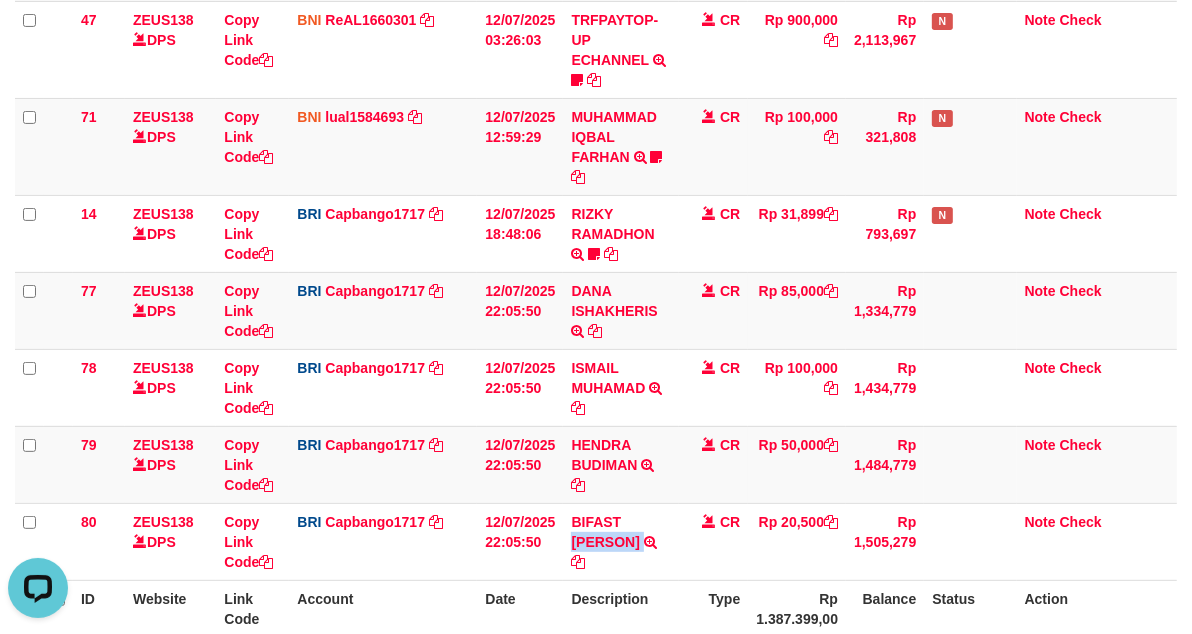 copy on "ANDI ROHMAN" 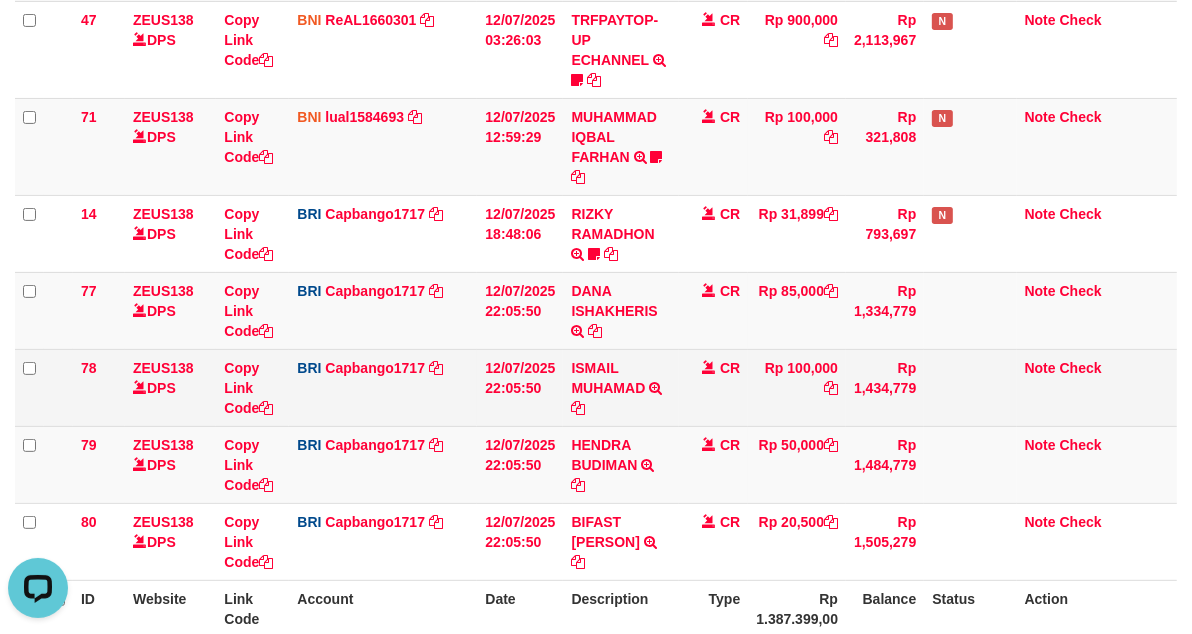 drag, startPoint x: 438, startPoint y: 411, endPoint x: 427, endPoint y: 400, distance: 15.556349 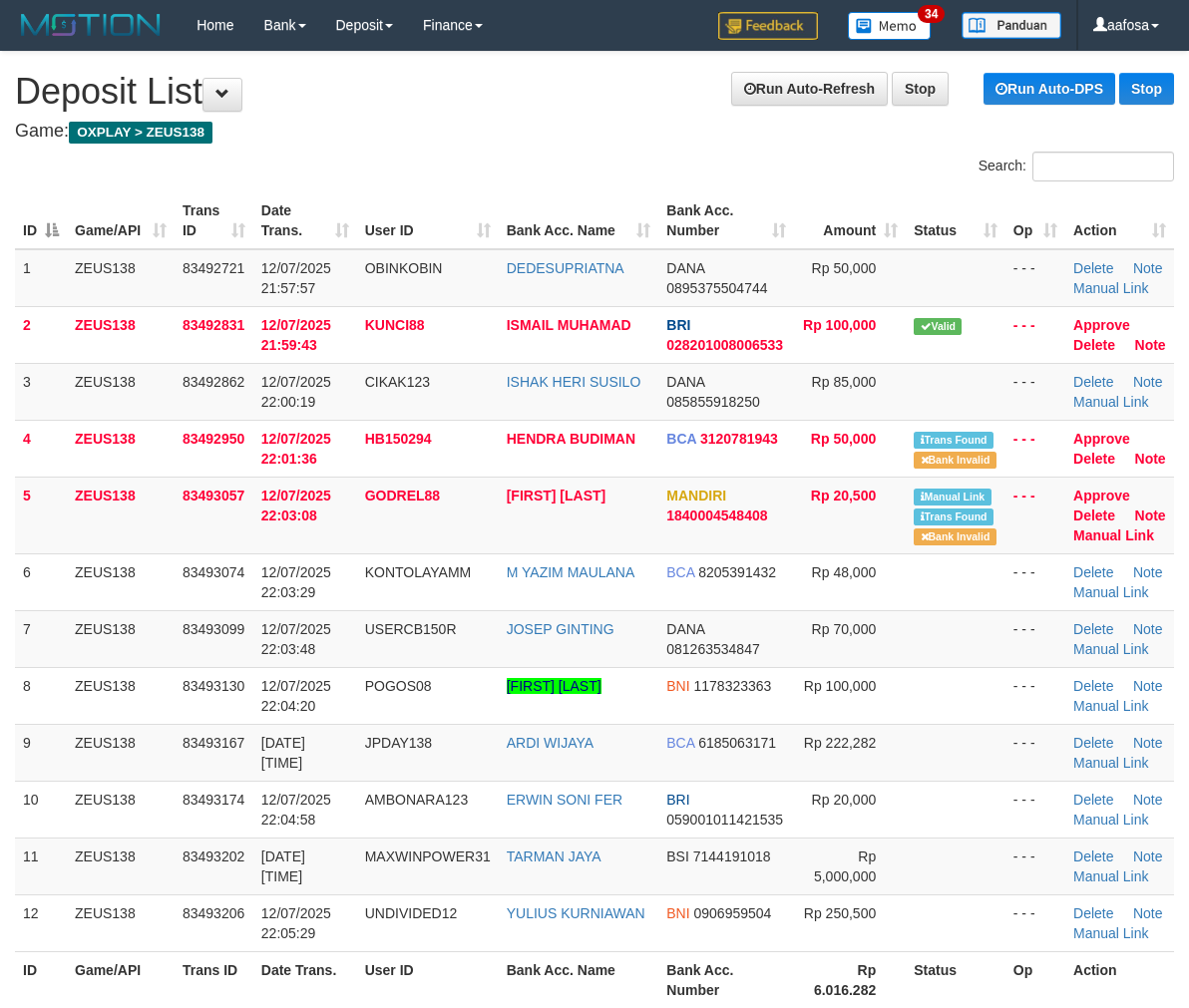scroll, scrollTop: 46, scrollLeft: 0, axis: vertical 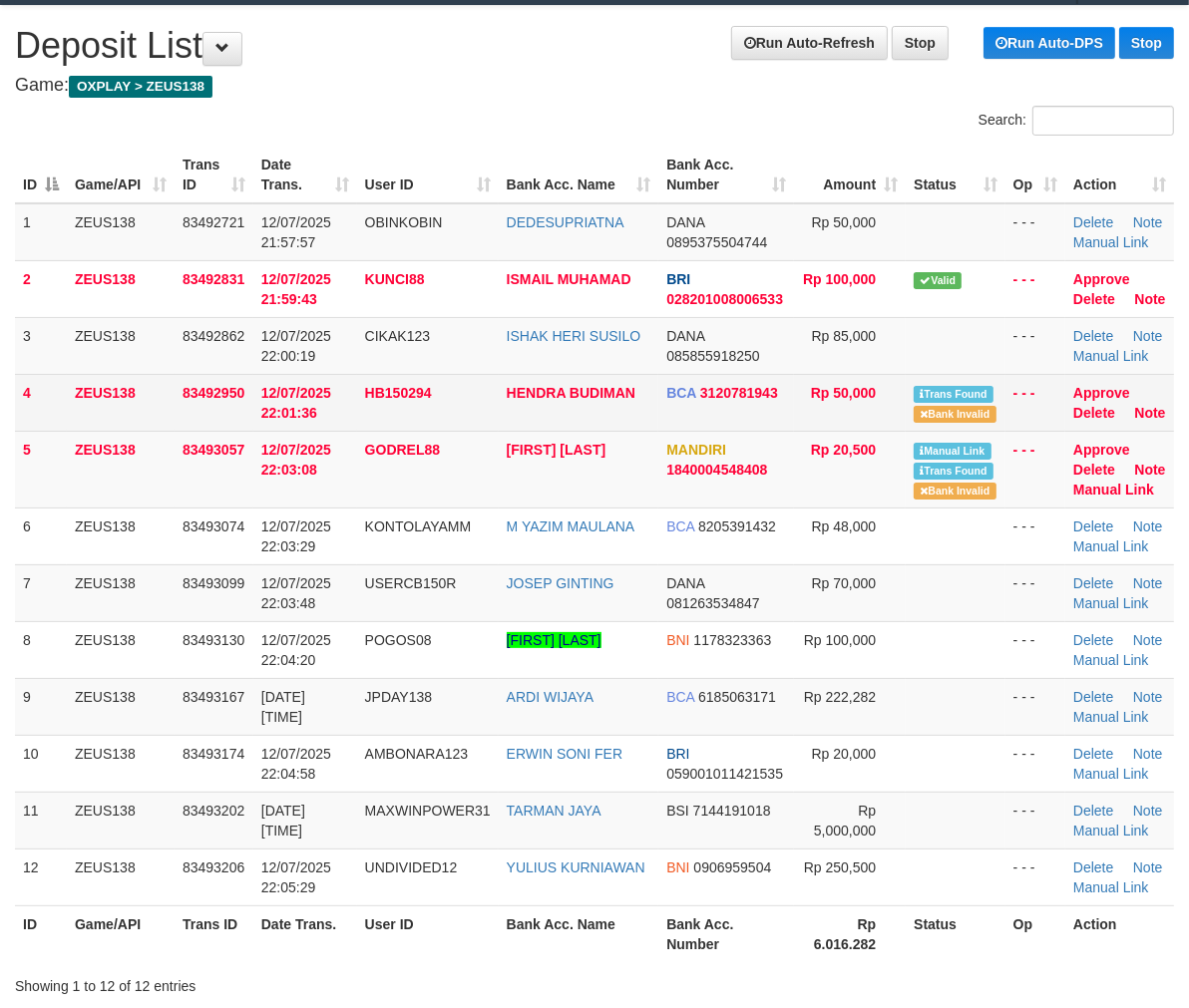 drag, startPoint x: 349, startPoint y: 399, endPoint x: 346, endPoint y: 411, distance: 12.369317 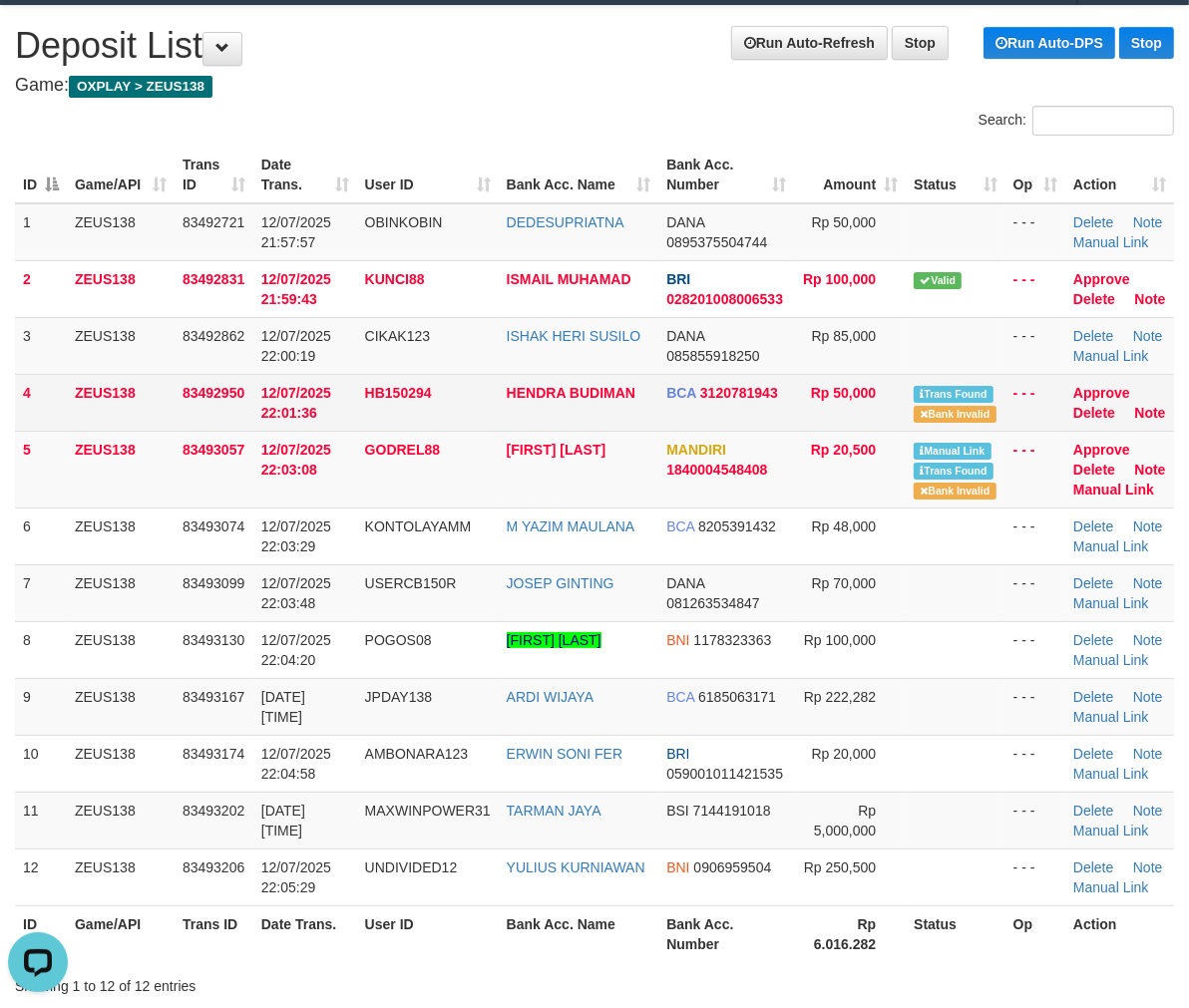 scroll, scrollTop: 0, scrollLeft: 0, axis: both 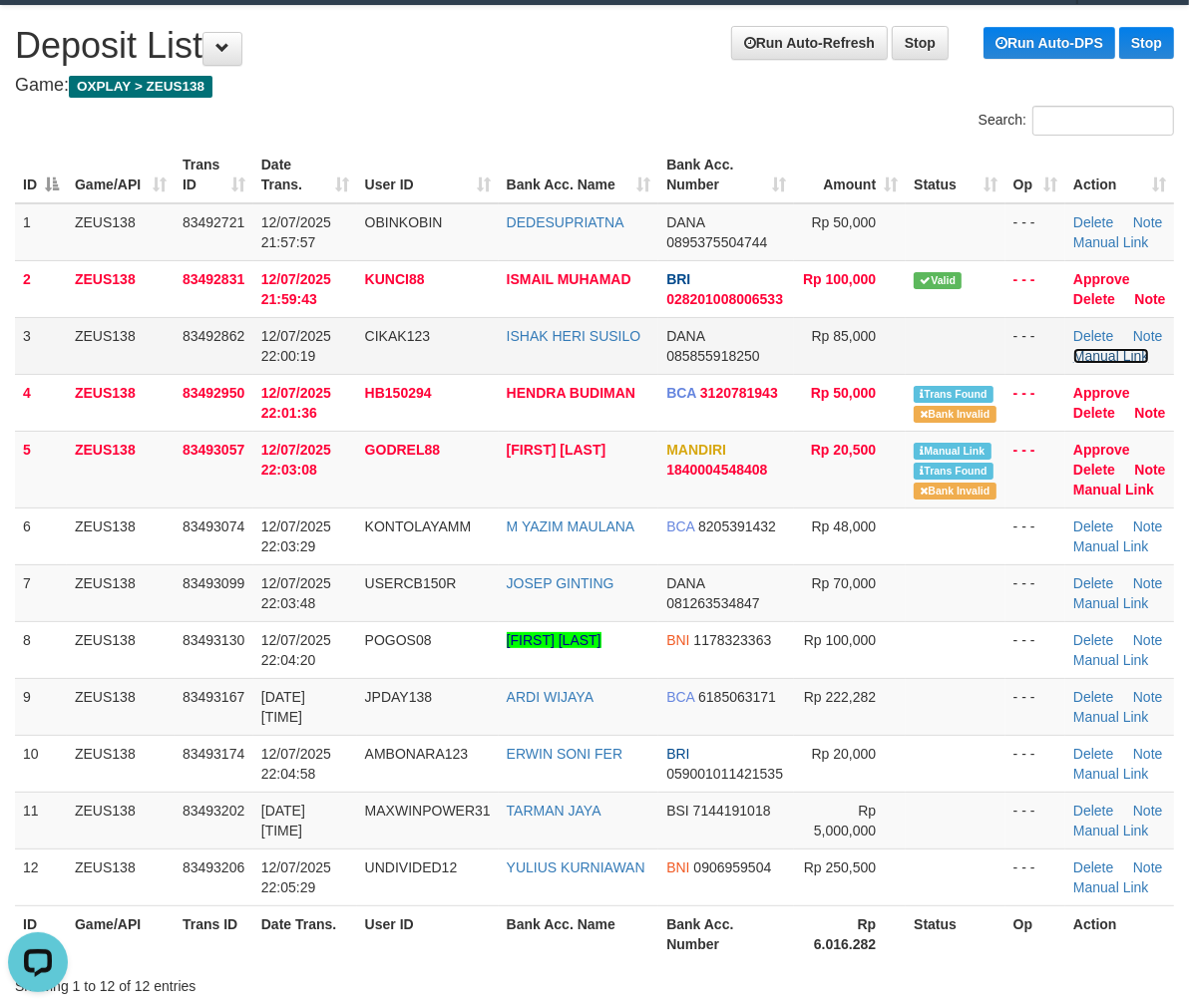 click on "Manual Link" at bounding box center [1111, 356] 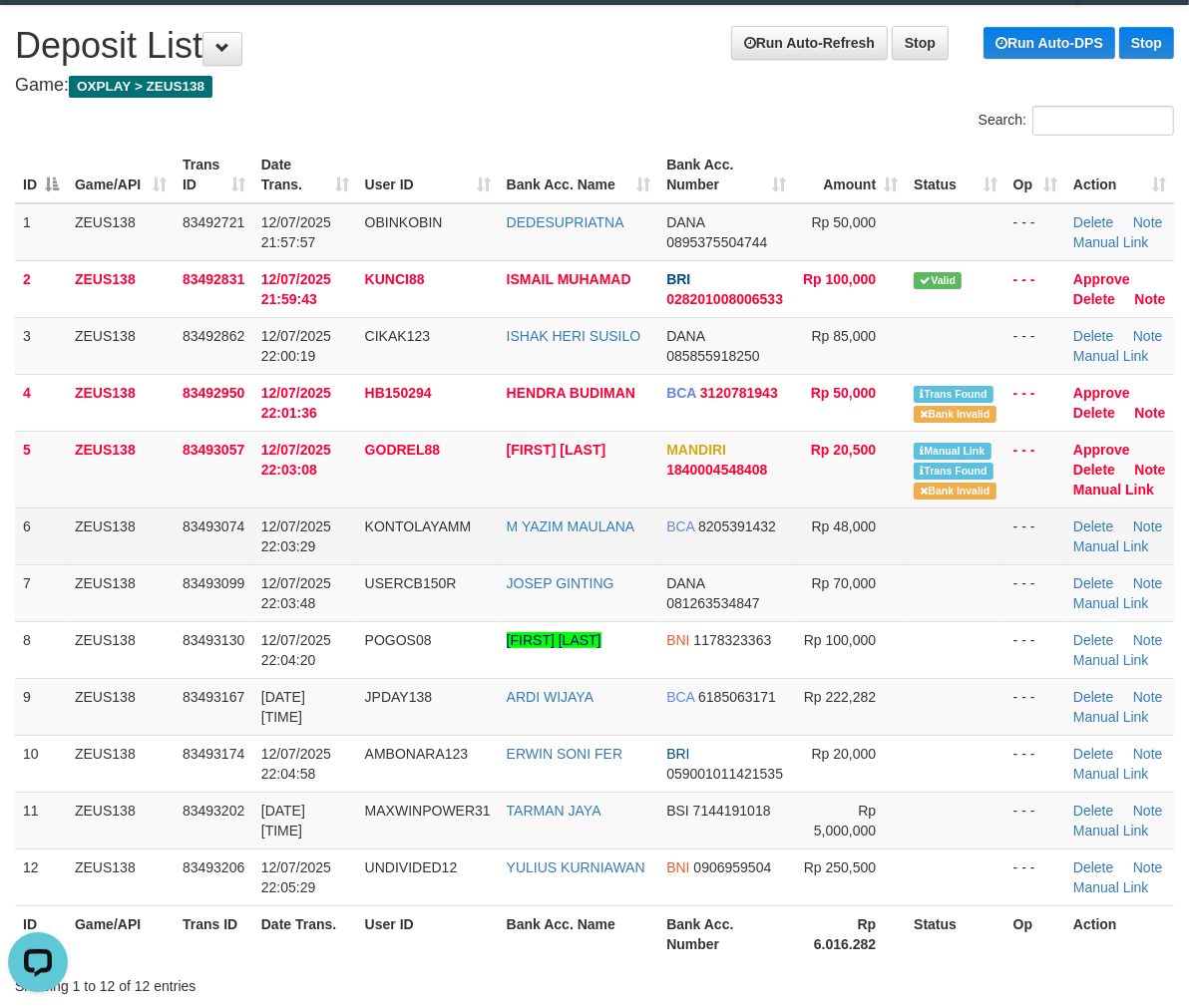click on "ANDI ROHMAN" at bounding box center [579, 469] 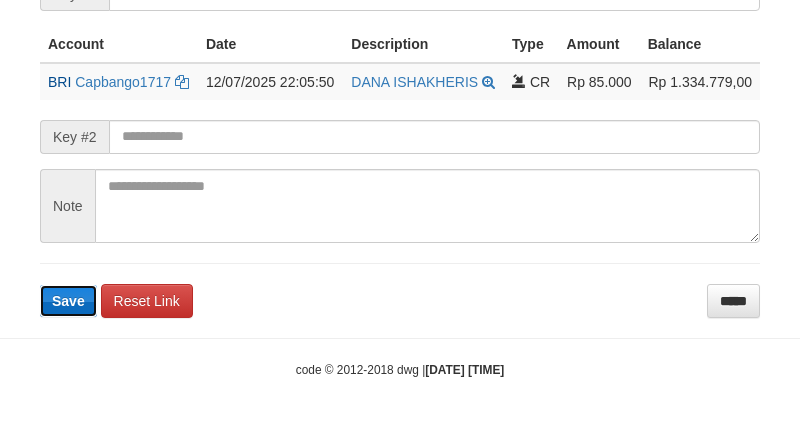 click on "Save" at bounding box center [68, 301] 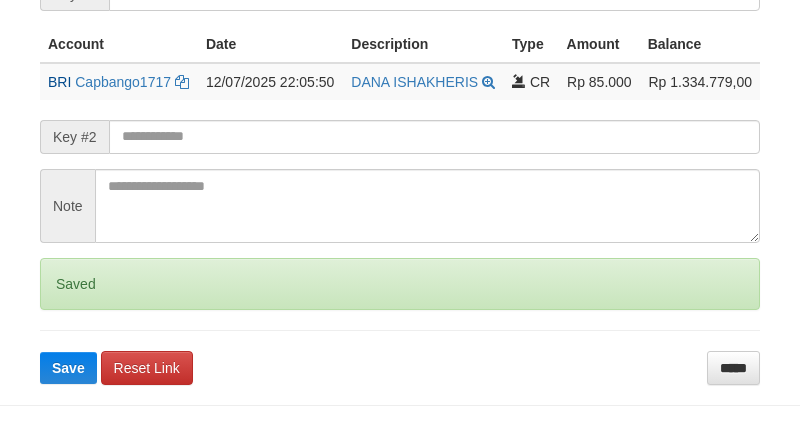 scroll, scrollTop: 546, scrollLeft: 0, axis: vertical 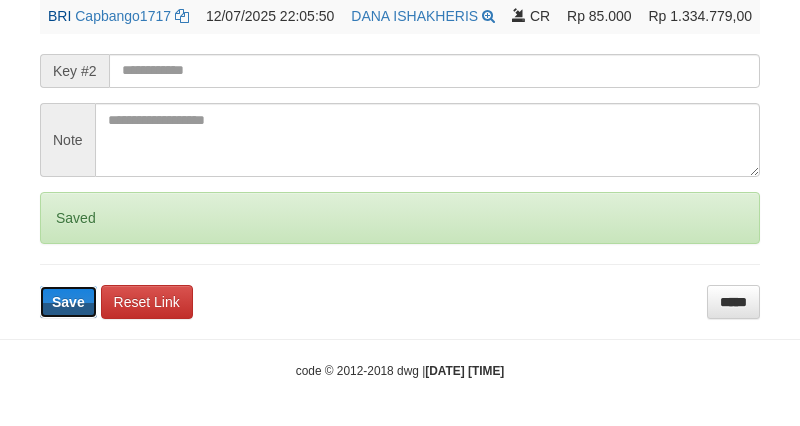 click on "Save" at bounding box center [68, 302] 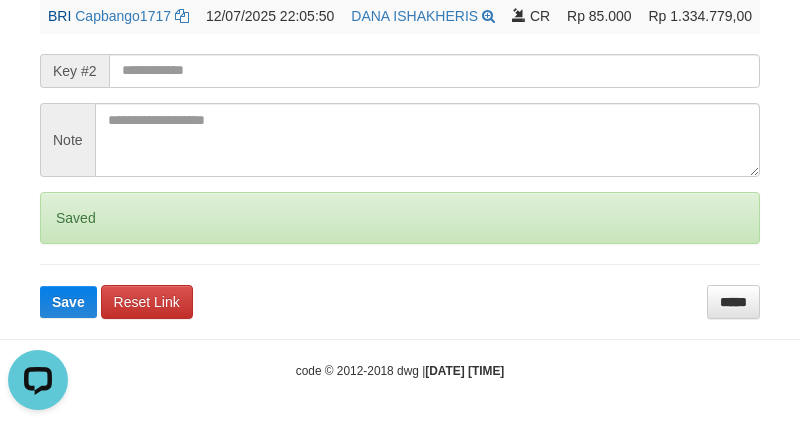 scroll, scrollTop: 0, scrollLeft: 0, axis: both 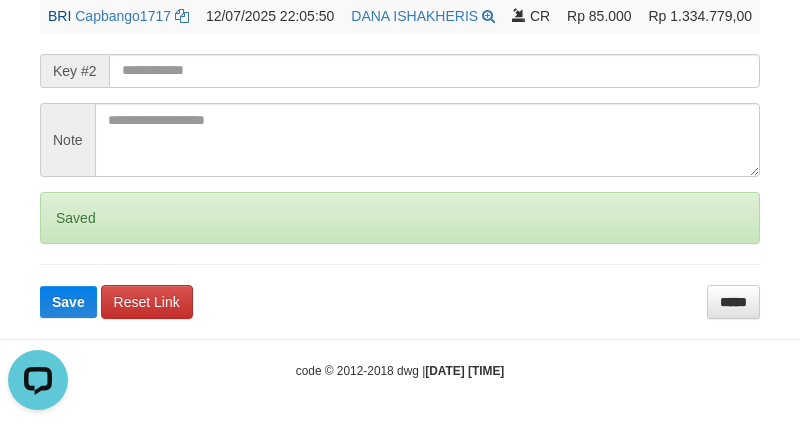 click on "Save" at bounding box center (68, 302) 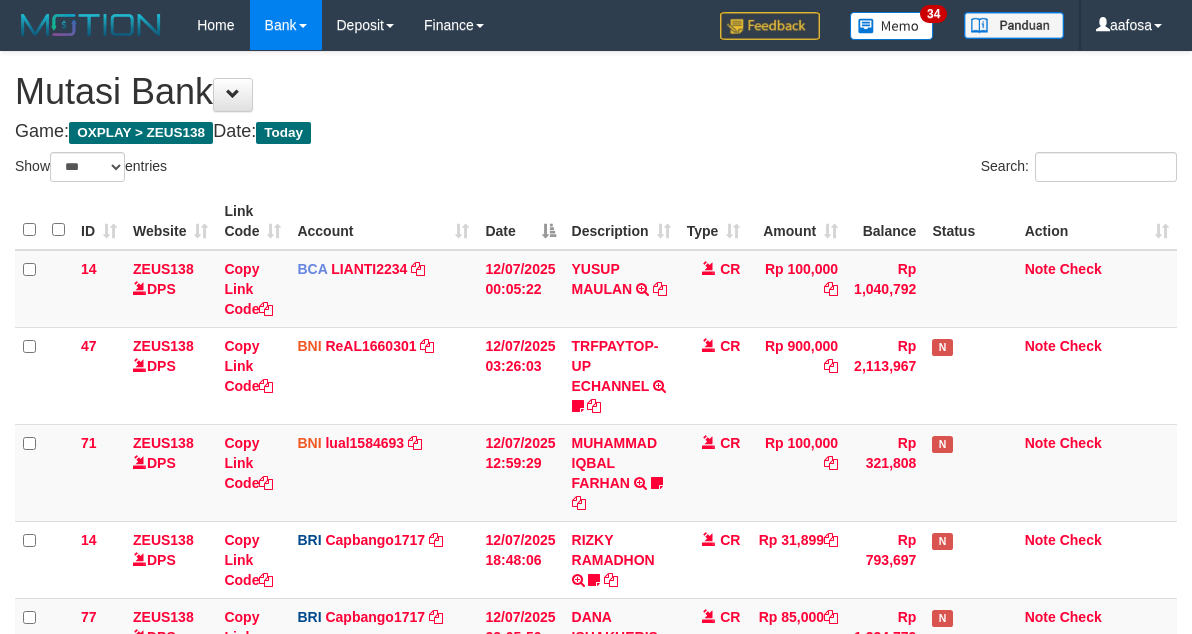 select on "***" 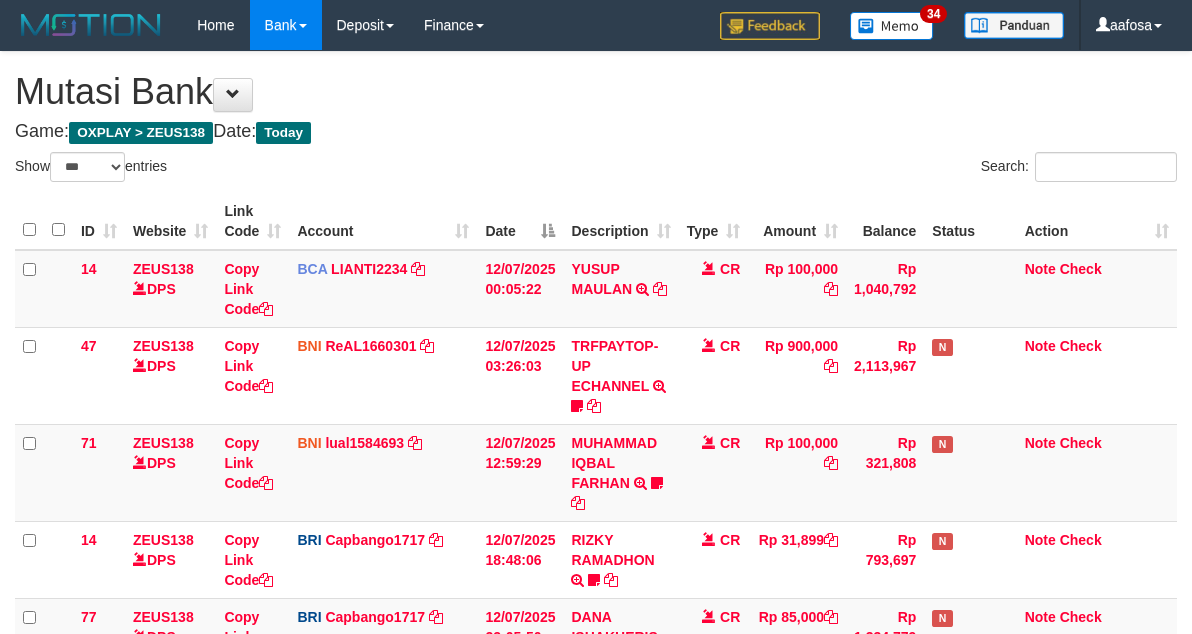 scroll, scrollTop: 326, scrollLeft: 0, axis: vertical 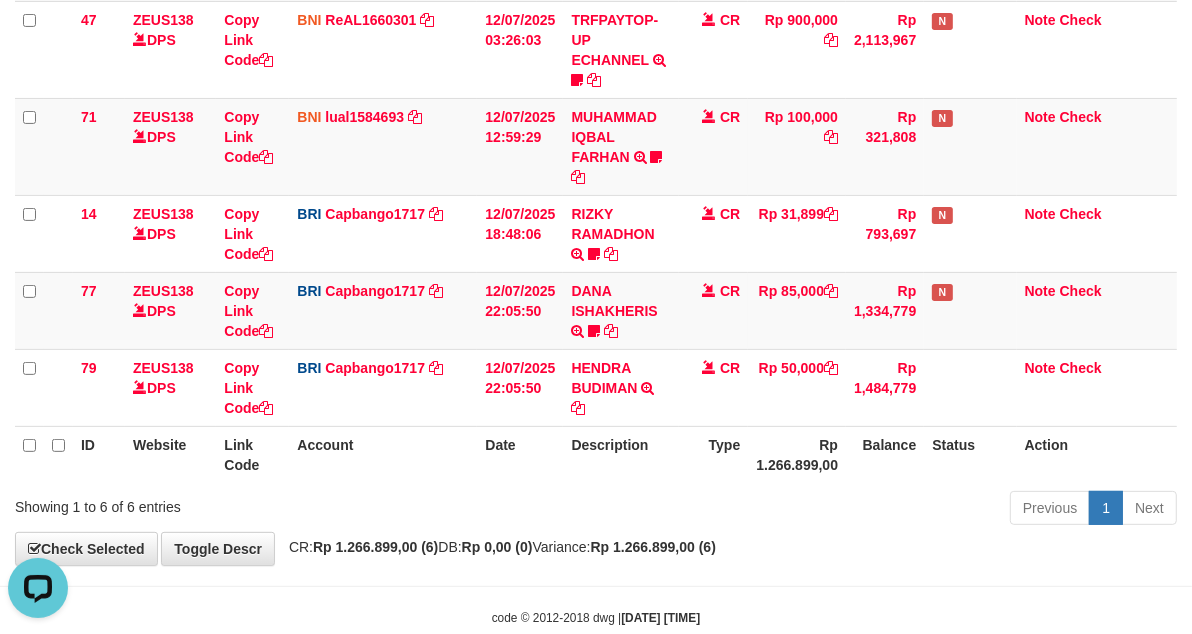 drag, startPoint x: 685, startPoint y: 334, endPoint x: 1200, endPoint y: 301, distance: 516.0562 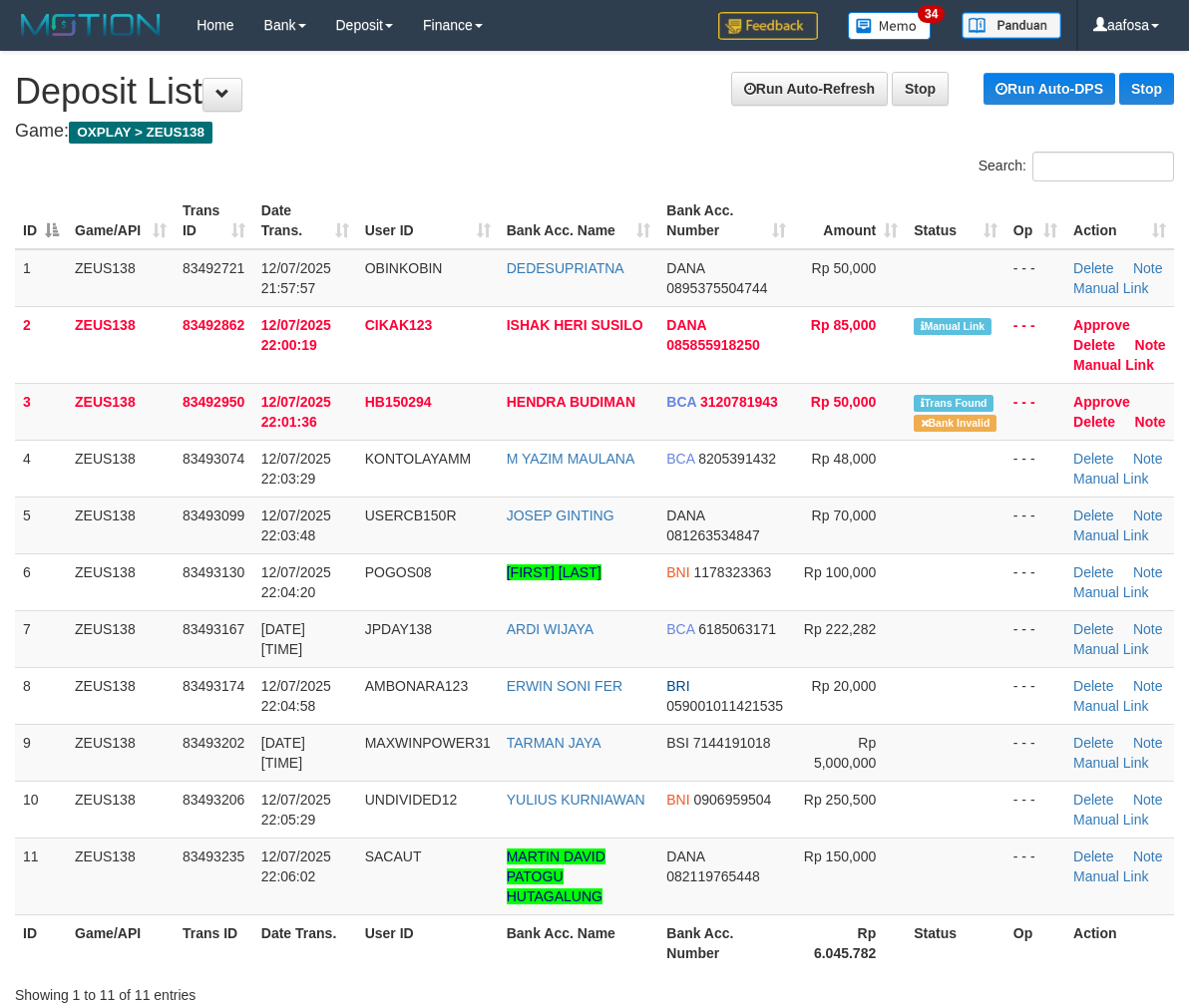 scroll, scrollTop: 46, scrollLeft: 0, axis: vertical 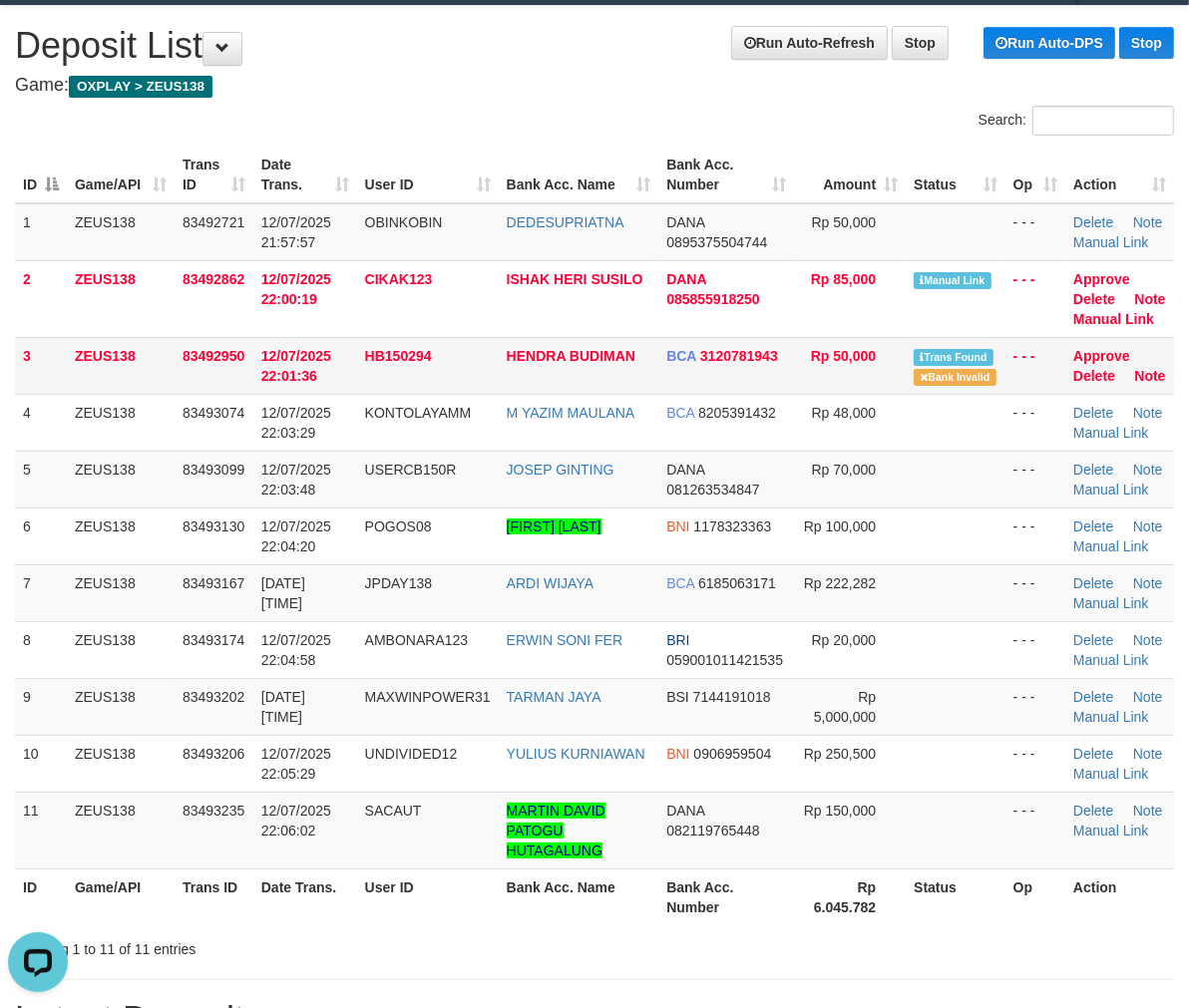 click on "HENDRA BUDIMAN" at bounding box center [579, 365] 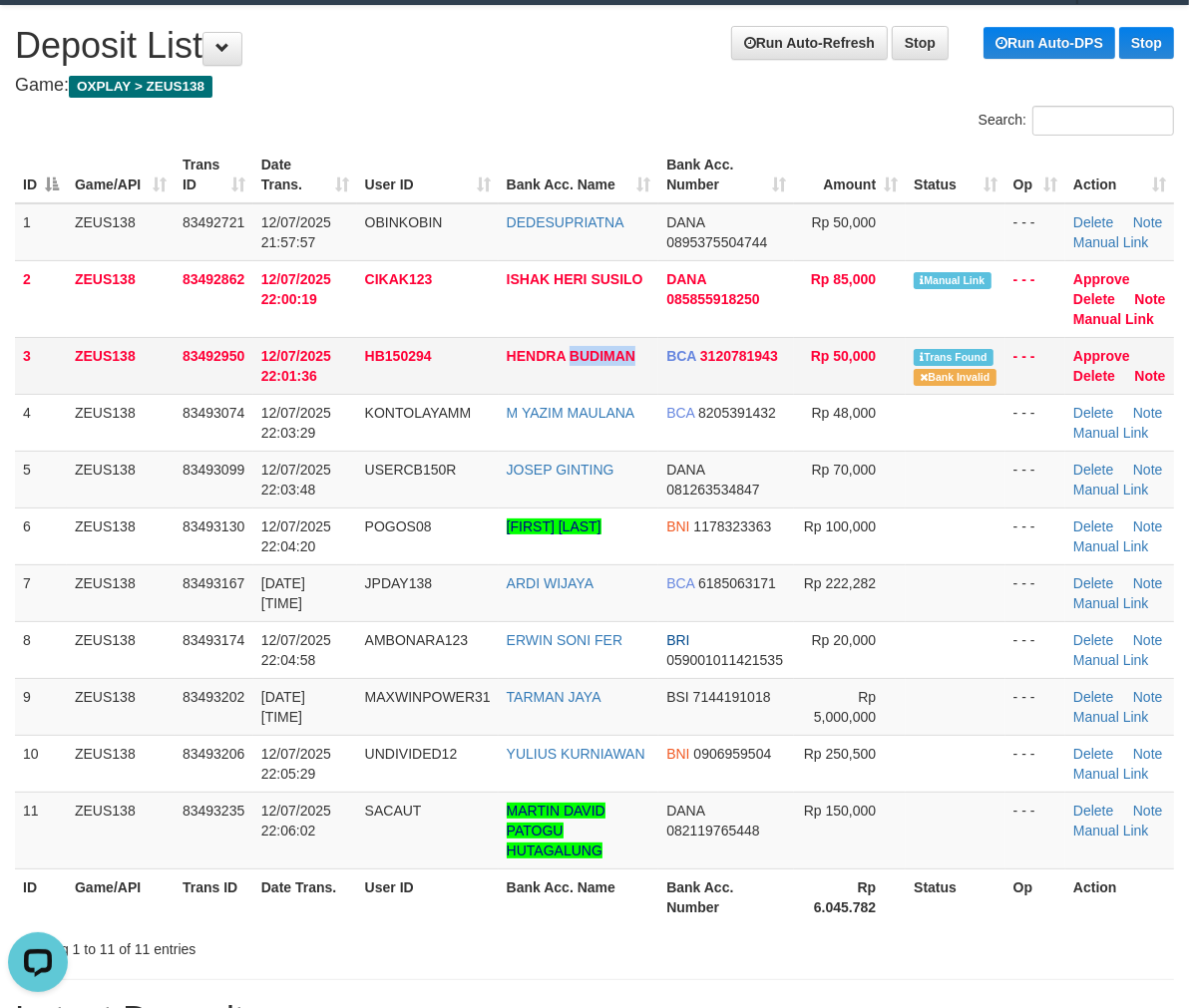 click on "HENDRA BUDIMAN" at bounding box center [579, 365] 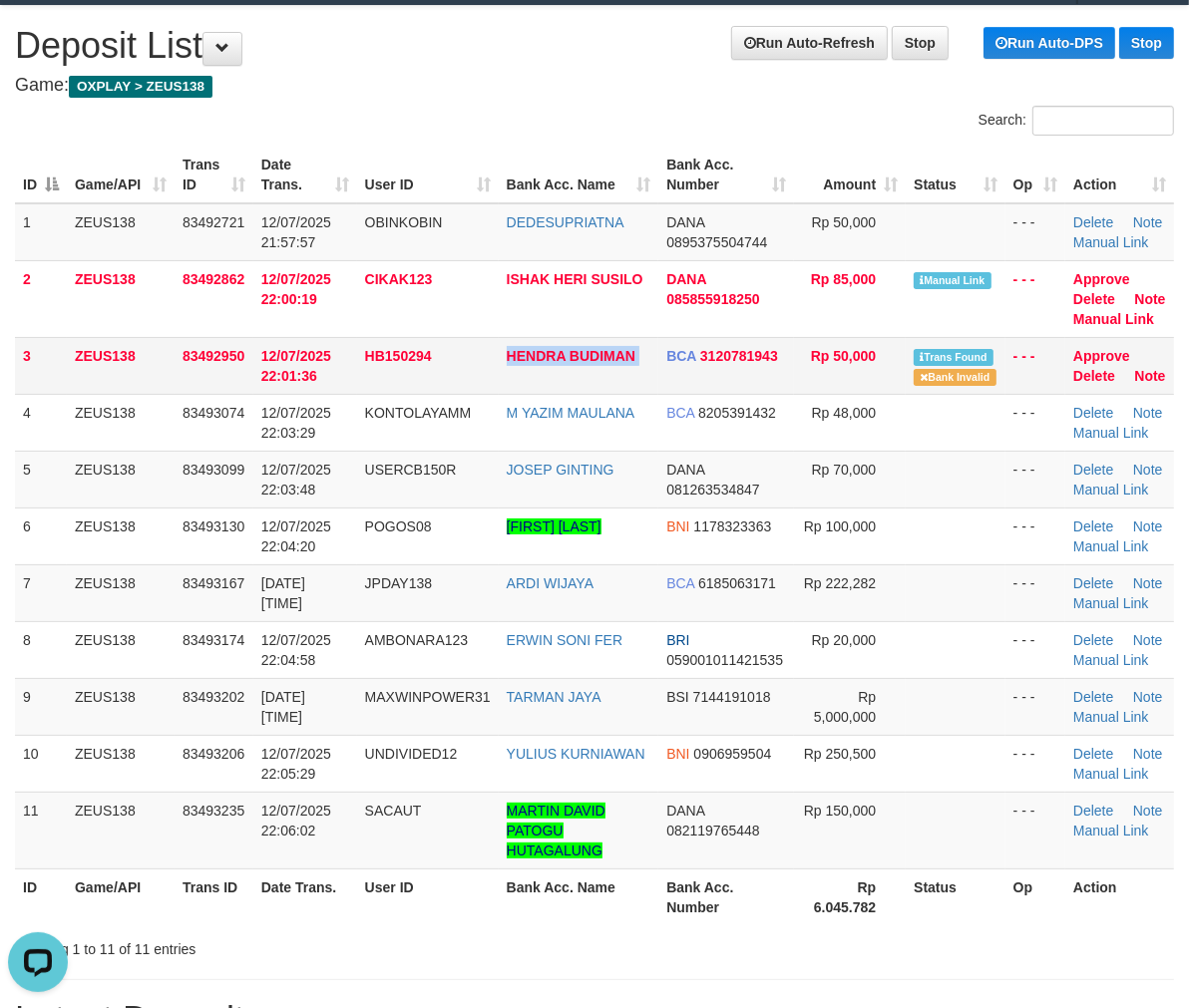click on "HENDRA BUDIMAN" at bounding box center [579, 365] 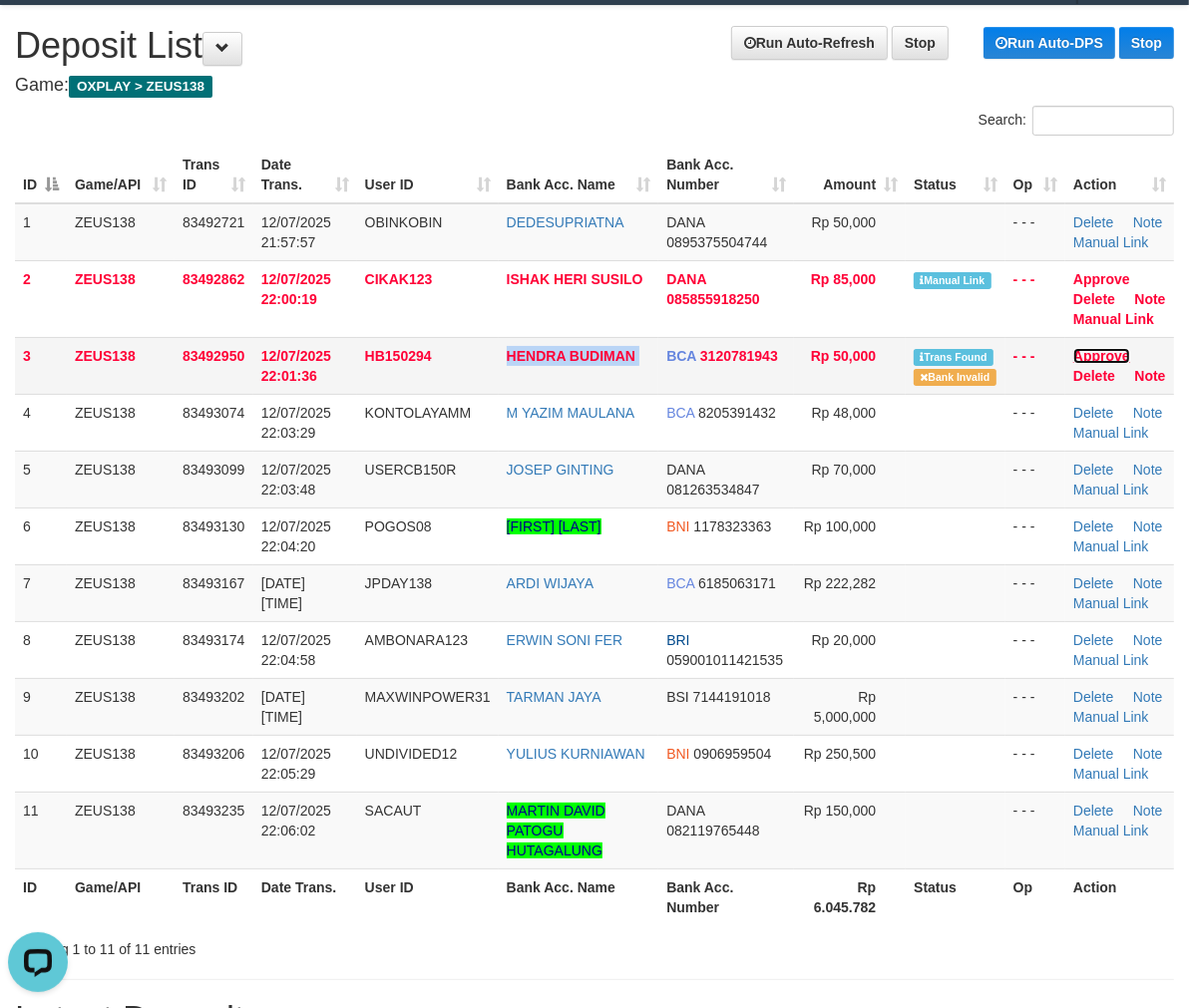 click on "Approve" at bounding box center [1101, 356] 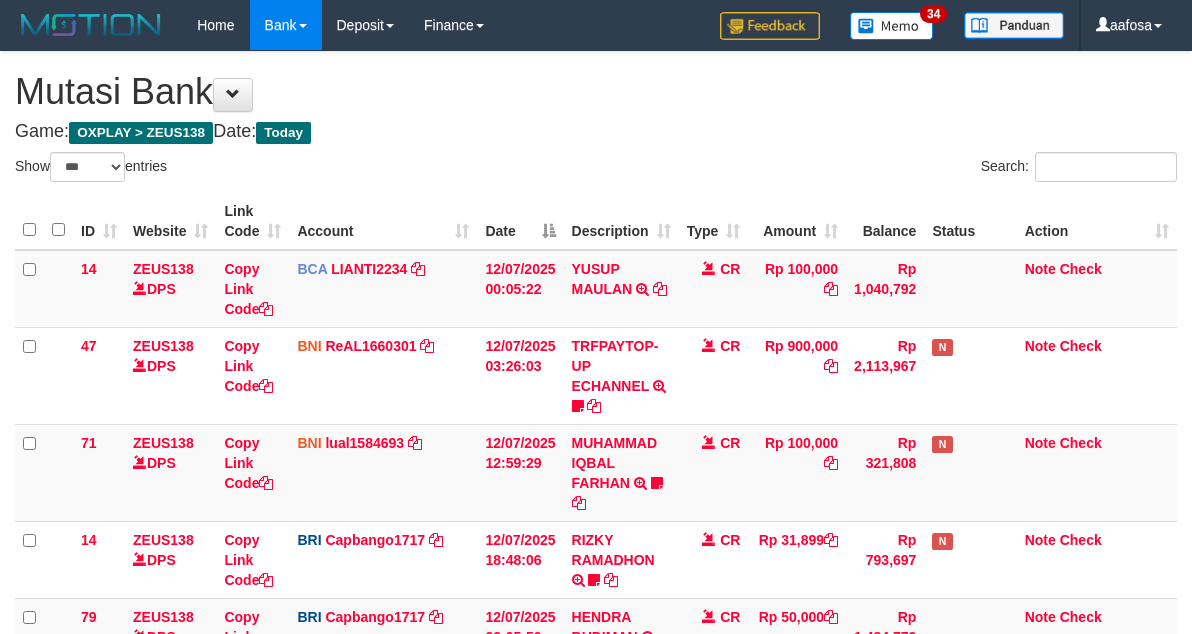select on "***" 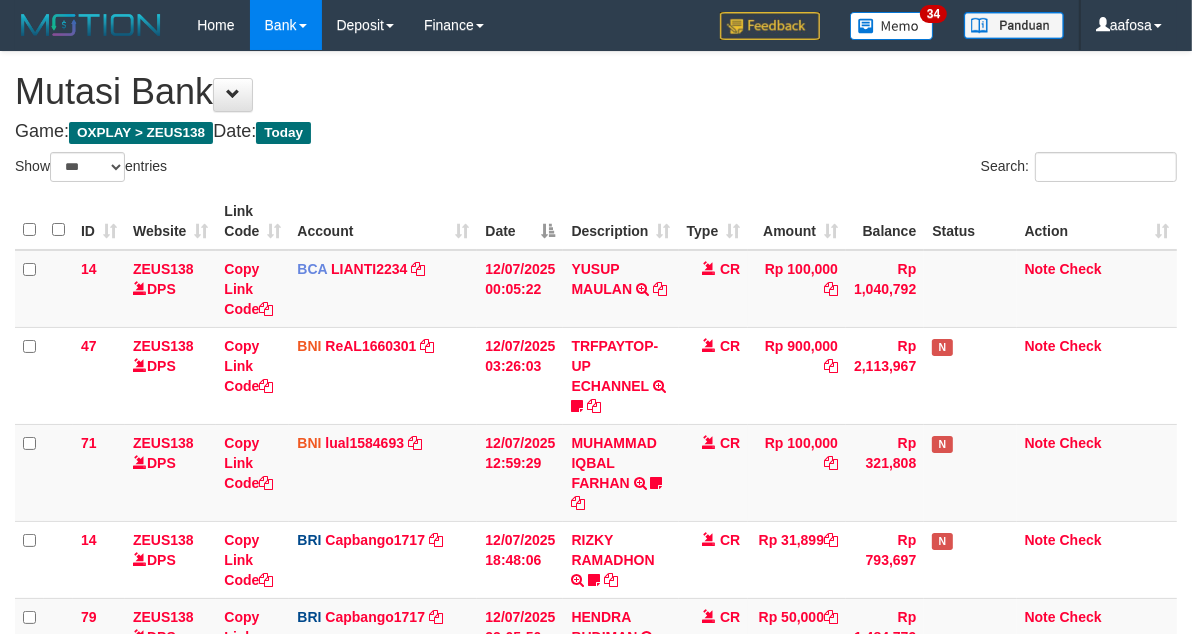 scroll, scrollTop: 292, scrollLeft: 0, axis: vertical 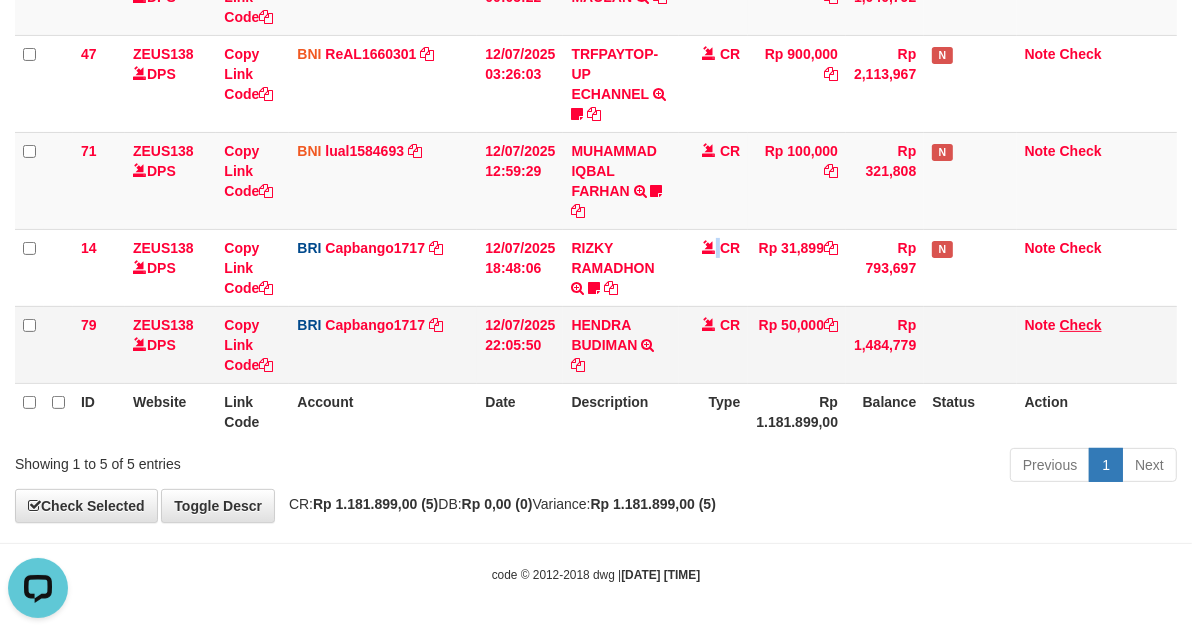 drag, startPoint x: 715, startPoint y: 281, endPoint x: 1094, endPoint y: 318, distance: 380.8018 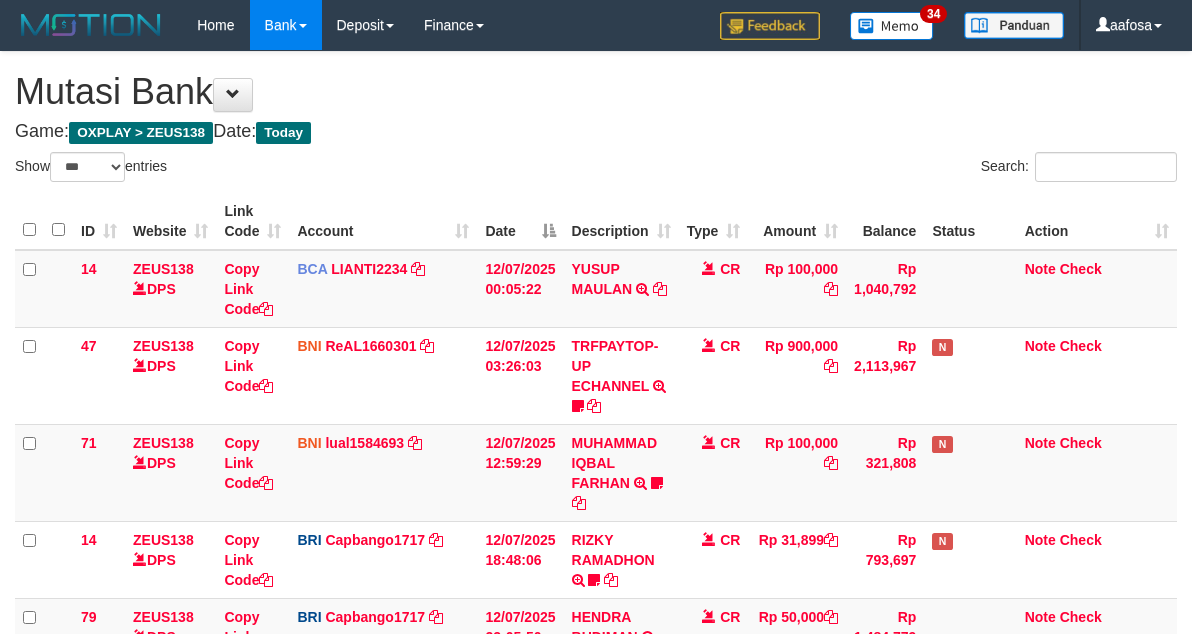 select on "***" 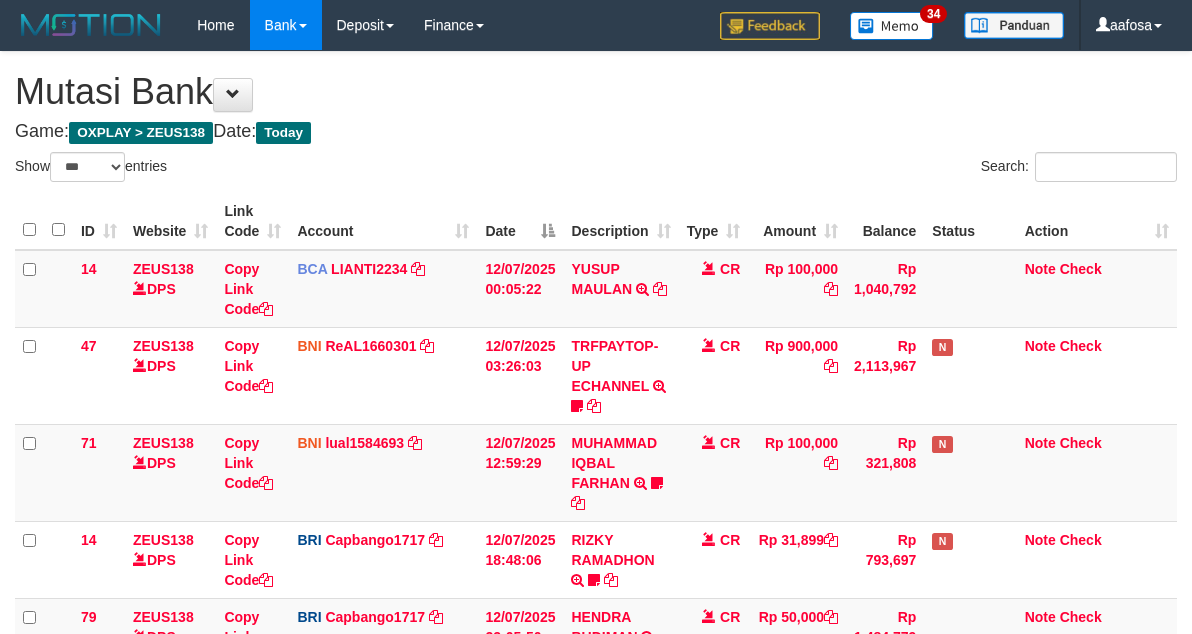 scroll, scrollTop: 292, scrollLeft: 0, axis: vertical 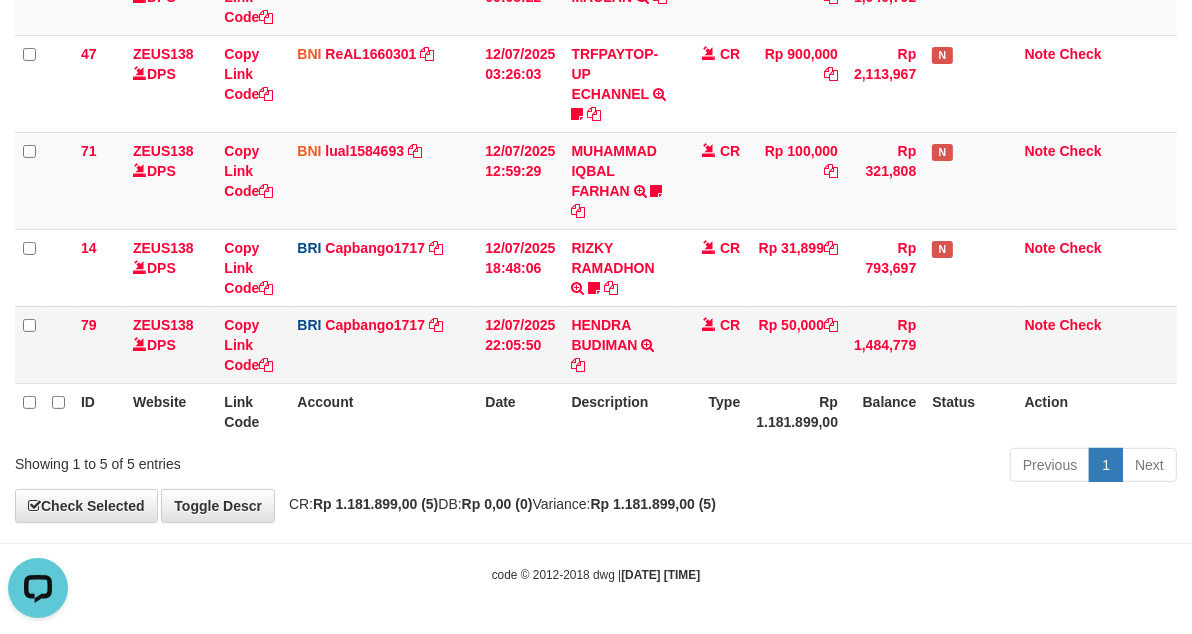 click on "CR" at bounding box center (714, 344) 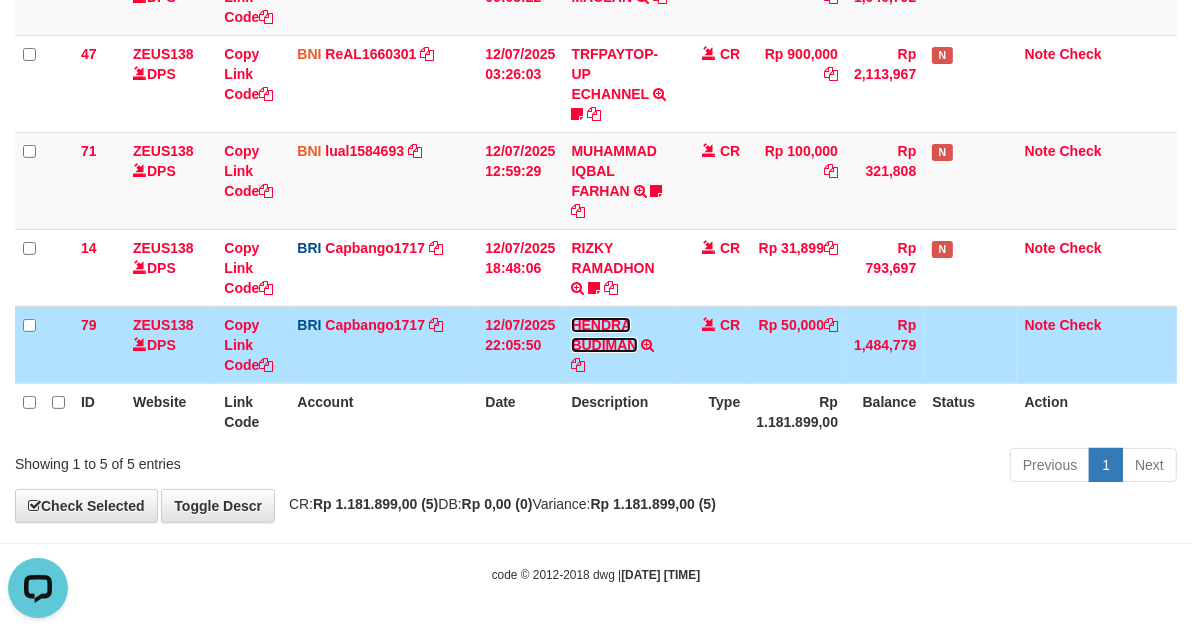 click on "HENDRA BUDIMAN" at bounding box center [604, 335] 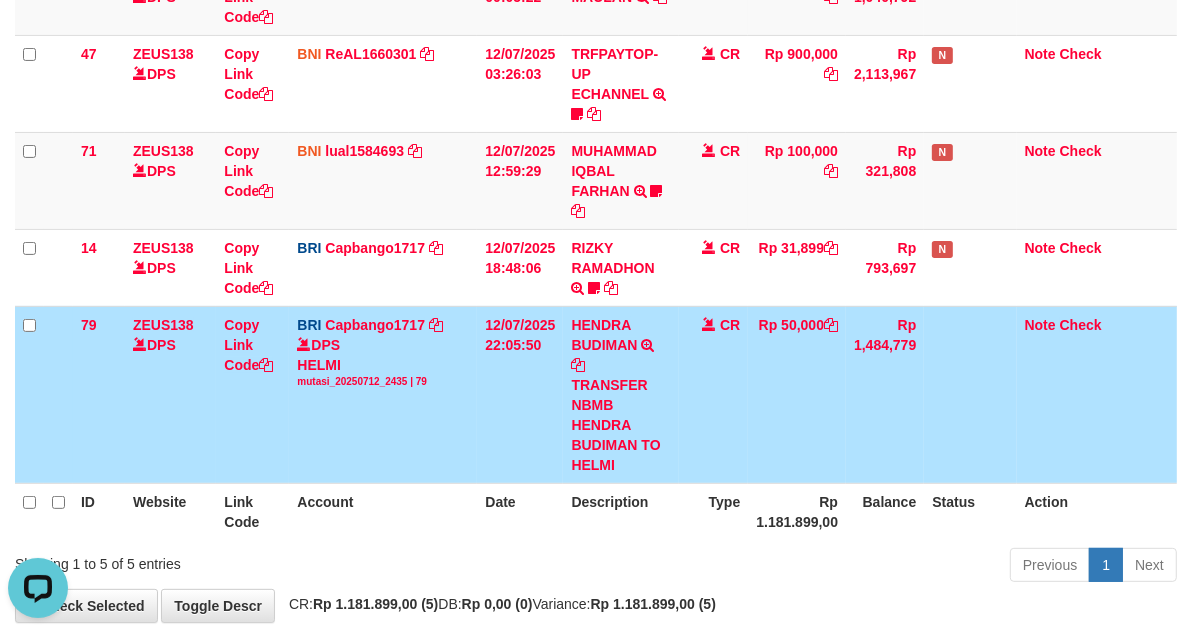 drag, startPoint x: 602, startPoint y: 470, endPoint x: 614, endPoint y: 487, distance: 20.808653 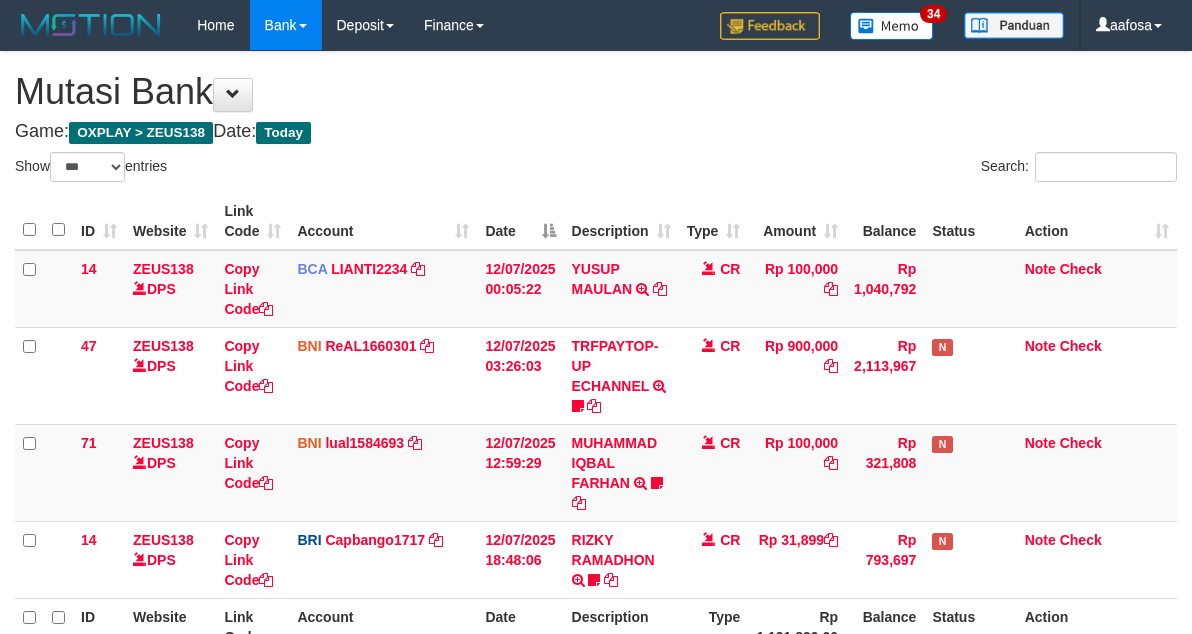 select on "***" 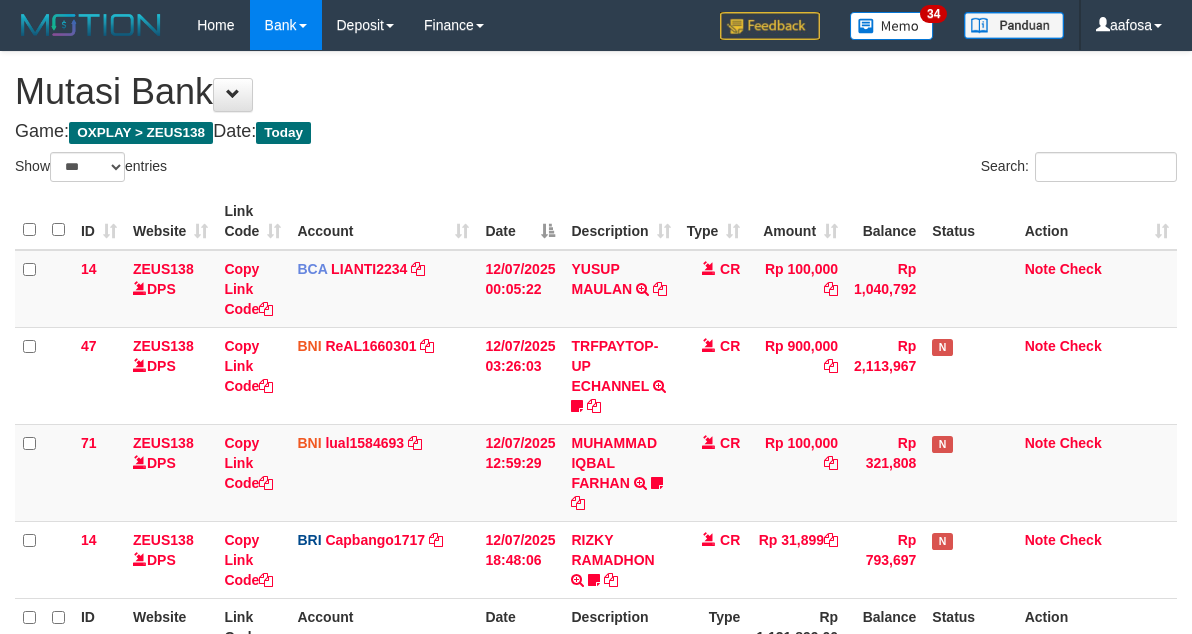 scroll, scrollTop: 215, scrollLeft: 0, axis: vertical 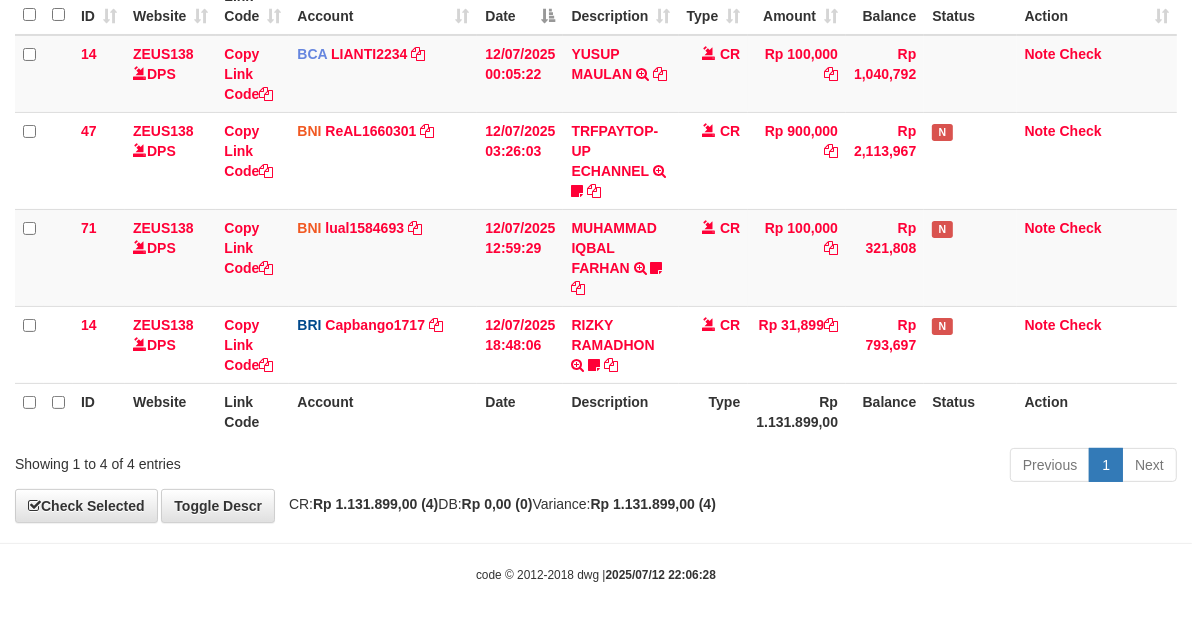 click on "Date" at bounding box center [520, 411] 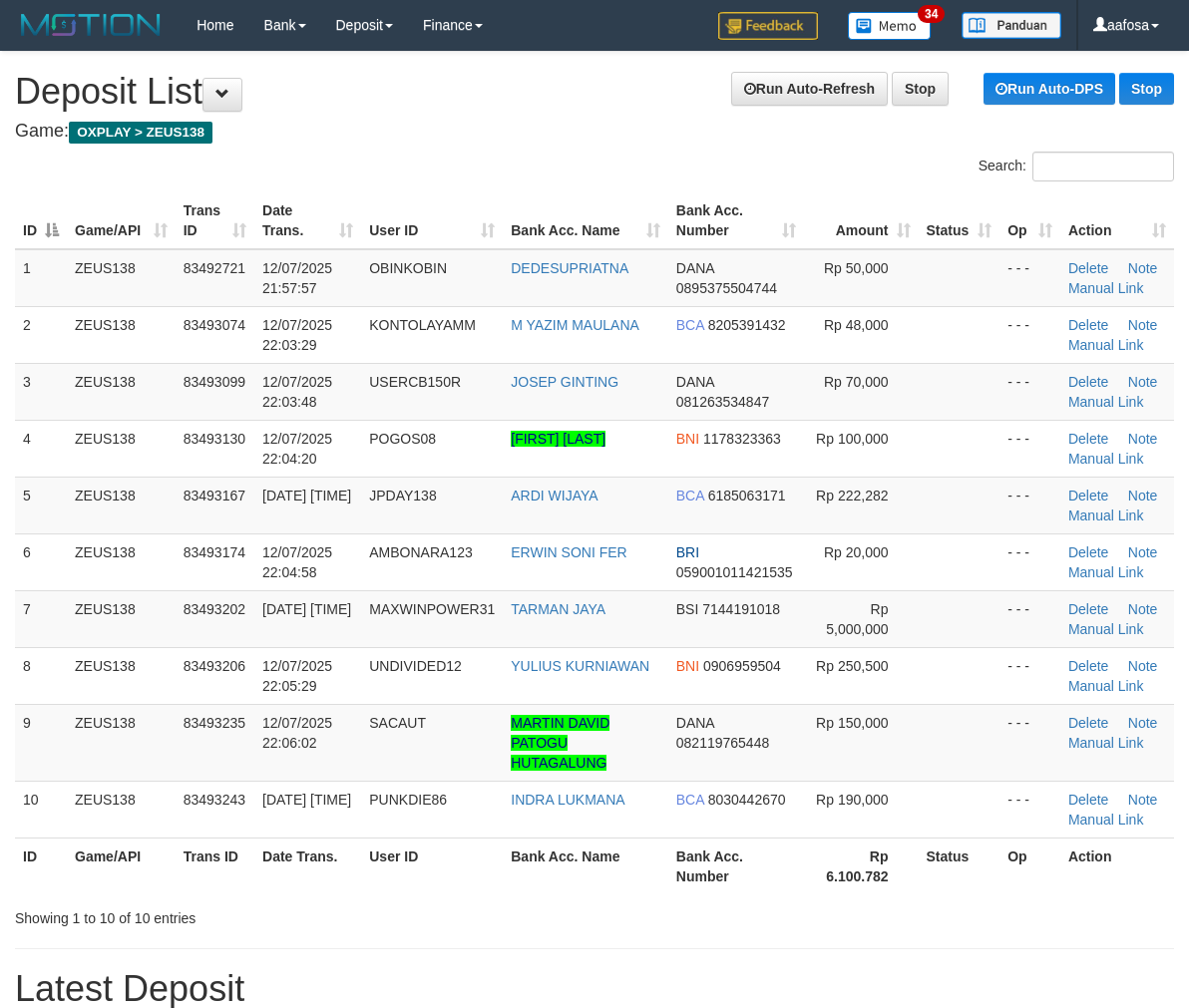 scroll, scrollTop: 46, scrollLeft: 0, axis: vertical 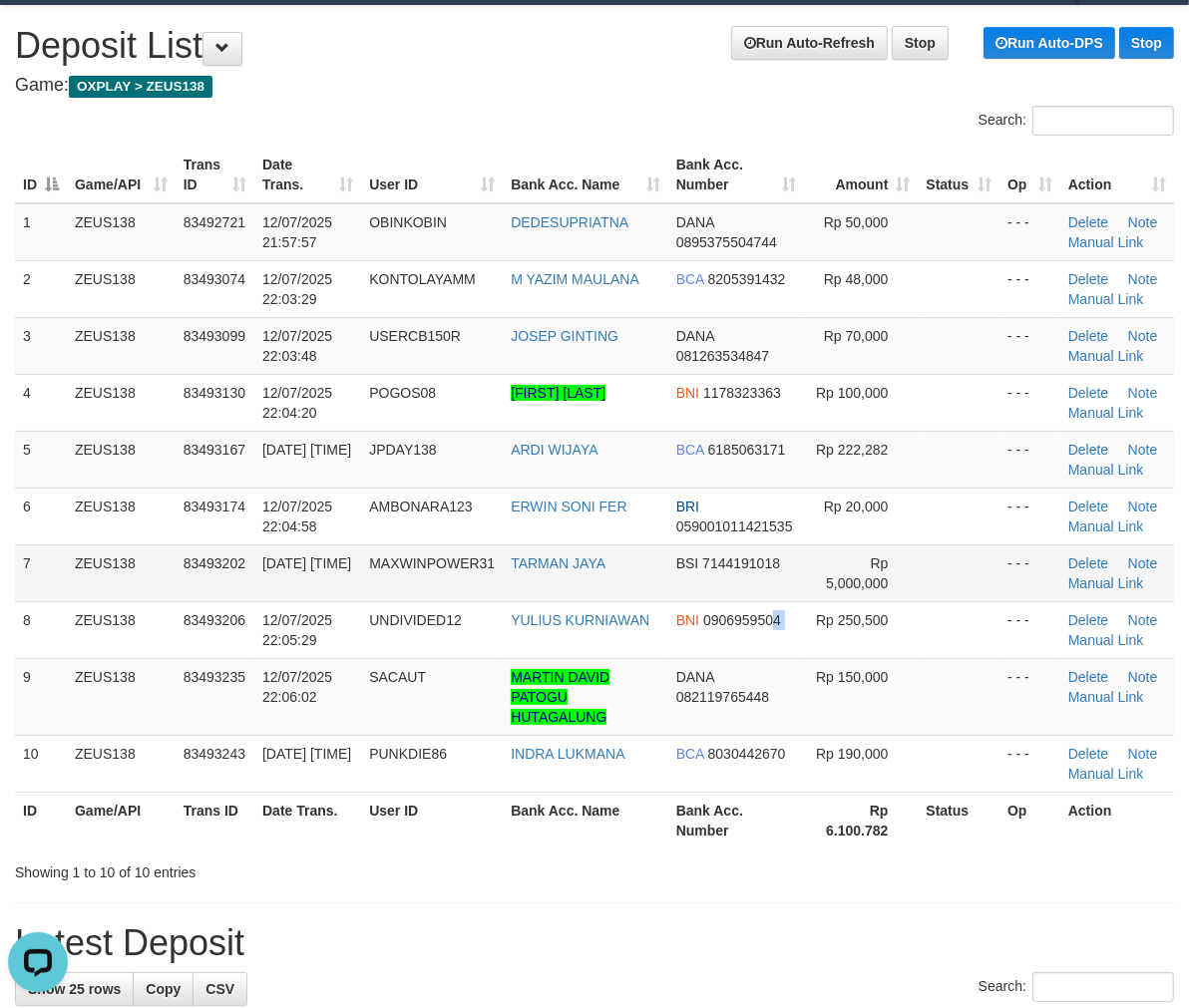 drag, startPoint x: 785, startPoint y: 602, endPoint x: 759, endPoint y: 598, distance: 26.305893 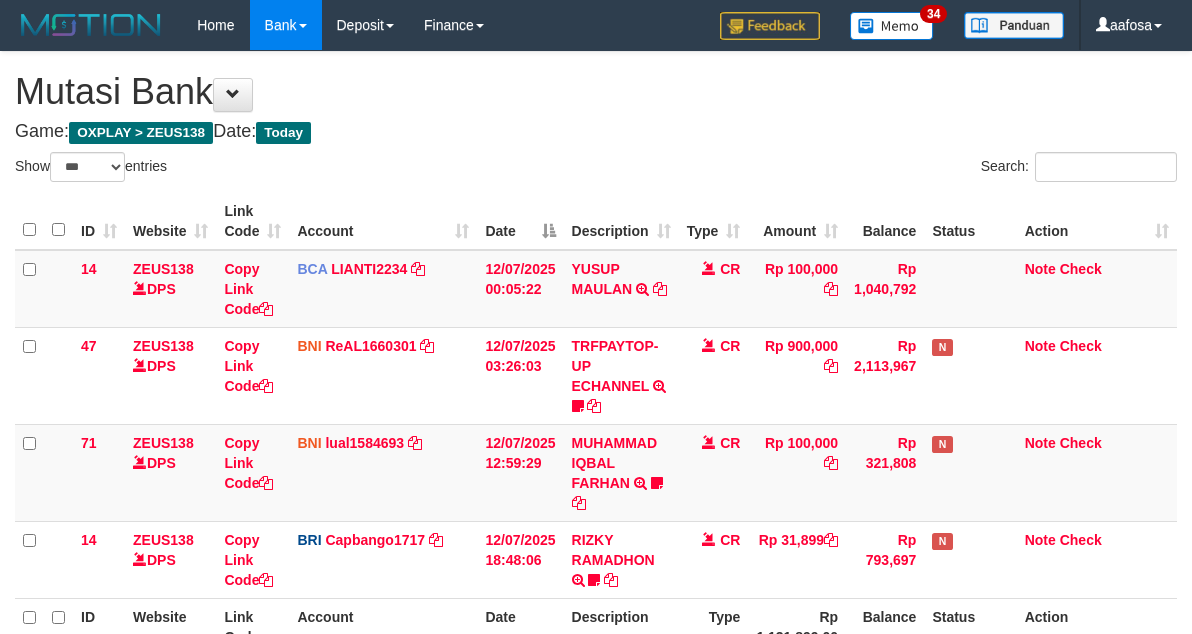 select on "***" 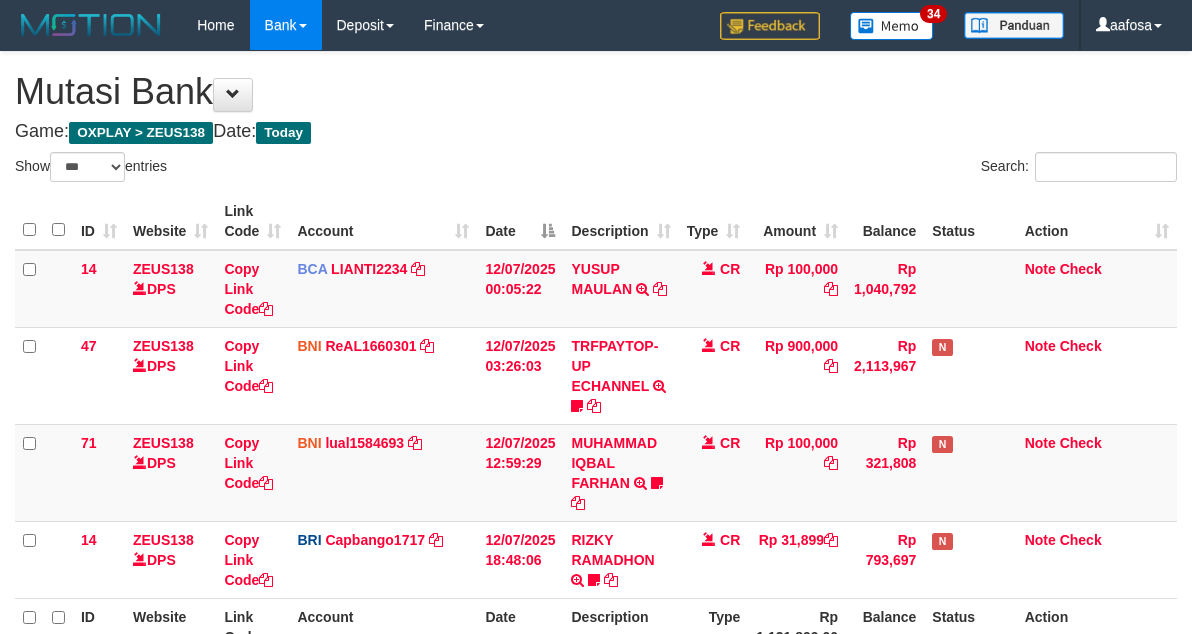 scroll, scrollTop: 215, scrollLeft: 0, axis: vertical 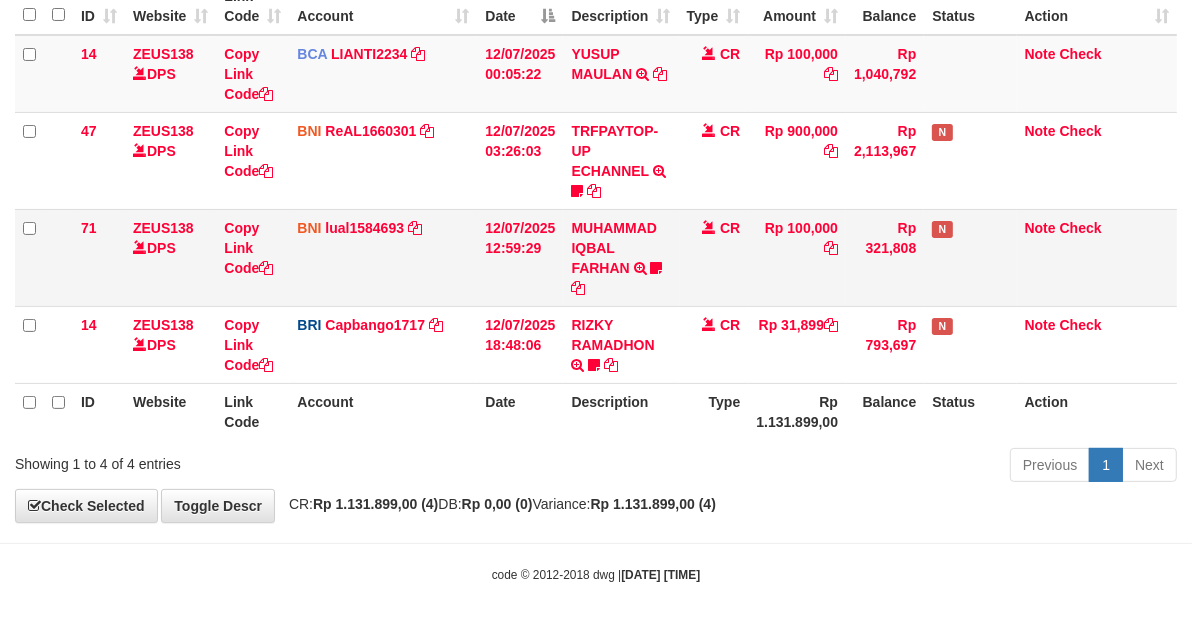click on "Rp 100,000" at bounding box center (797, 257) 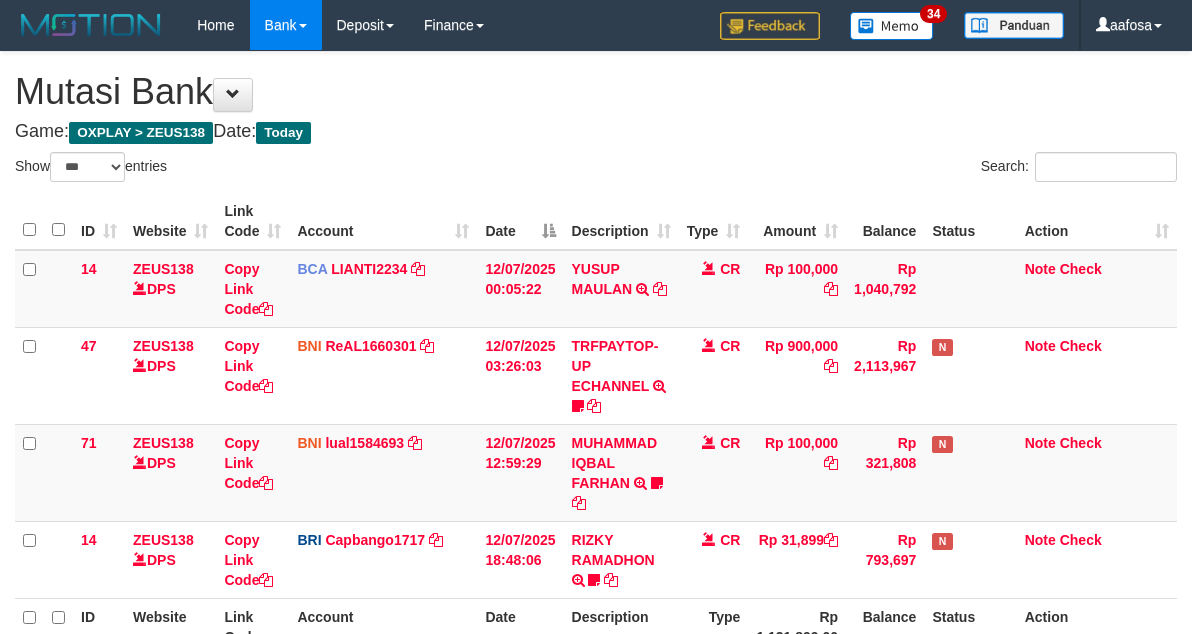 select on "***" 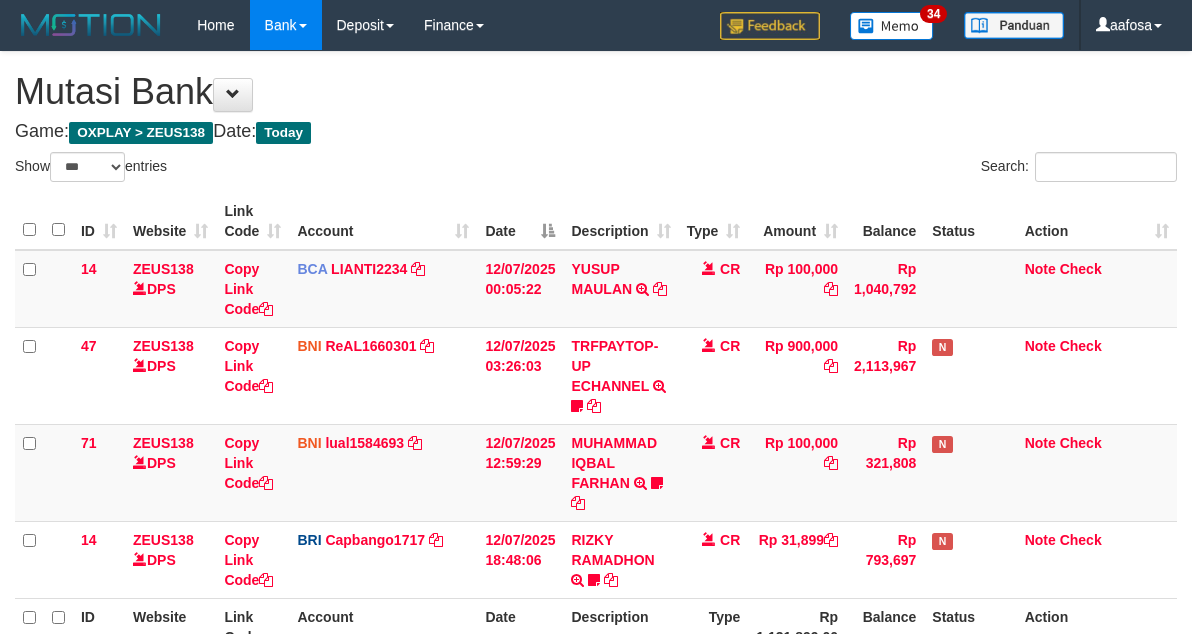 scroll, scrollTop: 215, scrollLeft: 0, axis: vertical 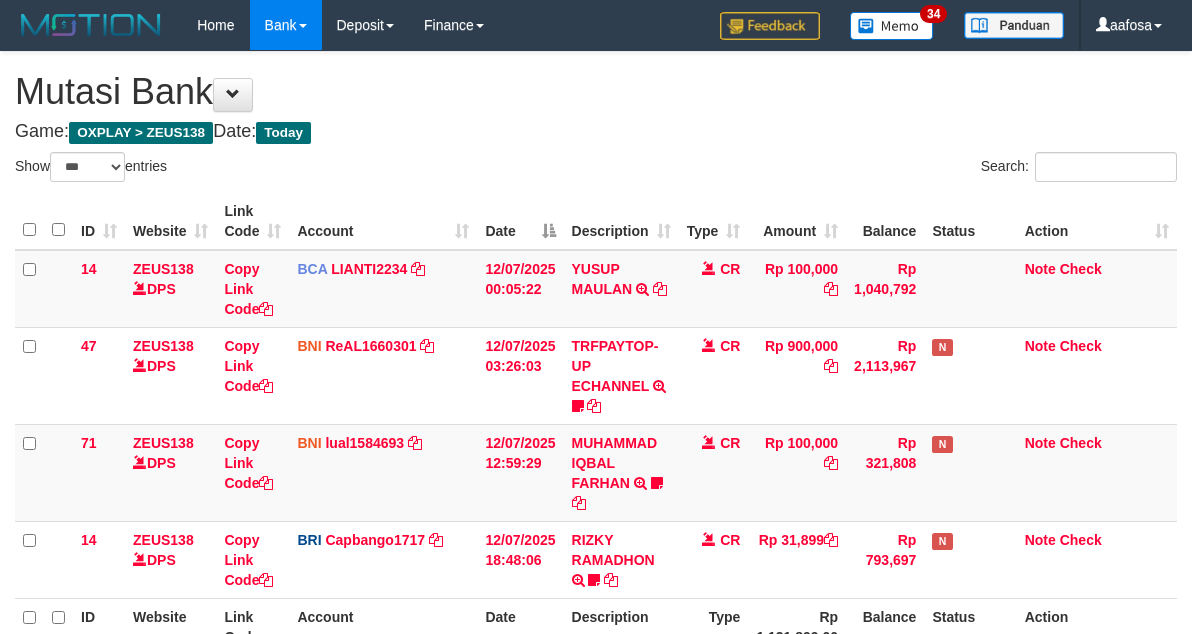 select on "***" 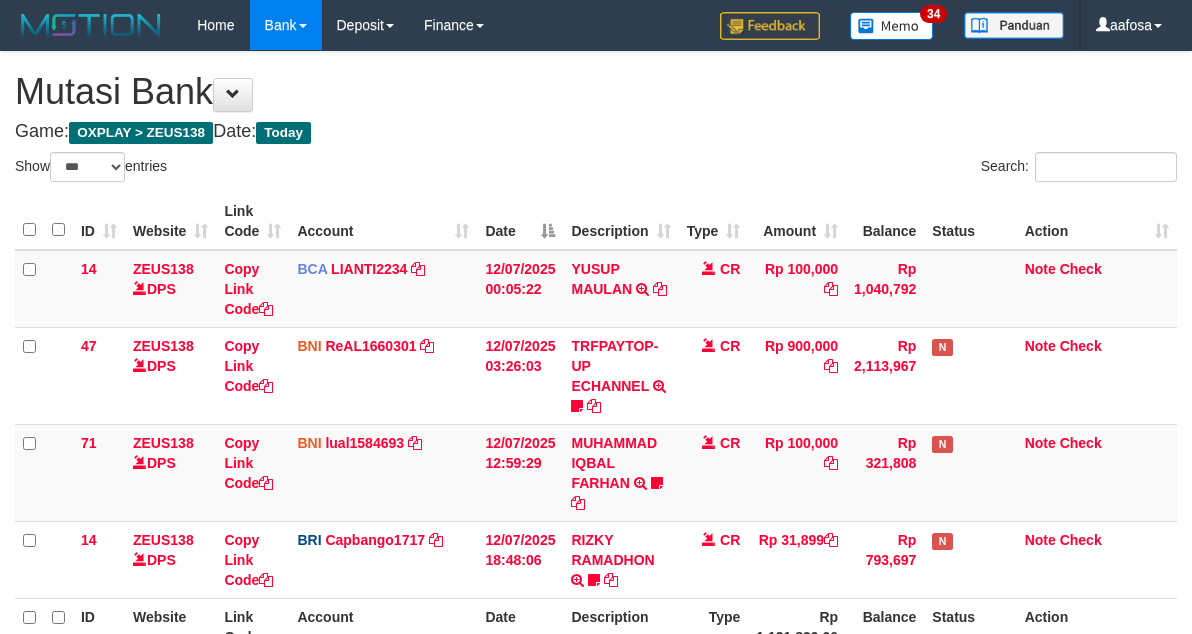 scroll, scrollTop: 215, scrollLeft: 0, axis: vertical 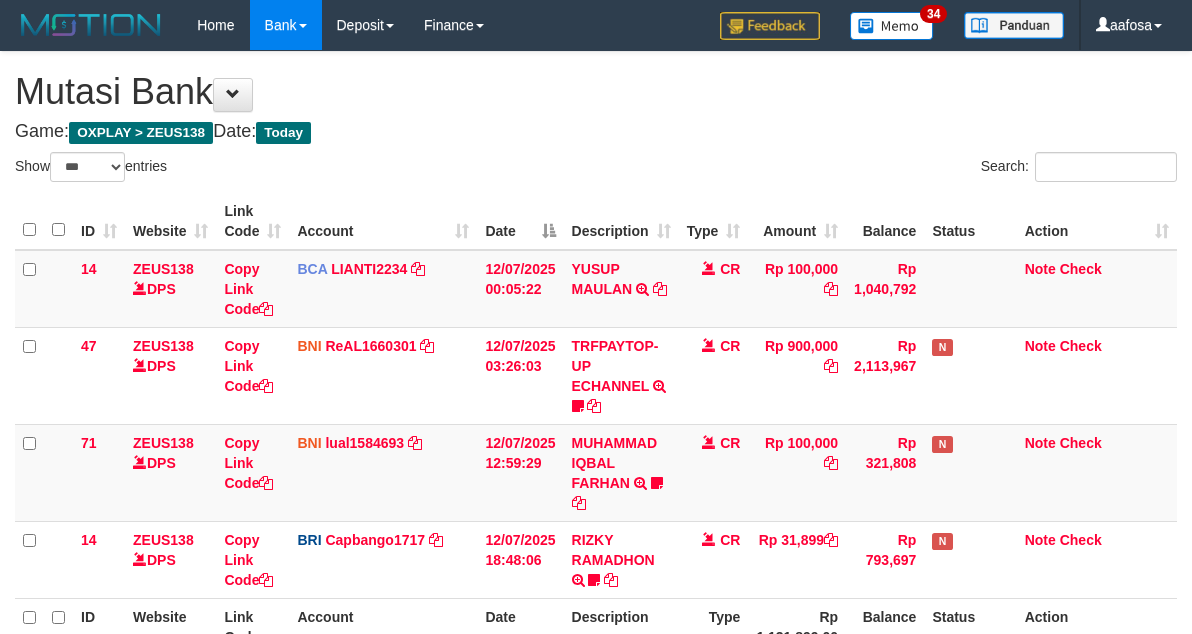 select on "***" 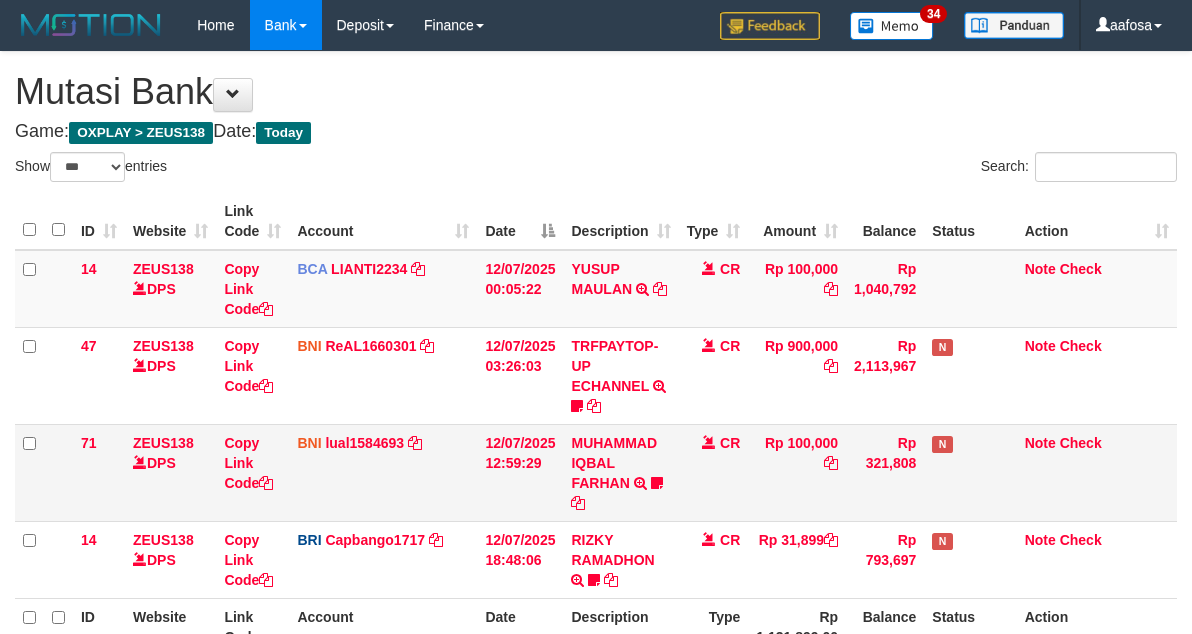 scroll, scrollTop: 215, scrollLeft: 0, axis: vertical 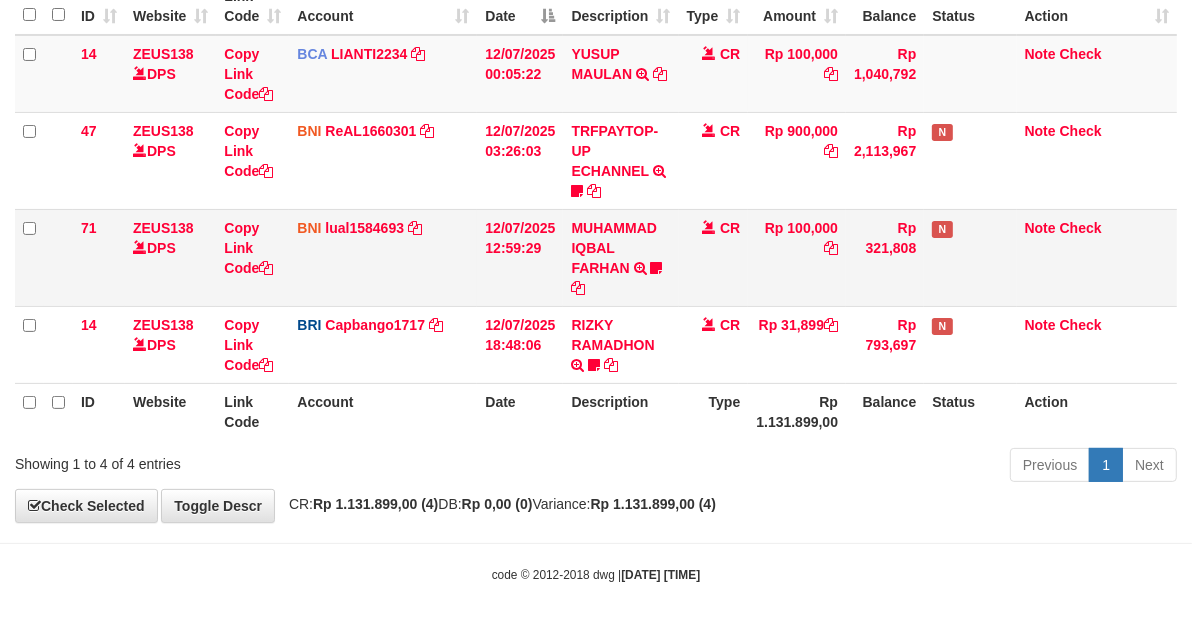 click on "Rp 100,000" at bounding box center (797, 257) 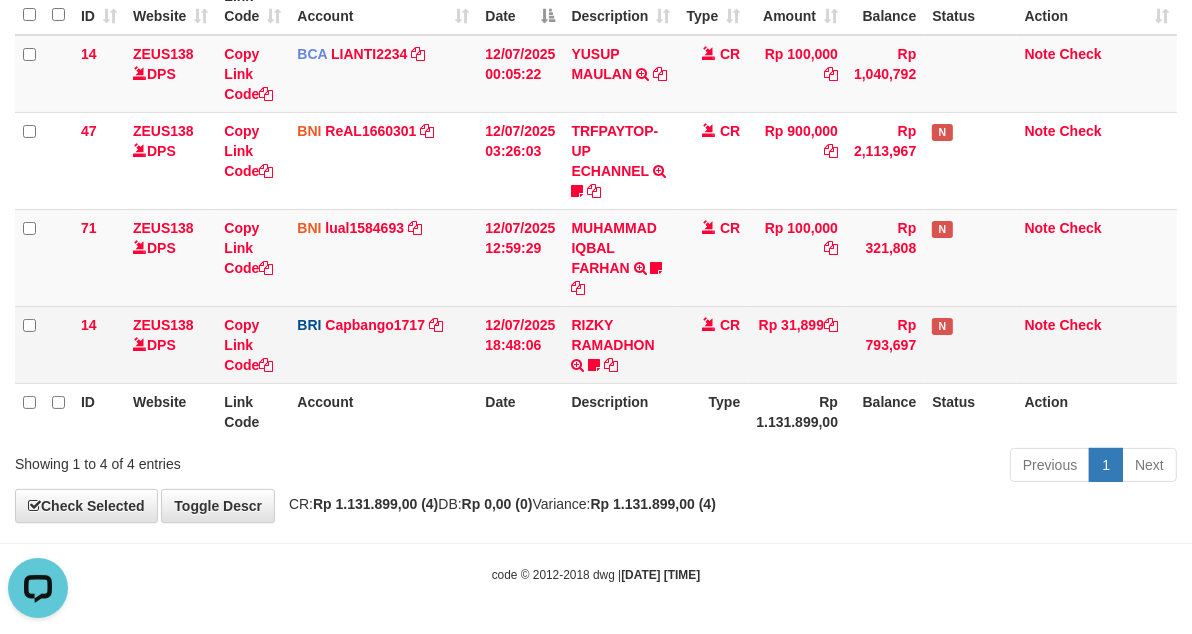 scroll, scrollTop: 0, scrollLeft: 0, axis: both 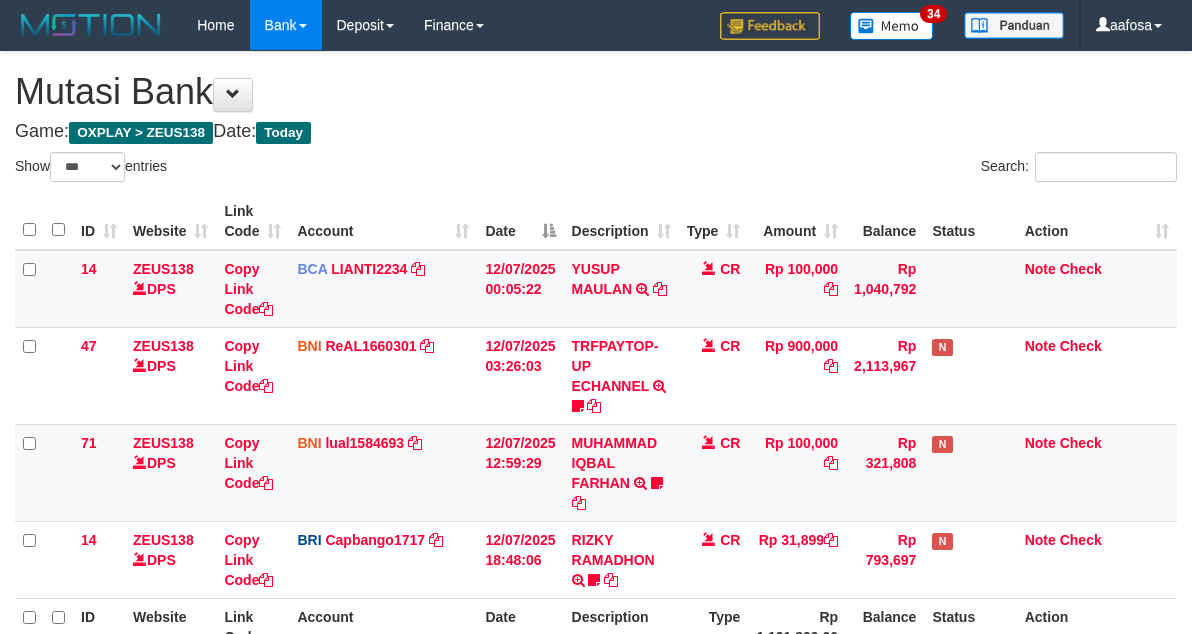select on "***" 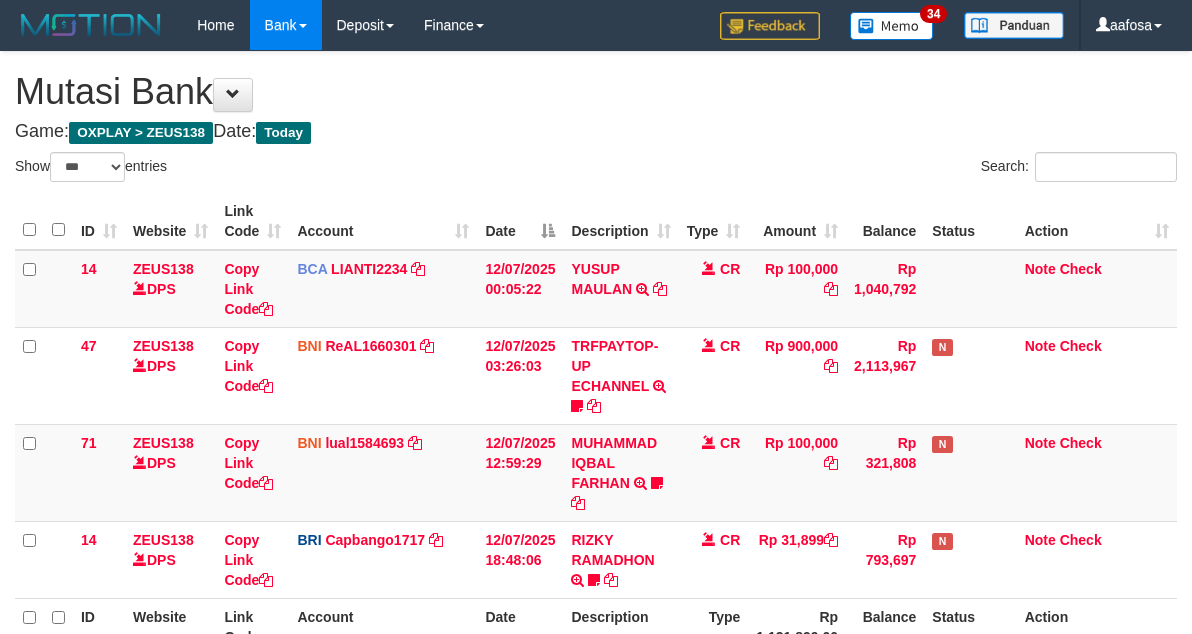 scroll, scrollTop: 215, scrollLeft: 0, axis: vertical 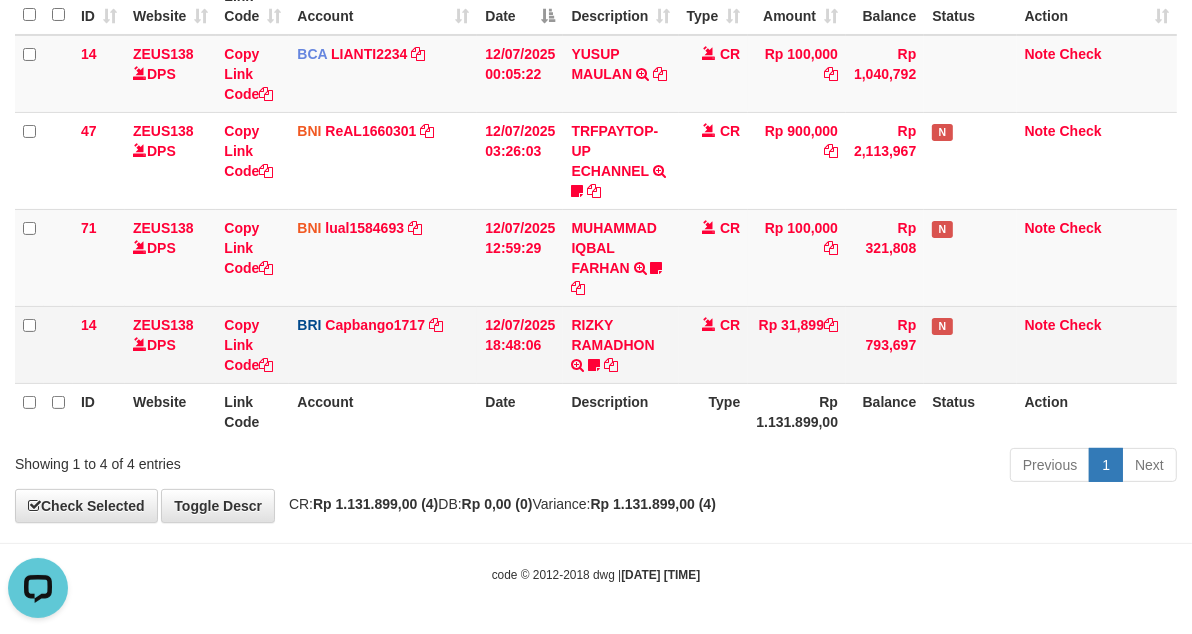 click on "CR" at bounding box center [714, 344] 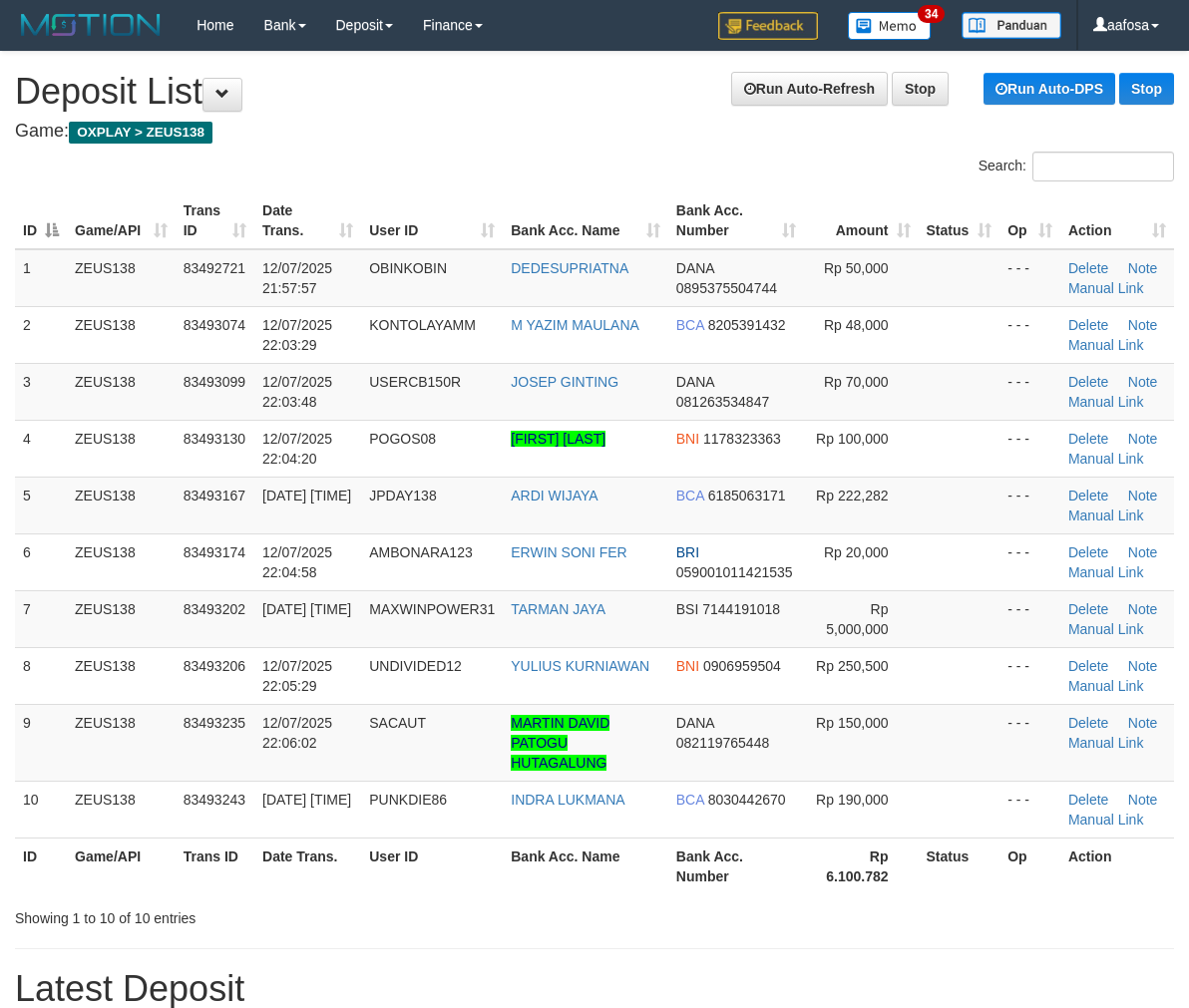 scroll, scrollTop: 46, scrollLeft: 0, axis: vertical 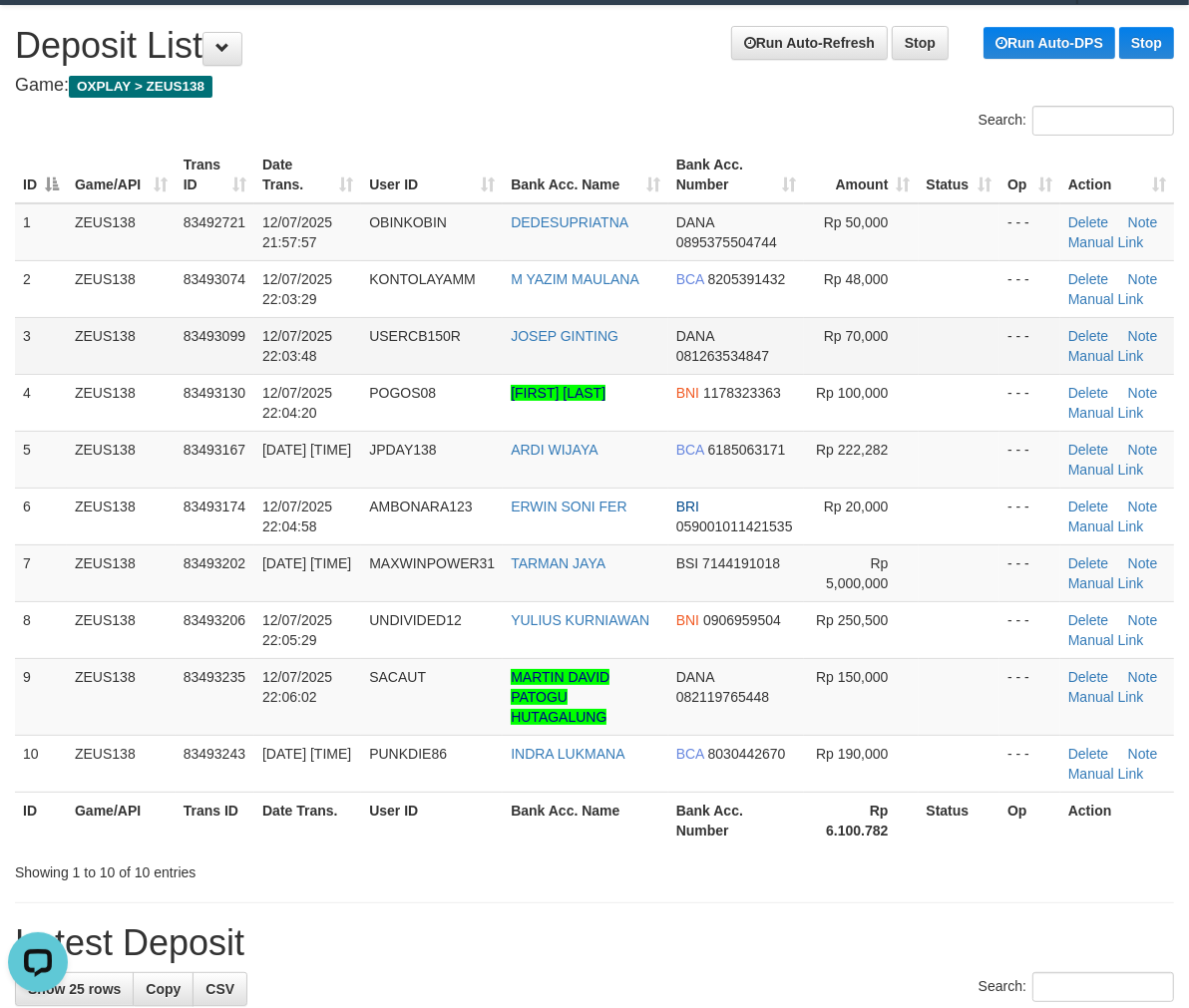 click on "USERCB150R" at bounding box center (432, 345) 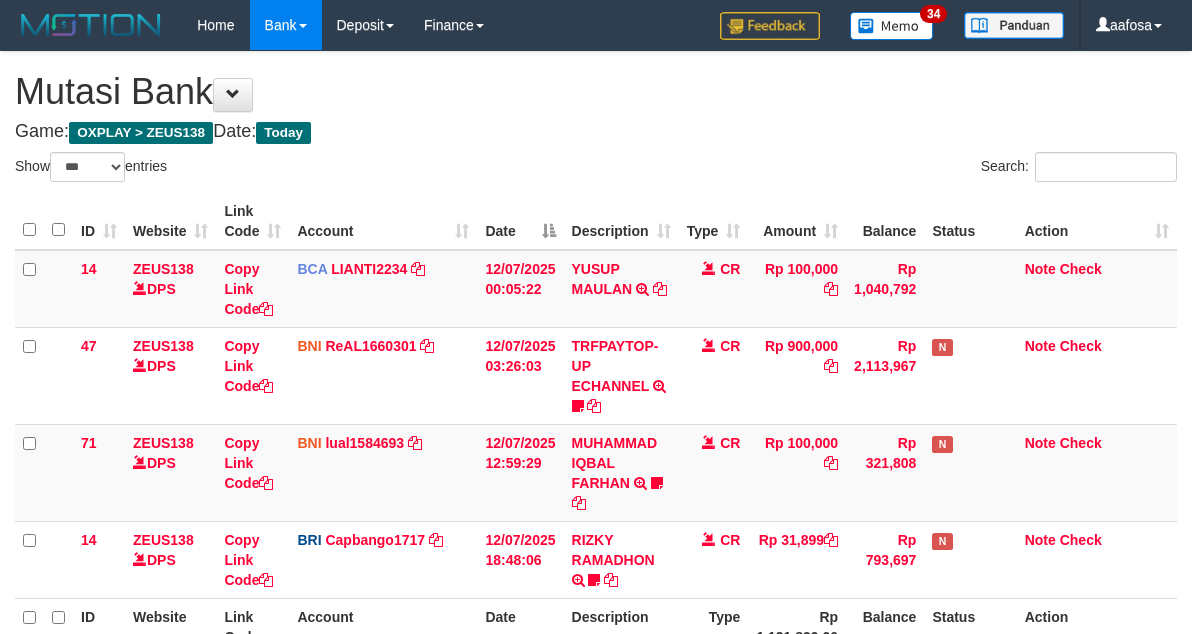 select on "***" 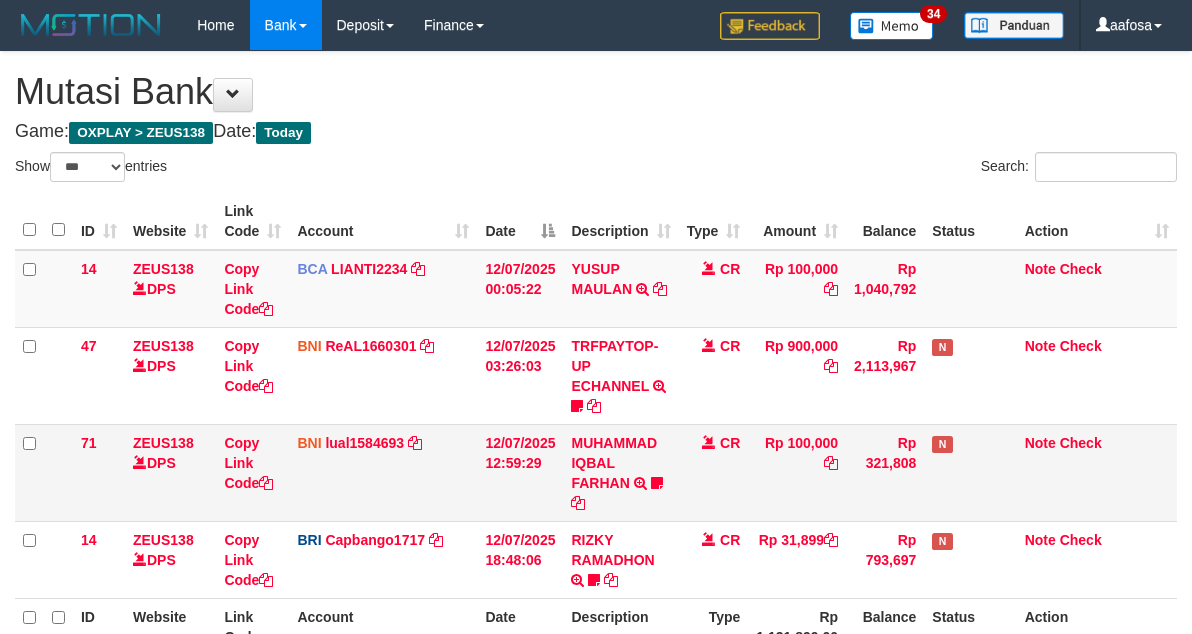 scroll, scrollTop: 215, scrollLeft: 0, axis: vertical 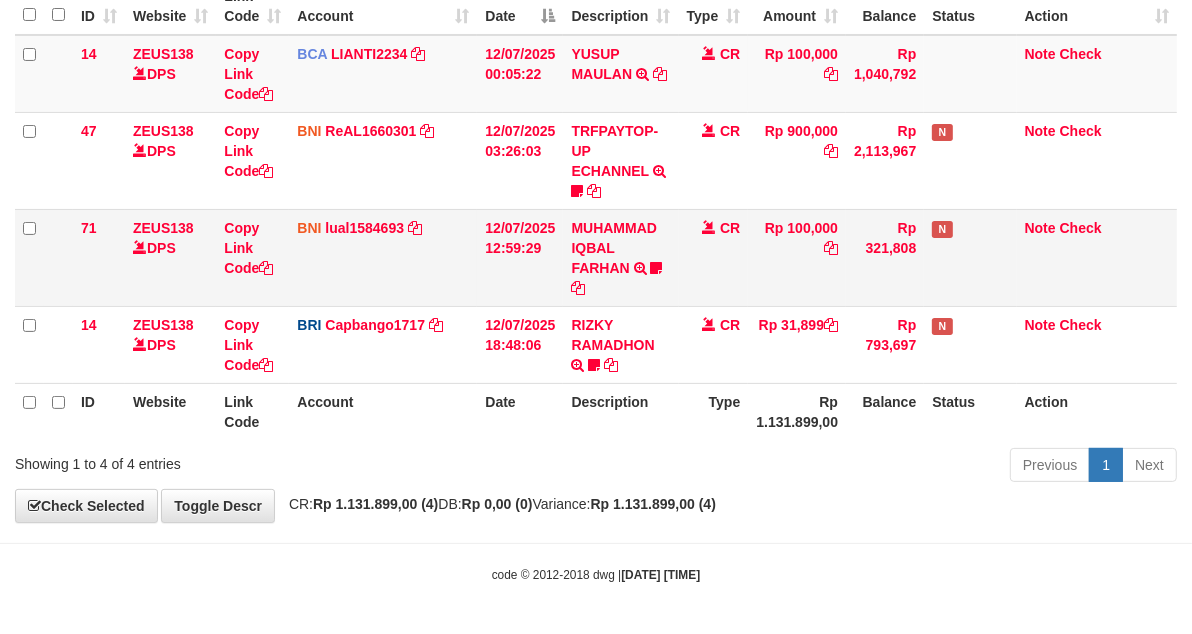 click on "CR" at bounding box center (714, 257) 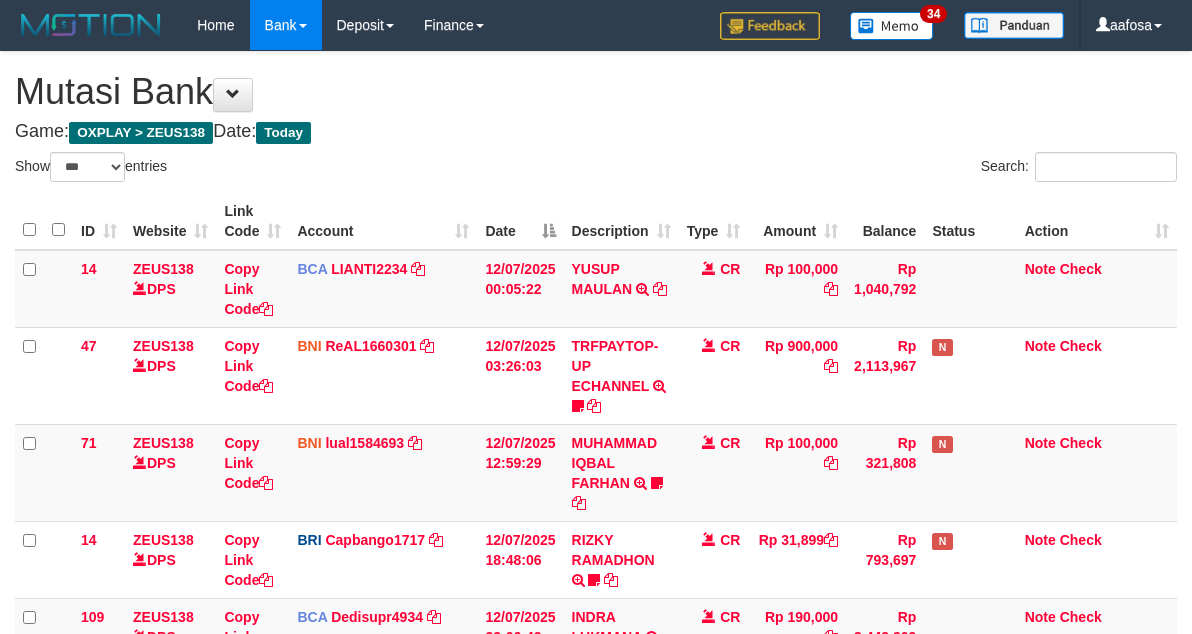 select on "***" 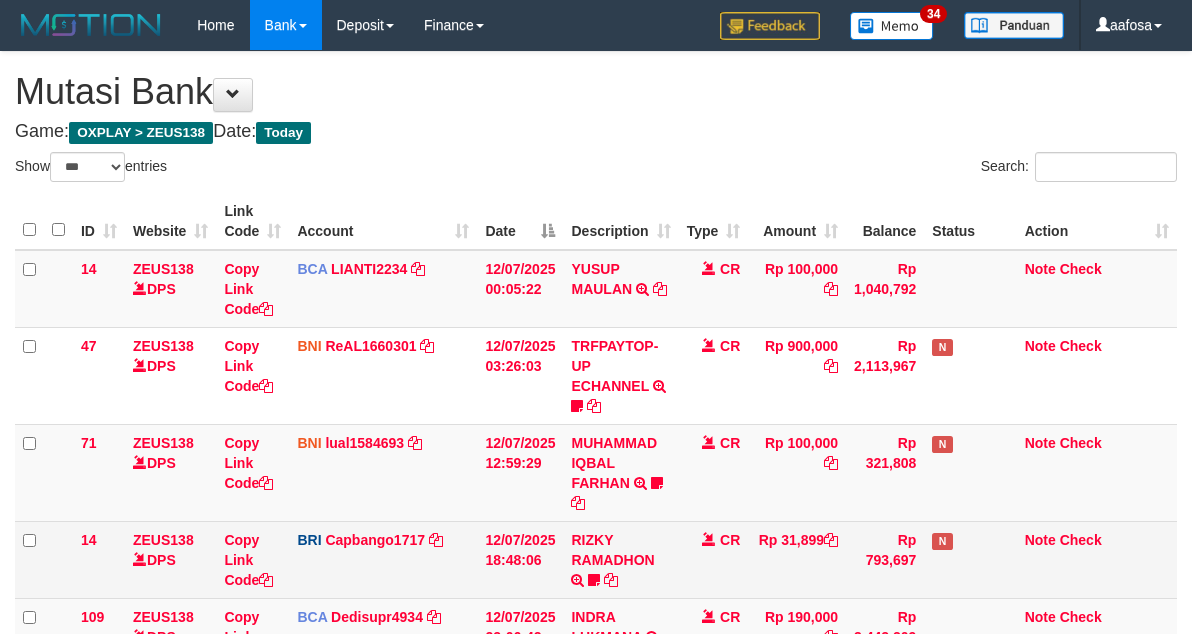 scroll, scrollTop: 243, scrollLeft: 0, axis: vertical 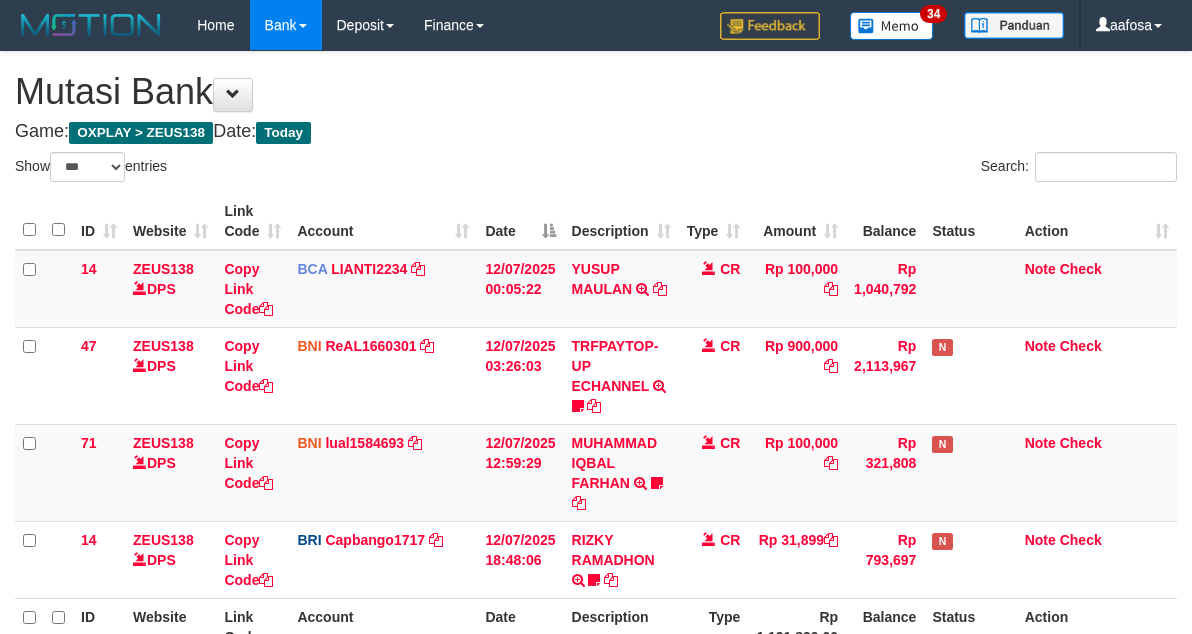 select on "***" 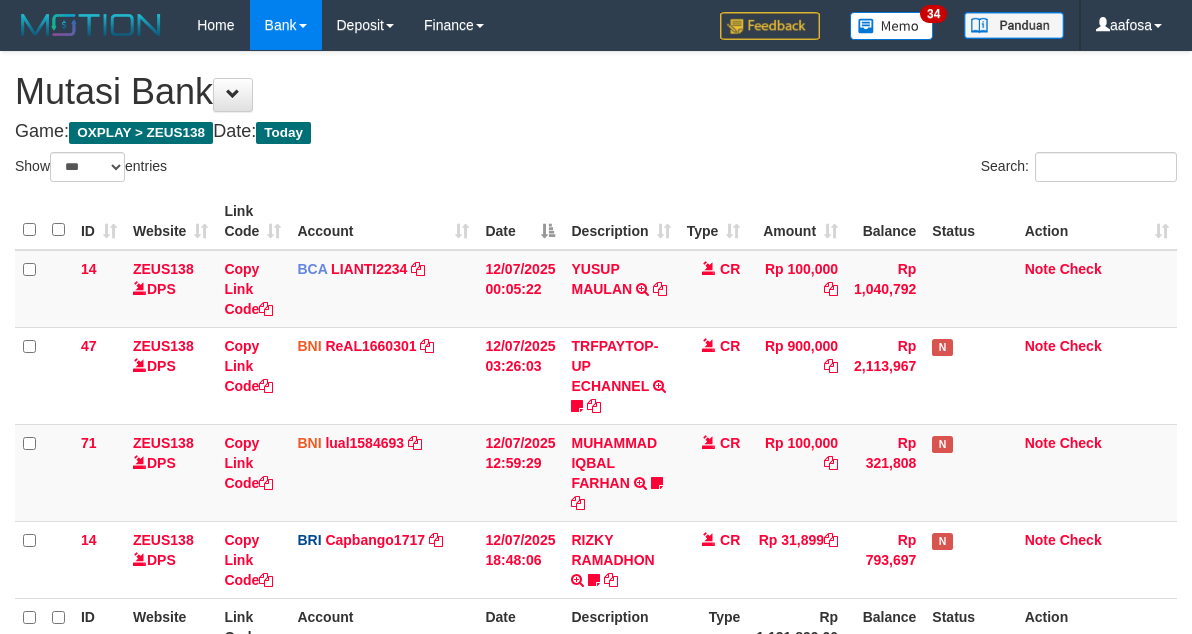 scroll, scrollTop: 215, scrollLeft: 0, axis: vertical 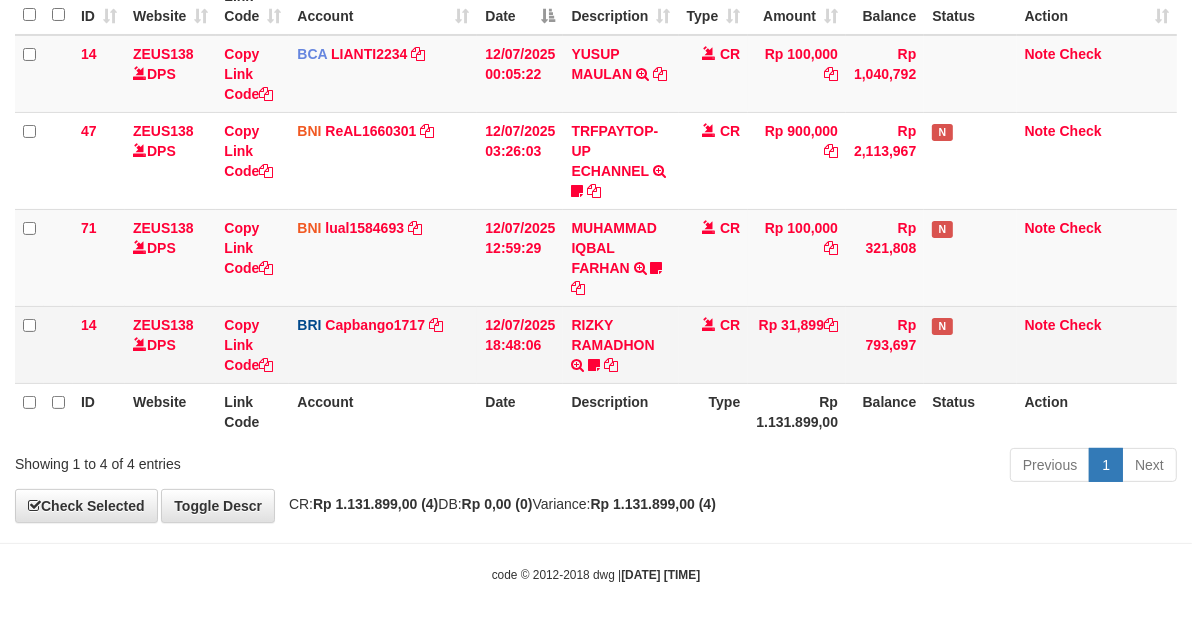 click on "CR" at bounding box center [714, 344] 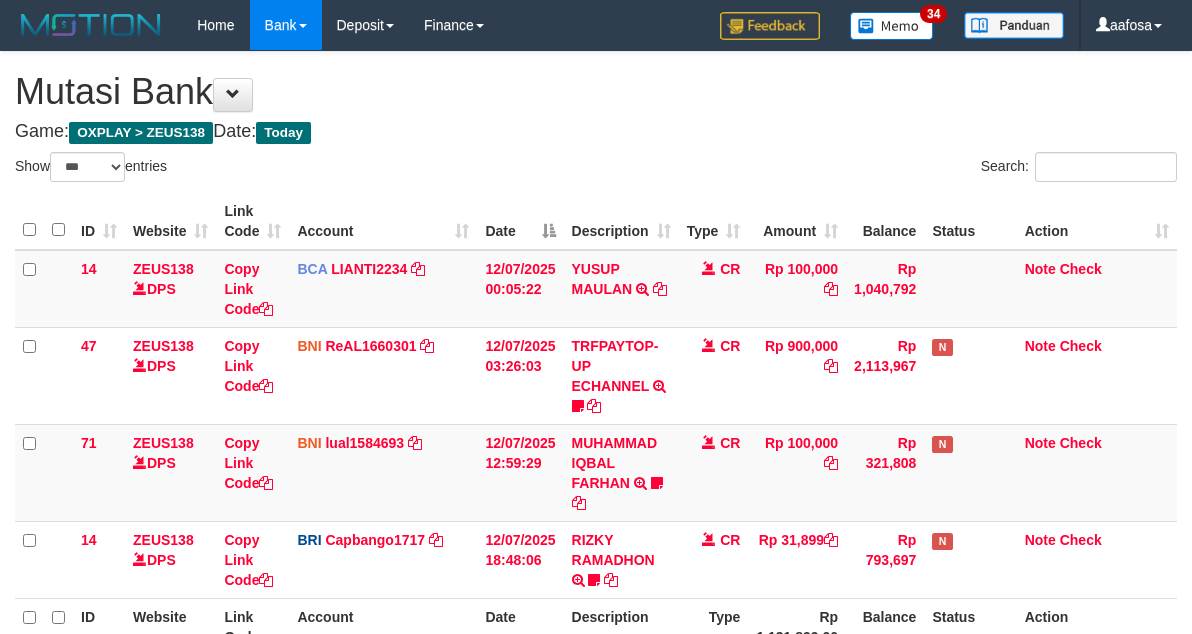 select on "***" 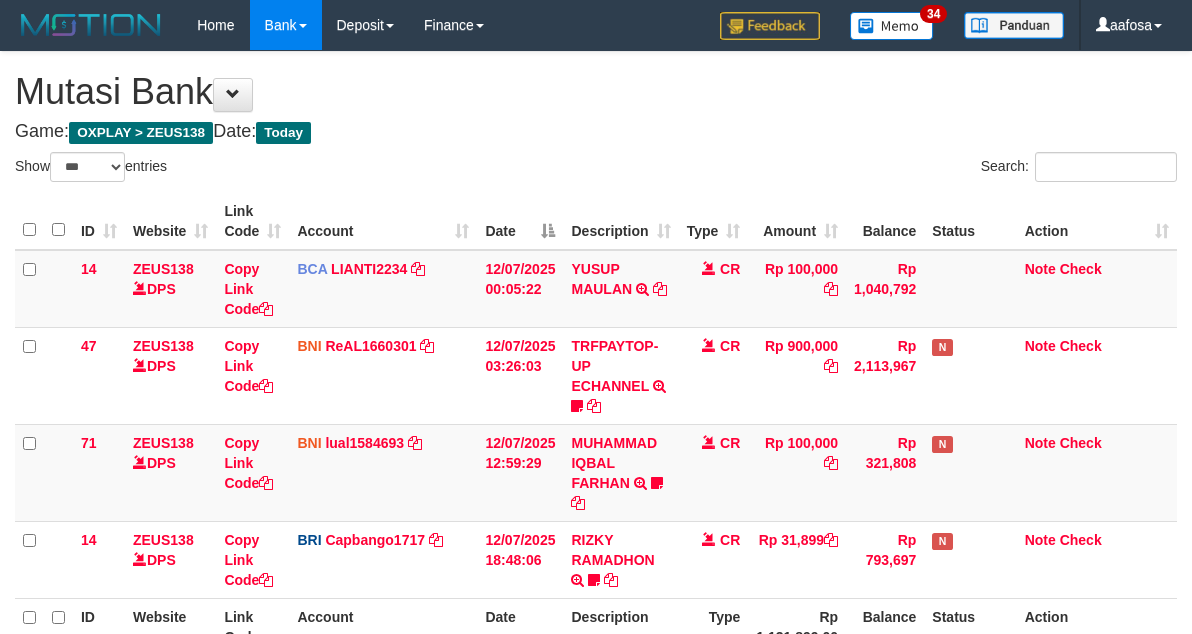 scroll, scrollTop: 215, scrollLeft: 0, axis: vertical 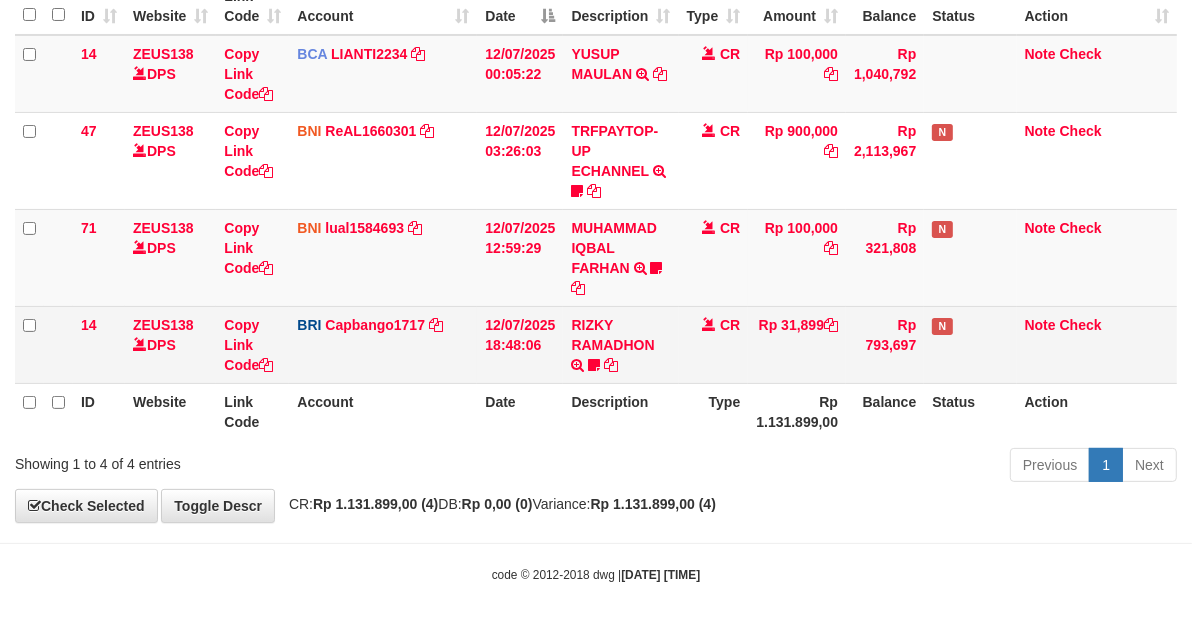 drag, startPoint x: 706, startPoint y: 307, endPoint x: 696, endPoint y: 316, distance: 13.453624 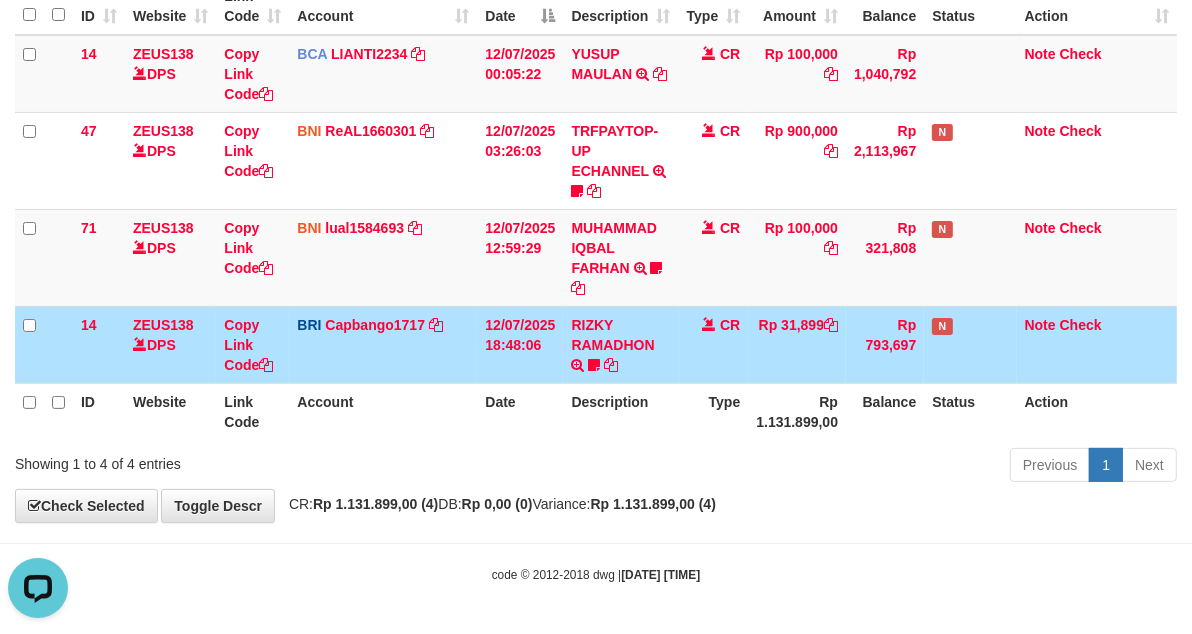 scroll, scrollTop: 0, scrollLeft: 0, axis: both 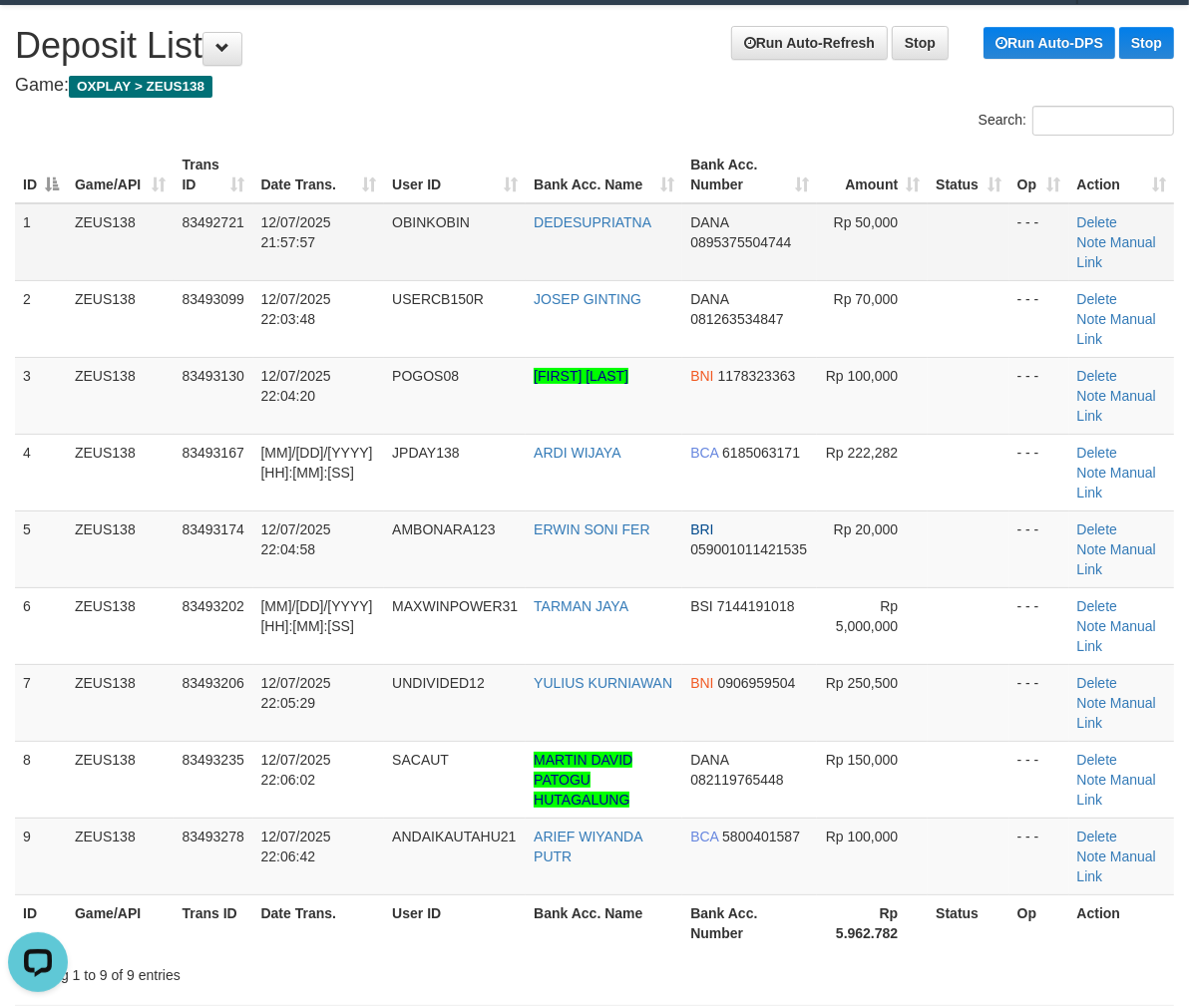 drag, startPoint x: 453, startPoint y: 237, endPoint x: 411, endPoint y: 240, distance: 42.107007 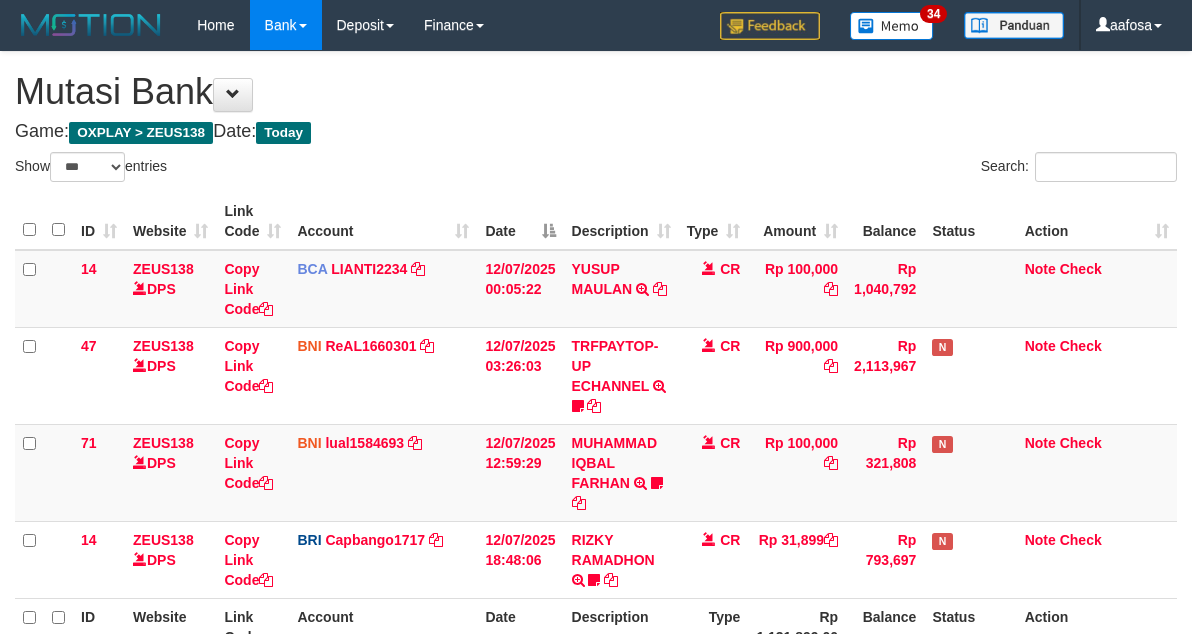 select on "***" 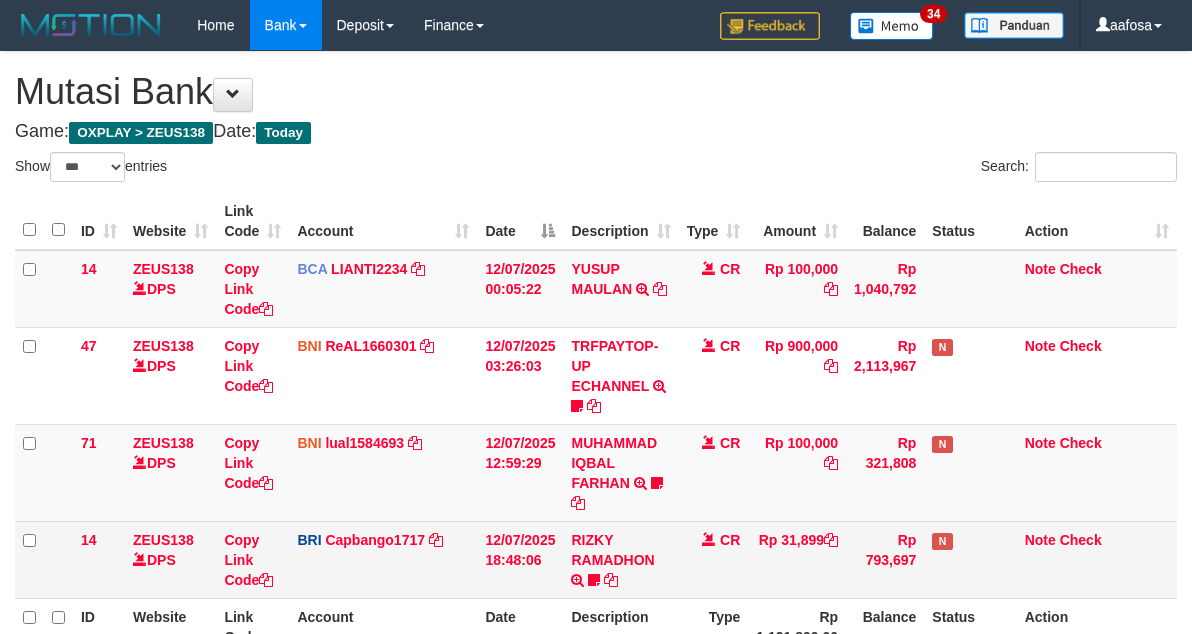 scroll, scrollTop: 215, scrollLeft: 0, axis: vertical 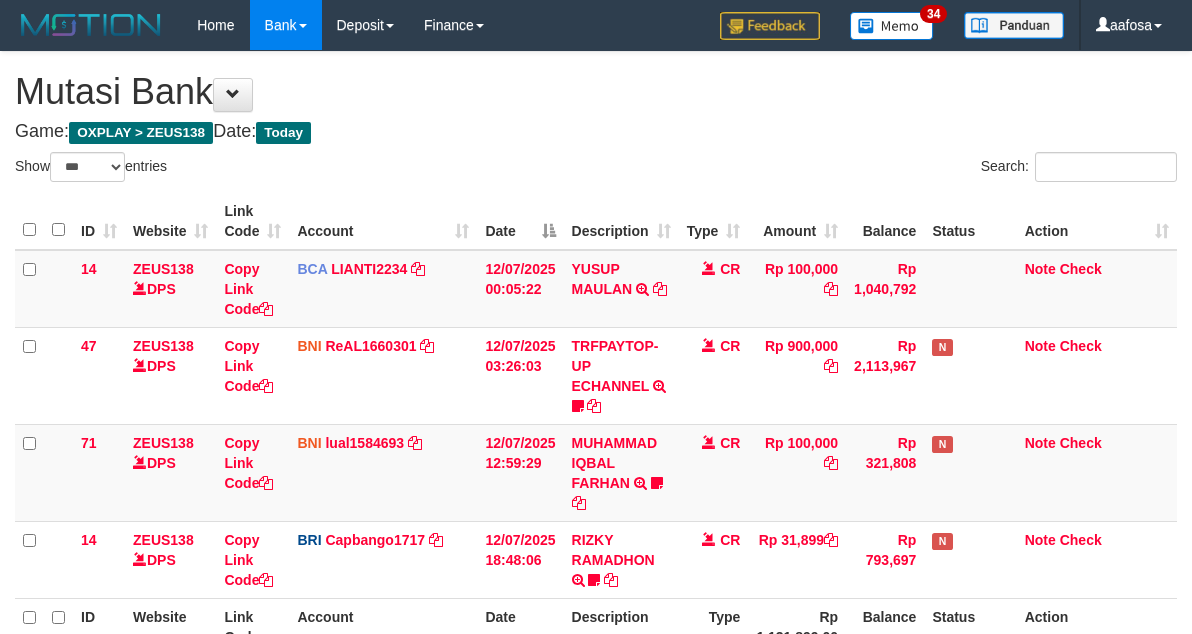 select on "***" 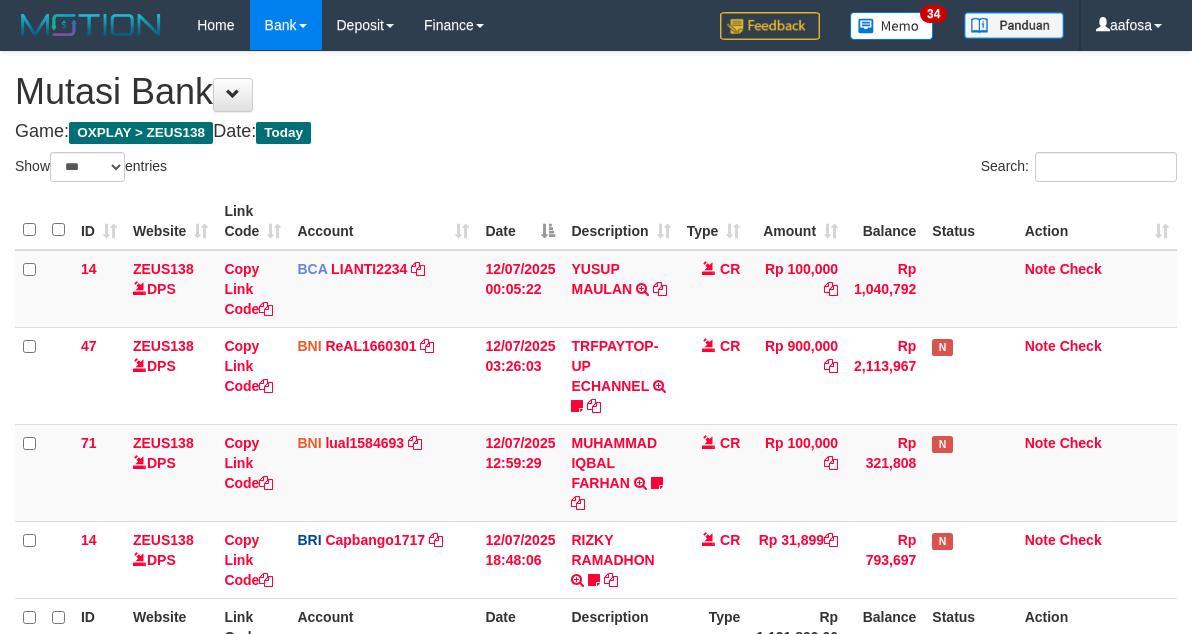 scroll, scrollTop: 215, scrollLeft: 0, axis: vertical 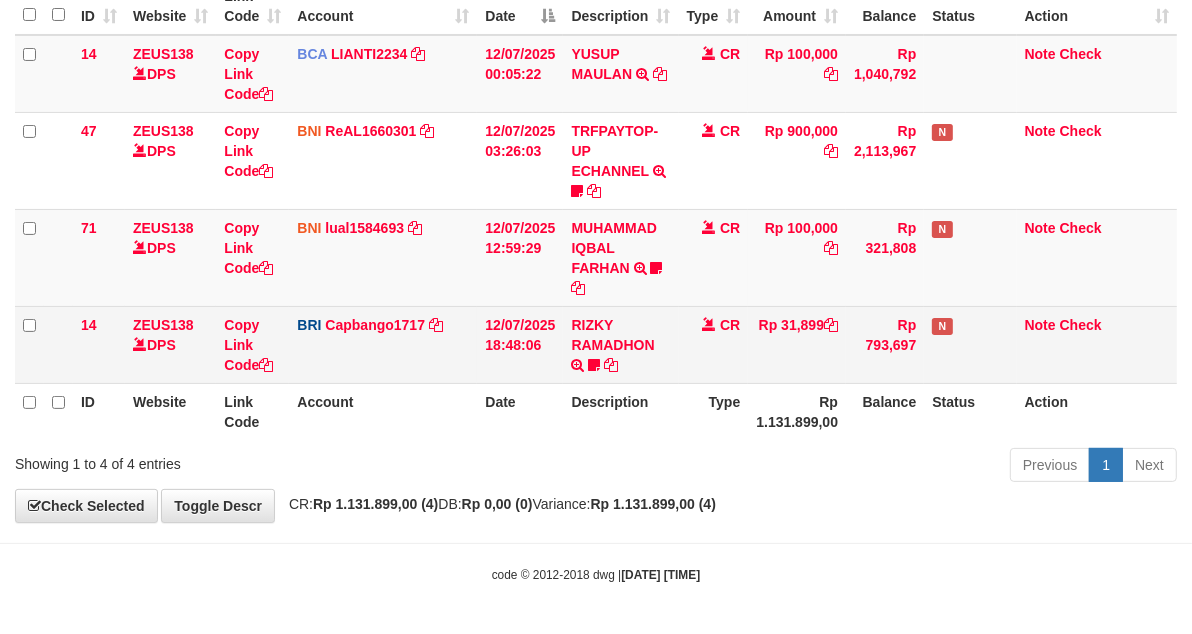 click on "12/07/2025 18:48:06" at bounding box center (520, 344) 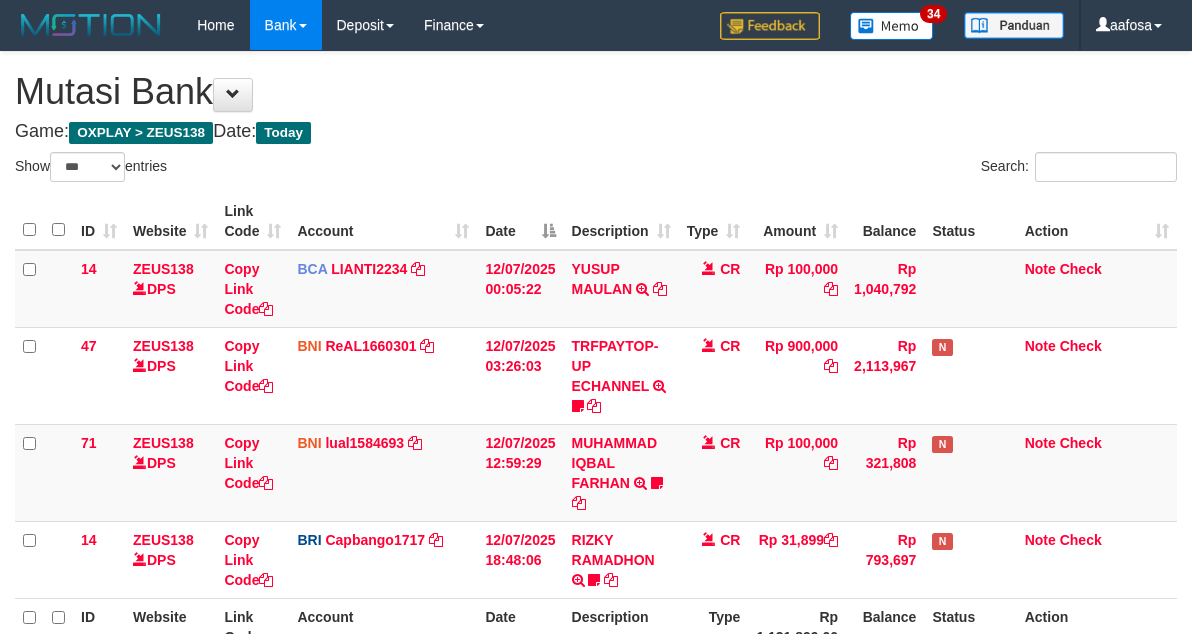 select on "***" 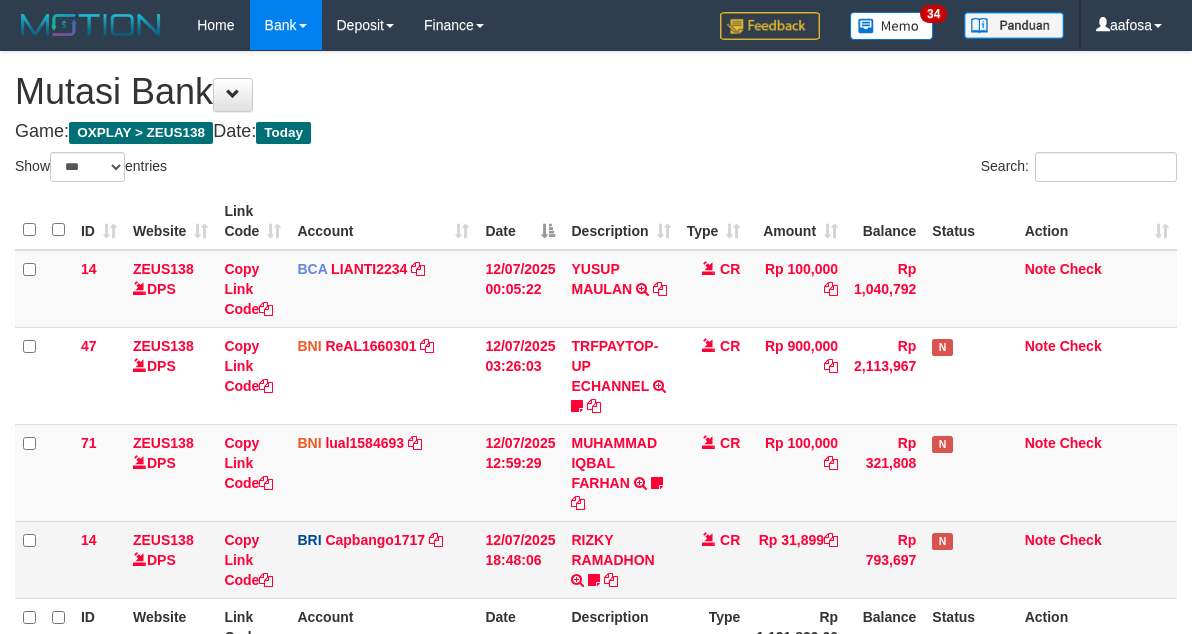 scroll, scrollTop: 215, scrollLeft: 0, axis: vertical 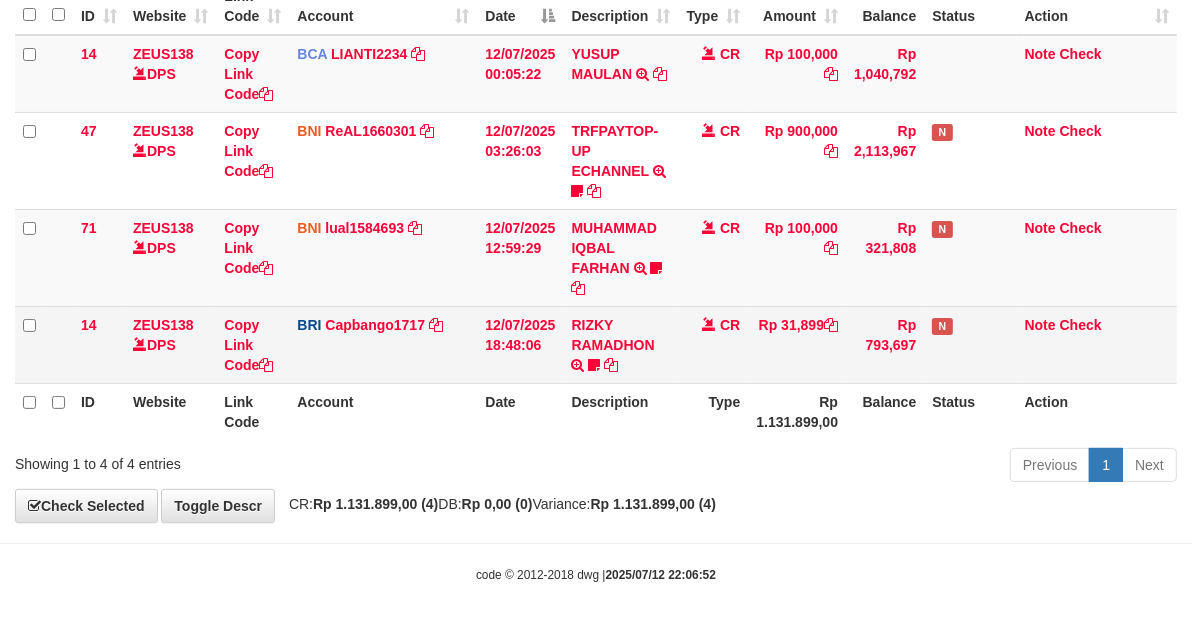 click on "RIZKY RAMADHON            TRANSFER NBMB RIZKY RAMADHON TO HELMI    Rizky190" at bounding box center (620, 344) 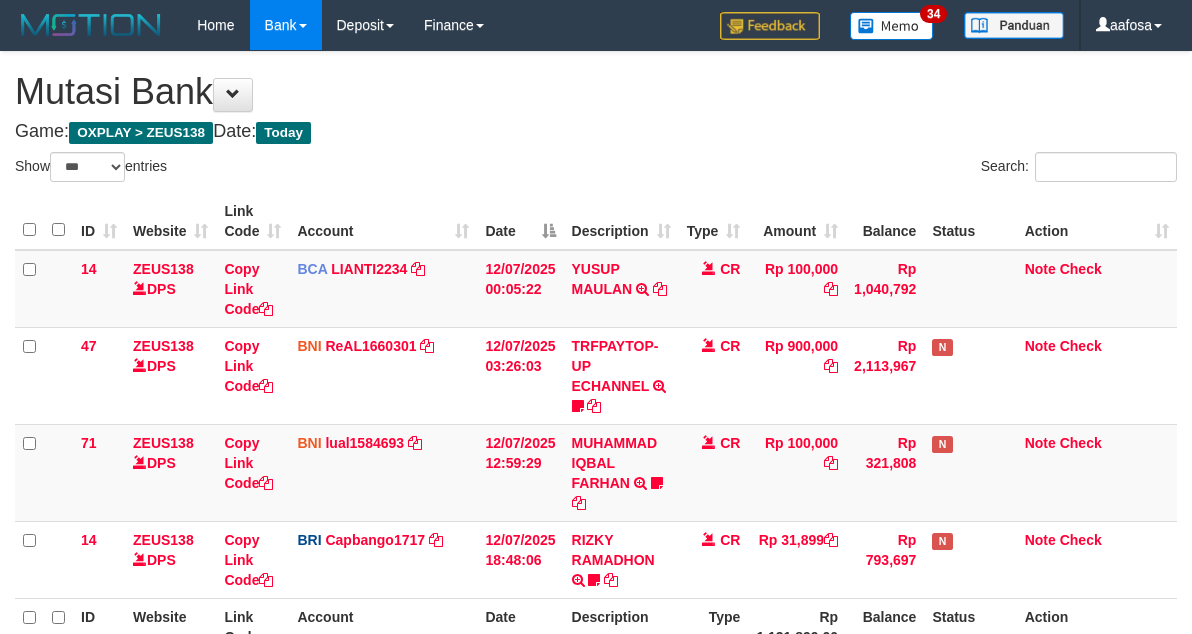 select on "***" 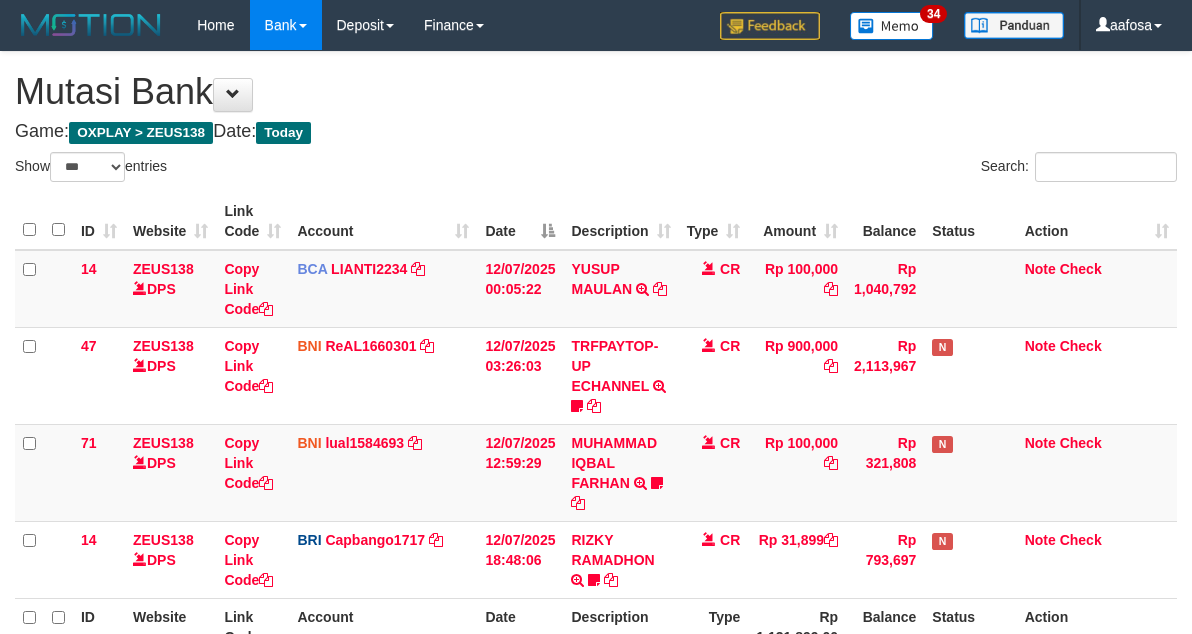 scroll, scrollTop: 215, scrollLeft: 0, axis: vertical 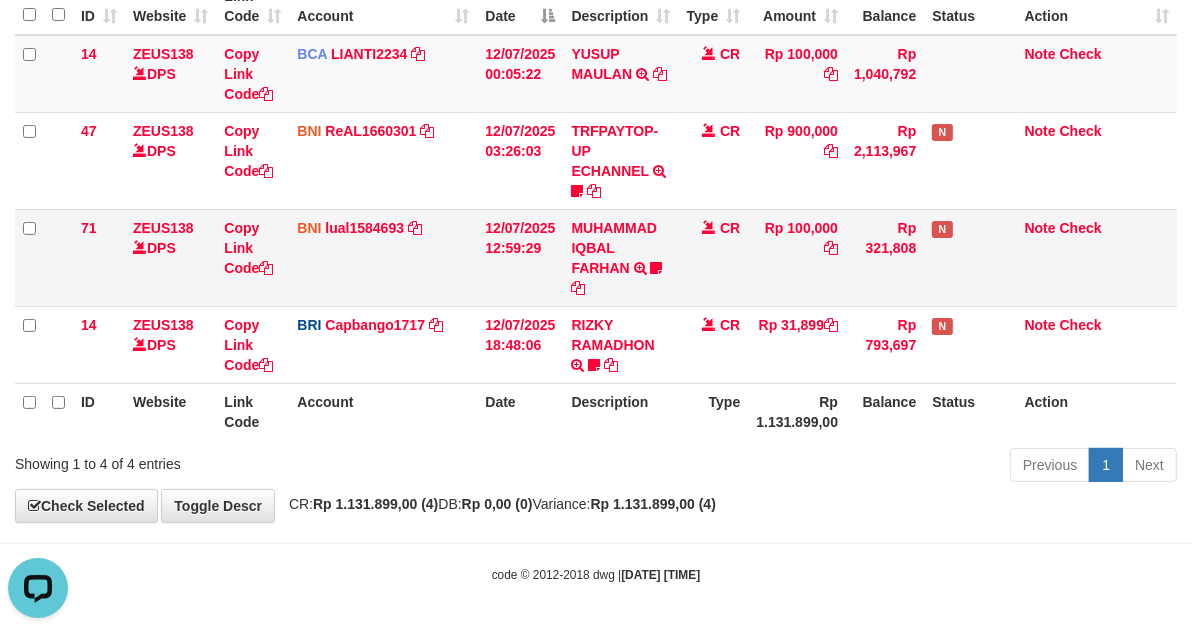 click on "Rp 100,000" at bounding box center [797, 257] 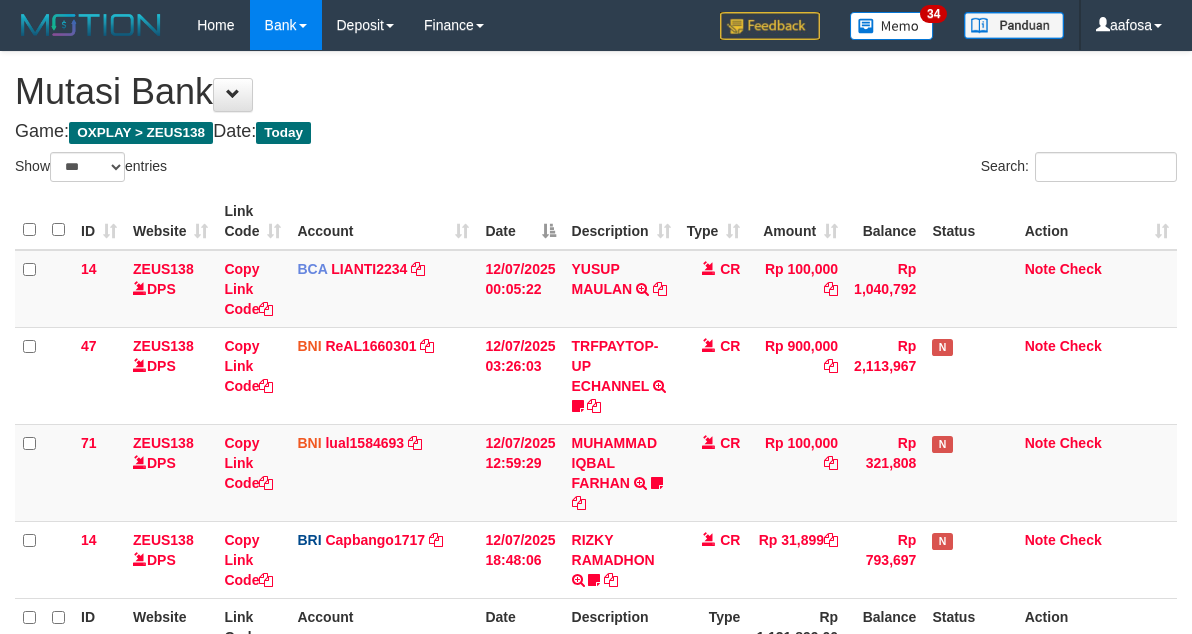 select on "***" 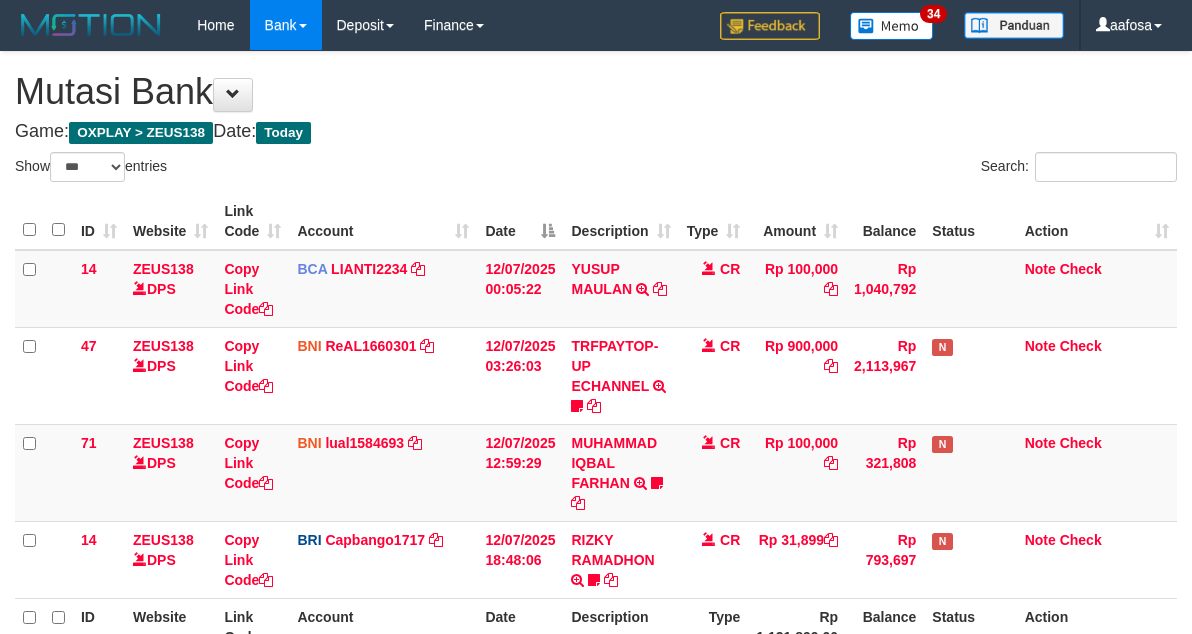 scroll, scrollTop: 215, scrollLeft: 0, axis: vertical 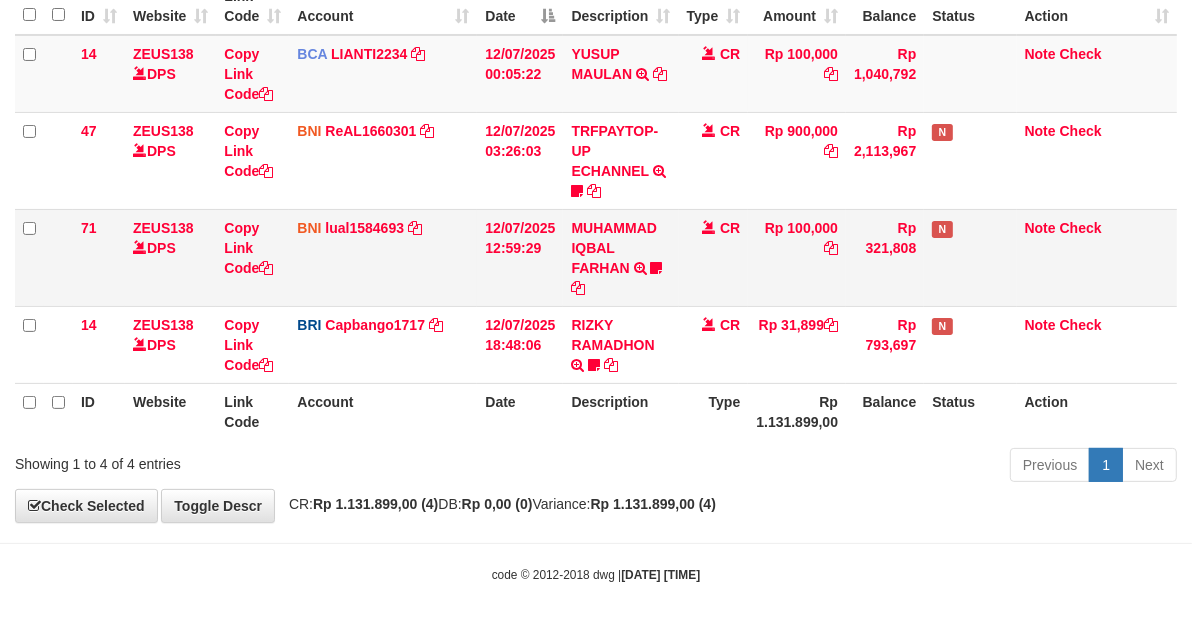 drag, startPoint x: 0, startPoint y: 0, endPoint x: 753, endPoint y: 265, distance: 798.26935 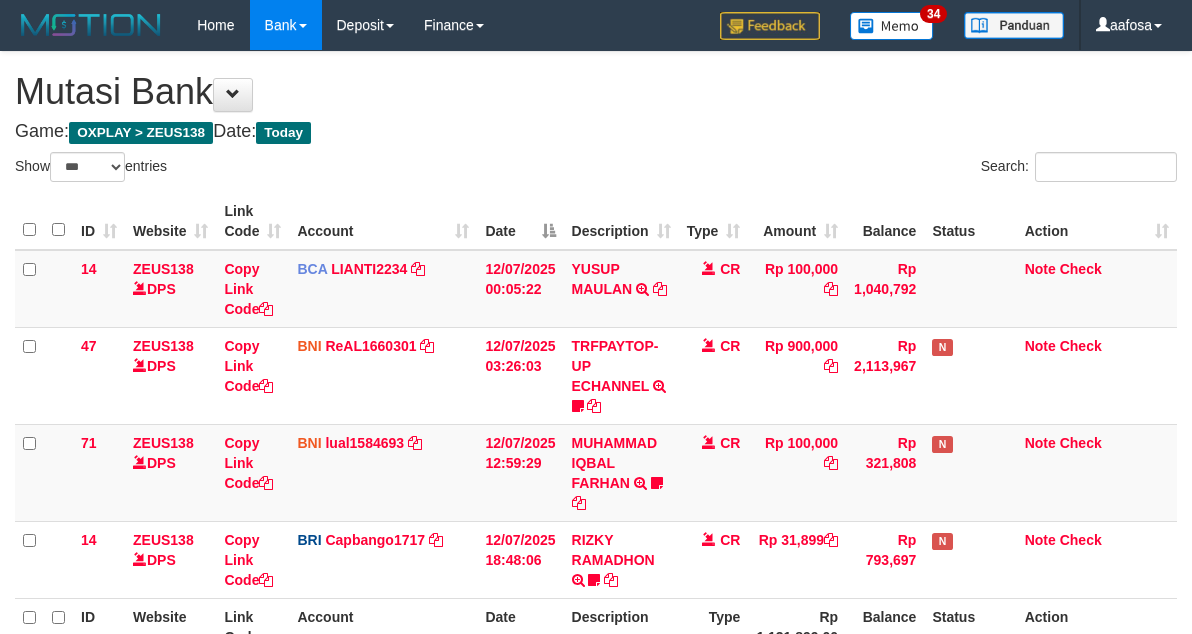select on "***" 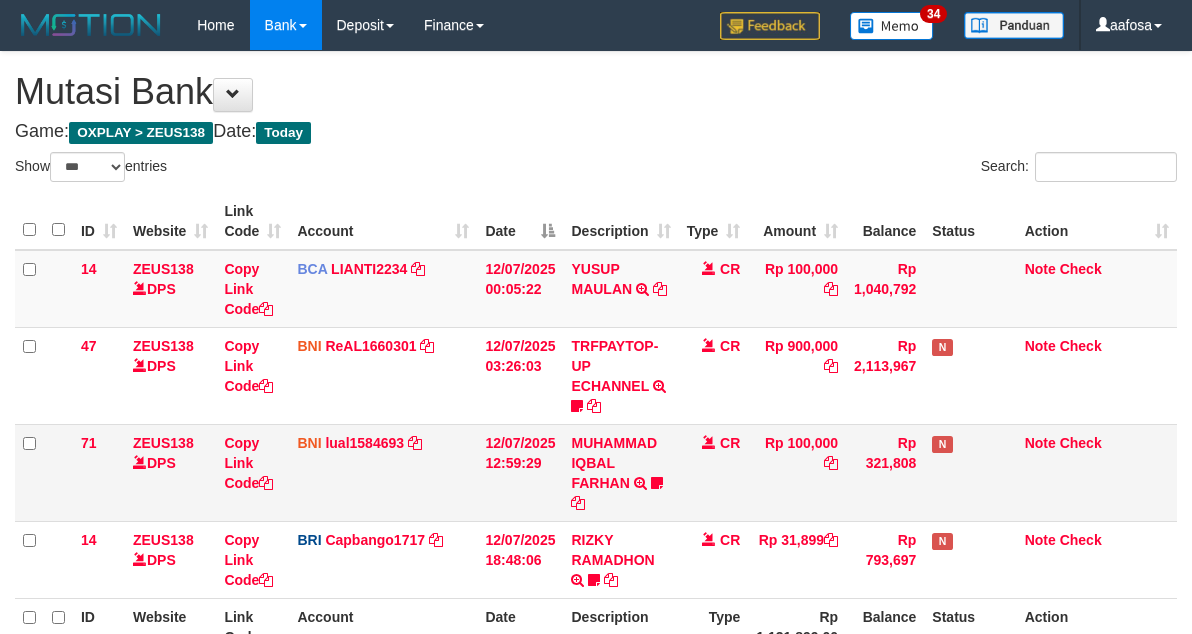scroll, scrollTop: 215, scrollLeft: 0, axis: vertical 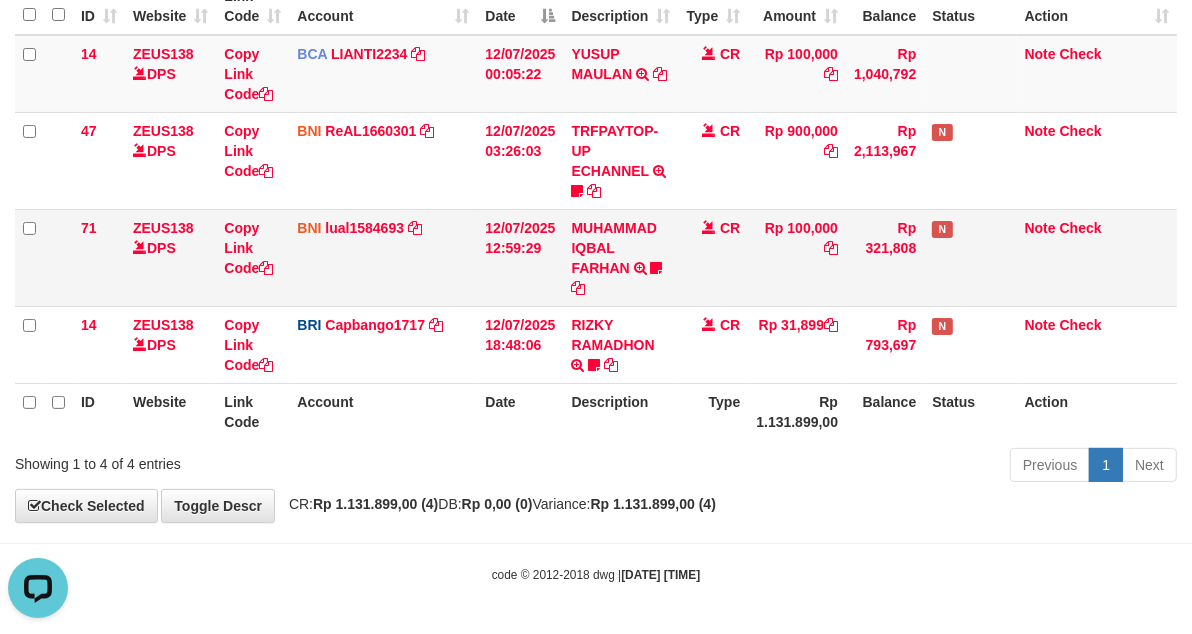 click on "CR" at bounding box center [714, 257] 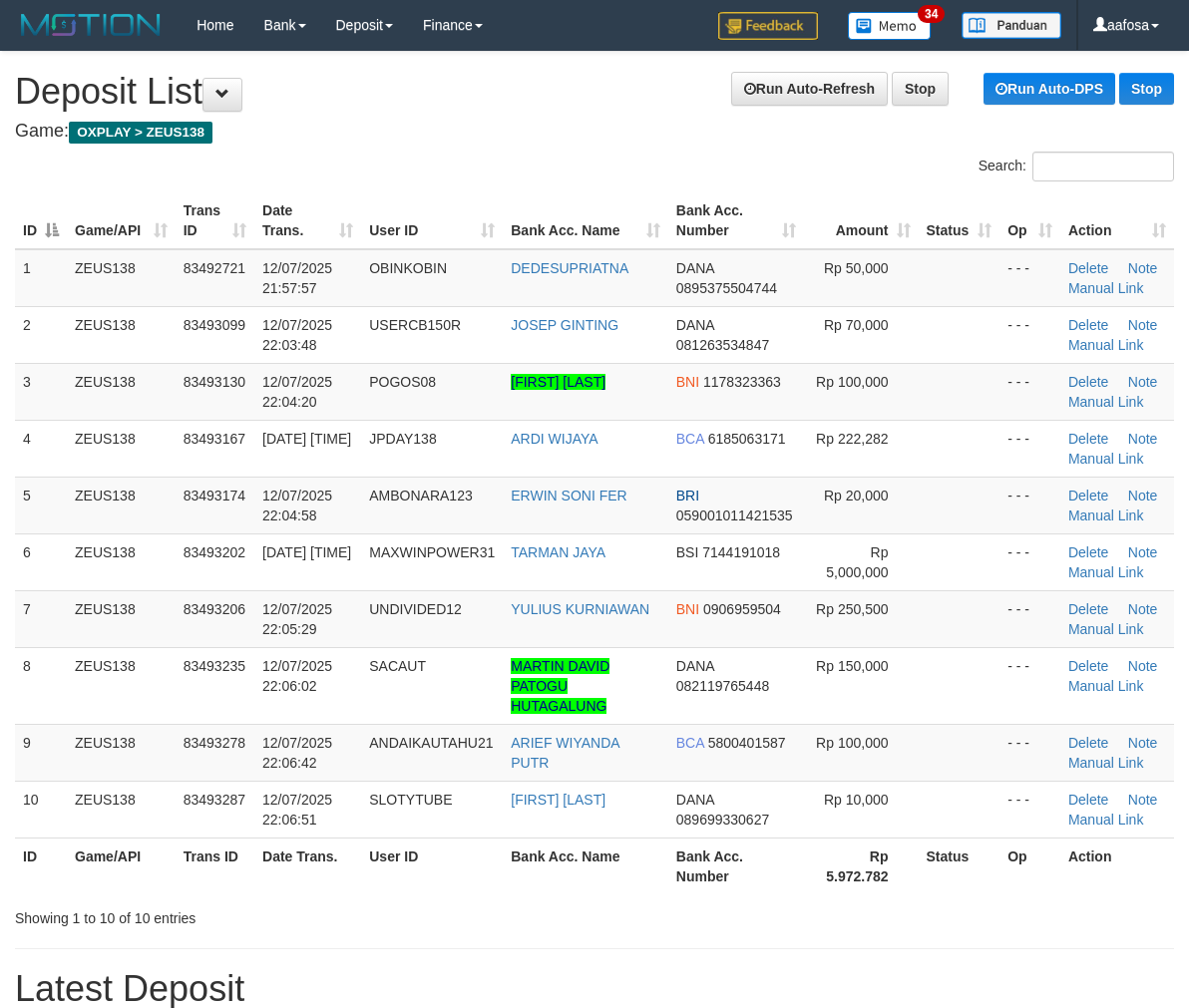 scroll, scrollTop: 46, scrollLeft: 0, axis: vertical 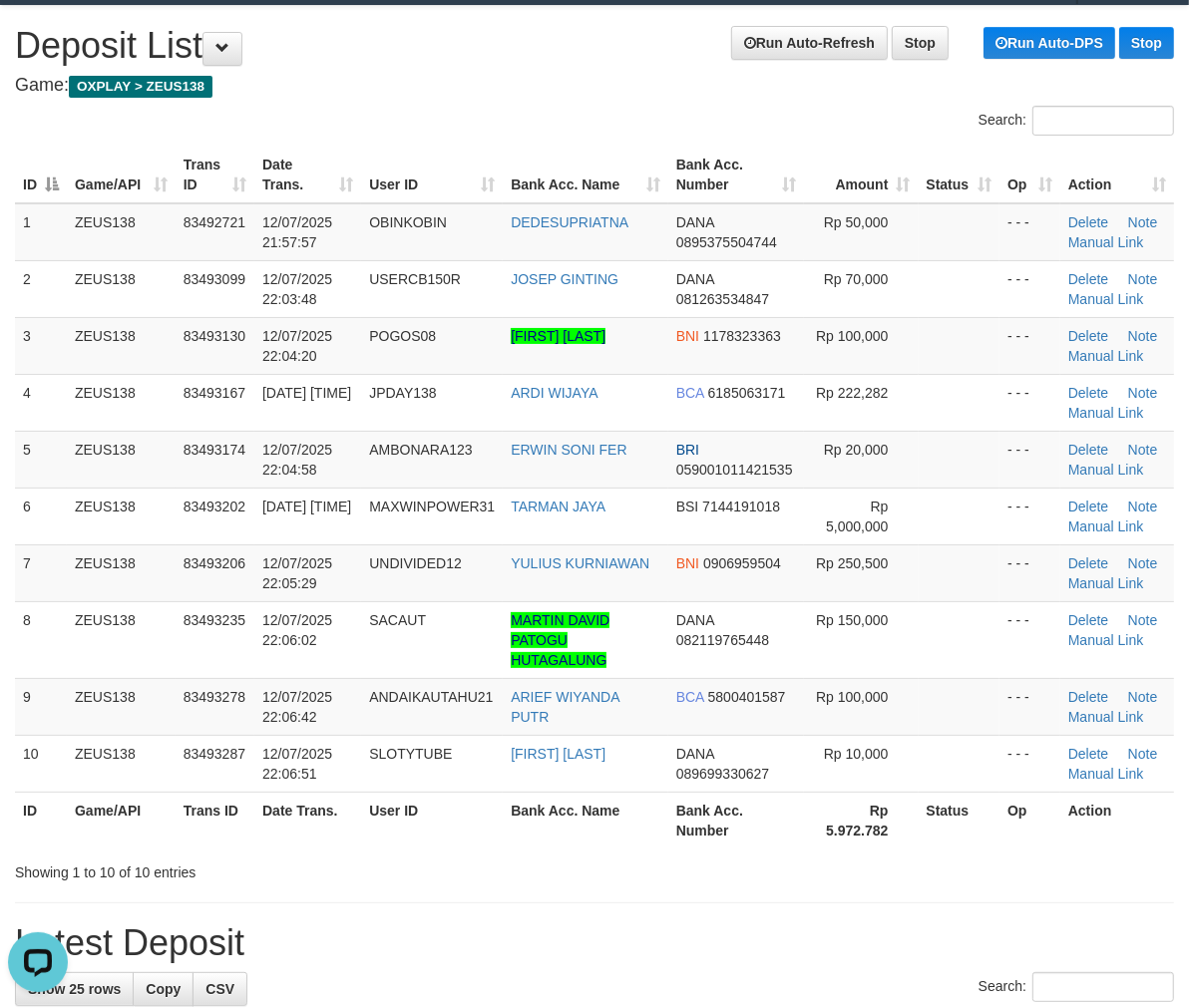 click on "Search:" at bounding box center [594, 123] 